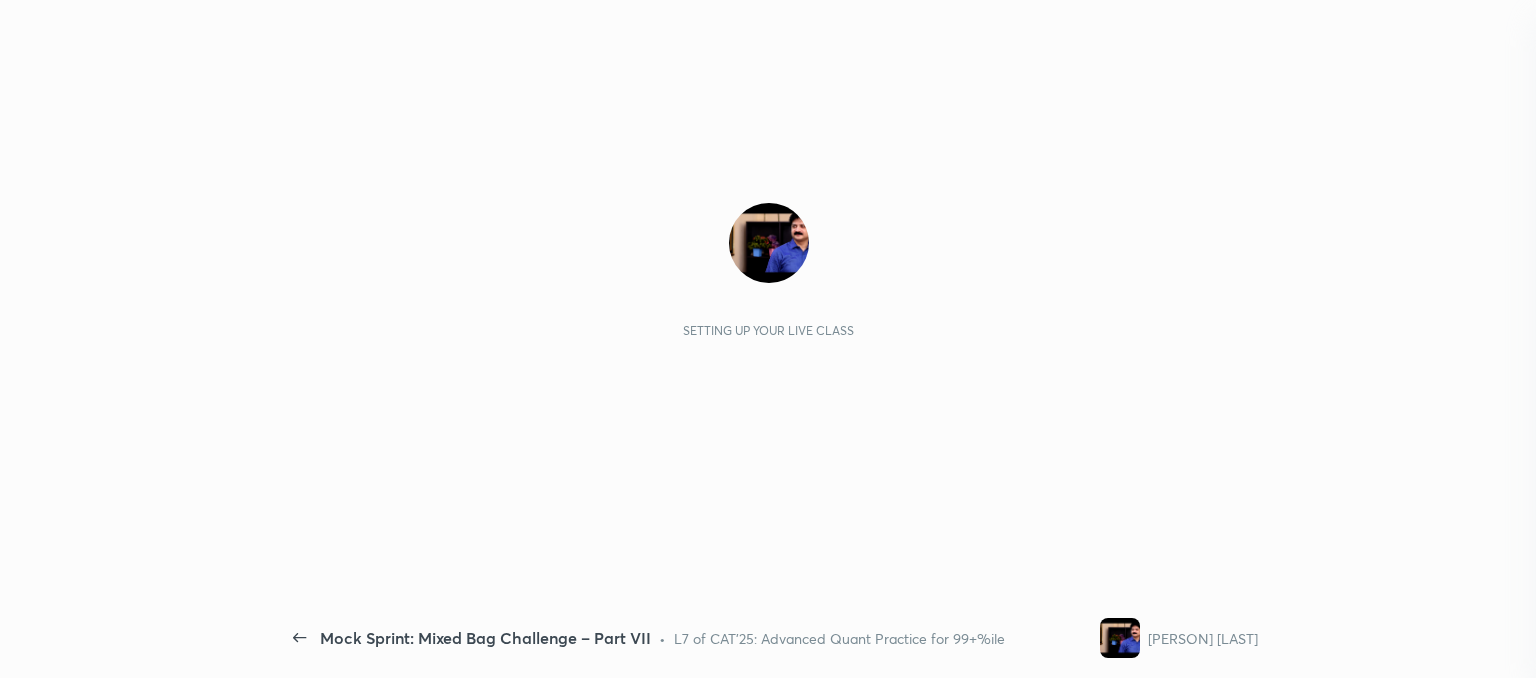 scroll, scrollTop: 0, scrollLeft: 0, axis: both 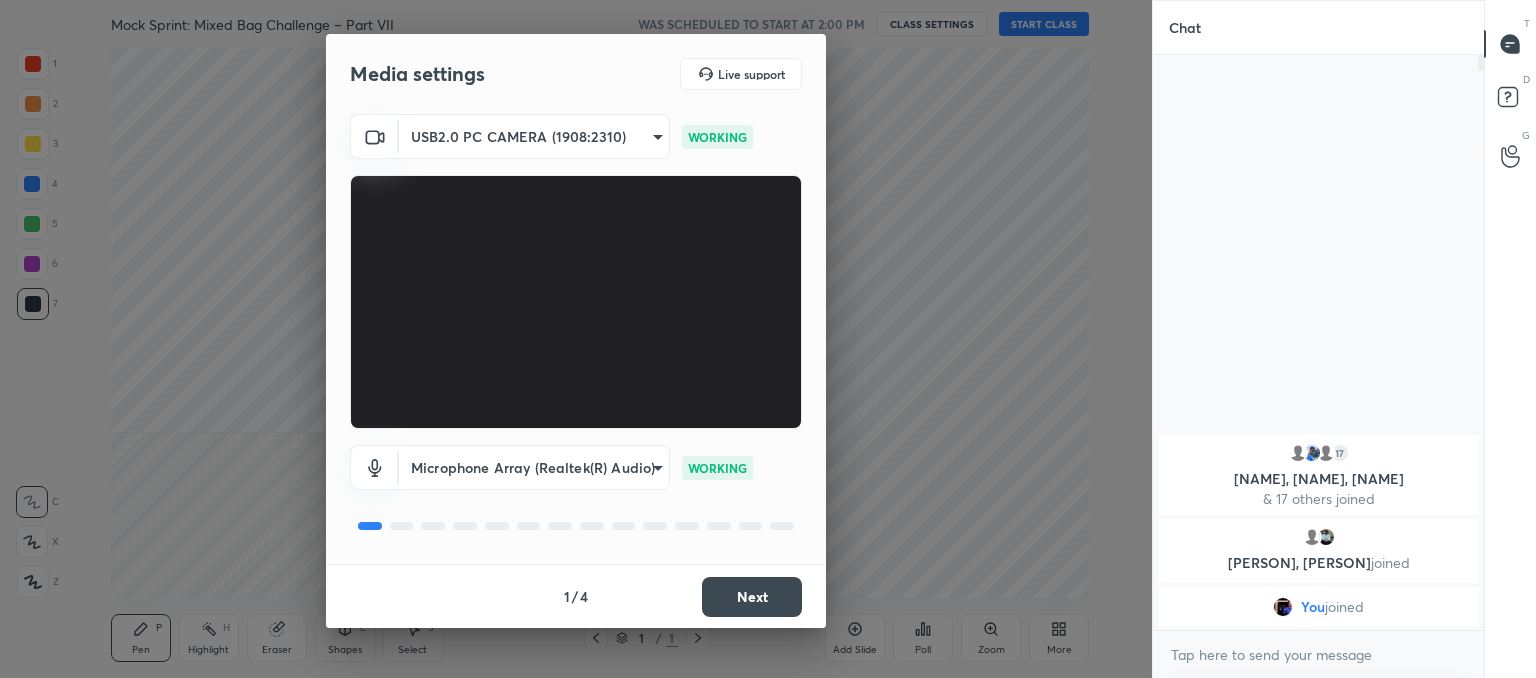 click on "Next" at bounding box center (752, 597) 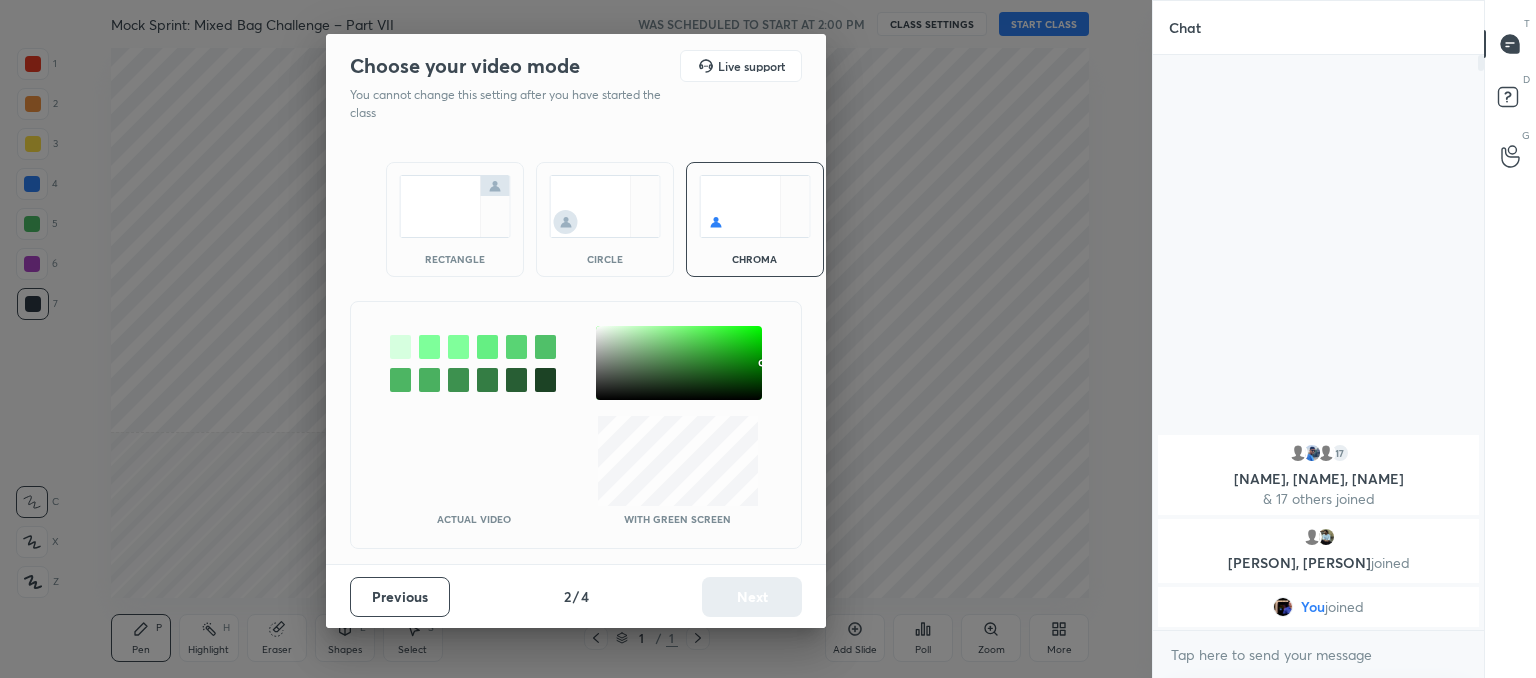 click at bounding box center (605, 206) 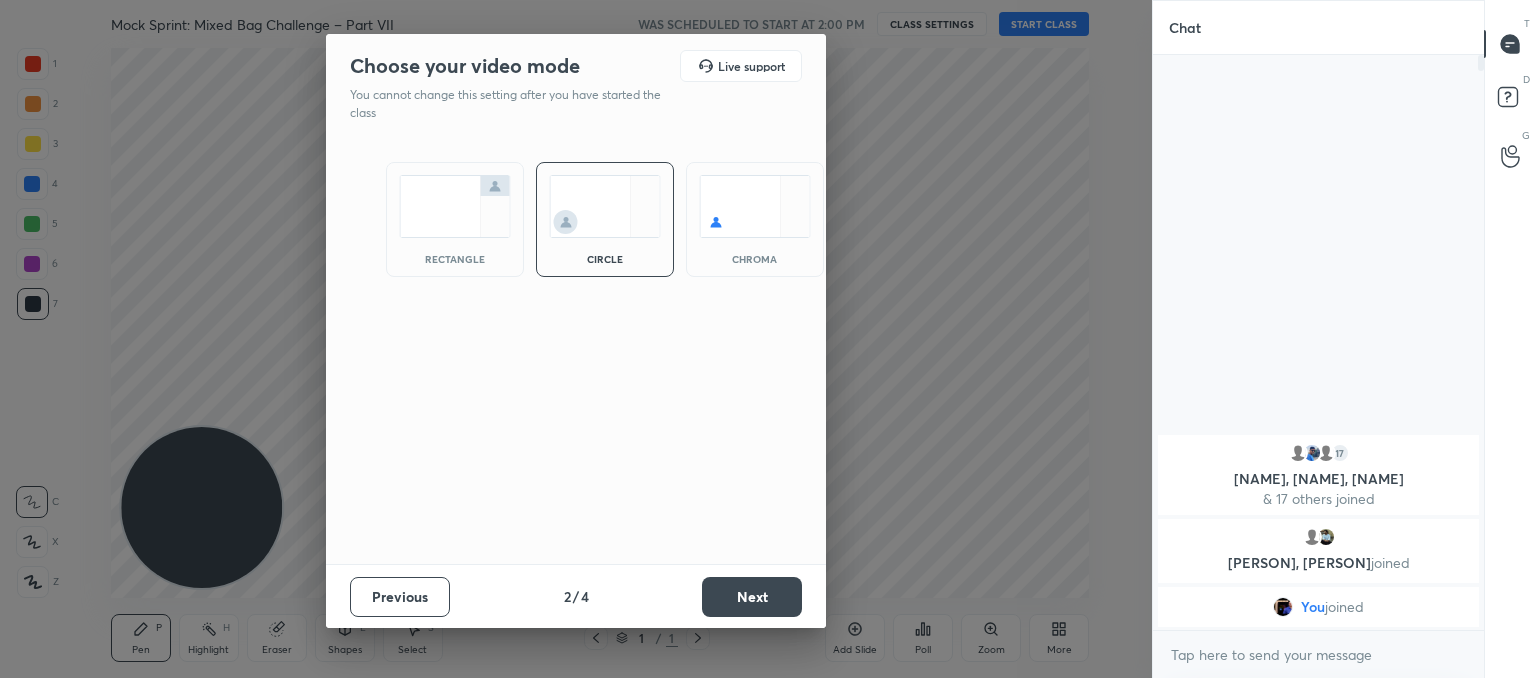 click on "Next" at bounding box center (752, 597) 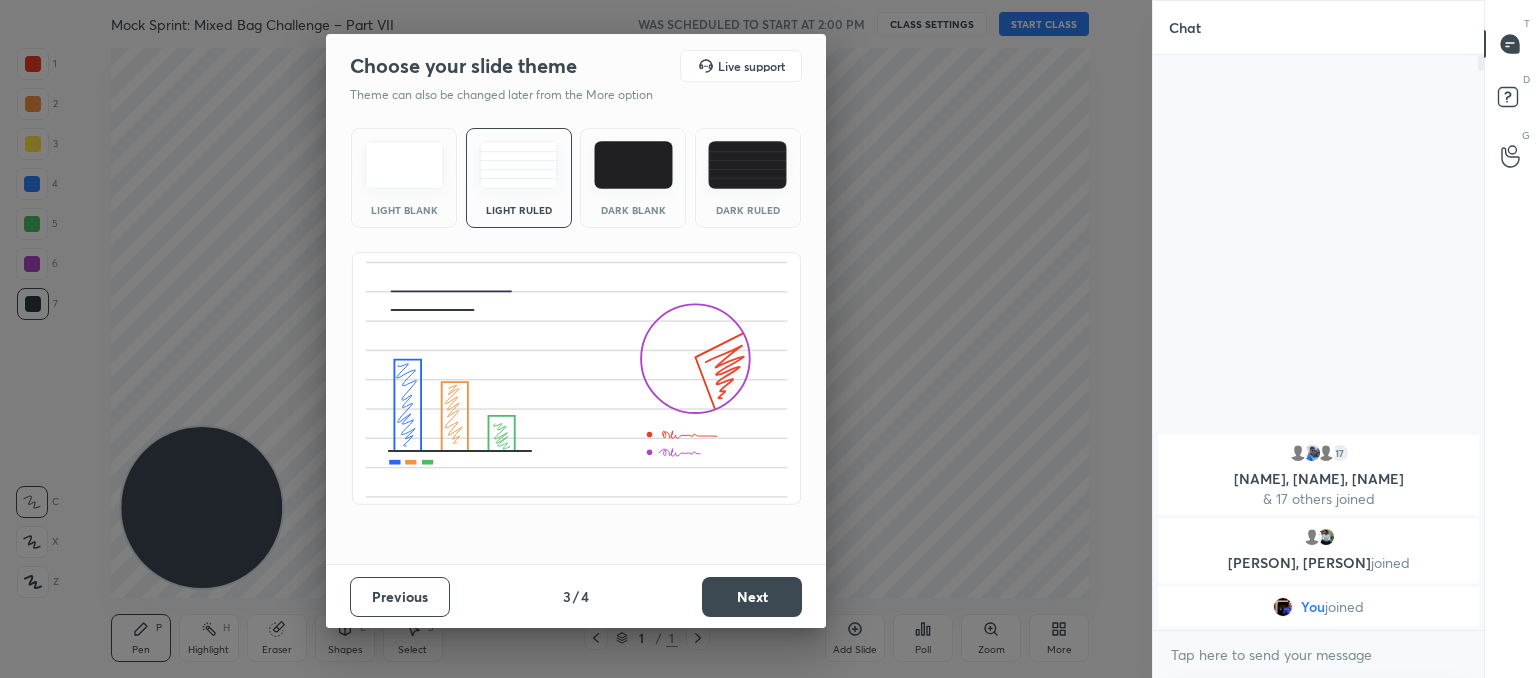 click on "Next" at bounding box center (752, 597) 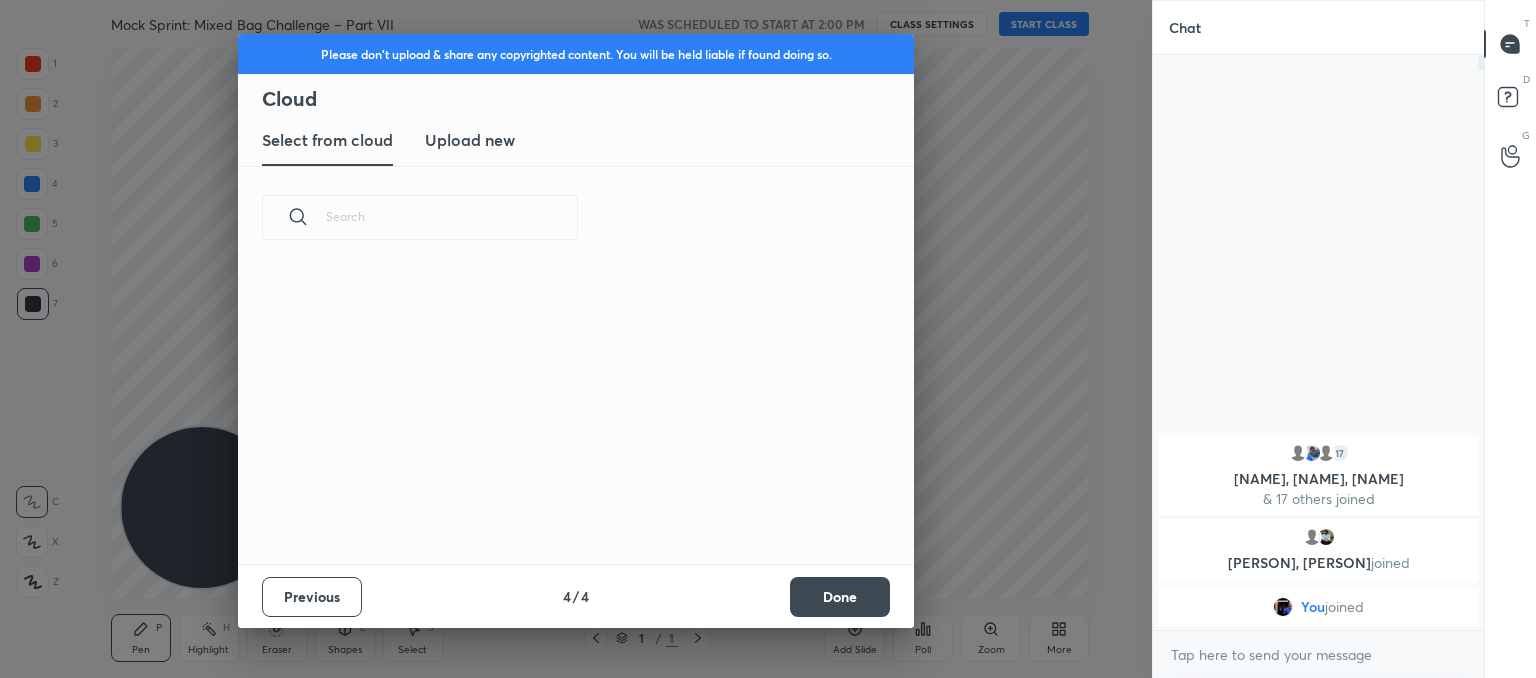 scroll, scrollTop: 6, scrollLeft: 10, axis: both 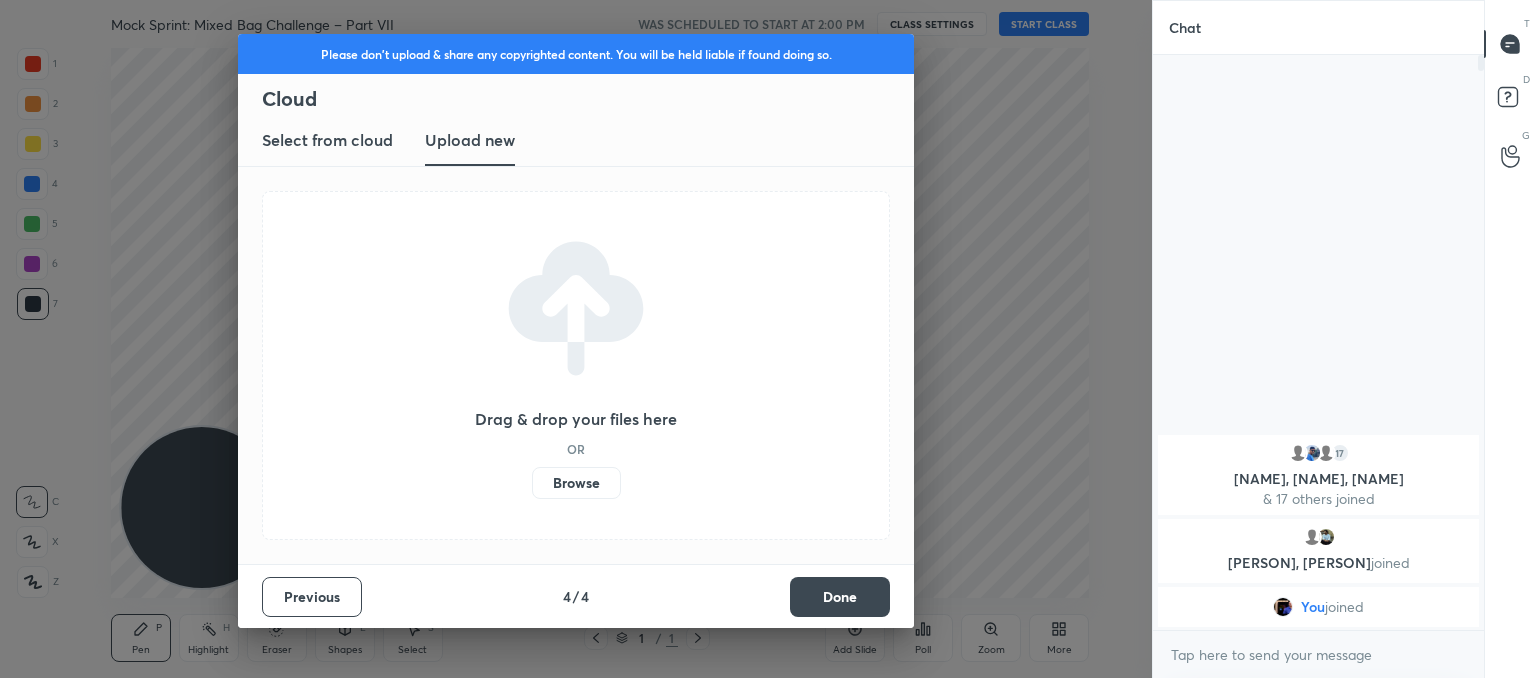 click on "Browse" at bounding box center [576, 483] 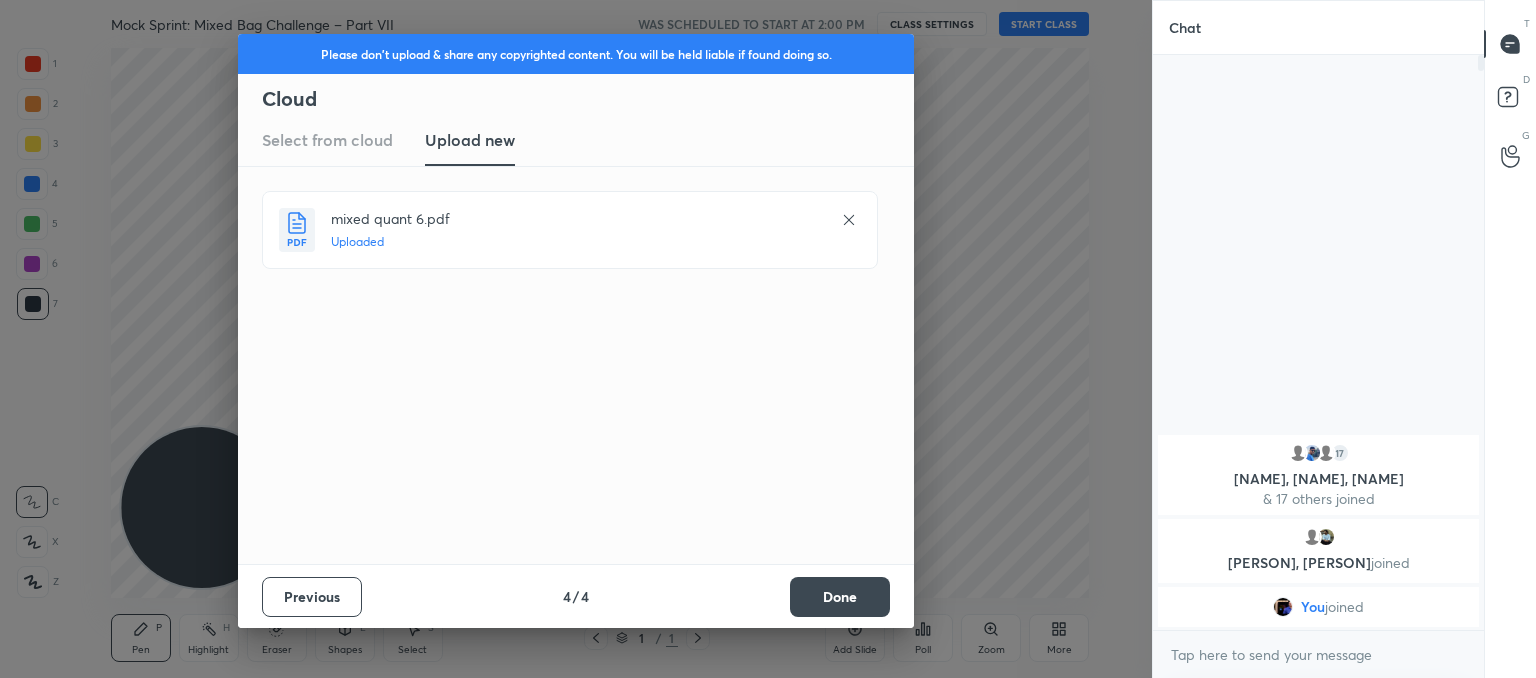 click on "Done" at bounding box center [840, 597] 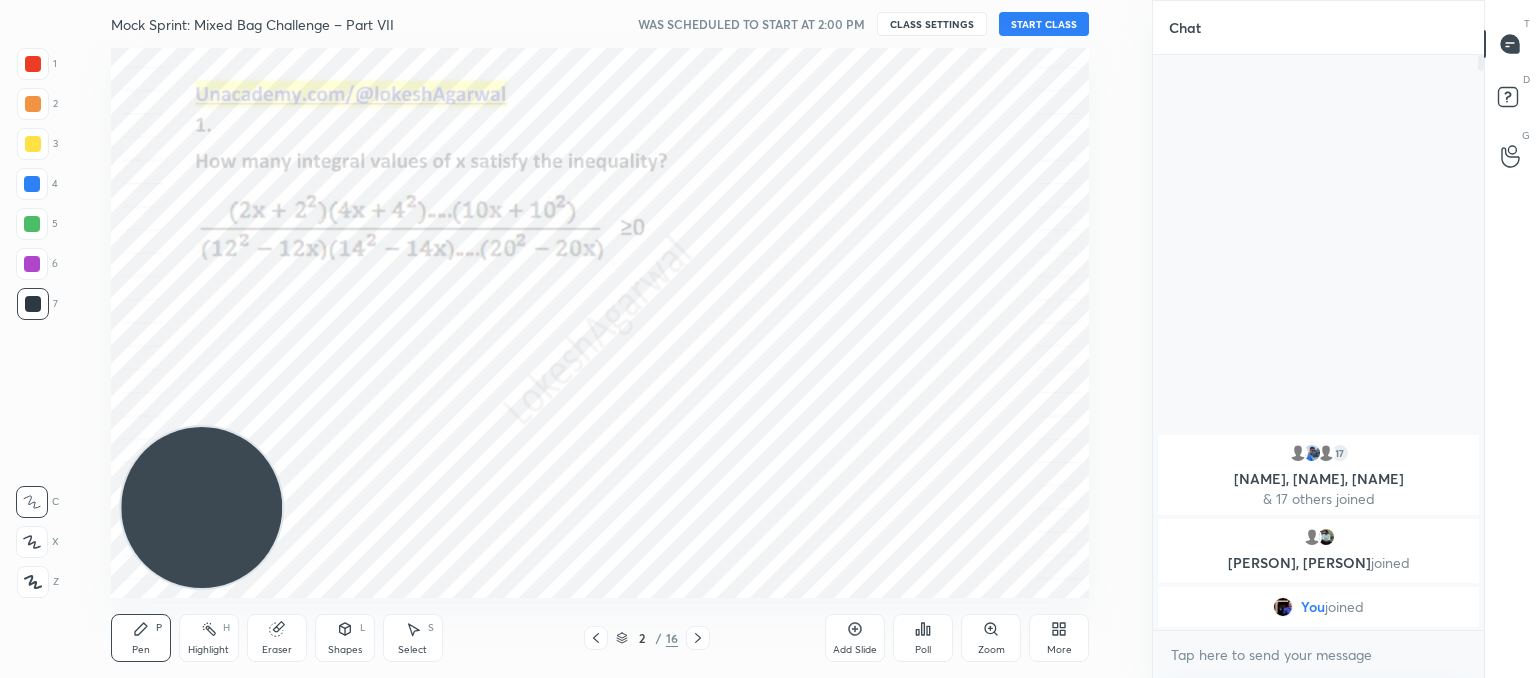 click on "START CLASS" at bounding box center [1044, 24] 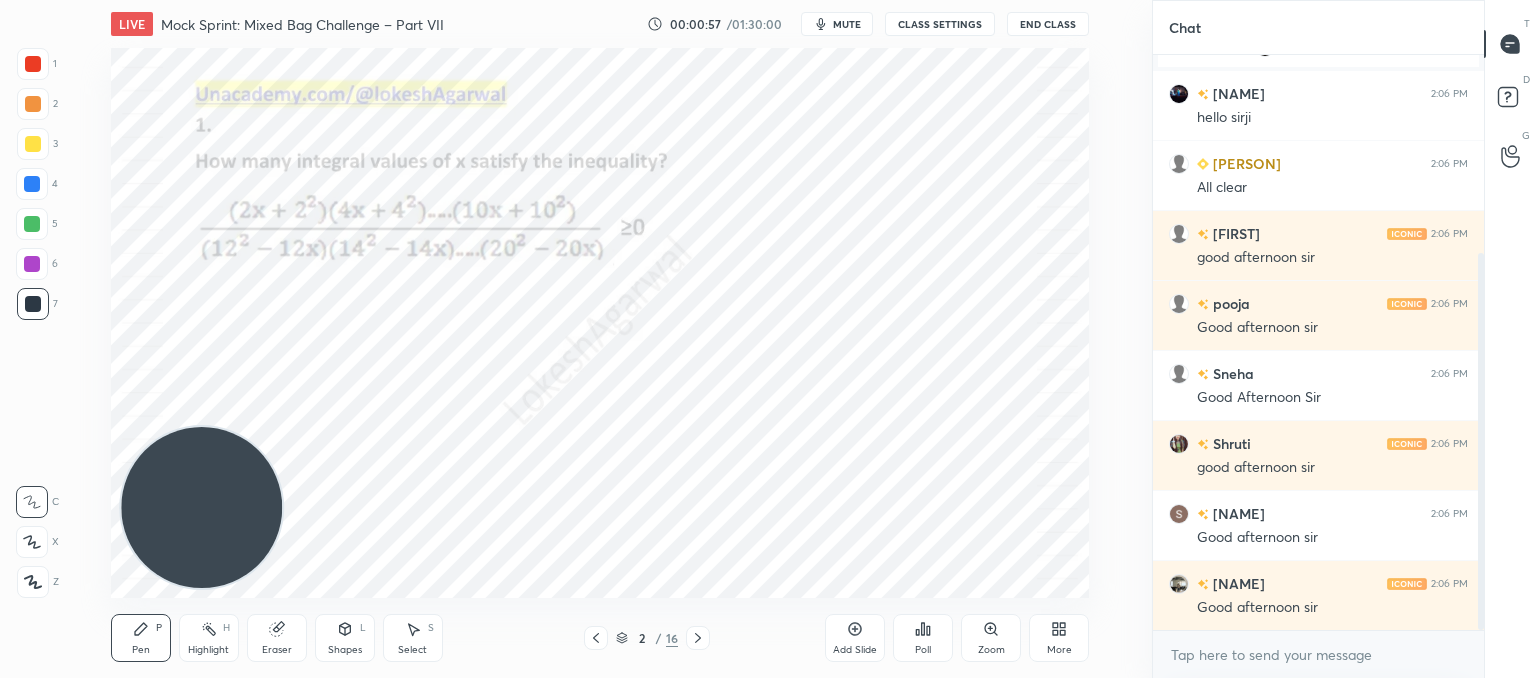 scroll, scrollTop: 372, scrollLeft: 0, axis: vertical 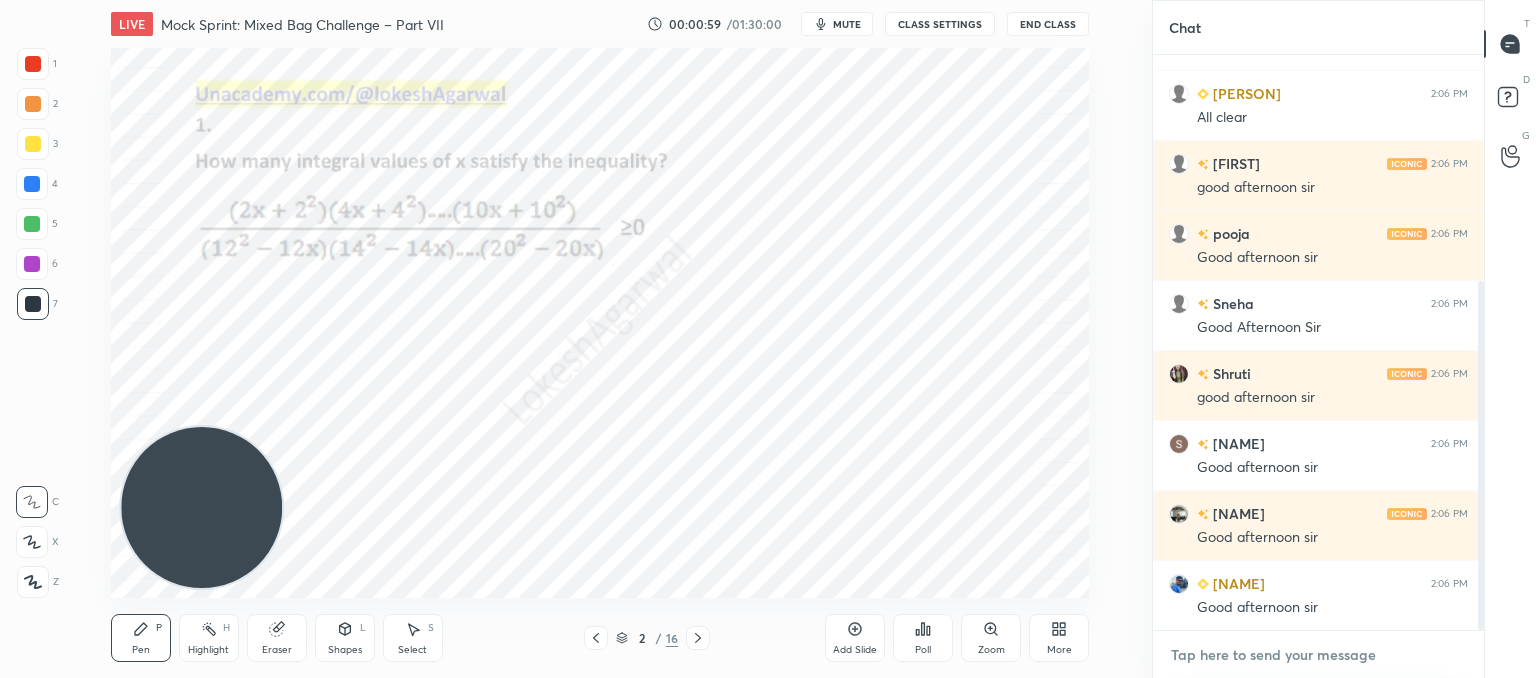 click at bounding box center [1318, 655] 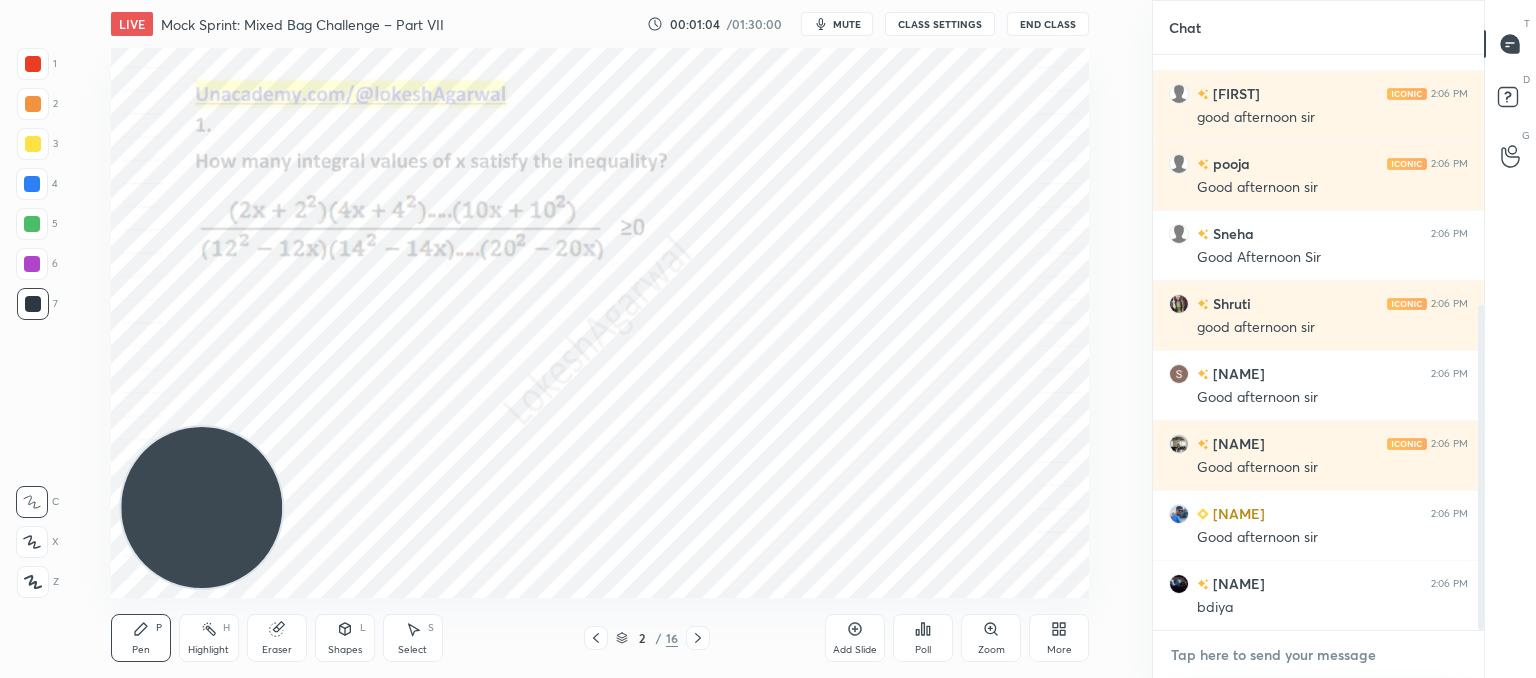 scroll, scrollTop: 512, scrollLeft: 0, axis: vertical 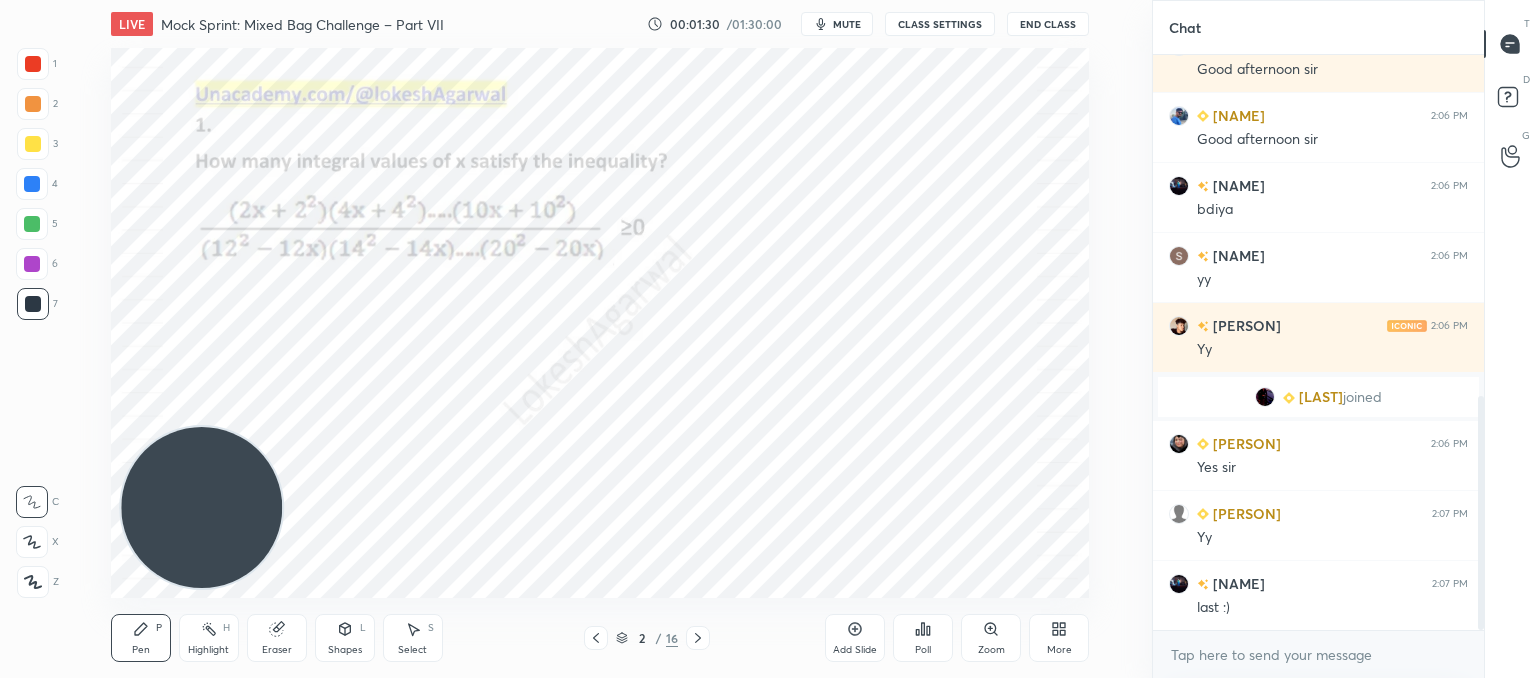 click at bounding box center [698, 638] 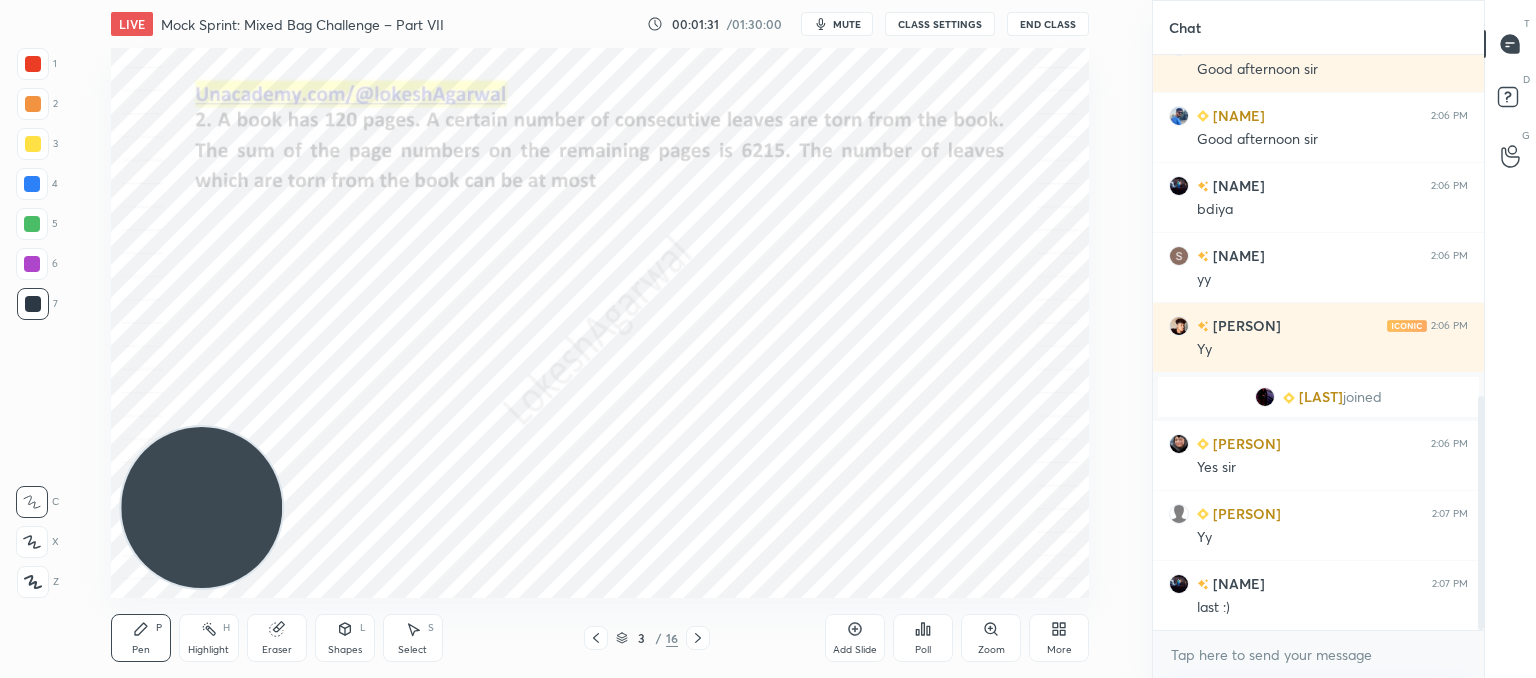 click at bounding box center (698, 638) 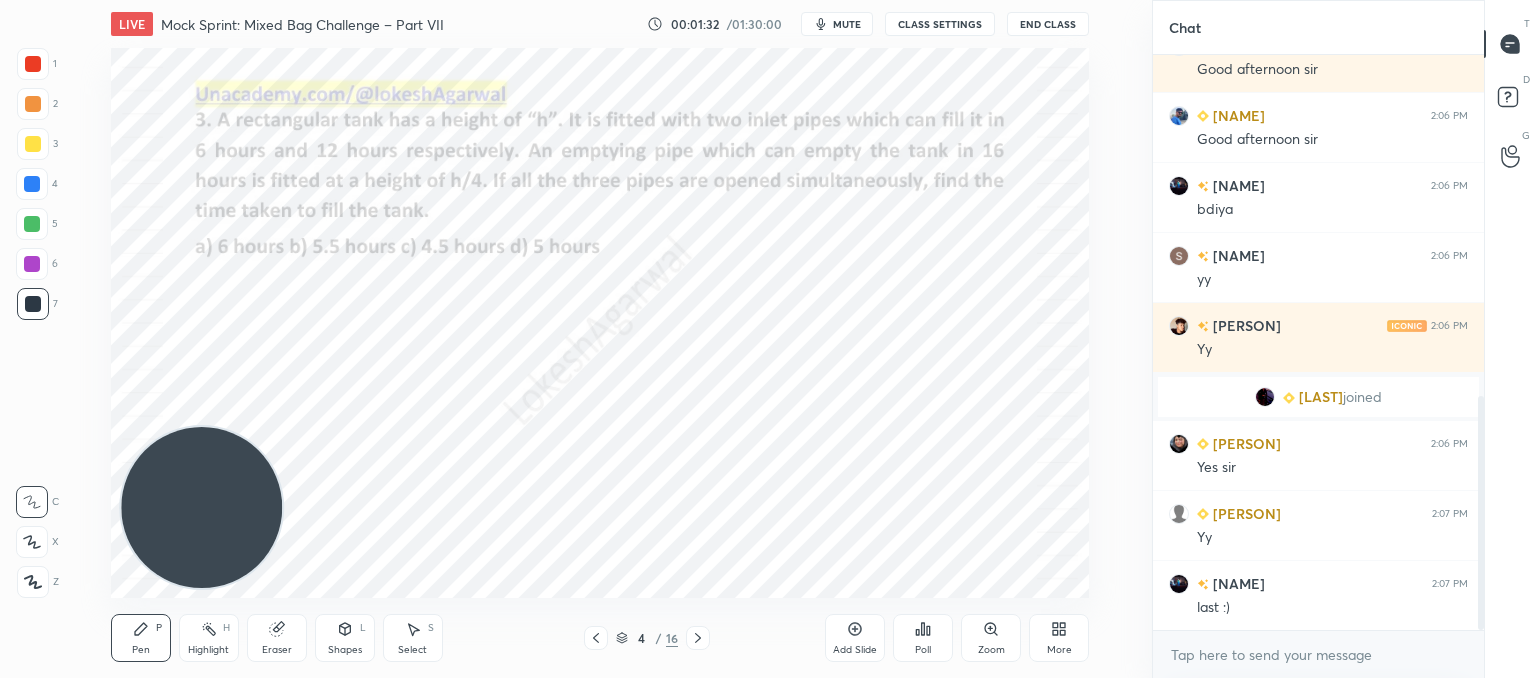 click at bounding box center [698, 638] 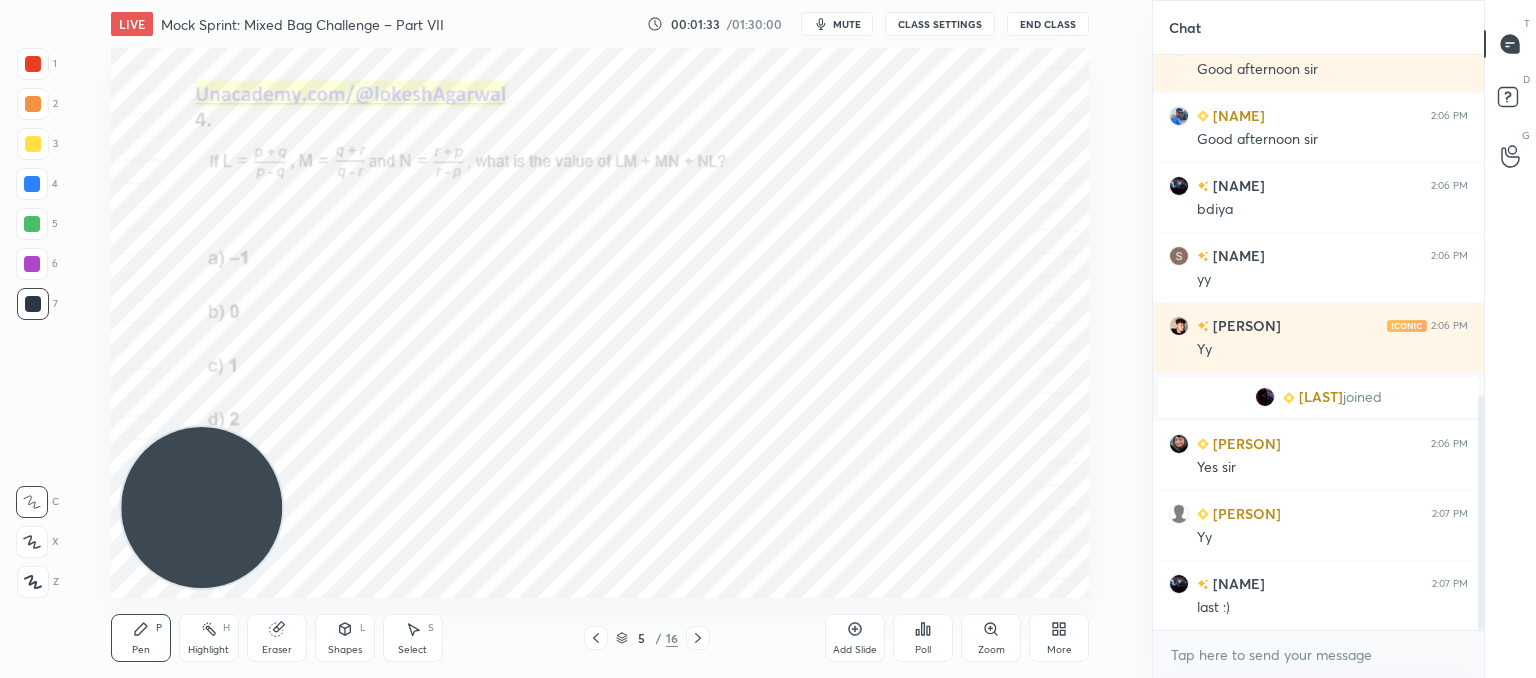 click at bounding box center [698, 638] 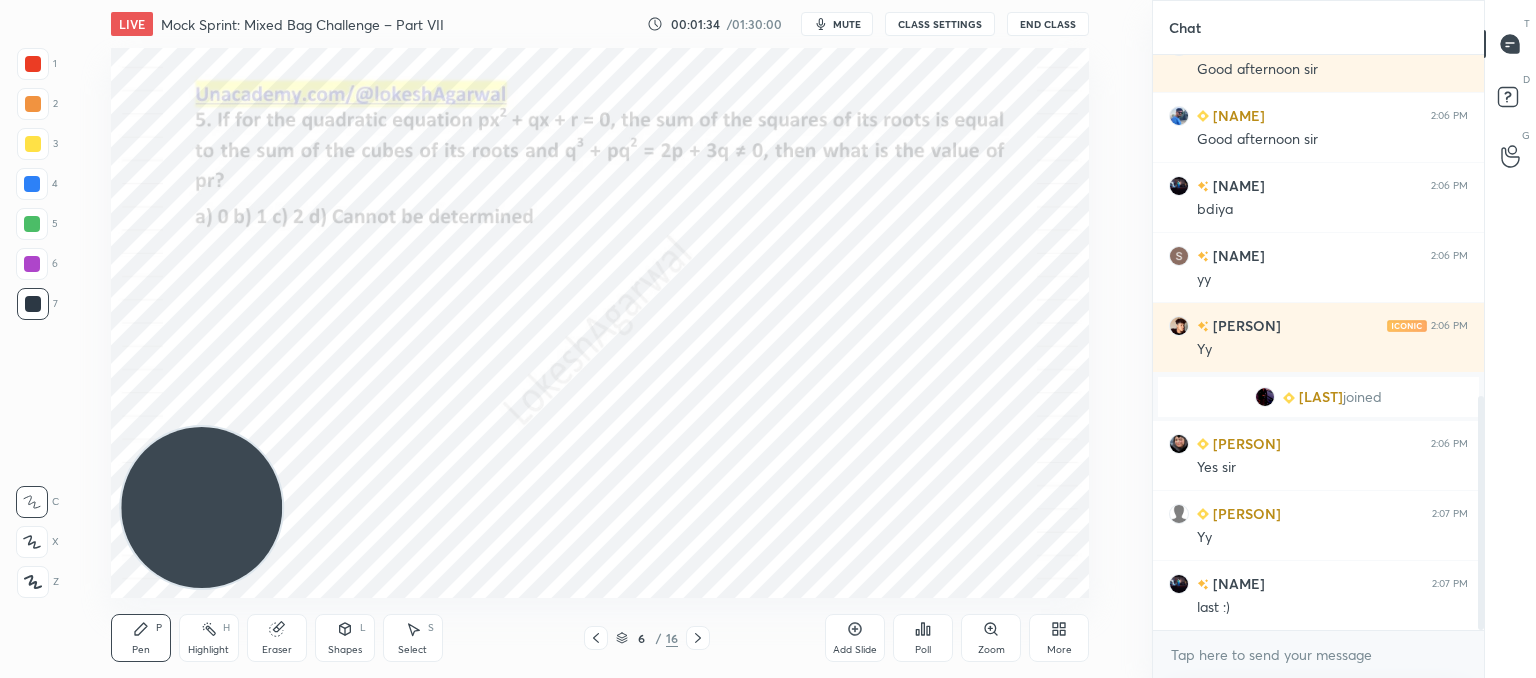 click at bounding box center (698, 638) 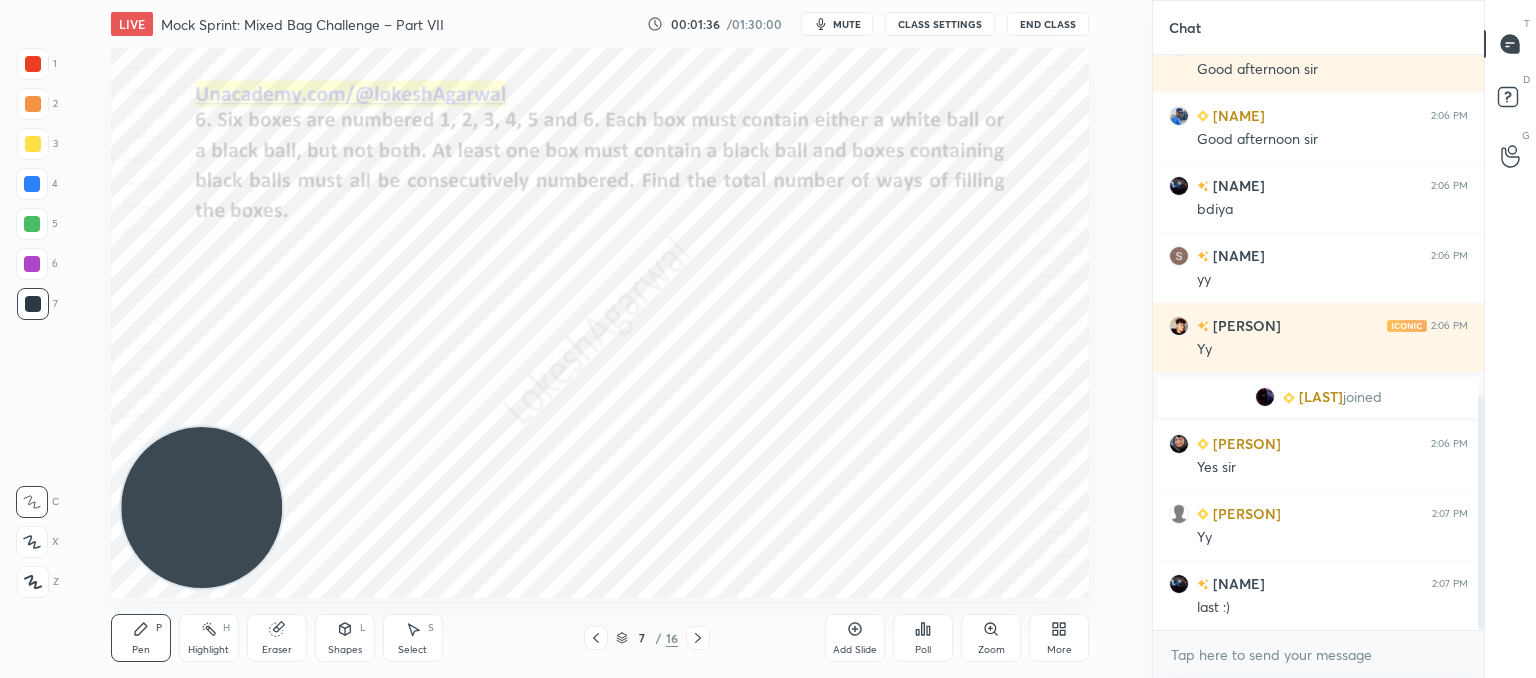 click 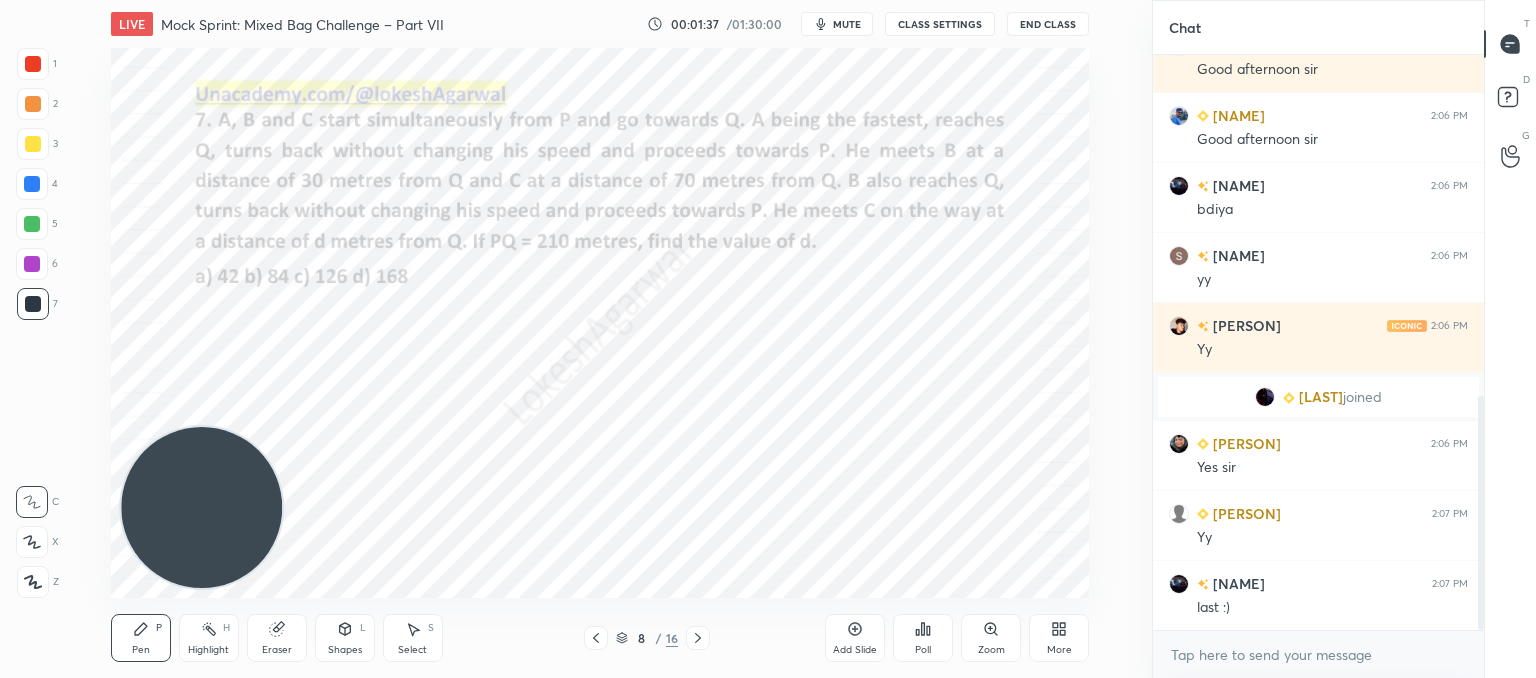 click 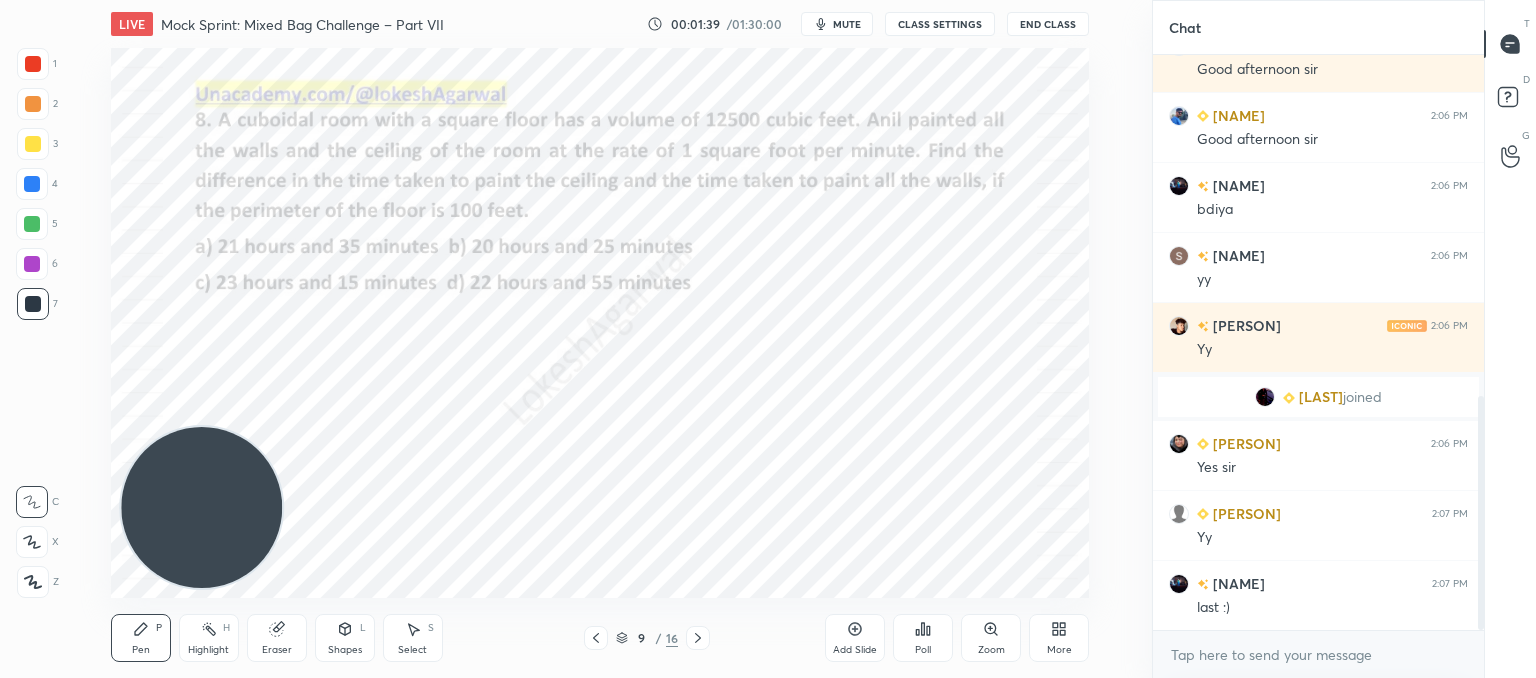 click on "Poll" at bounding box center (923, 638) 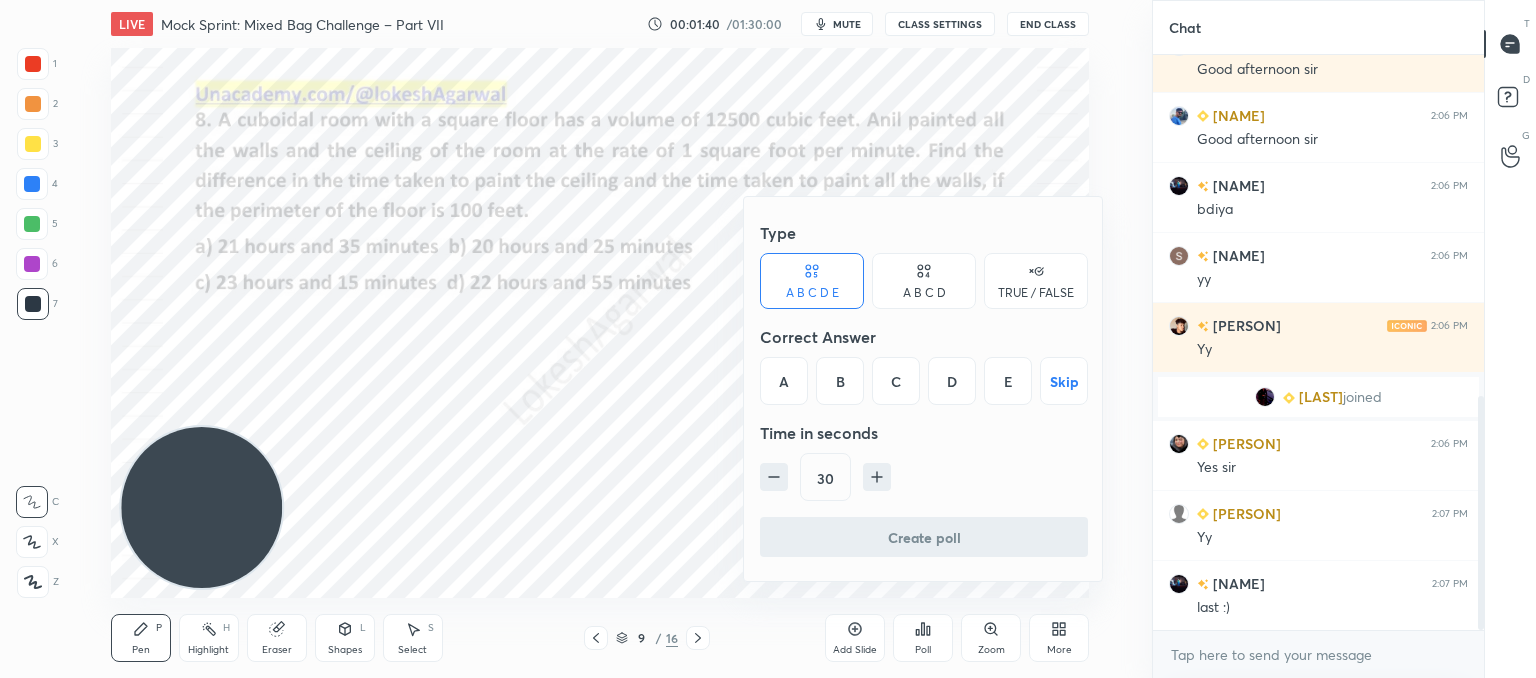 click on "A B C D" at bounding box center (924, 281) 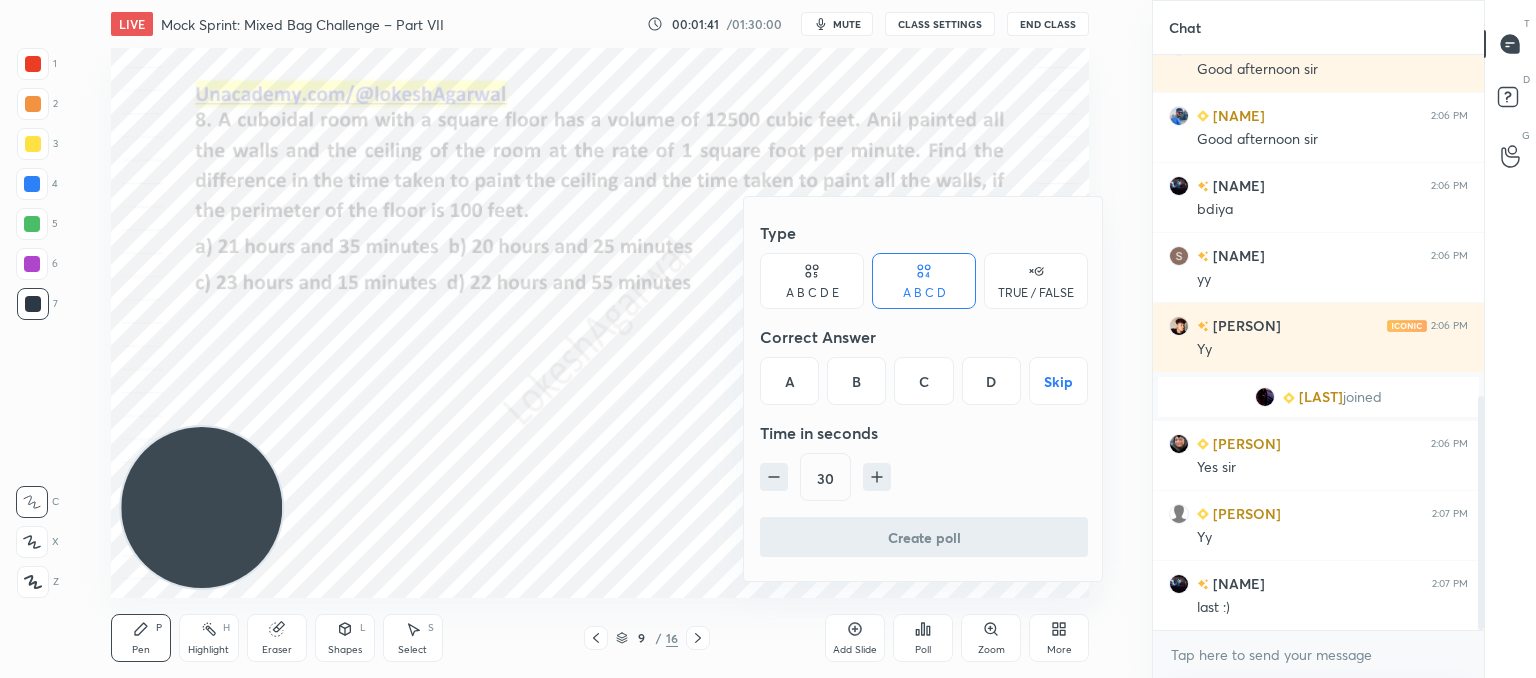 click on "D" at bounding box center [991, 381] 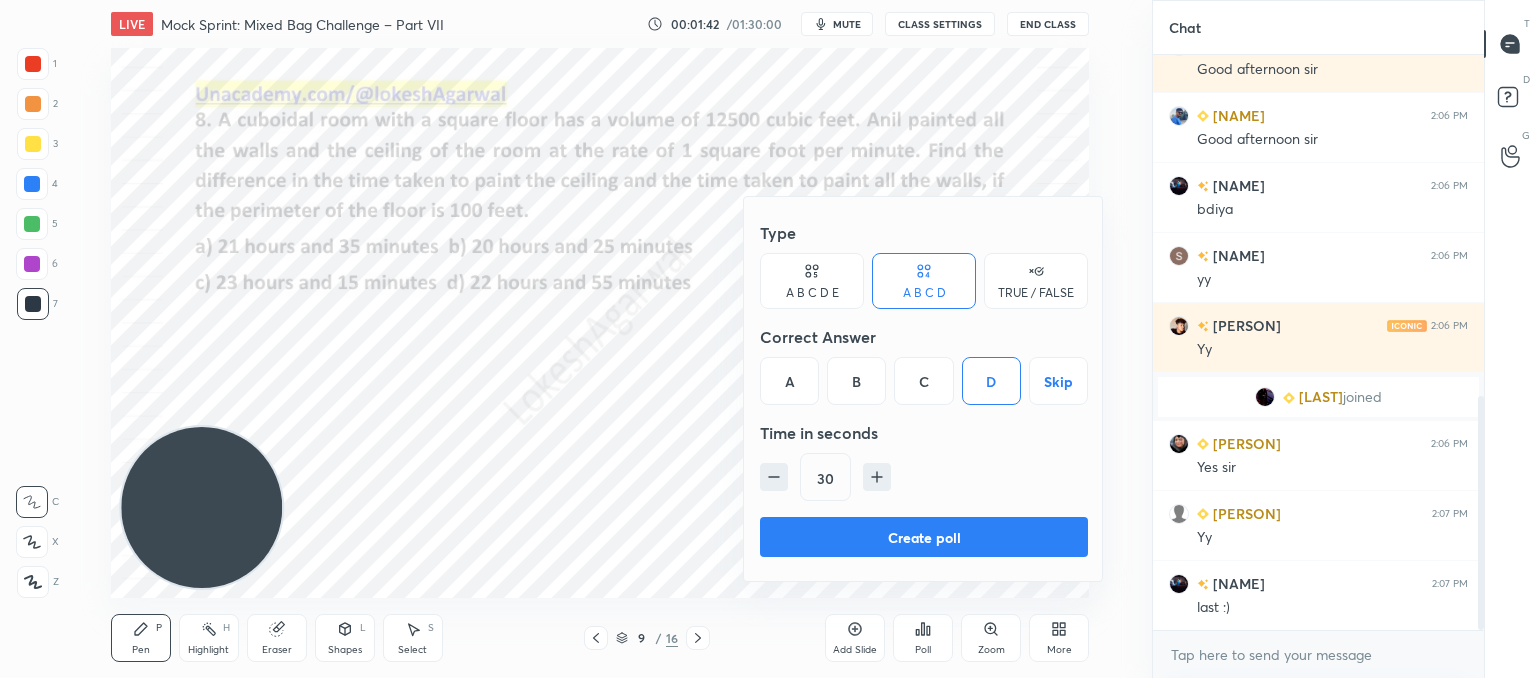 click on "Create poll" at bounding box center (924, 537) 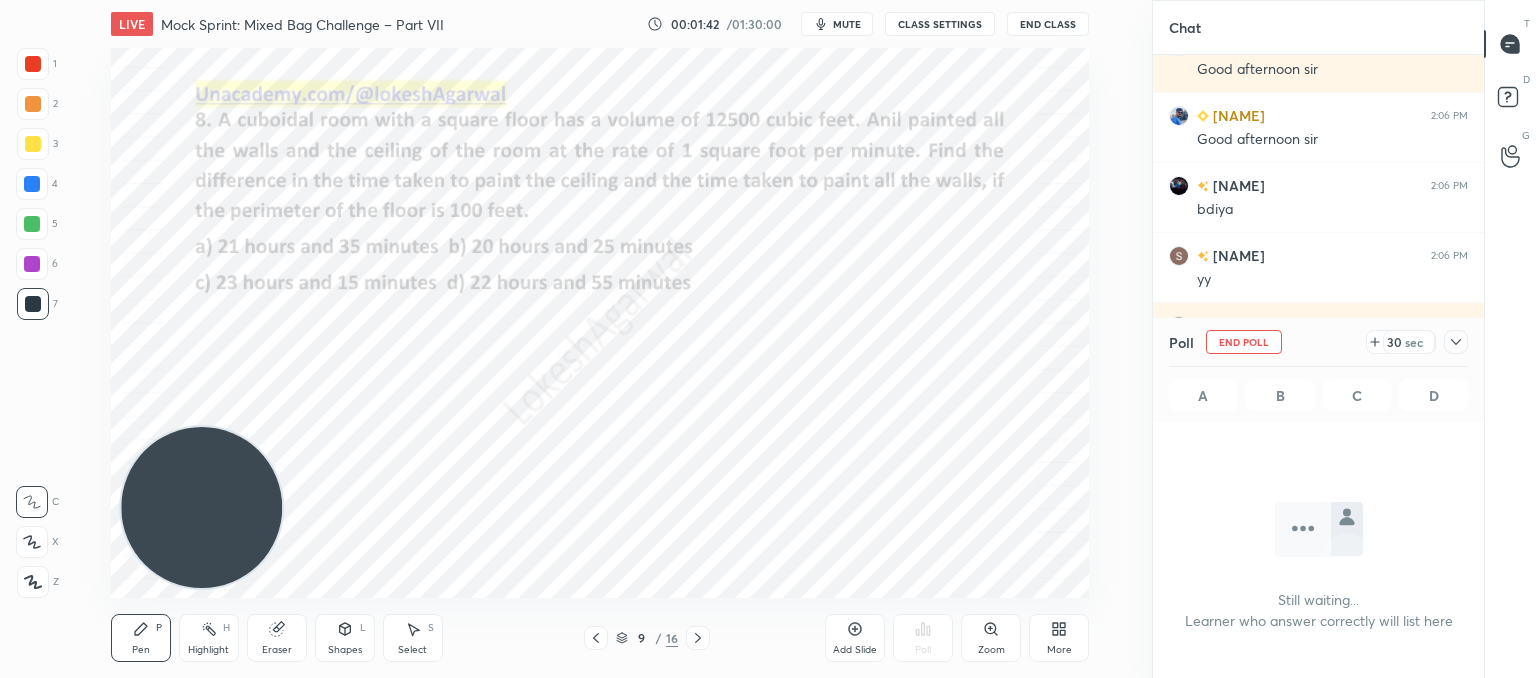 scroll, scrollTop: 476, scrollLeft: 325, axis: both 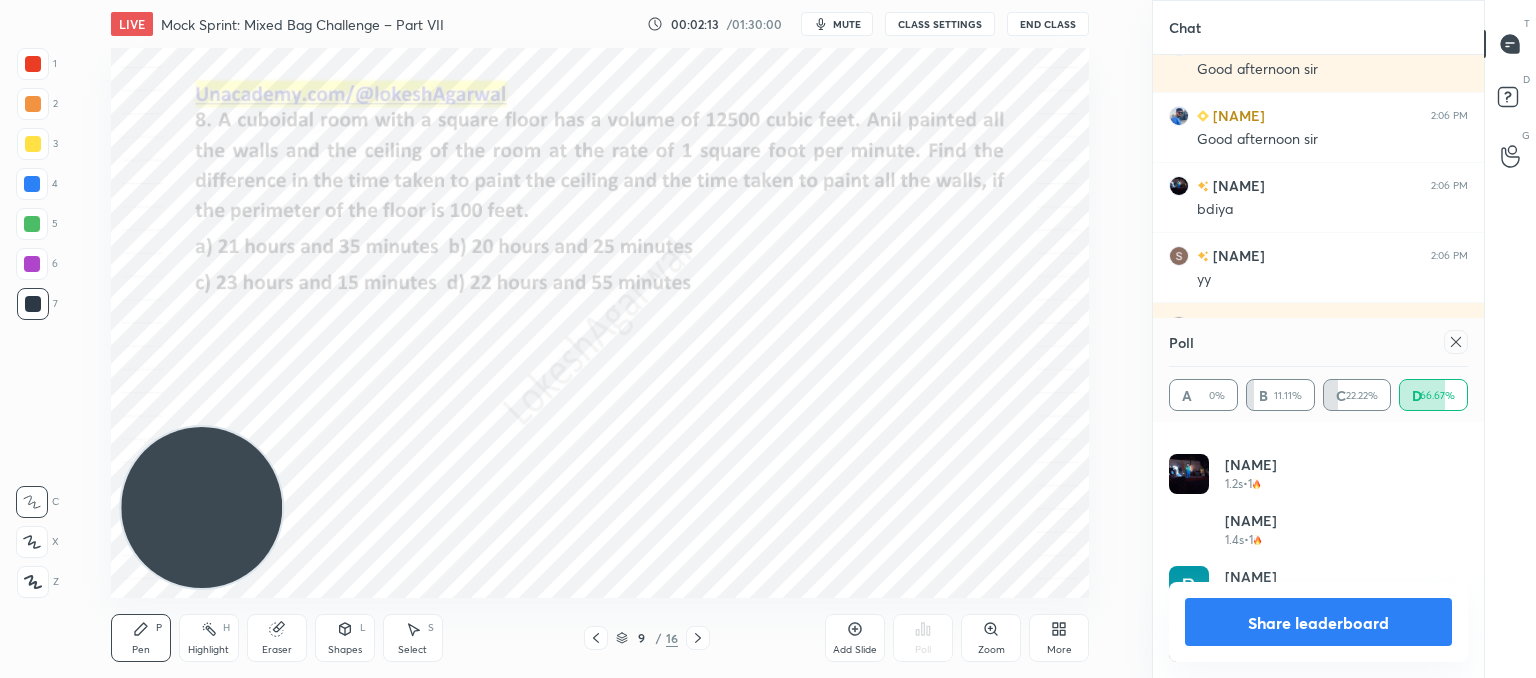 click 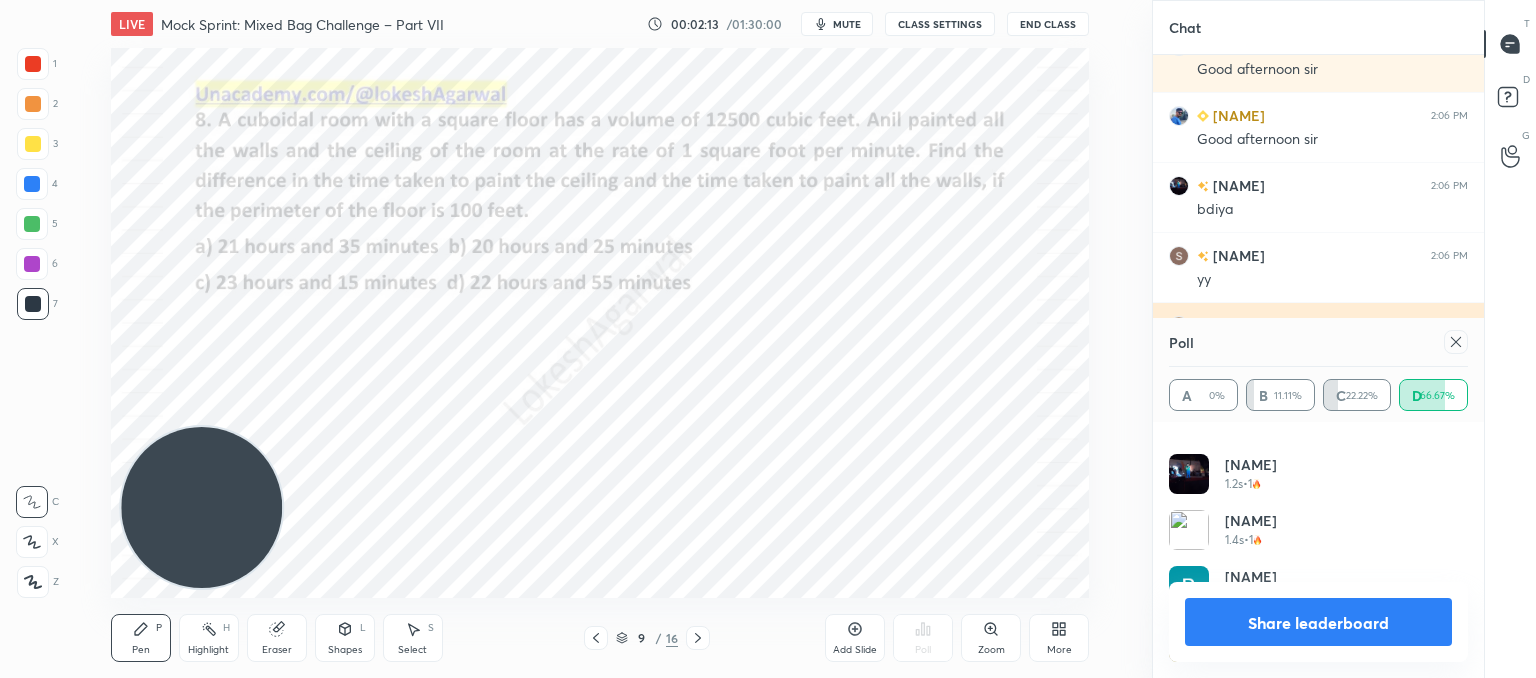 scroll, scrollTop: 121, scrollLeft: 293, axis: both 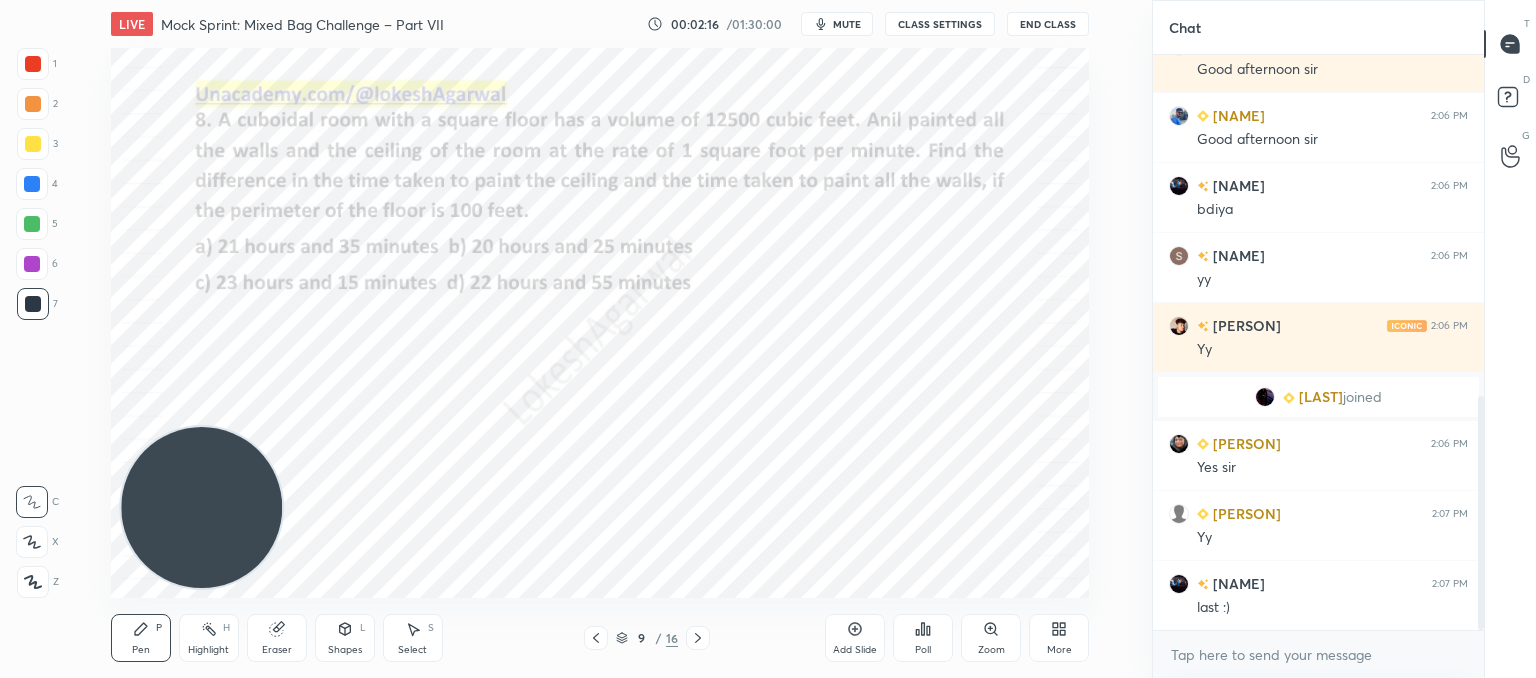 click 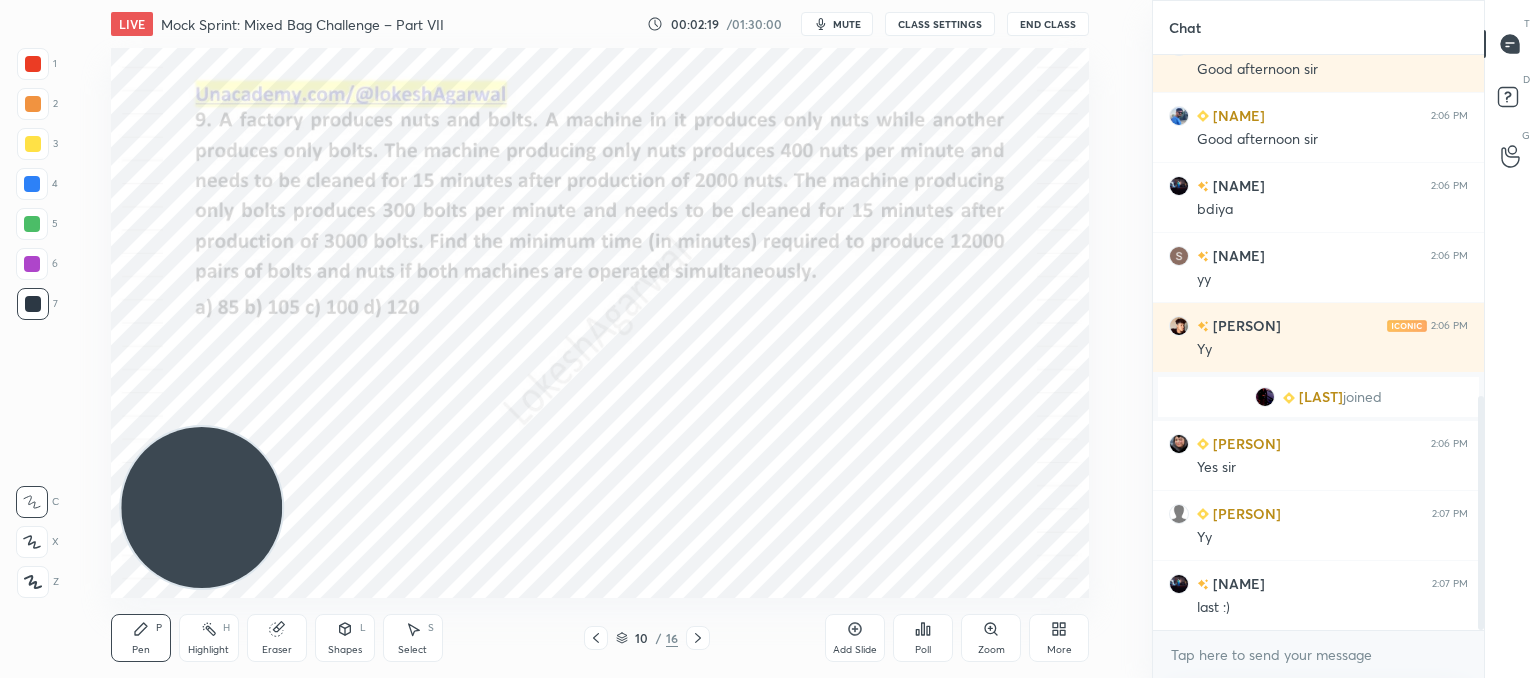 click on "Poll" at bounding box center (923, 638) 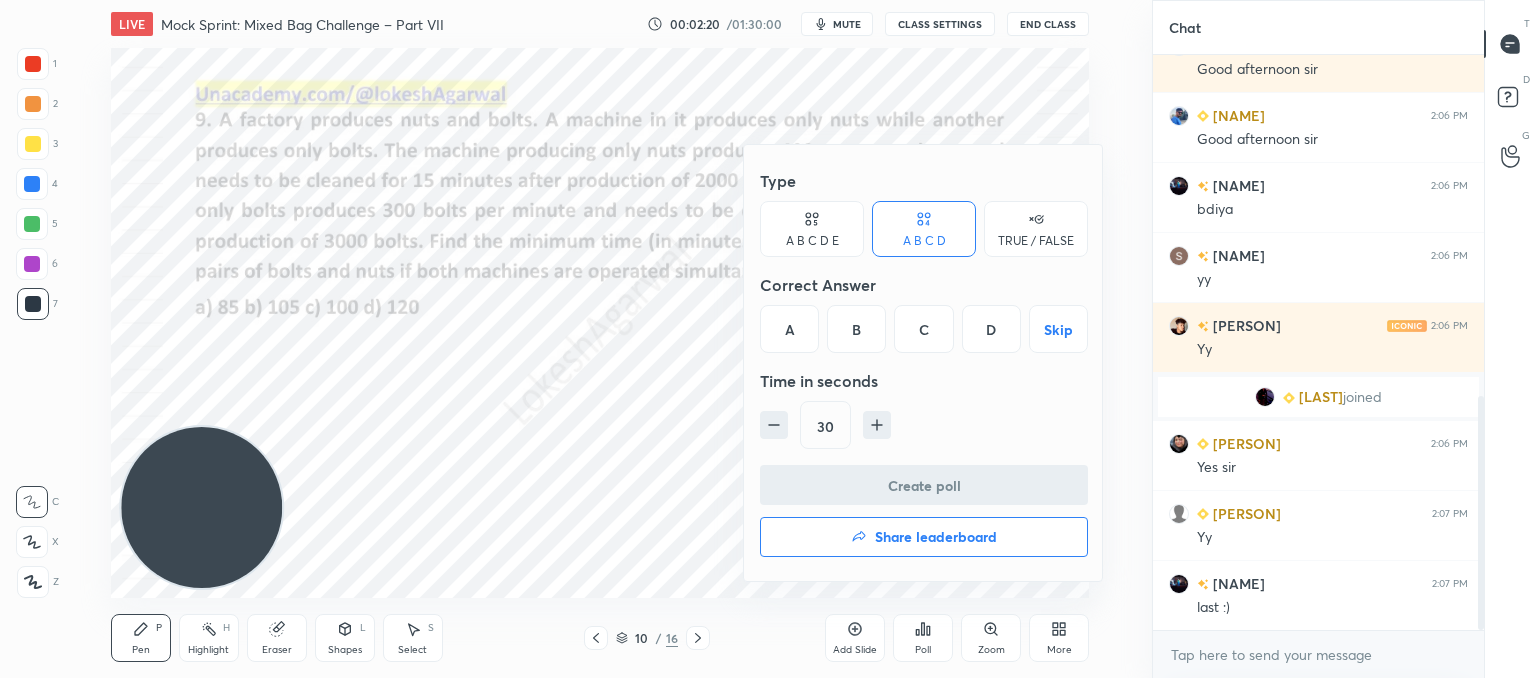 click on "B" at bounding box center (856, 329) 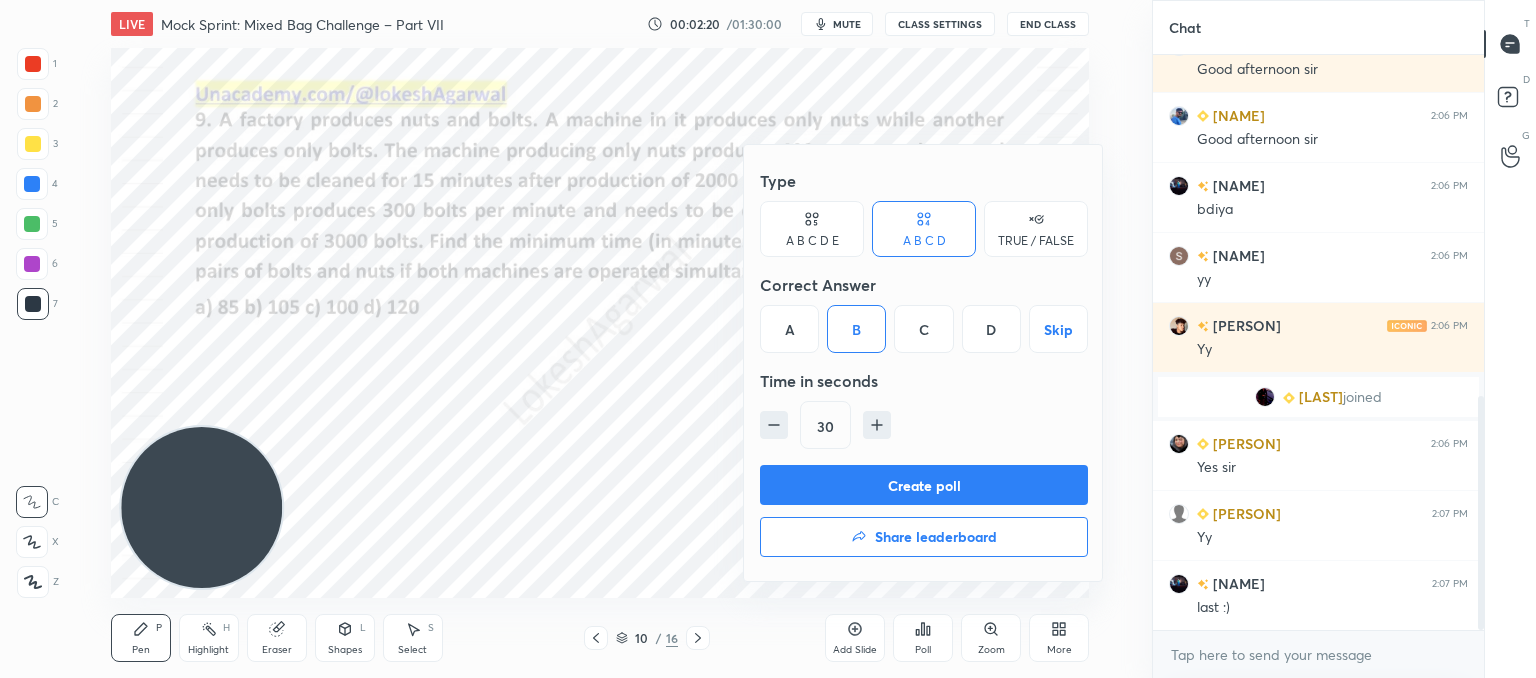 click on "Create poll" at bounding box center (924, 485) 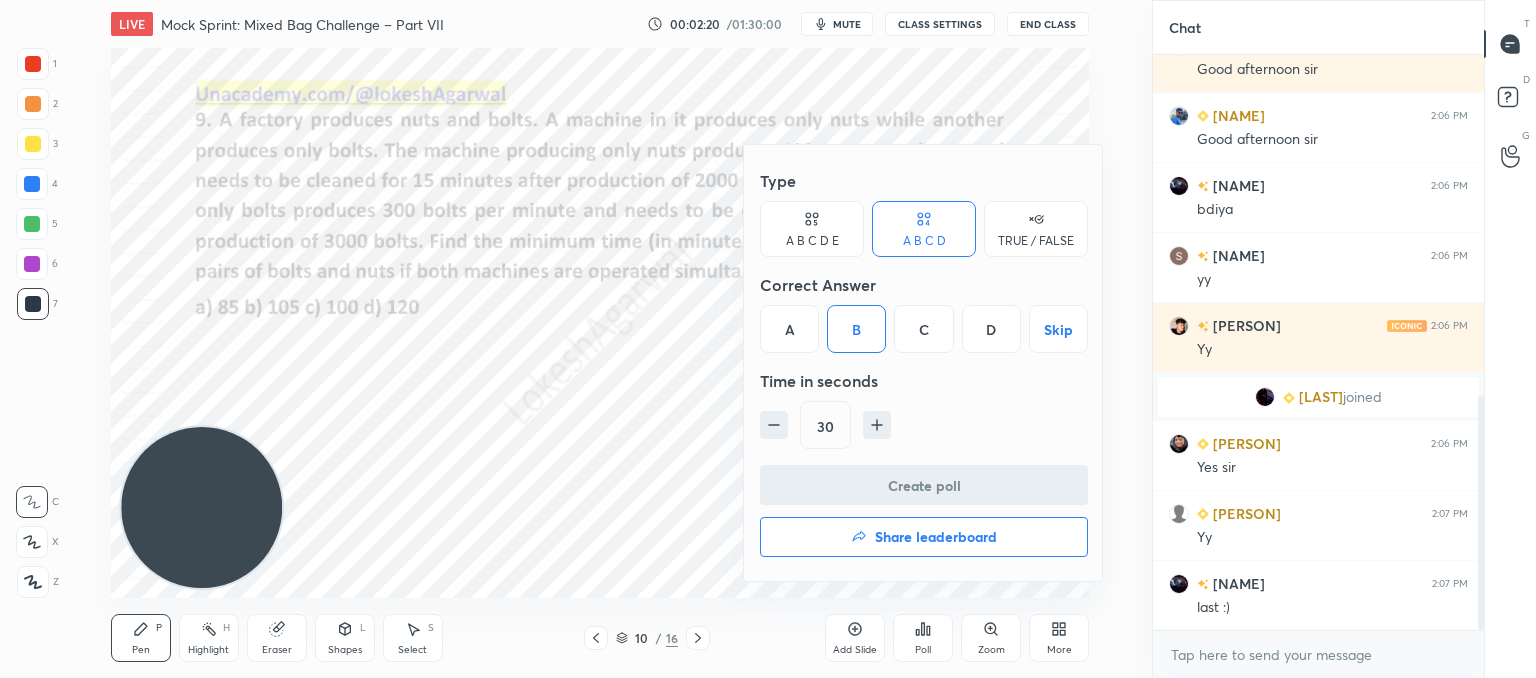 scroll, scrollTop: 536, scrollLeft: 325, axis: both 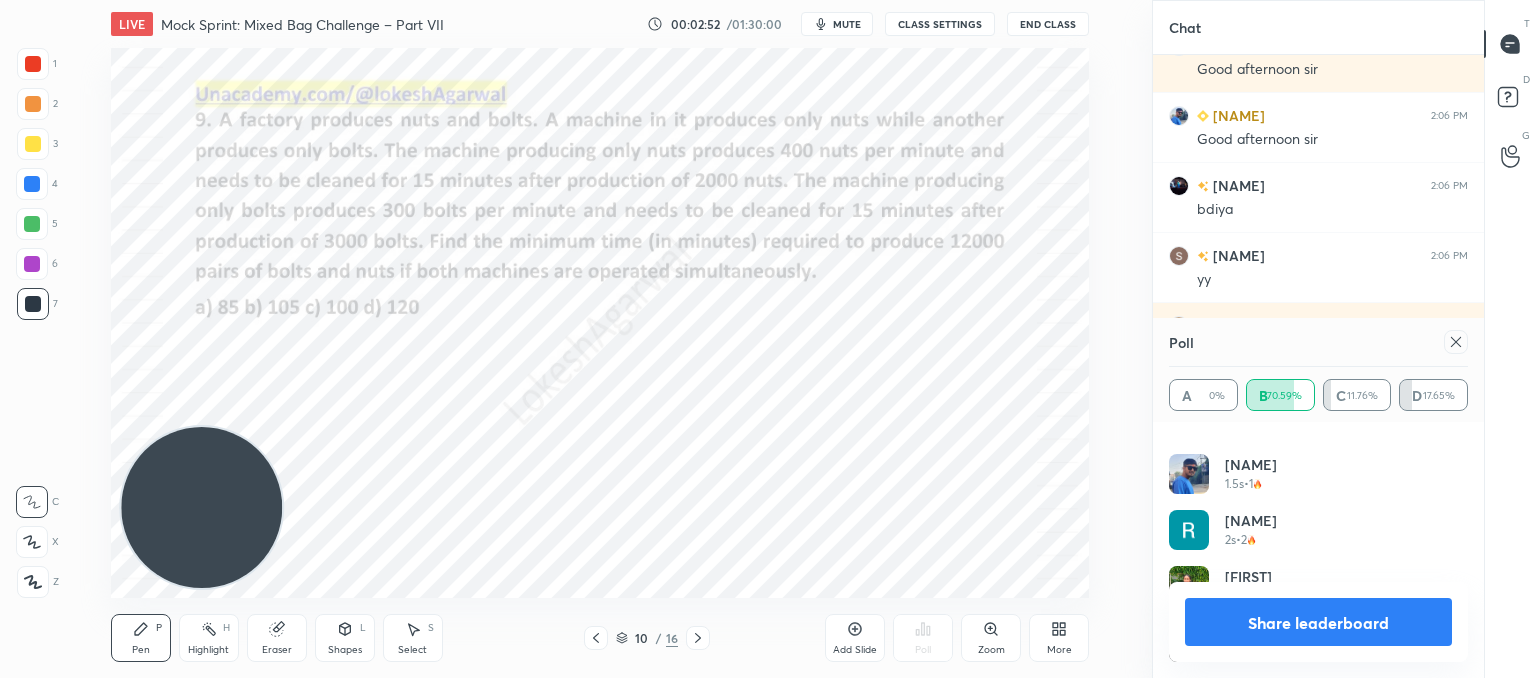 click 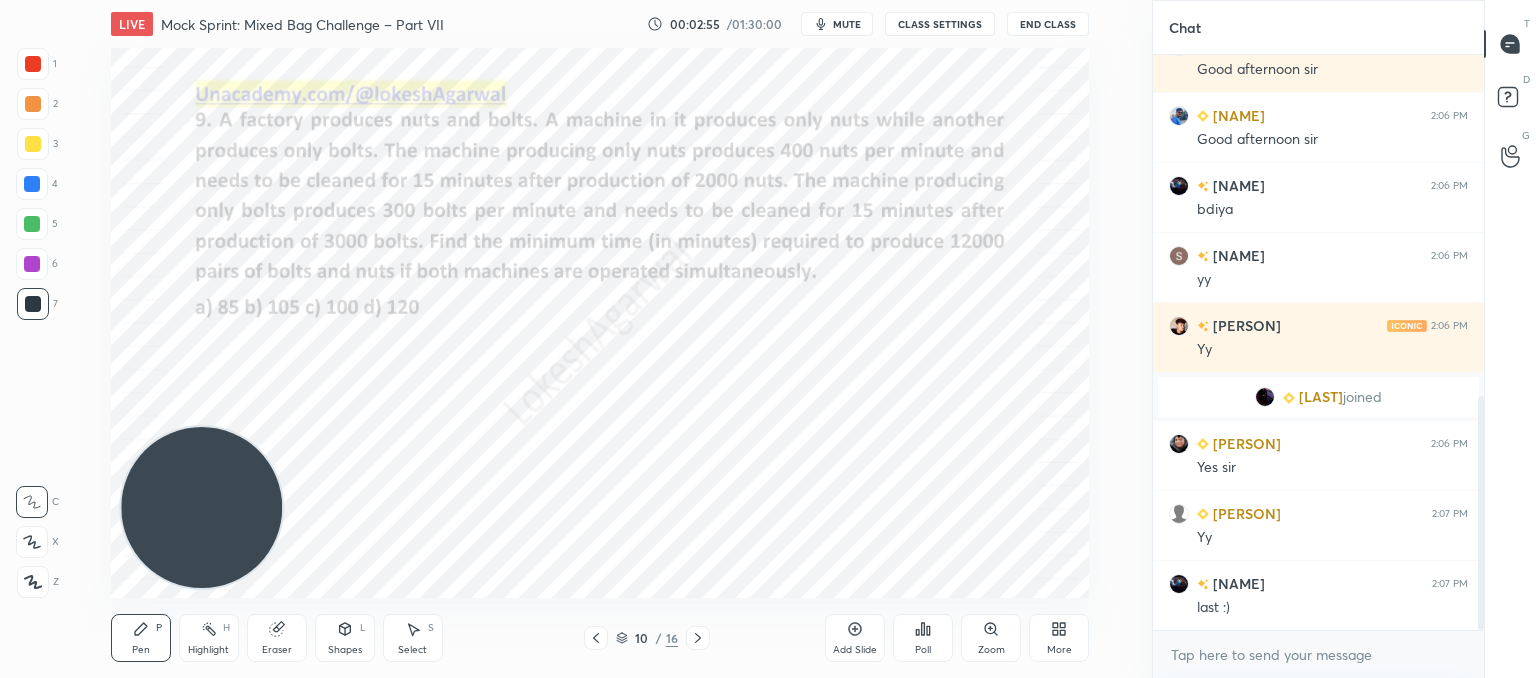 click 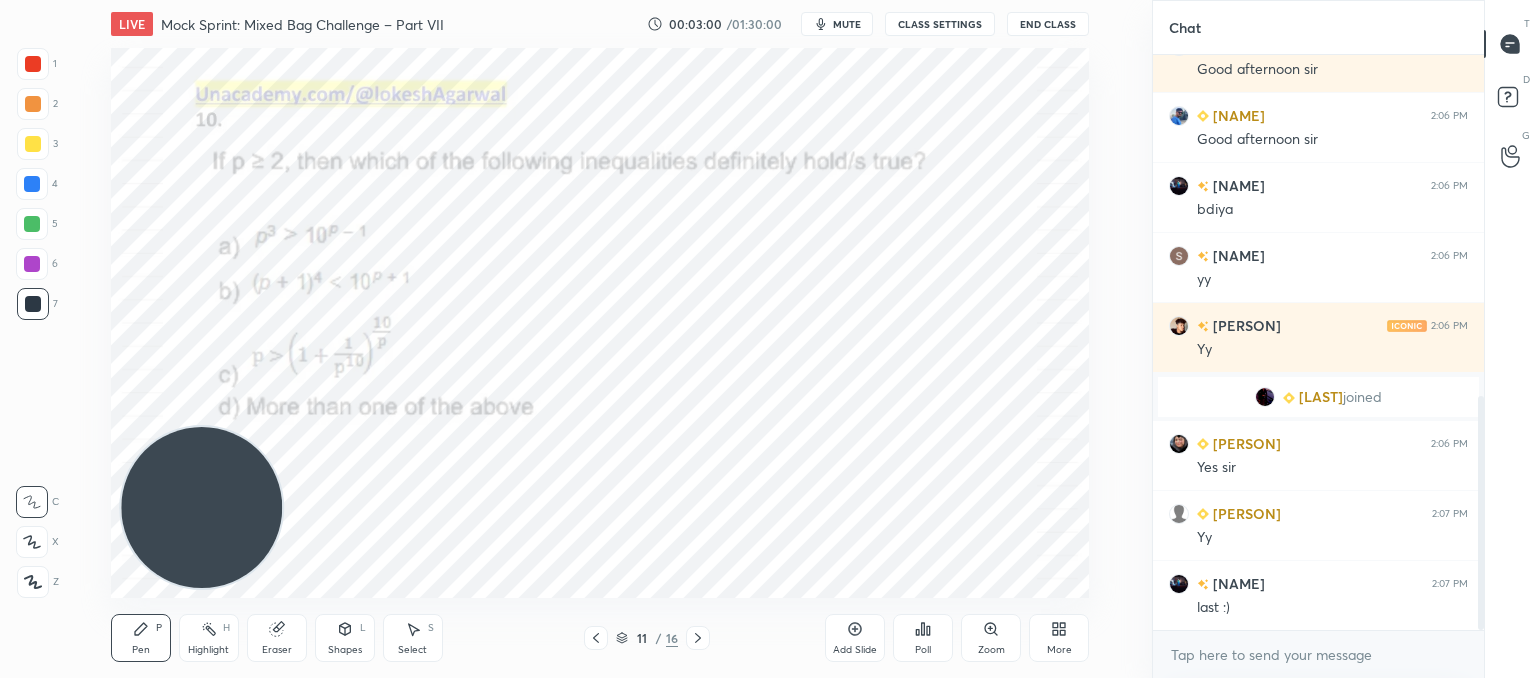 click 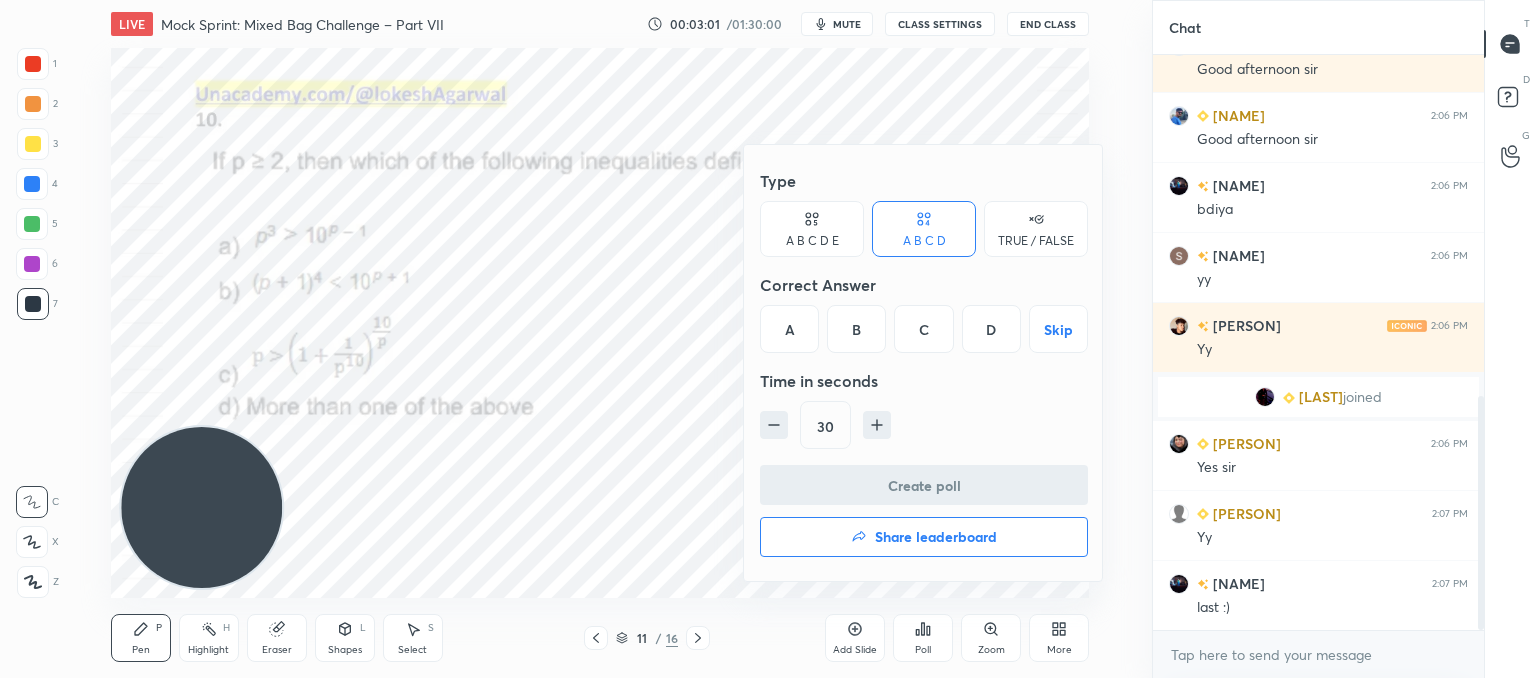 click on "D" at bounding box center [991, 329] 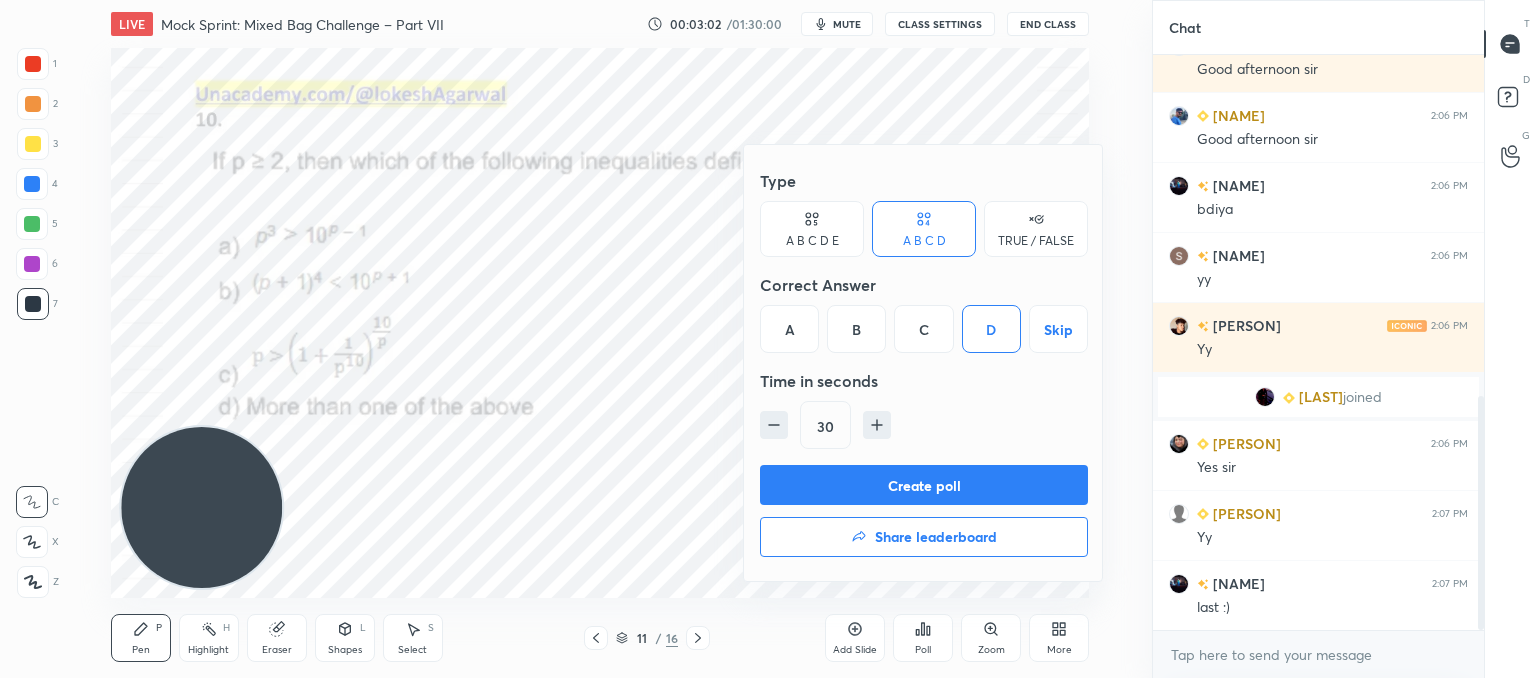 click on "Create poll" at bounding box center [924, 485] 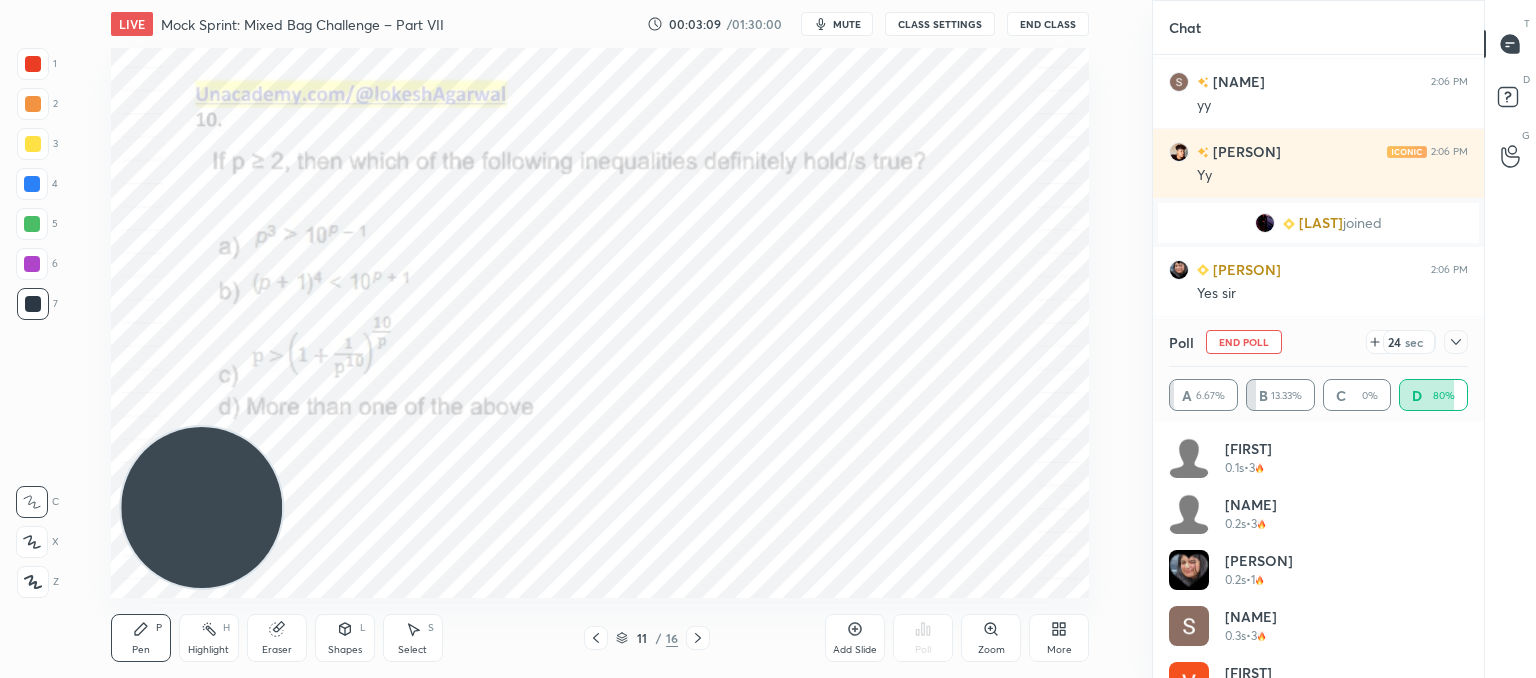 click 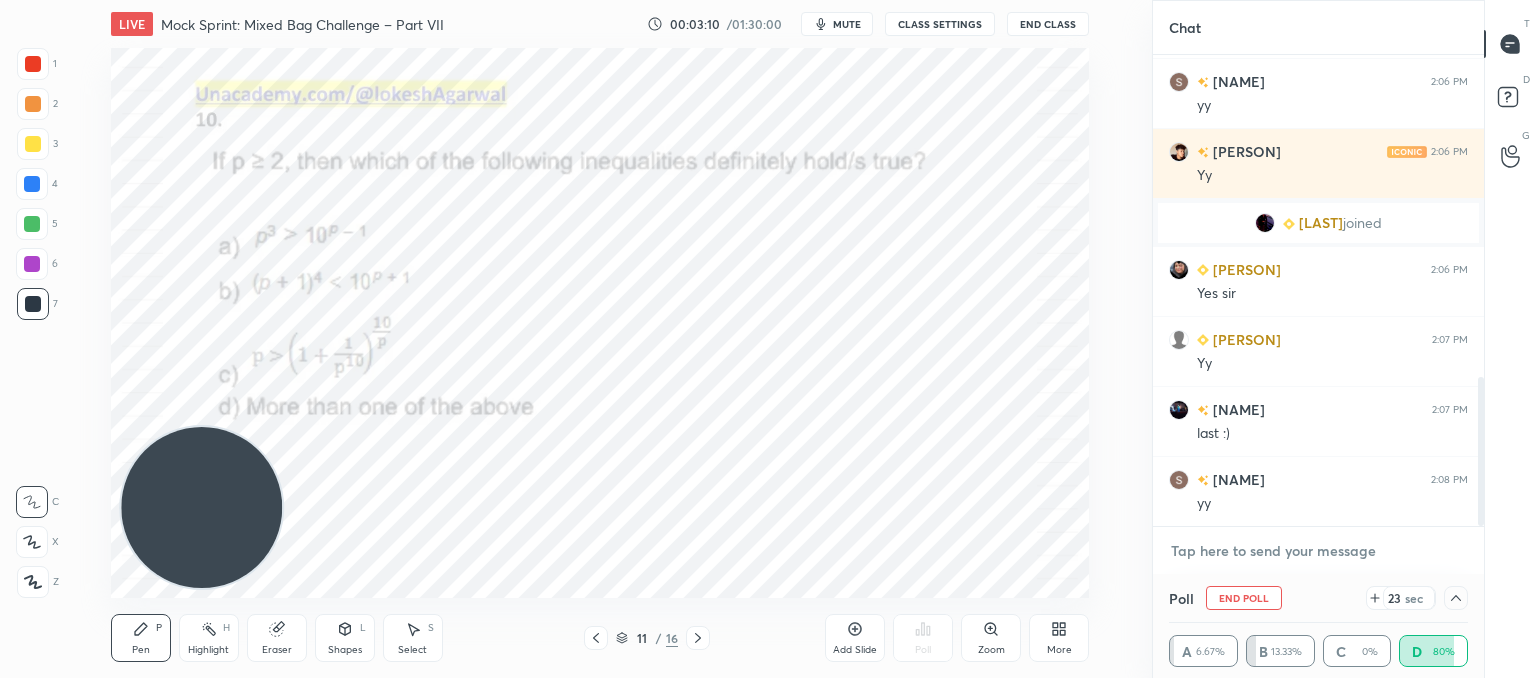 click at bounding box center (1318, 551) 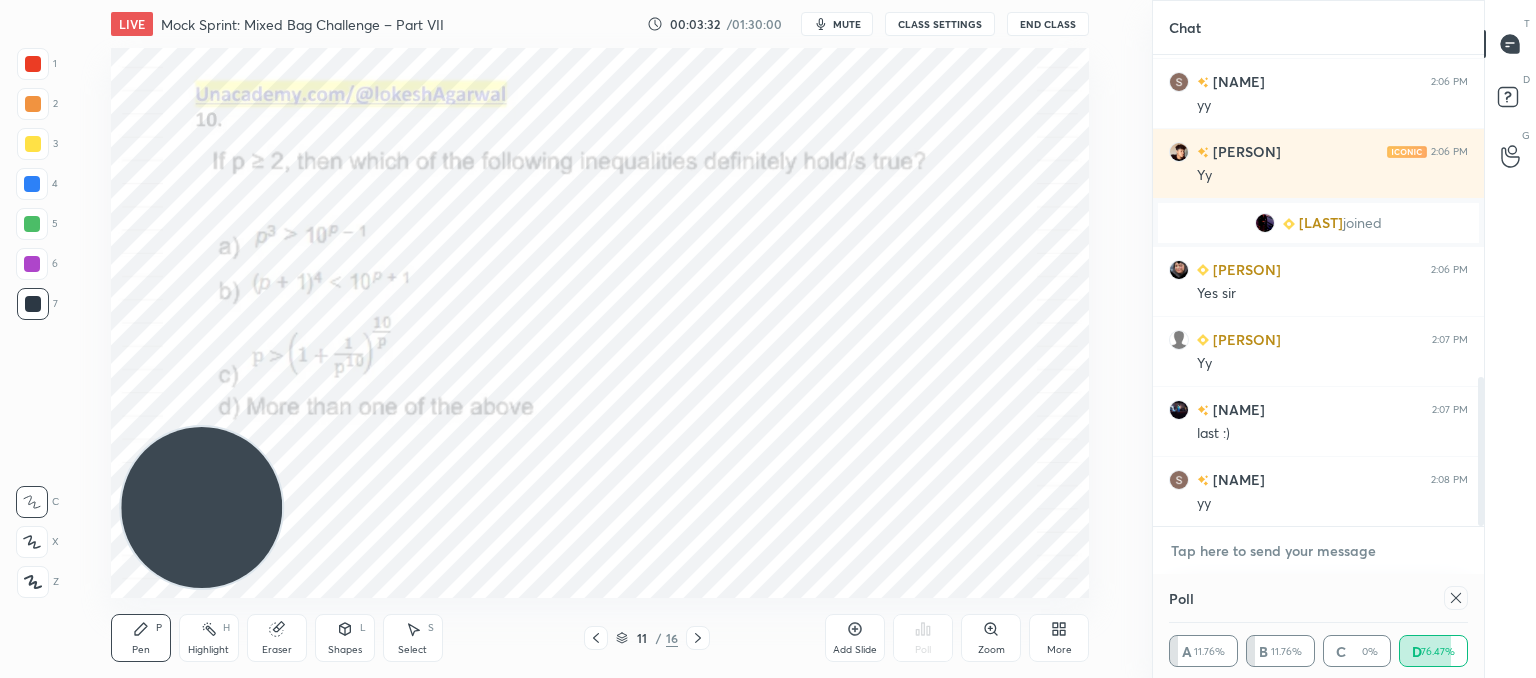 scroll, scrollTop: 6, scrollLeft: 6, axis: both 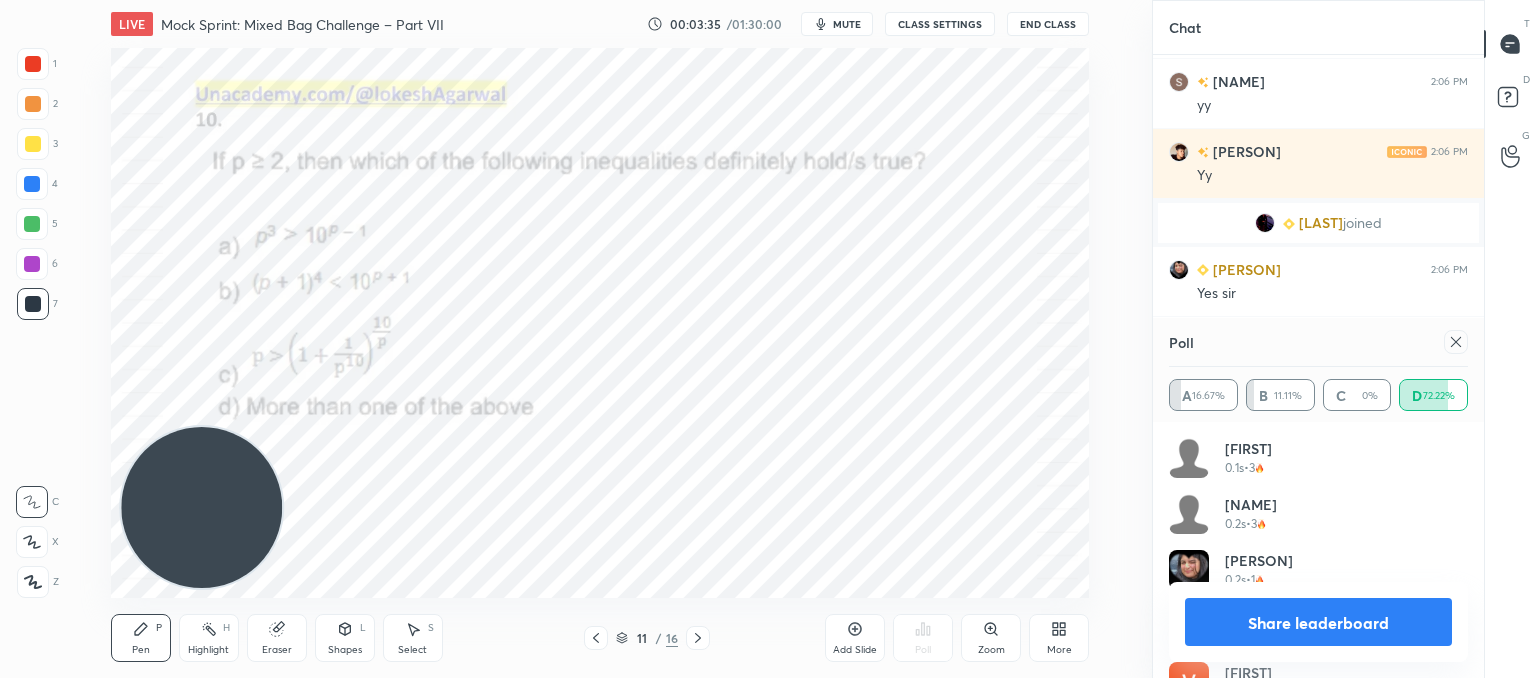 click 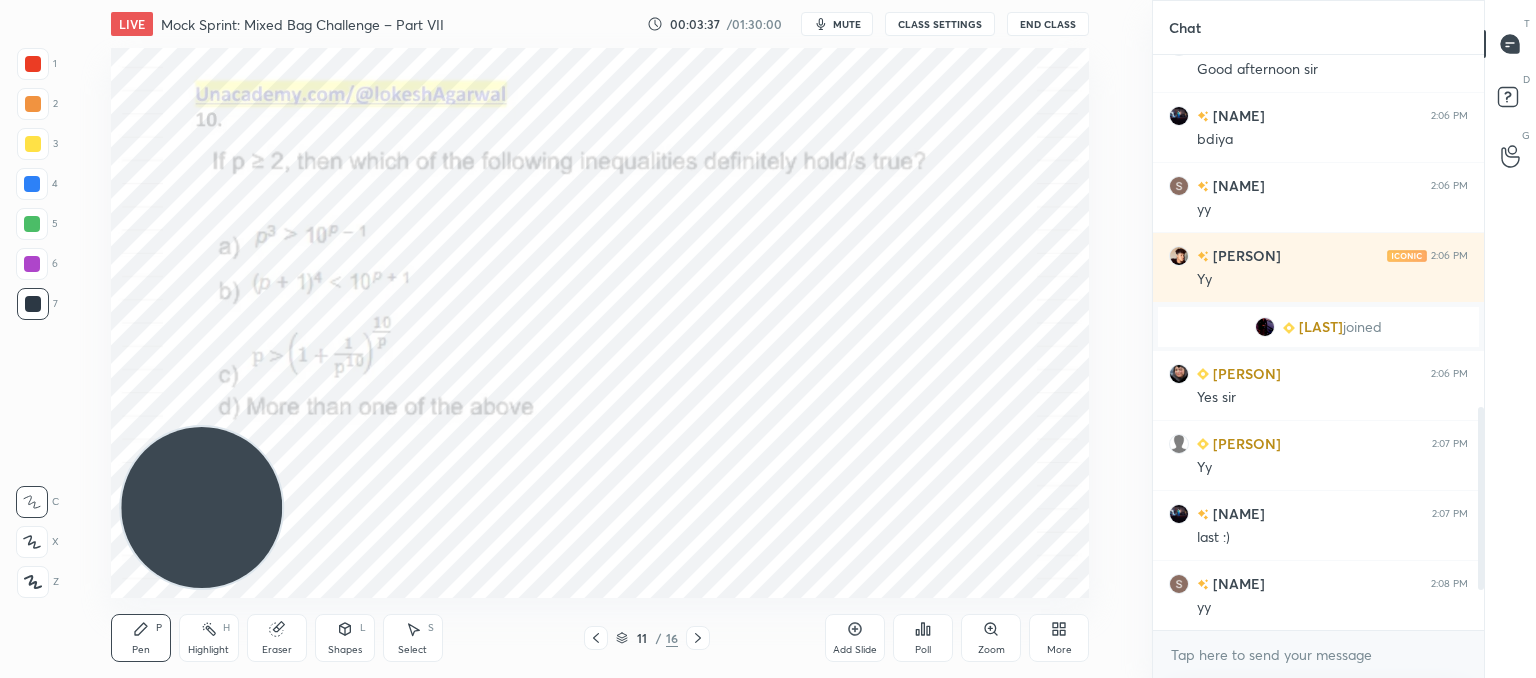 click 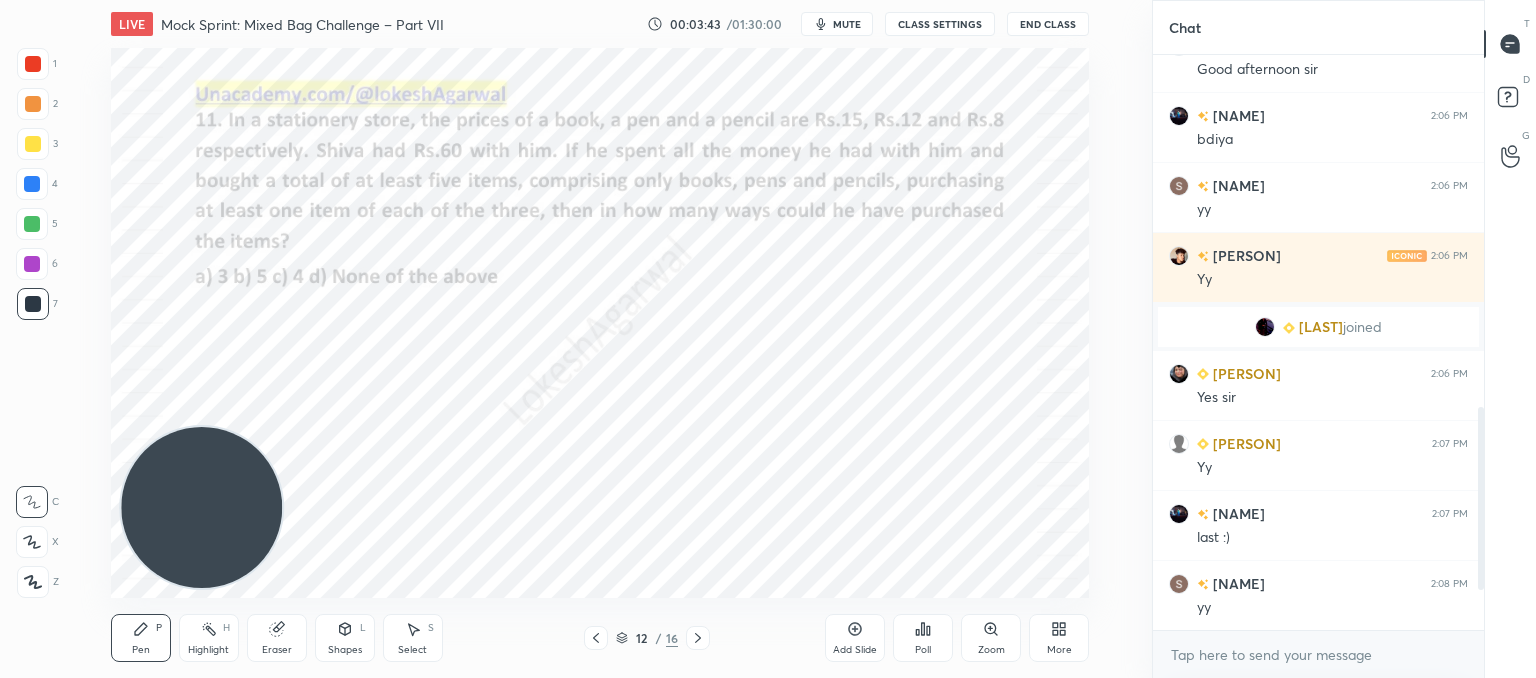 click on "Poll" at bounding box center (923, 638) 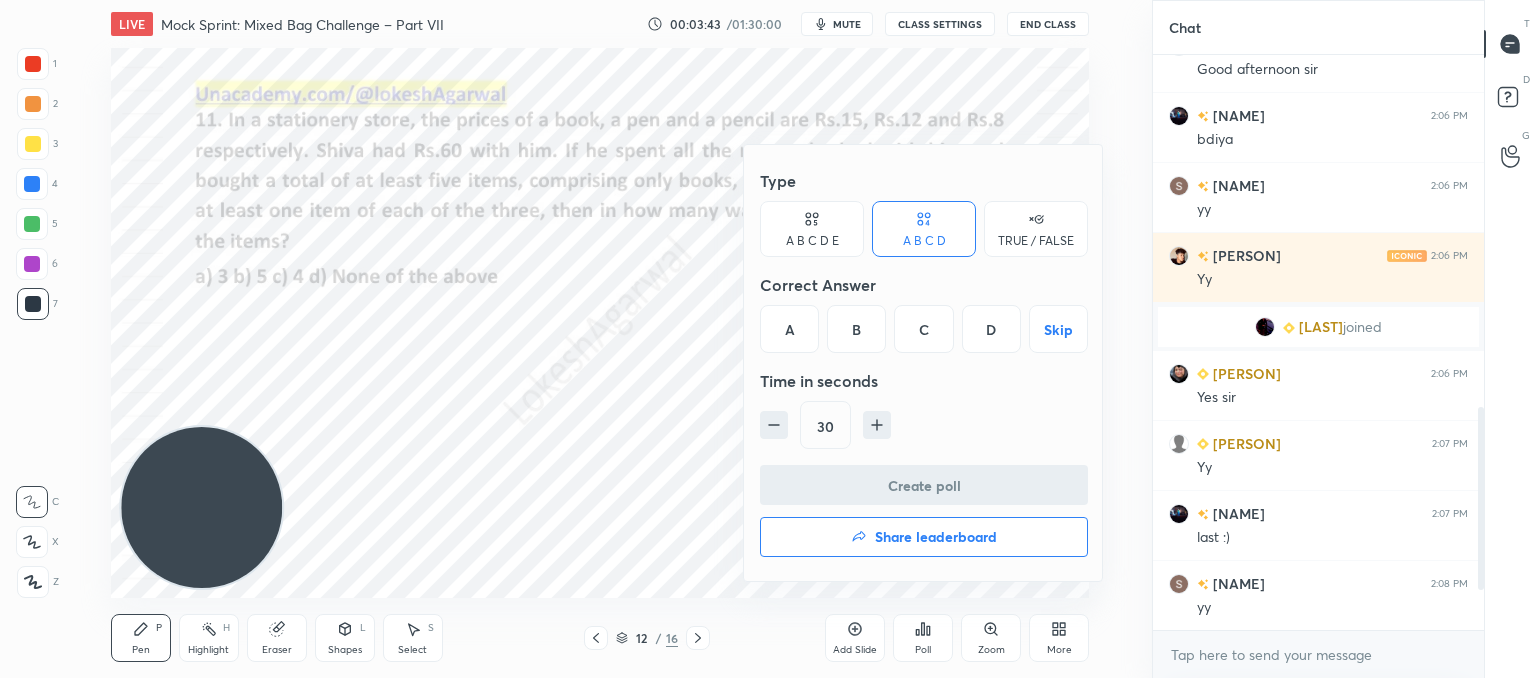 click on "D" at bounding box center (991, 329) 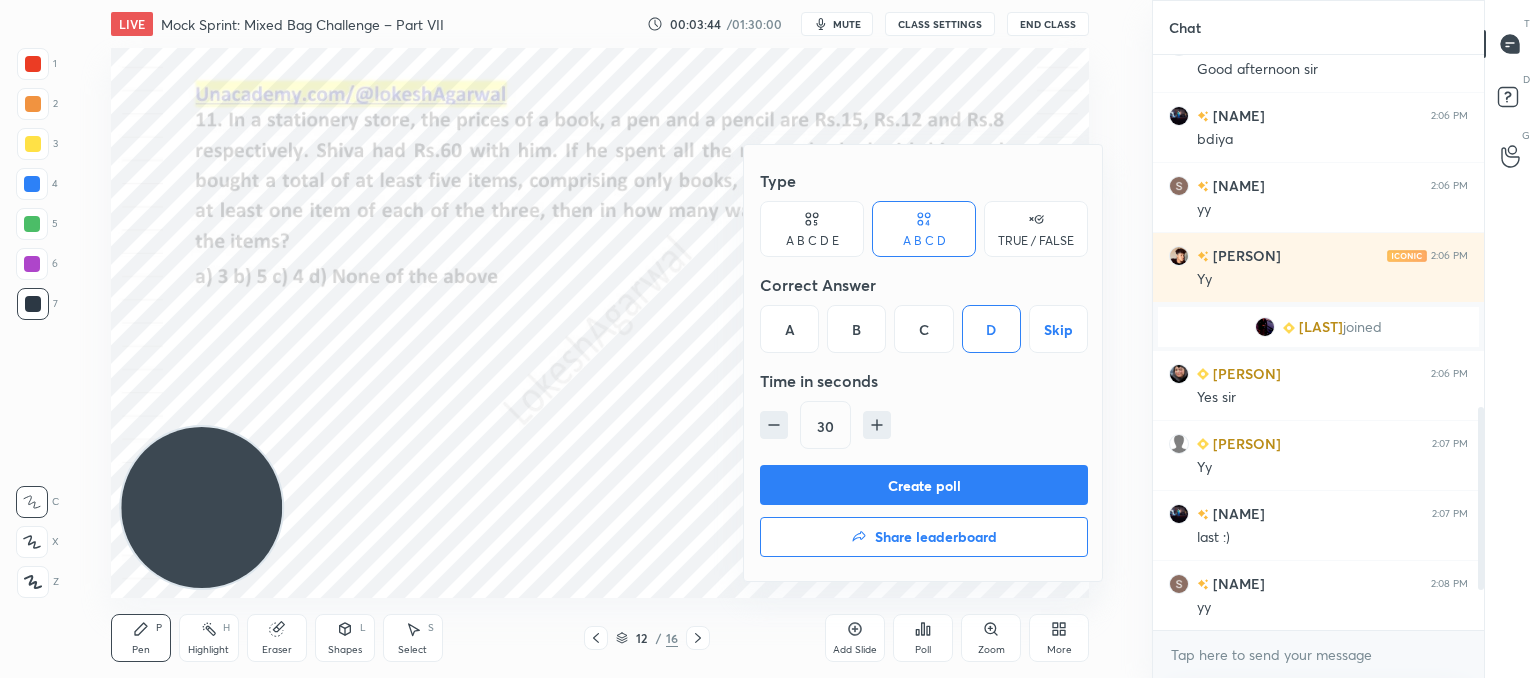click on "Create poll" at bounding box center [924, 485] 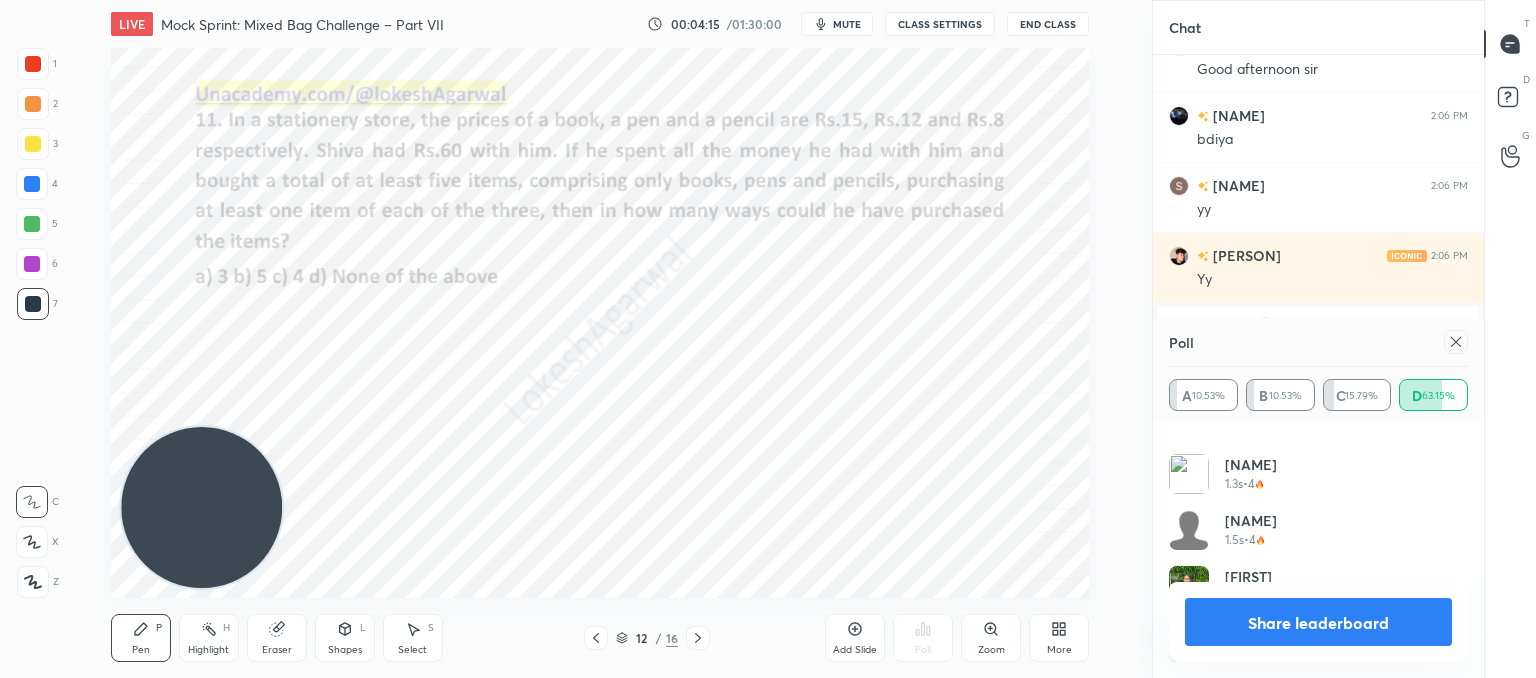 click 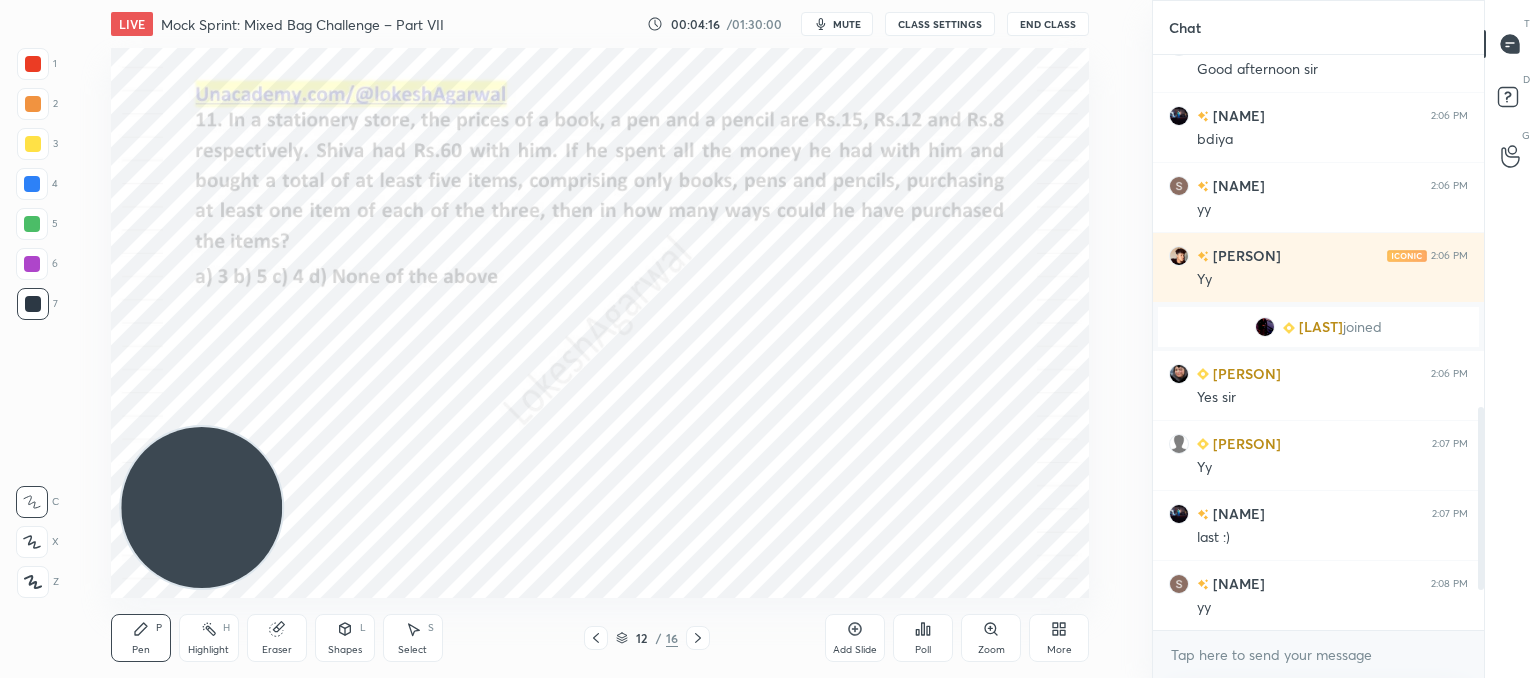 click at bounding box center [698, 638] 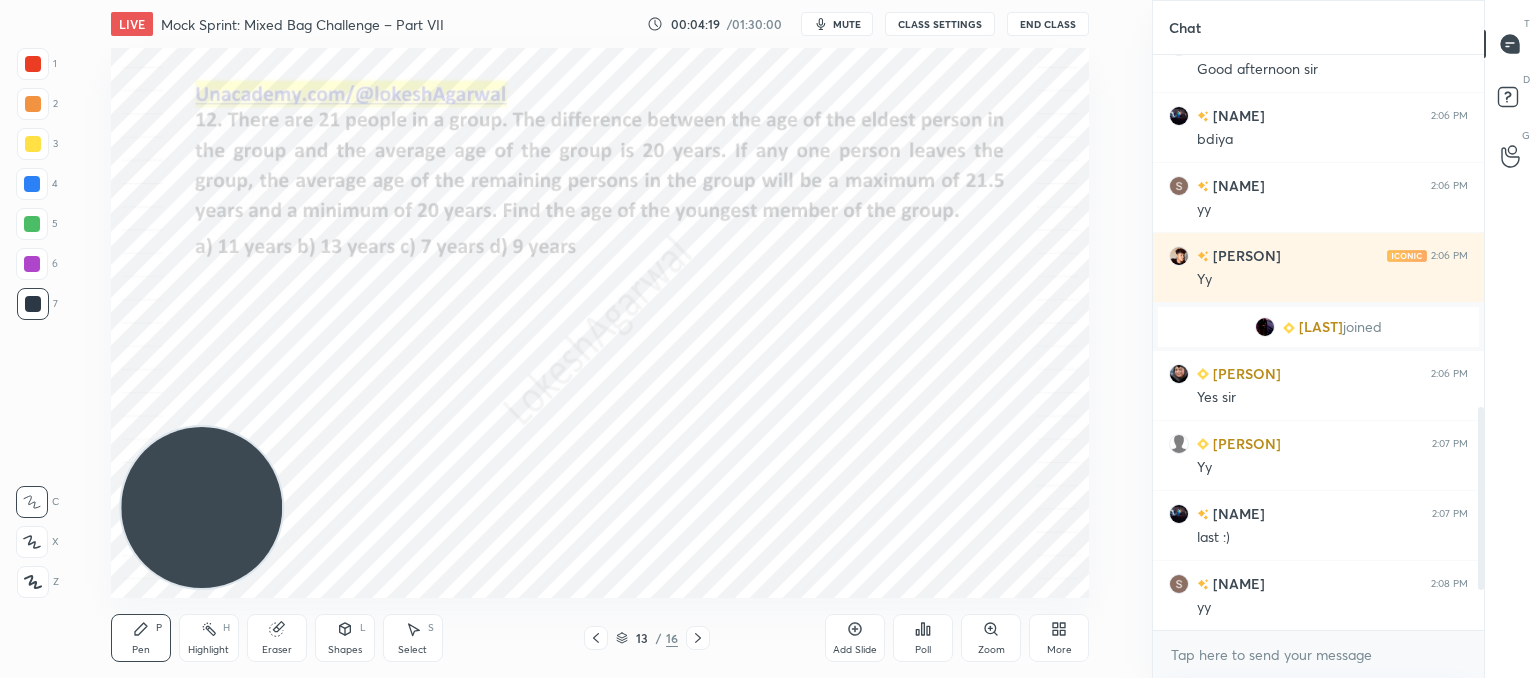 click 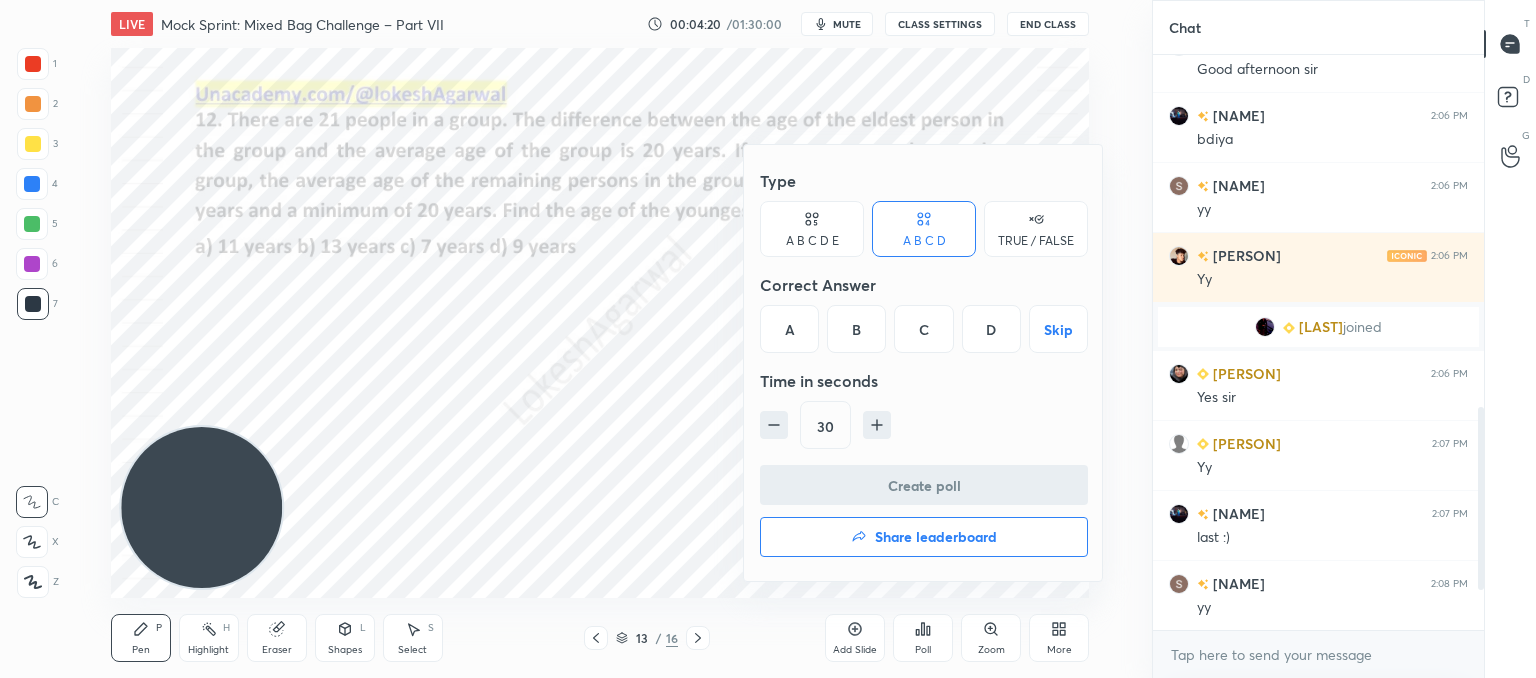 click on "A" at bounding box center (789, 329) 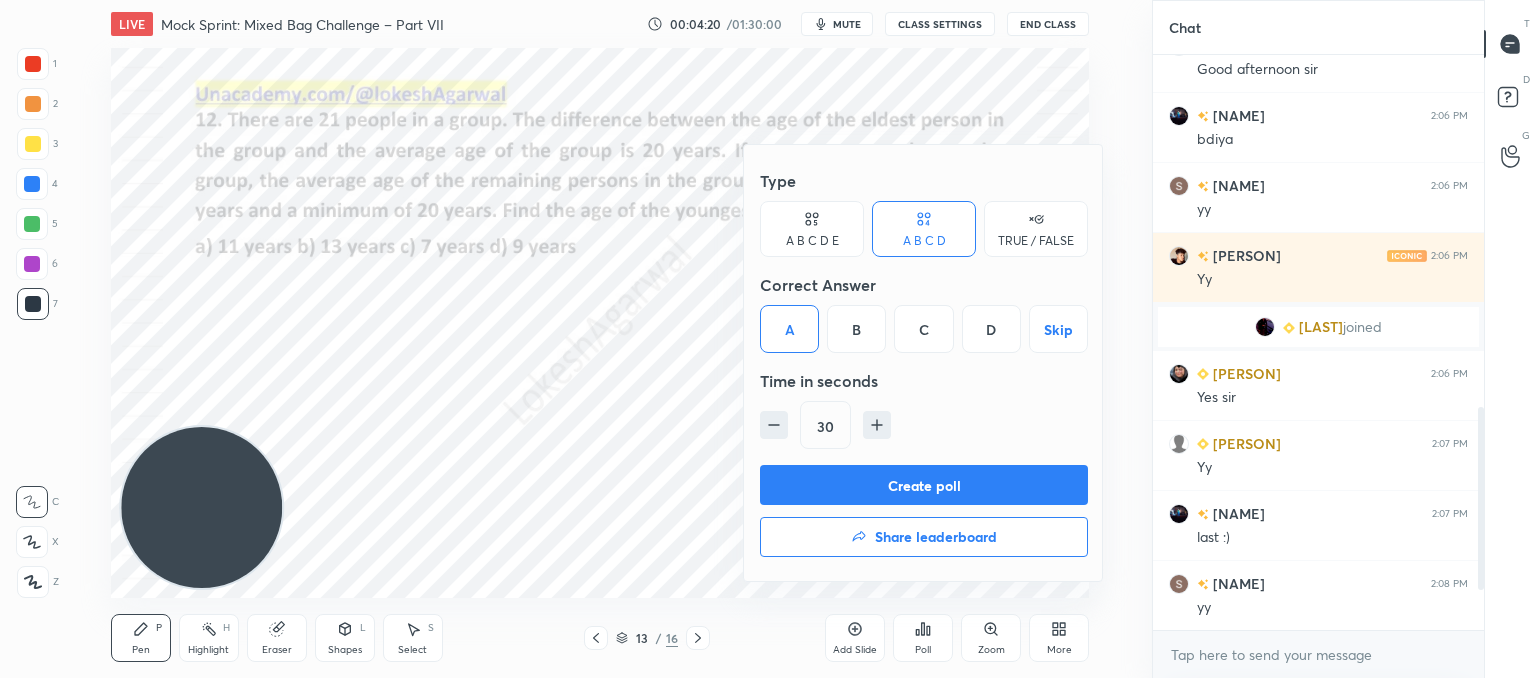 click on "Create poll" at bounding box center (924, 485) 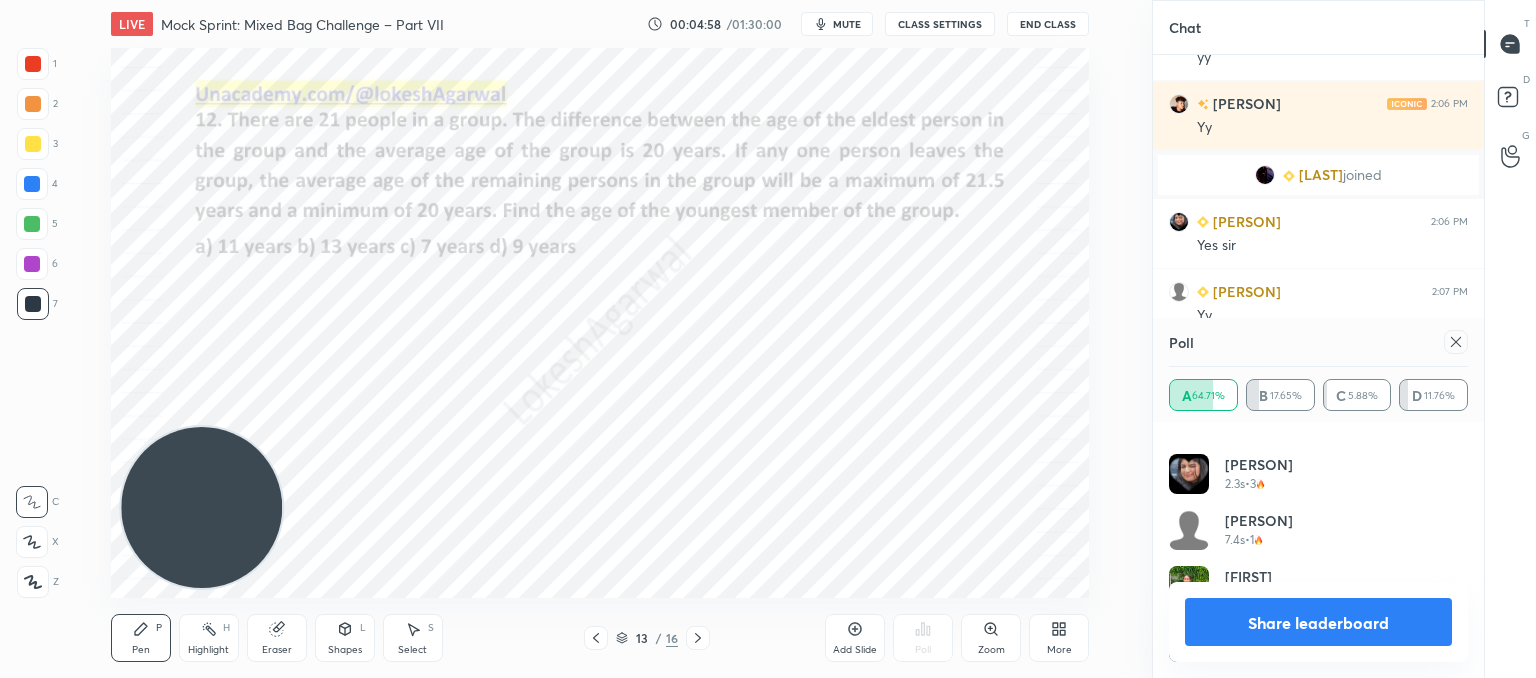 click 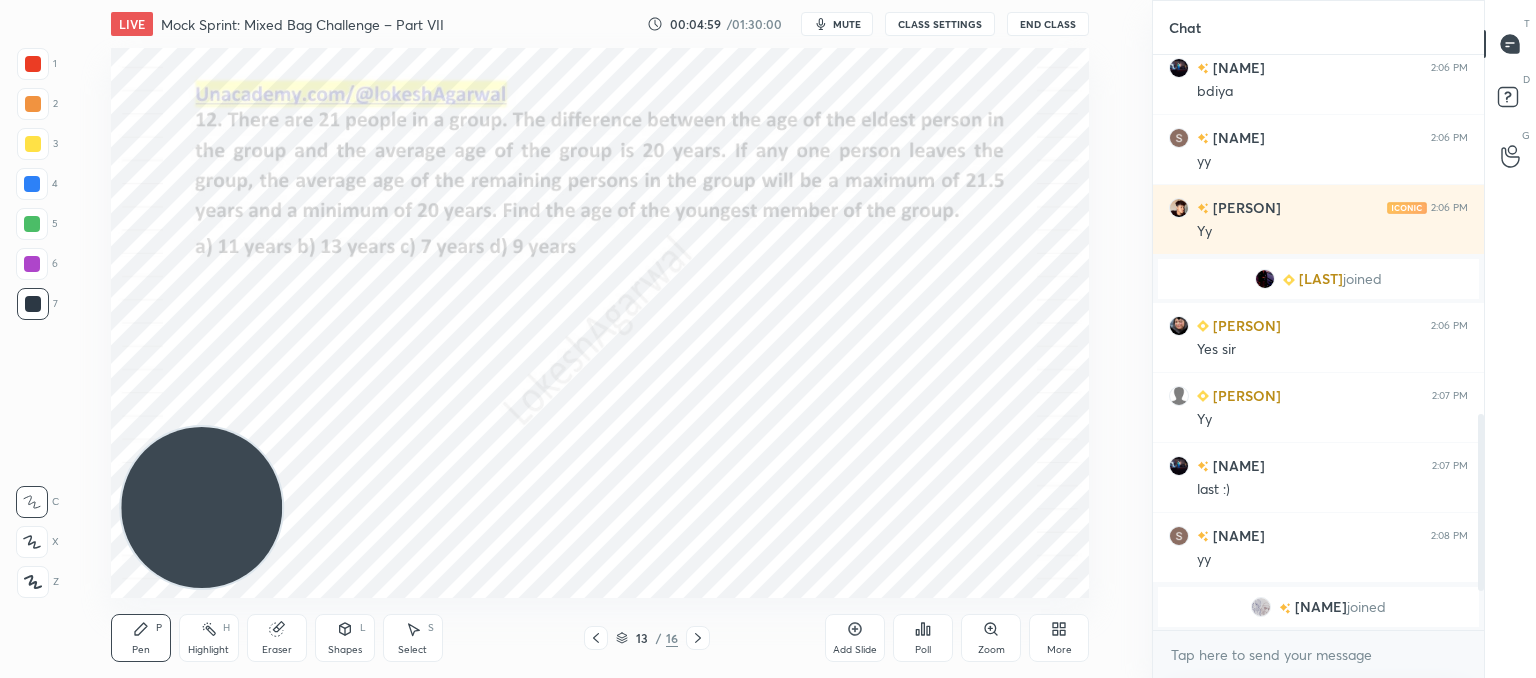 click 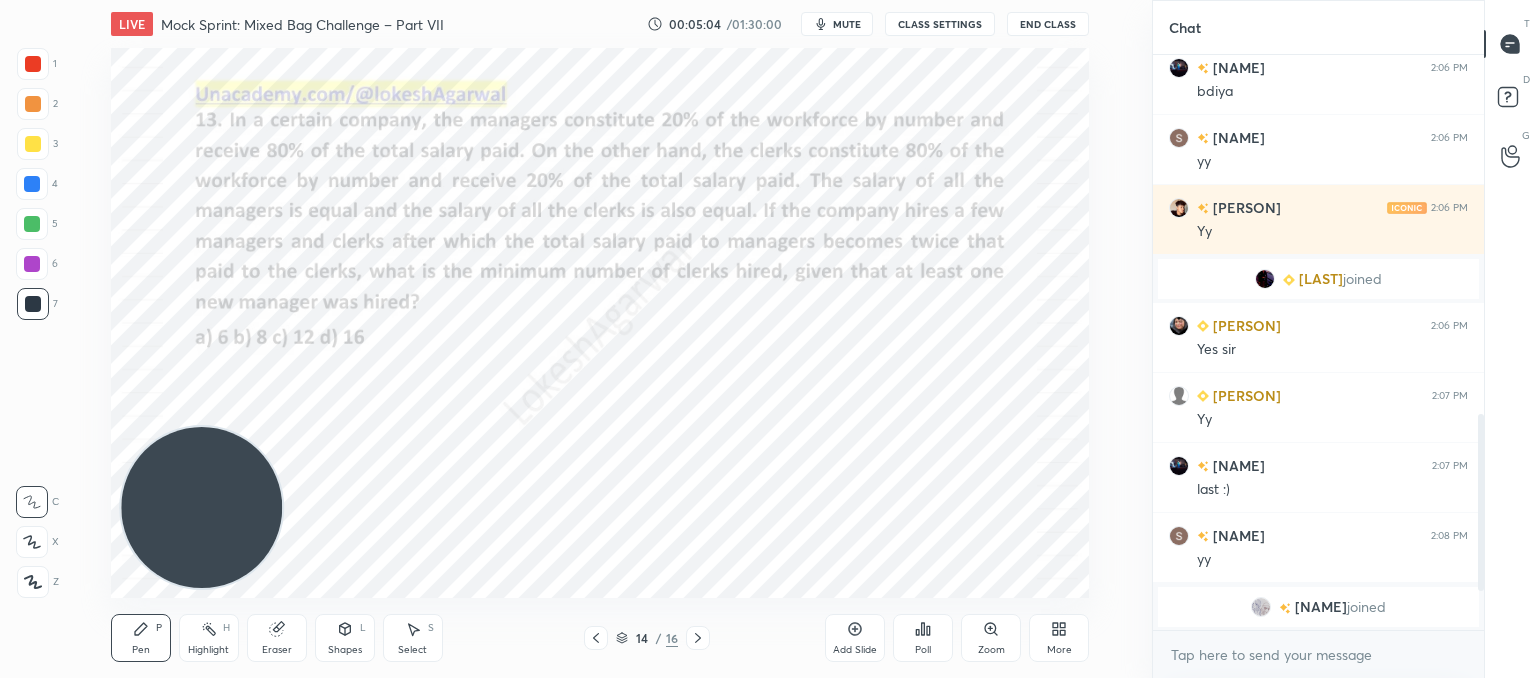 click 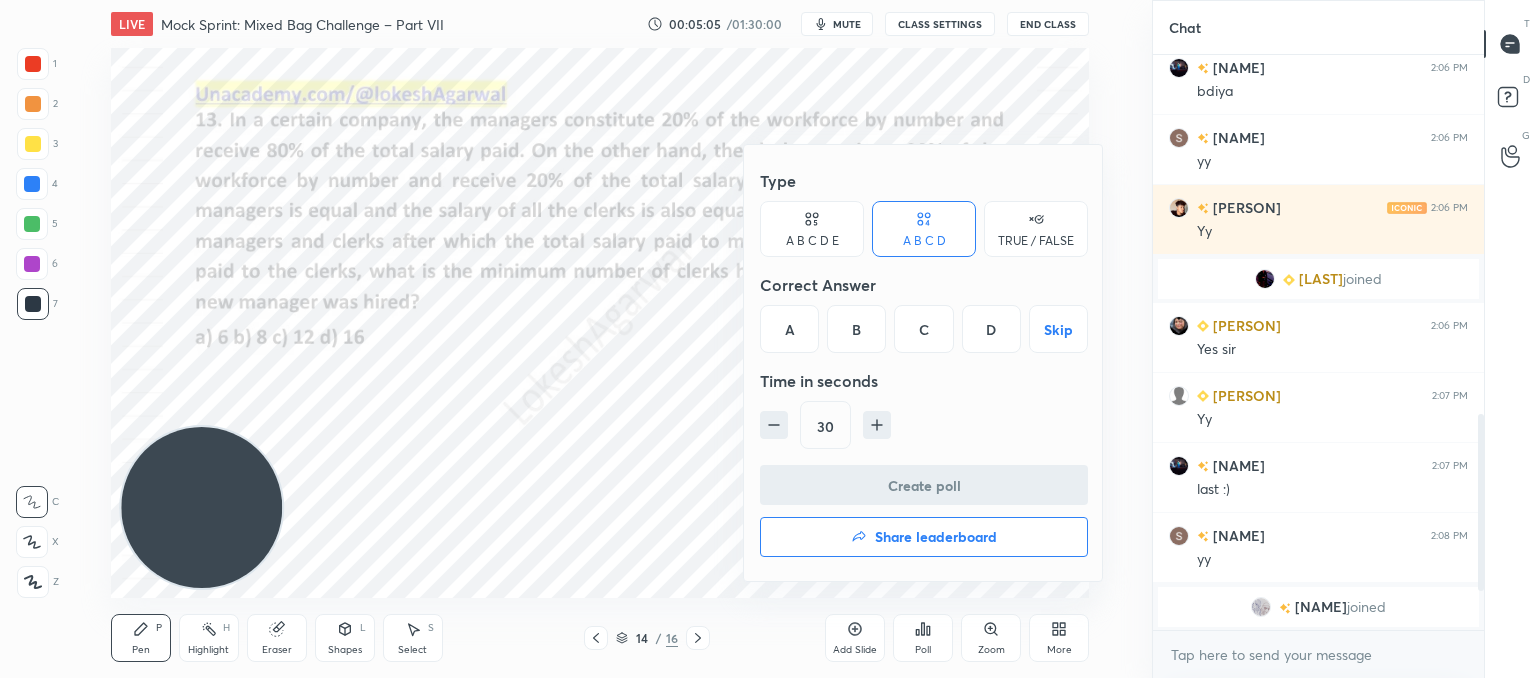 click on "B" at bounding box center [856, 329] 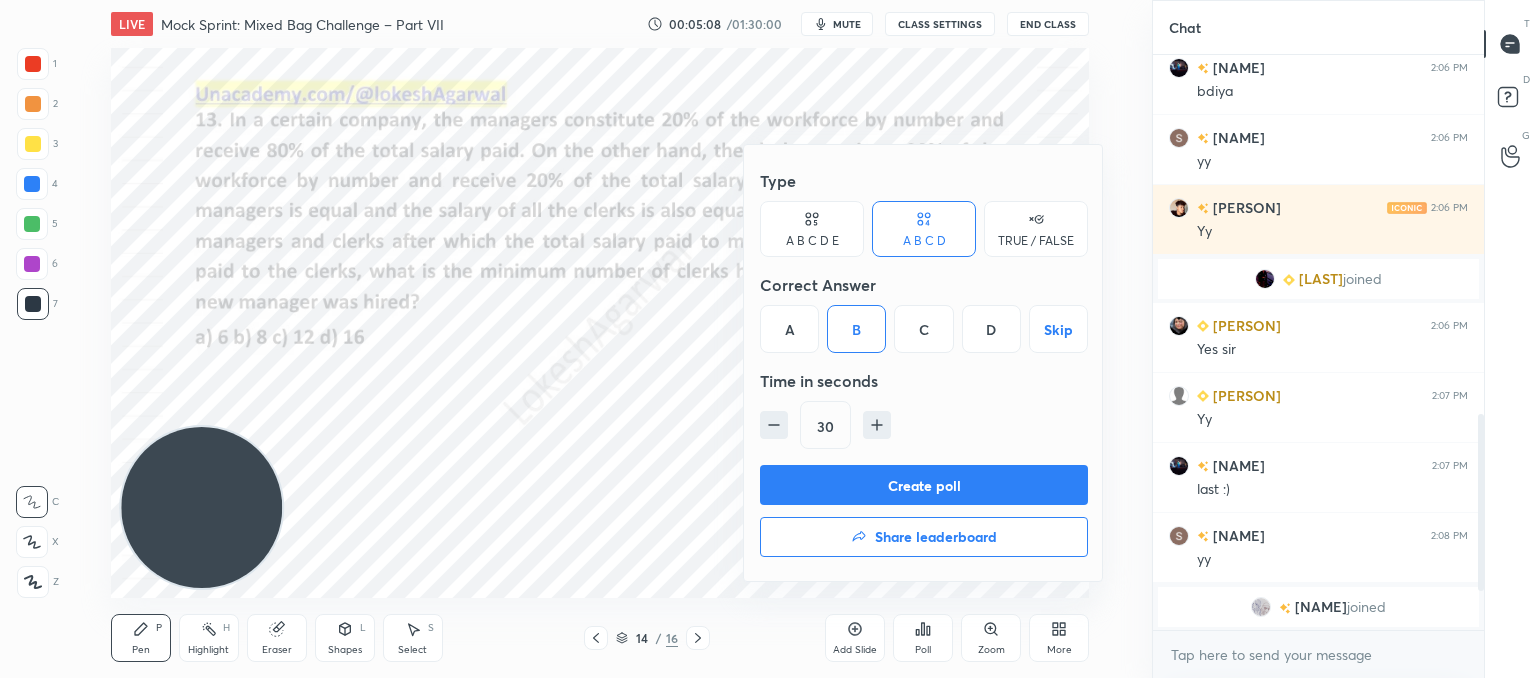 click on "Create poll" at bounding box center (924, 485) 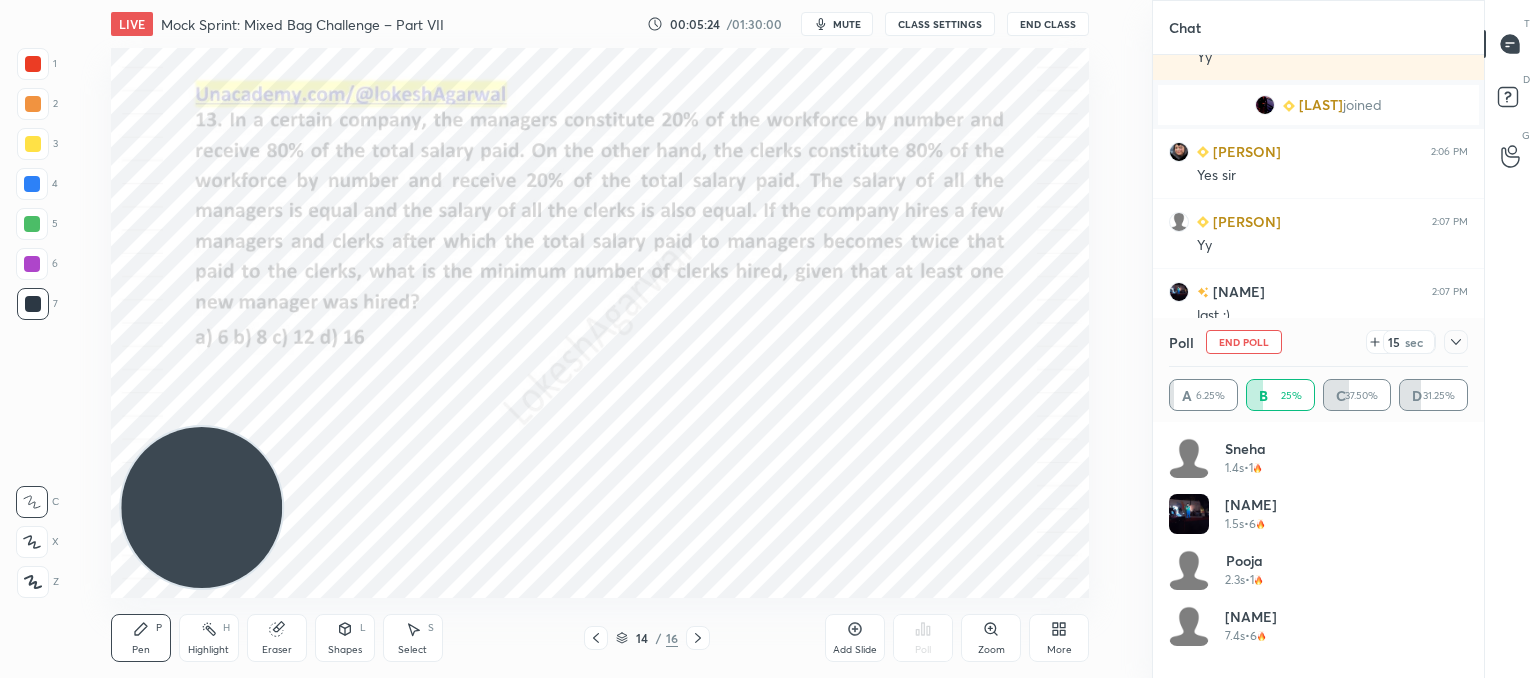 click 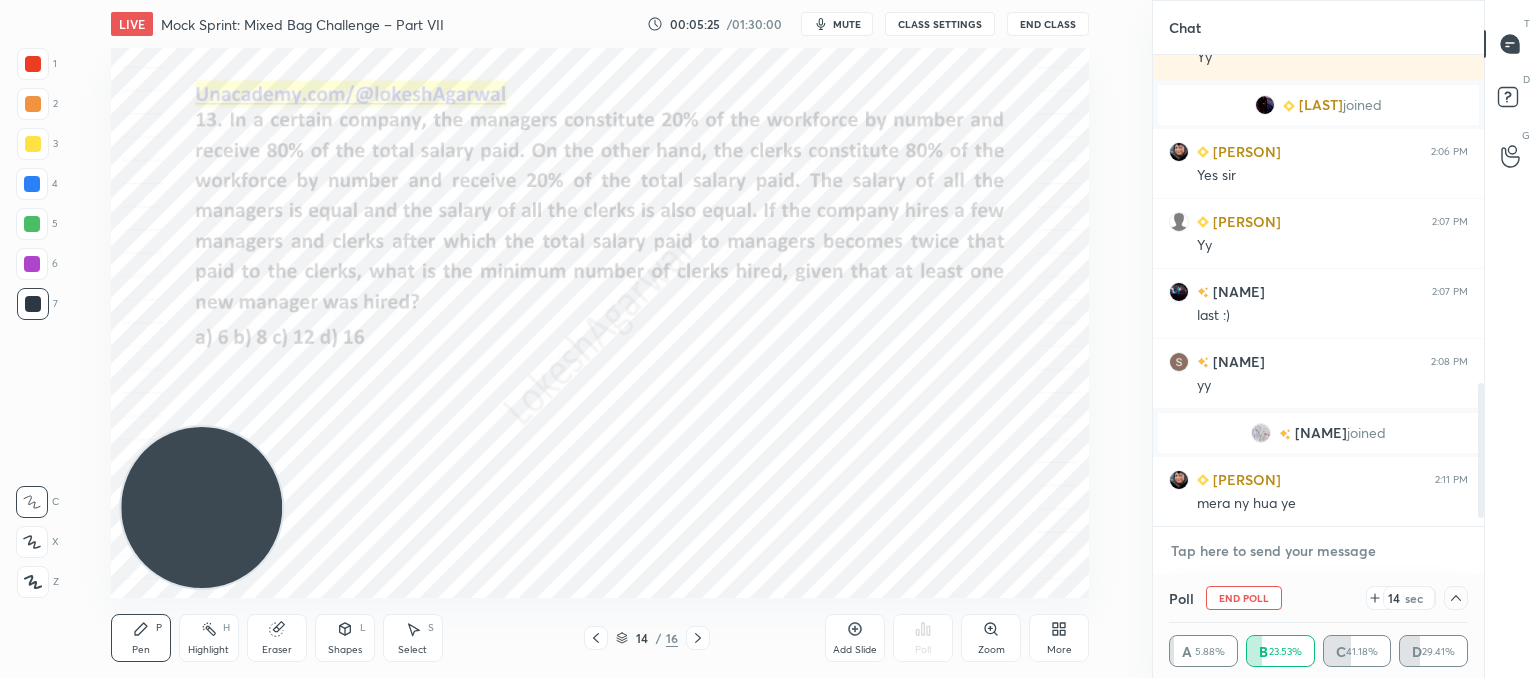 click at bounding box center (1318, 551) 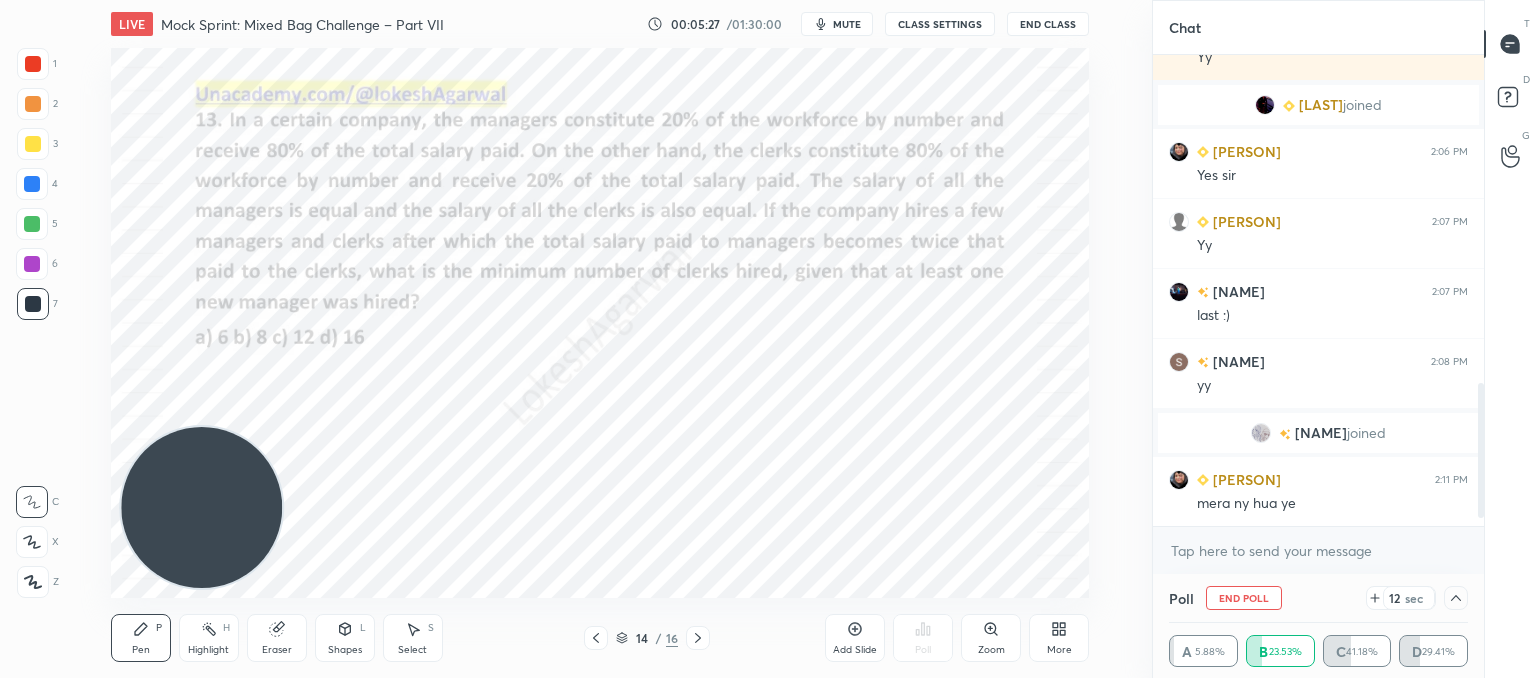 click on "End Poll" at bounding box center [1244, 598] 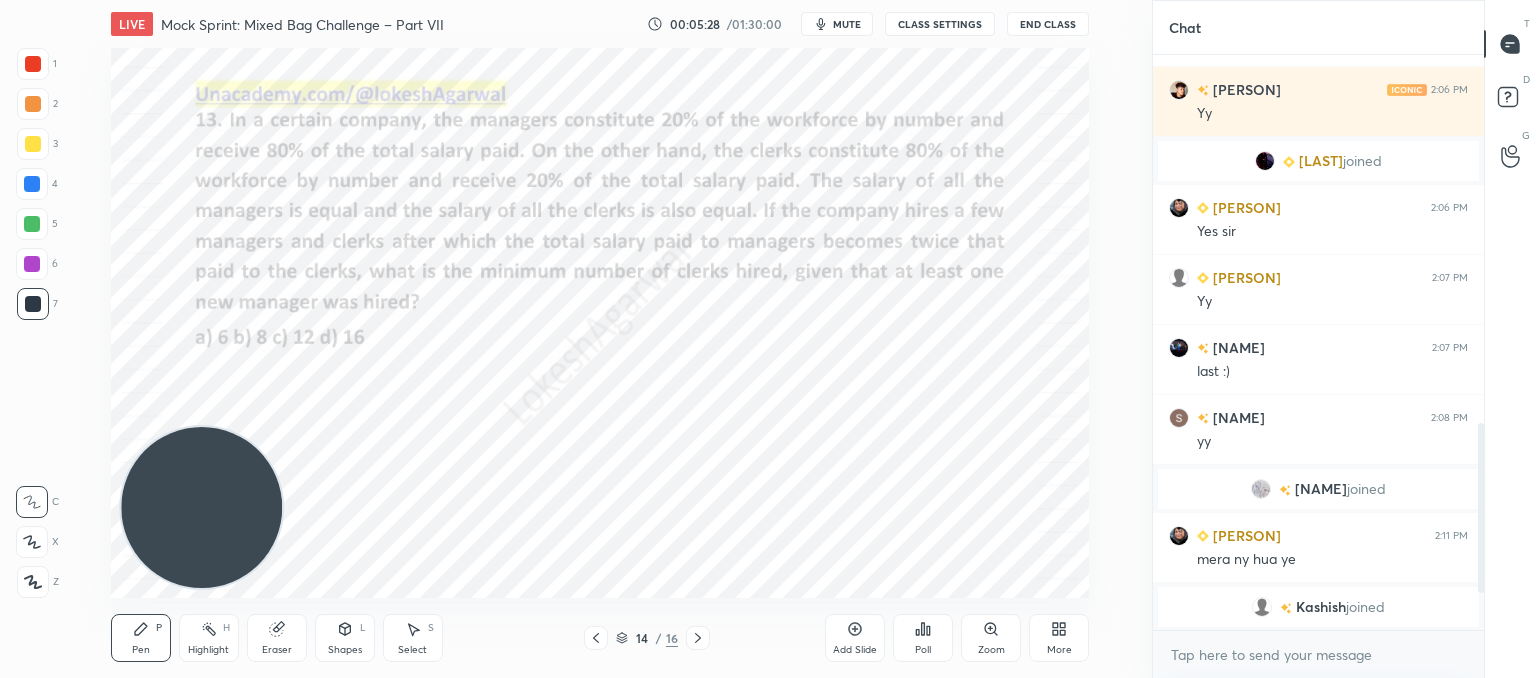 click on "Poll" at bounding box center [923, 638] 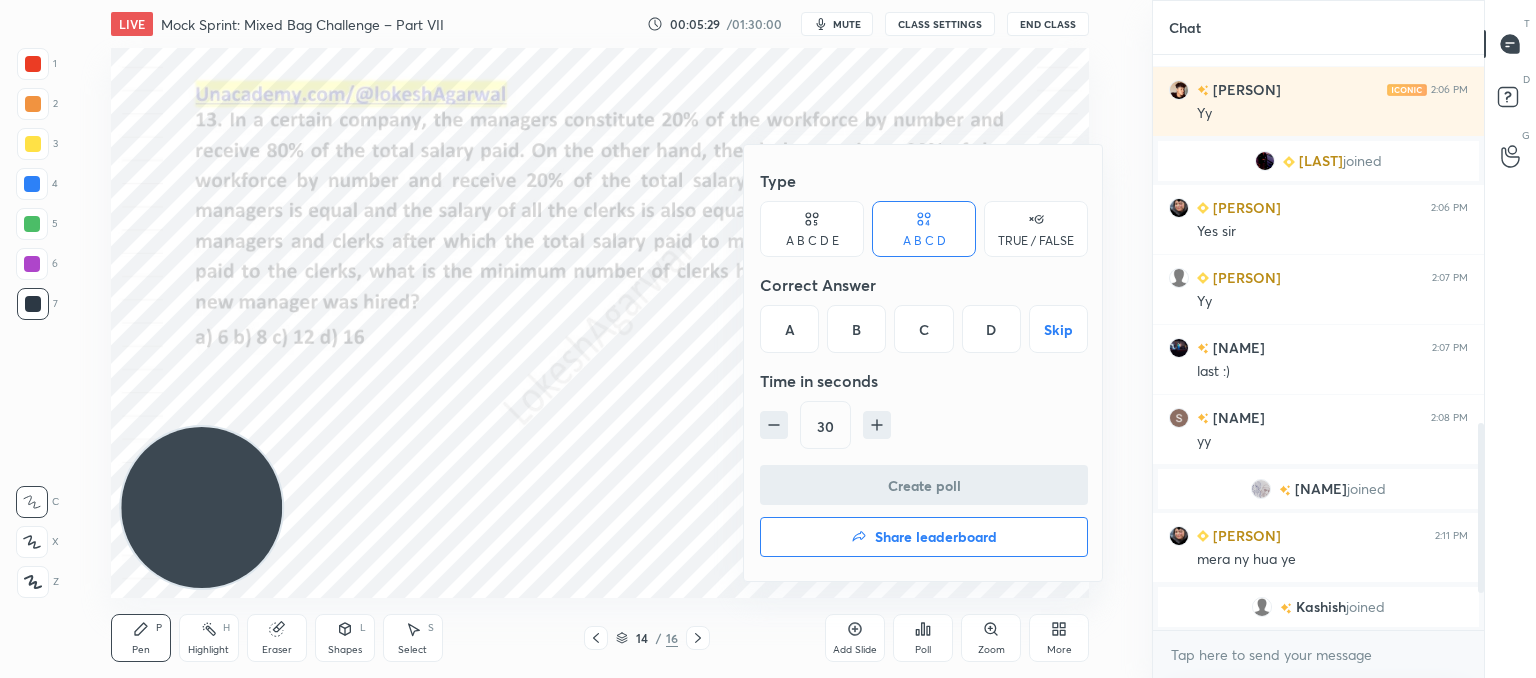 click on "C" at bounding box center (923, 329) 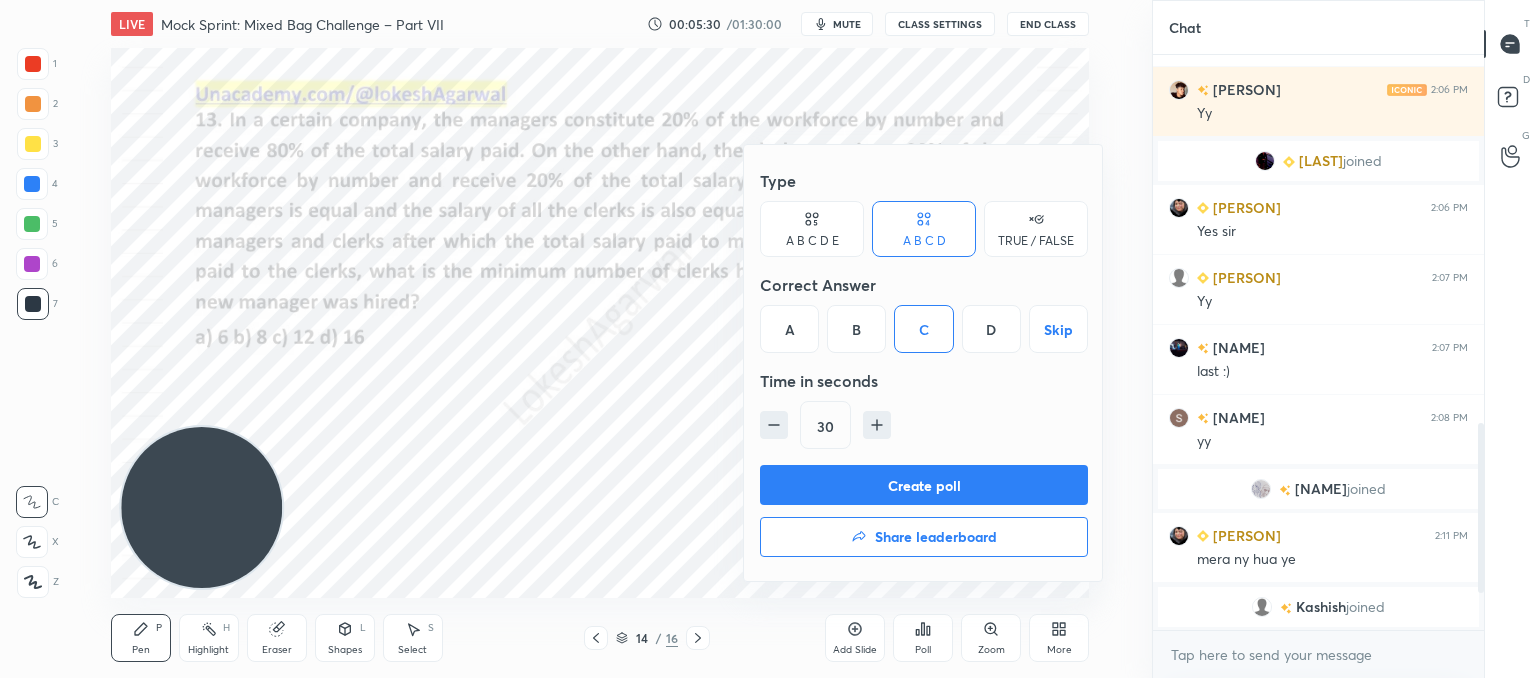 click on "Create poll" at bounding box center (924, 485) 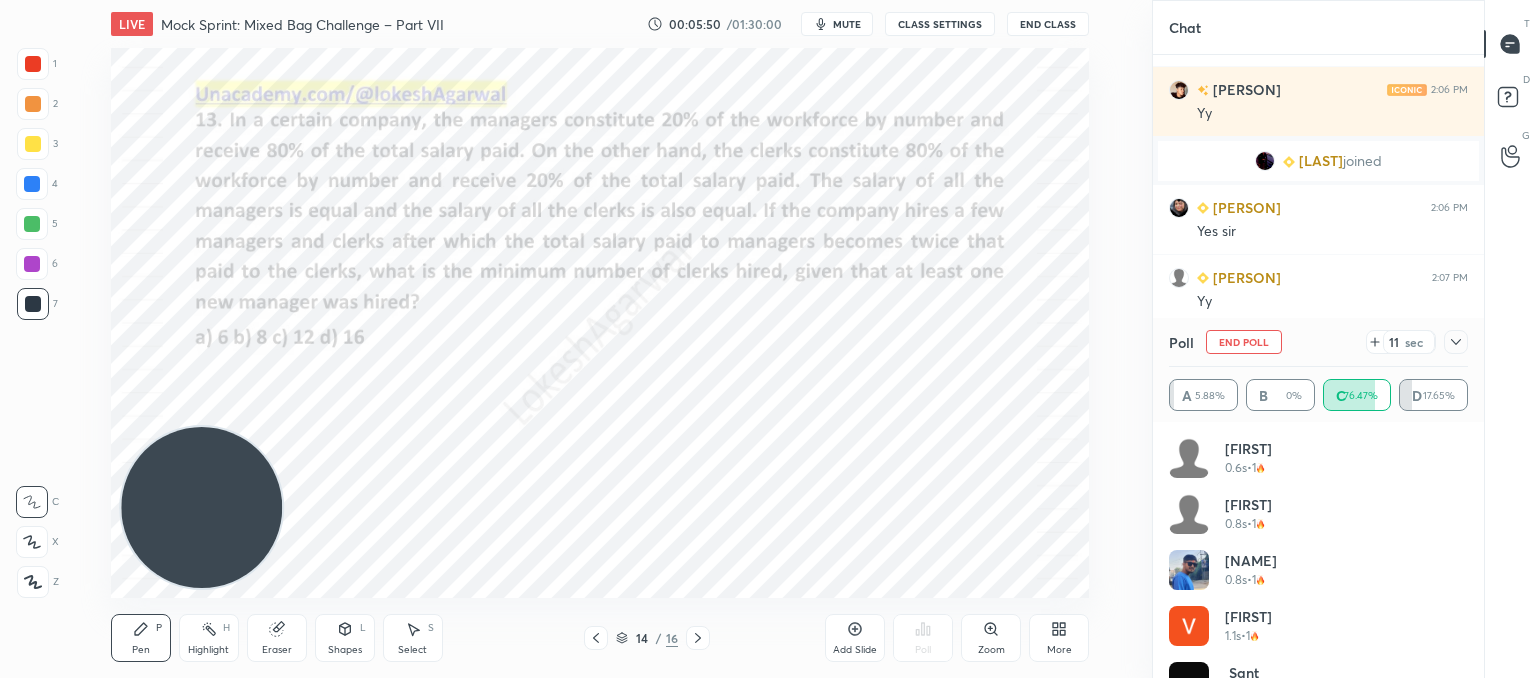 click at bounding box center [1456, 342] 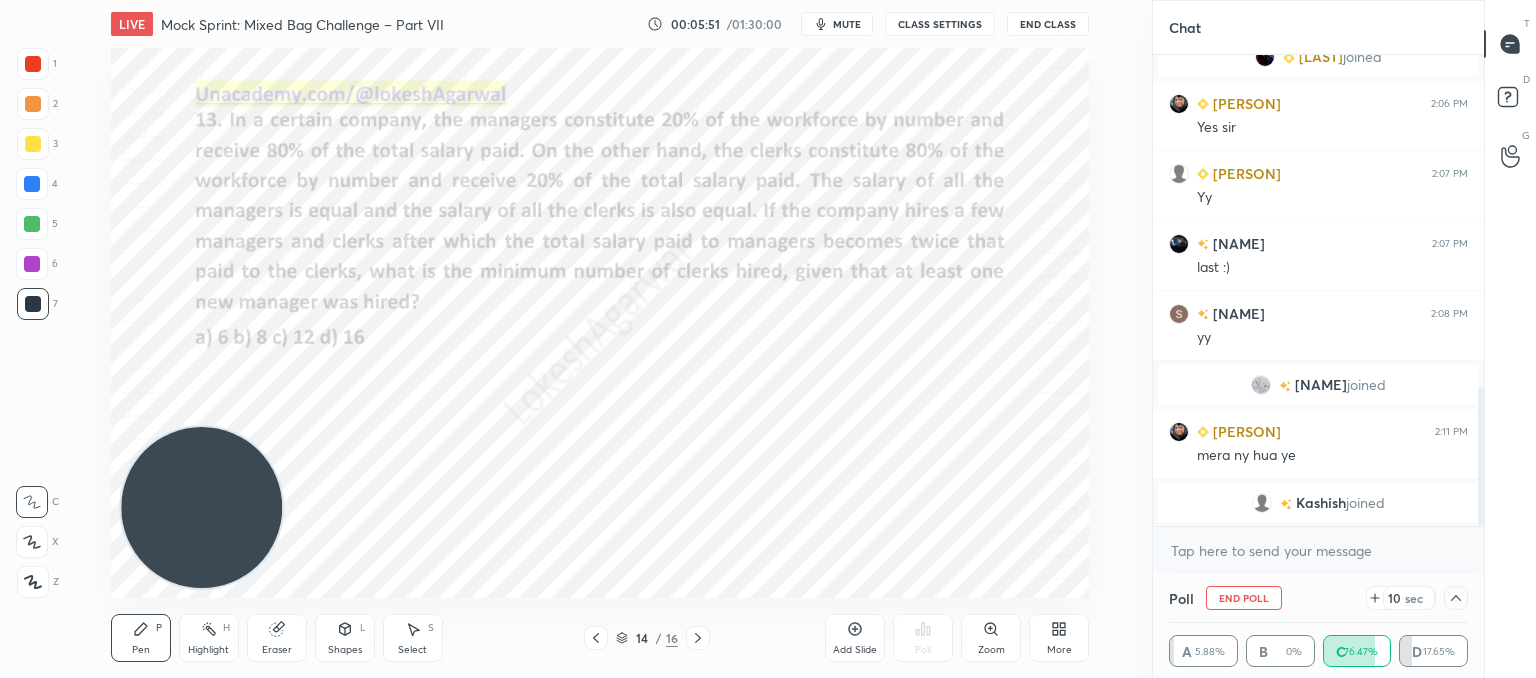 click on "[NAME]  joined" at bounding box center [1318, 503] 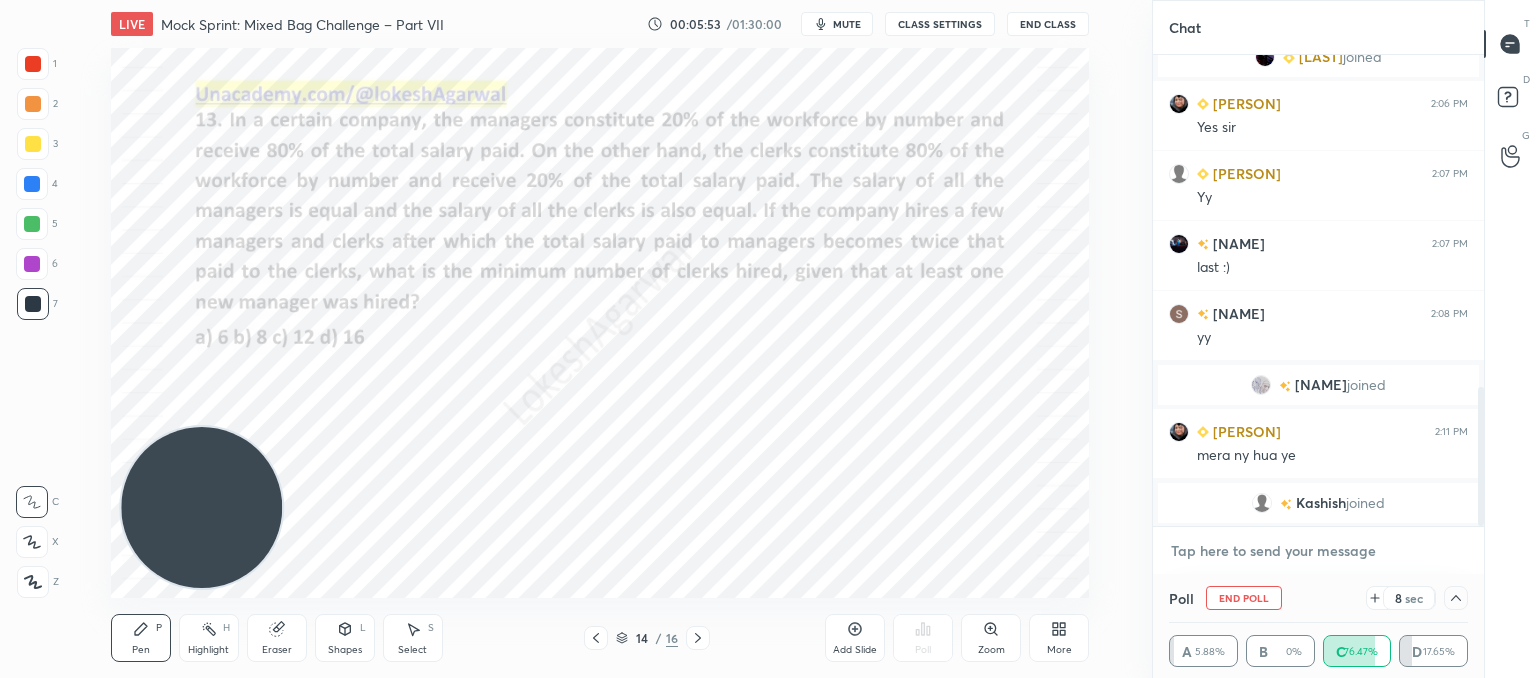 click at bounding box center [1318, 551] 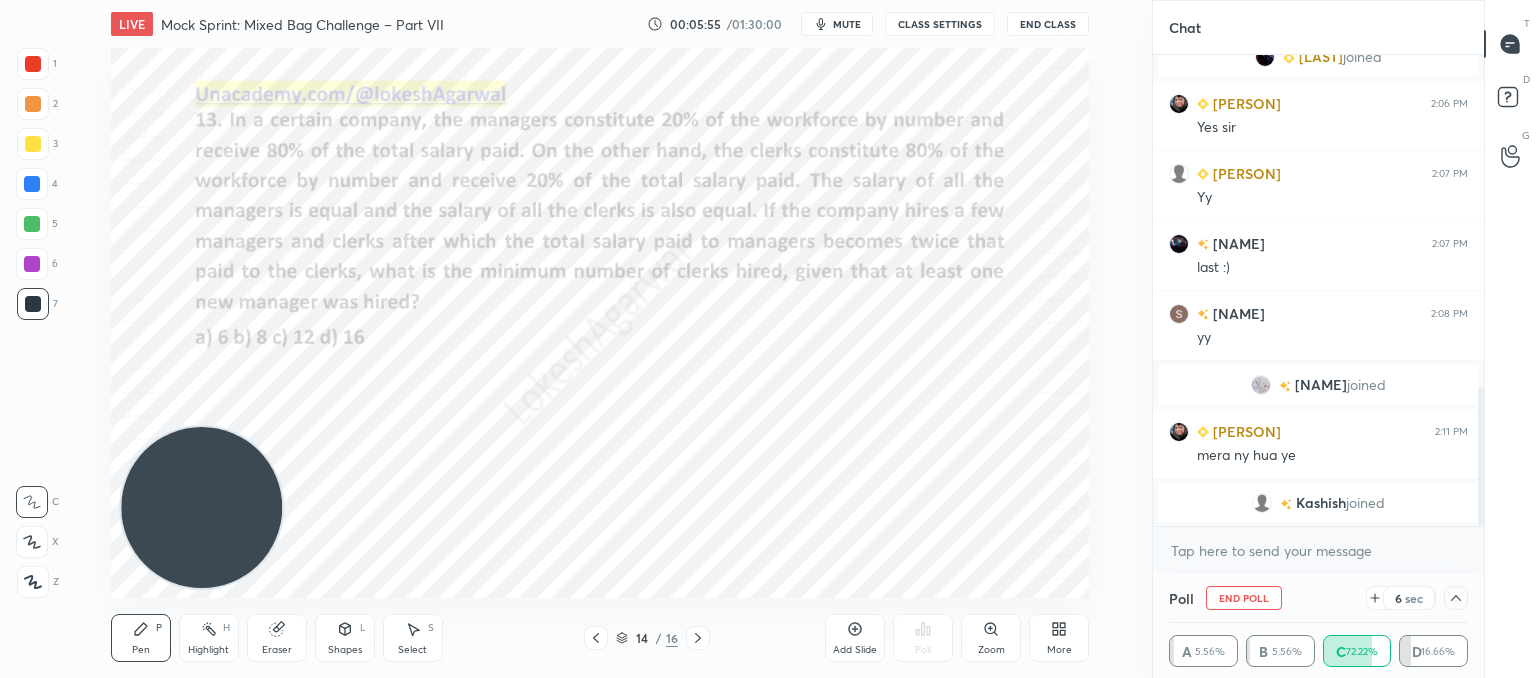 click on "Setting up your live class Poll for   secs No correct answer Start poll" at bounding box center (600, 323) 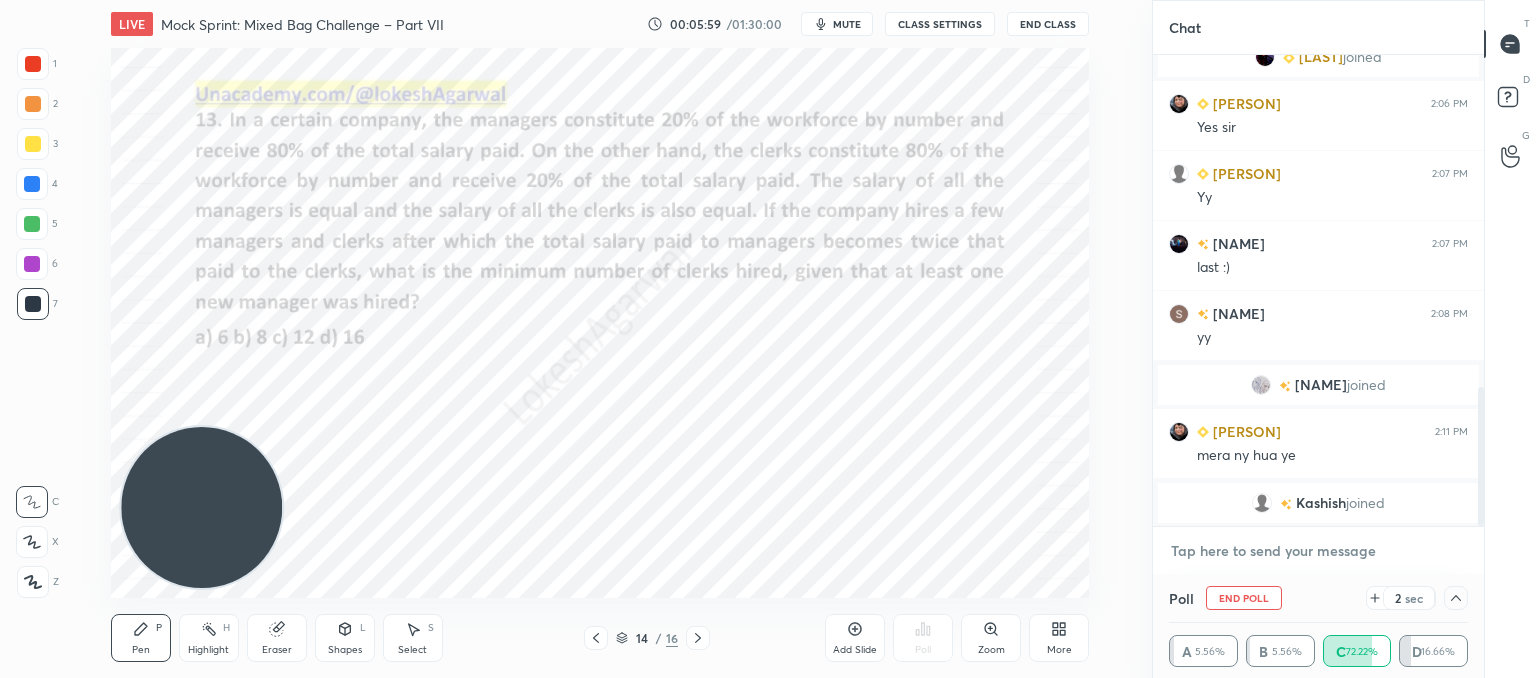 click at bounding box center [1318, 551] 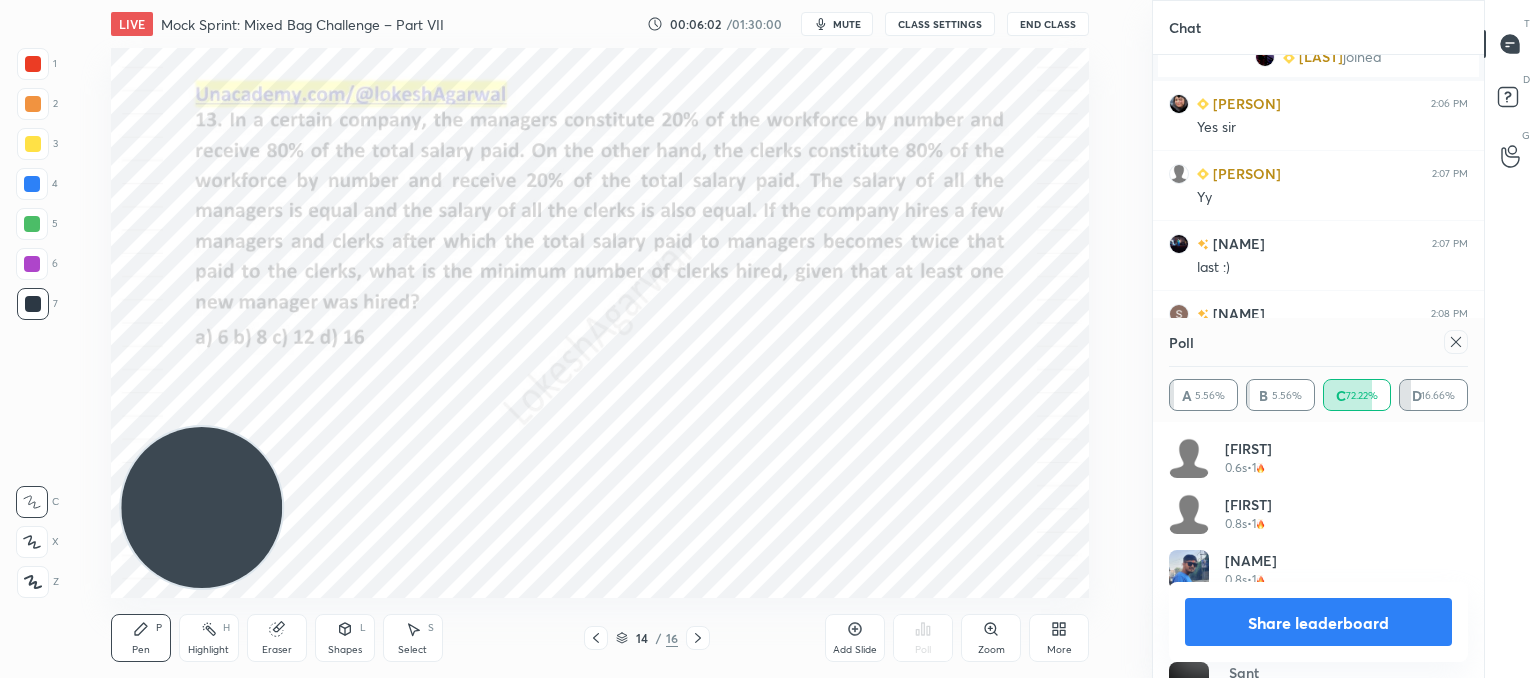 click 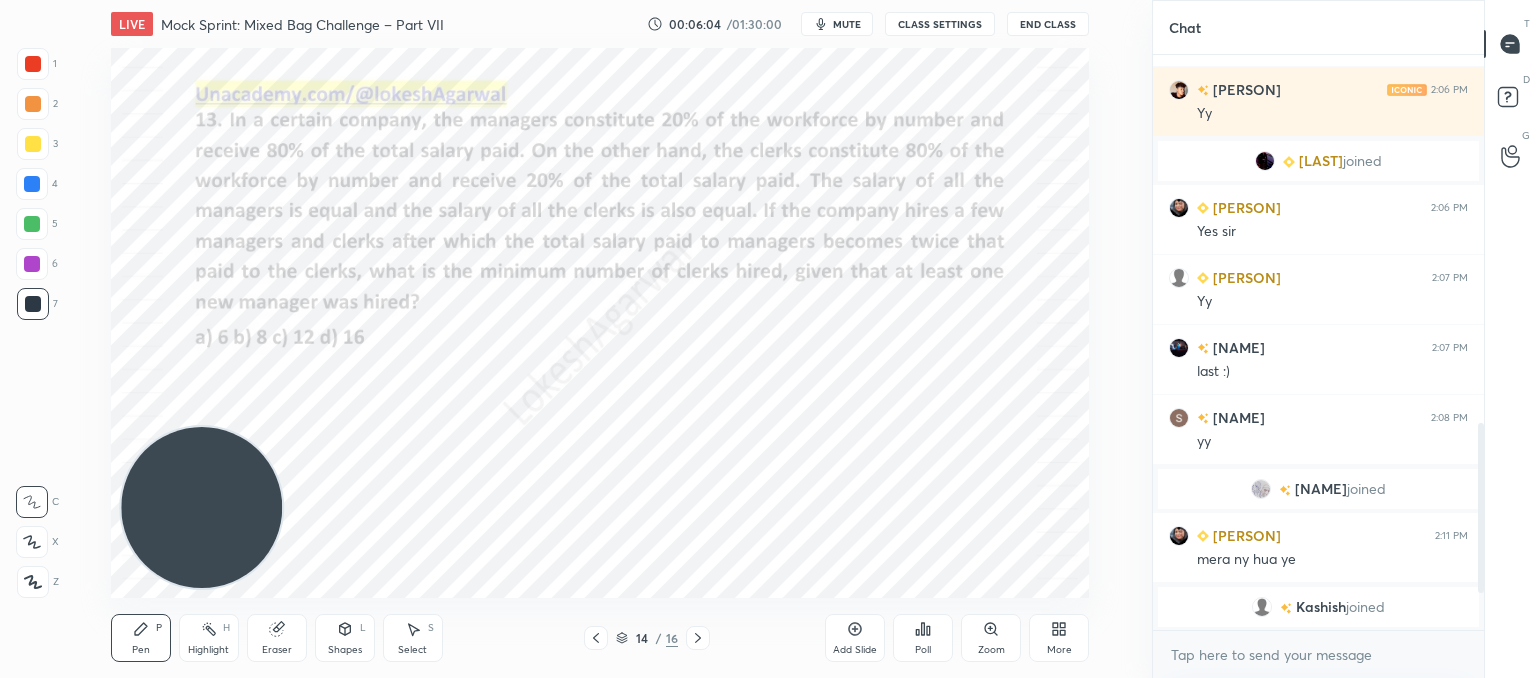 click 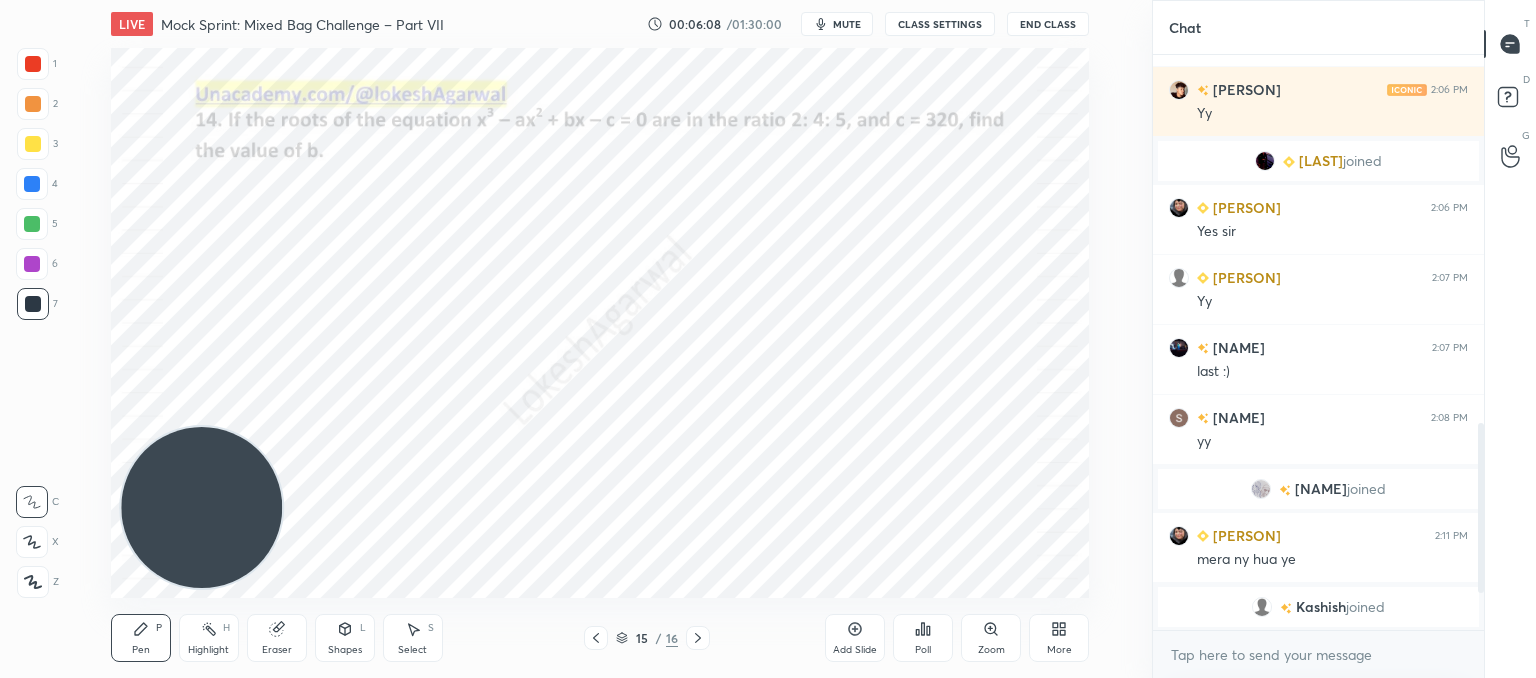 click 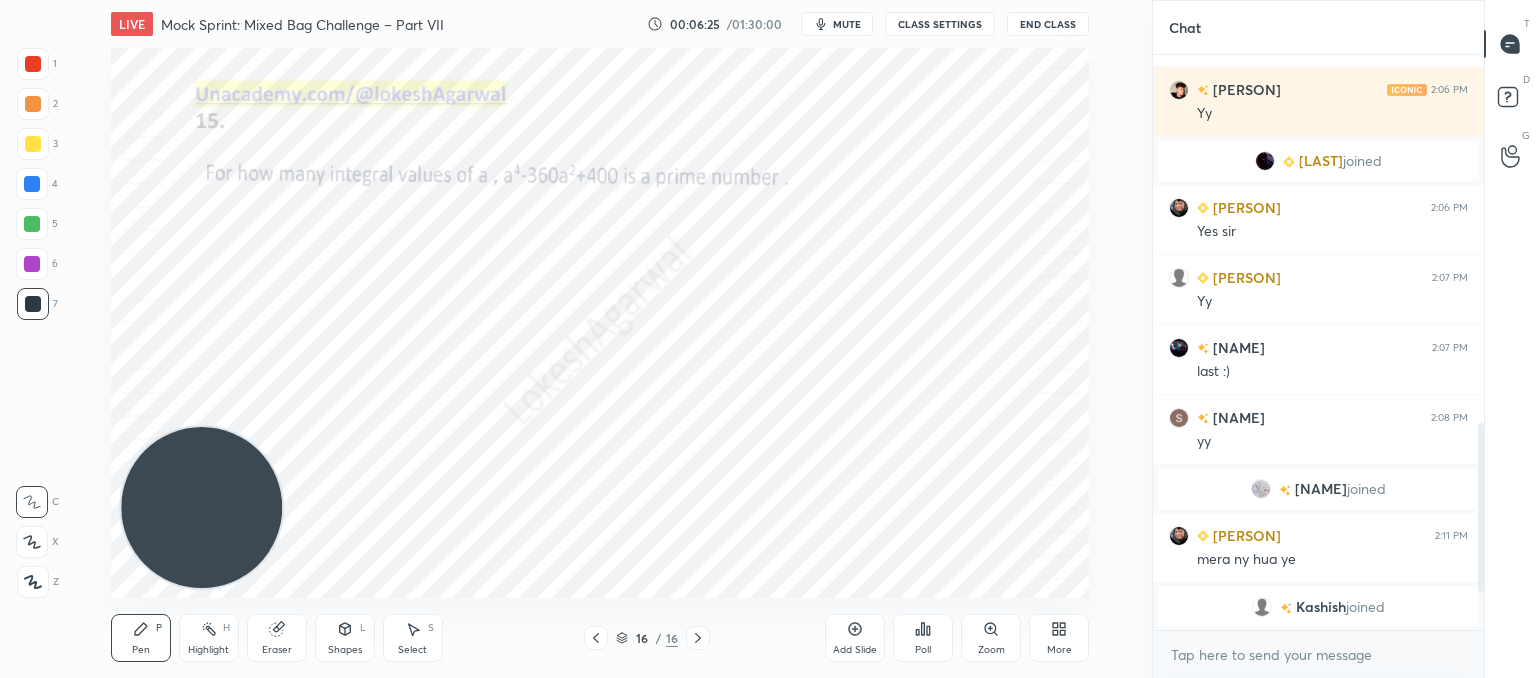 click on "Poll" at bounding box center [923, 638] 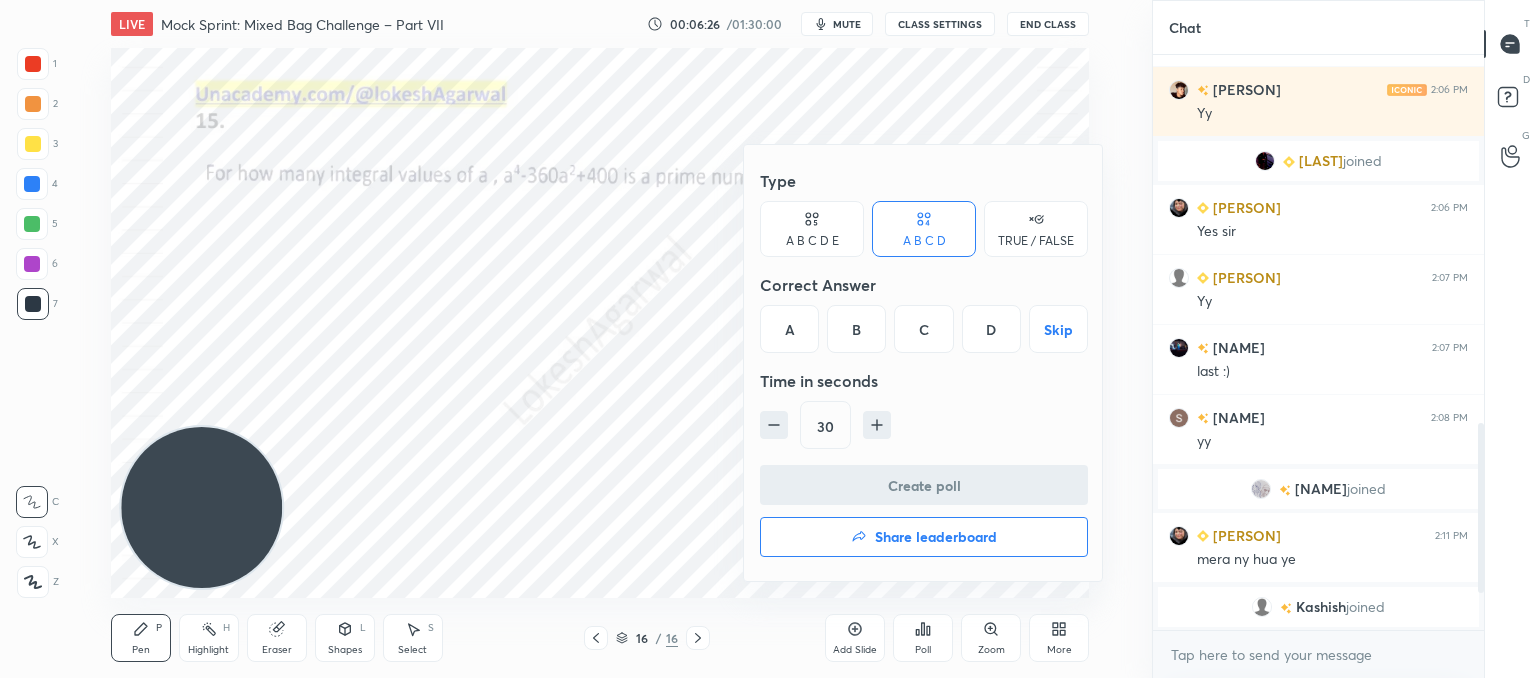 click on "A B C D E" at bounding box center (812, 229) 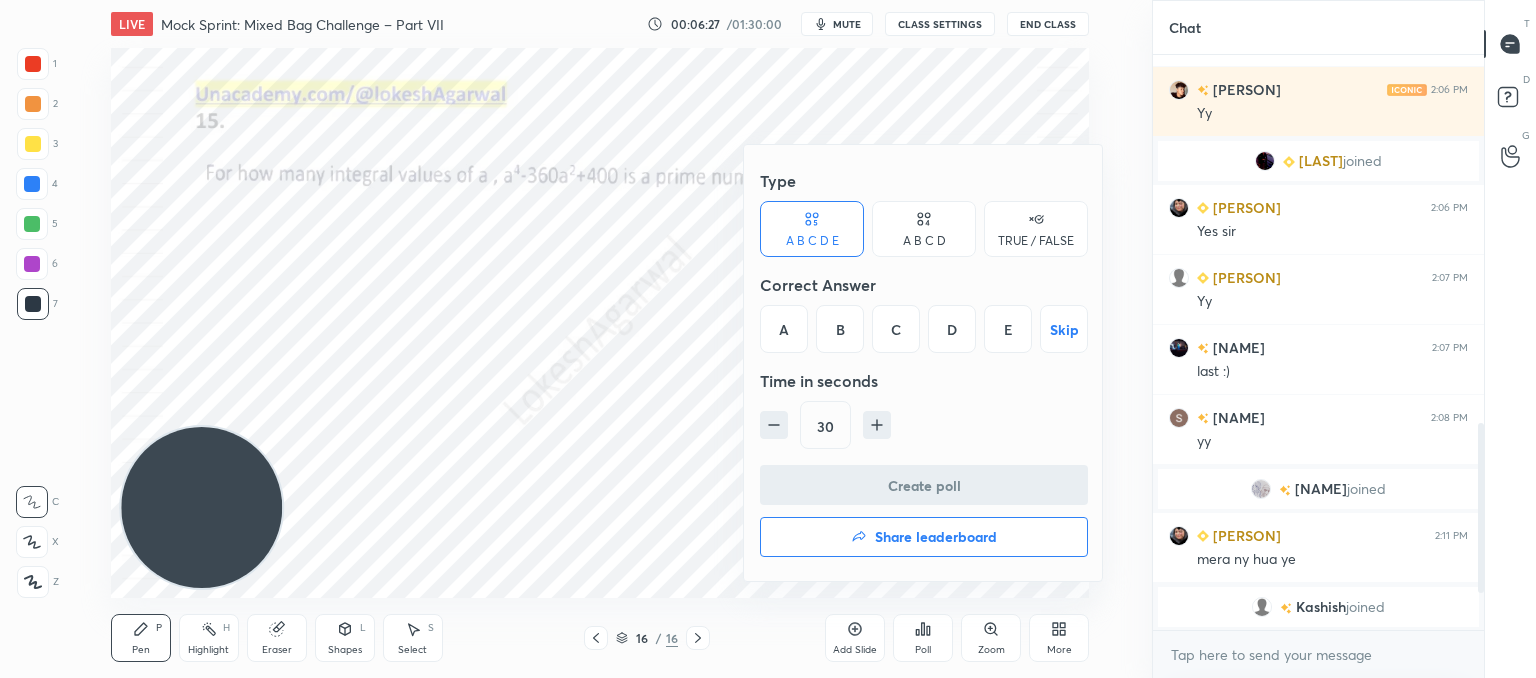click on "B" at bounding box center [840, 329] 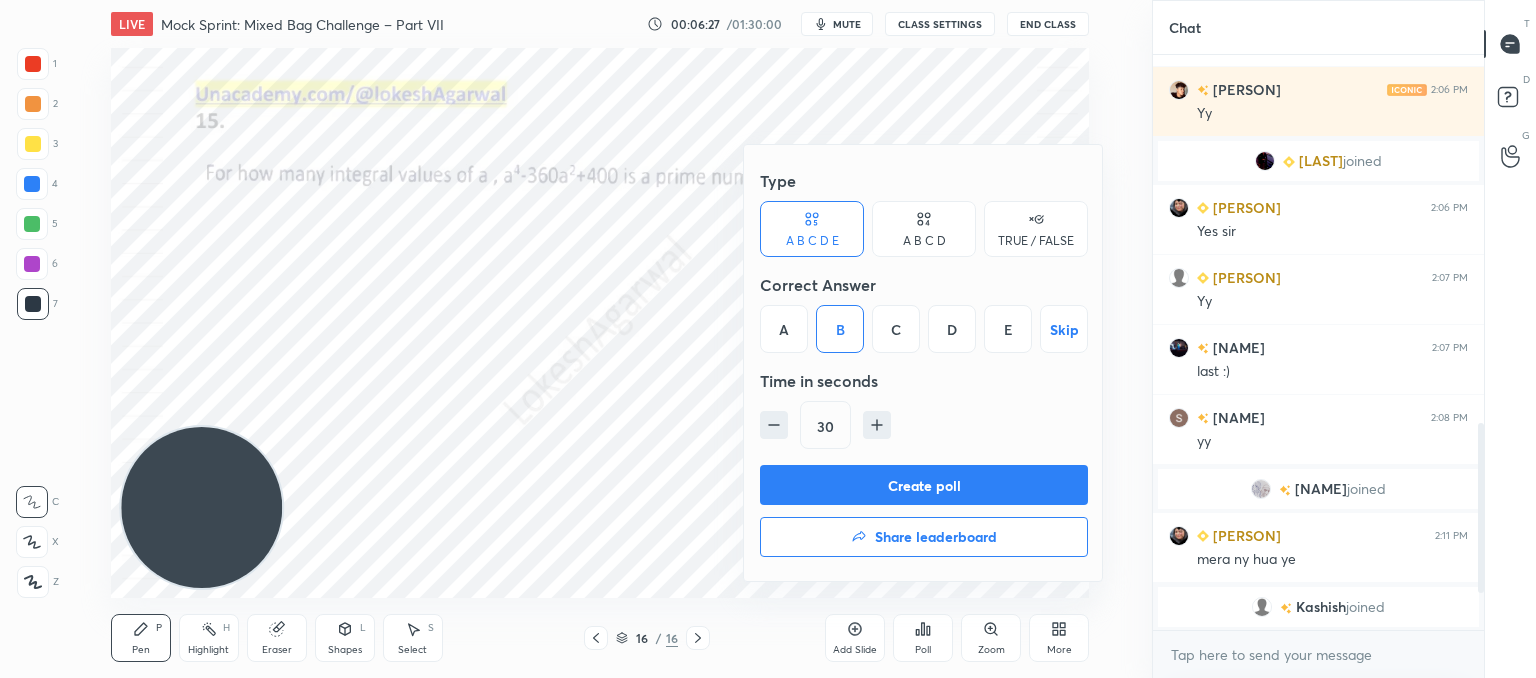 click on "Create poll" at bounding box center (924, 485) 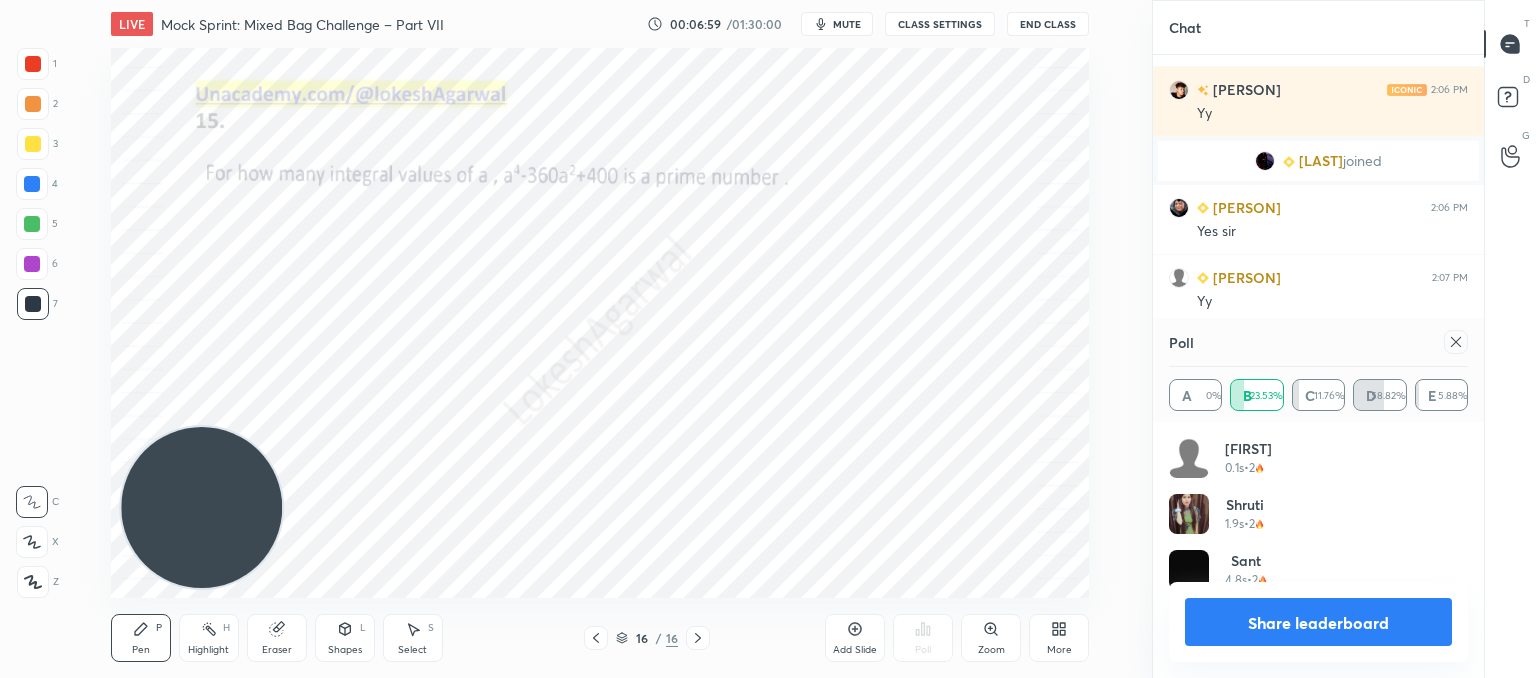 click on "Poll A 0% B 23.53% C 11.76% D 58.82% E 5.88%" at bounding box center [1318, 370] 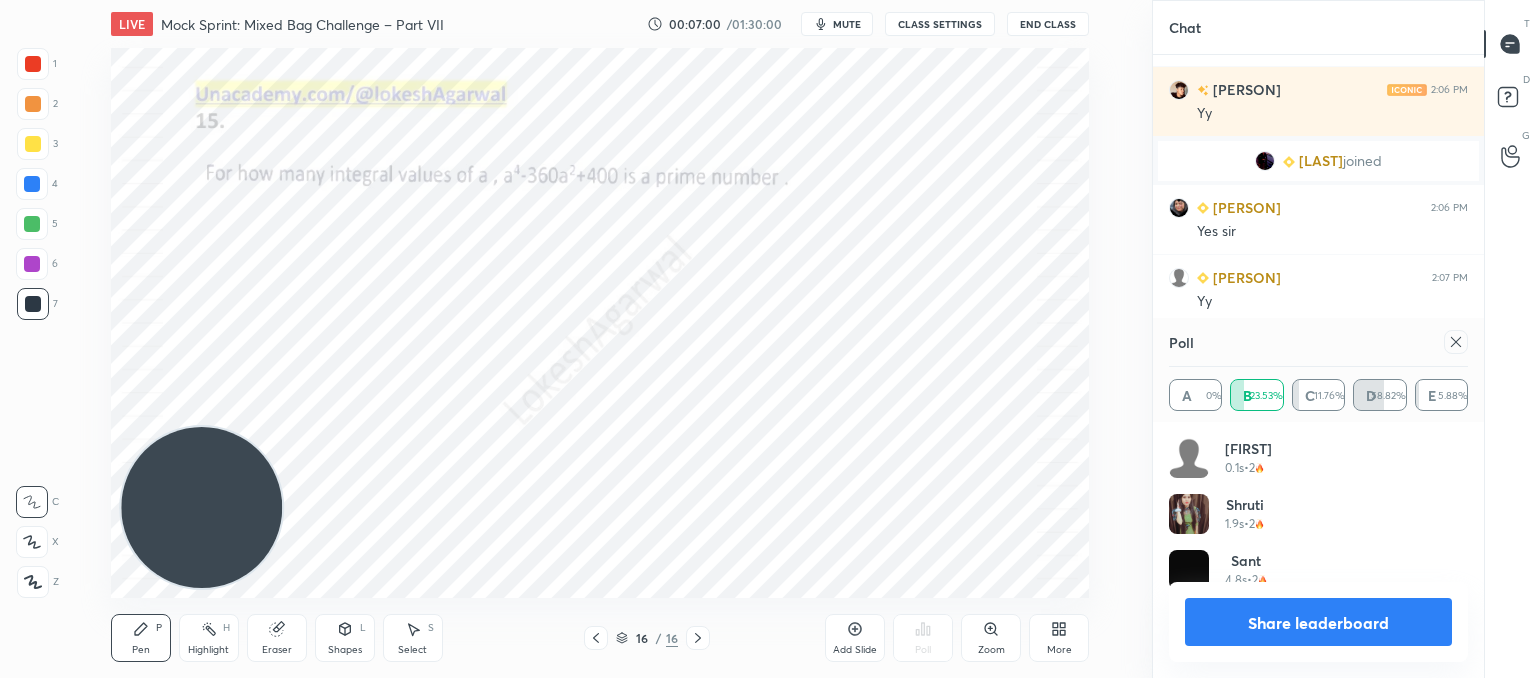 click 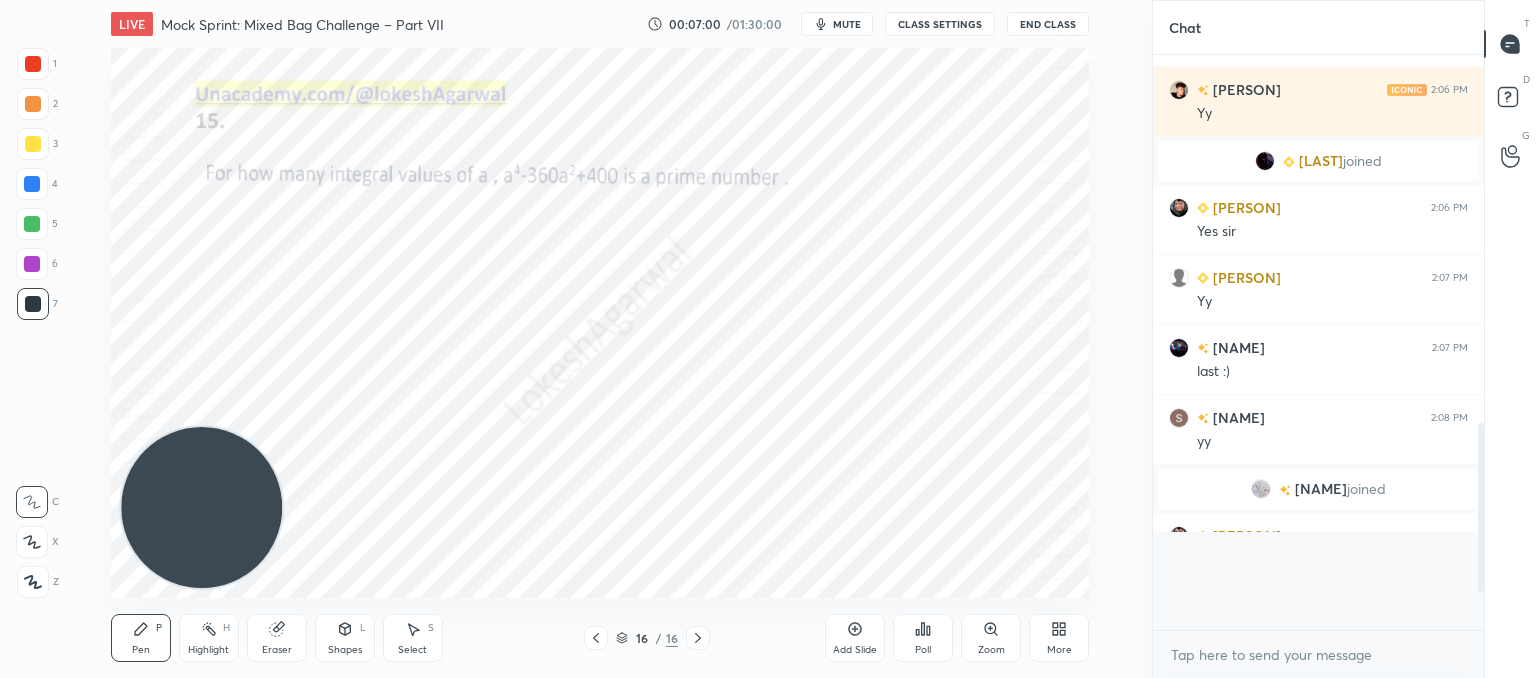 scroll, scrollTop: 489, scrollLeft: 325, axis: both 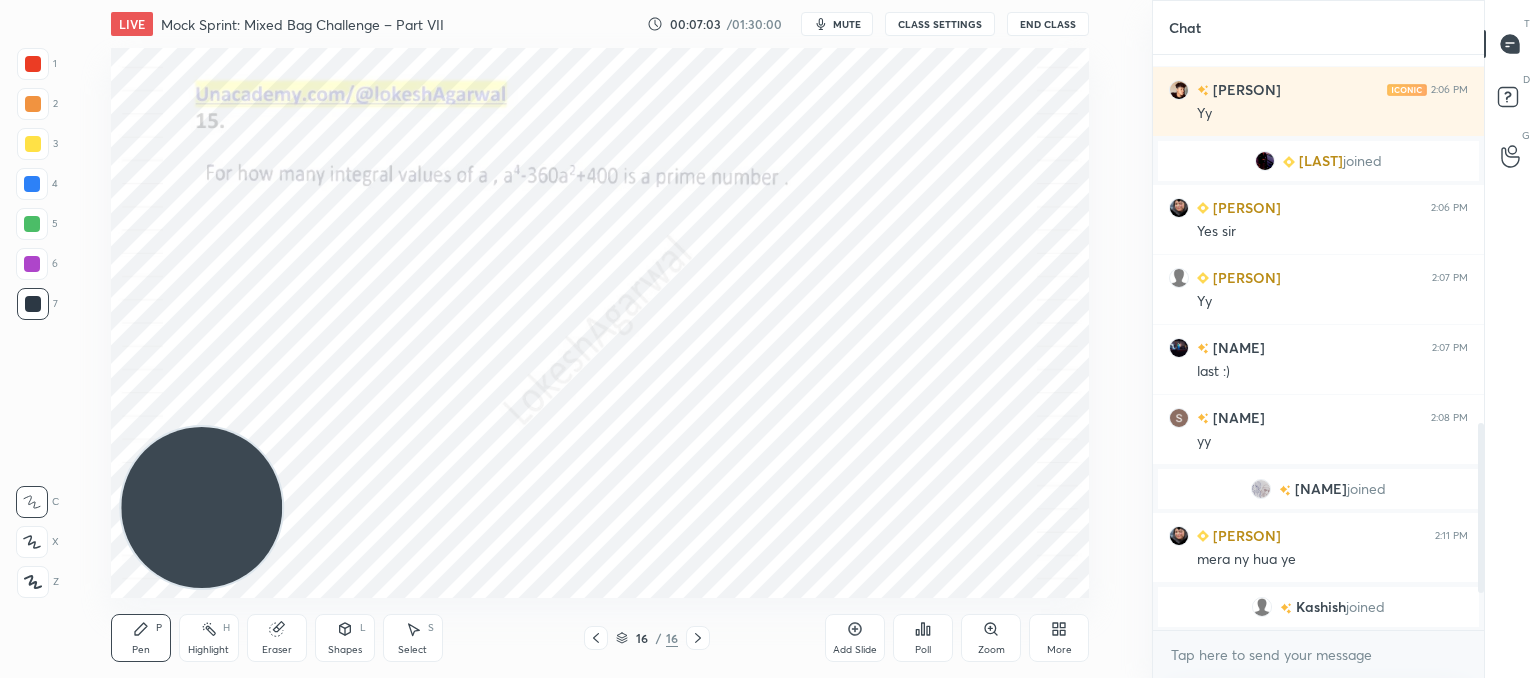 click on "Poll" at bounding box center (923, 650) 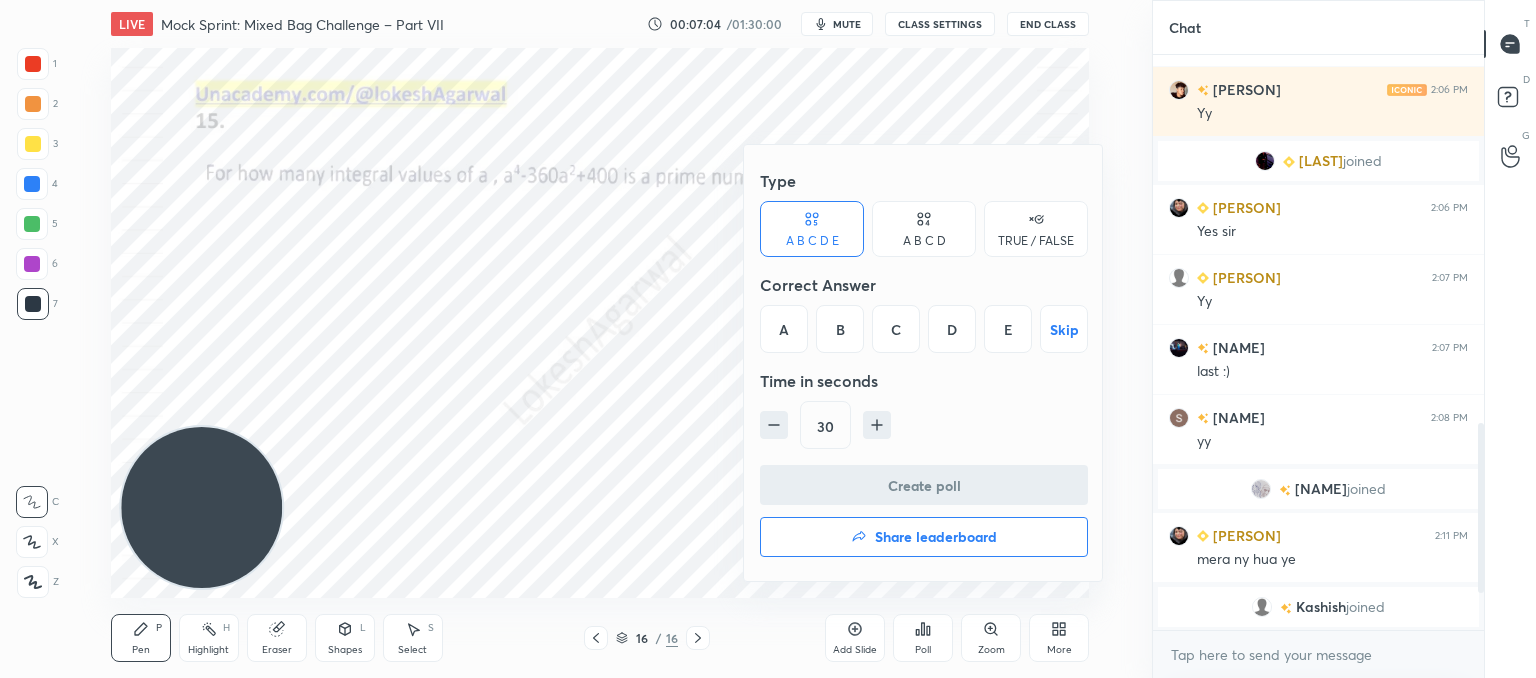 click on "Share leaderboard" at bounding box center [936, 537] 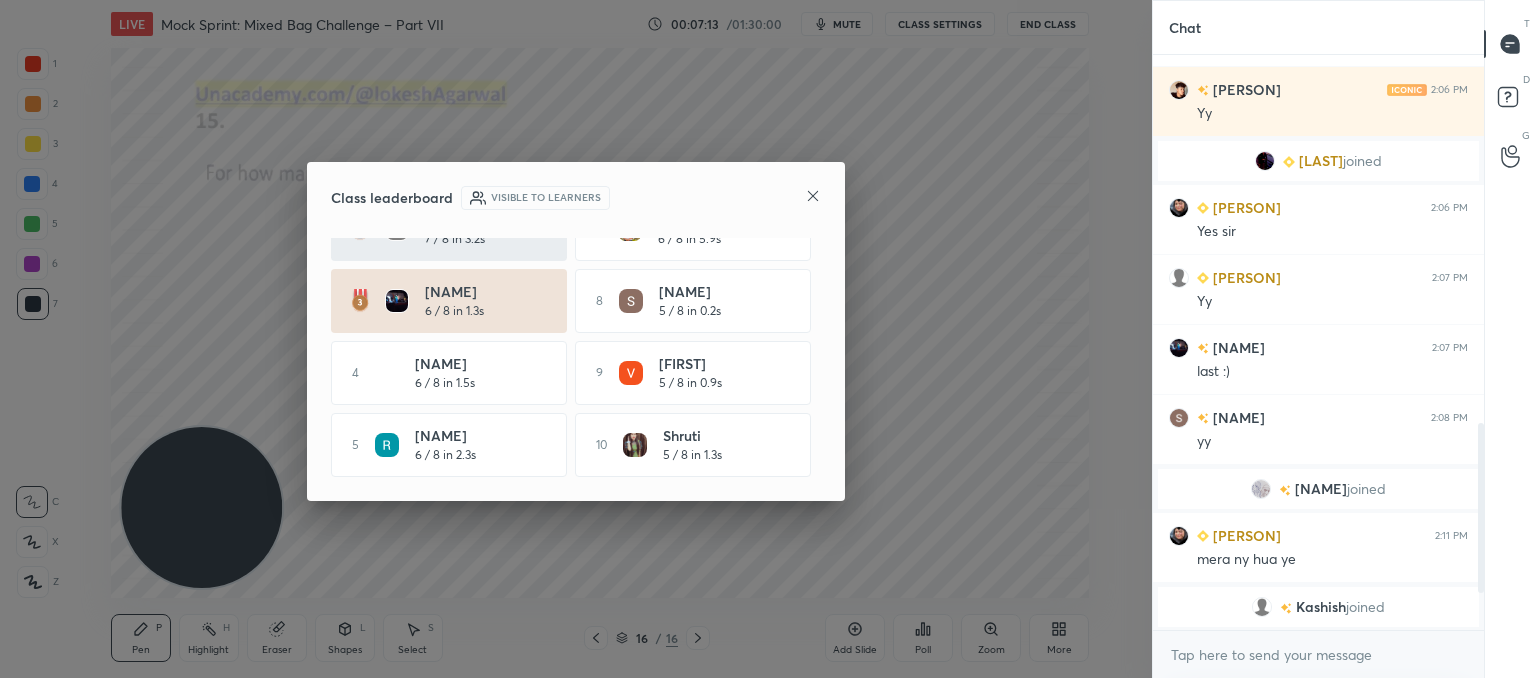 scroll, scrollTop: 118, scrollLeft: 0, axis: vertical 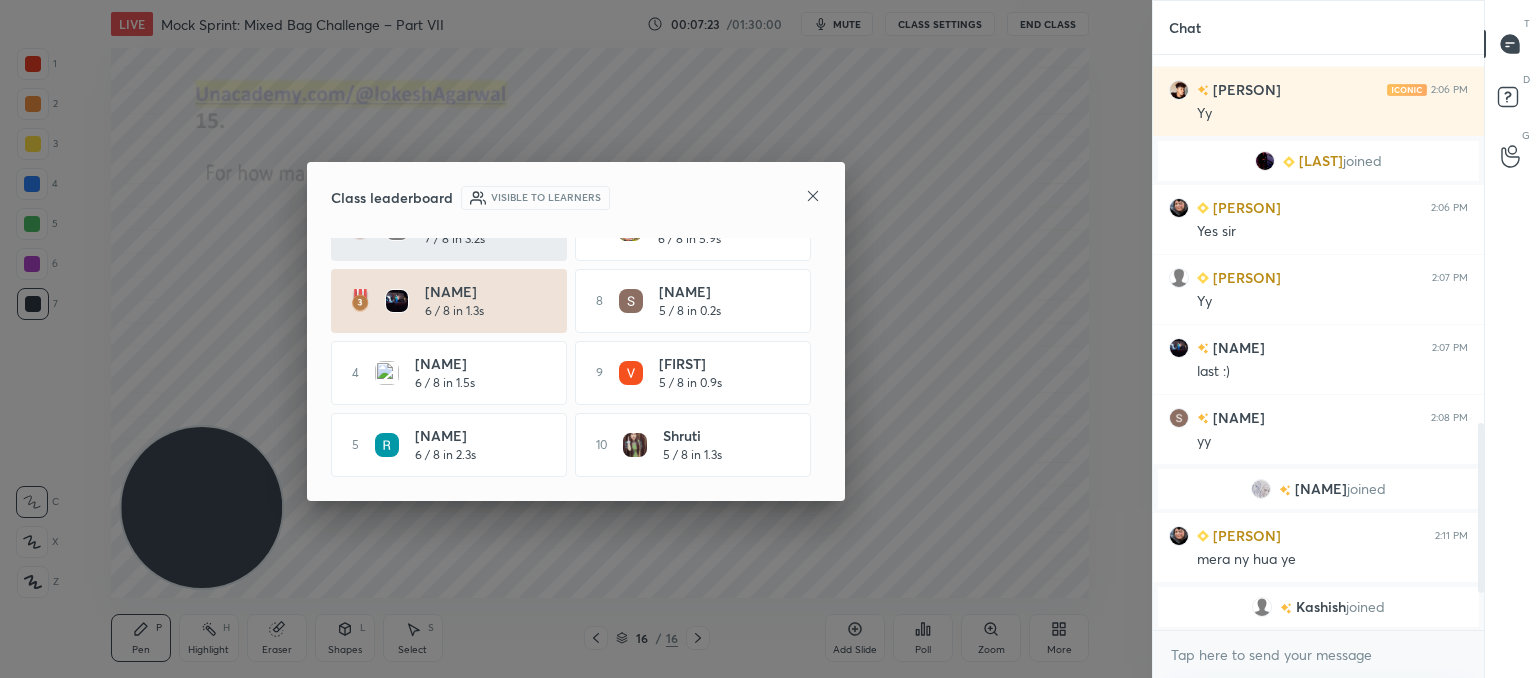 click 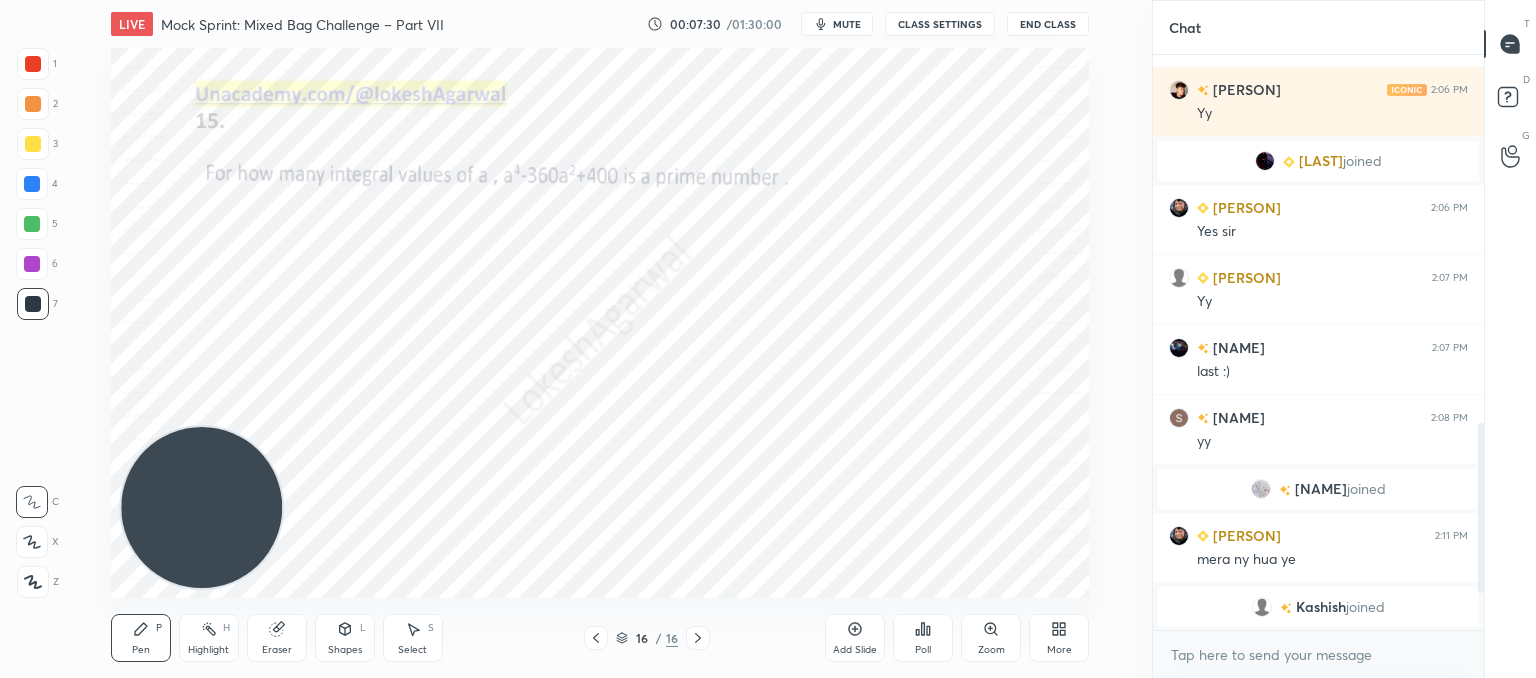 click on "Select" at bounding box center (412, 650) 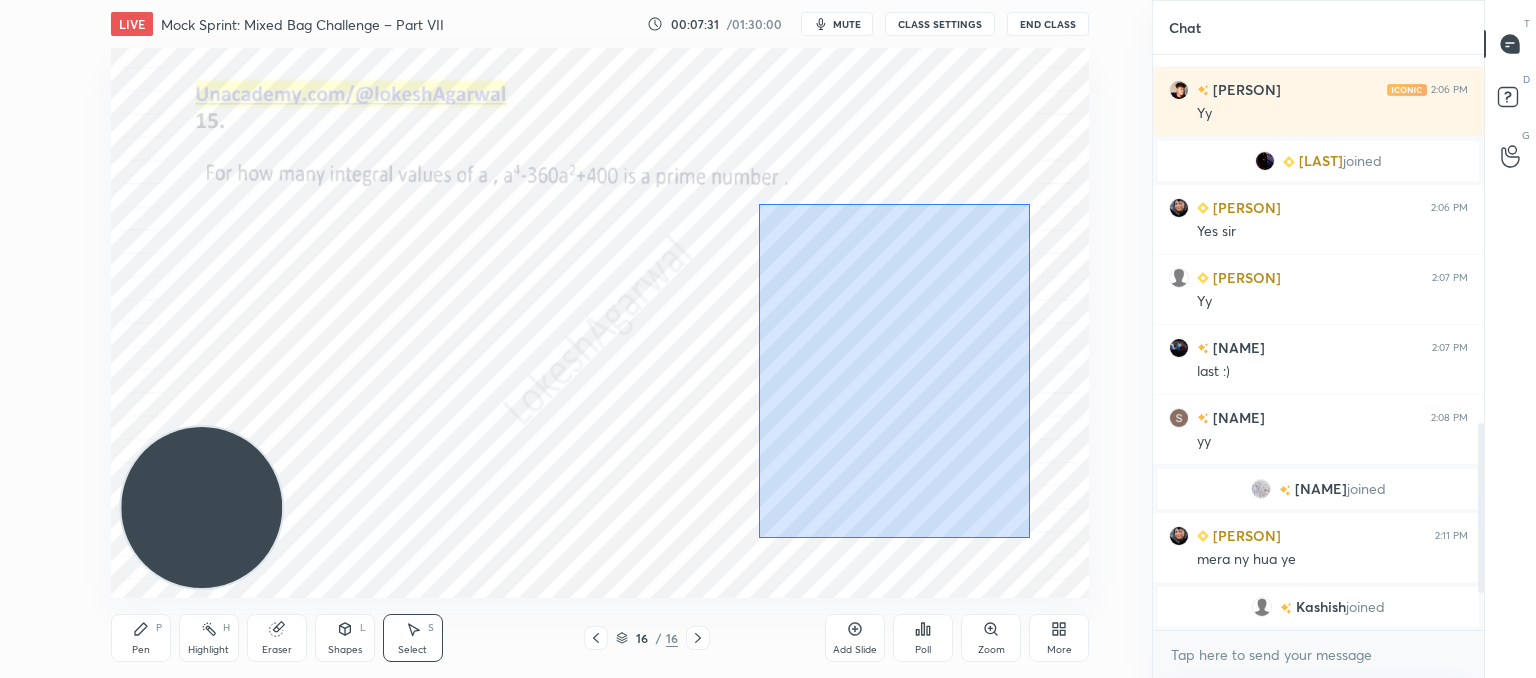 drag, startPoint x: 1030, startPoint y: 538, endPoint x: 793, endPoint y: 218, distance: 398.20724 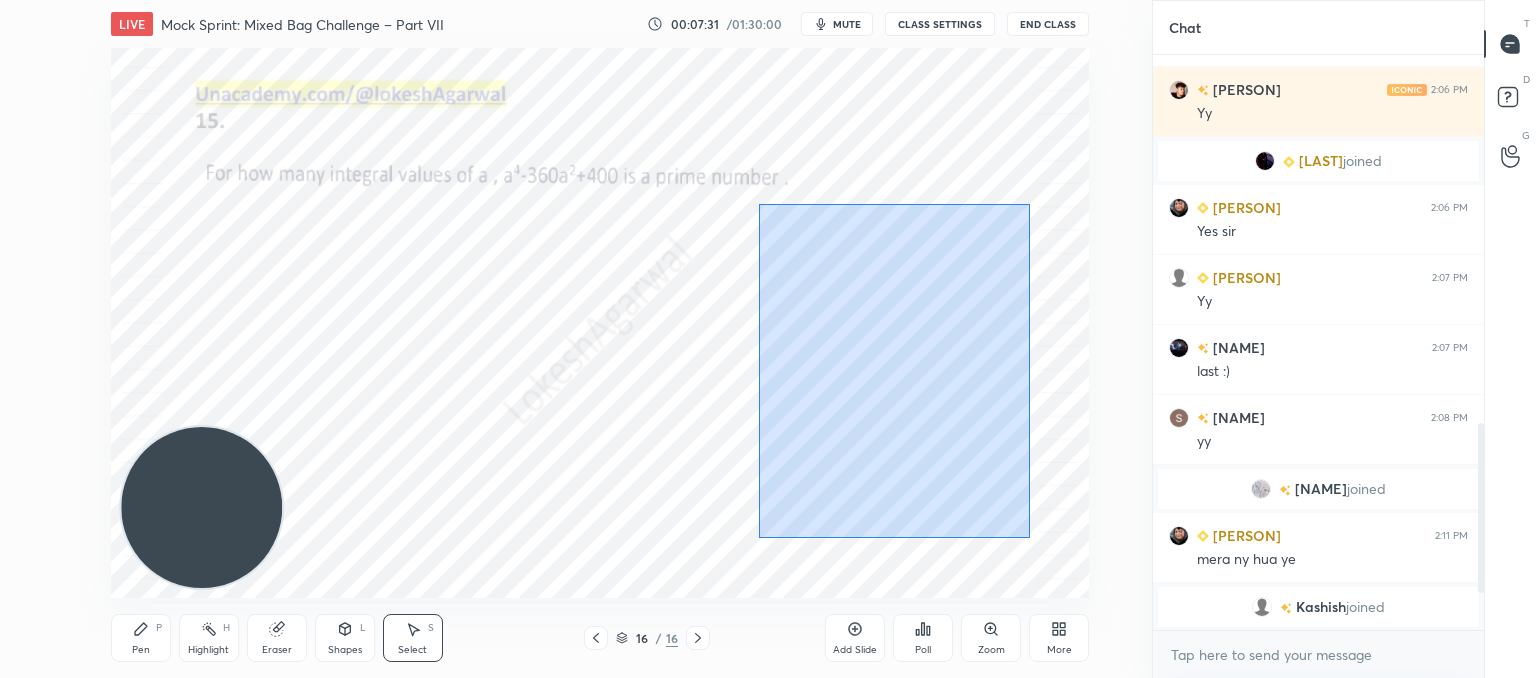 click on "0 ° Undo Copy Duplicate Duplicate to new slide Delete" at bounding box center [600, 323] 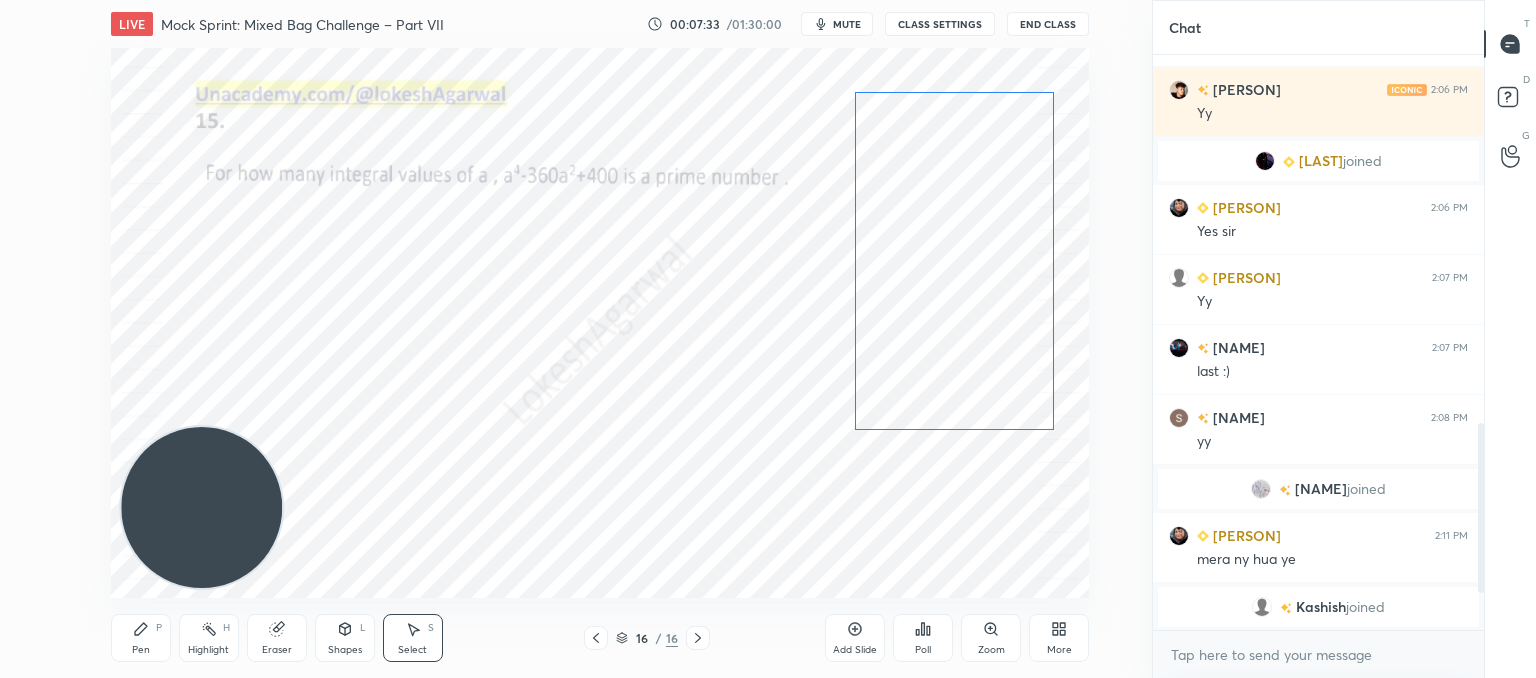 drag, startPoint x: 888, startPoint y: 389, endPoint x: 944, endPoint y: 266, distance: 135.14807 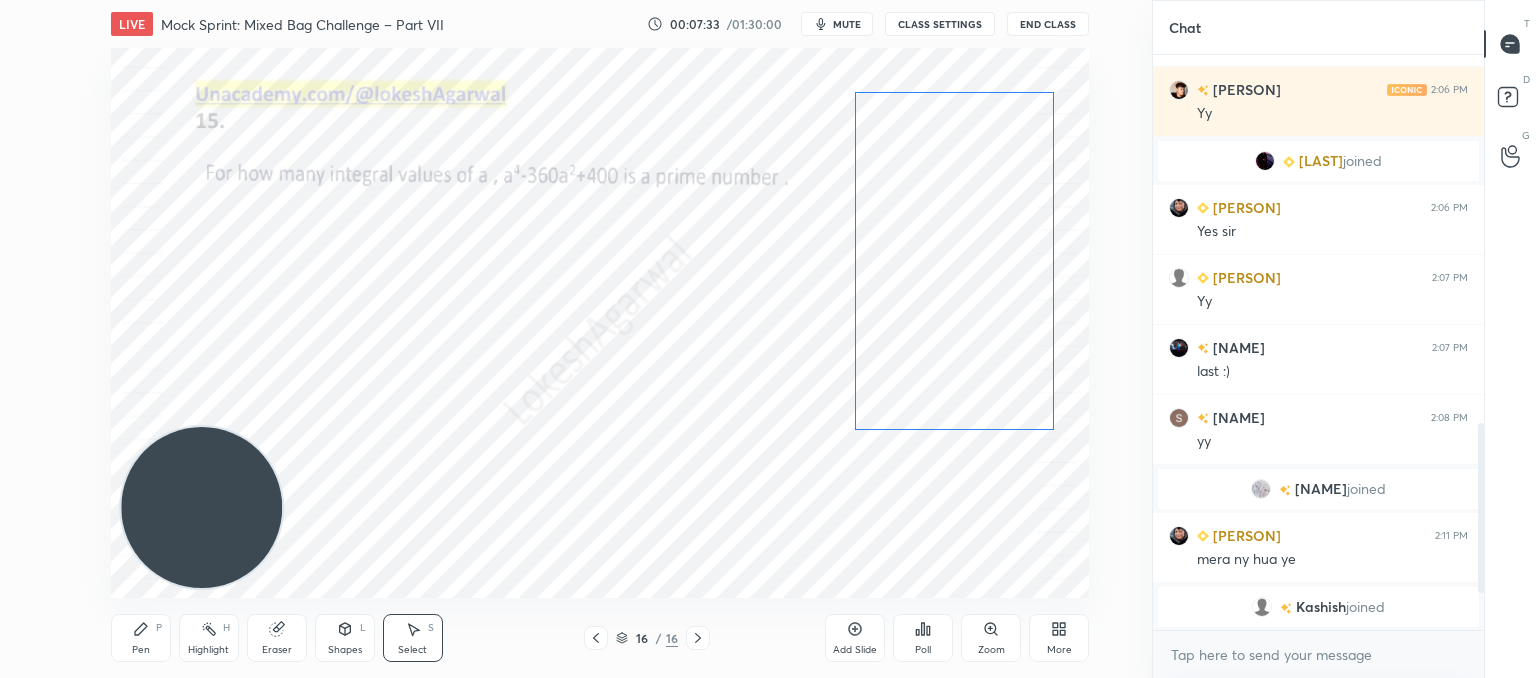 click on "0 ° Undo Copy Duplicate Duplicate to new slide Delete" at bounding box center (600, 323) 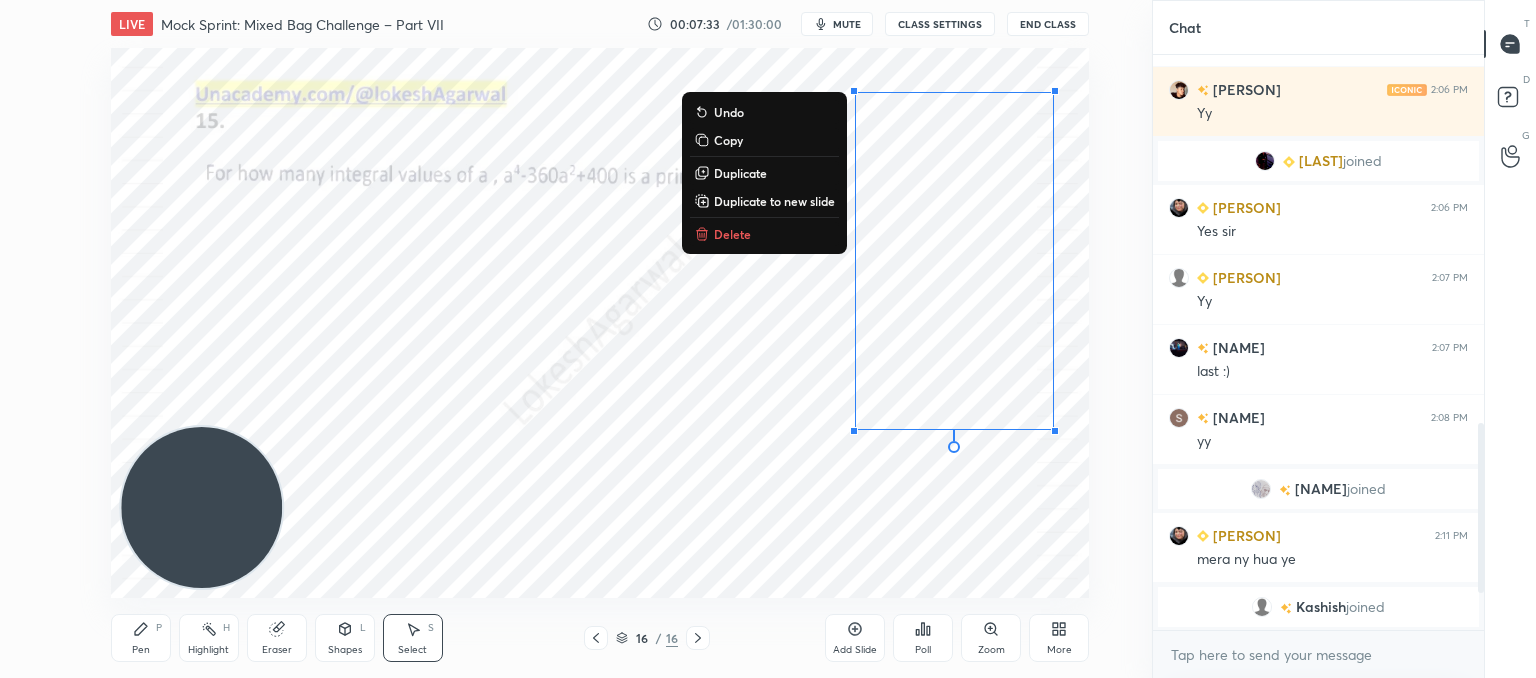 click on "0 ° Undo Copy Duplicate Duplicate to new slide Delete" at bounding box center [600, 323] 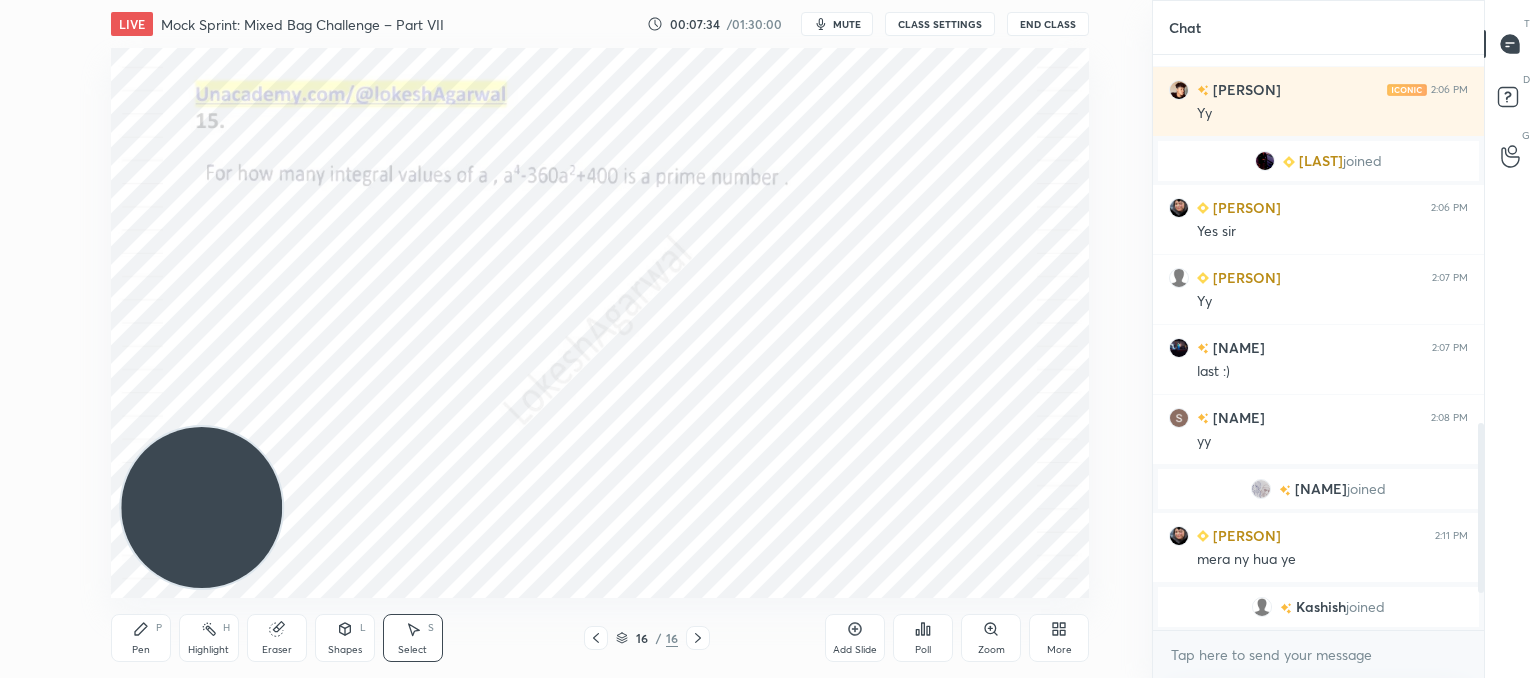 click 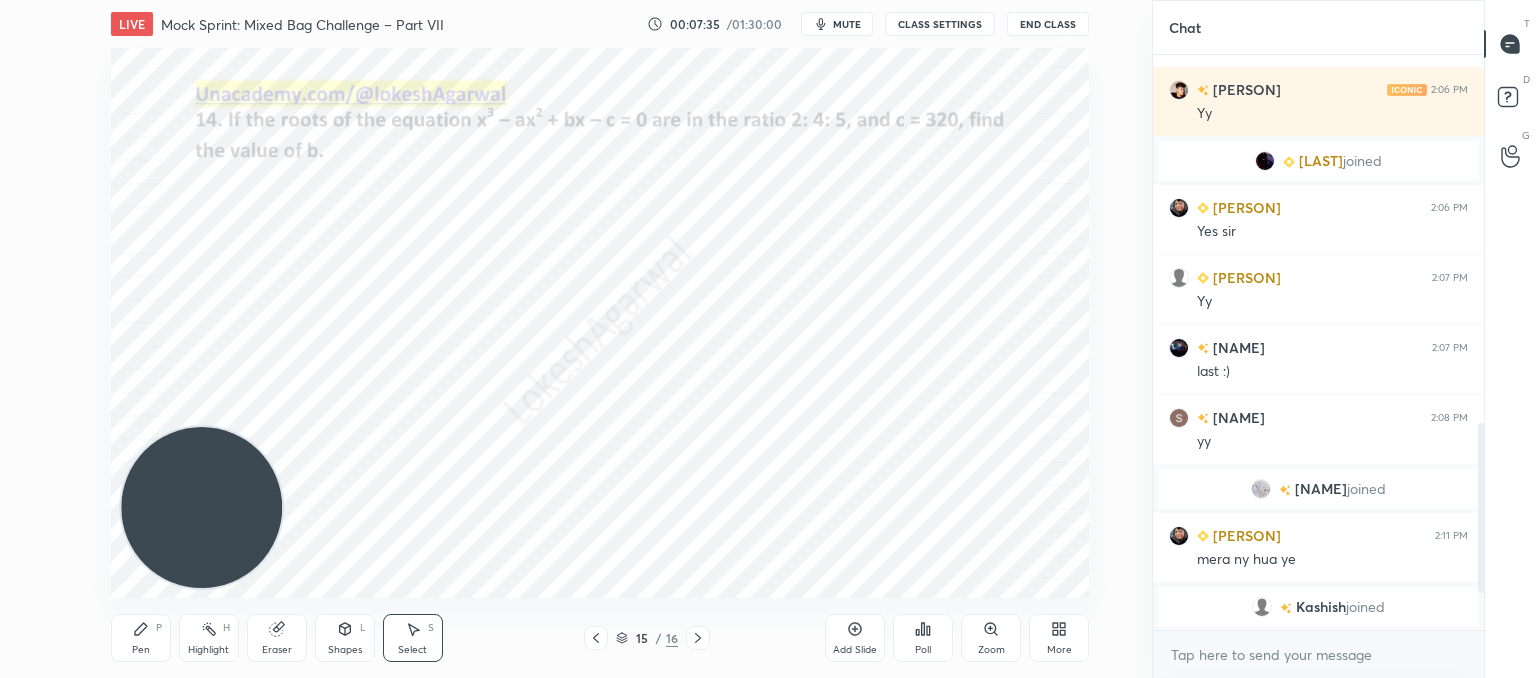 click 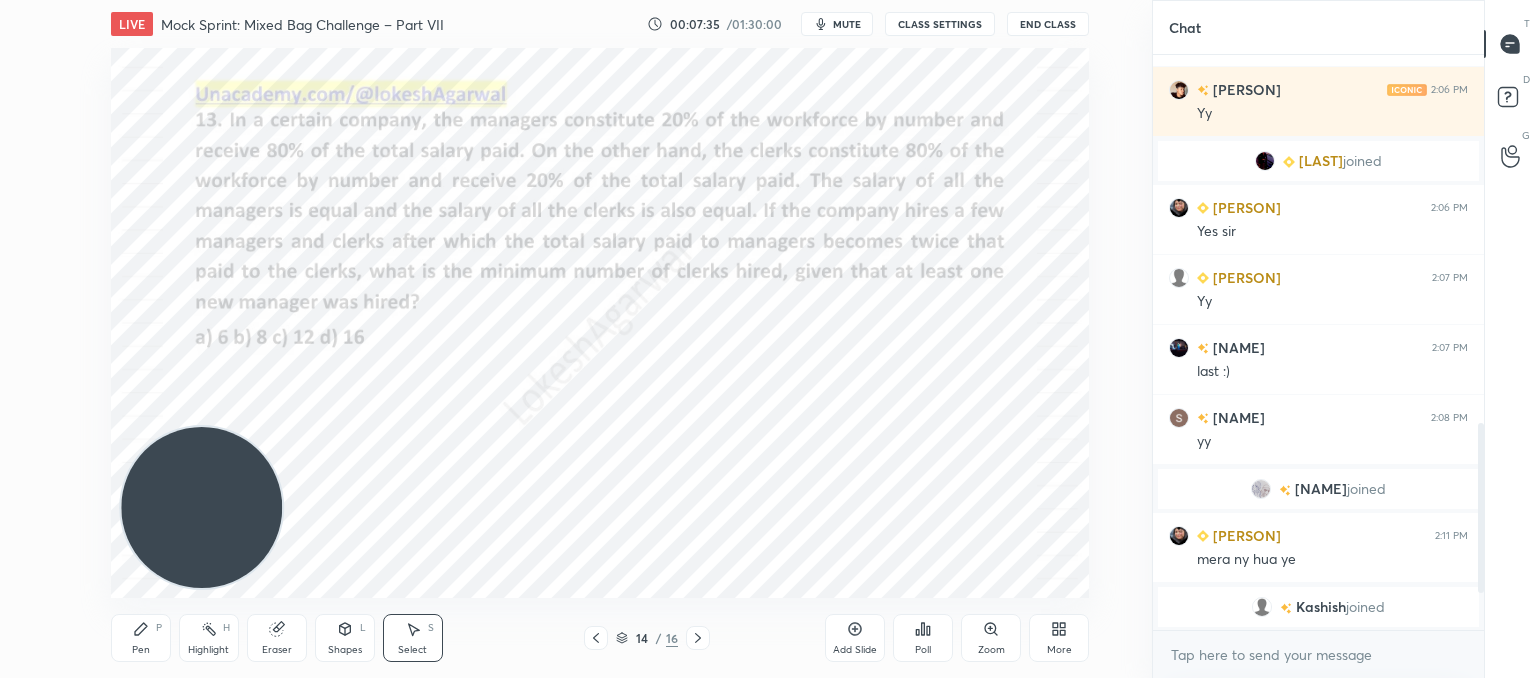 click 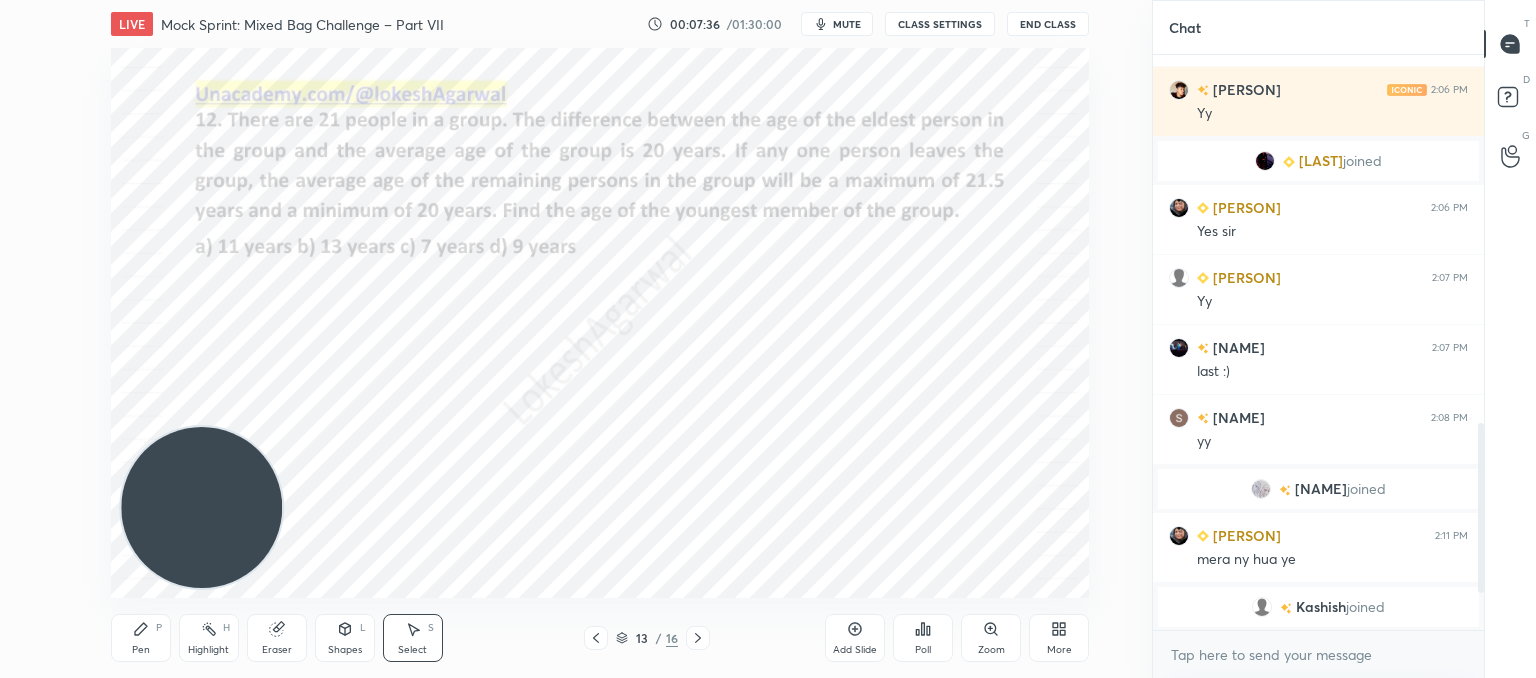 click 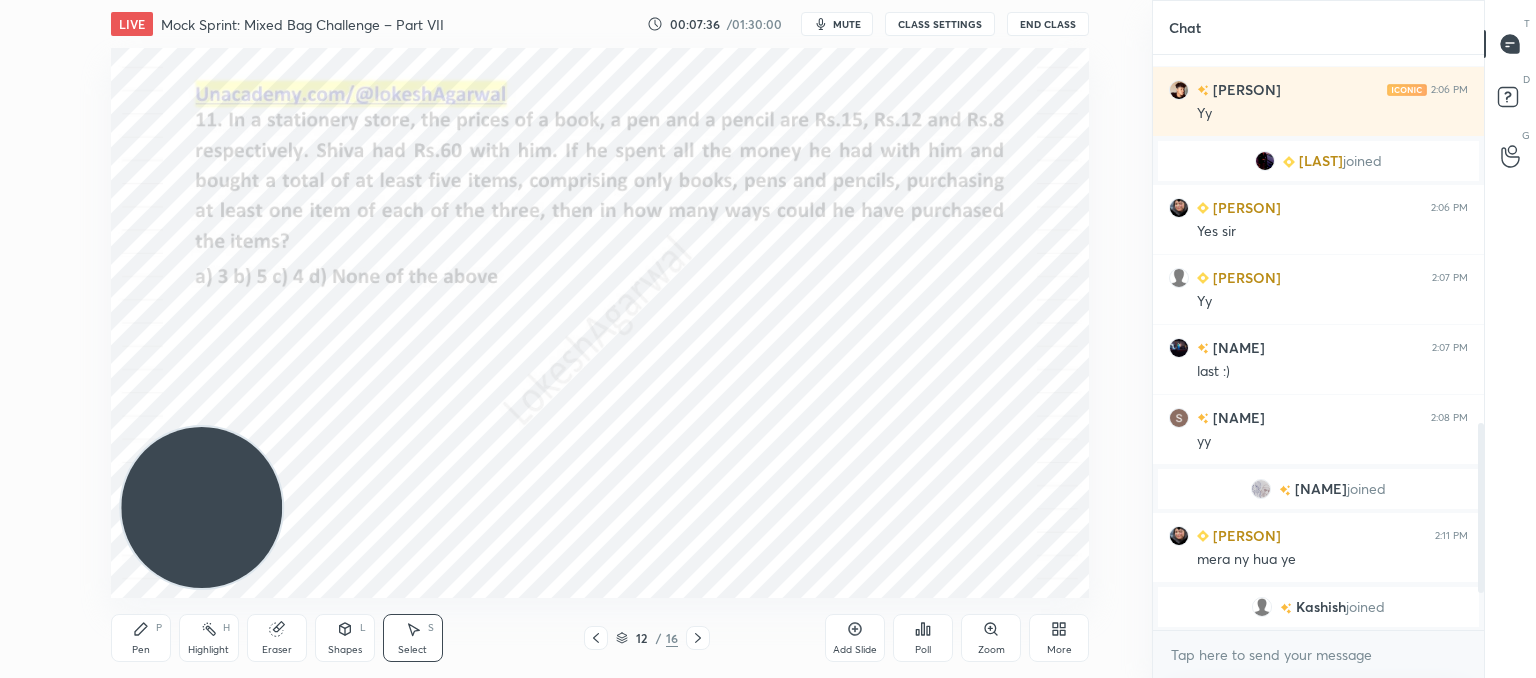 click 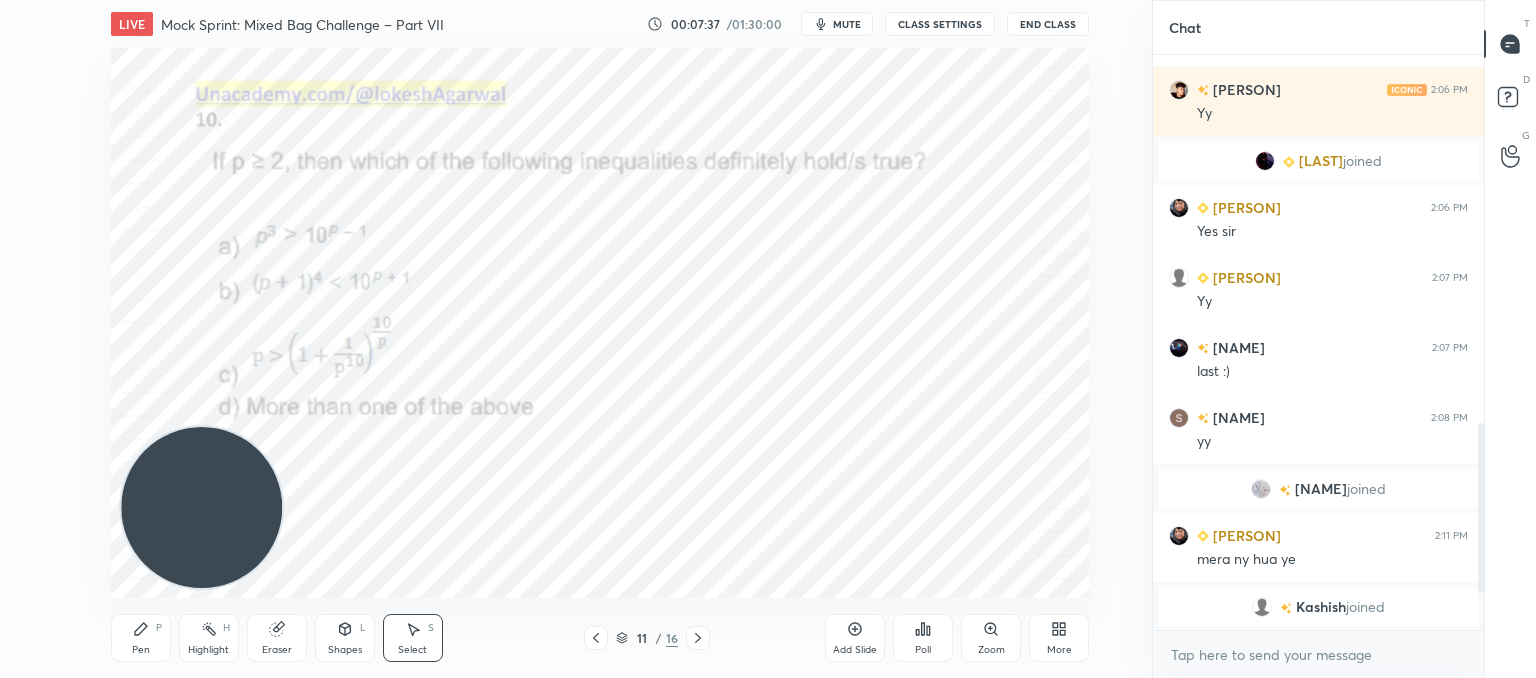 click 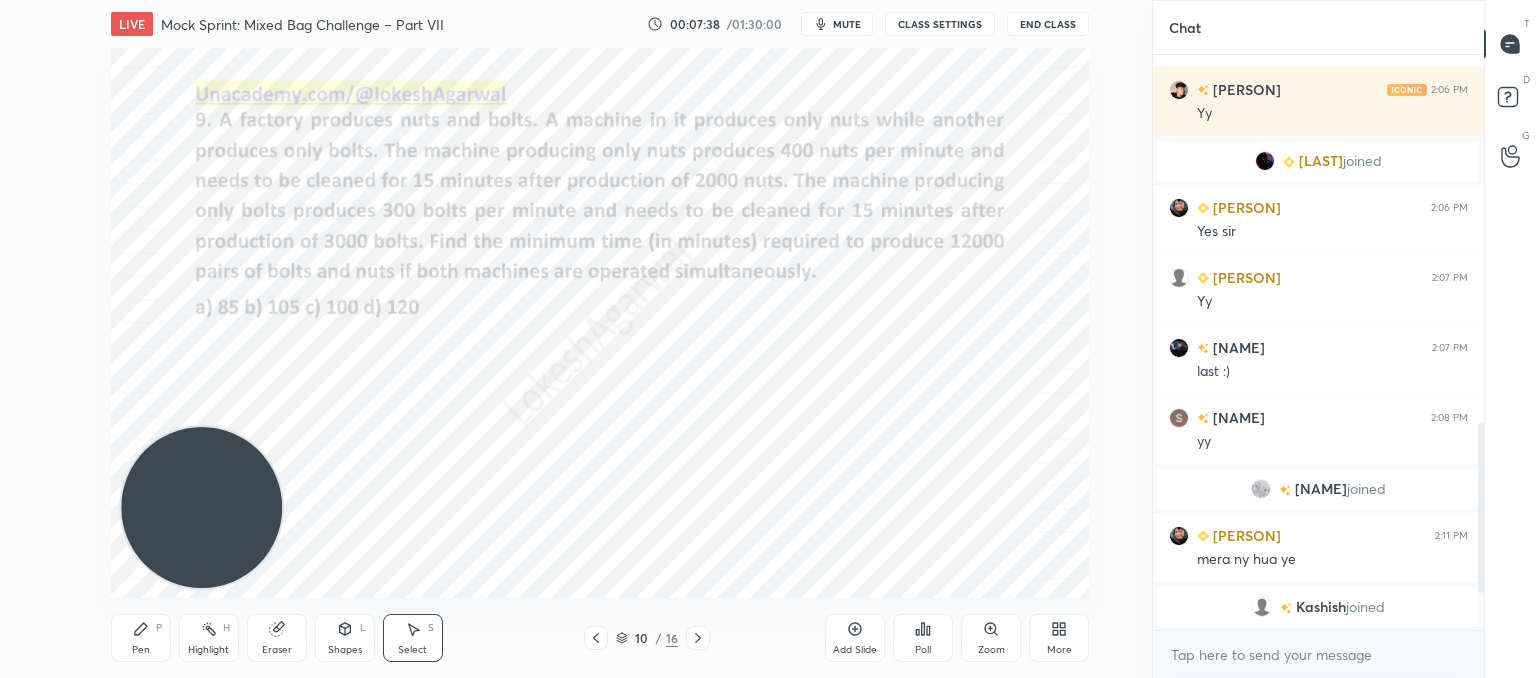 click 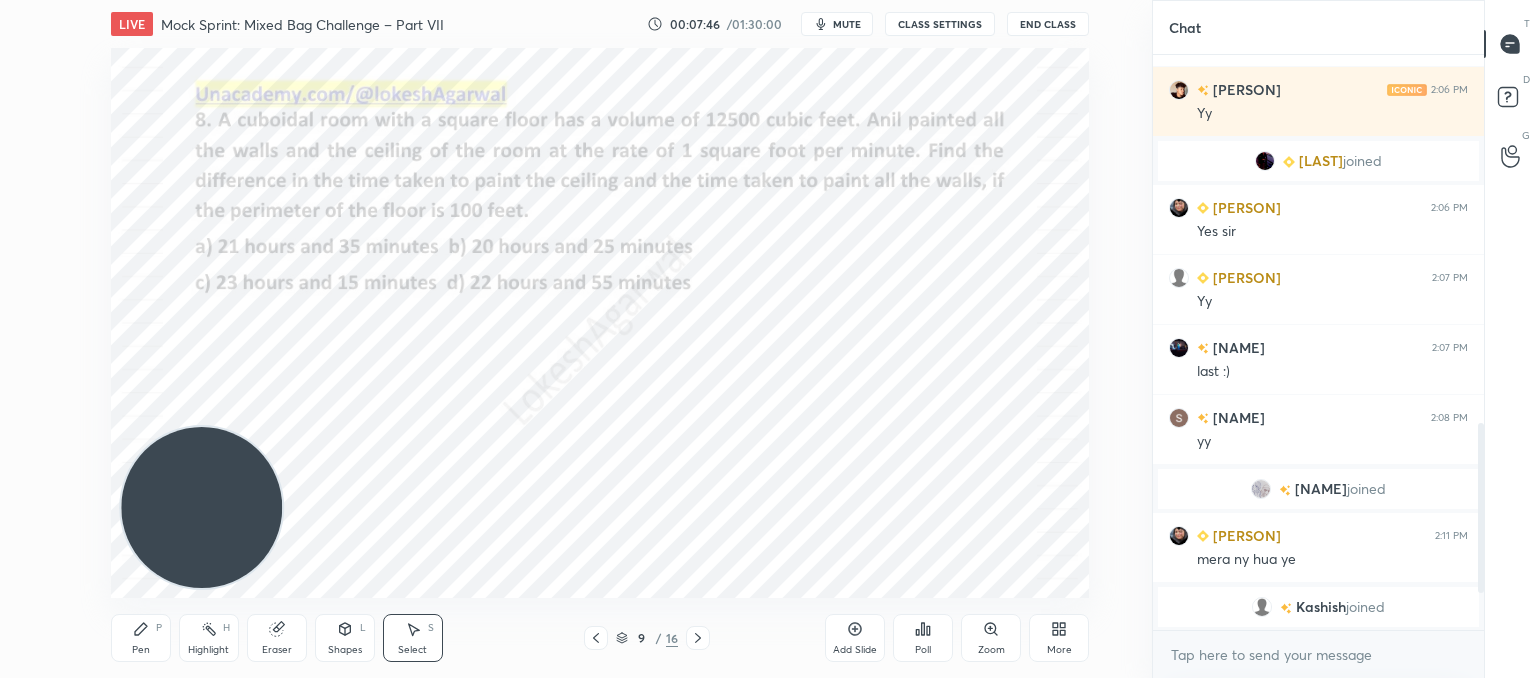 drag, startPoint x: 143, startPoint y: 624, endPoint x: 143, endPoint y: 604, distance: 20 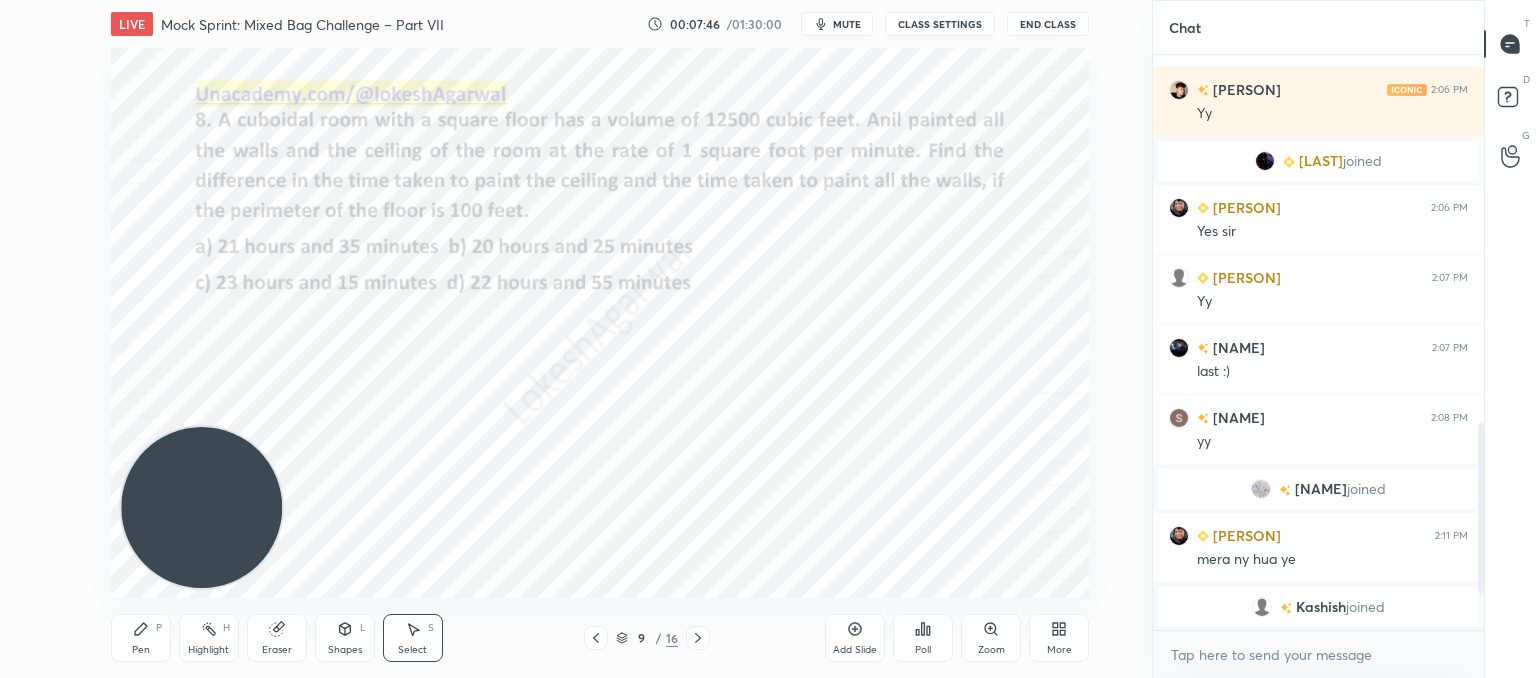 click 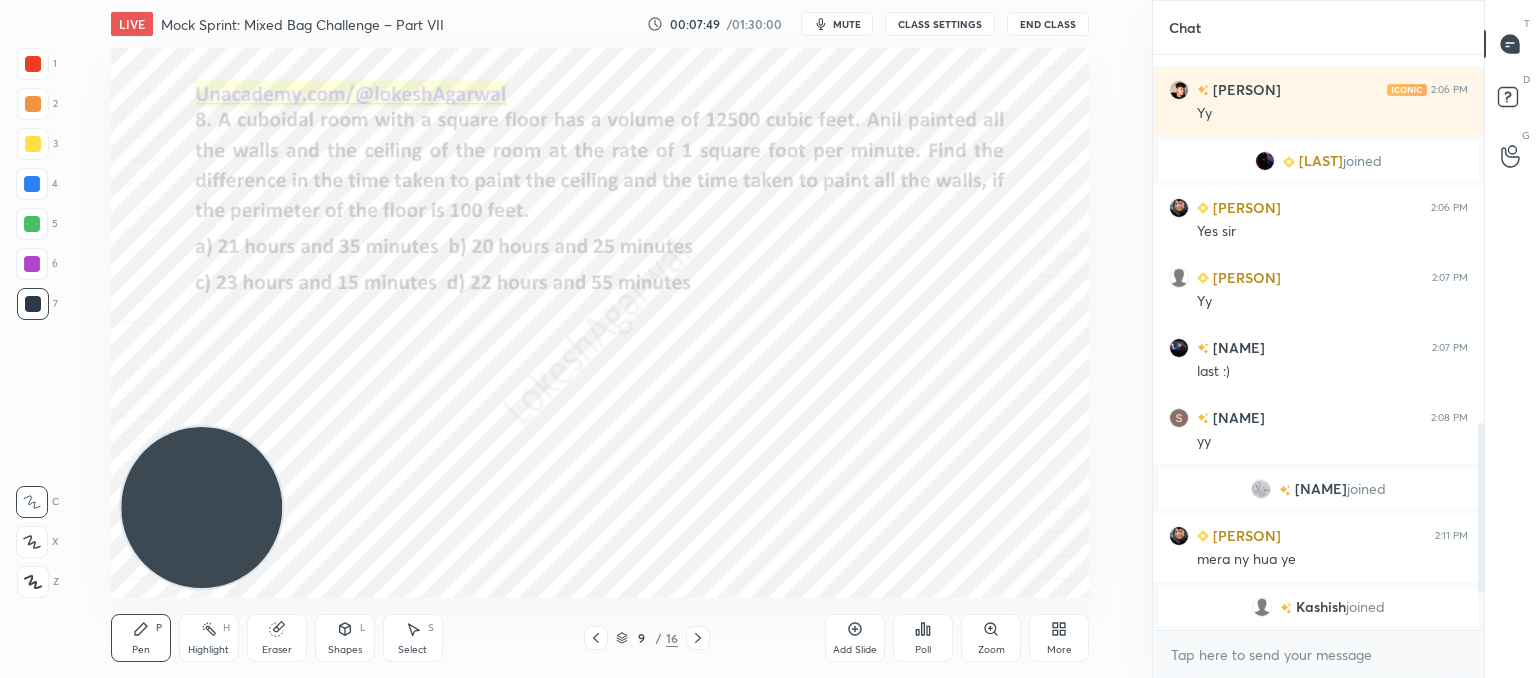click 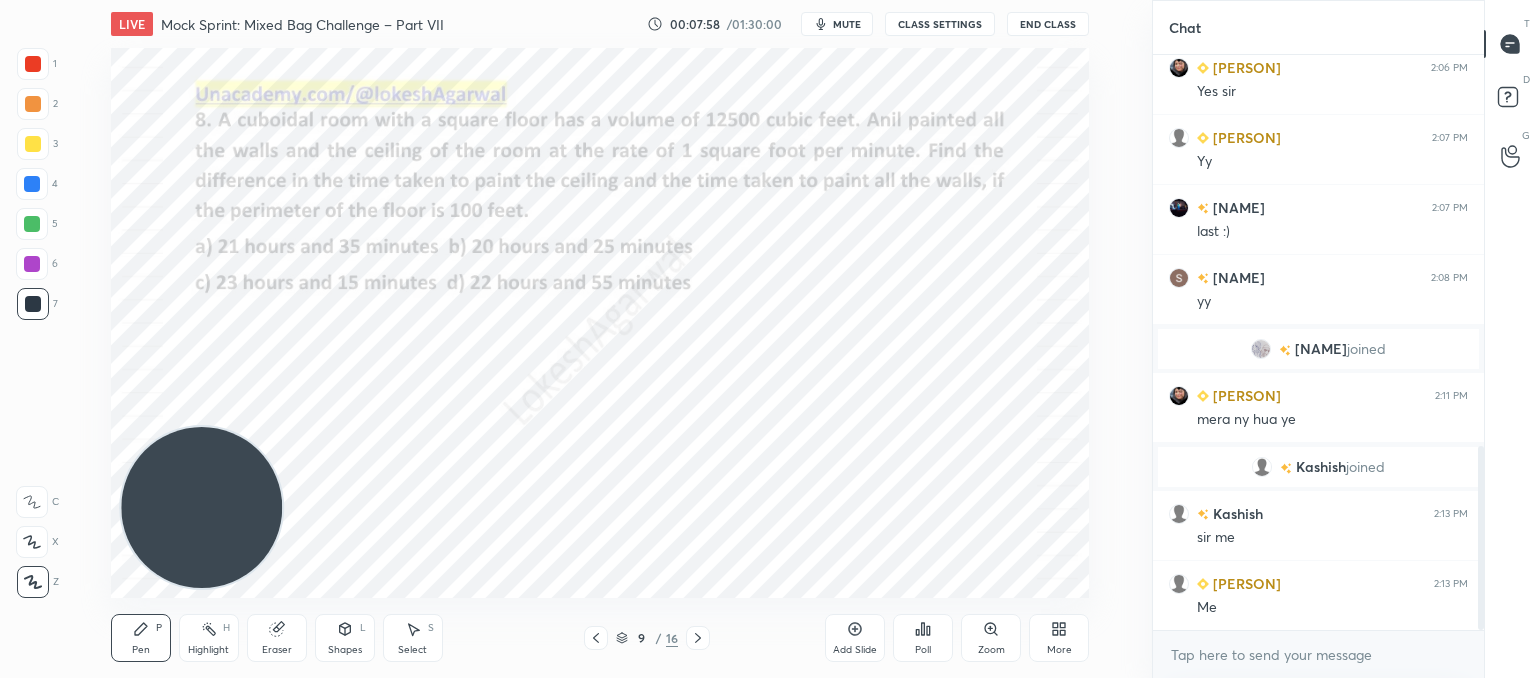 scroll, scrollTop: 1218, scrollLeft: 0, axis: vertical 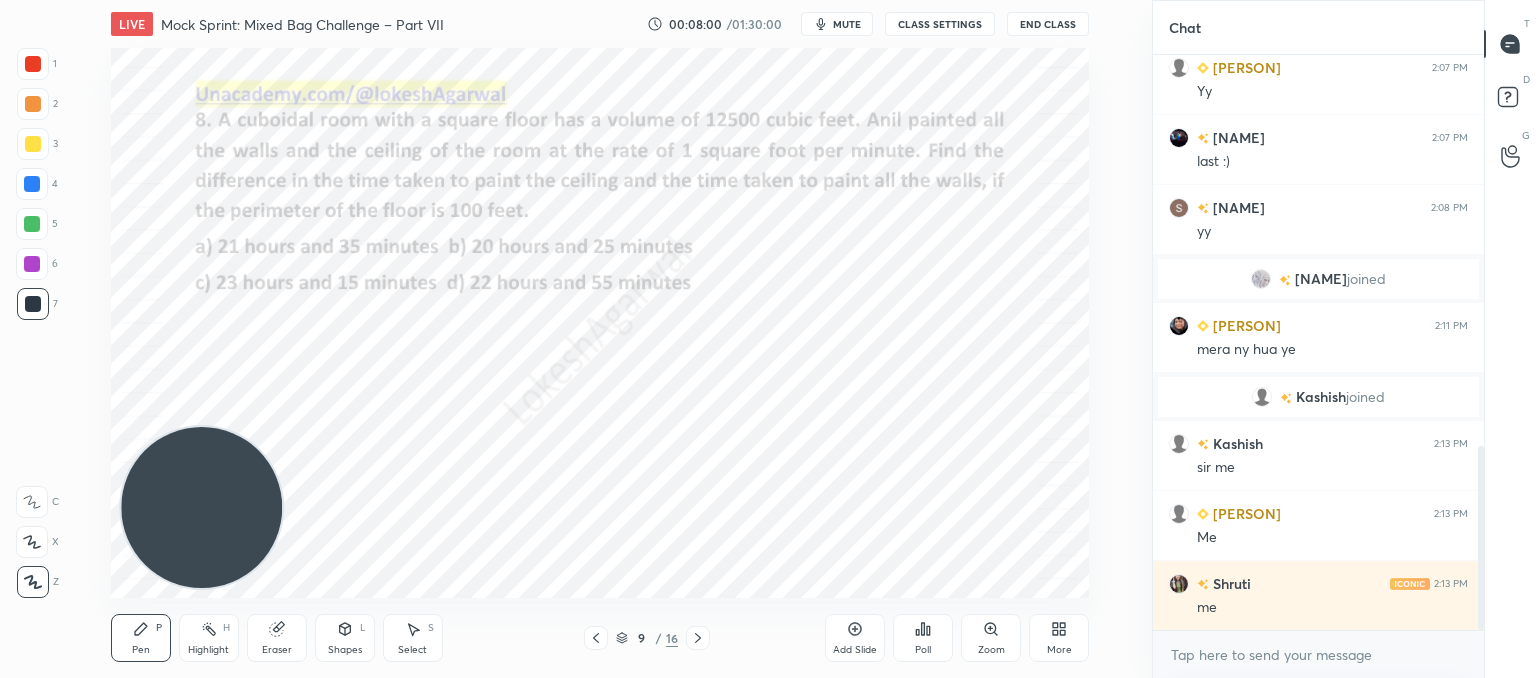 click 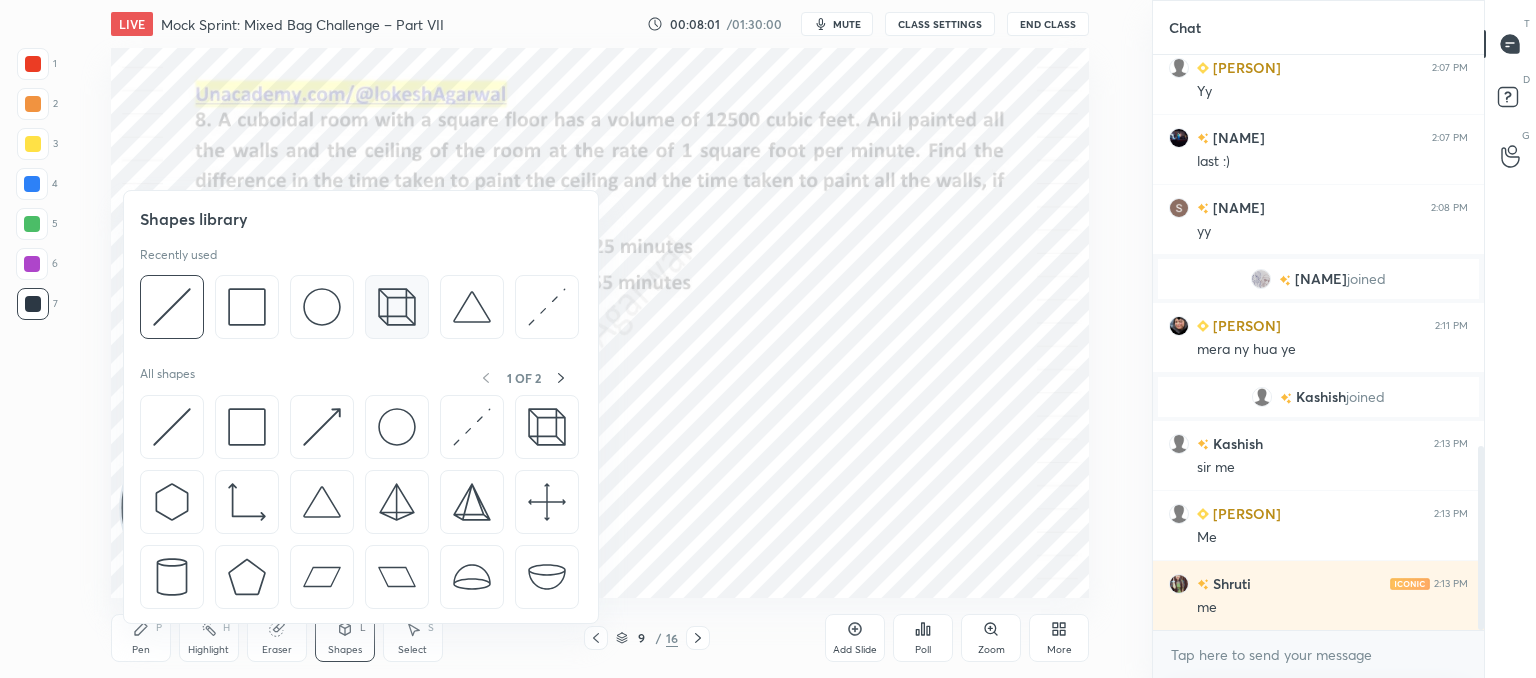 click at bounding box center [397, 307] 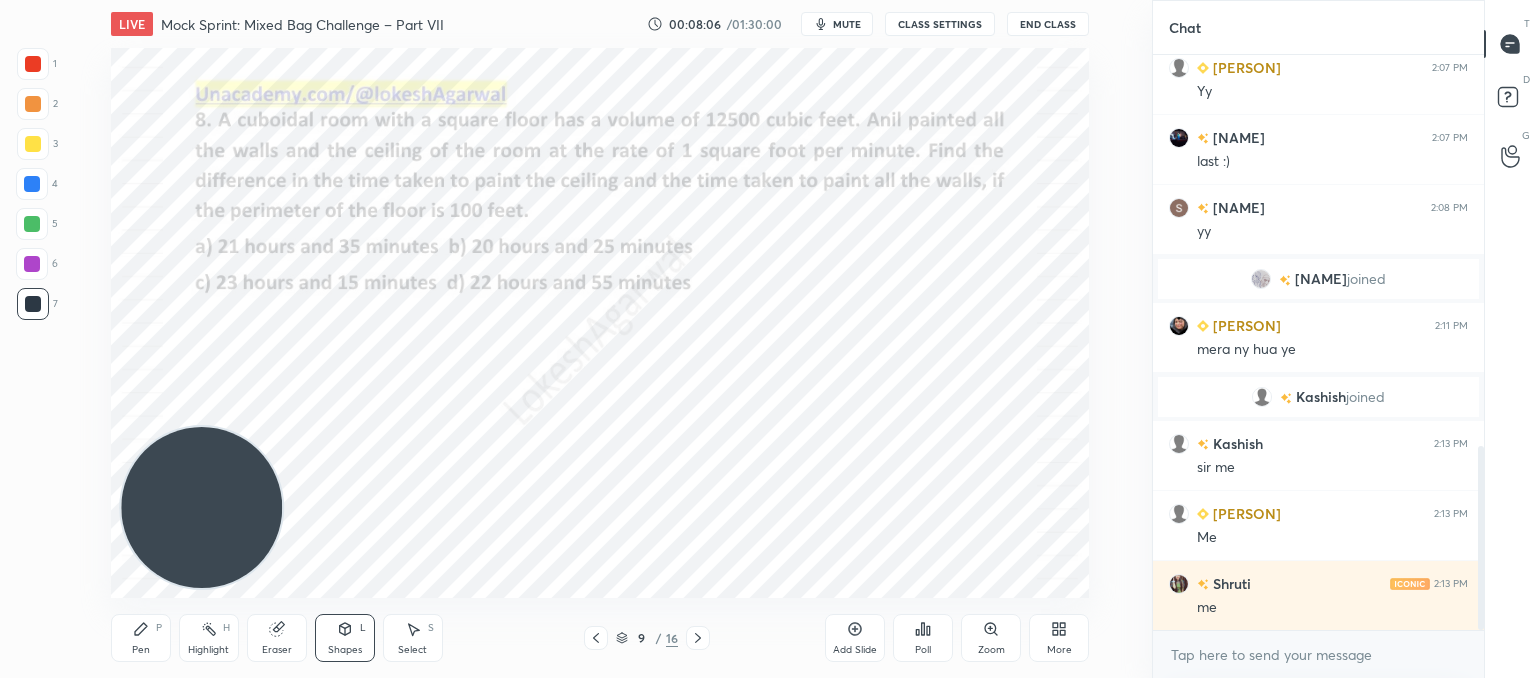 drag, startPoint x: 155, startPoint y: 636, endPoint x: 163, endPoint y: 611, distance: 26.24881 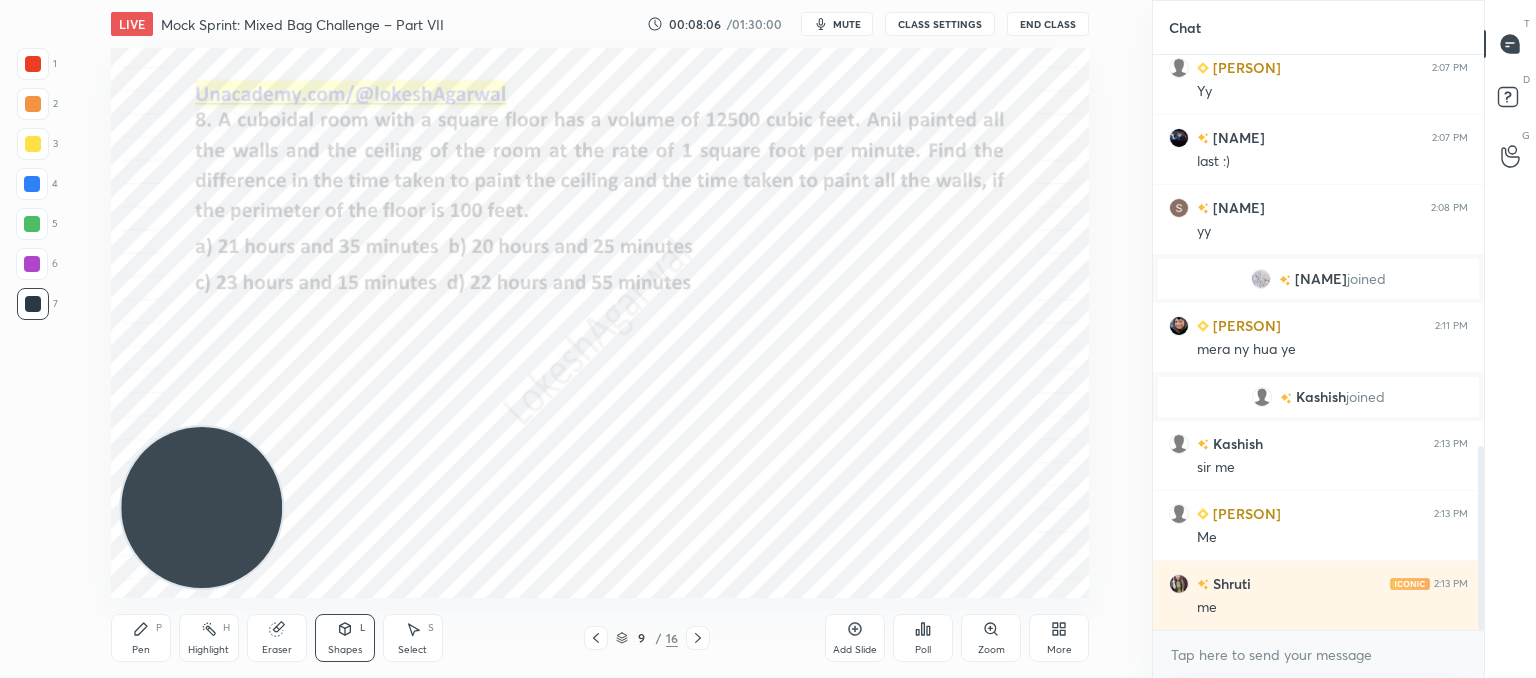 click on "Pen P" at bounding box center [141, 638] 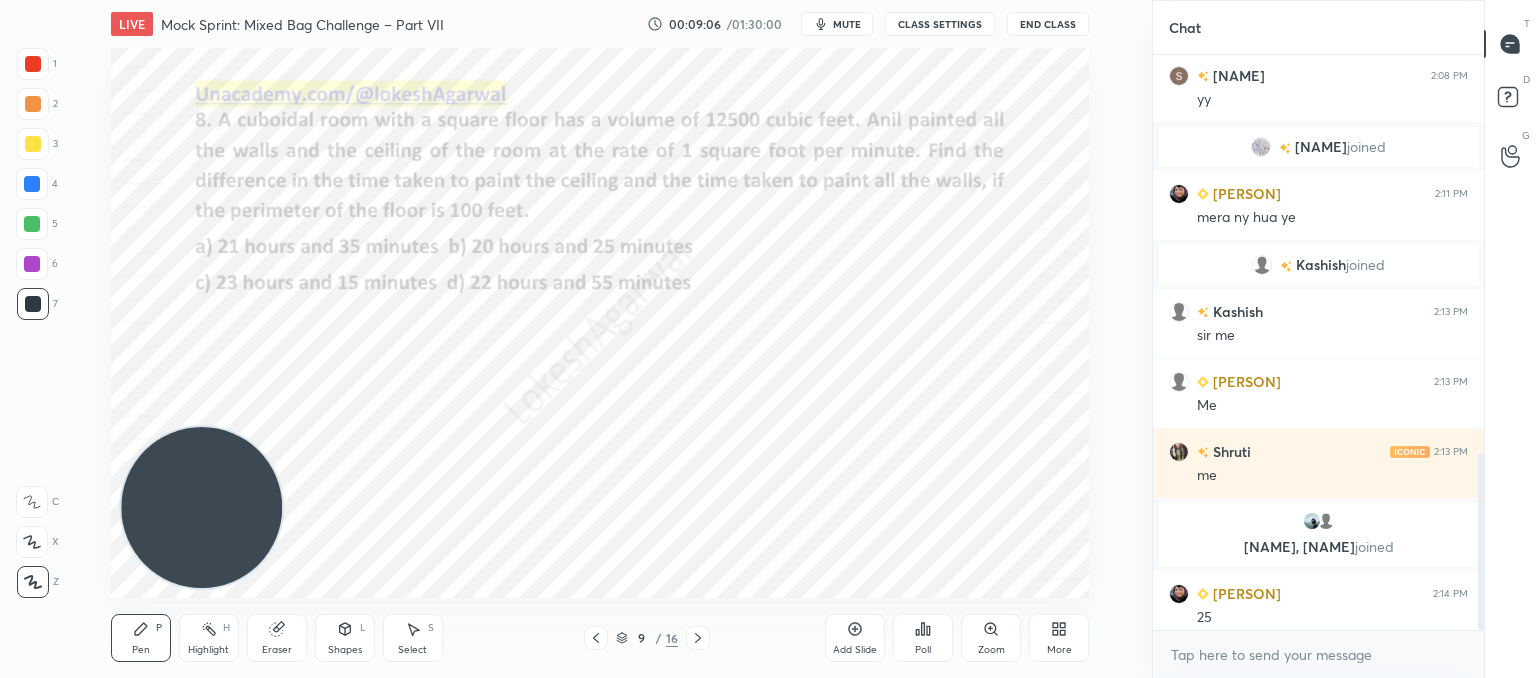 scroll, scrollTop: 1300, scrollLeft: 0, axis: vertical 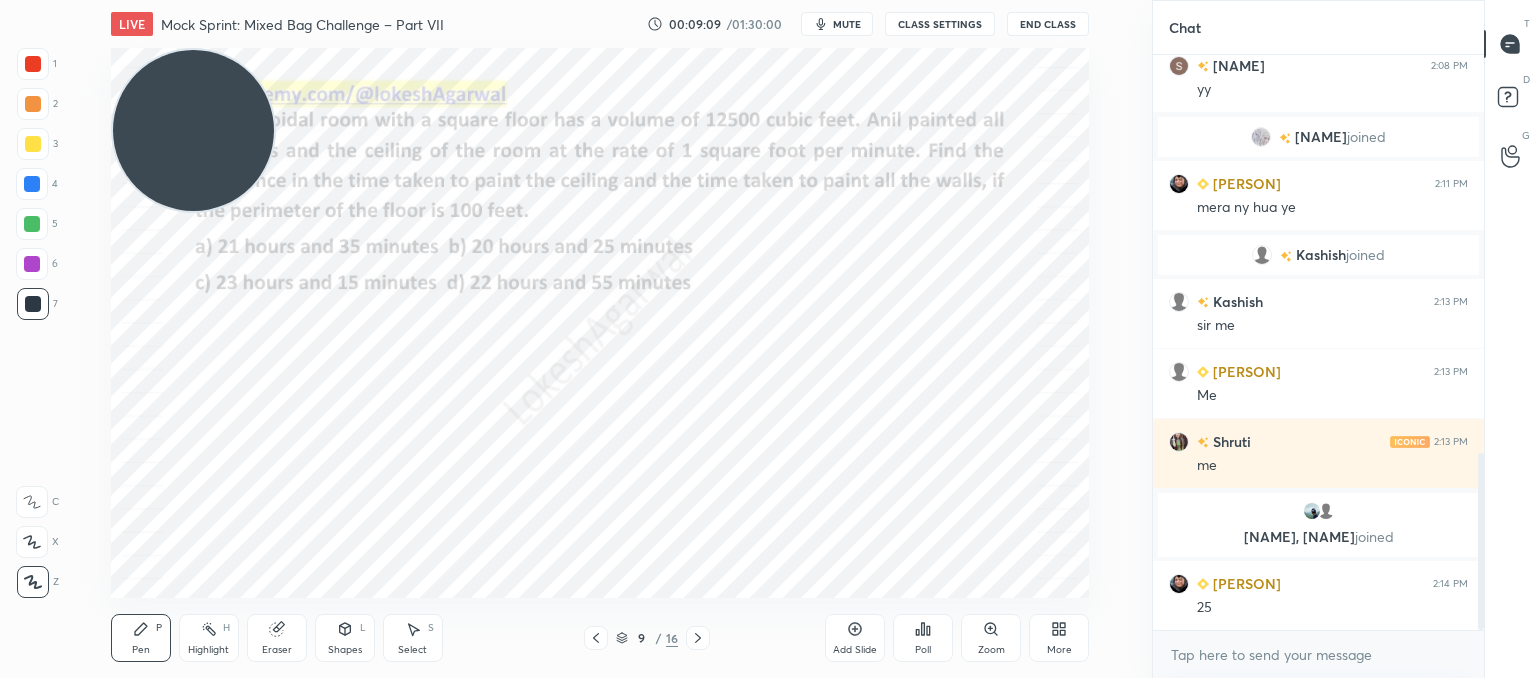 drag, startPoint x: 188, startPoint y: 473, endPoint x: 116, endPoint y: 34, distance: 444.86514 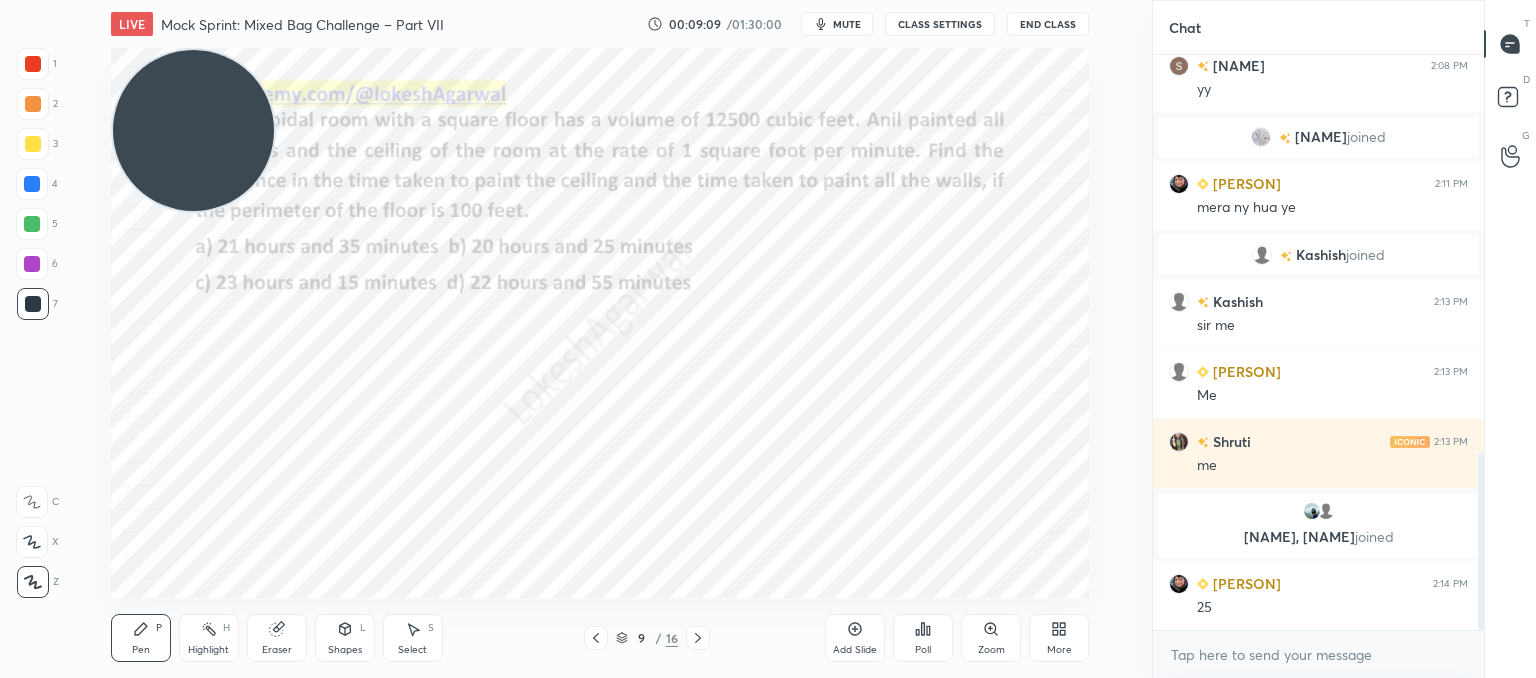 click on "1 2 3 4 5 6 7 C X Z C X Z E E Erase all   H H LIVE Mock Sprint: Mixed Bag Challenge – Part VII 00:09:09 /  01:30:00 mute CLASS SETTINGS End Class Setting up your live class Poll for   secs No correct answer Start poll Back Mock Sprint: Mixed Bag Challenge – Part VII • L7 of CAT’25: Advanced Quant Practice for 99+%ile [NAME] Pen P Highlight H Eraser Shapes L Select S 9 / 16 Add Slide Poll Zoom More Chat [NAME] 2:07 PM last :) [NAME] 2:08 PM yy [NAME]  joined [NAME] 2:11 PM mera ny hua ye [NAME]  joined [NAME] 2:13 PM sir me [NAME] 2:13 PM Me [NAME], [NAME]  joined [NAME] 2:14 PM 25 JUMP TO LATEST Enable hand raising Enable raise hand to speak to learners. Once enabled, chat will be turned off temporarily. Enable x   introducing Raise a hand with a doubt Now learners can raise their hand along with a doubt  How it works? Doubts asked by learners will show up here NEW DOUBTS ASKED No one has raised a hand yet Can't raise hand Got it T Messages (T) D Doubts (D) G Raise Hand (G)" at bounding box center (768, 0) 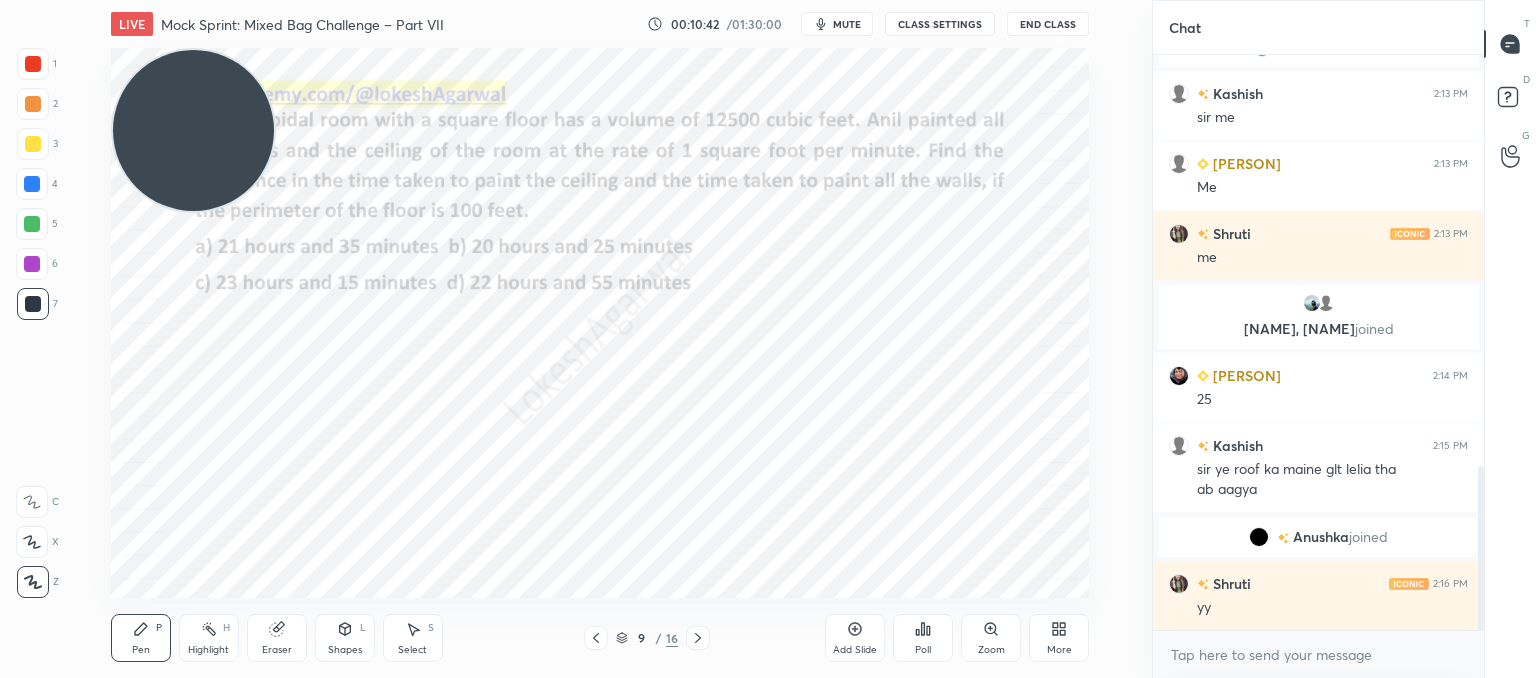 scroll, scrollTop: 1518, scrollLeft: 0, axis: vertical 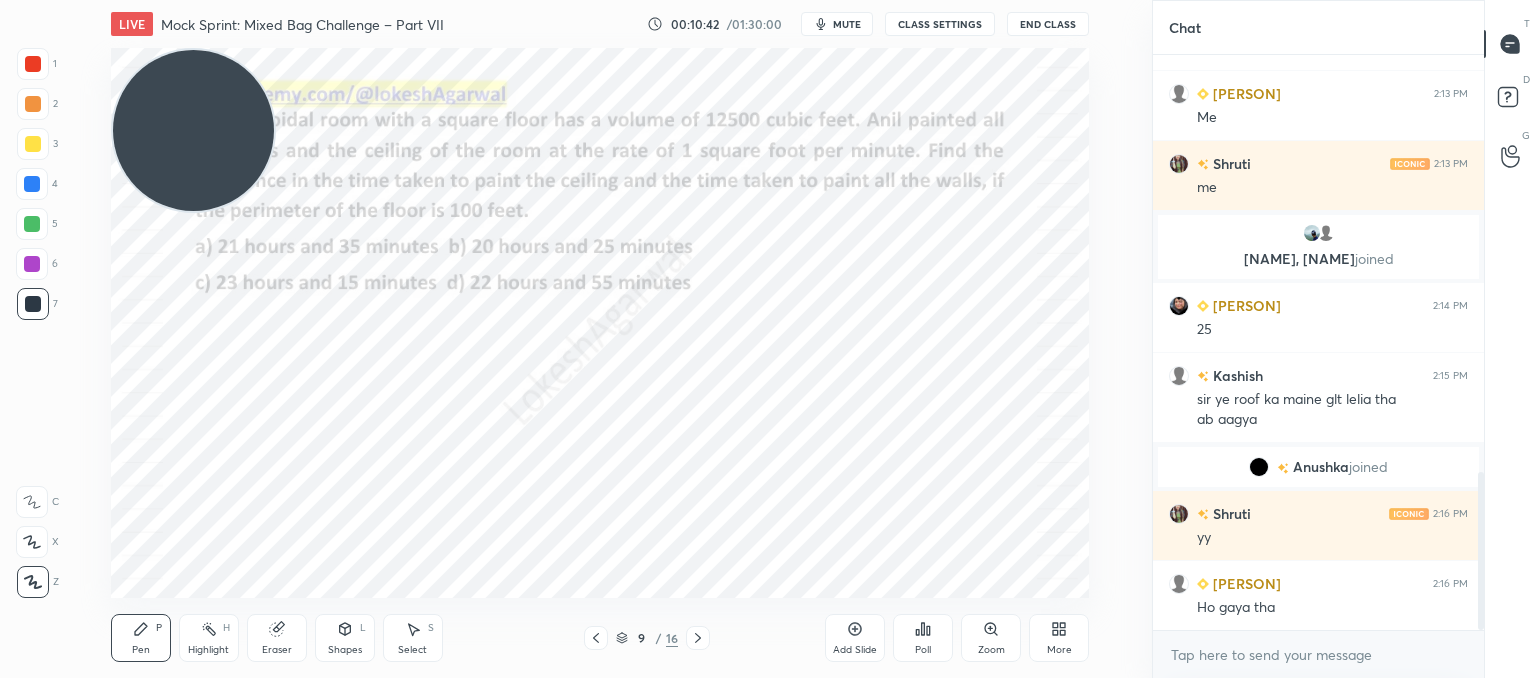 click 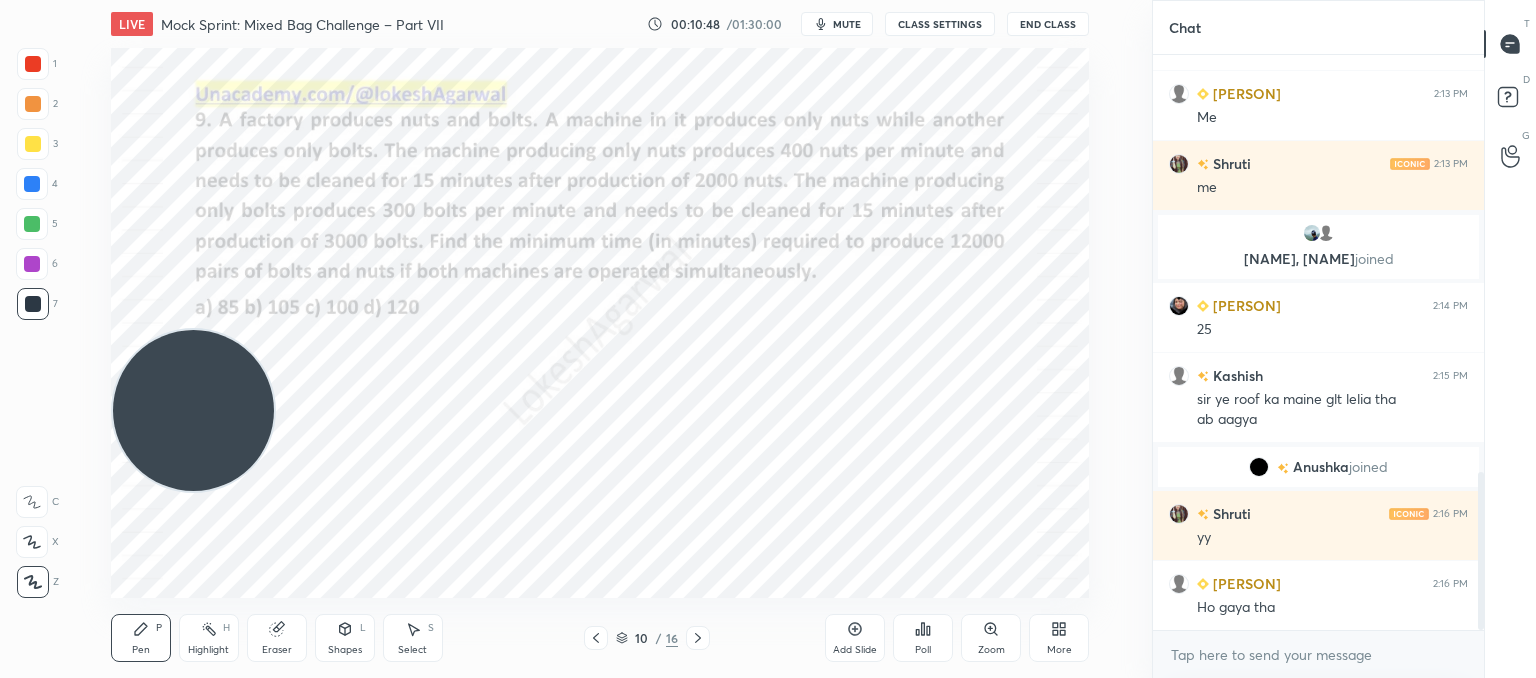 drag, startPoint x: 154, startPoint y: 101, endPoint x: 24, endPoint y: 585, distance: 501.15466 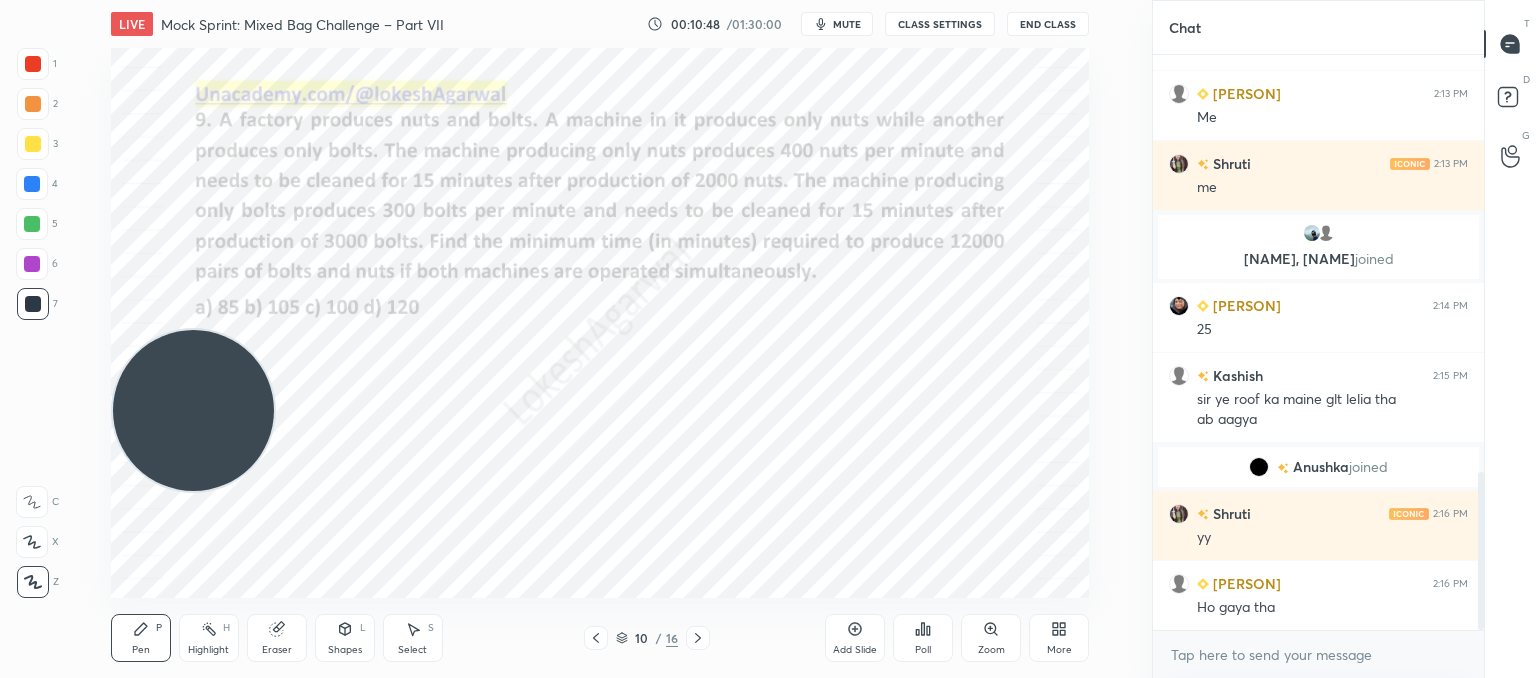 click on "1 2 3 4 5 6 7 C X Z C X Z E E Erase all   H H LIVE Mock Sprint: Mixed Bag Challenge – Part VII 00:10:48 /  01:30:00 mute CLASS SETTINGS End Class Setting up your live class Poll for   secs No correct answer Start poll Back Mock Sprint: Mixed Bag Challenge – Part VII • L7 of CAT’25: Advanced Quant Practice for 99+%ile Lokesh Agarwal Pen P Highlight H Eraser Shapes L Select S 10 / 16 Add Slide Poll Zoom More" at bounding box center (568, 339) 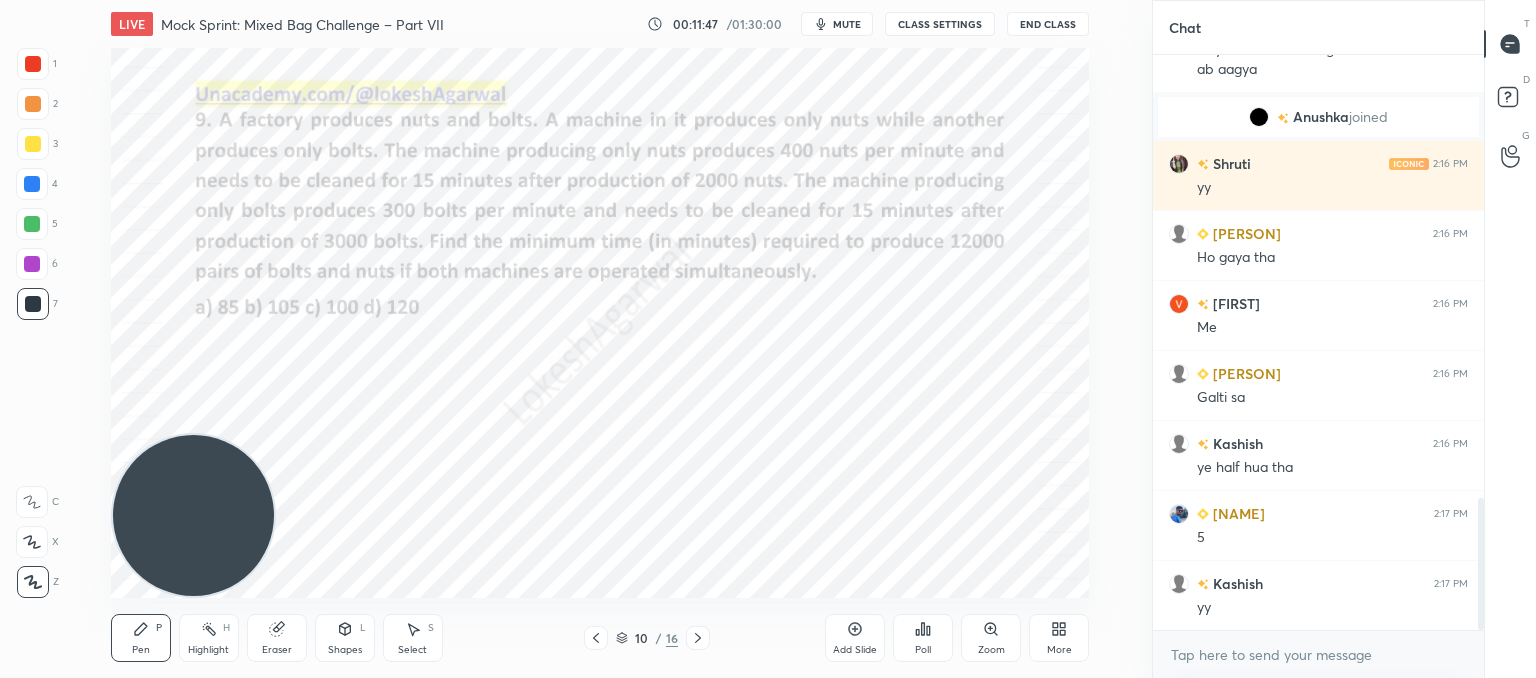 scroll, scrollTop: 1938, scrollLeft: 0, axis: vertical 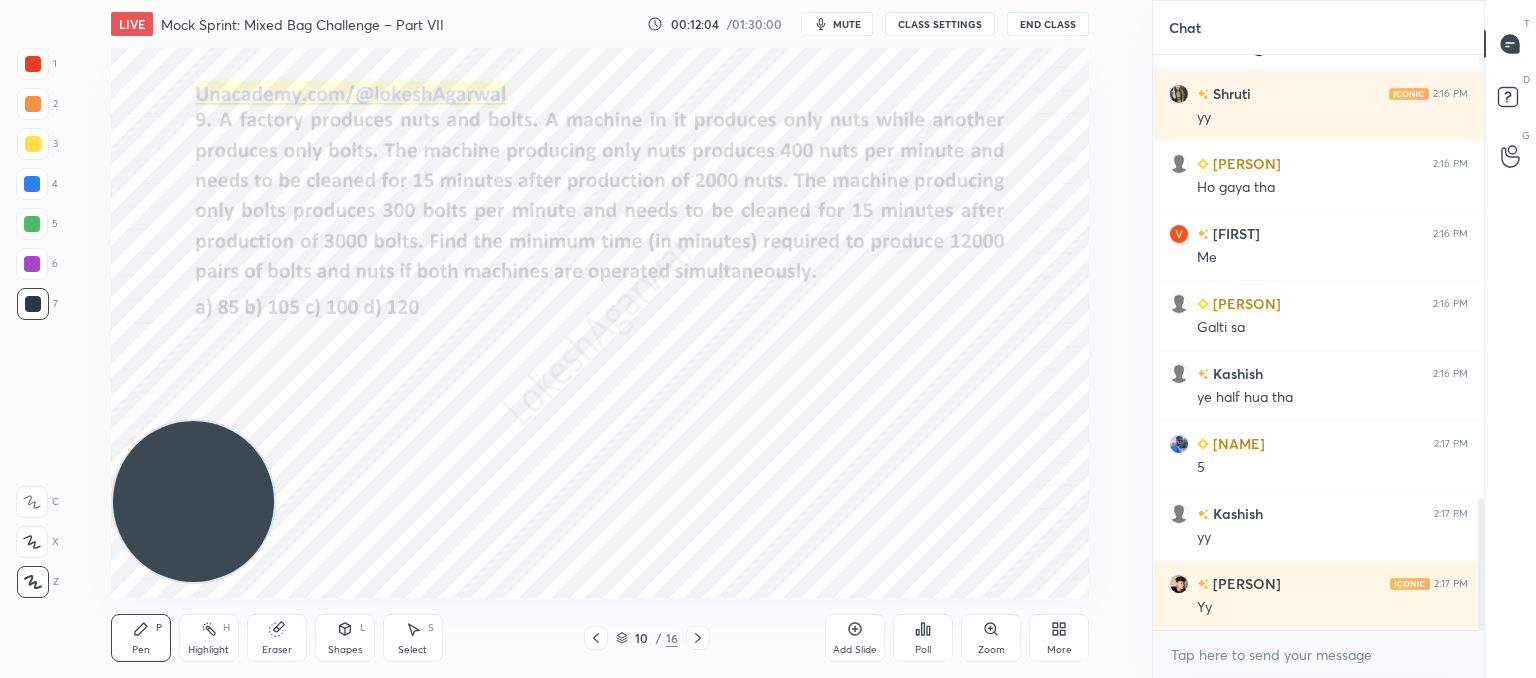 drag, startPoint x: 223, startPoint y: 483, endPoint x: 144, endPoint y: 131, distance: 360.75616 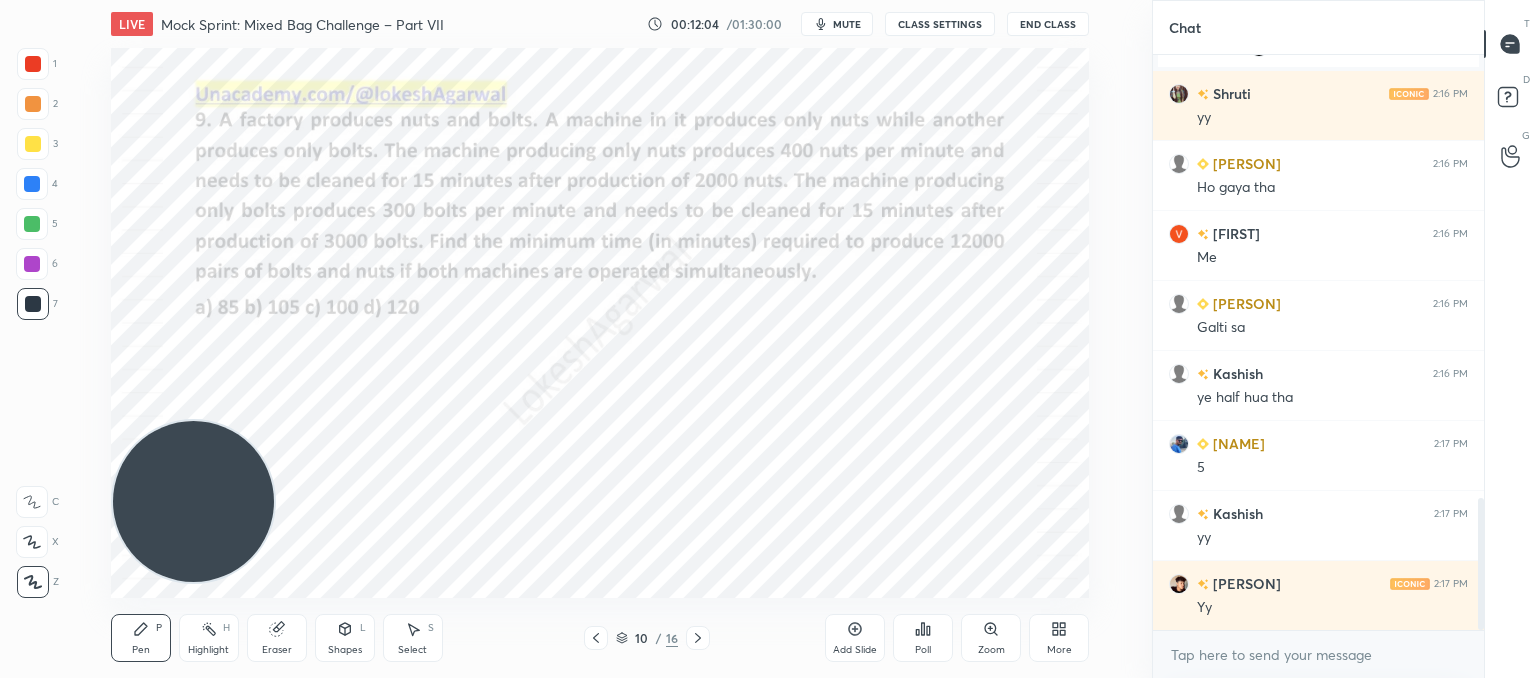 click at bounding box center (193, 501) 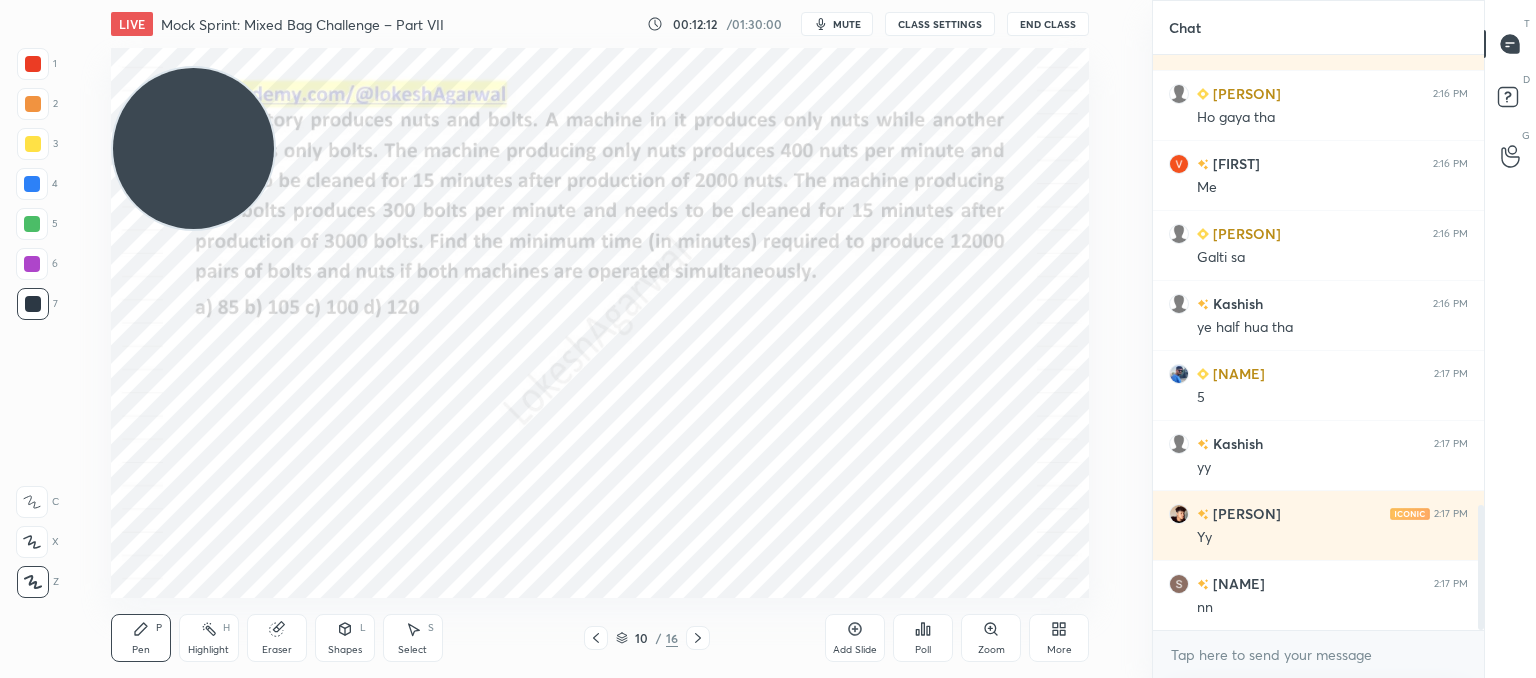 scroll, scrollTop: 2078, scrollLeft: 0, axis: vertical 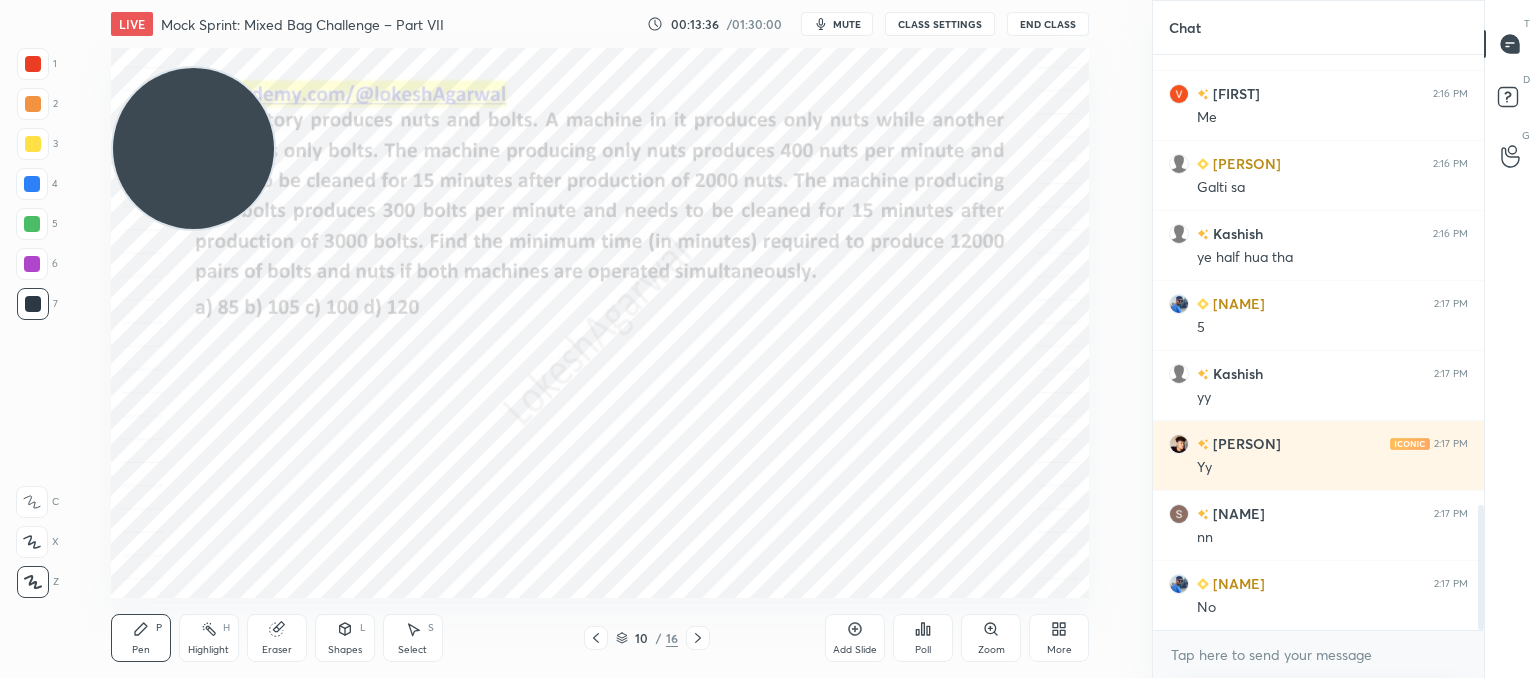 click on "LIVE Mock Sprint: Mixed Bag Challenge – Part VII 00:13:36 /  01:30:00 mute CLASS SETTINGS End Class Setting up your live class Poll for   secs No correct answer Start poll Back Mock Sprint: Mixed Bag Challenge – Part VII • L7 of CAT’25: Advanced Quant Practice for 99+%ile Lokesh Agarwal Pen P Highlight H Eraser Shapes L Select S 10 / 16 Add Slide Poll Zoom More" at bounding box center [600, 339] 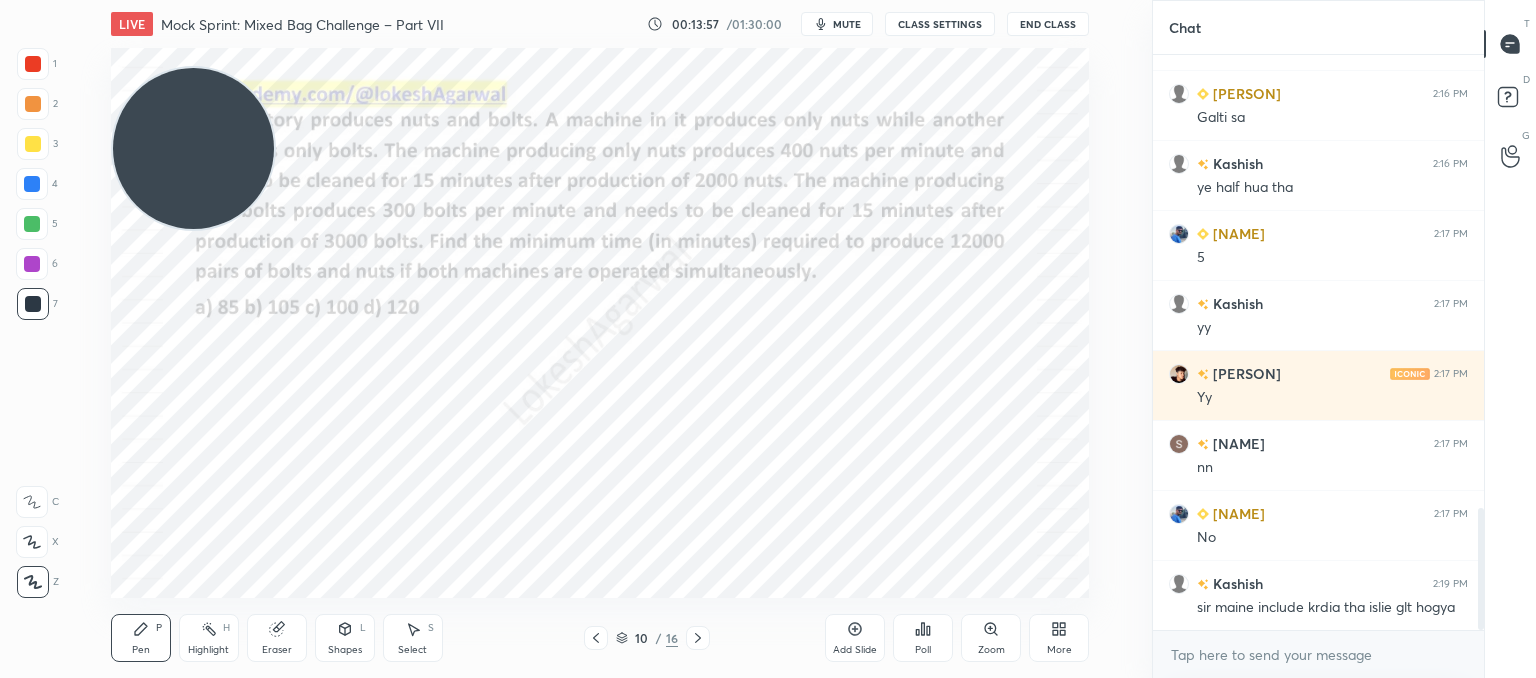scroll, scrollTop: 2218, scrollLeft: 0, axis: vertical 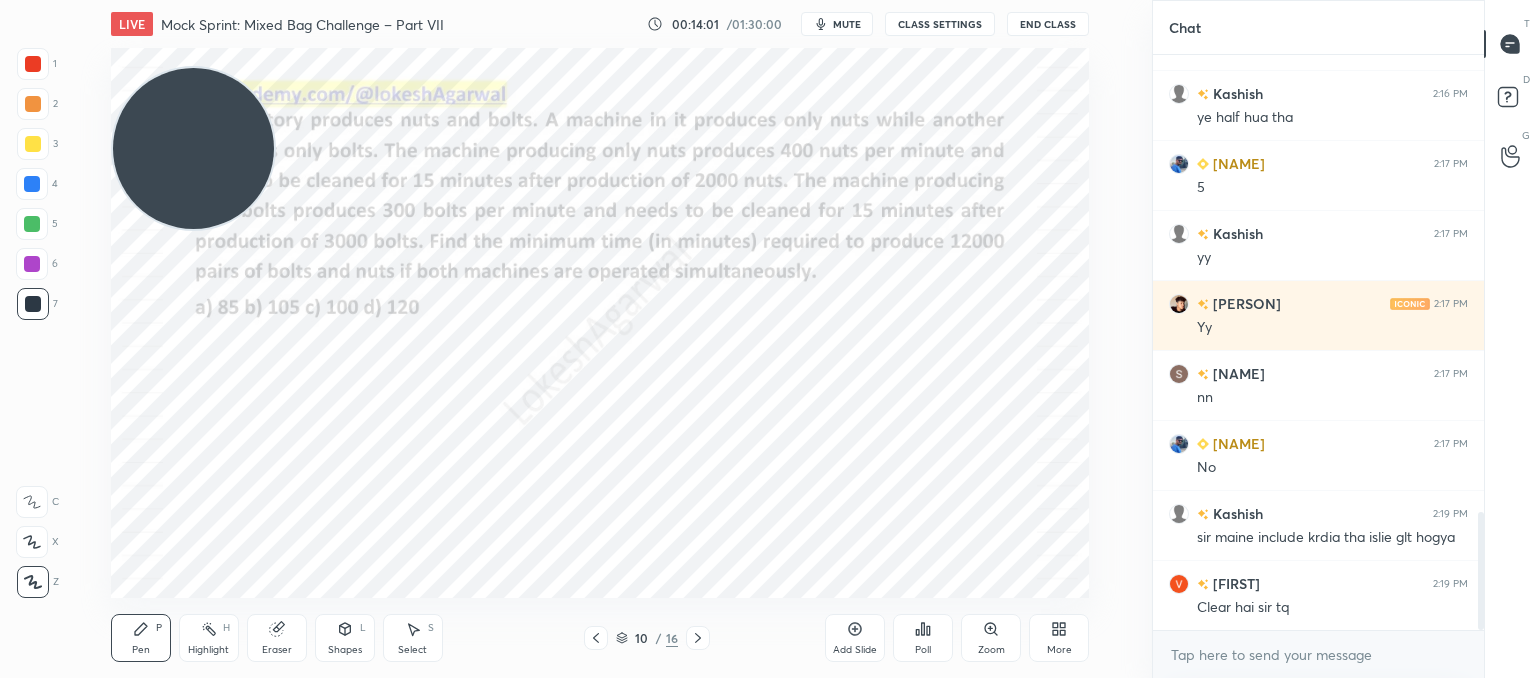 click 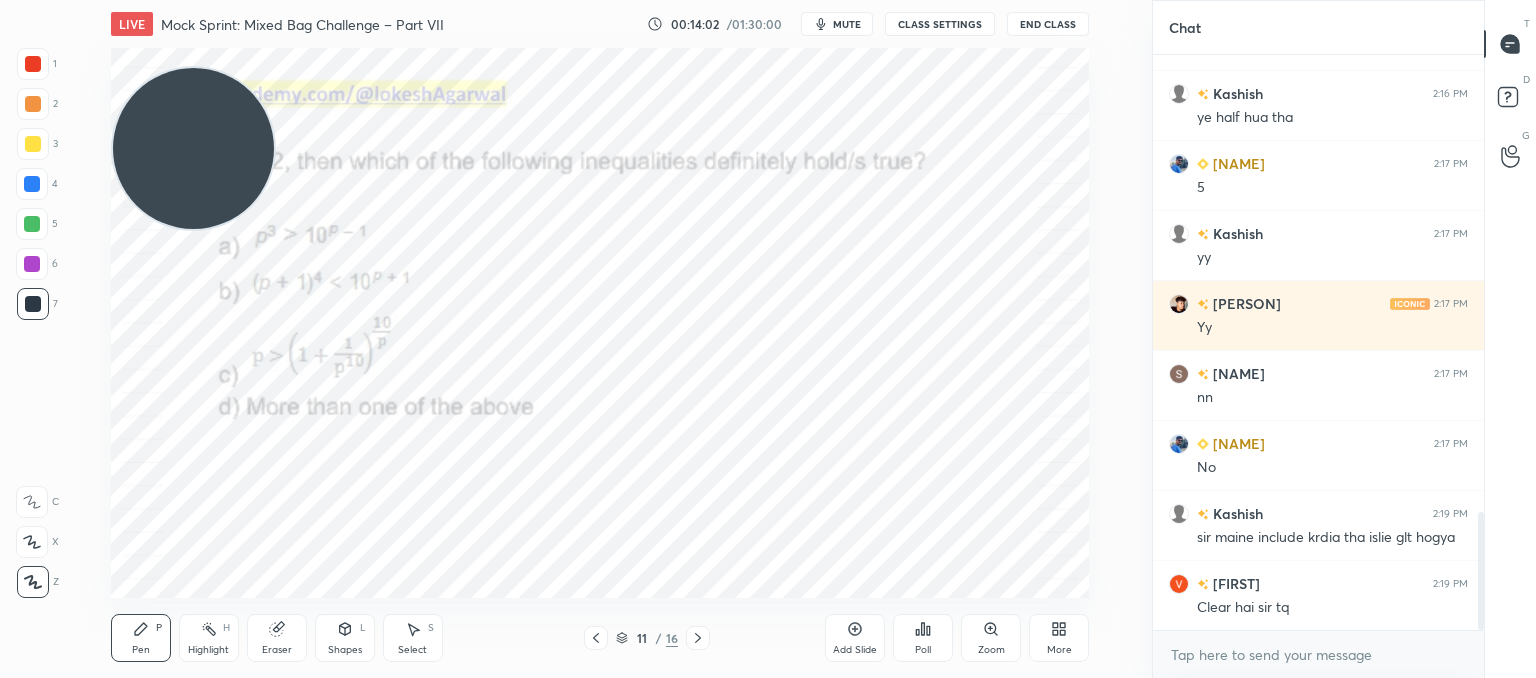 drag, startPoint x: 167, startPoint y: 144, endPoint x: 27, endPoint y: 583, distance: 460.78302 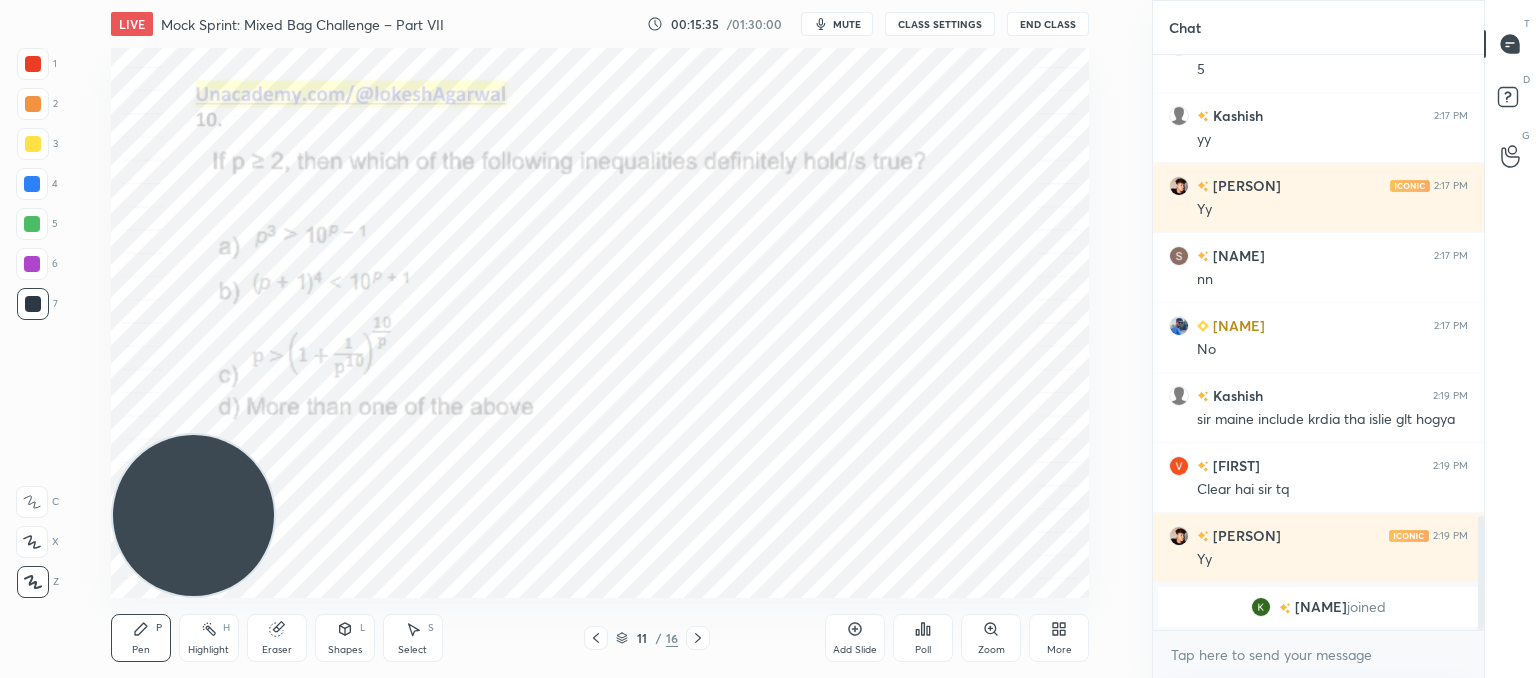 scroll, scrollTop: 2360, scrollLeft: 0, axis: vertical 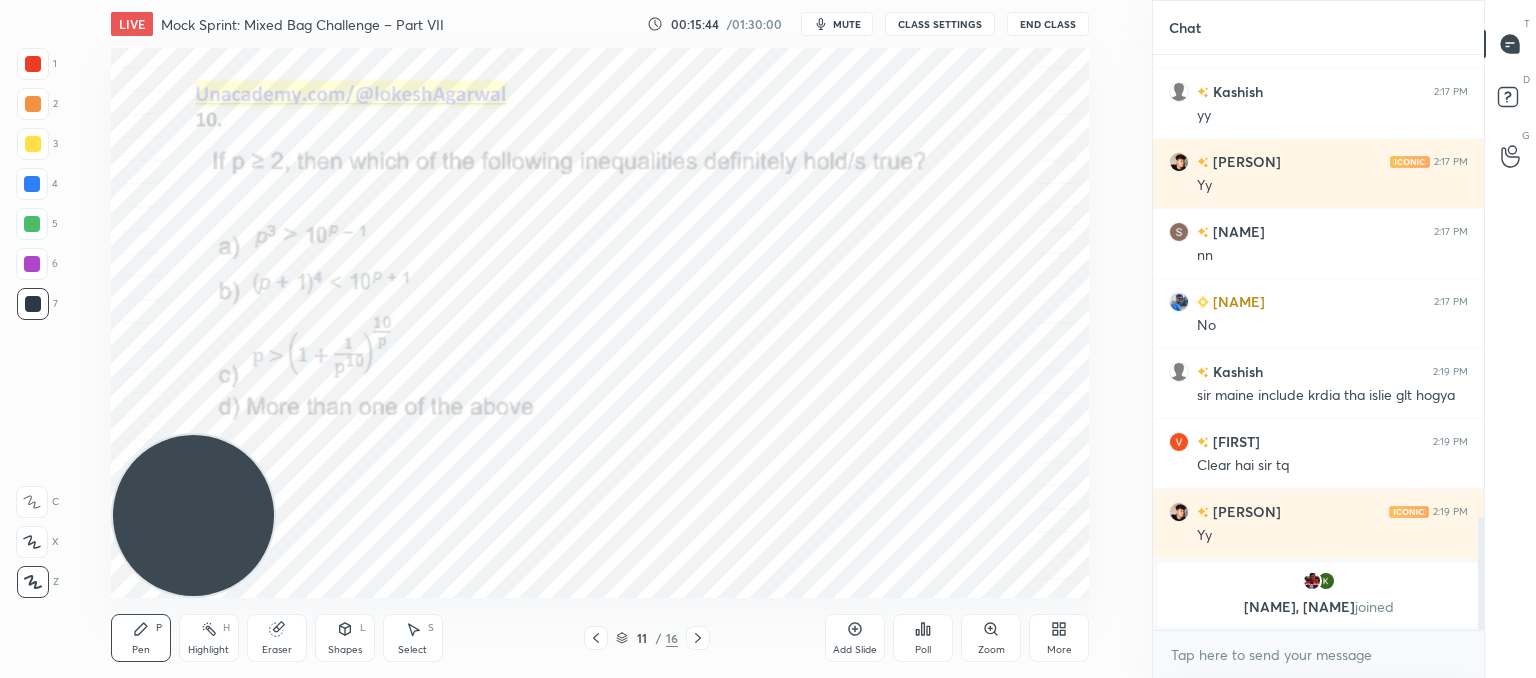 click 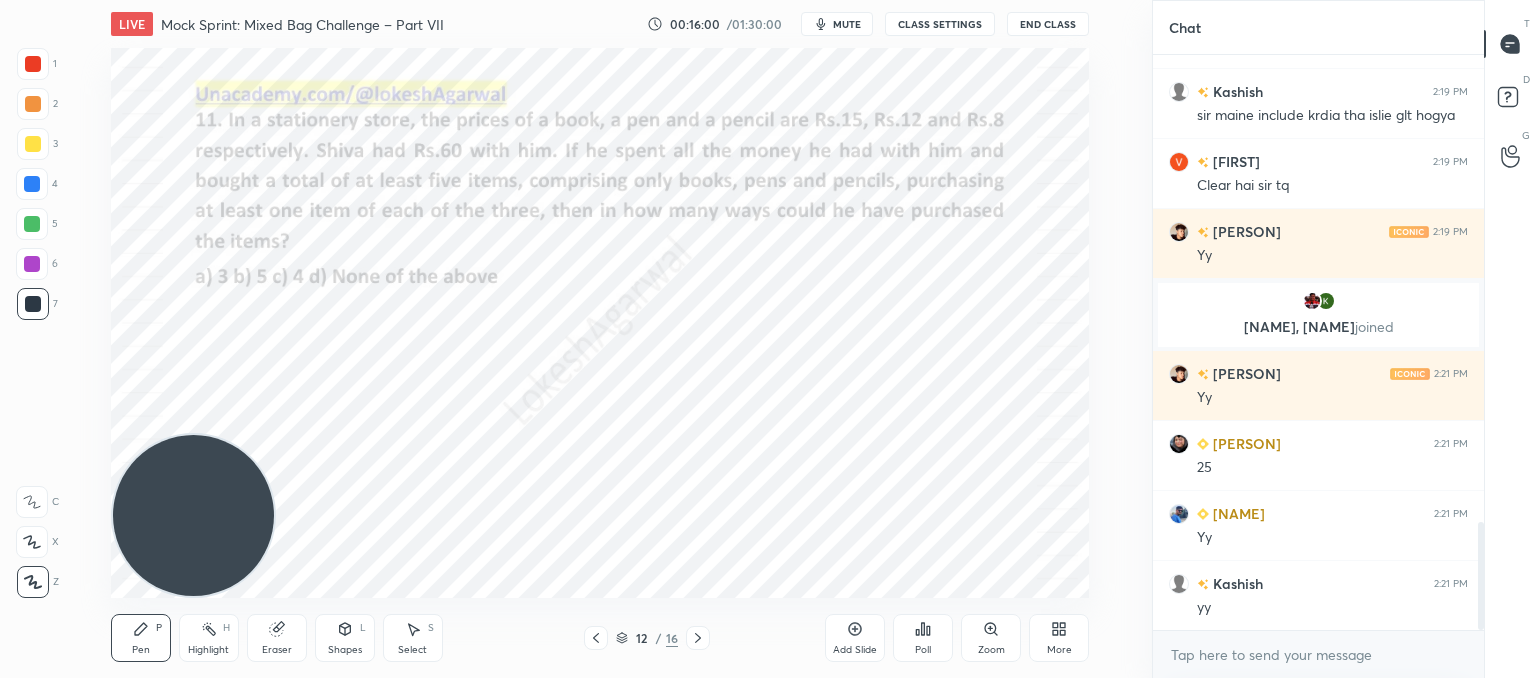 scroll, scrollTop: 2496, scrollLeft: 0, axis: vertical 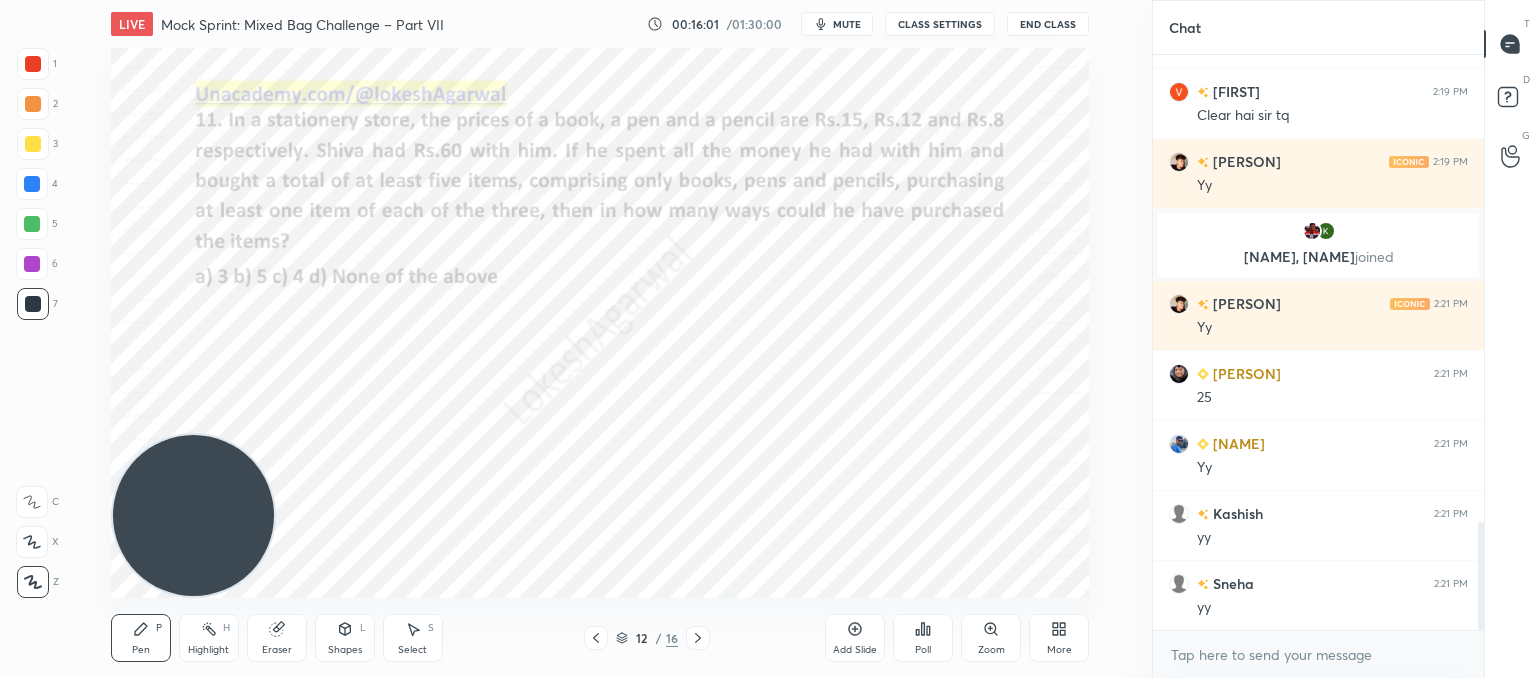 click 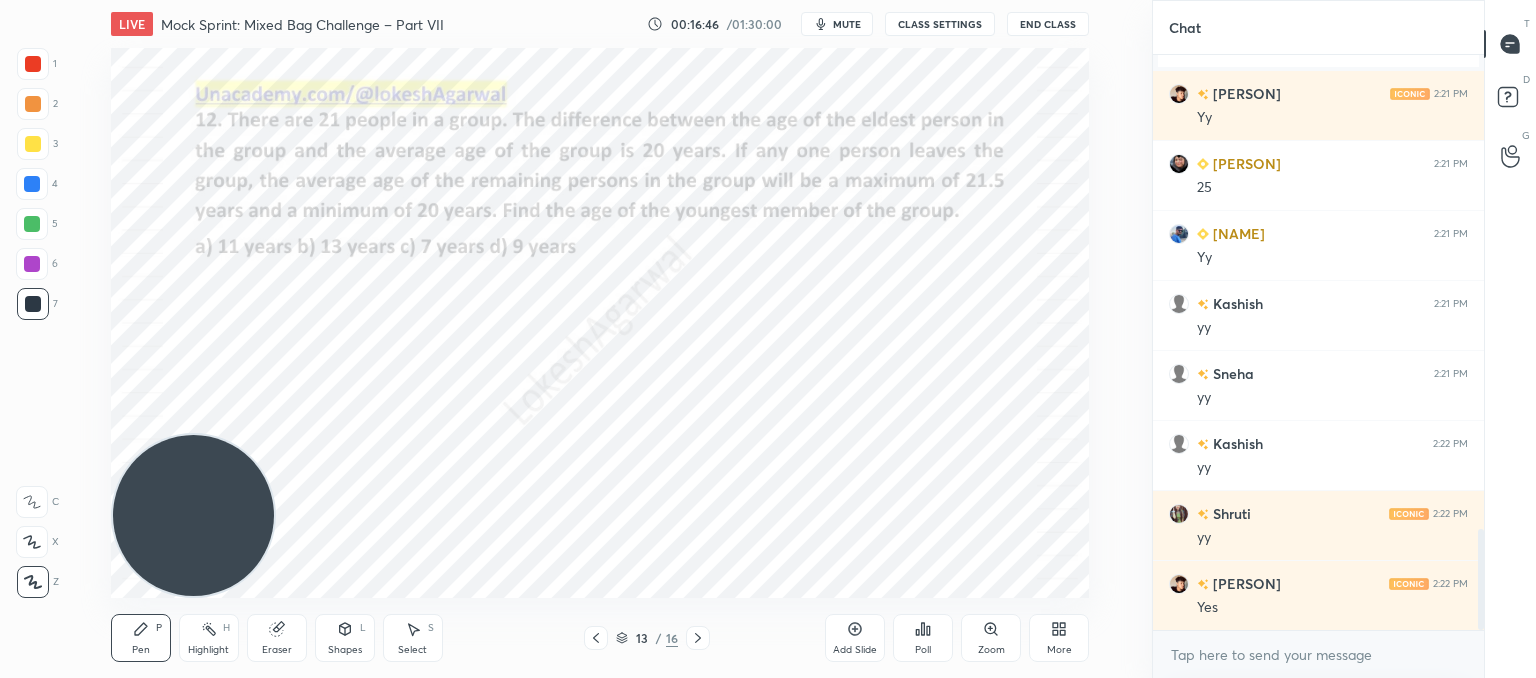 scroll, scrollTop: 2776, scrollLeft: 0, axis: vertical 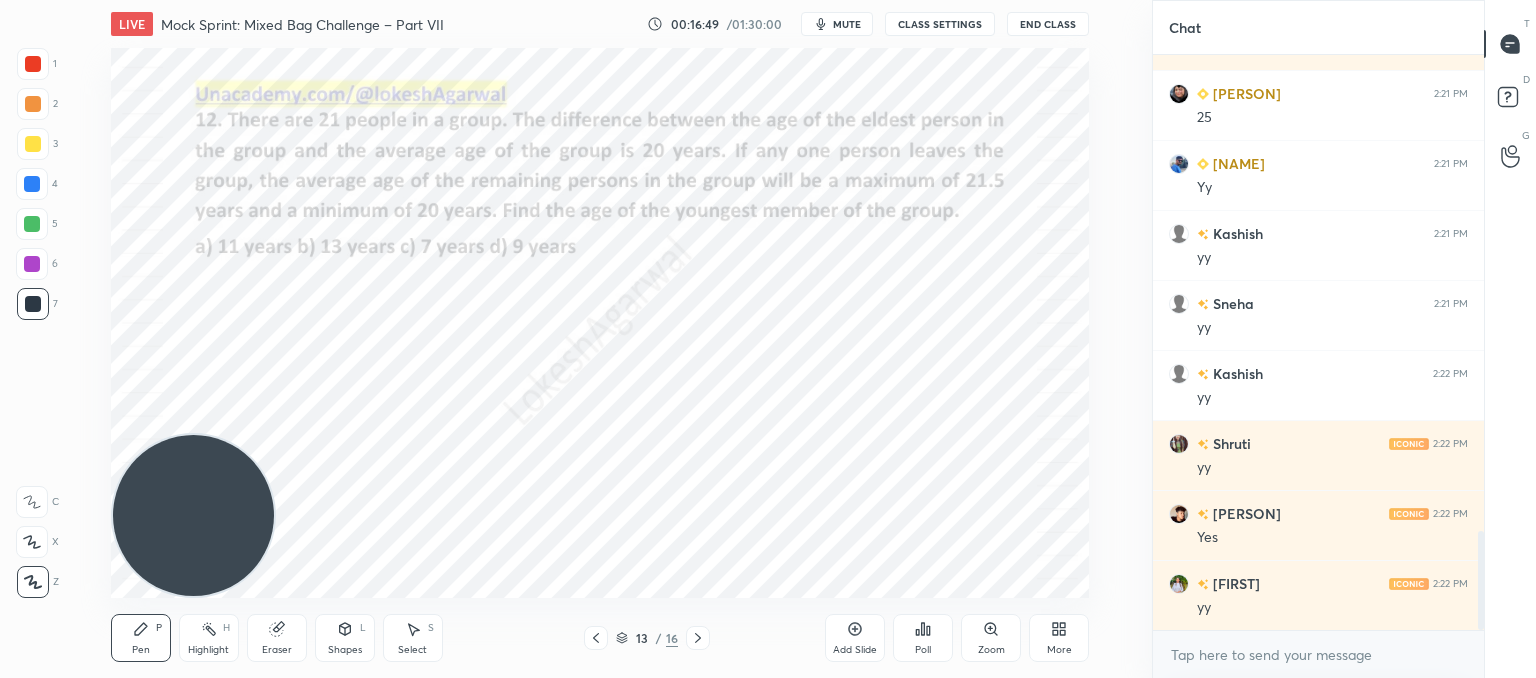 click on "Select S" at bounding box center [413, 638] 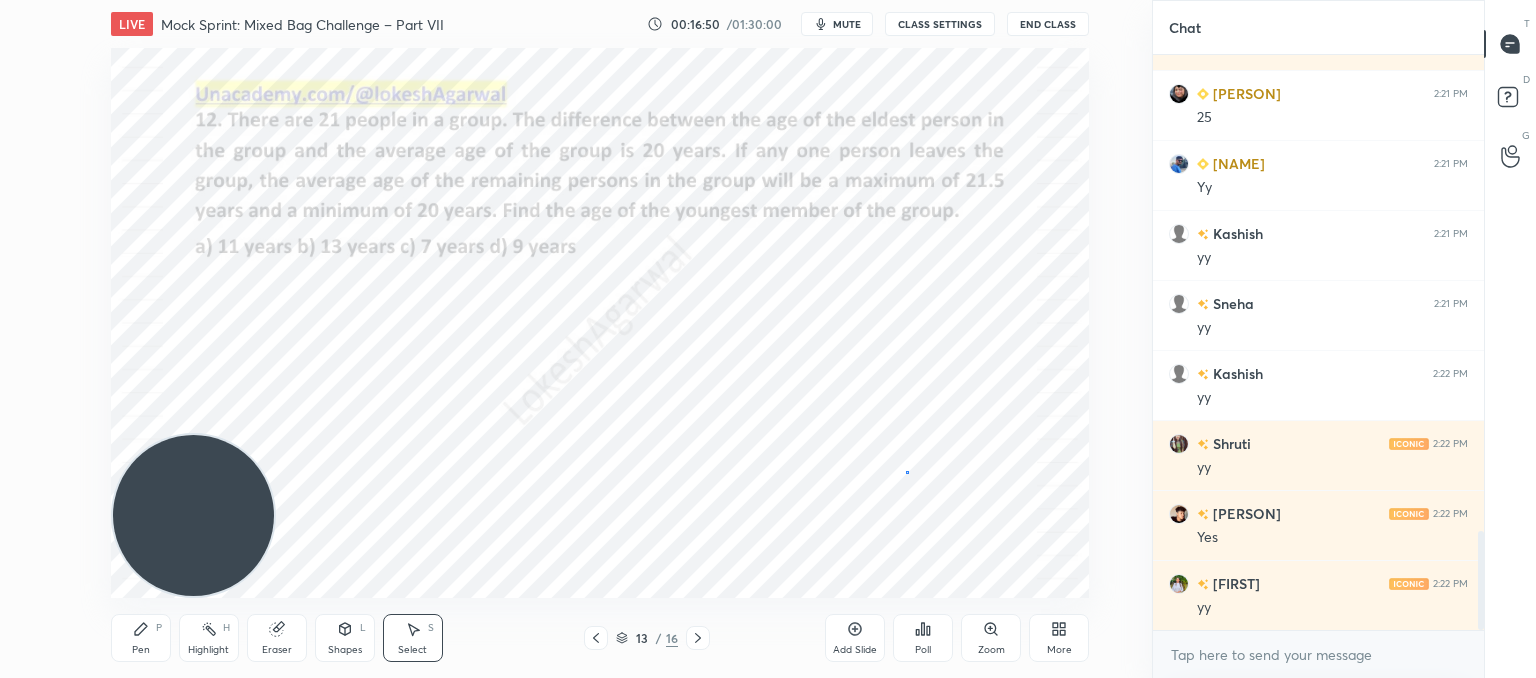 click on "0 ° Undo Copy Duplicate Duplicate to new slide Delete" at bounding box center (600, 323) 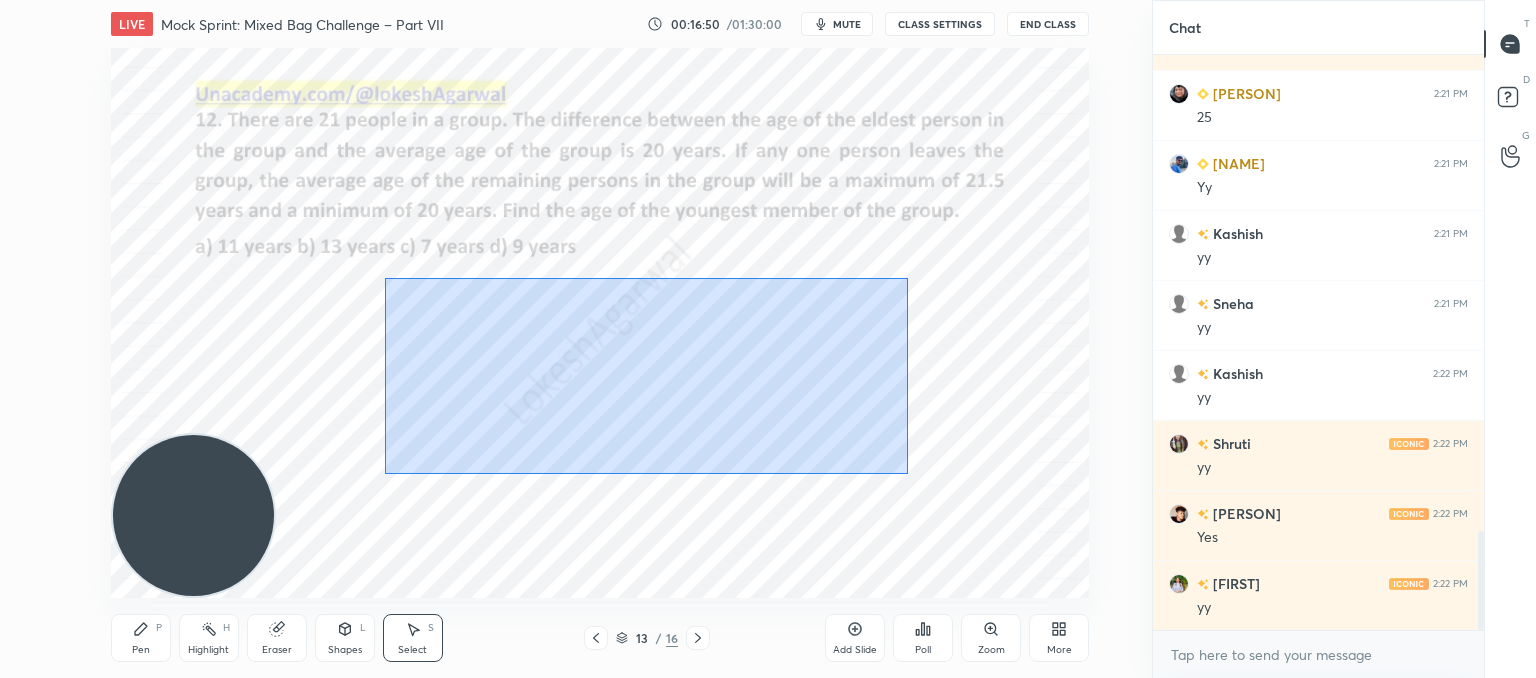 drag, startPoint x: 904, startPoint y: 470, endPoint x: 370, endPoint y: 252, distance: 576.7842 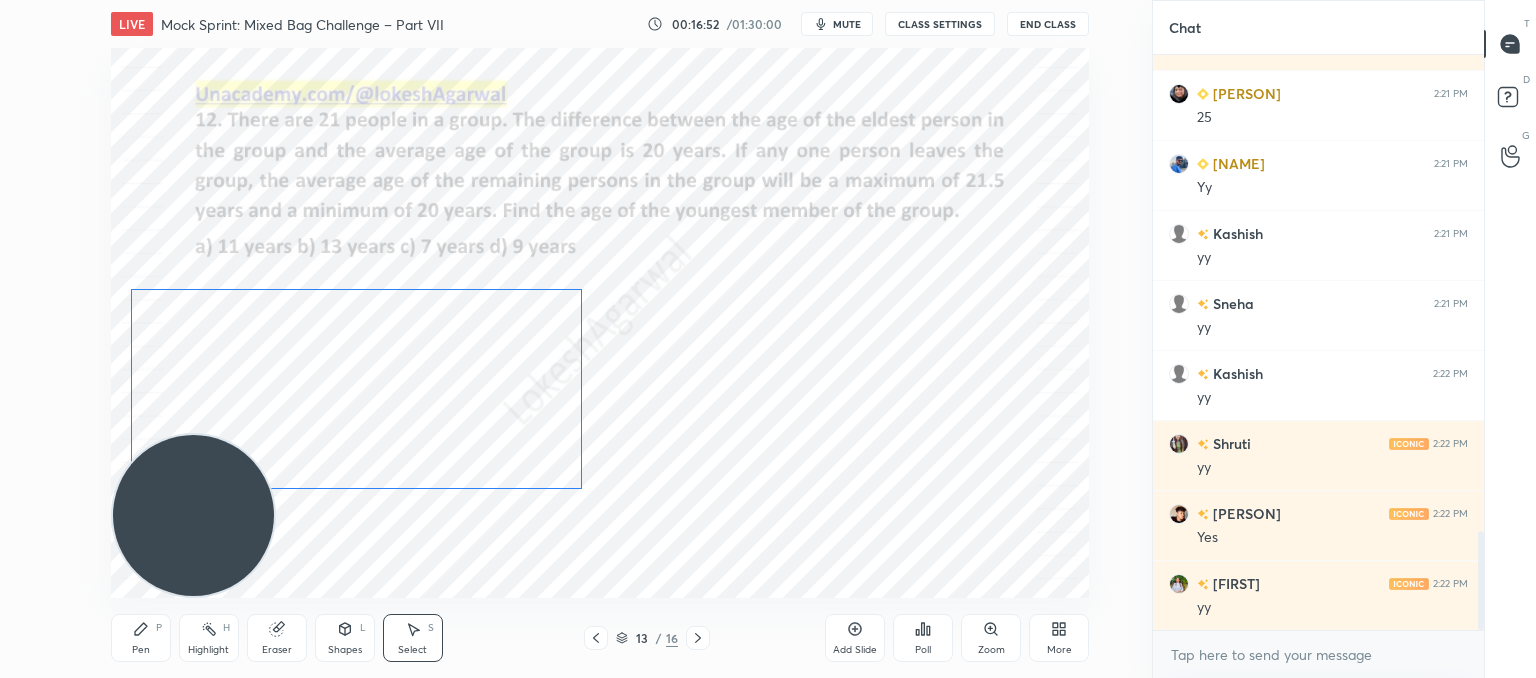 drag, startPoint x: 688, startPoint y: 366, endPoint x: 432, endPoint y: 394, distance: 257.5267 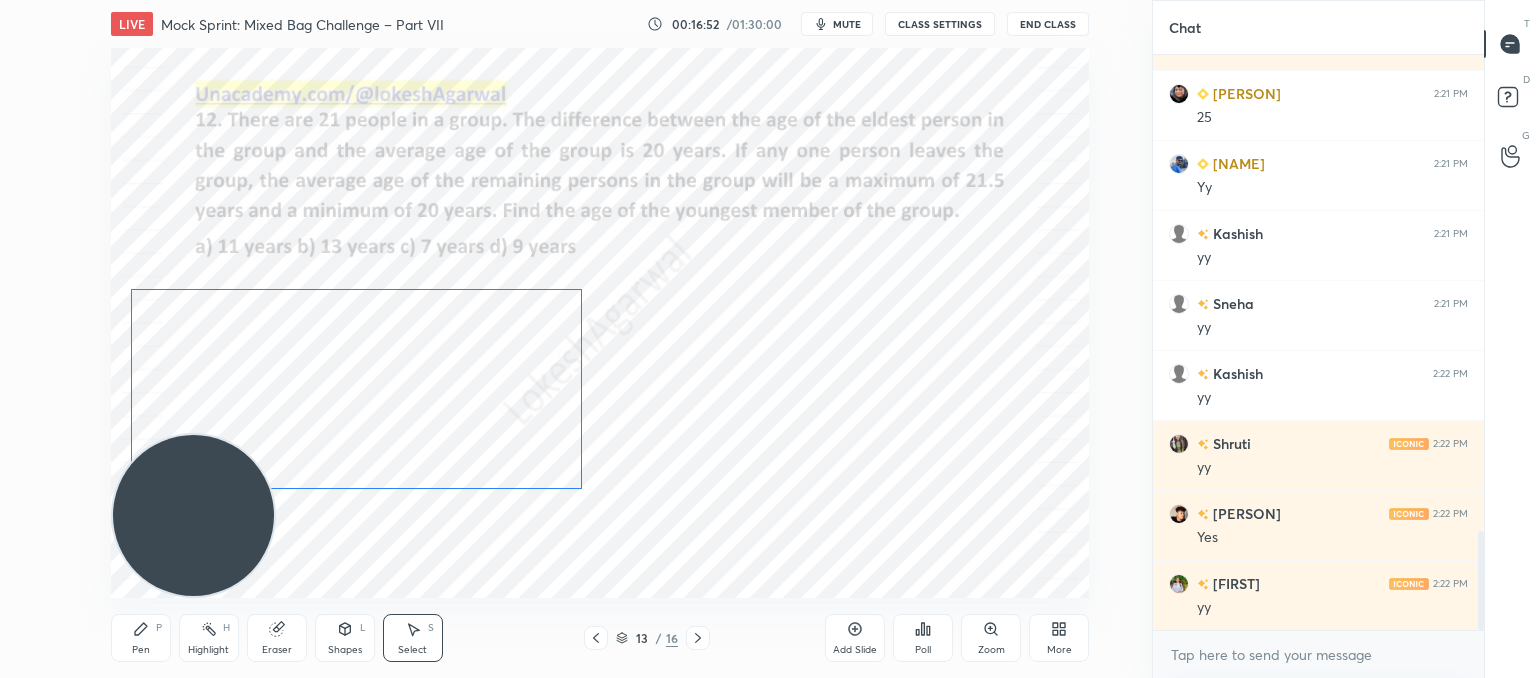 click on "0 ° Undo Copy Duplicate Duplicate to new slide Delete" at bounding box center (600, 323) 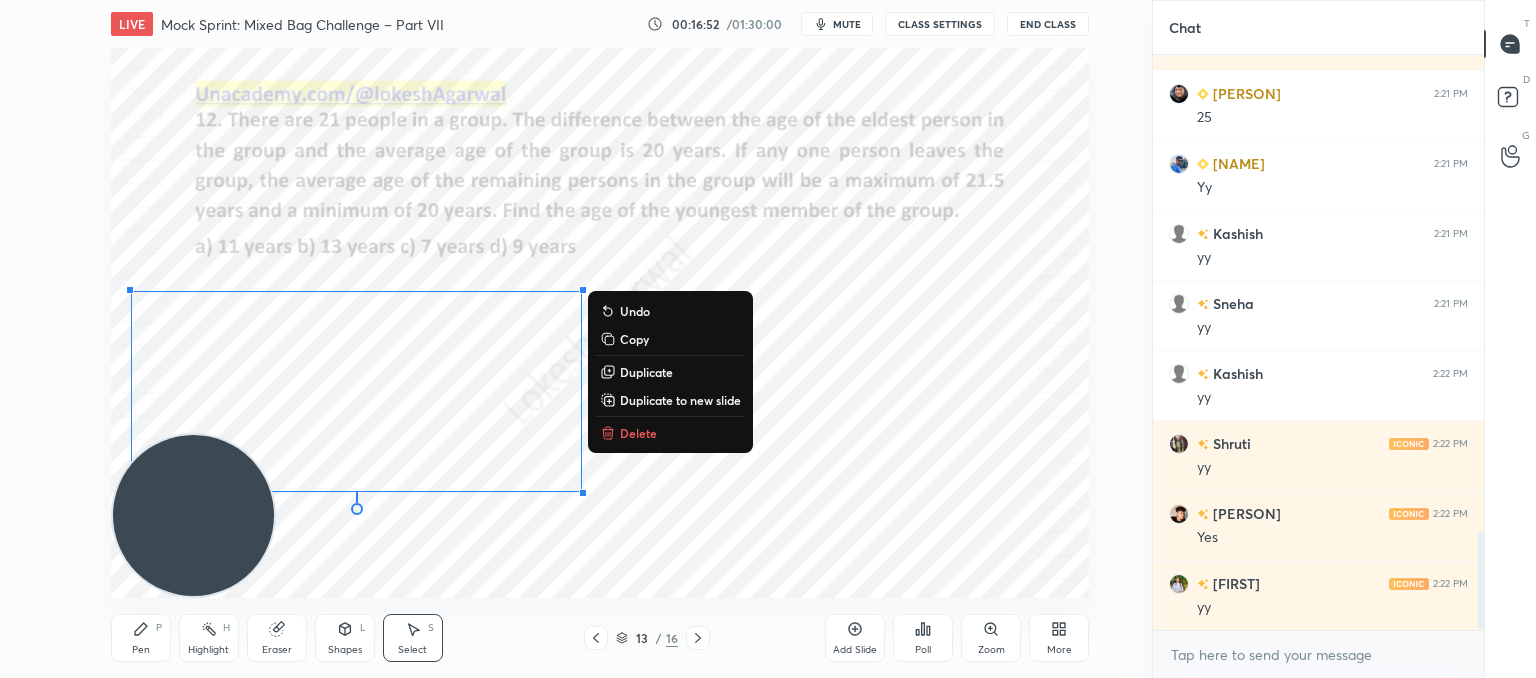 drag, startPoint x: 983, startPoint y: 475, endPoint x: 865, endPoint y: 494, distance: 119.519875 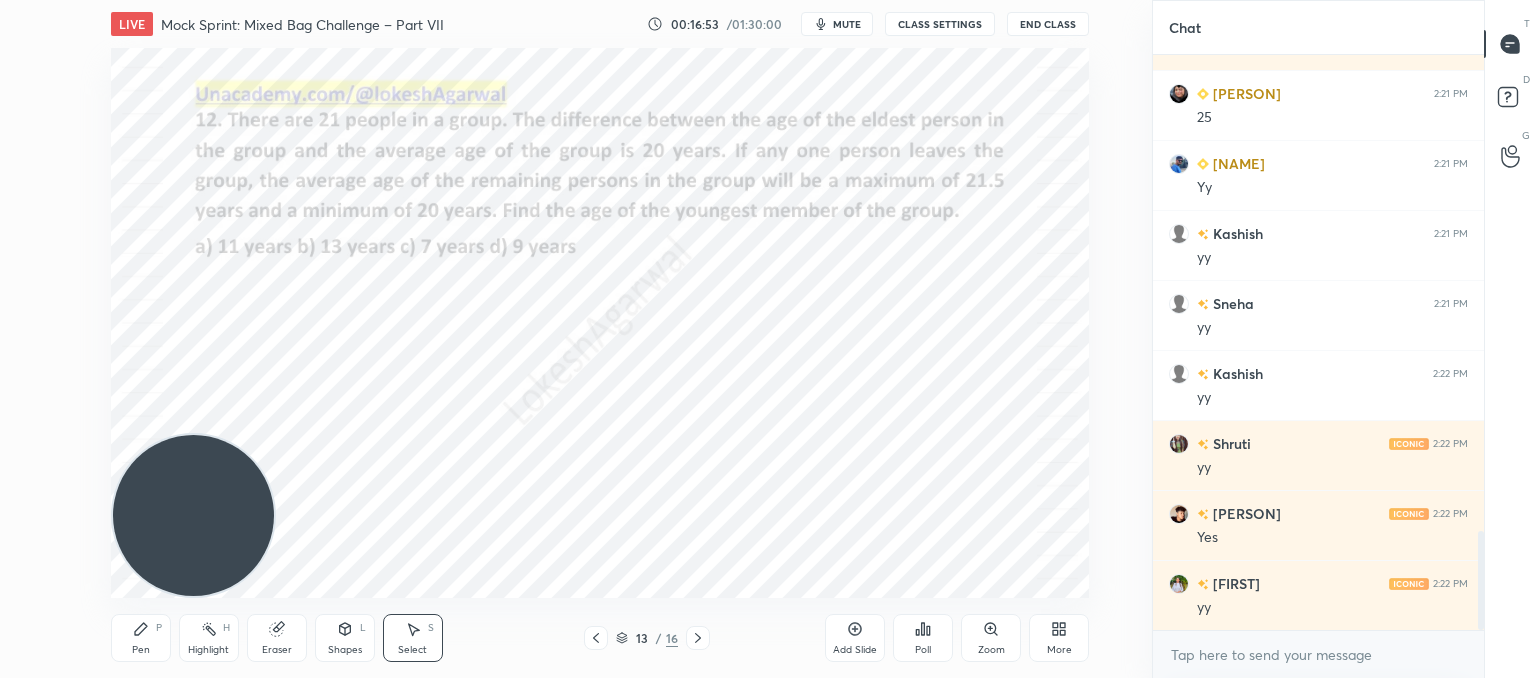 drag, startPoint x: 150, startPoint y: 645, endPoint x: 220, endPoint y: 581, distance: 94.847244 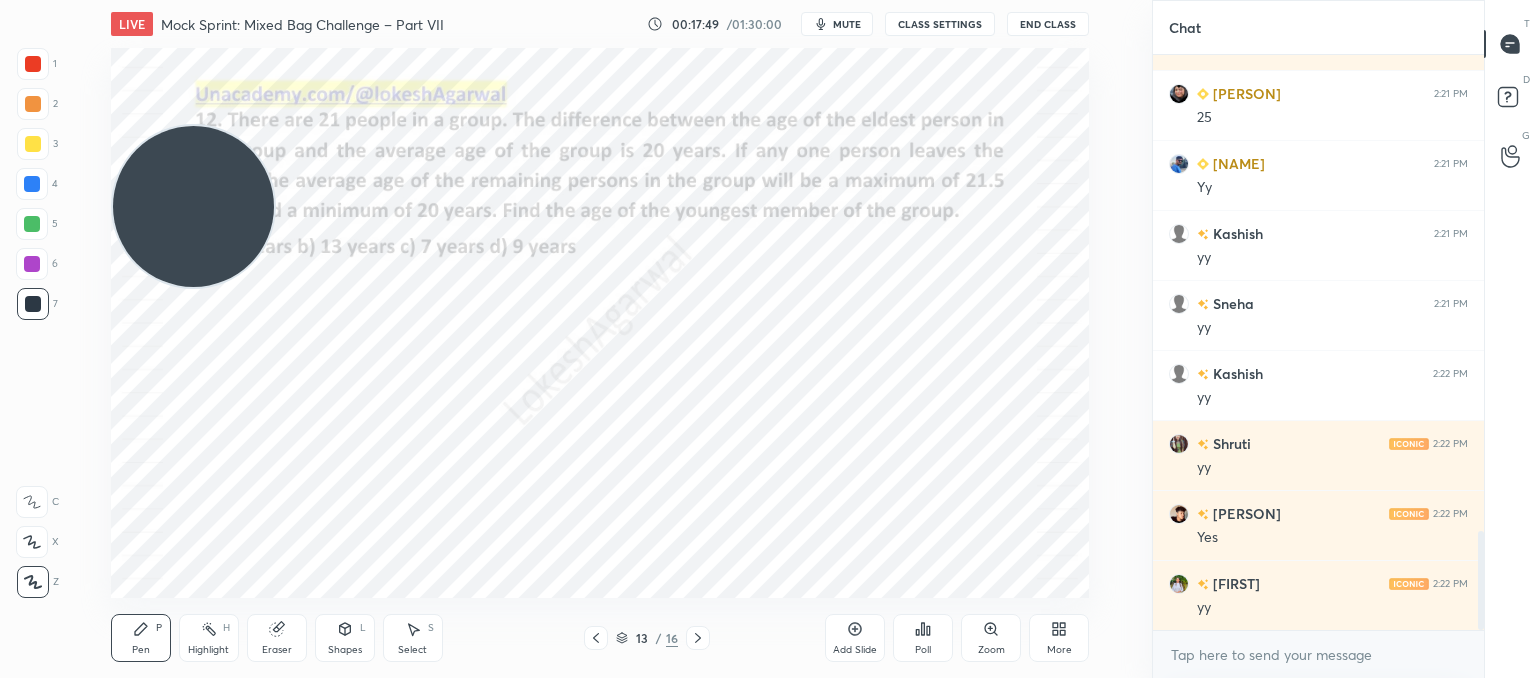 drag, startPoint x: 217, startPoint y: 353, endPoint x: 235, endPoint y: 137, distance: 216.7487 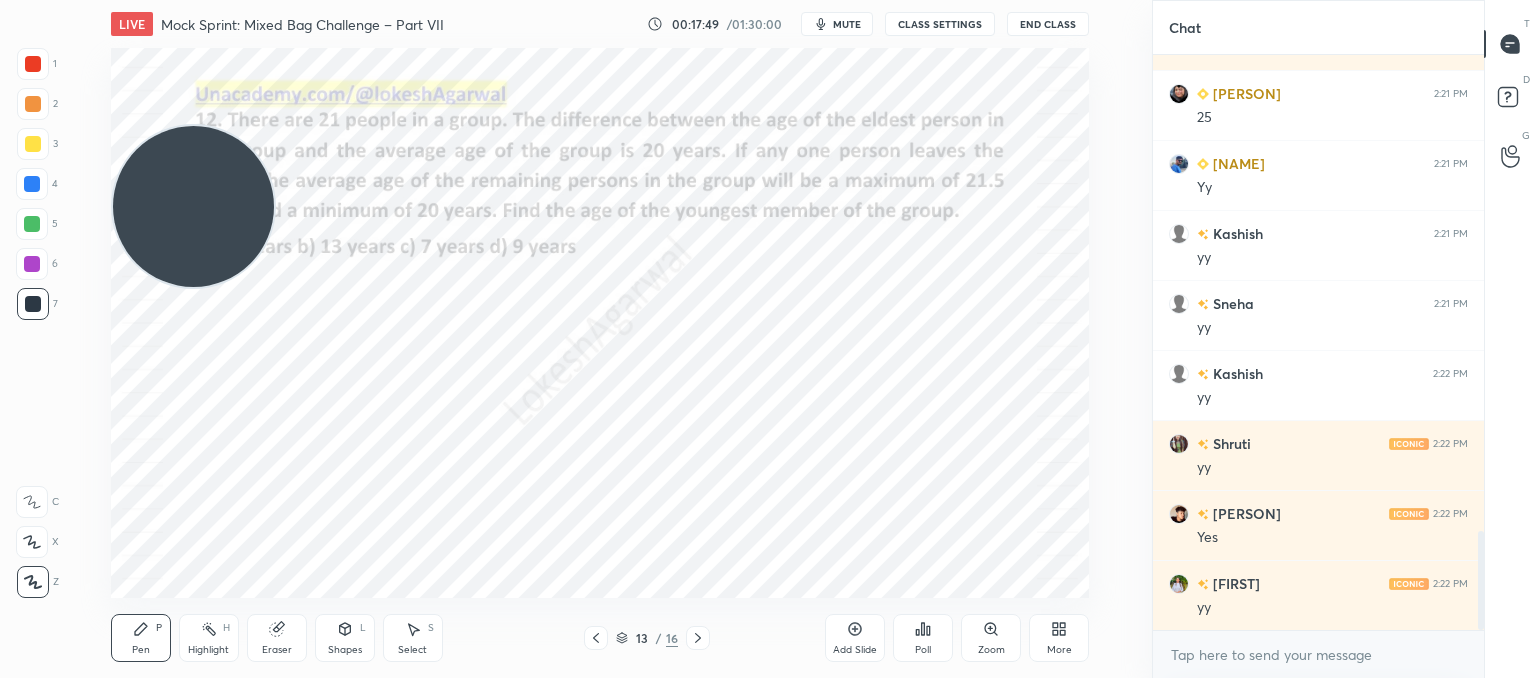 click at bounding box center (193, 206) 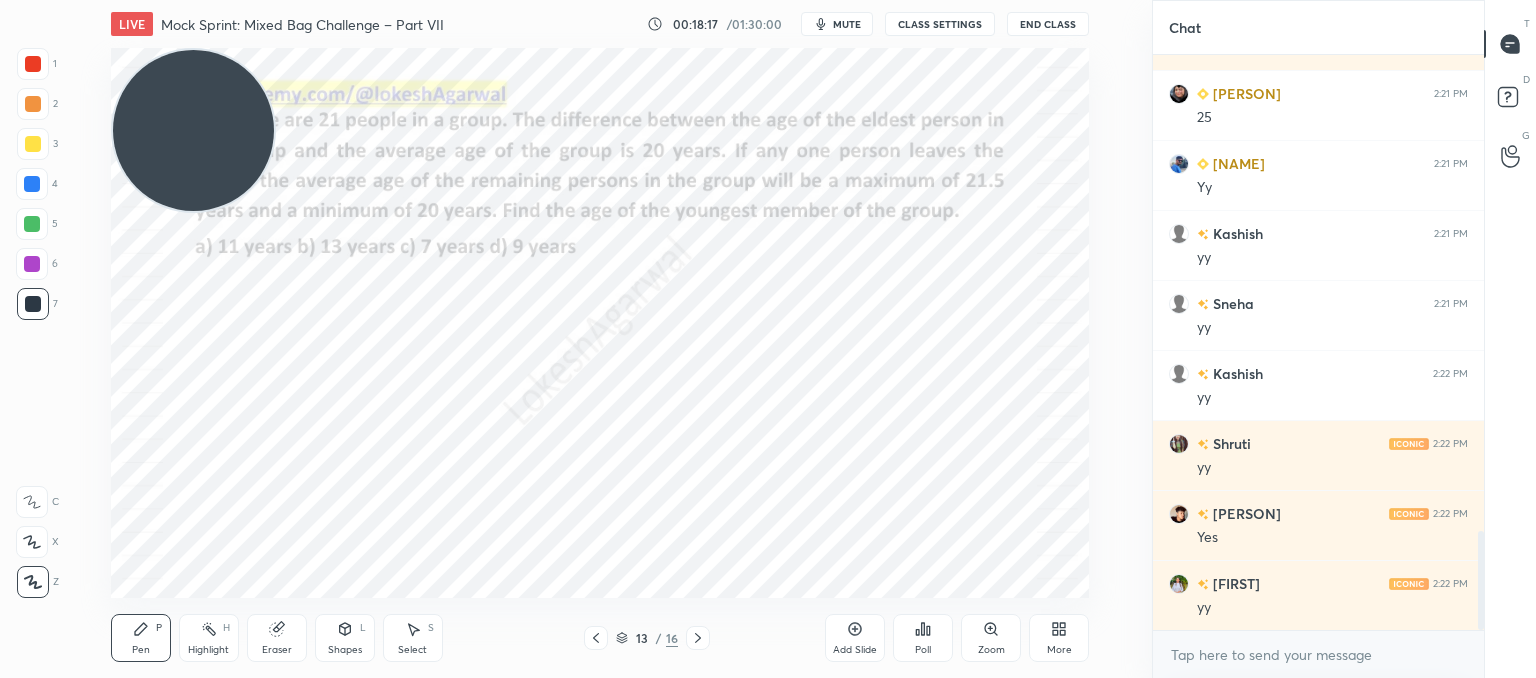 click on "LIVE Mock Sprint: Mixed Bag Challenge – Part VII 00:18:17 /  01:30:00 mute CLASS SETTINGS End Class Setting up your live class Poll for   secs No correct answer Start poll Back Mock Sprint: Mixed Bag Challenge – Part VII • L7 of CAT’25: Advanced Quant Practice for 99+%ile Lokesh Agarwal Pen P Highlight H Eraser Shapes L Select S 13 / 16 Add Slide Poll Zoom More" at bounding box center [600, 339] 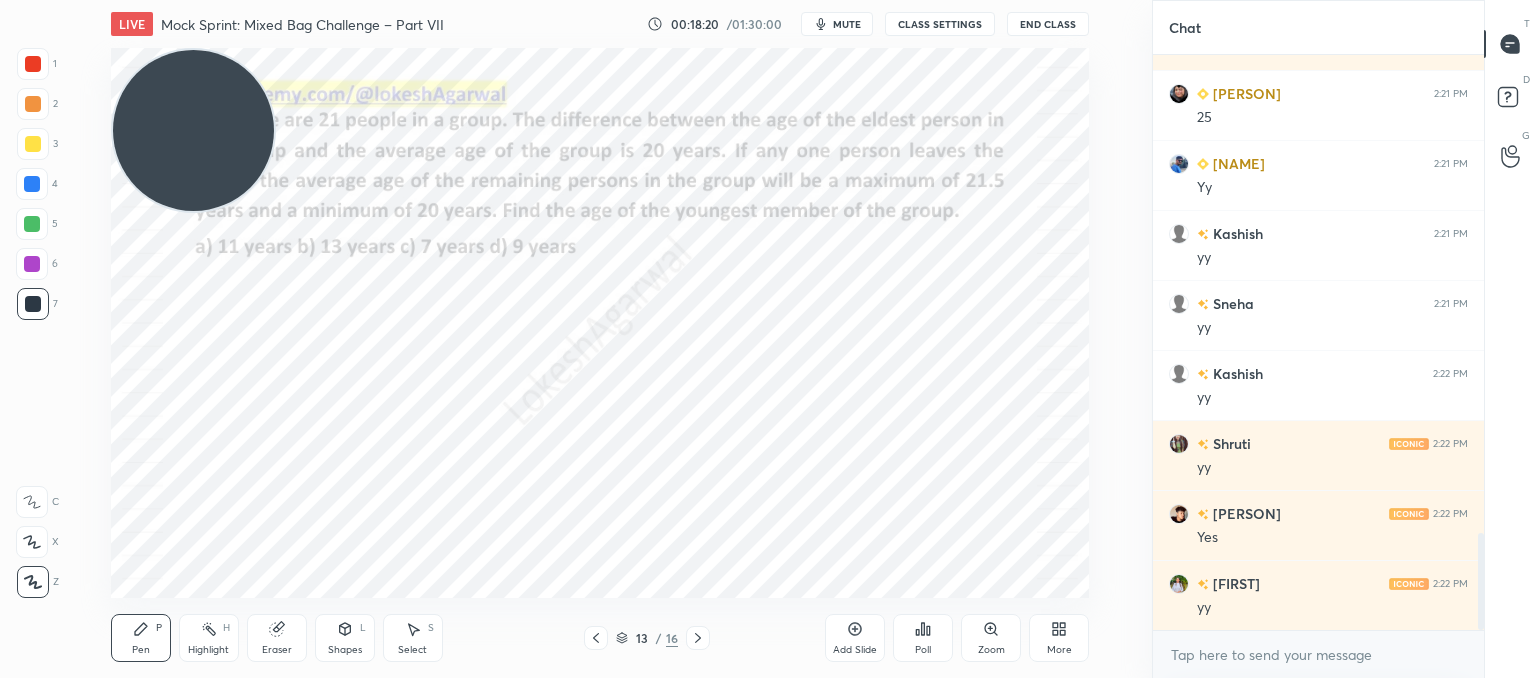 scroll, scrollTop: 2846, scrollLeft: 0, axis: vertical 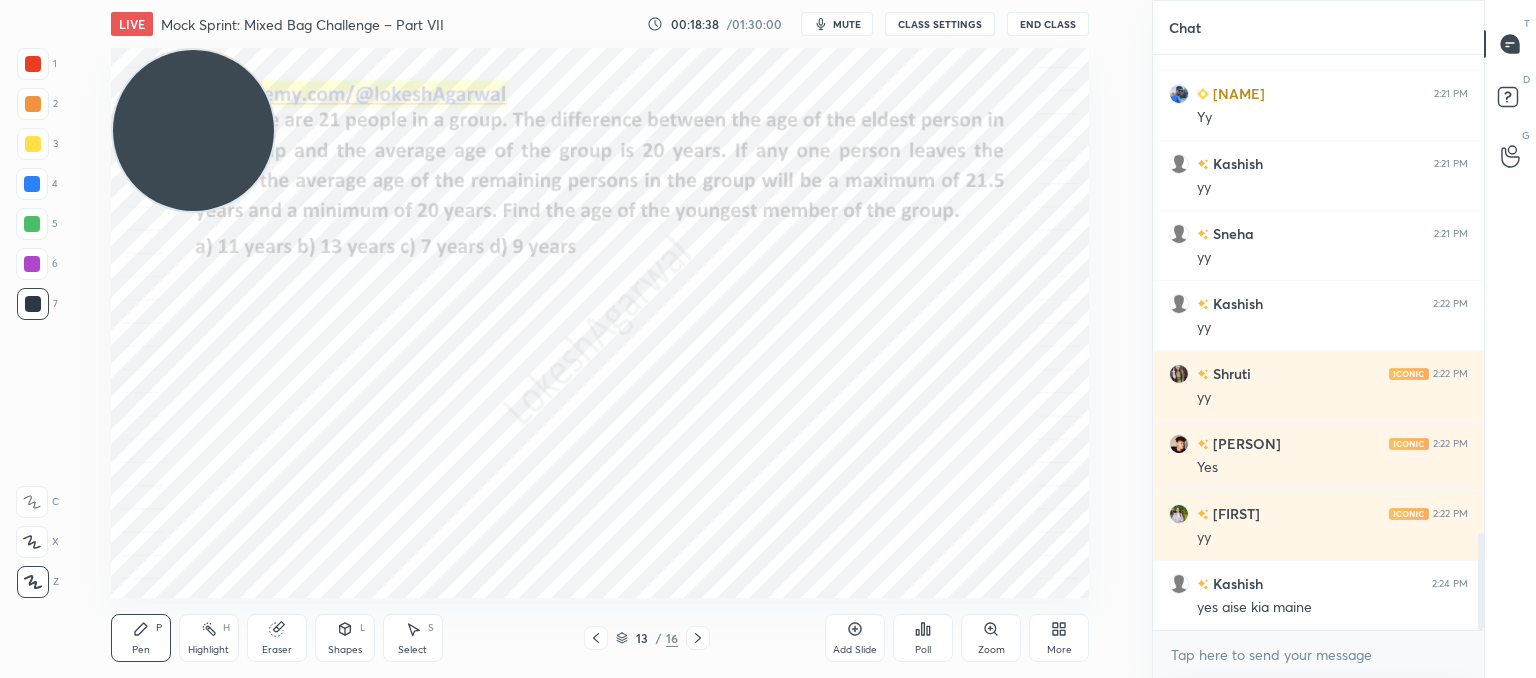 click 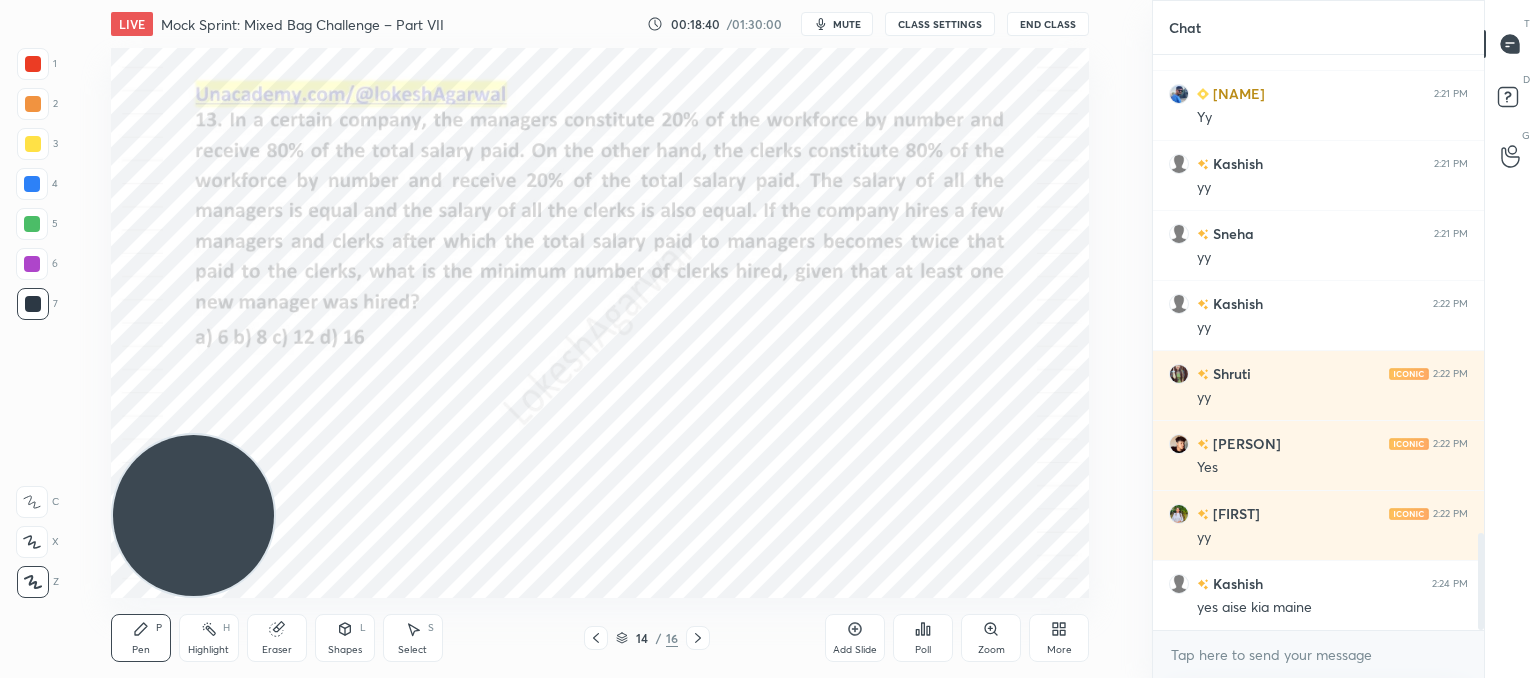 drag, startPoint x: 171, startPoint y: 121, endPoint x: 20, endPoint y: 720, distance: 617.73944 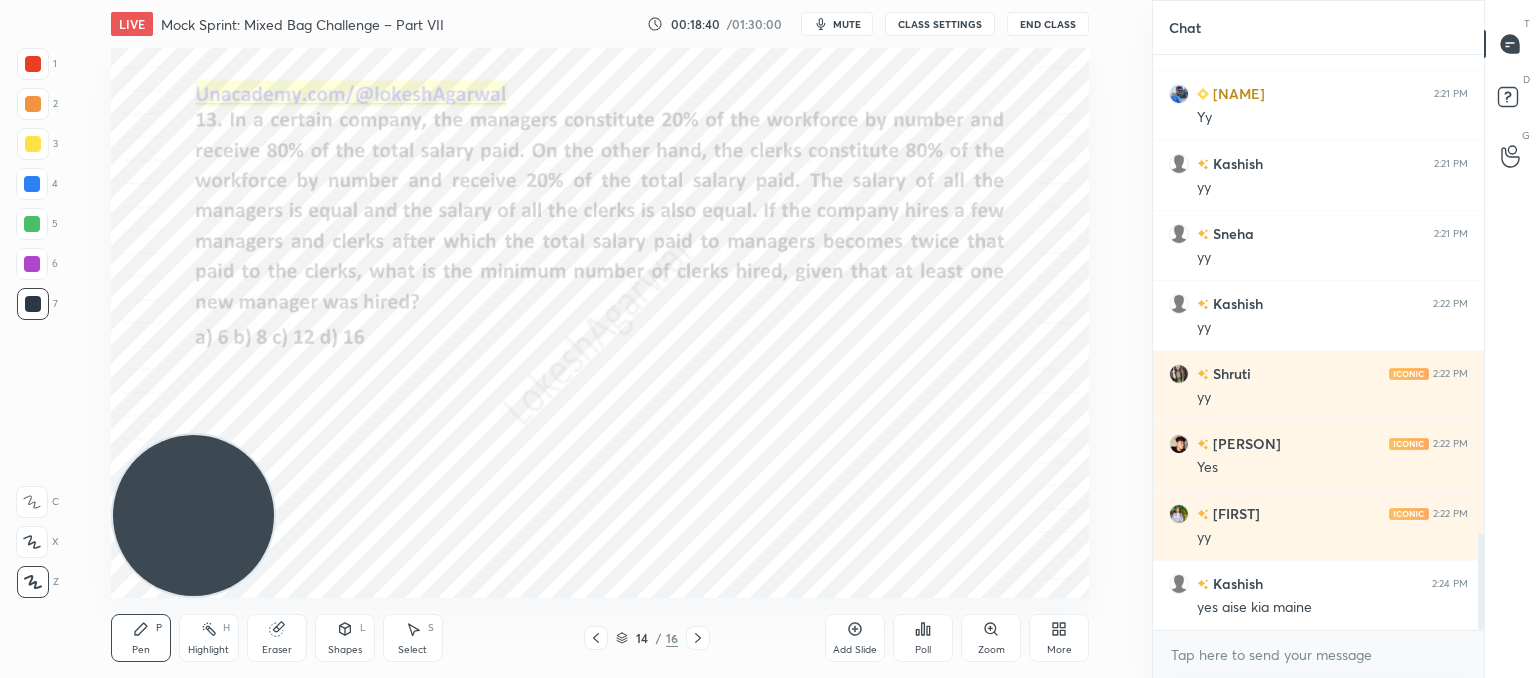 click on "1 2 3 4 5 6 7 C X Z C X Z E E Erase all   H H LIVE Mock Sprint: Mixed Bag Challenge – Part VII 00:49:24 /  01:30:00 mute CLASS SETTINGS End Class Setting up your live class Poll for   secs No correct answer Start poll Back Mock Sprint: Mixed Bag Challenge – Part VII • L7 of CAT’25: Advanced Quant Practice for 99+%ile Lokesh Agarwal Pen P Highlight H Eraser Shapes L Select S 20 / 33 Add Slide Poll Zoom More Chat https://www.youtube.com/watch?v=K-_B5Z4KHb4 Diya  joined [NAME] 2:53 PM dn [NAME] 2:53 PM Dn [NAME] 2:53 PM dn [NAME] 2:53 PM Dn [NAME] 2:53 PM dn [NAME] 2:54 PM Sir network aaj bht khrab chllrha krishna  joined [NAME] 2:54 PM dn JUMP TO LATEST Enable hand raising Enable raise hand to speak to learners. Once enabled, chat will be turned off temporarily. Enable x   introducing Raise a hand with a doubt Now learners can raise their hand along with a doubt  How it works? Doubts asked by learners will show up here NEW DOUBTS ASKED No one has raised a hand yet Can't raise hand Got it T Messages (T) D G" at bounding box center [768, 0] 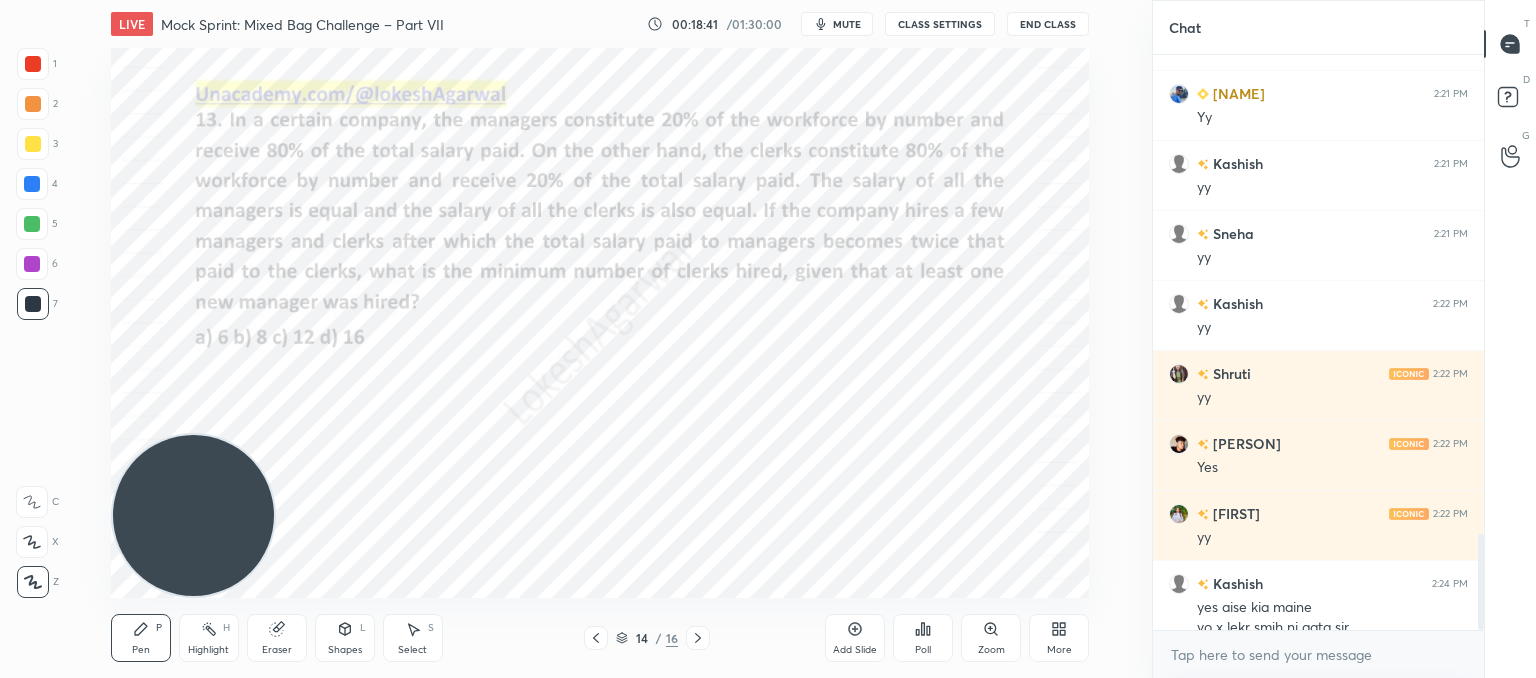 scroll, scrollTop: 2866, scrollLeft: 0, axis: vertical 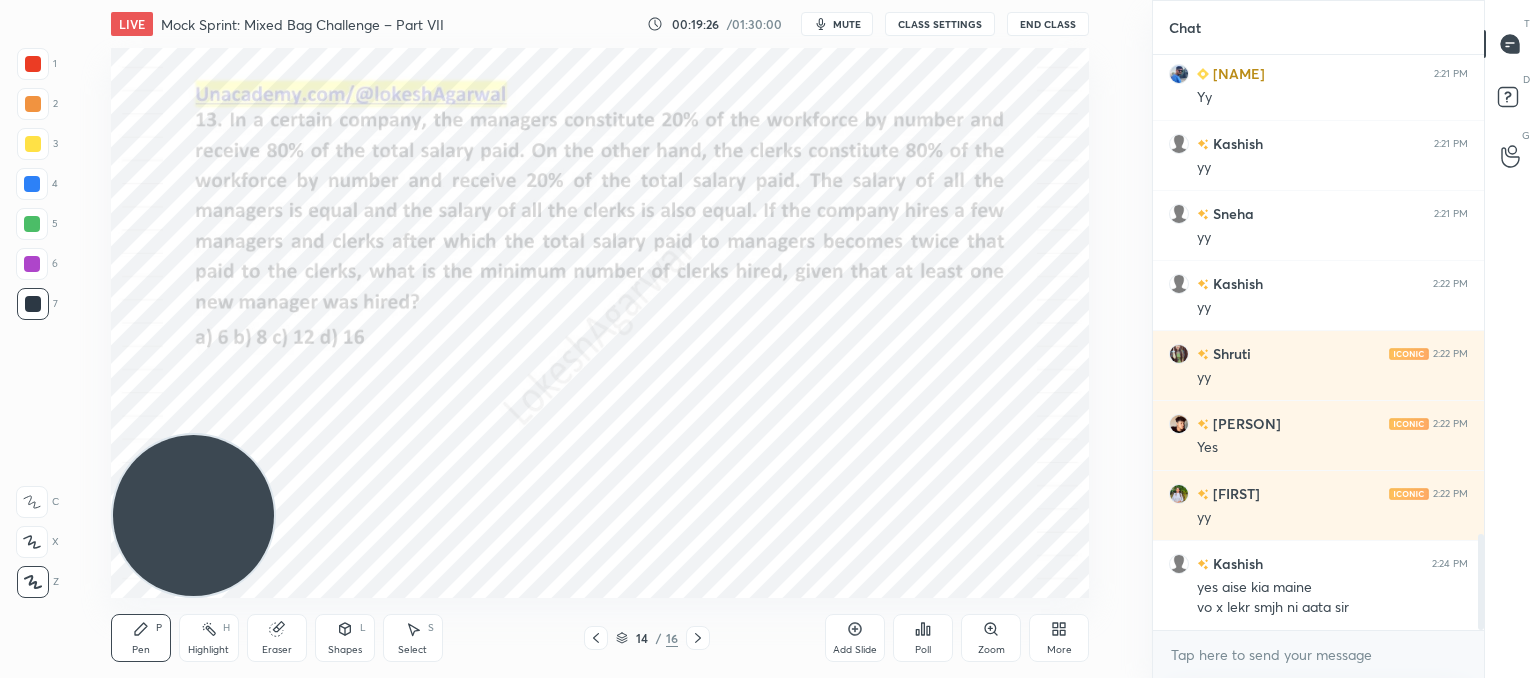 click on "Eraser" at bounding box center [277, 638] 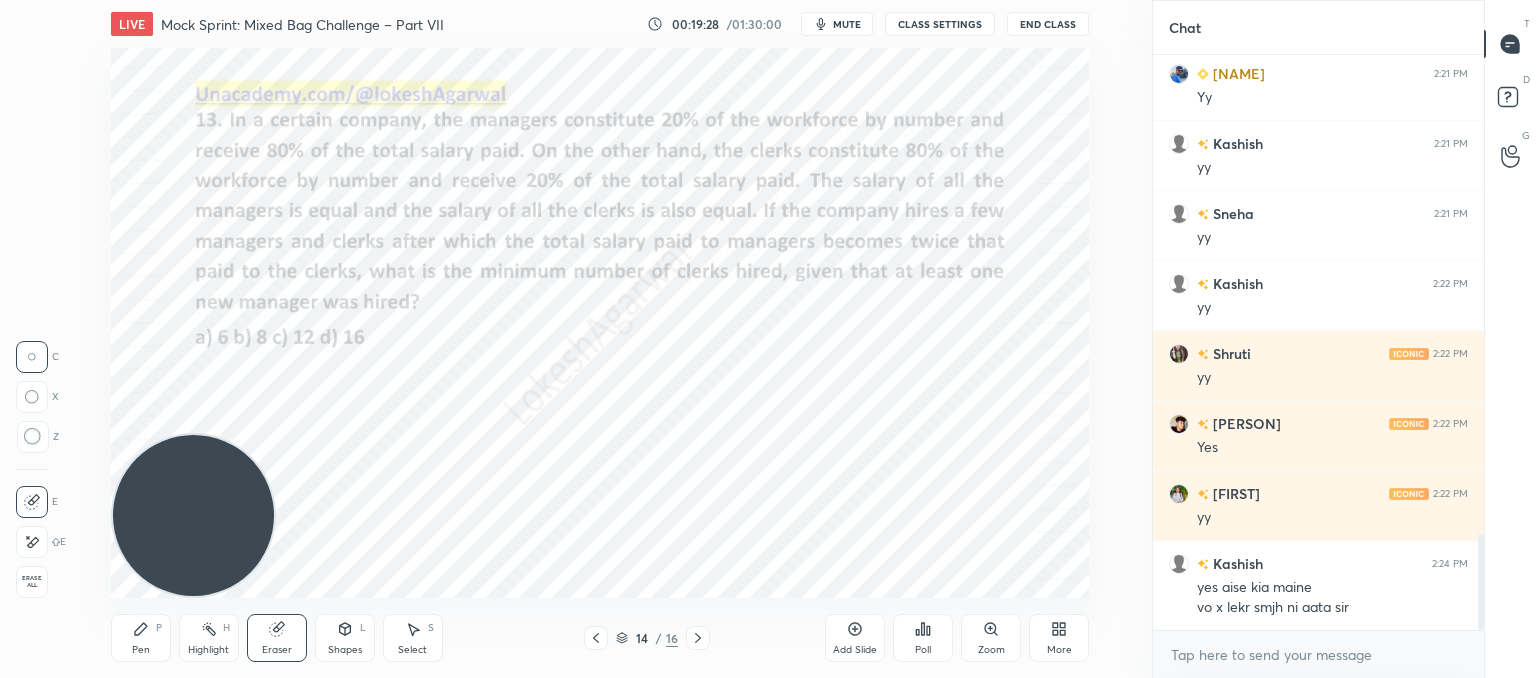drag, startPoint x: 133, startPoint y: 639, endPoint x: 231, endPoint y: 589, distance: 110.01818 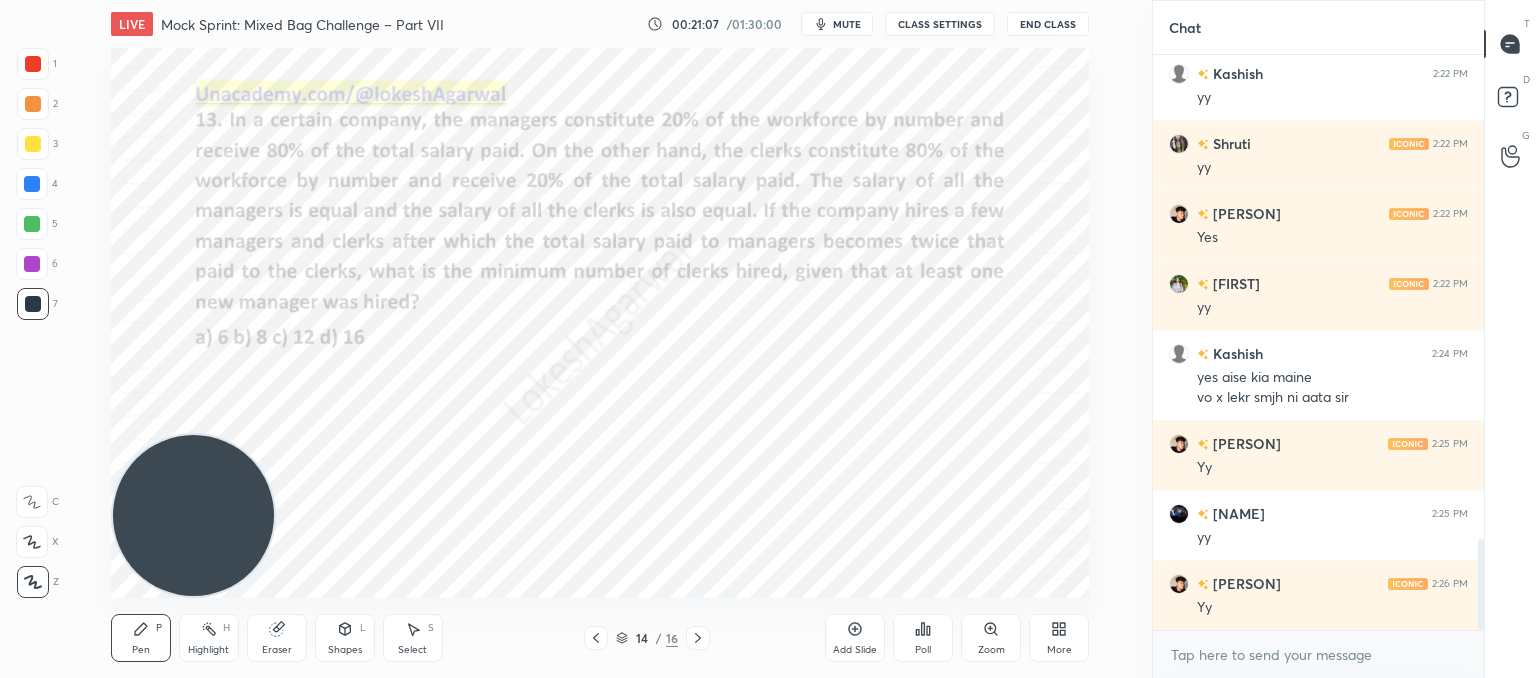 scroll, scrollTop: 3146, scrollLeft: 0, axis: vertical 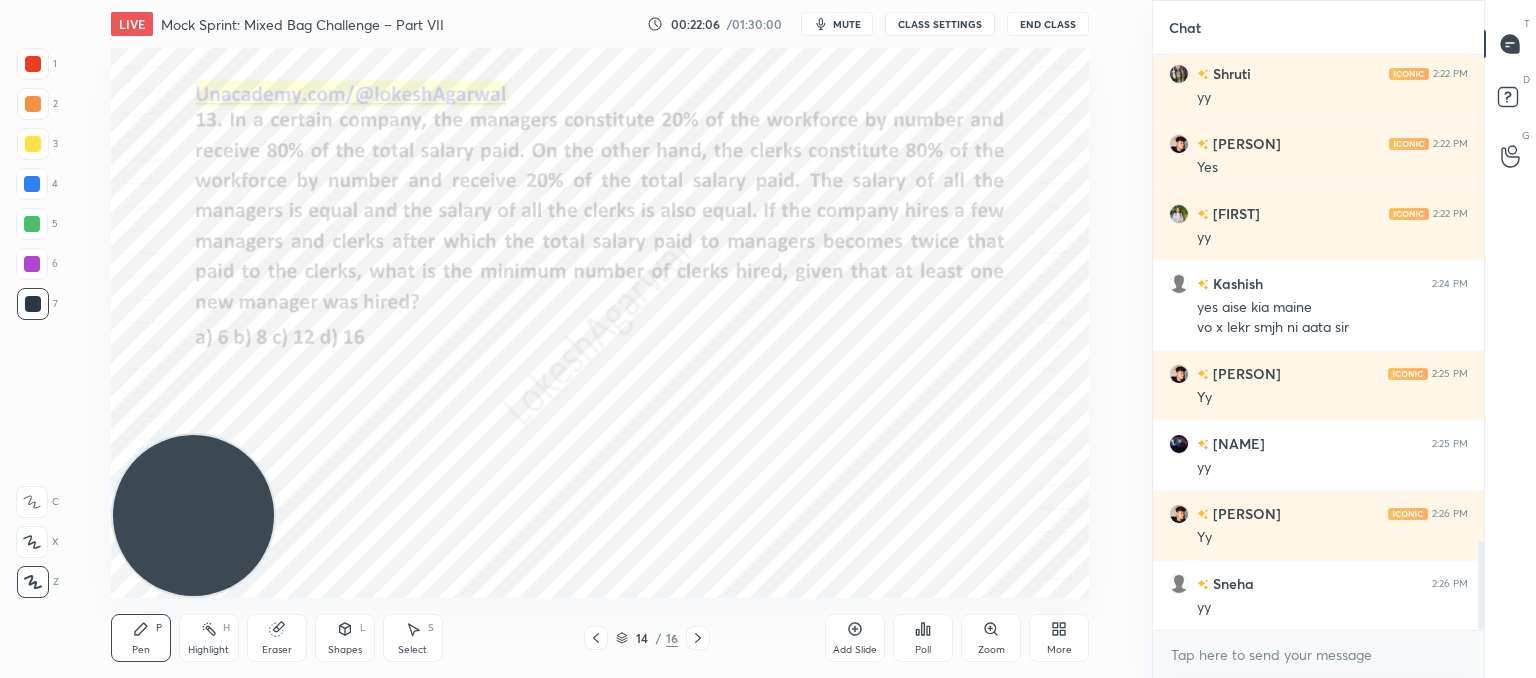 click on "Setting up your live class Poll for   secs No correct answer Start poll" at bounding box center [600, 323] 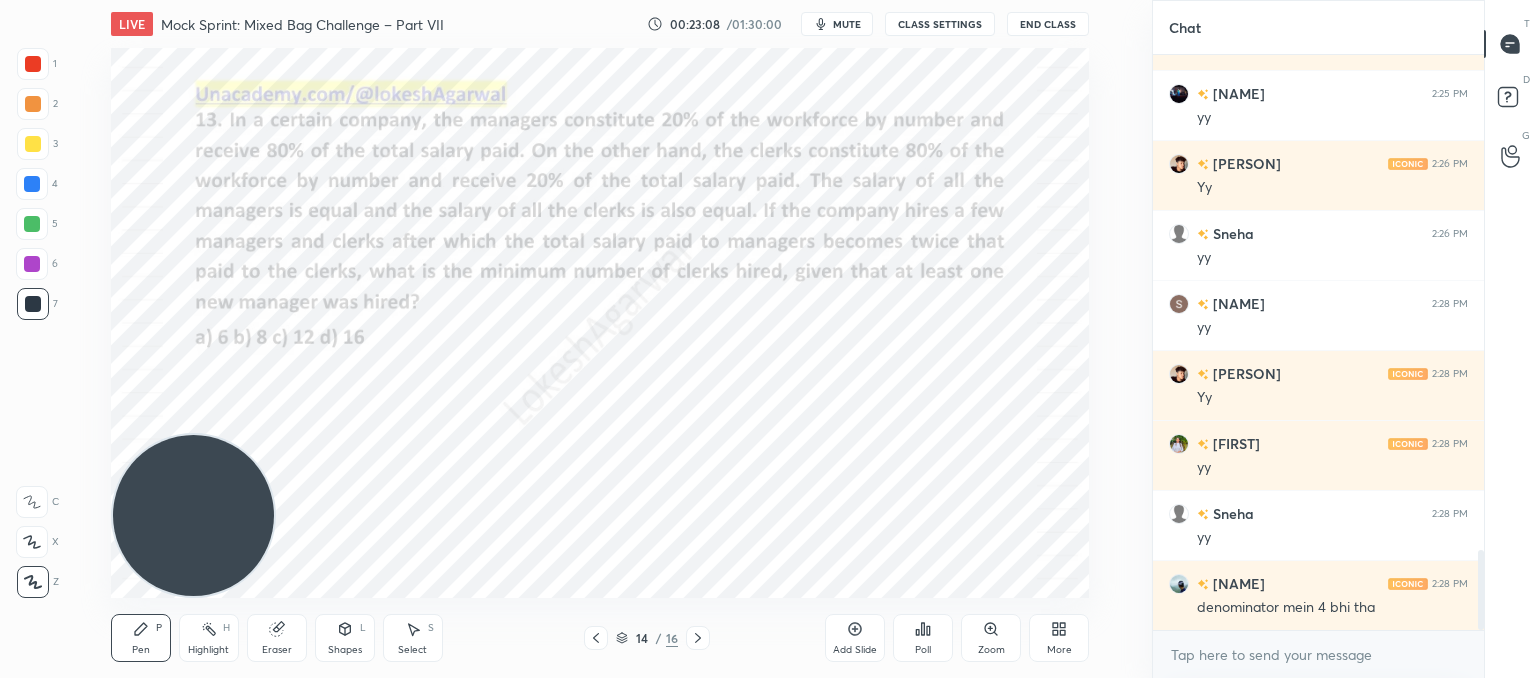 scroll, scrollTop: 3566, scrollLeft: 0, axis: vertical 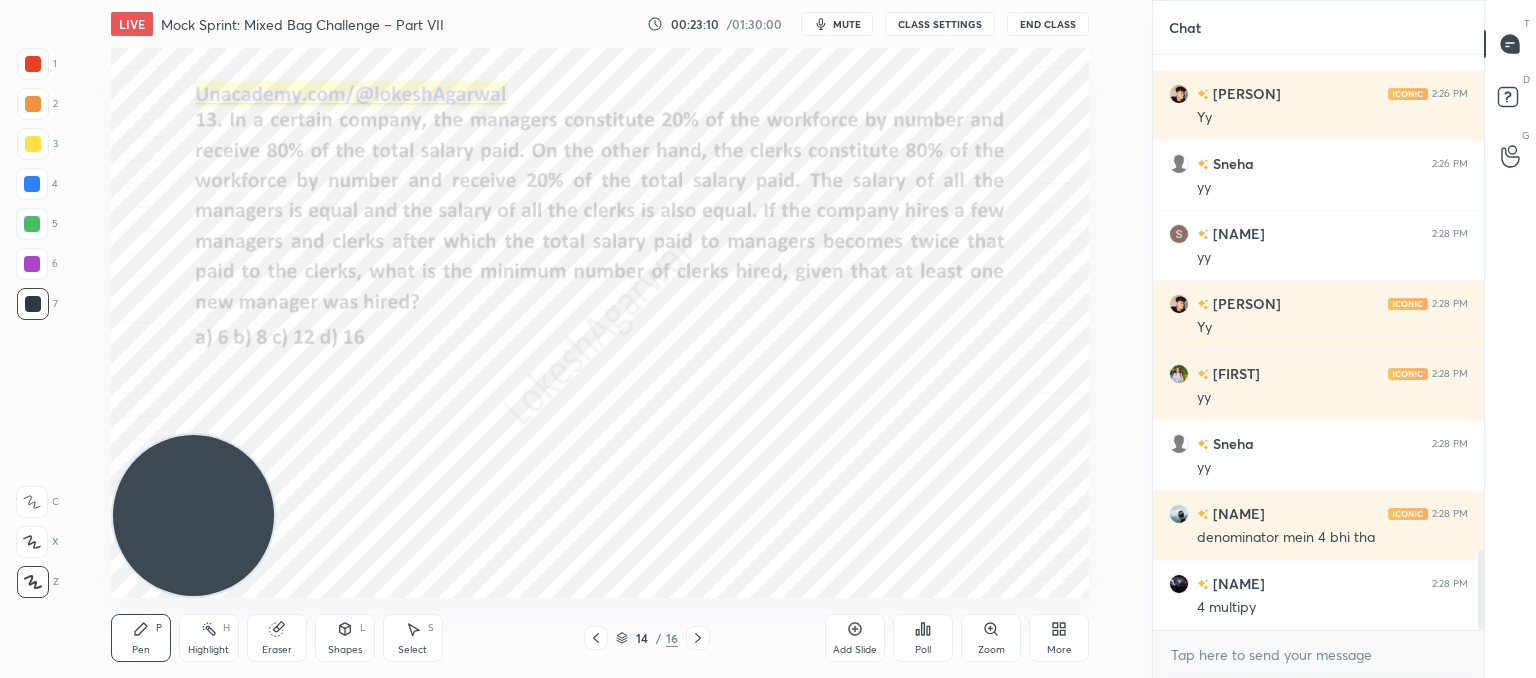 drag, startPoint x: 279, startPoint y: 640, endPoint x: 288, endPoint y: 634, distance: 10.816654 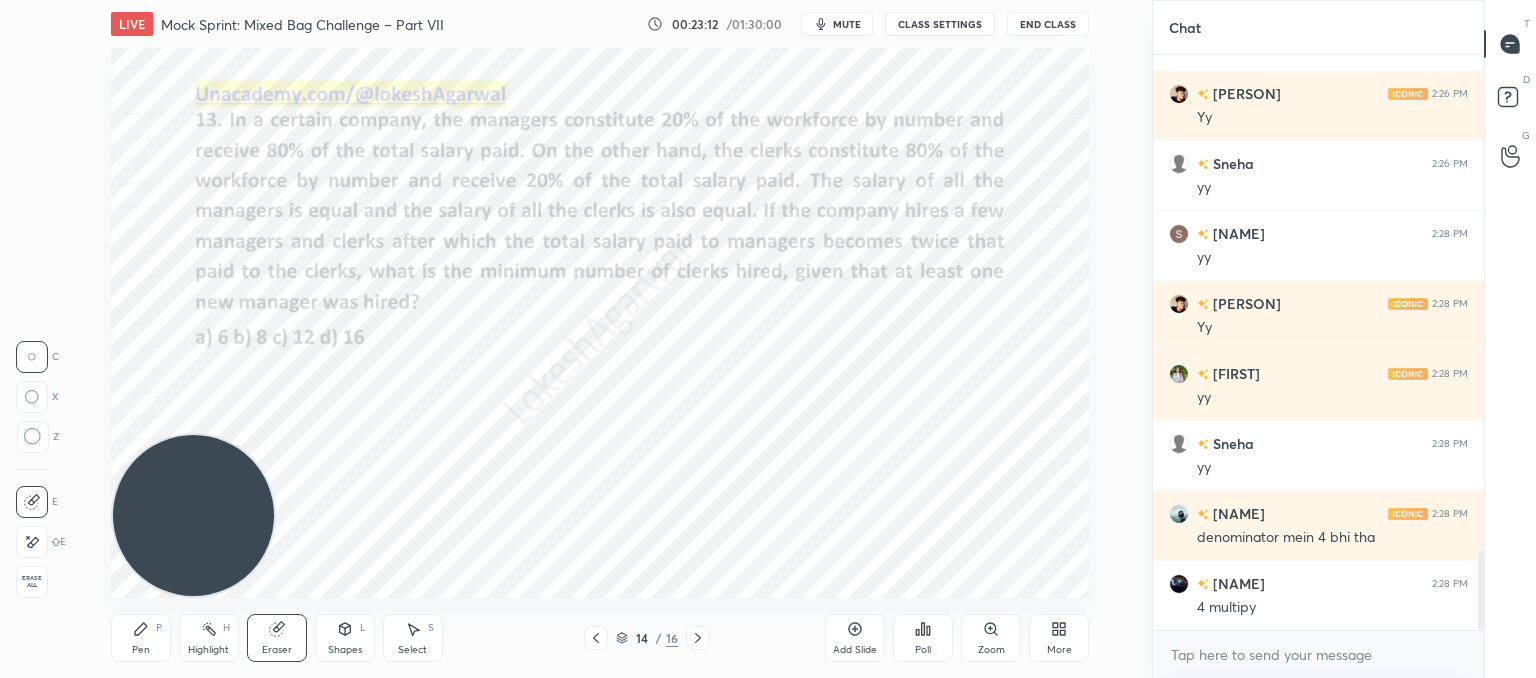 click 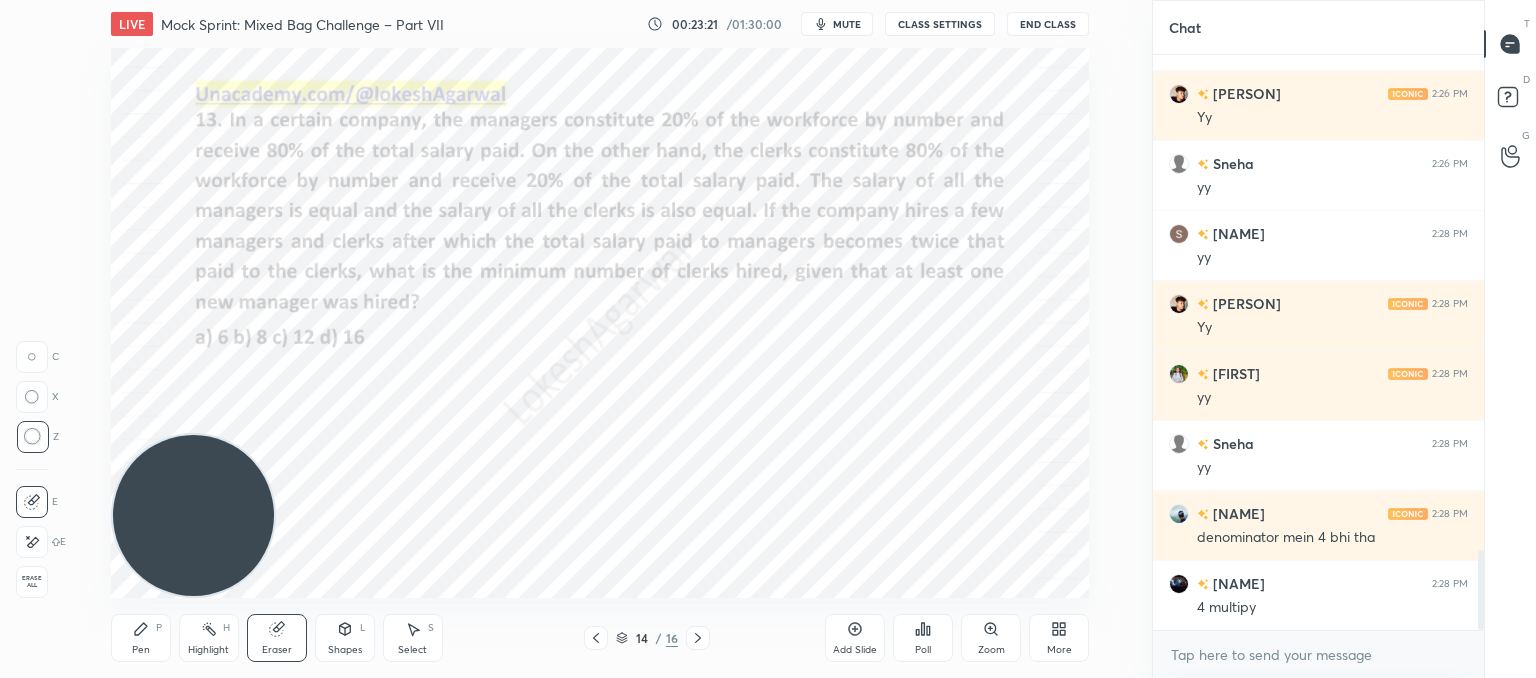 click on "Pen P" at bounding box center (141, 638) 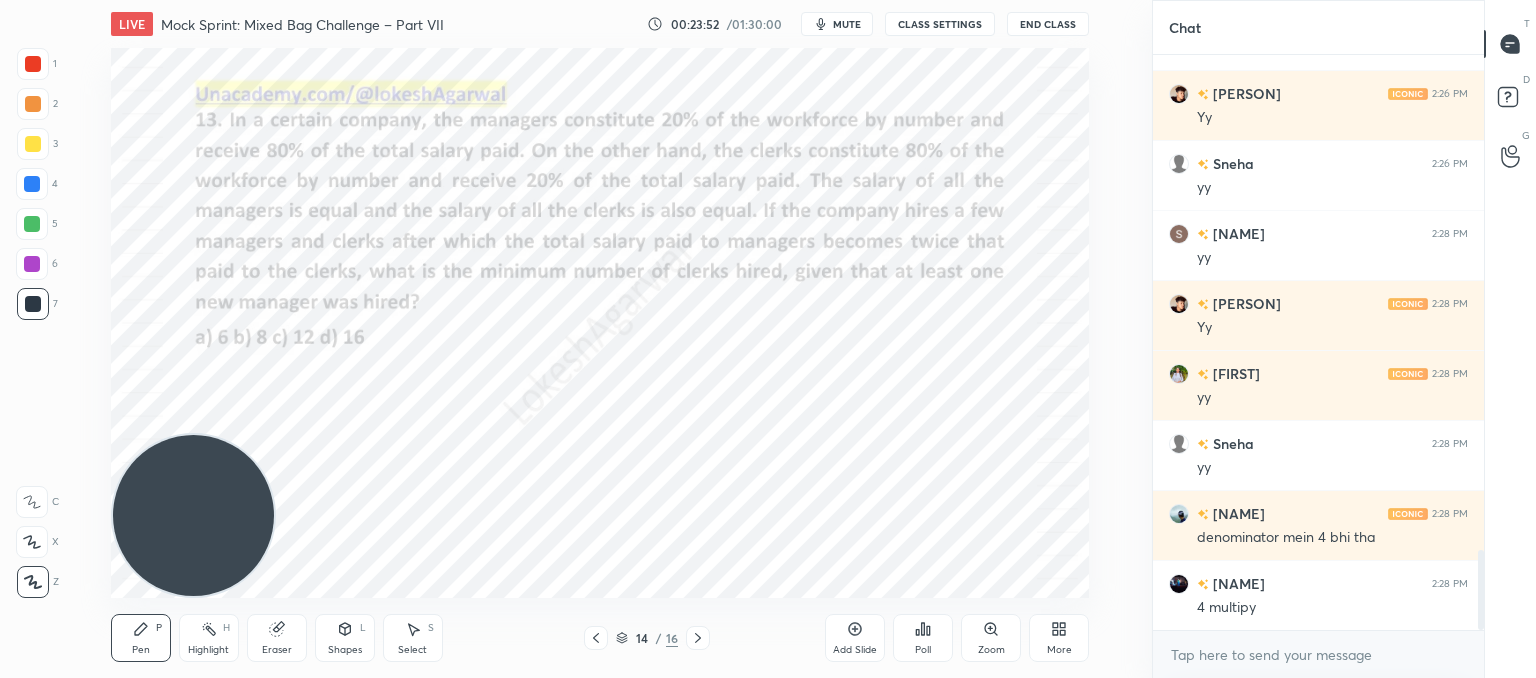 scroll, scrollTop: 3636, scrollLeft: 0, axis: vertical 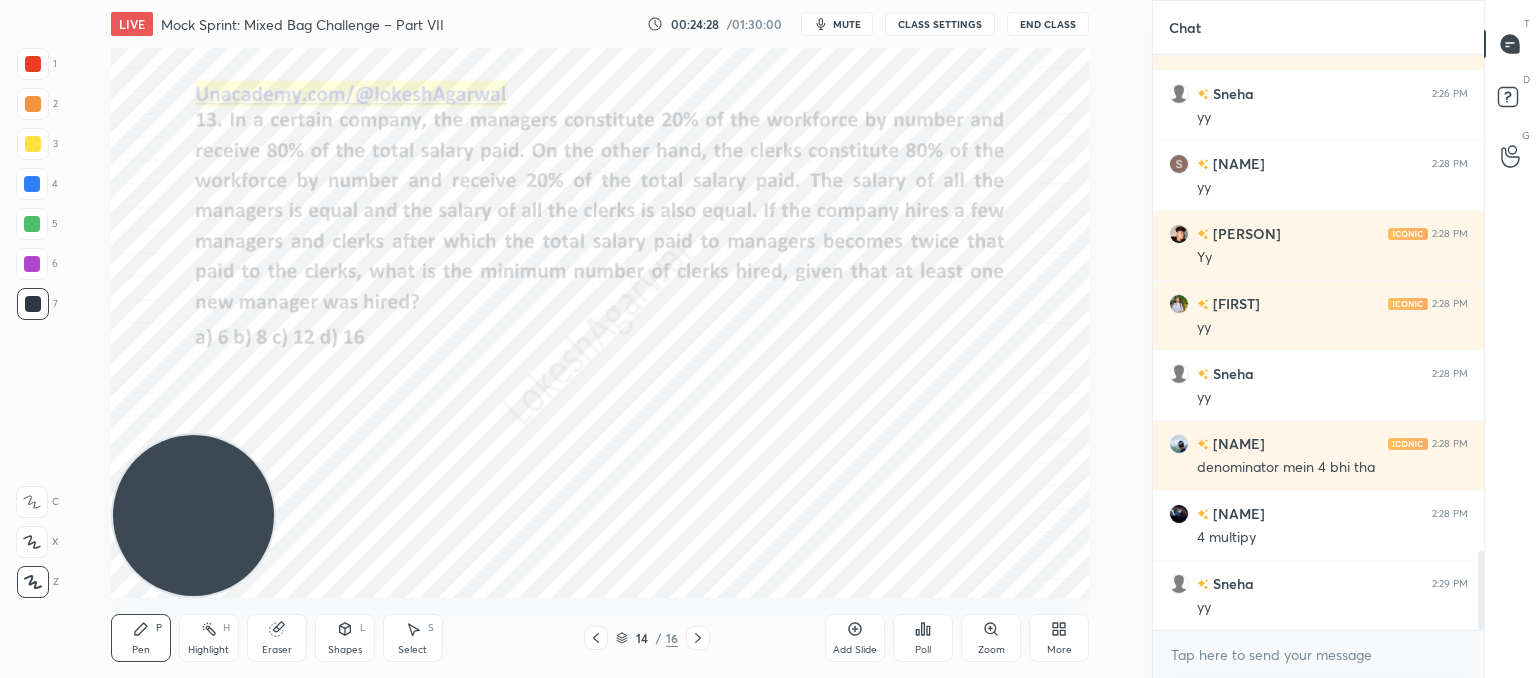 click on "Eraser" at bounding box center [277, 650] 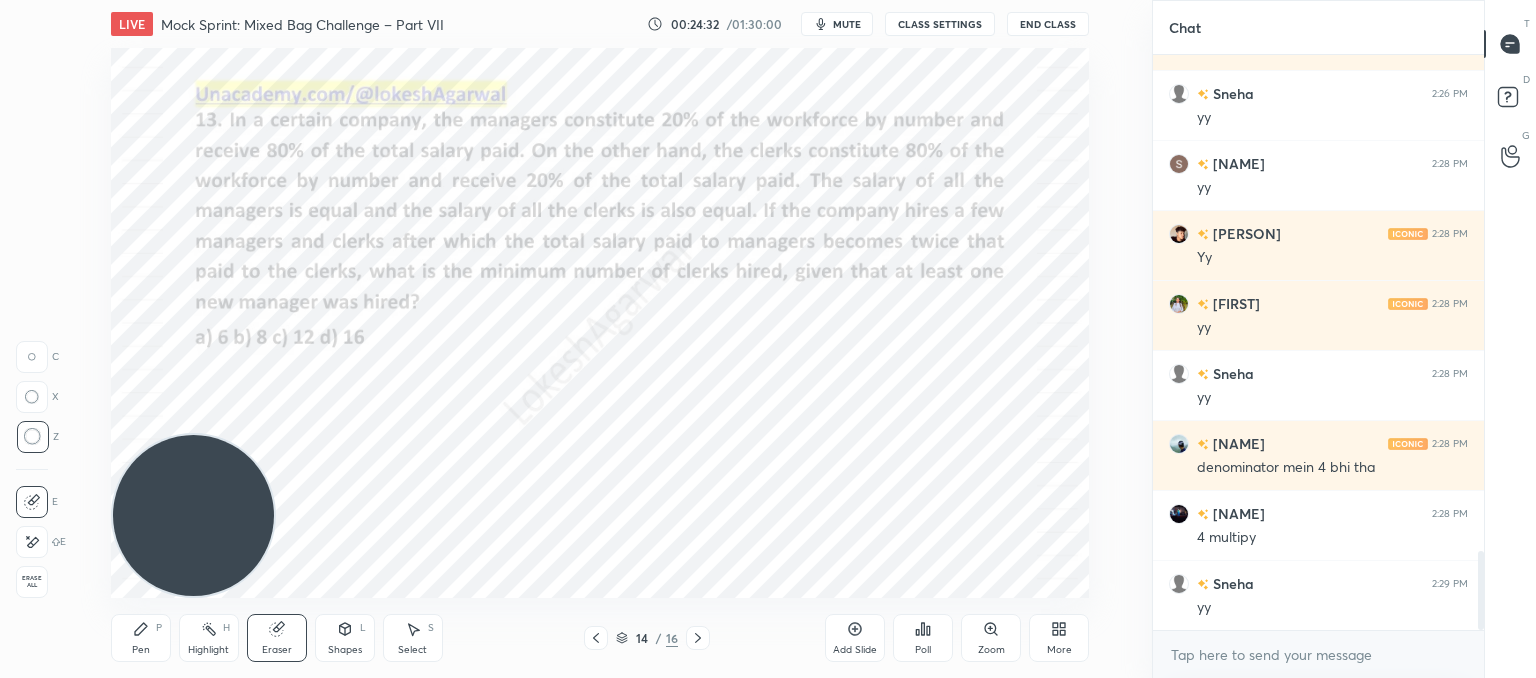 click 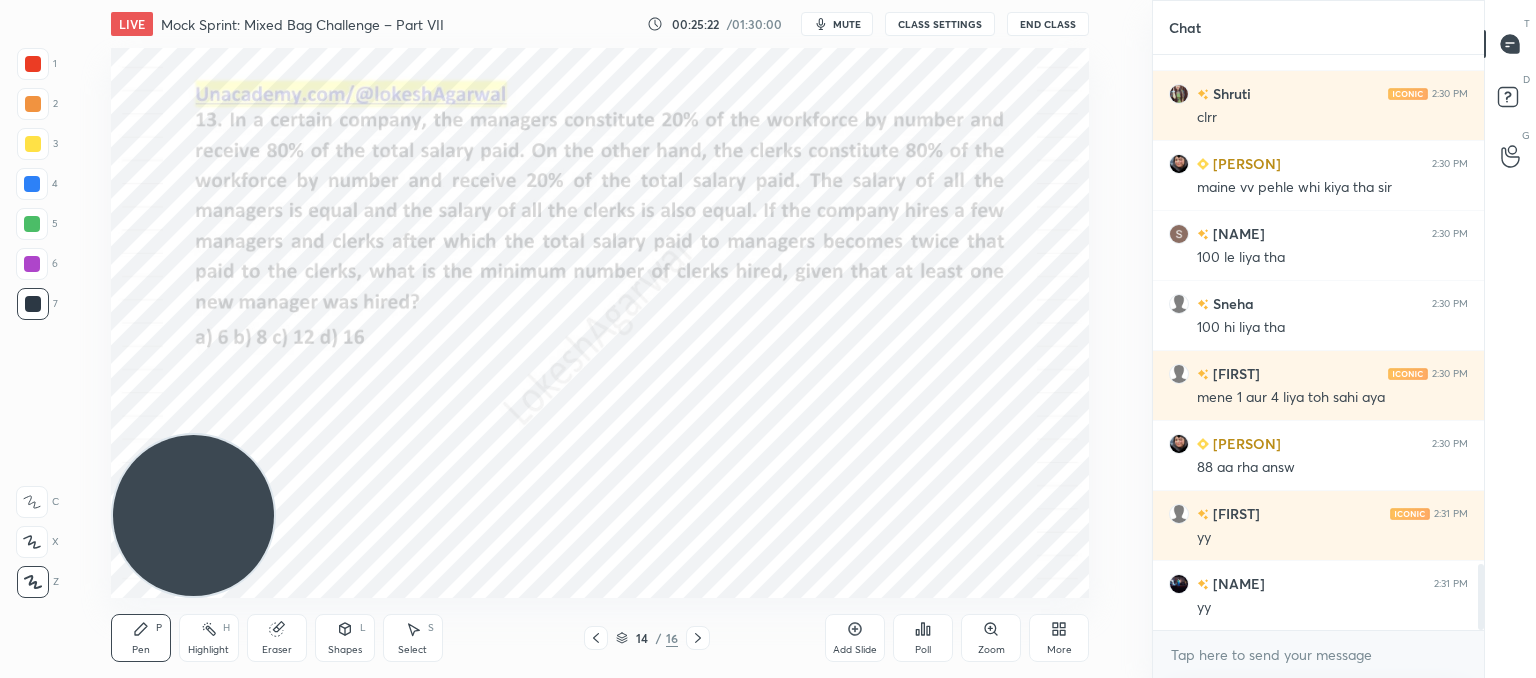scroll, scrollTop: 4476, scrollLeft: 0, axis: vertical 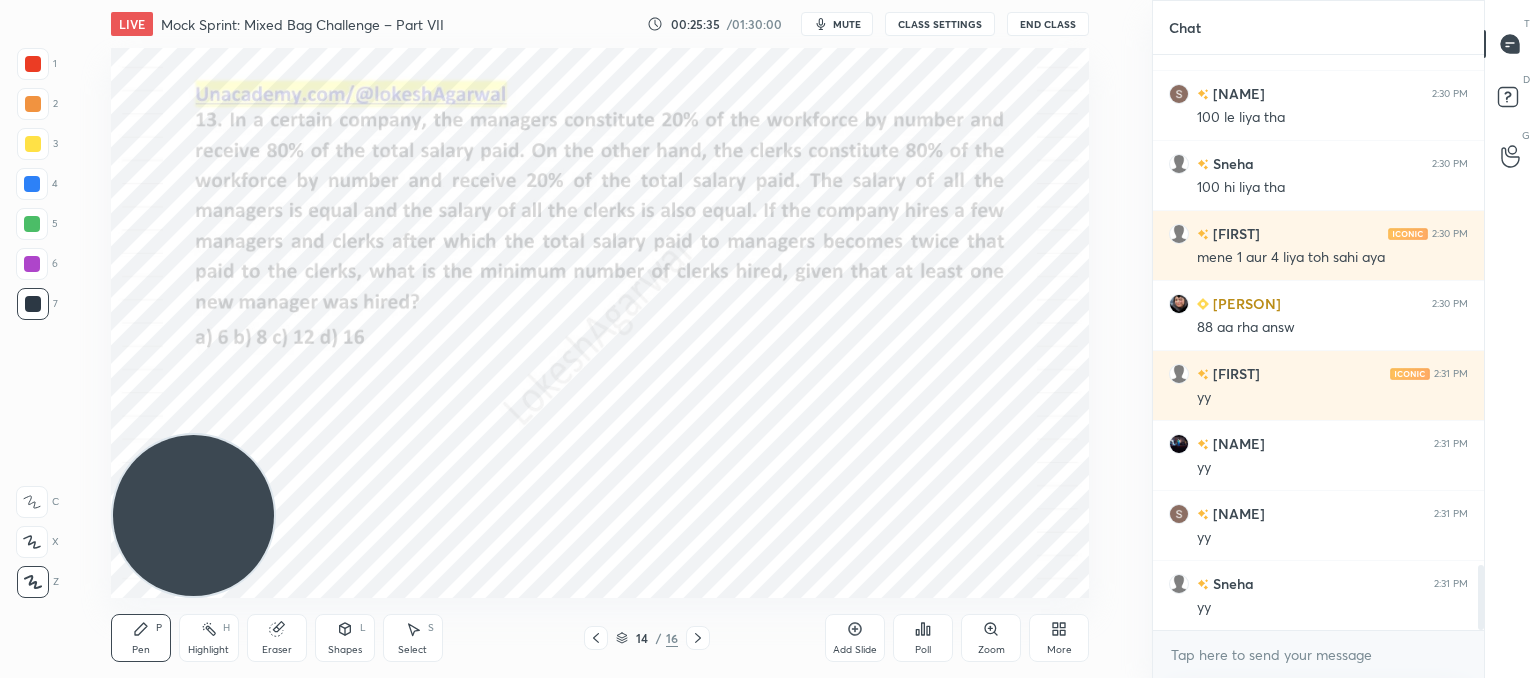 click 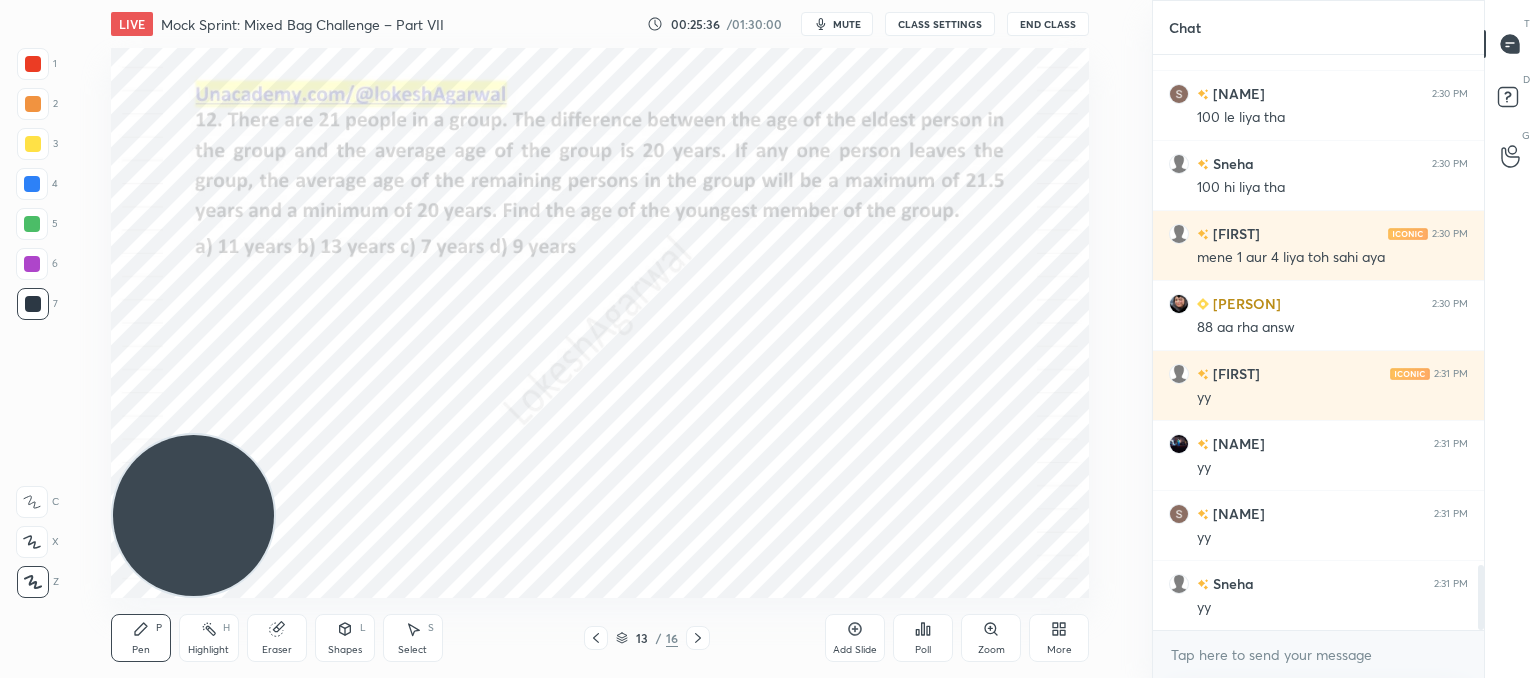 click at bounding box center [698, 638] 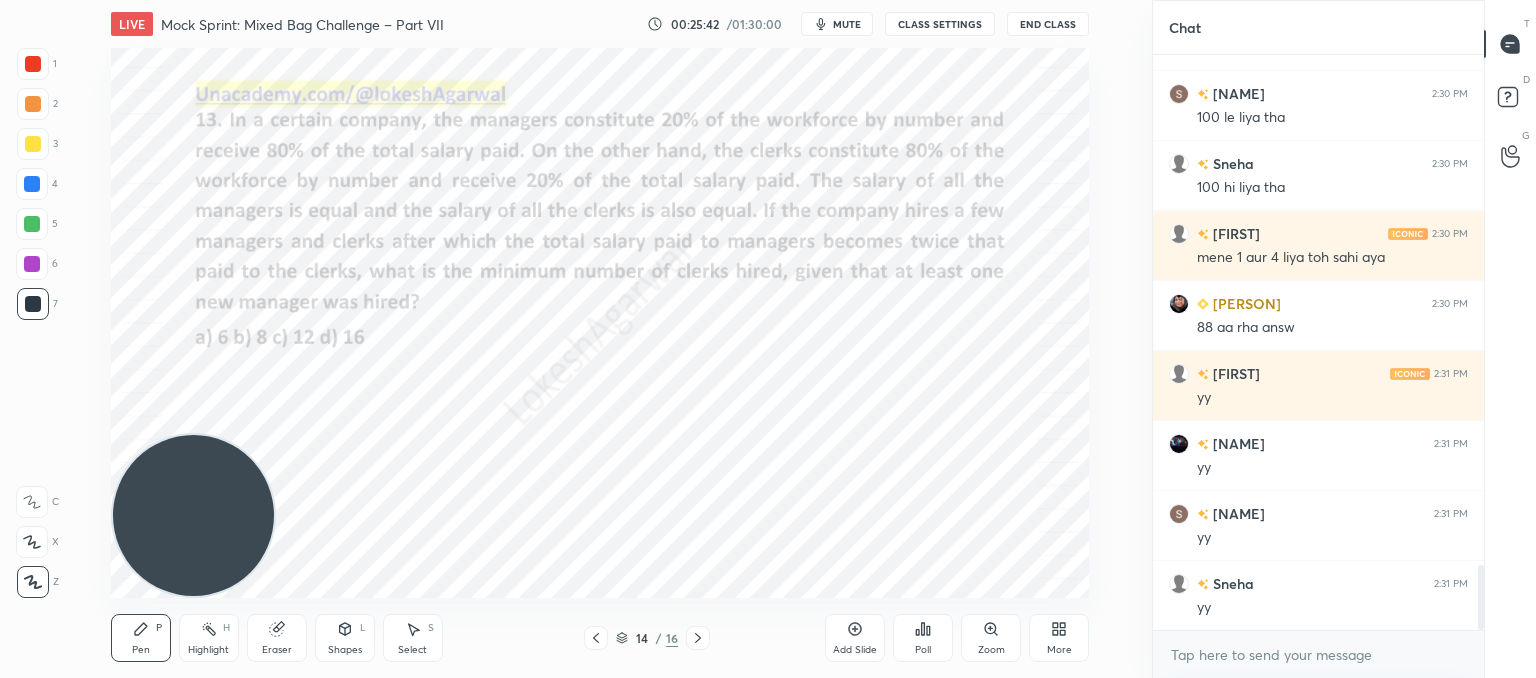 click 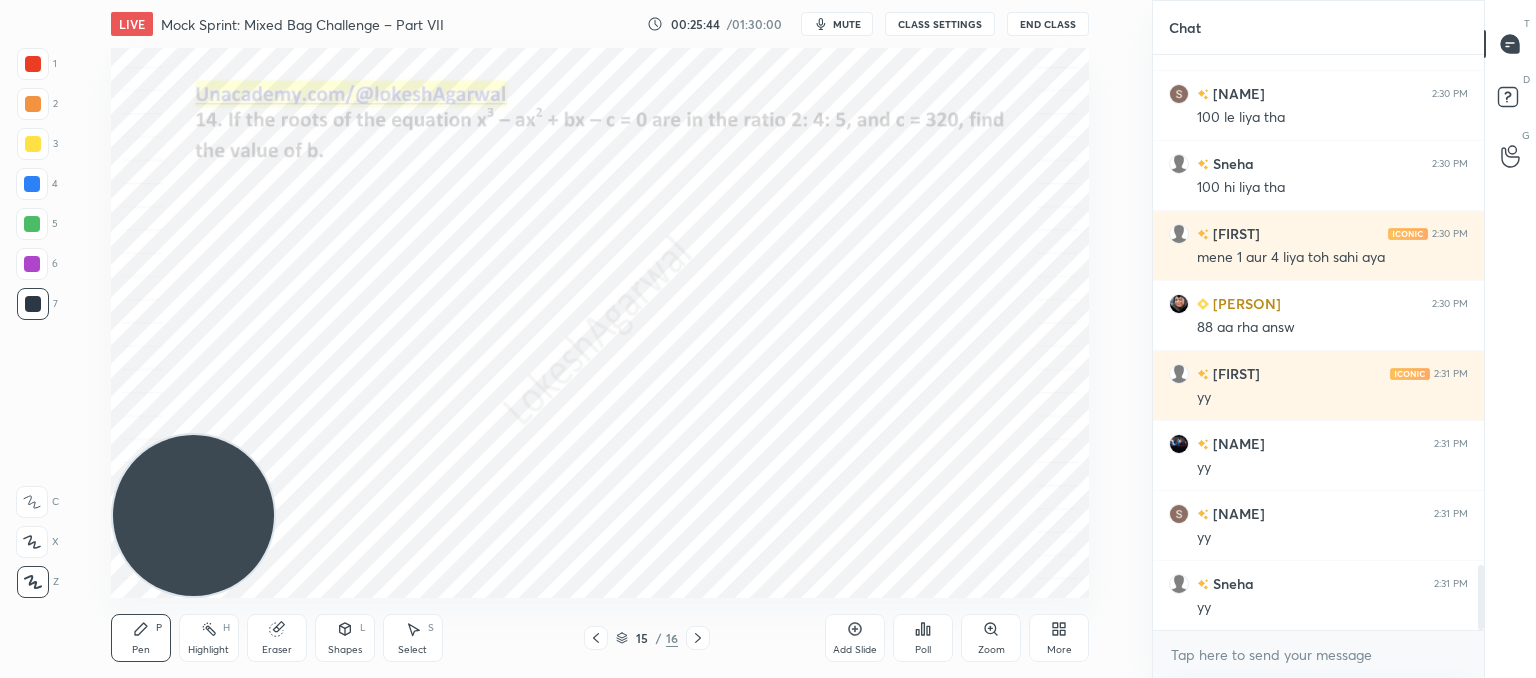 click 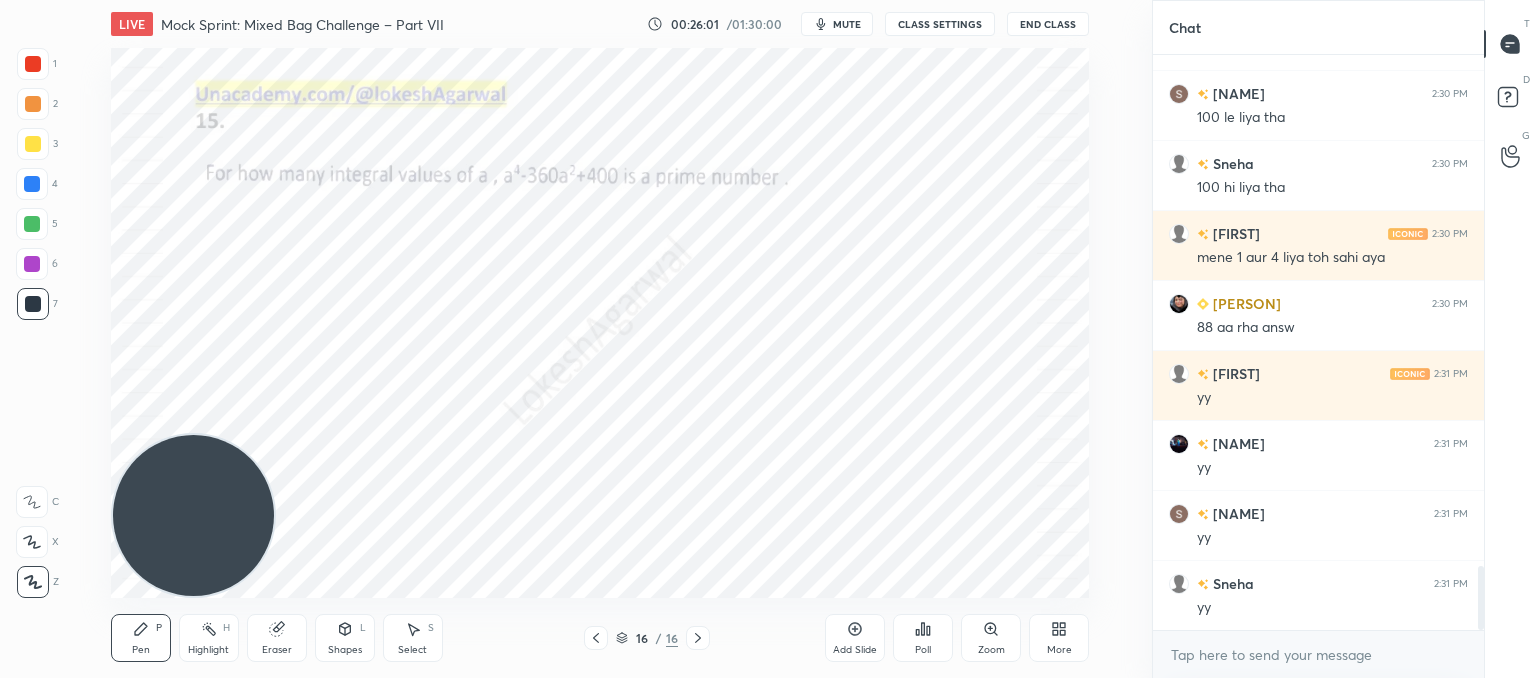 scroll, scrollTop: 4594, scrollLeft: 0, axis: vertical 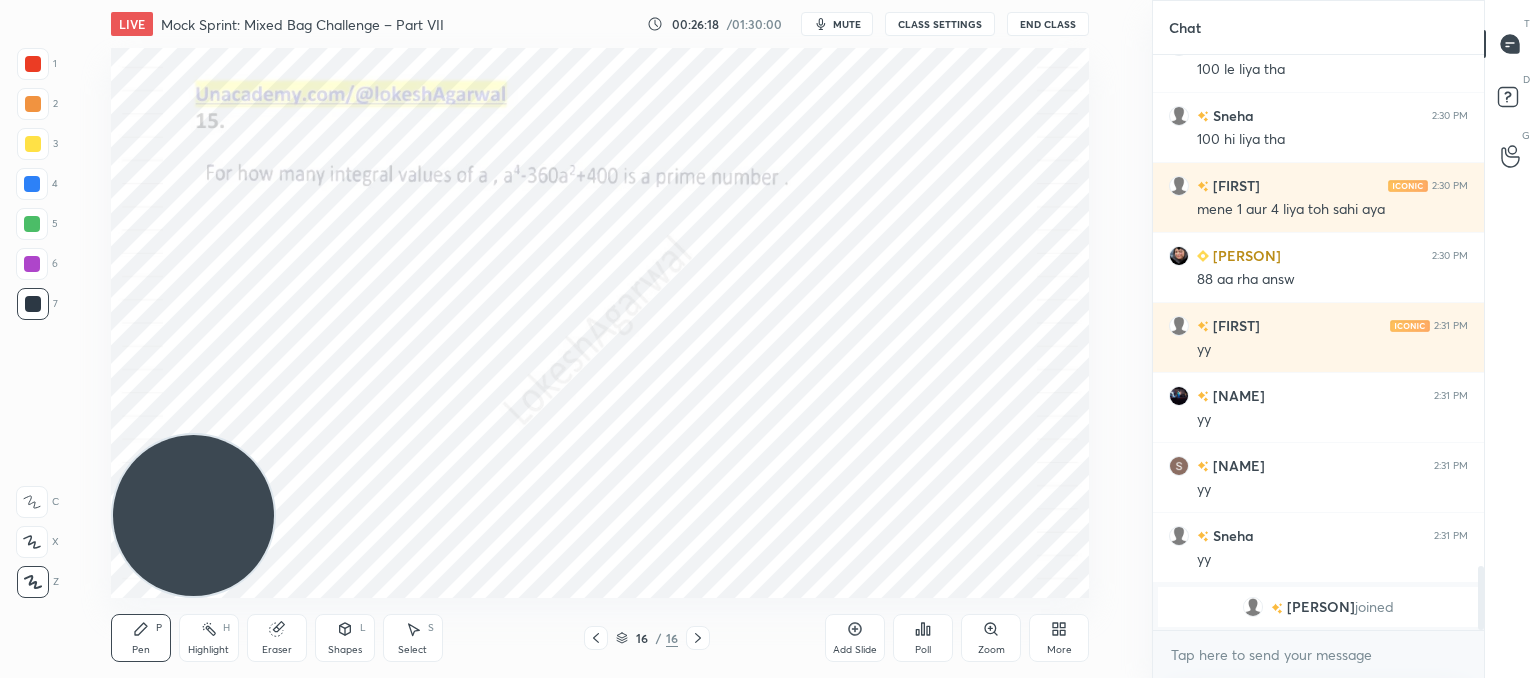 click 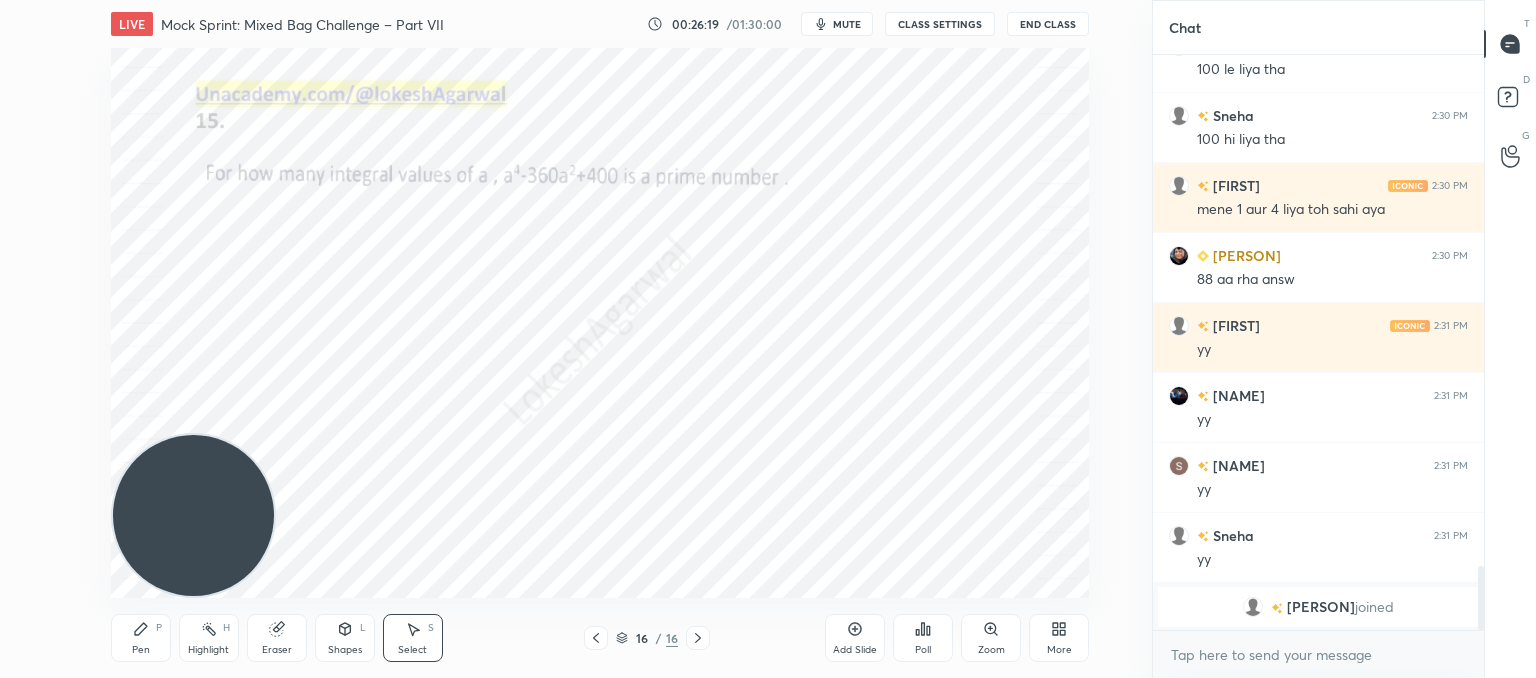 click on "0 ° Undo Copy Duplicate Duplicate to new slide Delete" at bounding box center [600, 323] 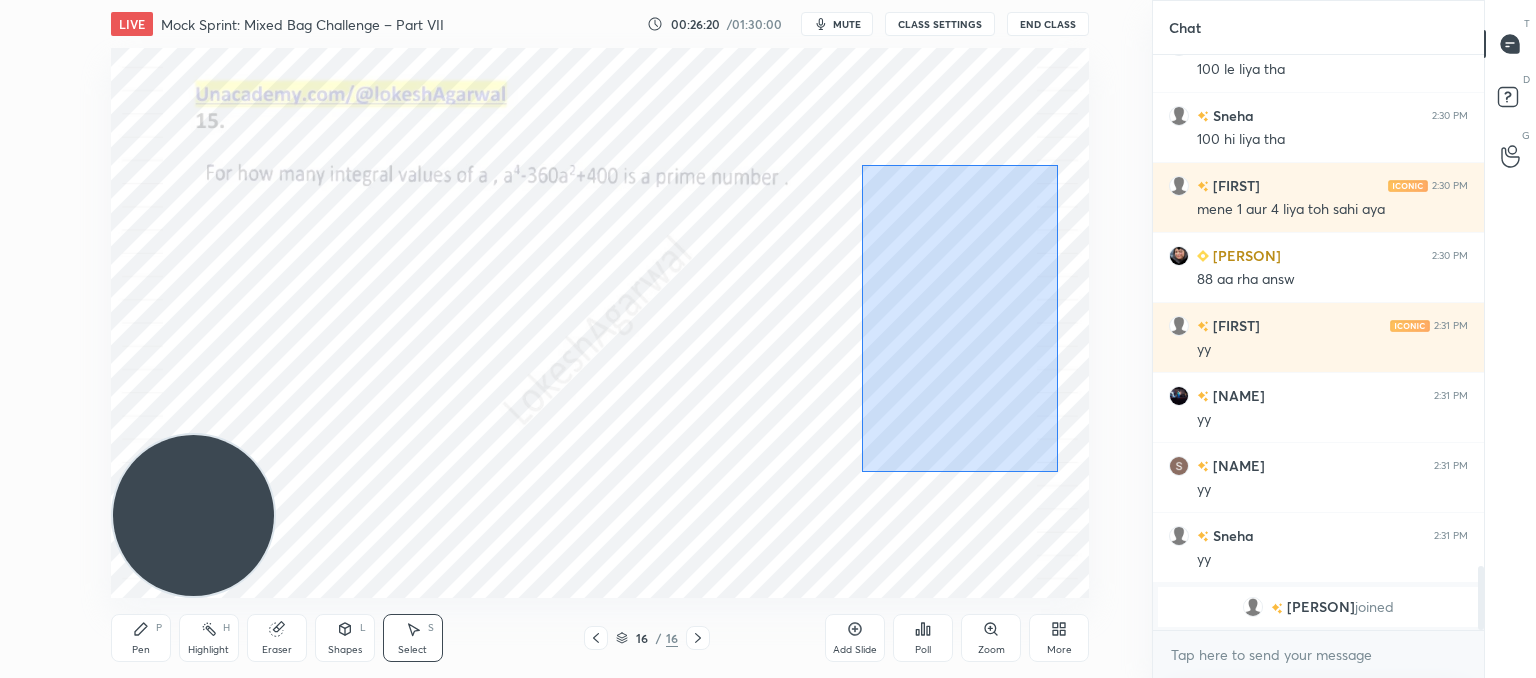 drag, startPoint x: 1058, startPoint y: 469, endPoint x: 816, endPoint y: 76, distance: 461.53333 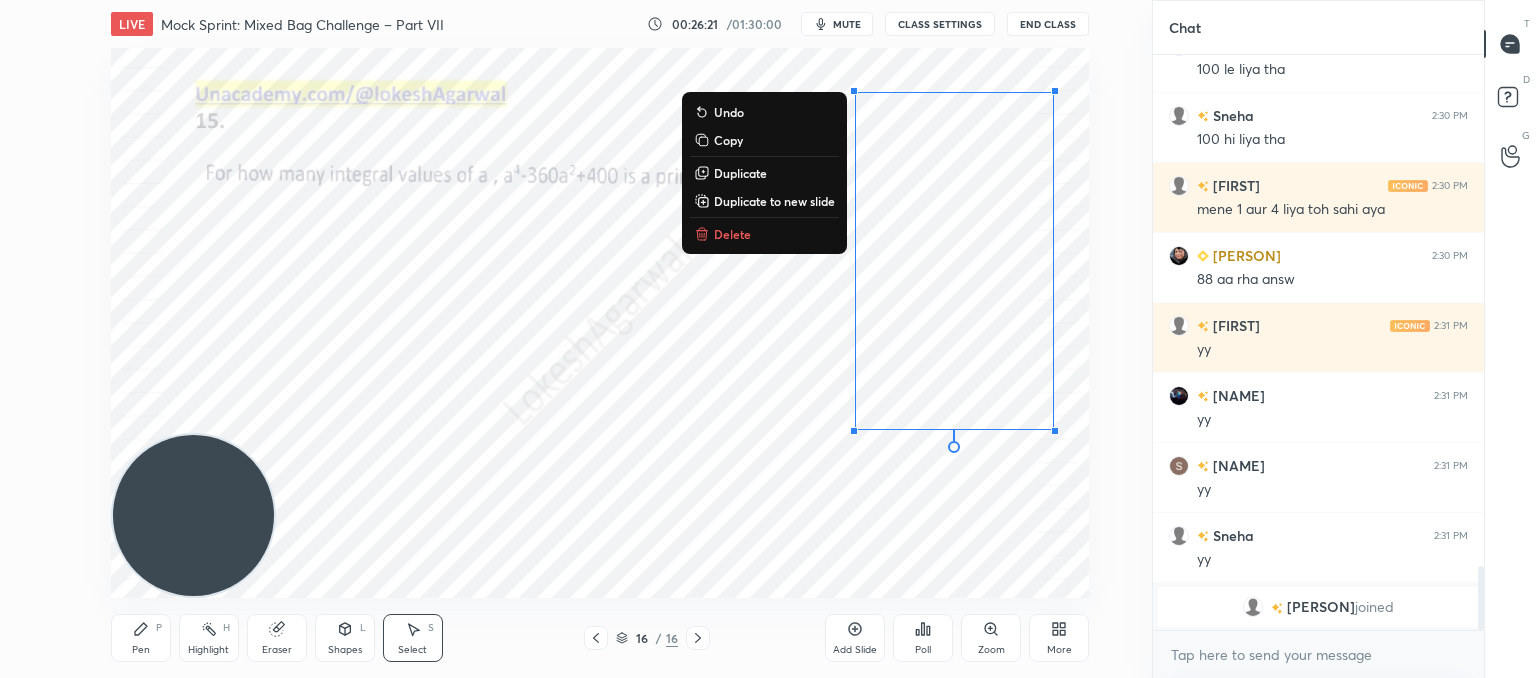click on "Delete" at bounding box center [732, 234] 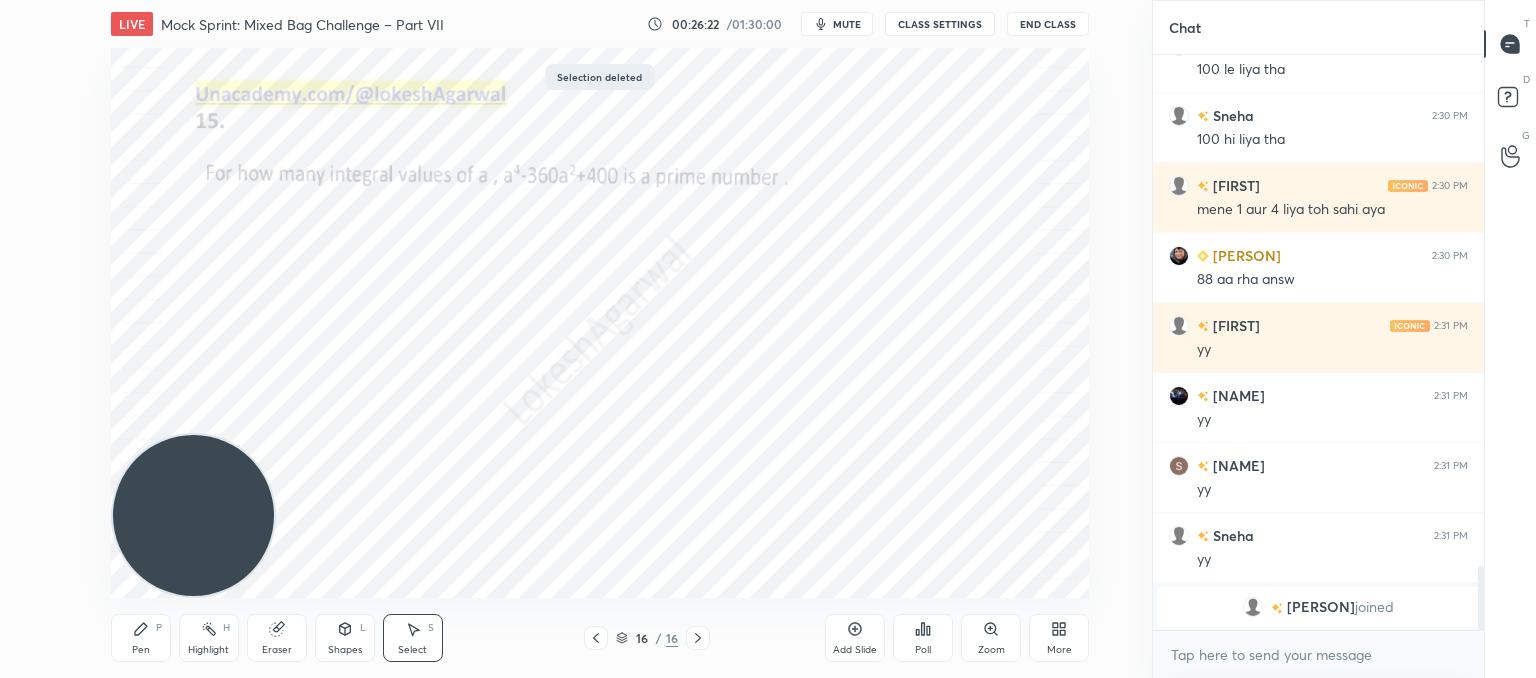 drag, startPoint x: 142, startPoint y: 636, endPoint x: 212, endPoint y: 589, distance: 84.31489 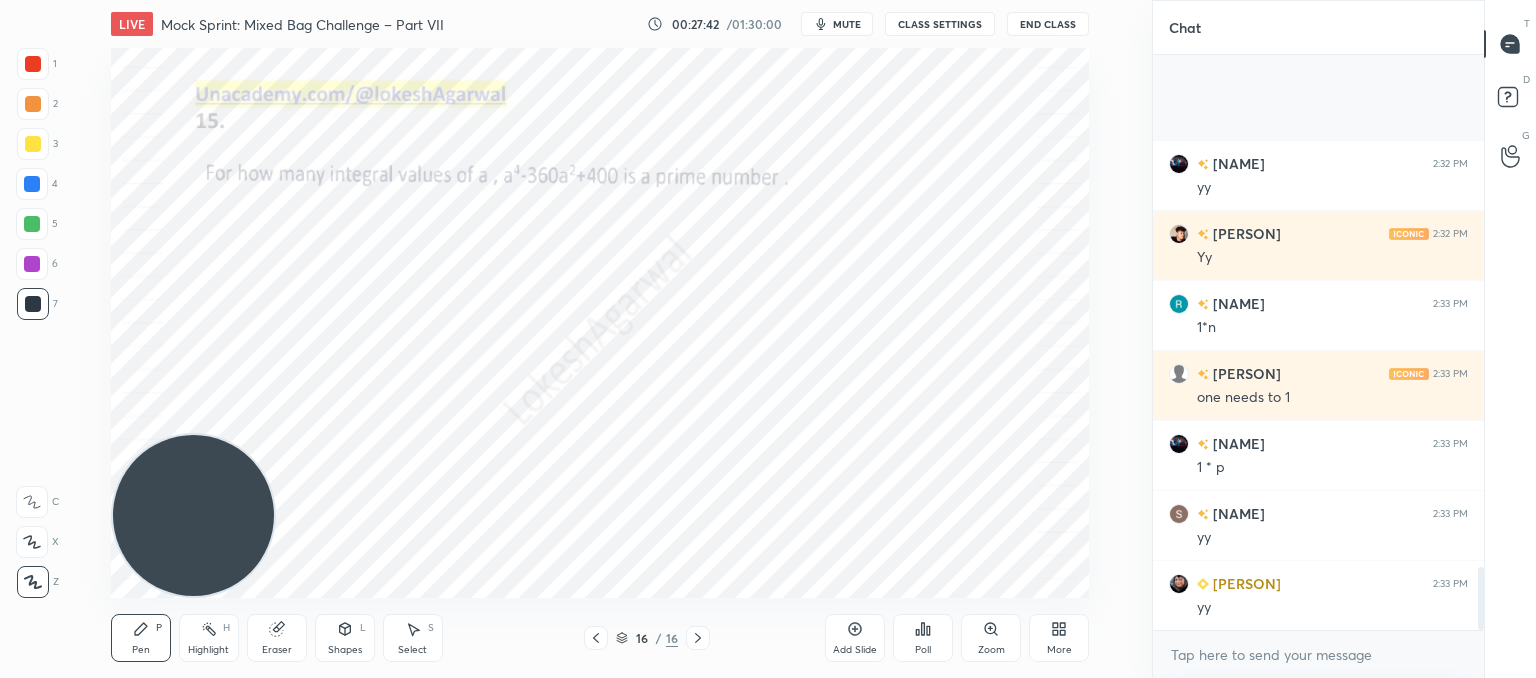 scroll, scrollTop: 4712, scrollLeft: 0, axis: vertical 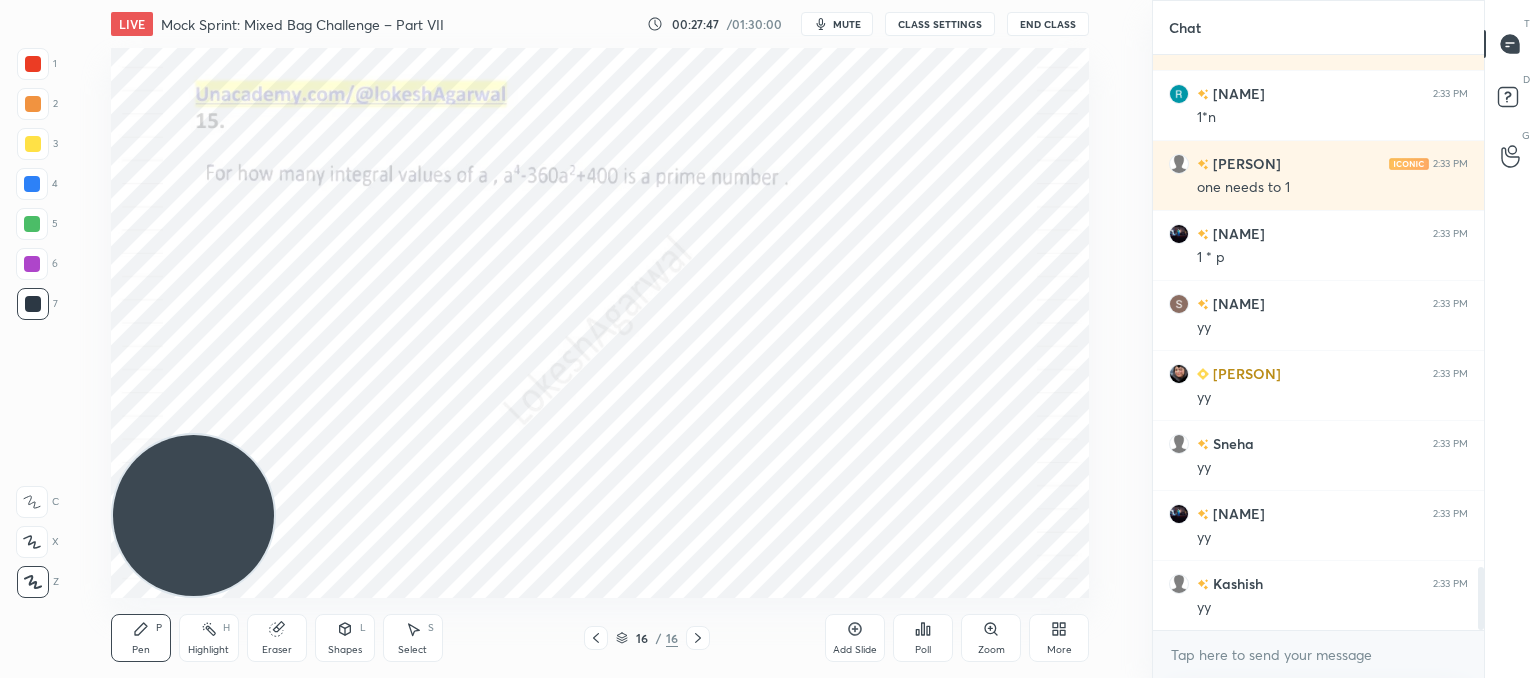 click on "Eraser" at bounding box center [277, 638] 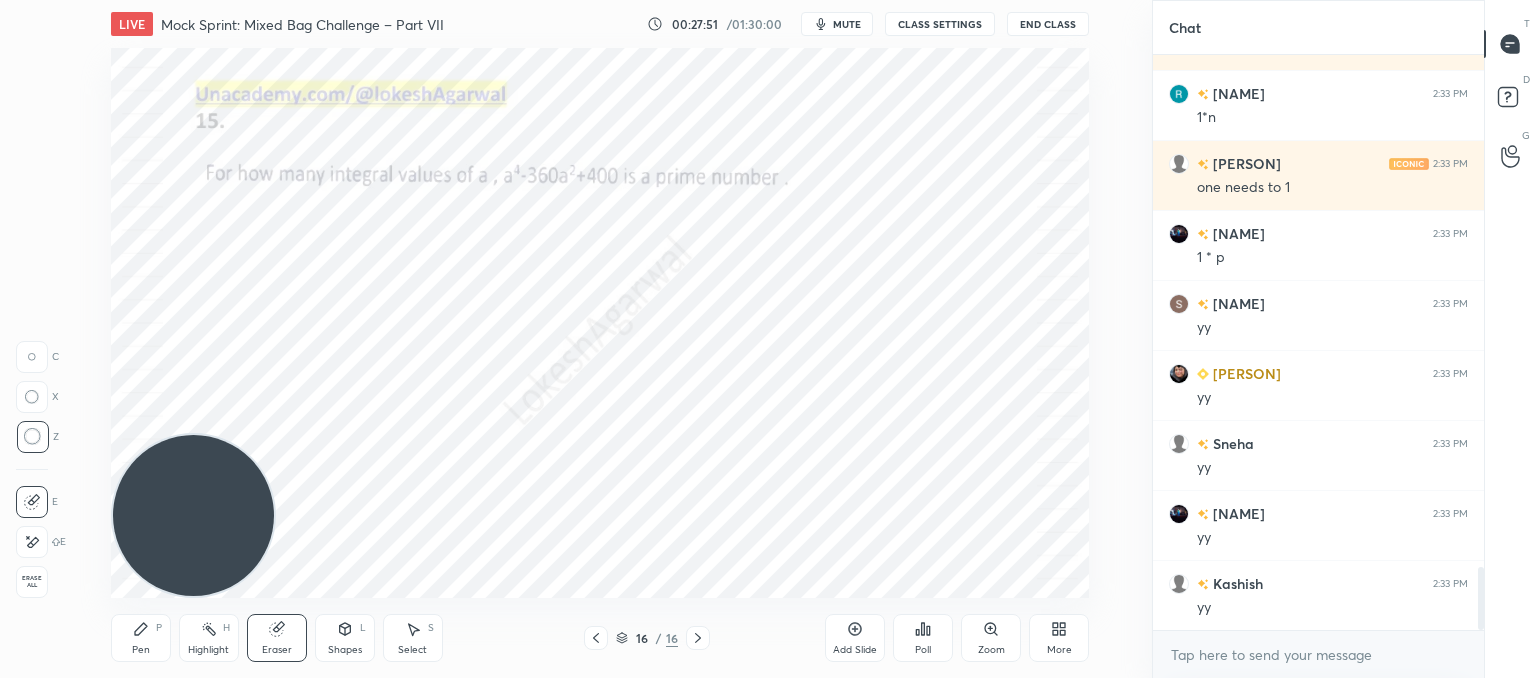 click on "Select" at bounding box center [412, 650] 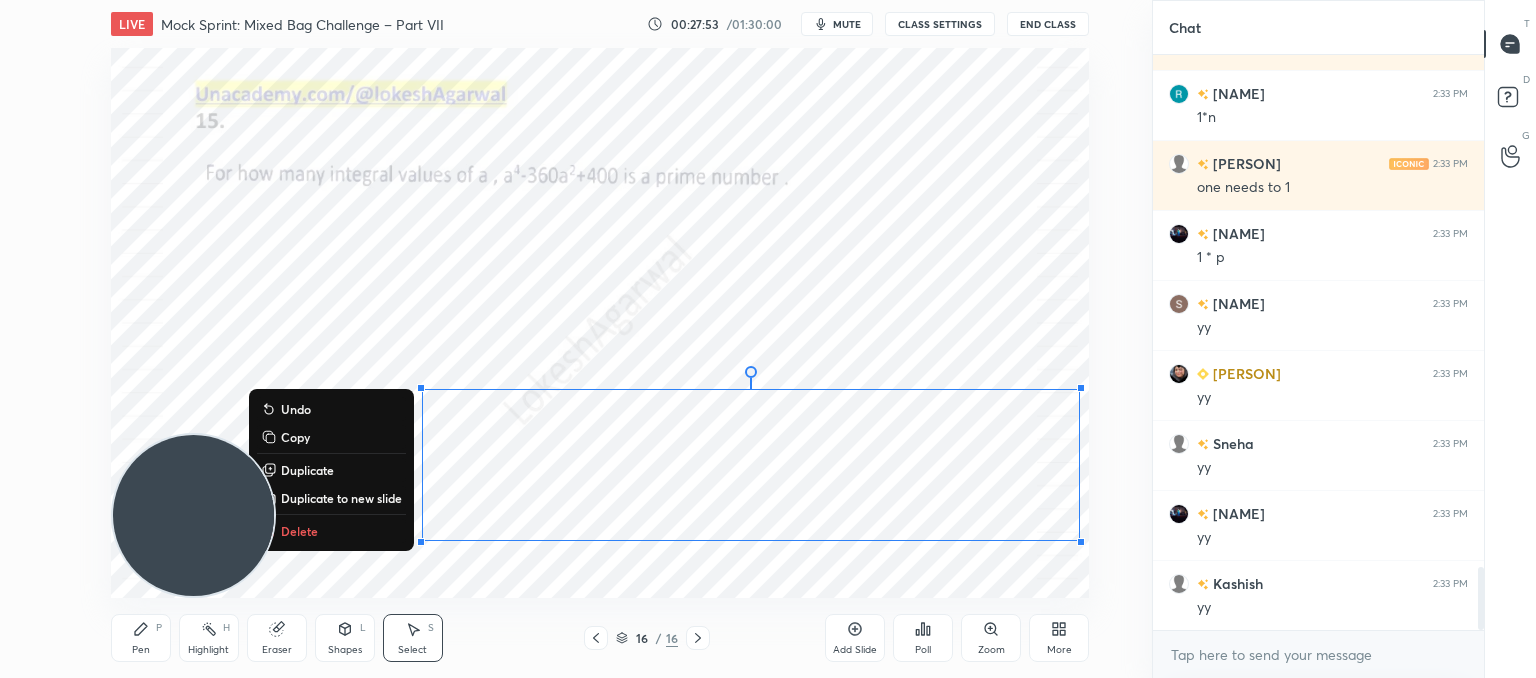 drag, startPoint x: 410, startPoint y: 421, endPoint x: 1084, endPoint y: 514, distance: 680.3859 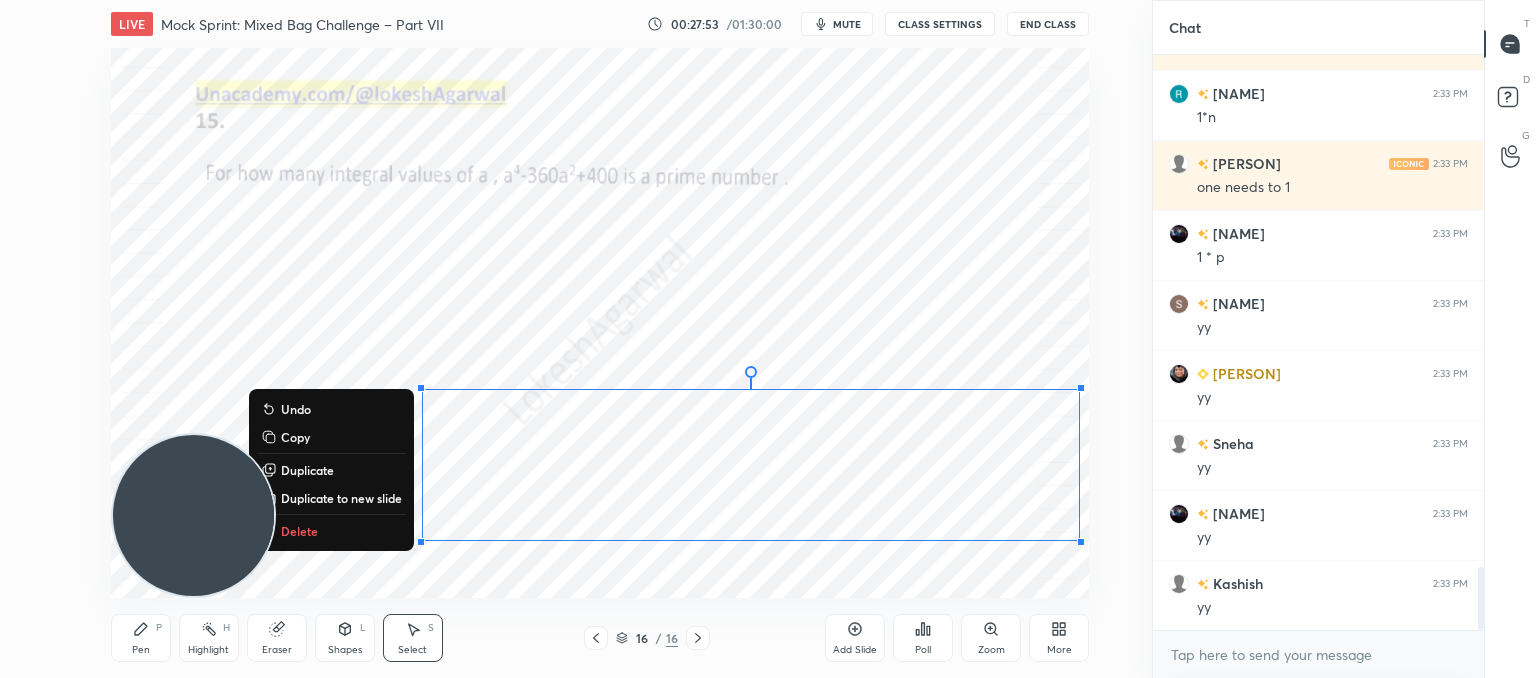 click on "0 ° Undo Copy Duplicate Duplicate to new slide Delete Setting up your live class Poll for   secs No correct answer Start poll" at bounding box center (600, 323) 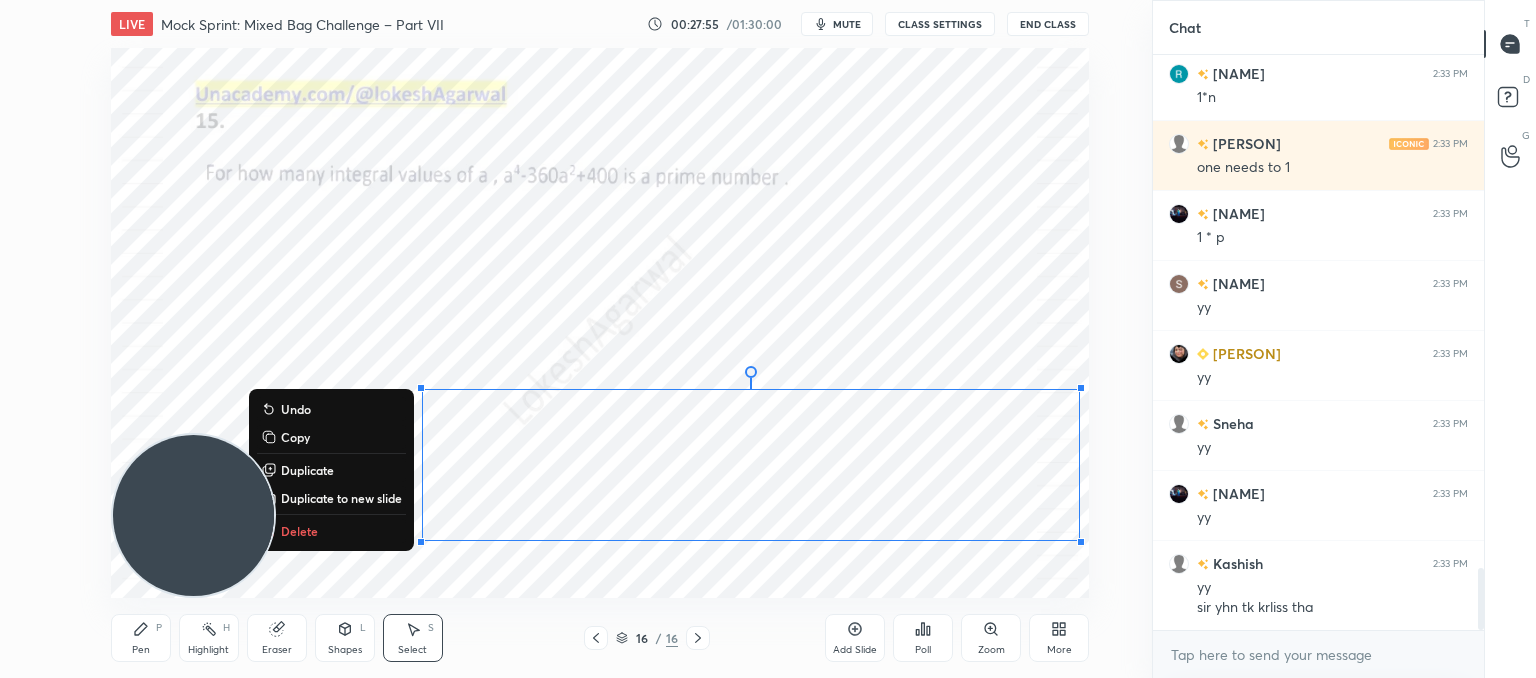 click on "Copy" at bounding box center (295, 437) 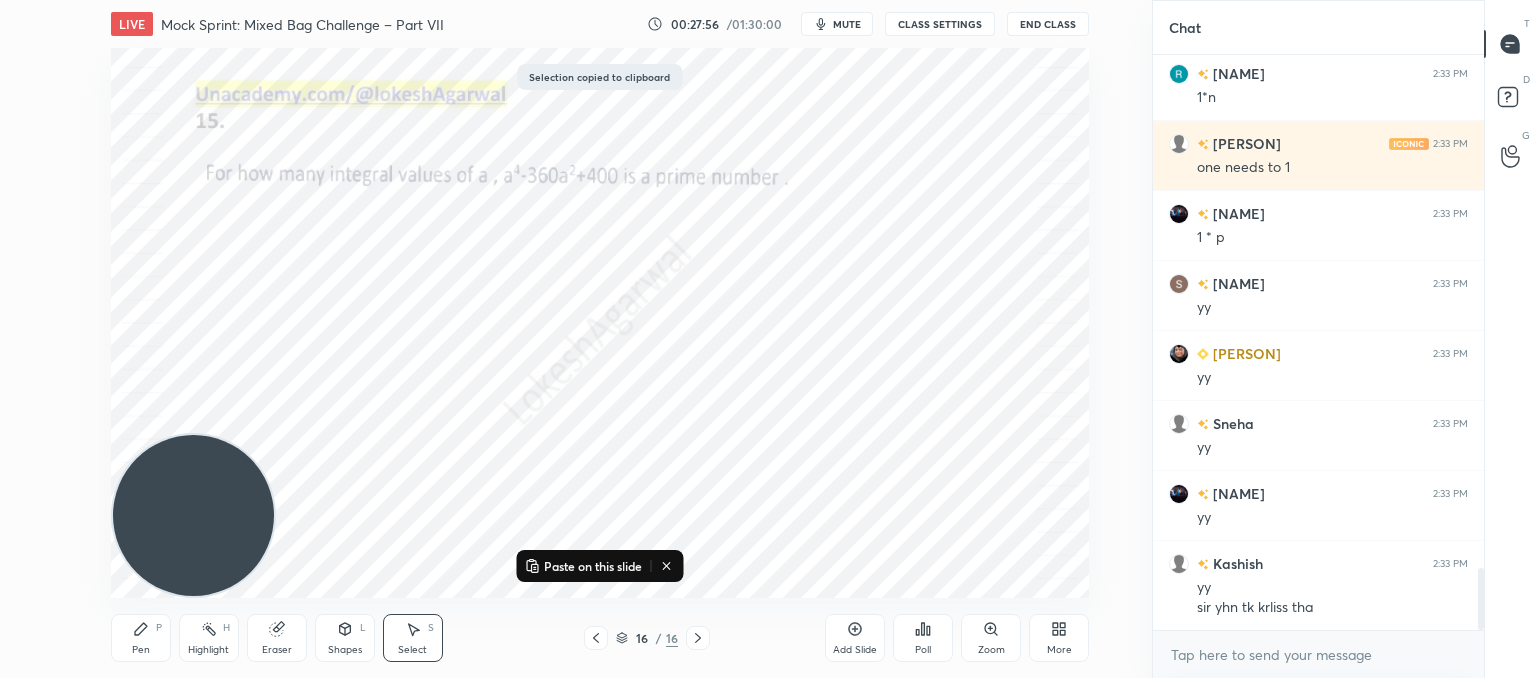 click on "Add Slide" at bounding box center (855, 638) 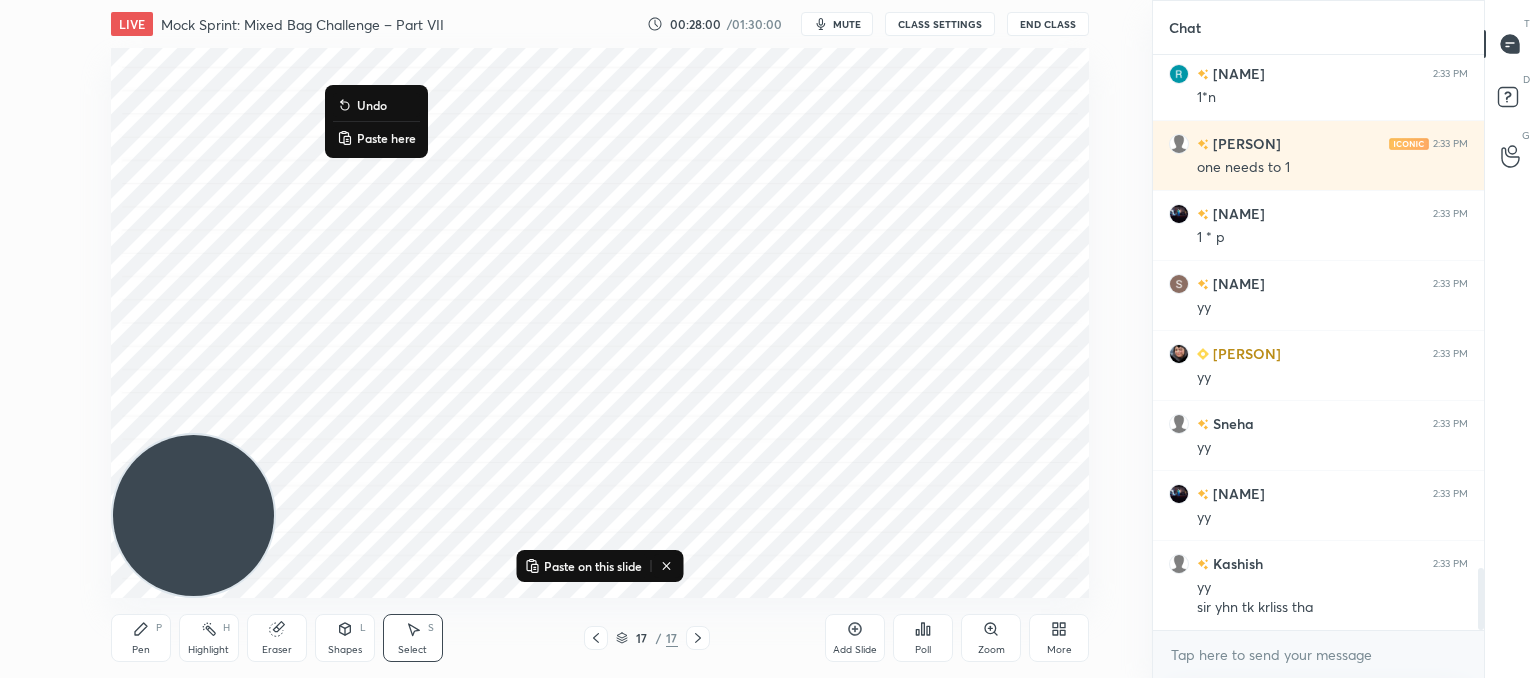 click on "Paste here" at bounding box center (386, 138) 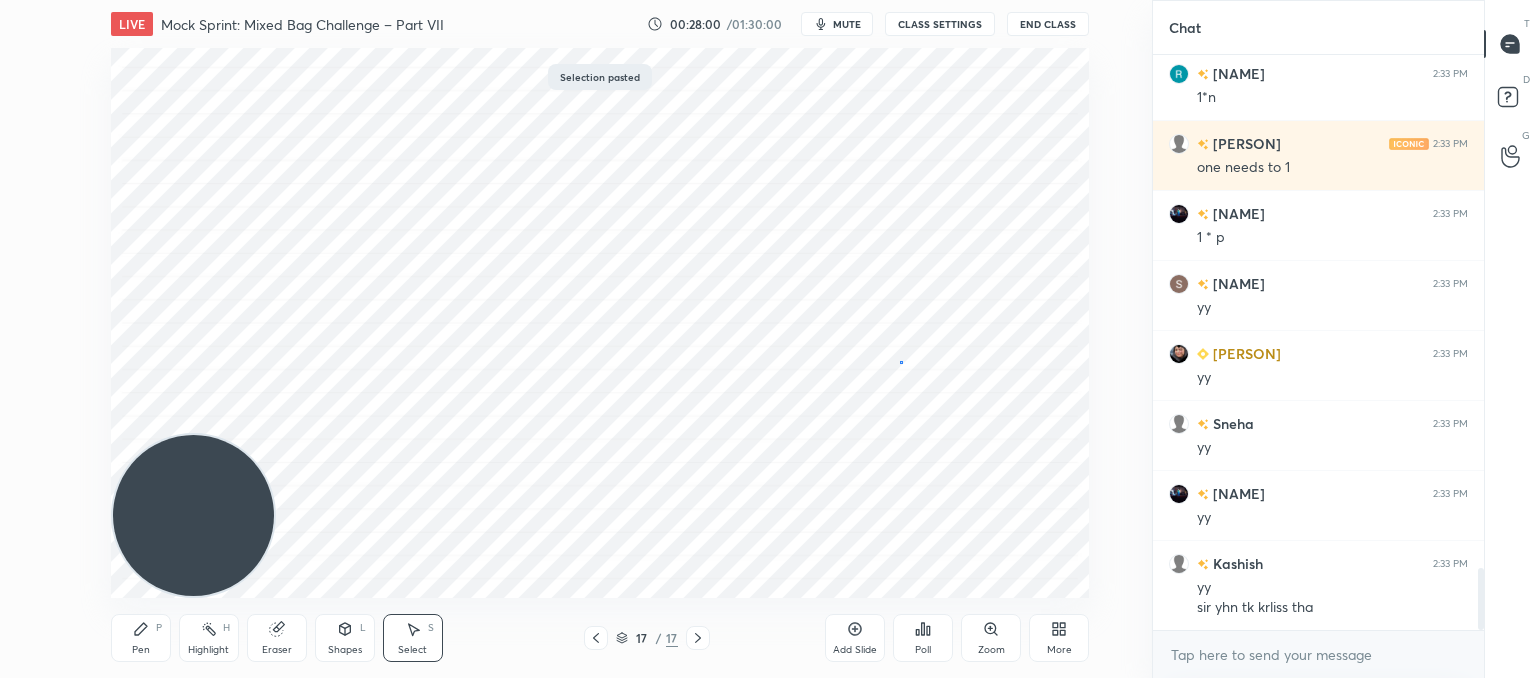 click on "0 ° Undo Copy Paste here Duplicate Duplicate to new slide Delete" at bounding box center [600, 323] 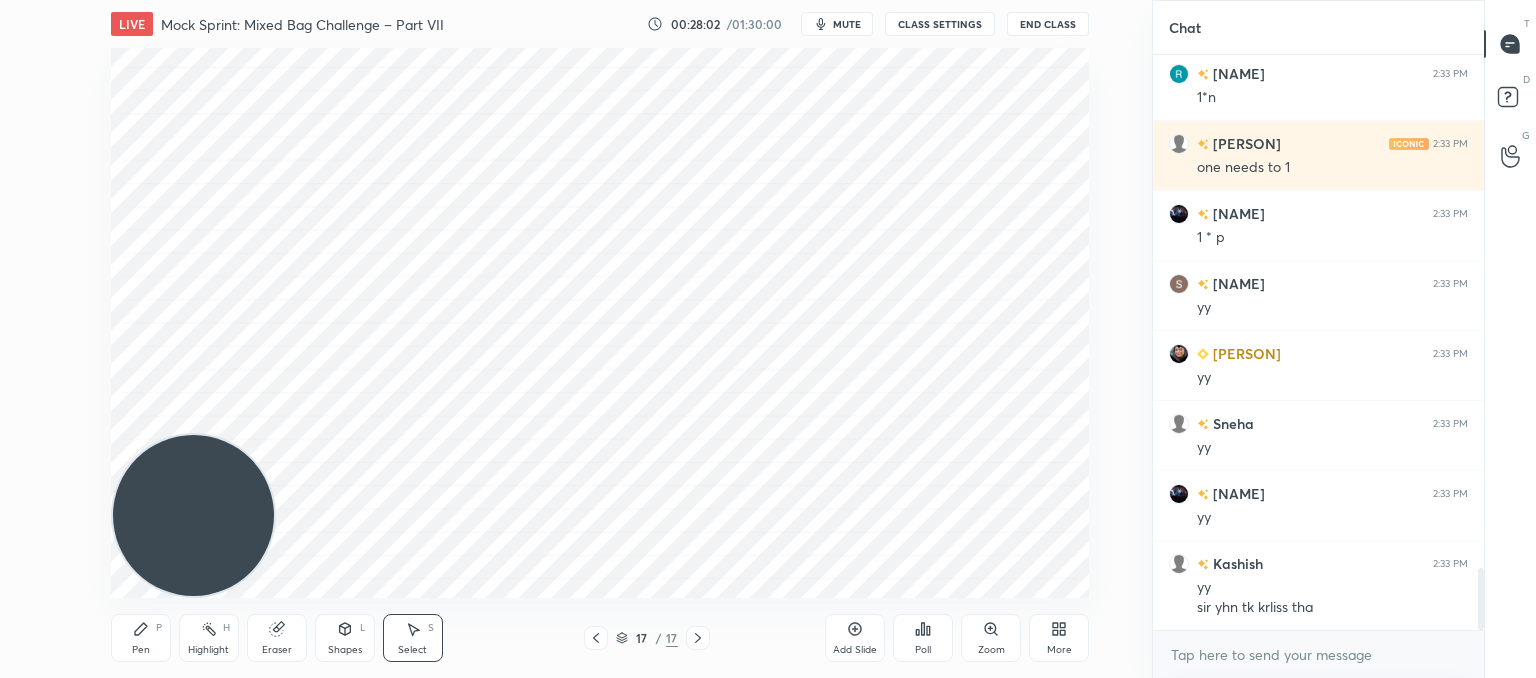 drag, startPoint x: 154, startPoint y: 649, endPoint x: 248, endPoint y: 435, distance: 233.7349 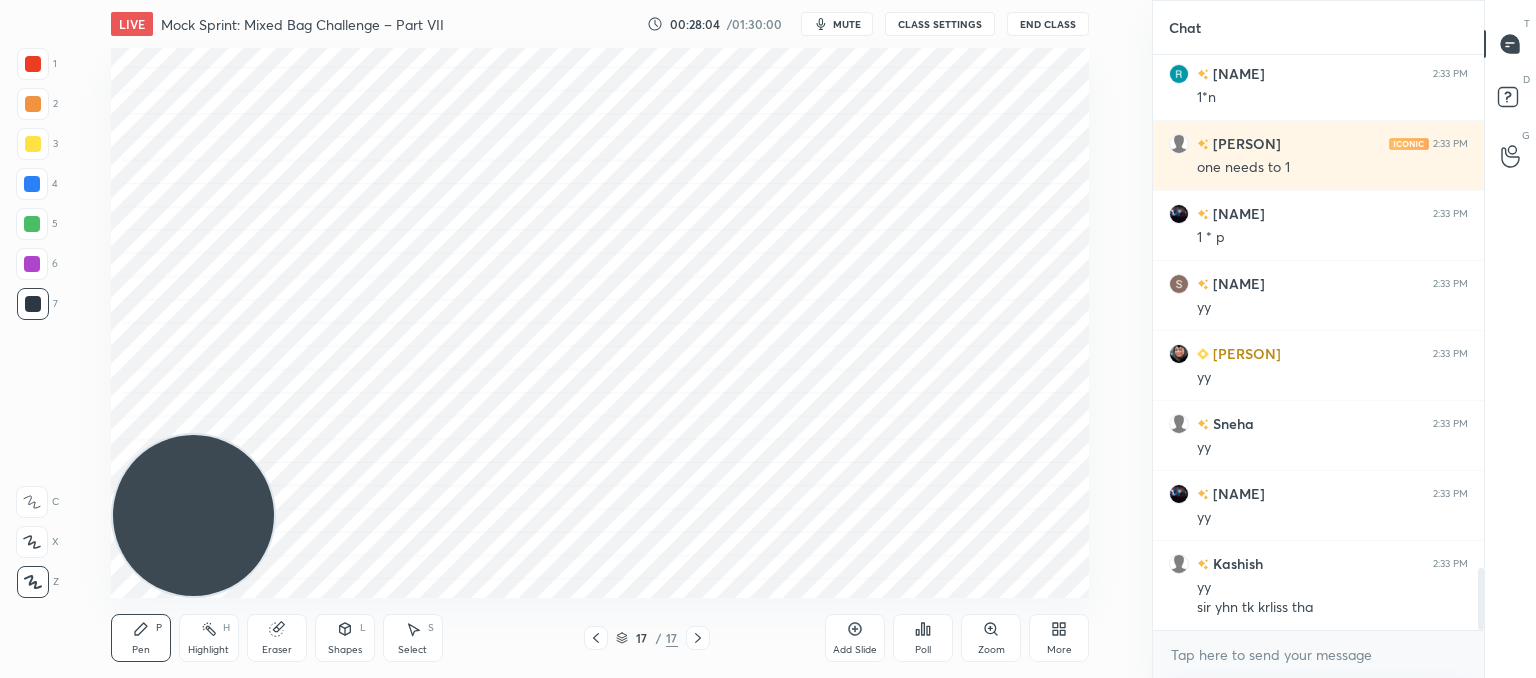 drag, startPoint x: 276, startPoint y: 638, endPoint x: 281, endPoint y: 613, distance: 25.495098 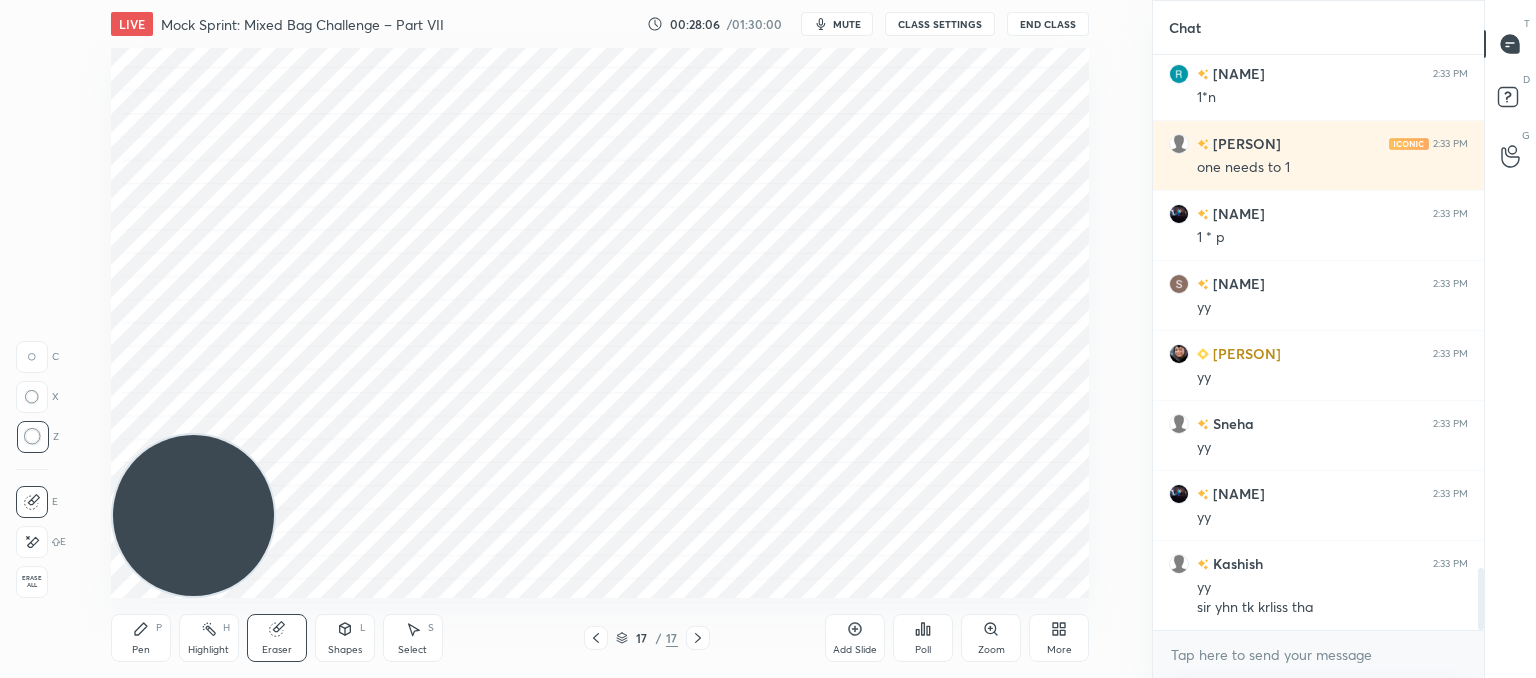 click on "Shapes" at bounding box center (345, 650) 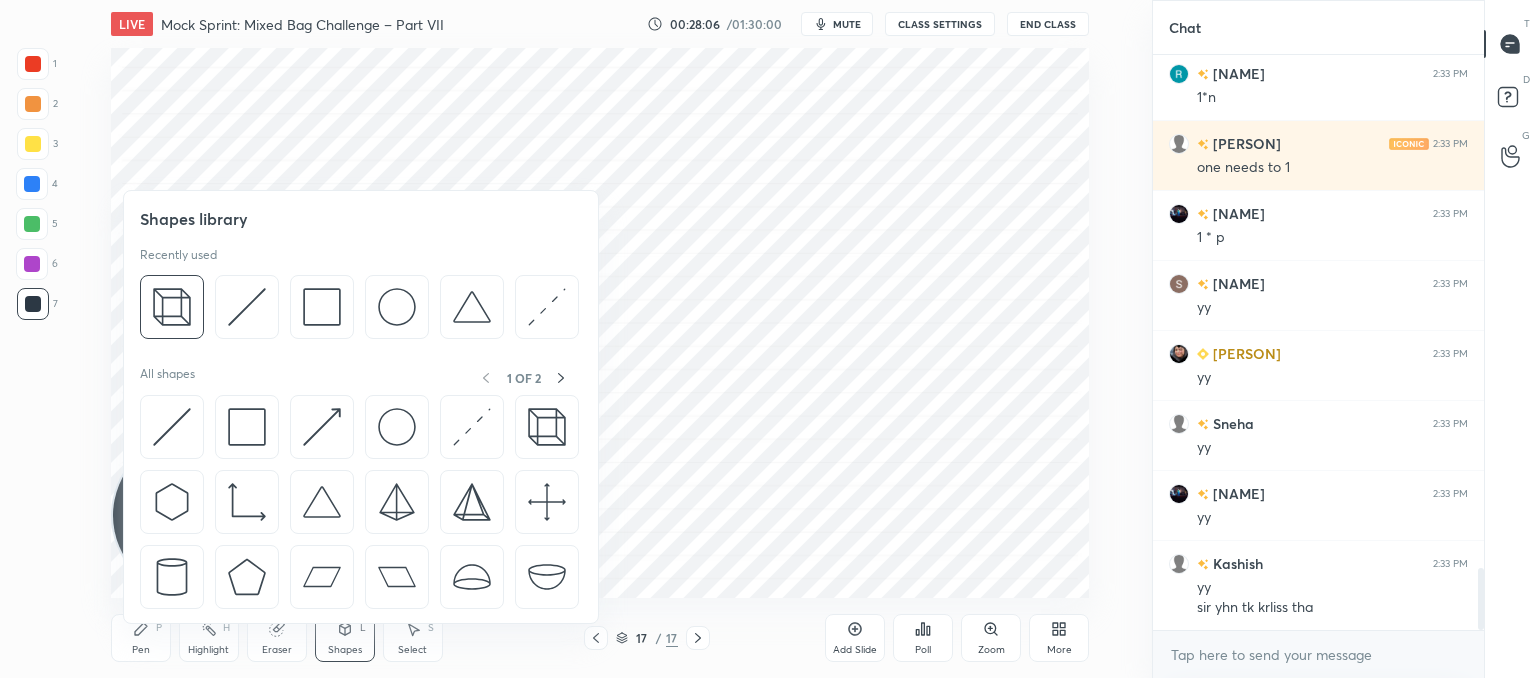 click on "Select" at bounding box center [412, 650] 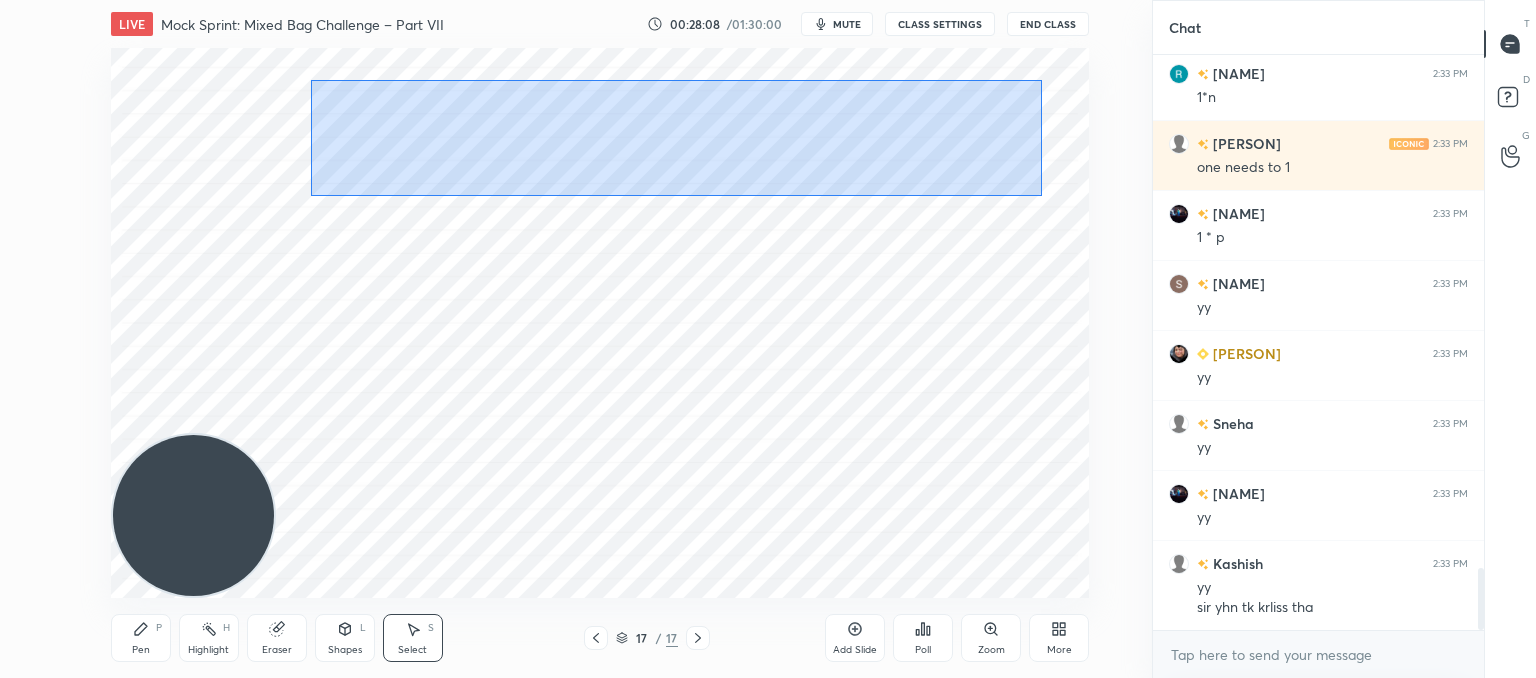 drag, startPoint x: 311, startPoint y: 80, endPoint x: 1031, endPoint y: 196, distance: 729.2846 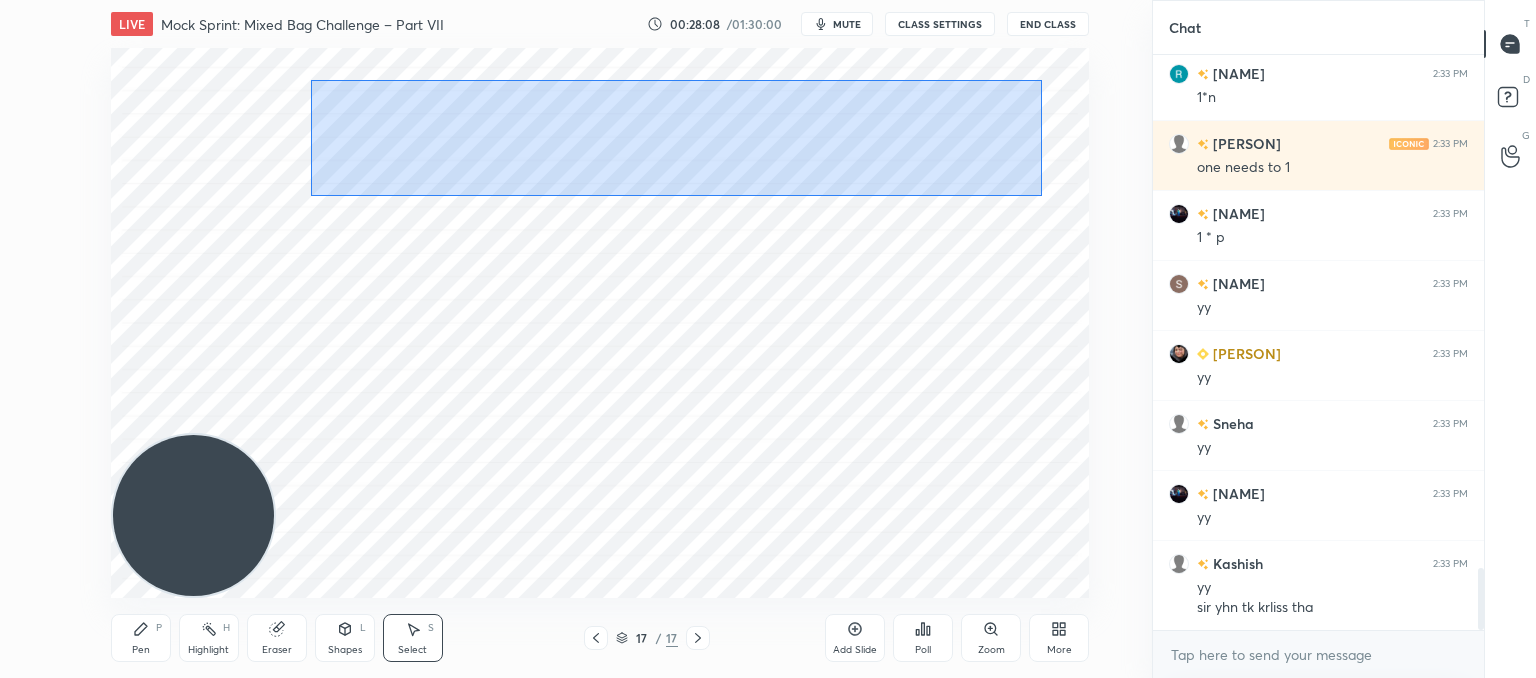 click on "0 ° Undo Copy Paste here Duplicate Duplicate to new slide Delete" at bounding box center (600, 323) 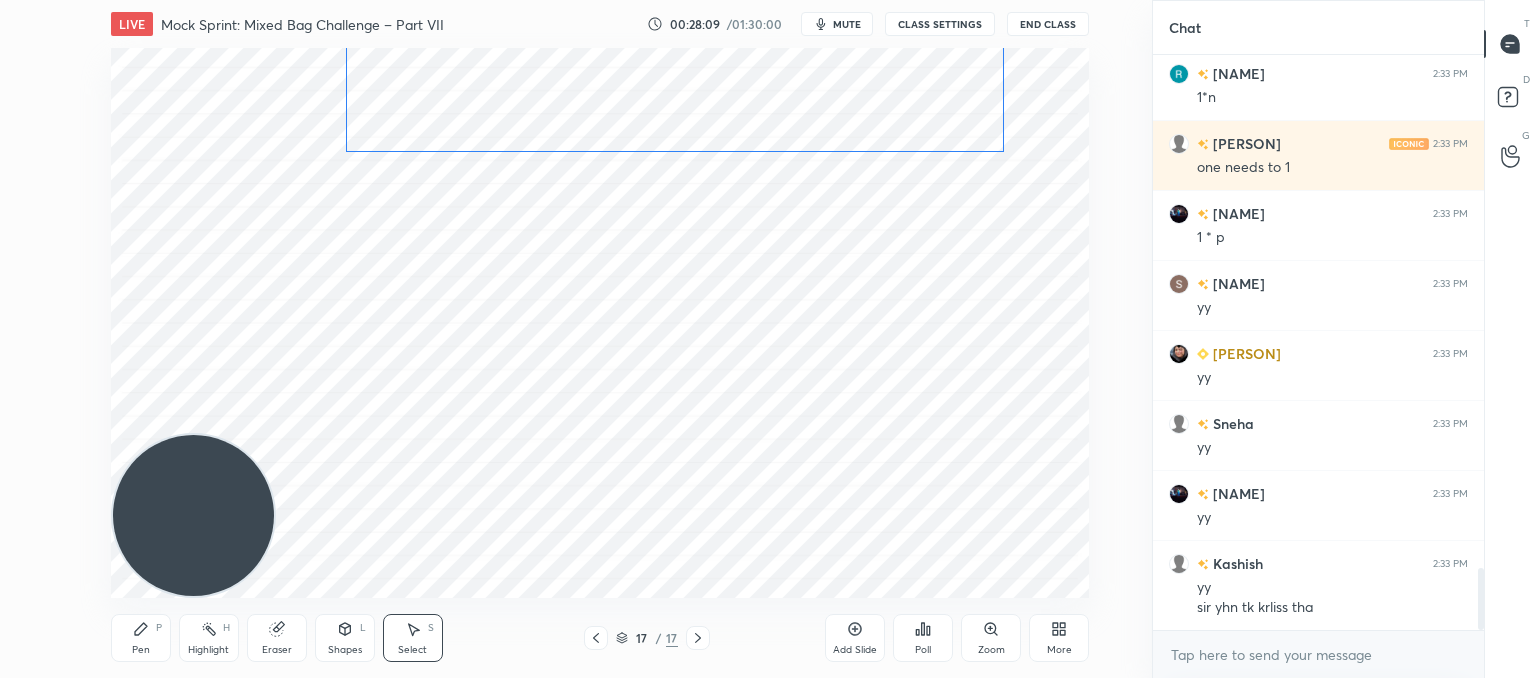 drag, startPoint x: 787, startPoint y: 172, endPoint x: 788, endPoint y: 190, distance: 18.027756 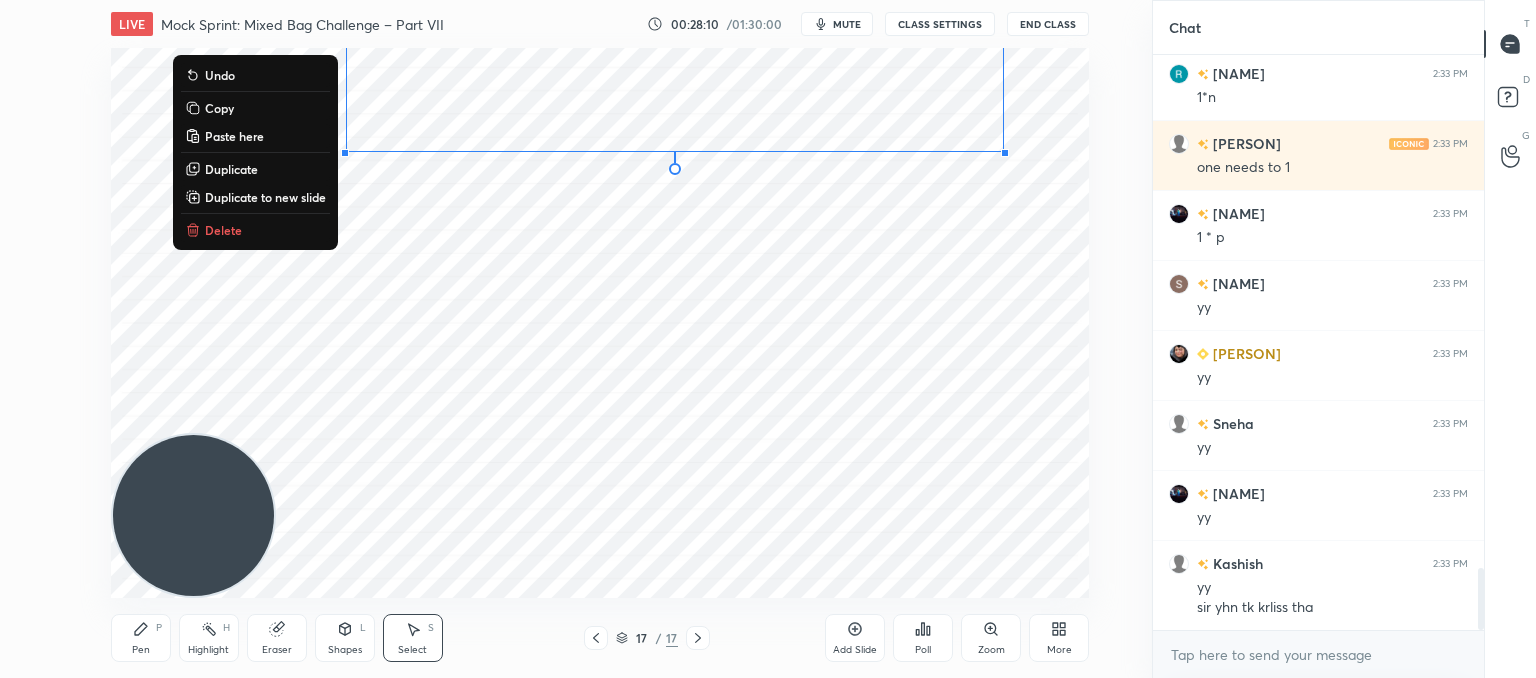 click on "0 ° Undo Copy Paste here Duplicate Duplicate to new slide Delete" at bounding box center [600, 323] 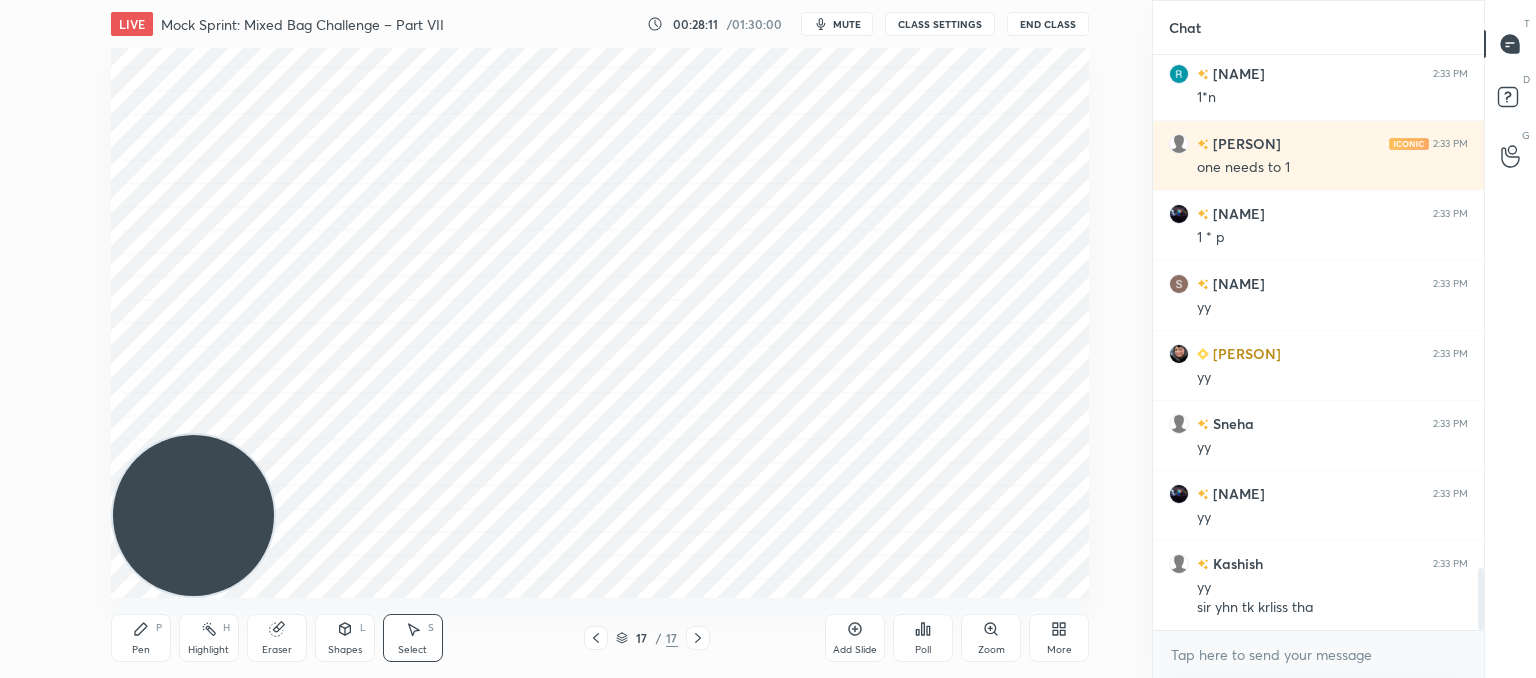 drag, startPoint x: 162, startPoint y: 628, endPoint x: 208, endPoint y: 584, distance: 63.655323 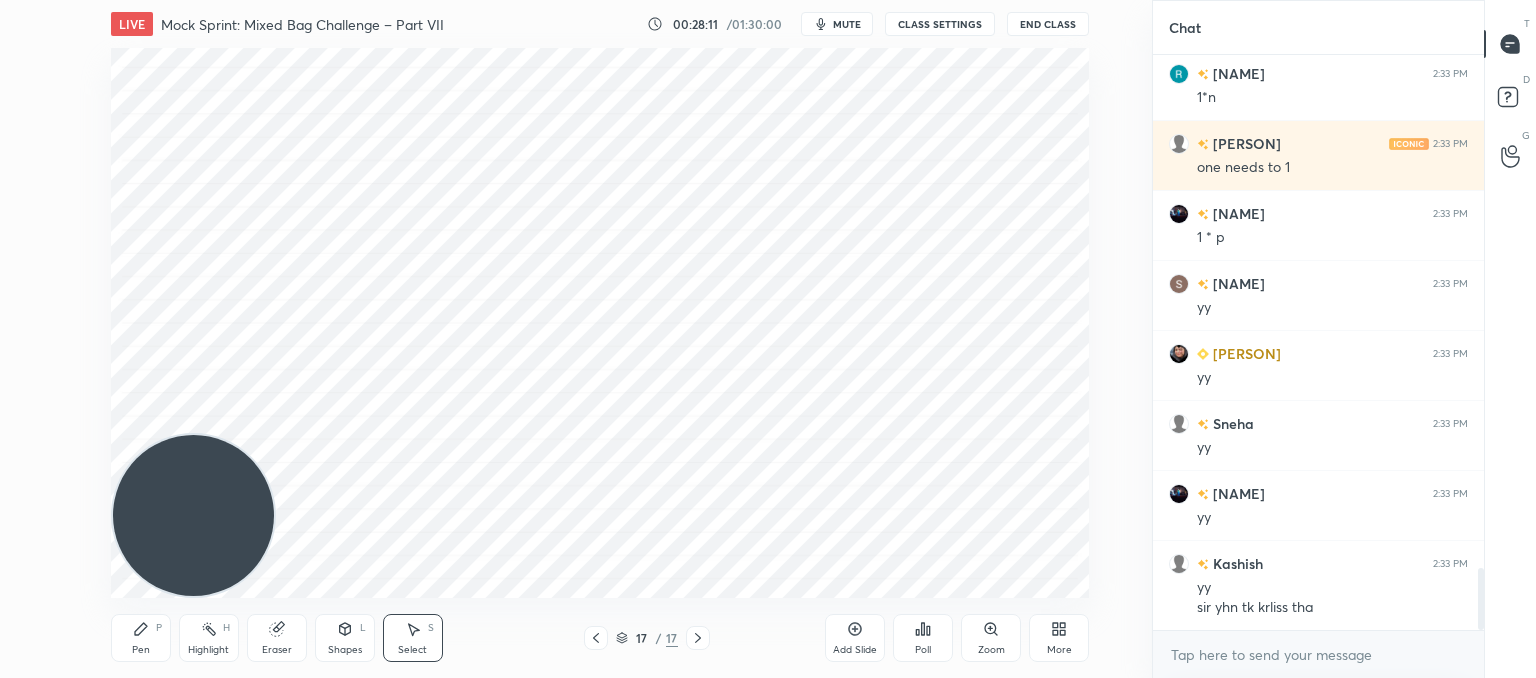 click on "Pen P" at bounding box center (141, 638) 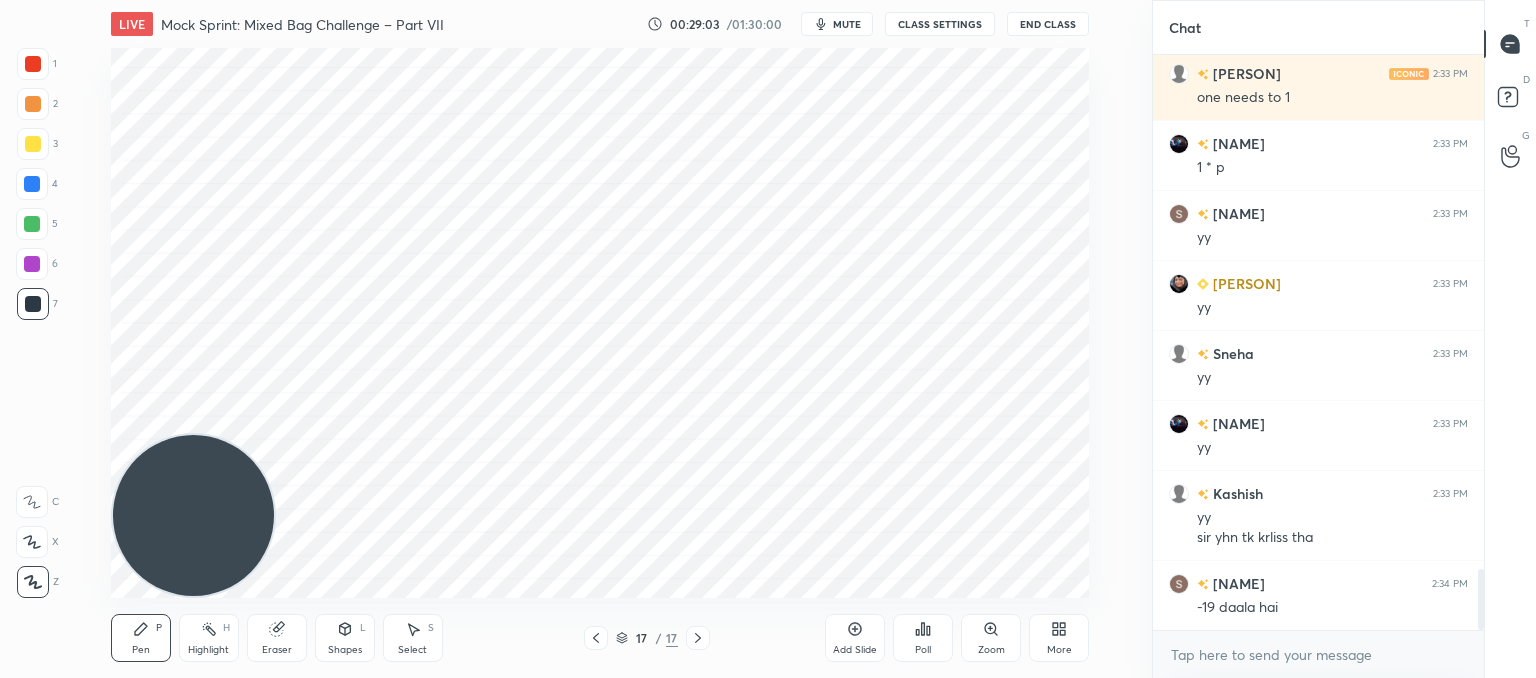 scroll, scrollTop: 4872, scrollLeft: 0, axis: vertical 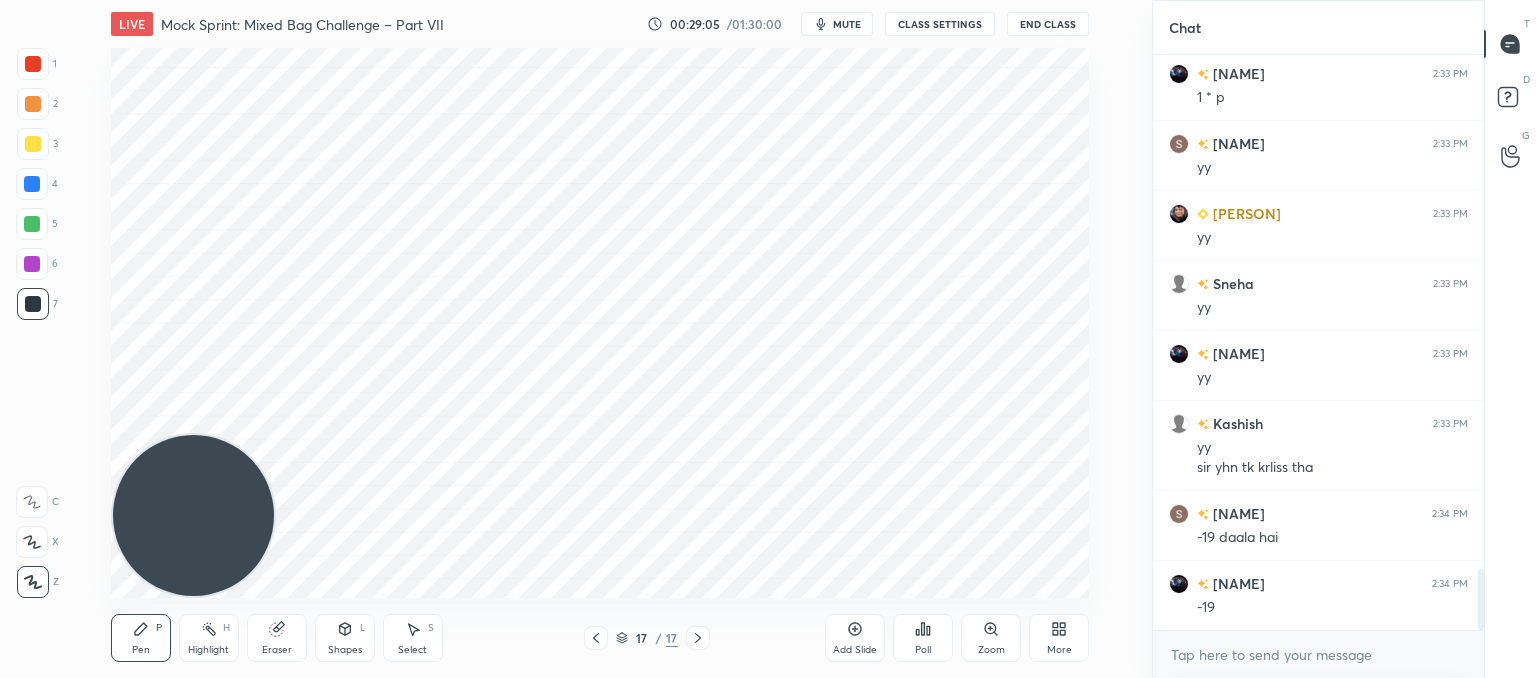 click on "Eraser" at bounding box center (277, 638) 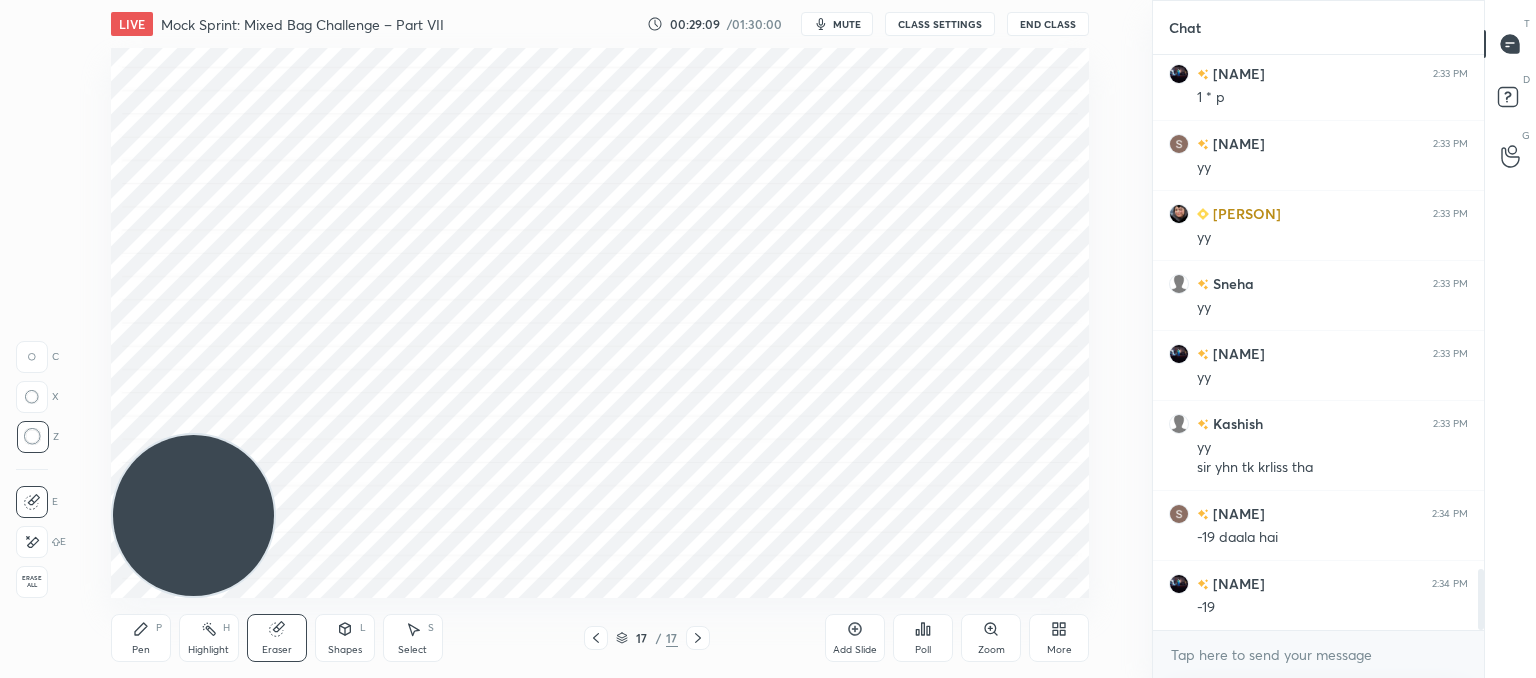 drag, startPoint x: 141, startPoint y: 623, endPoint x: 198, endPoint y: 569, distance: 78.51752 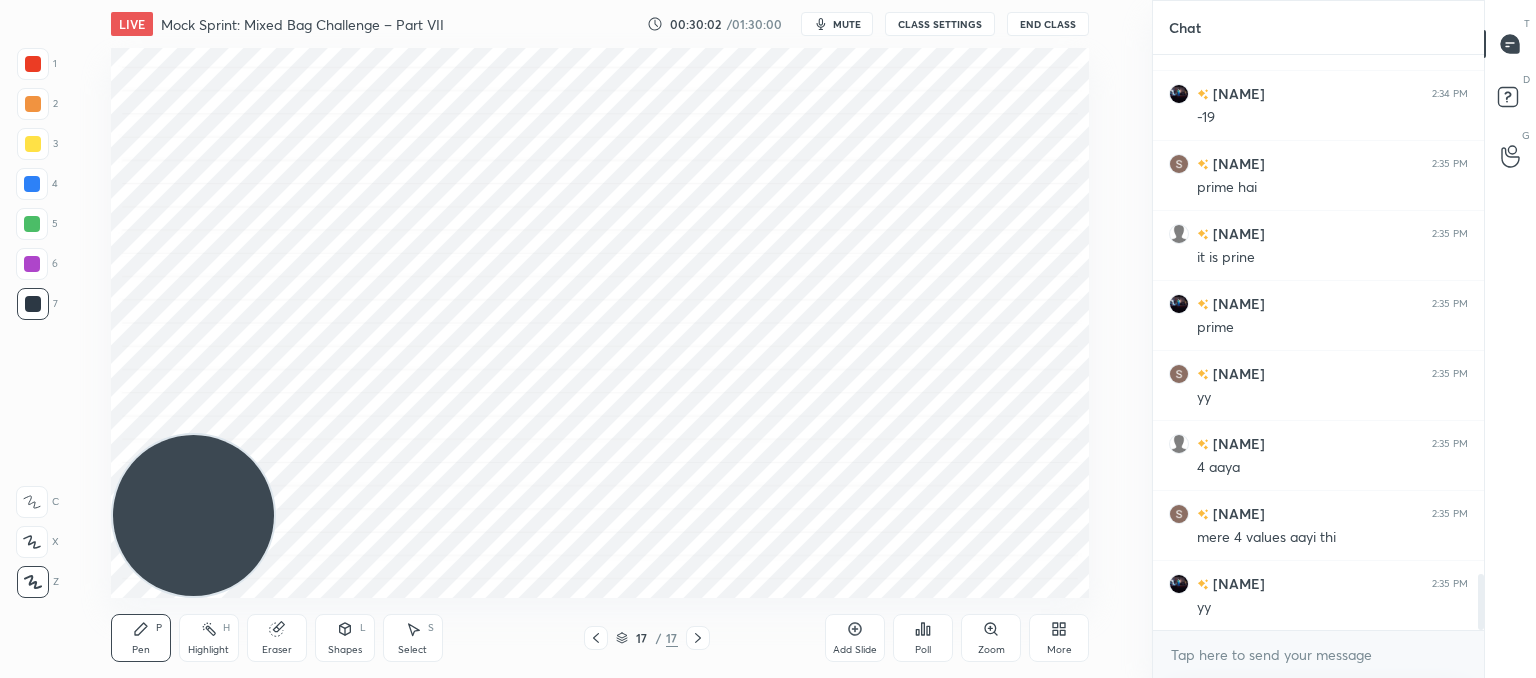 scroll, scrollTop: 5432, scrollLeft: 0, axis: vertical 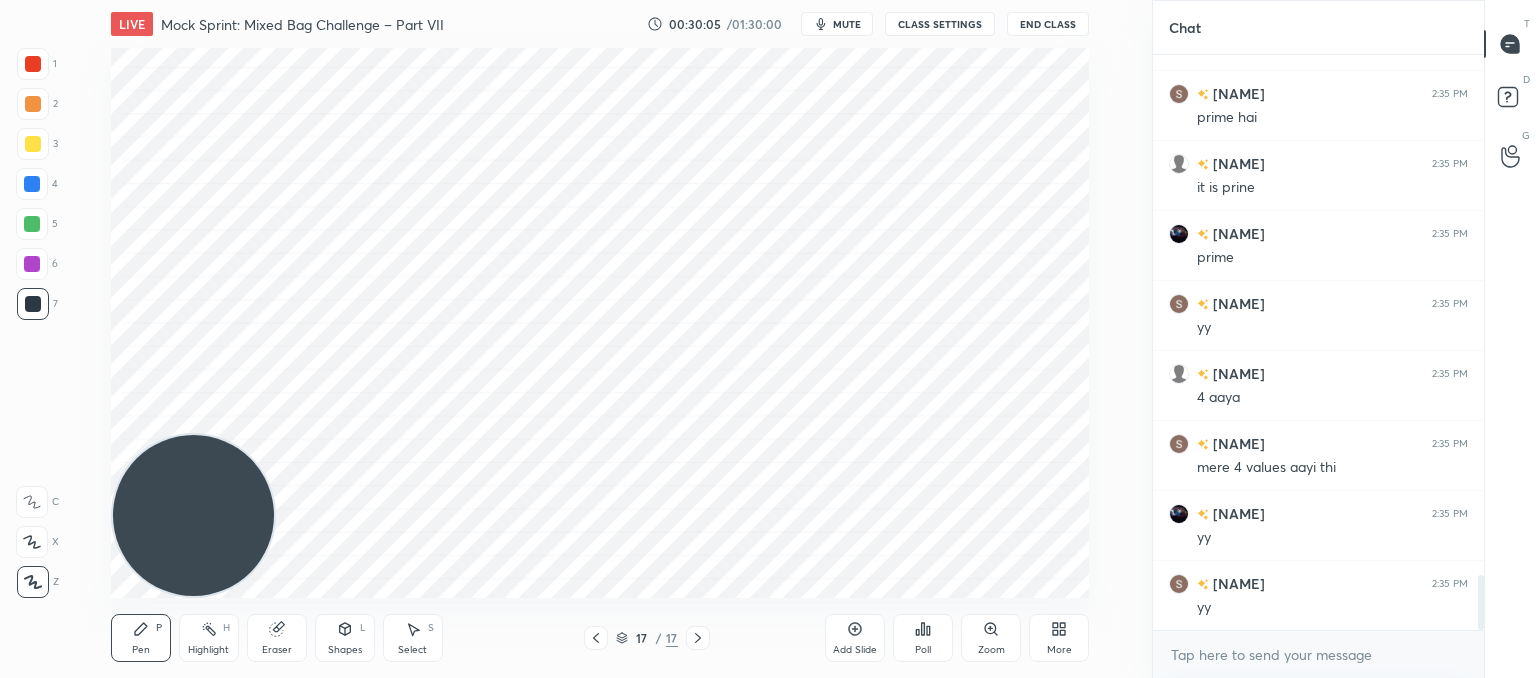 click on "Shapes L" at bounding box center [345, 638] 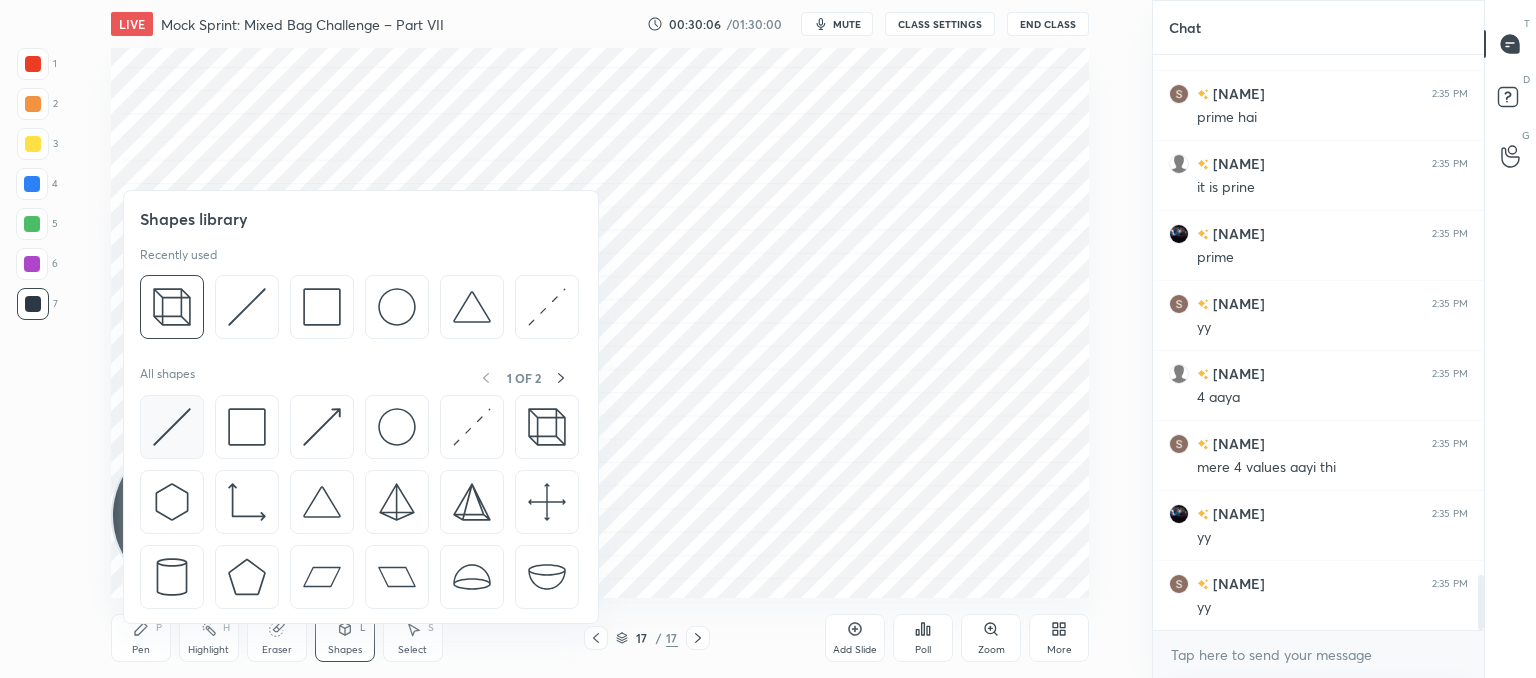 click at bounding box center (172, 427) 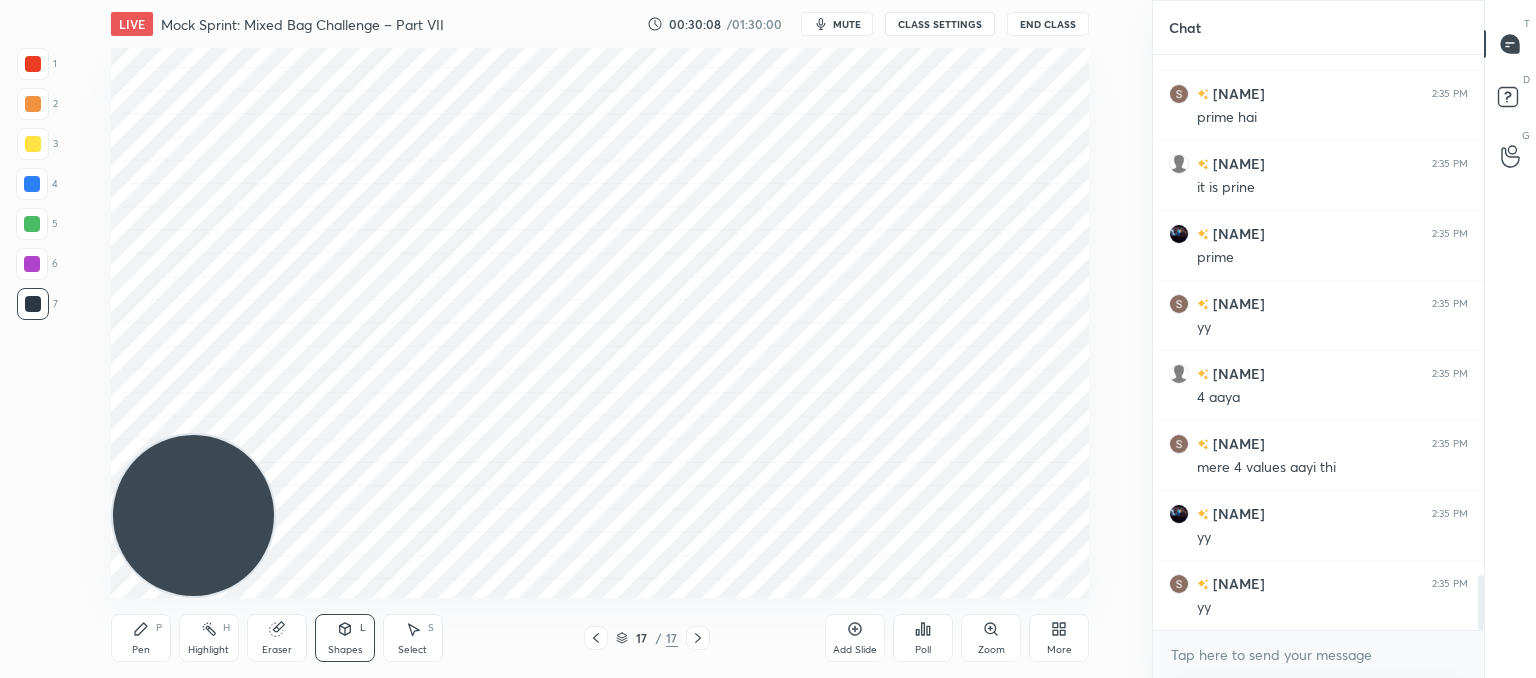 drag, startPoint x: 147, startPoint y: 621, endPoint x: 261, endPoint y: 504, distance: 163.35544 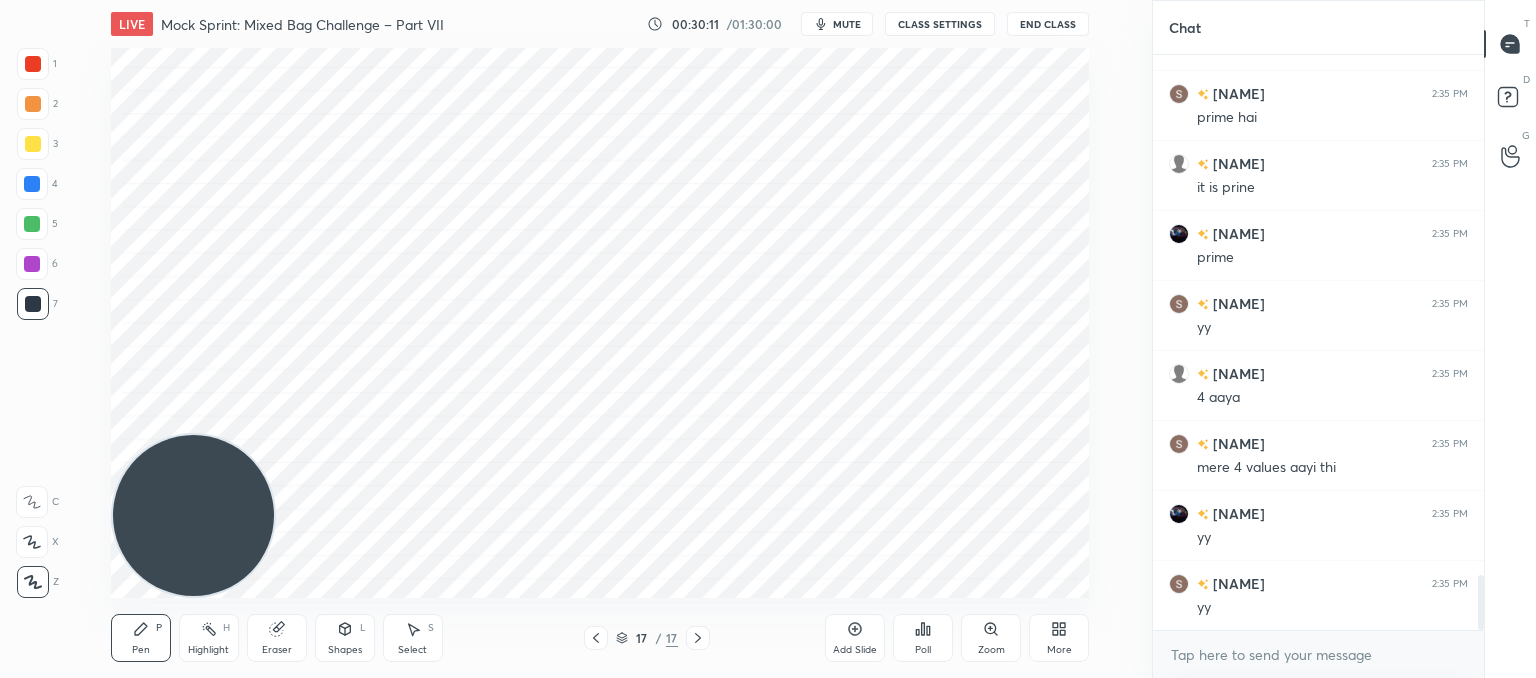 scroll, scrollTop: 5480, scrollLeft: 0, axis: vertical 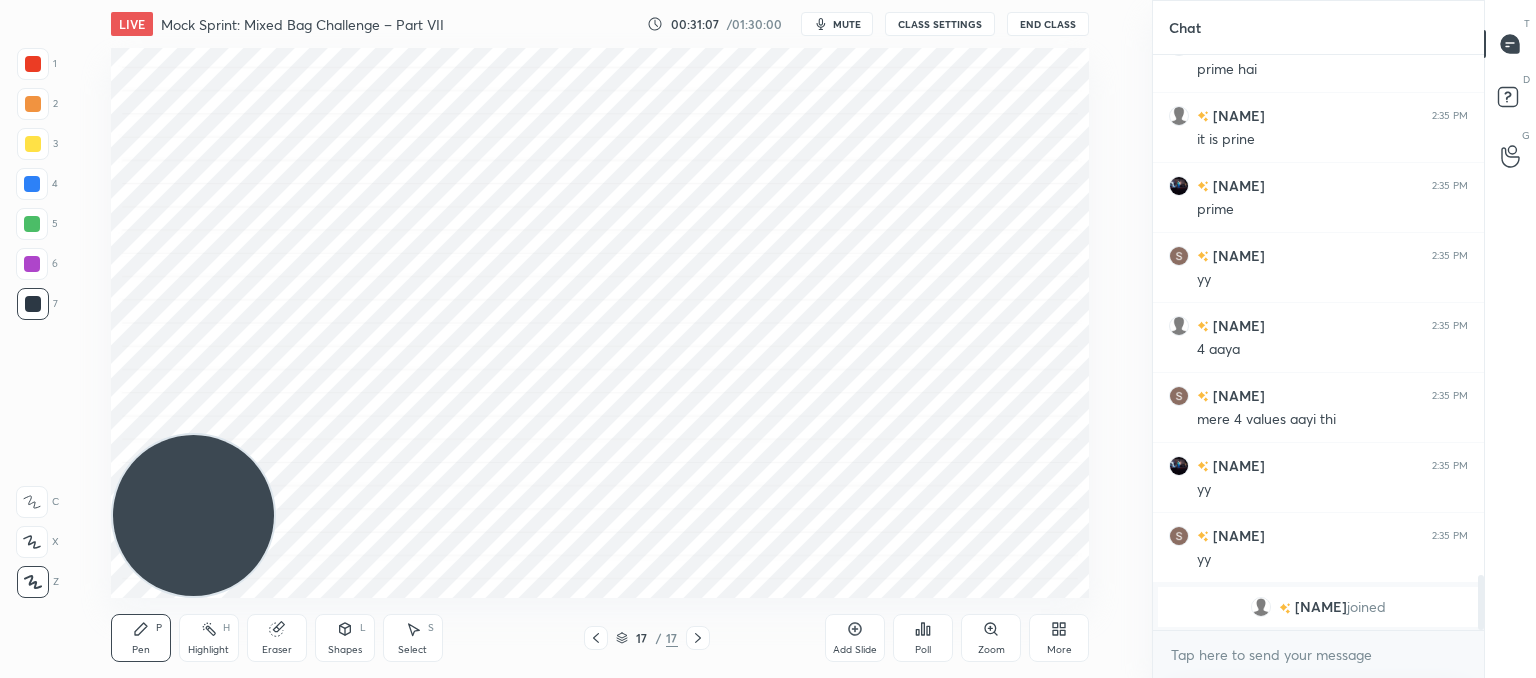 click 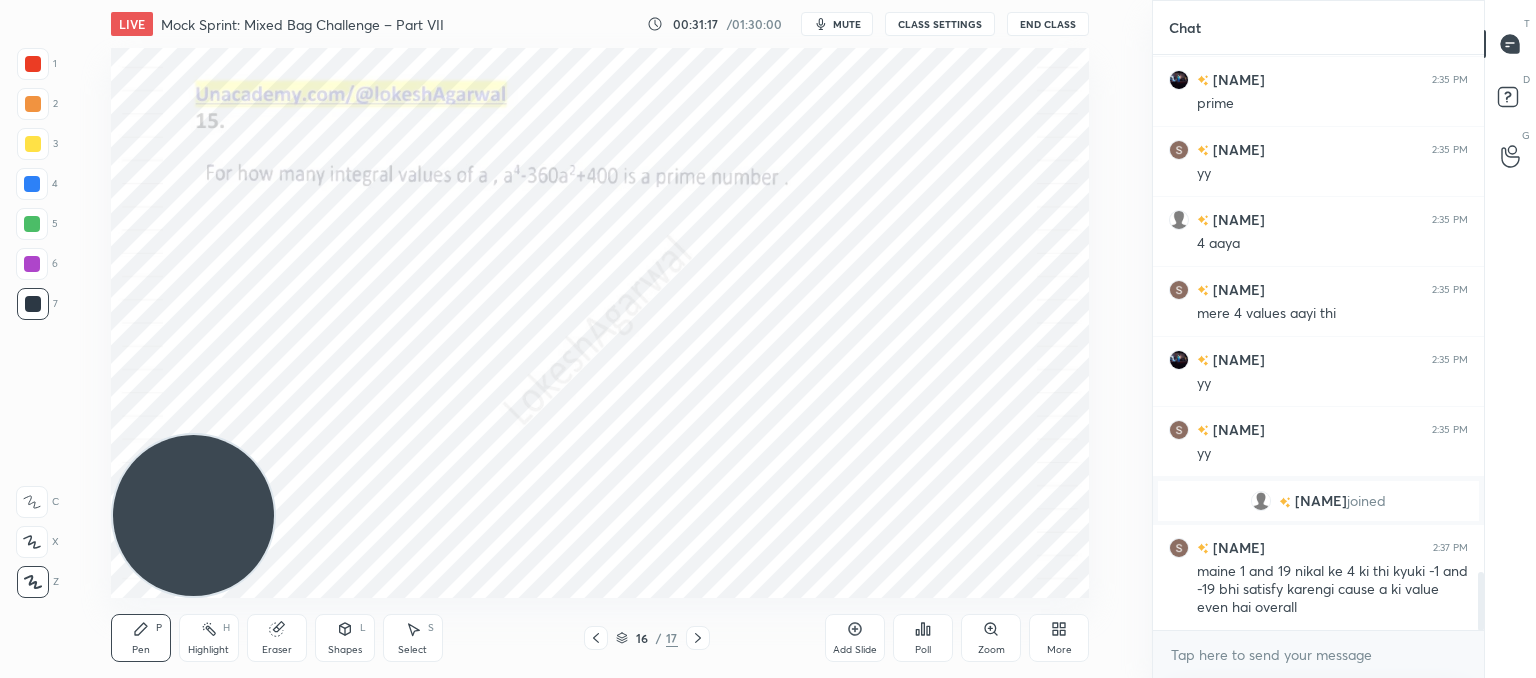 scroll, scrollTop: 5128, scrollLeft: 0, axis: vertical 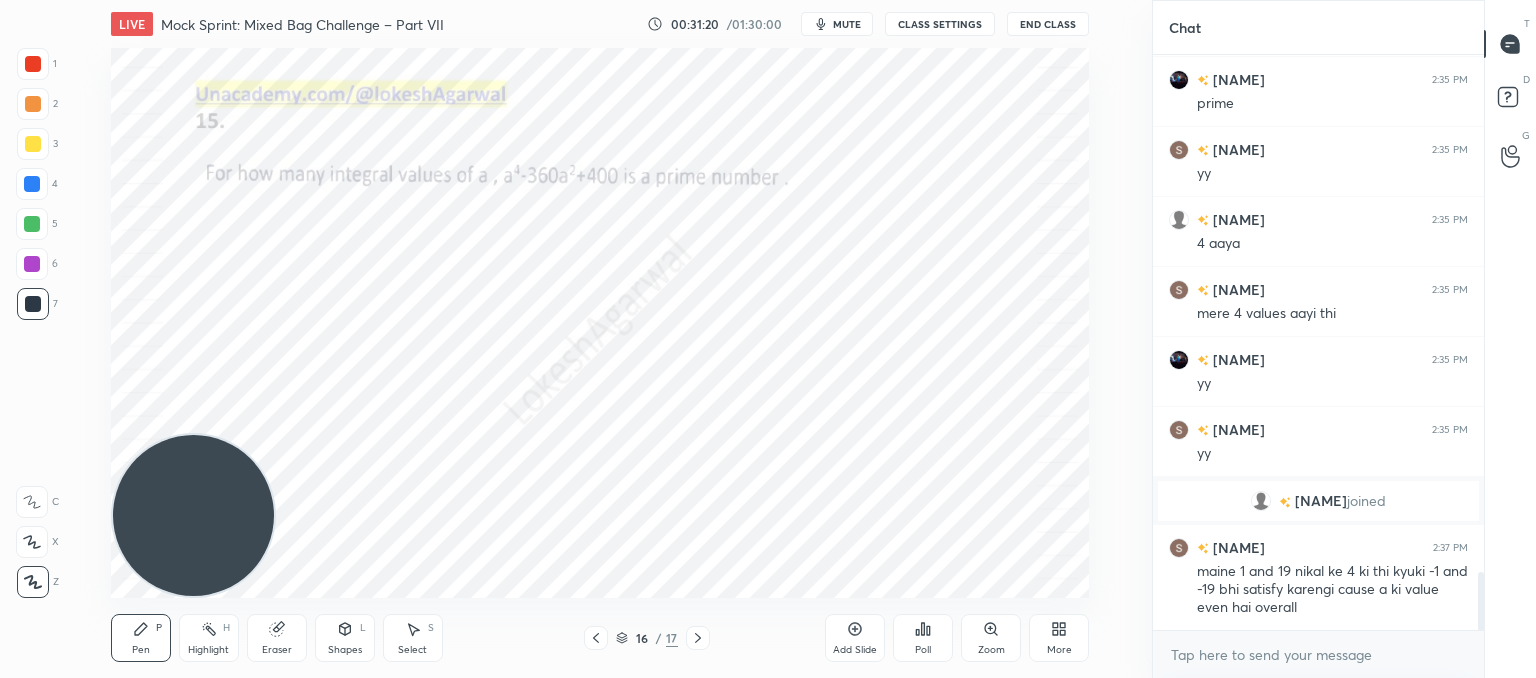 click at bounding box center [1318, 630] 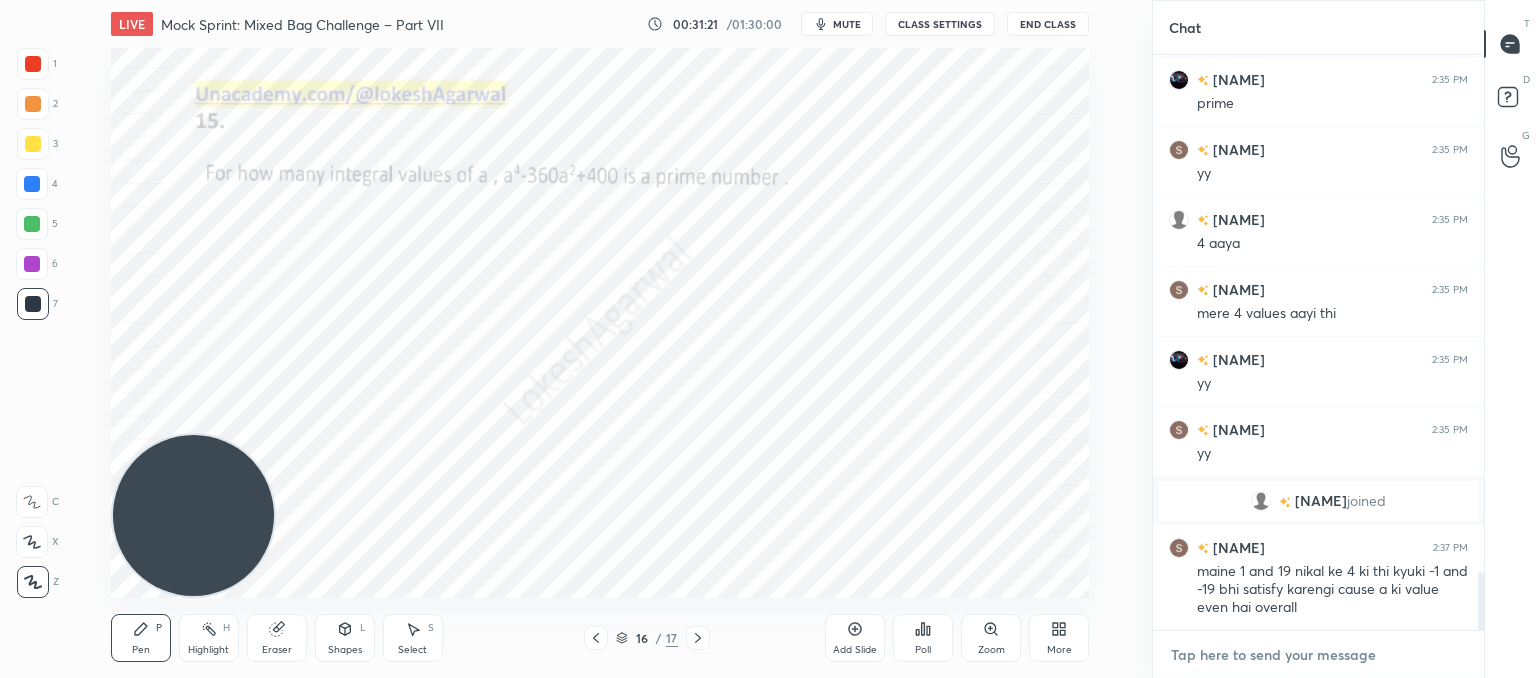 click at bounding box center (1318, 655) 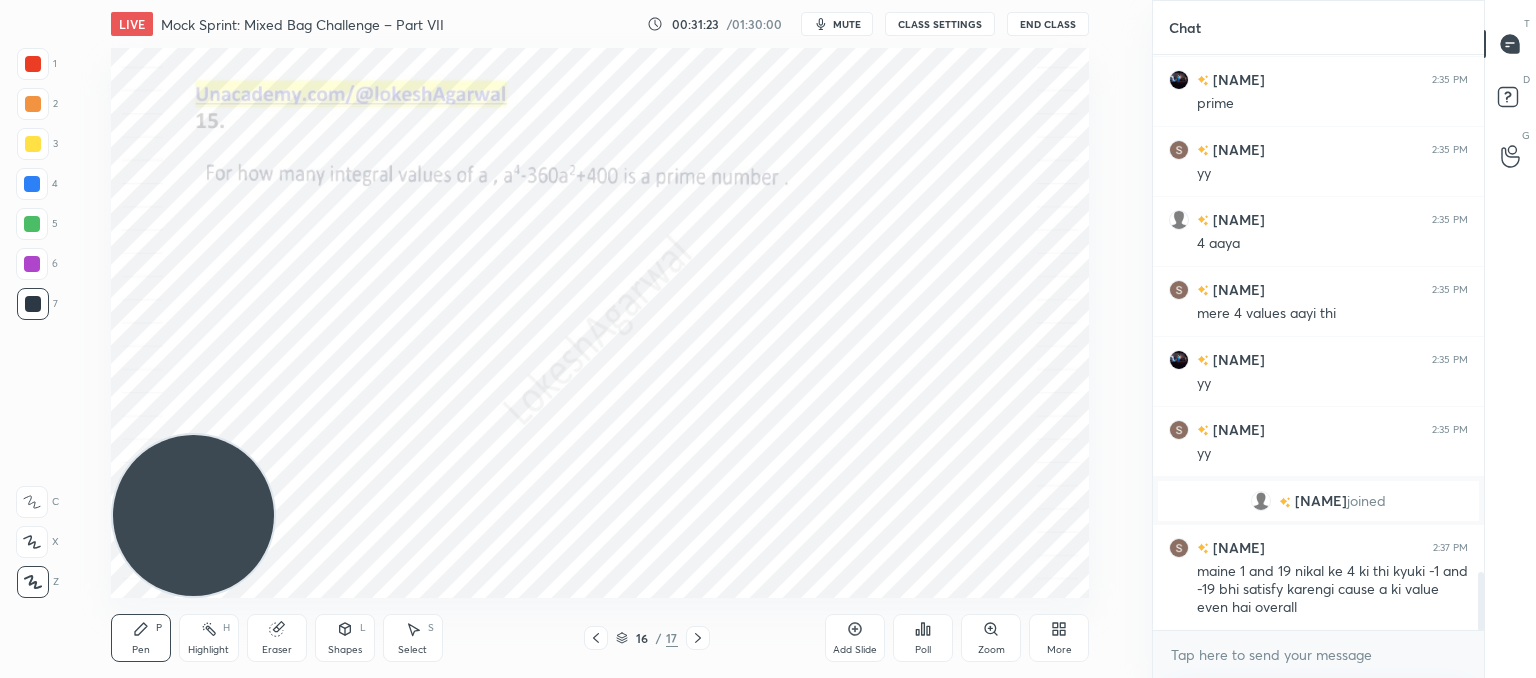 click 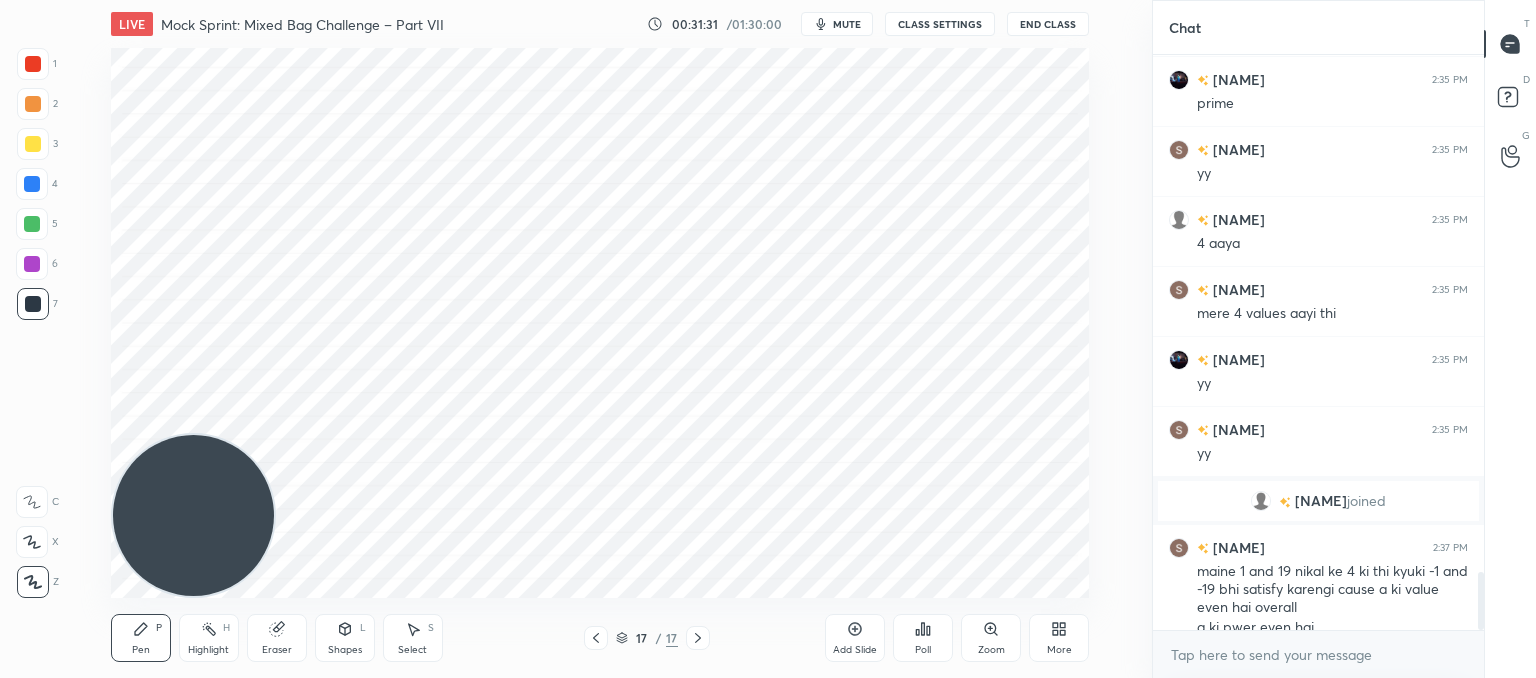 scroll, scrollTop: 5148, scrollLeft: 0, axis: vertical 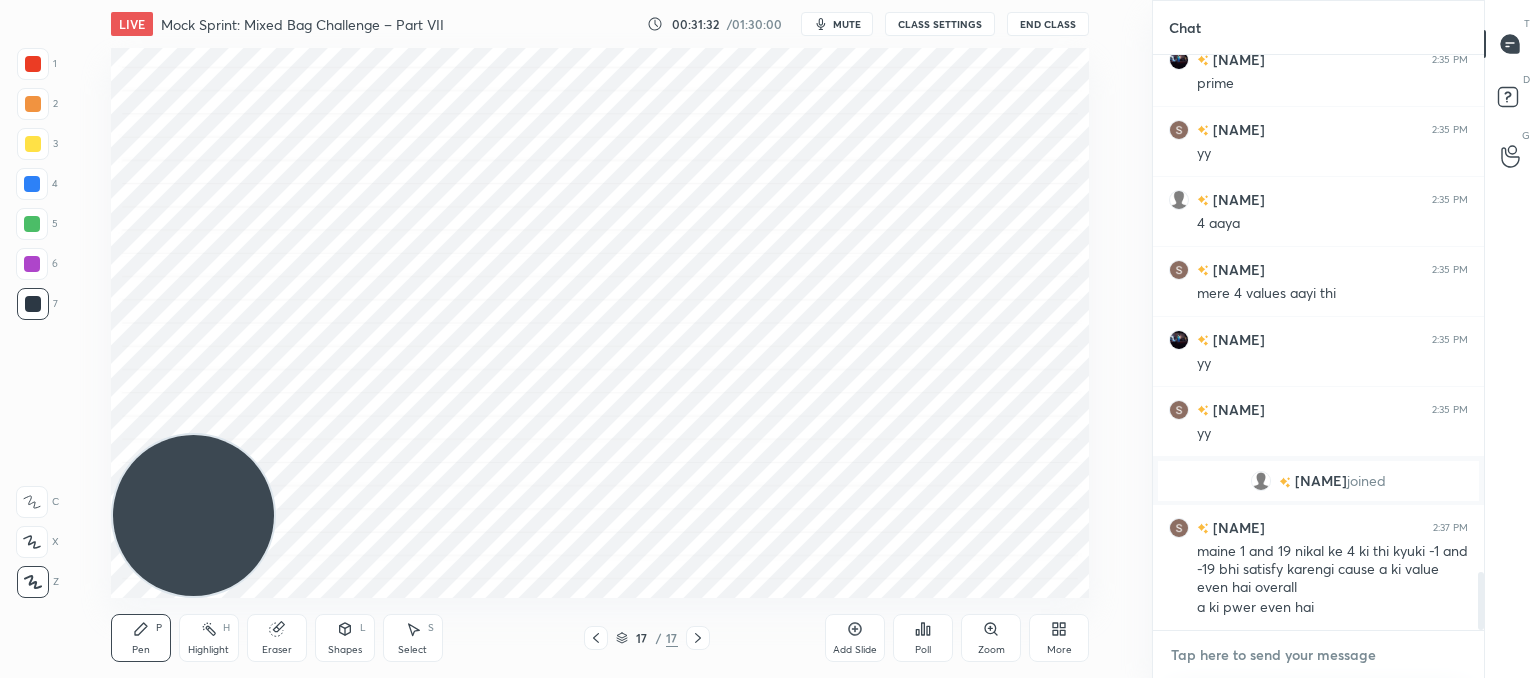 click at bounding box center (1318, 655) 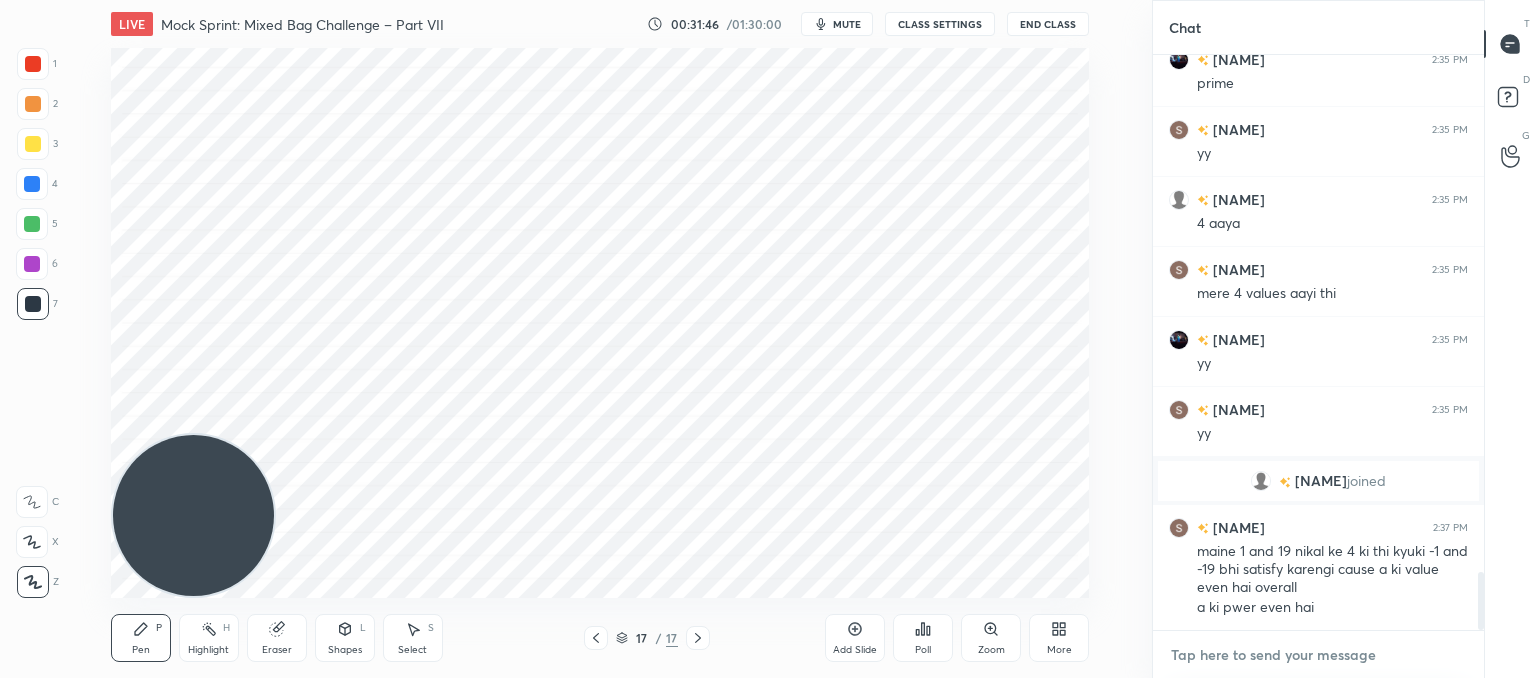 scroll, scrollTop: 5218, scrollLeft: 0, axis: vertical 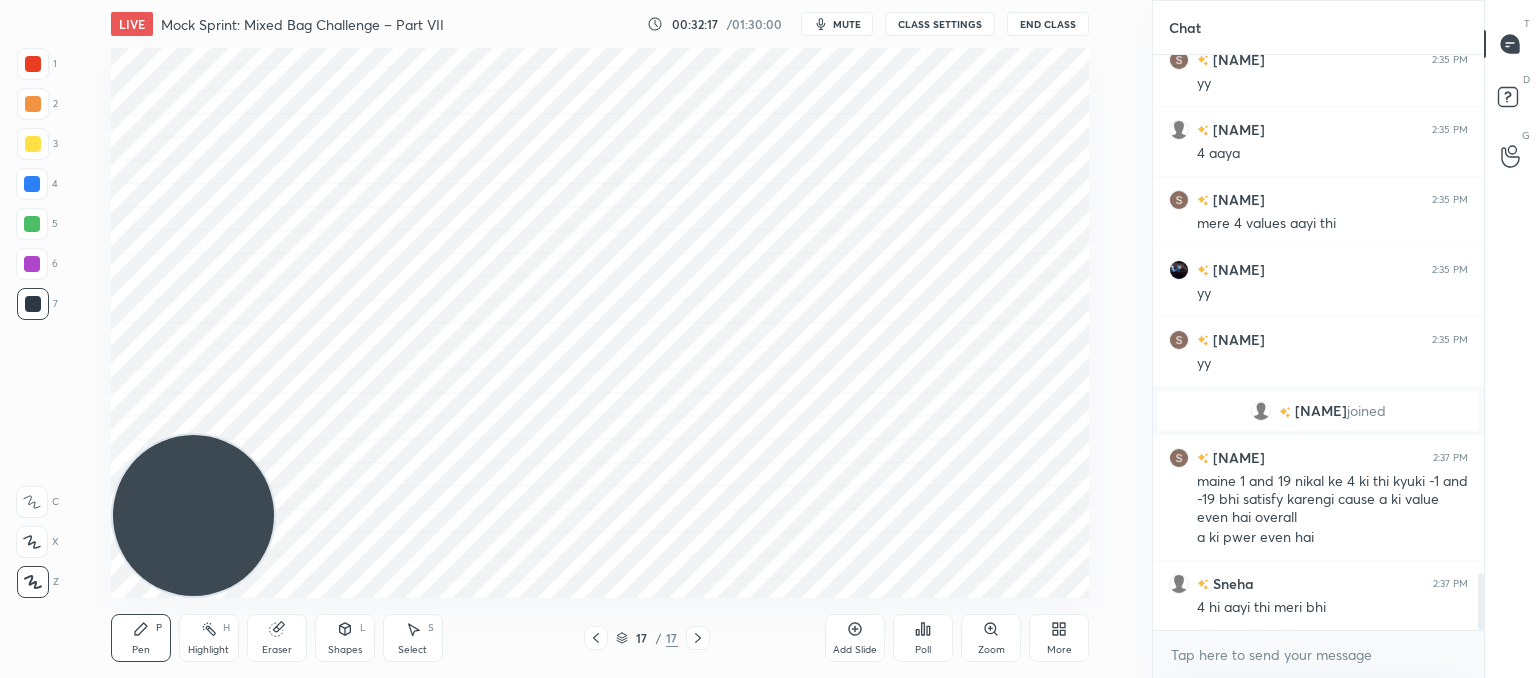 click on "More" at bounding box center [1059, 650] 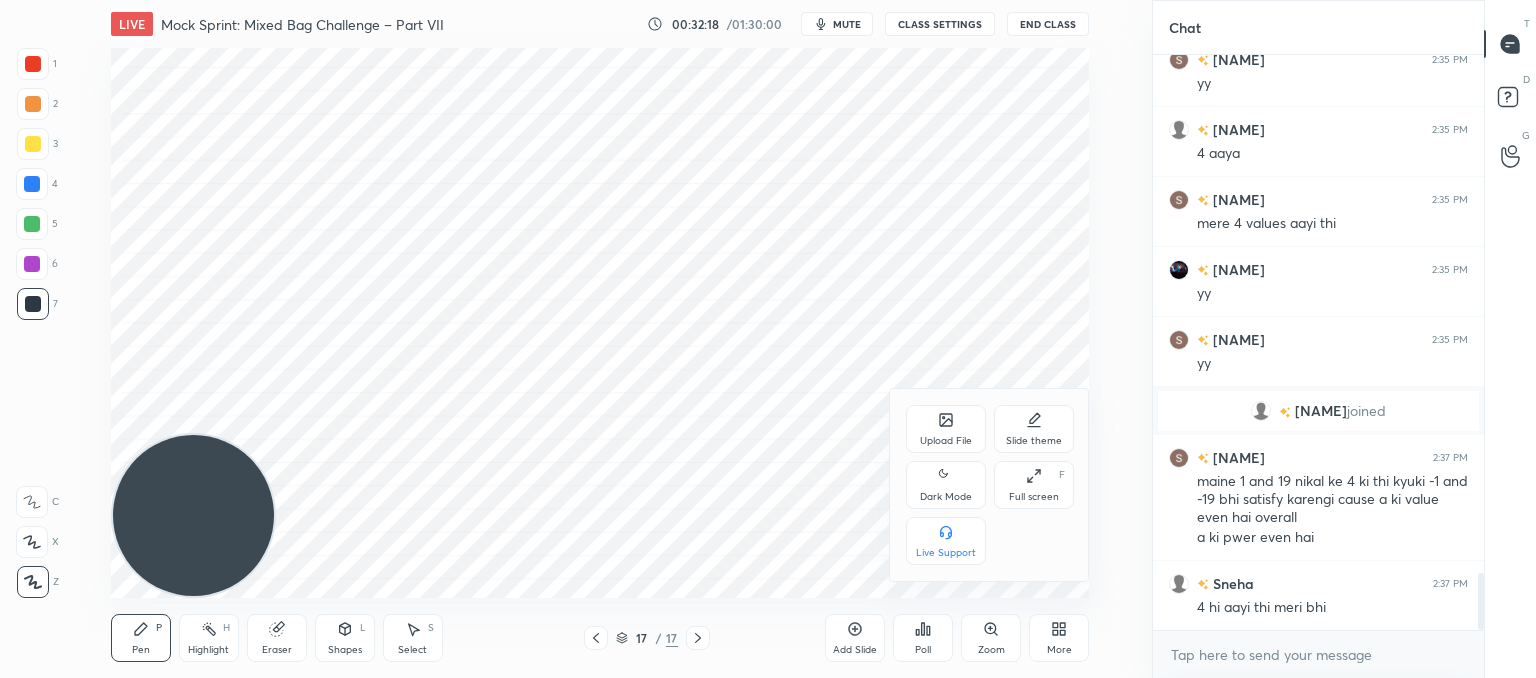 click 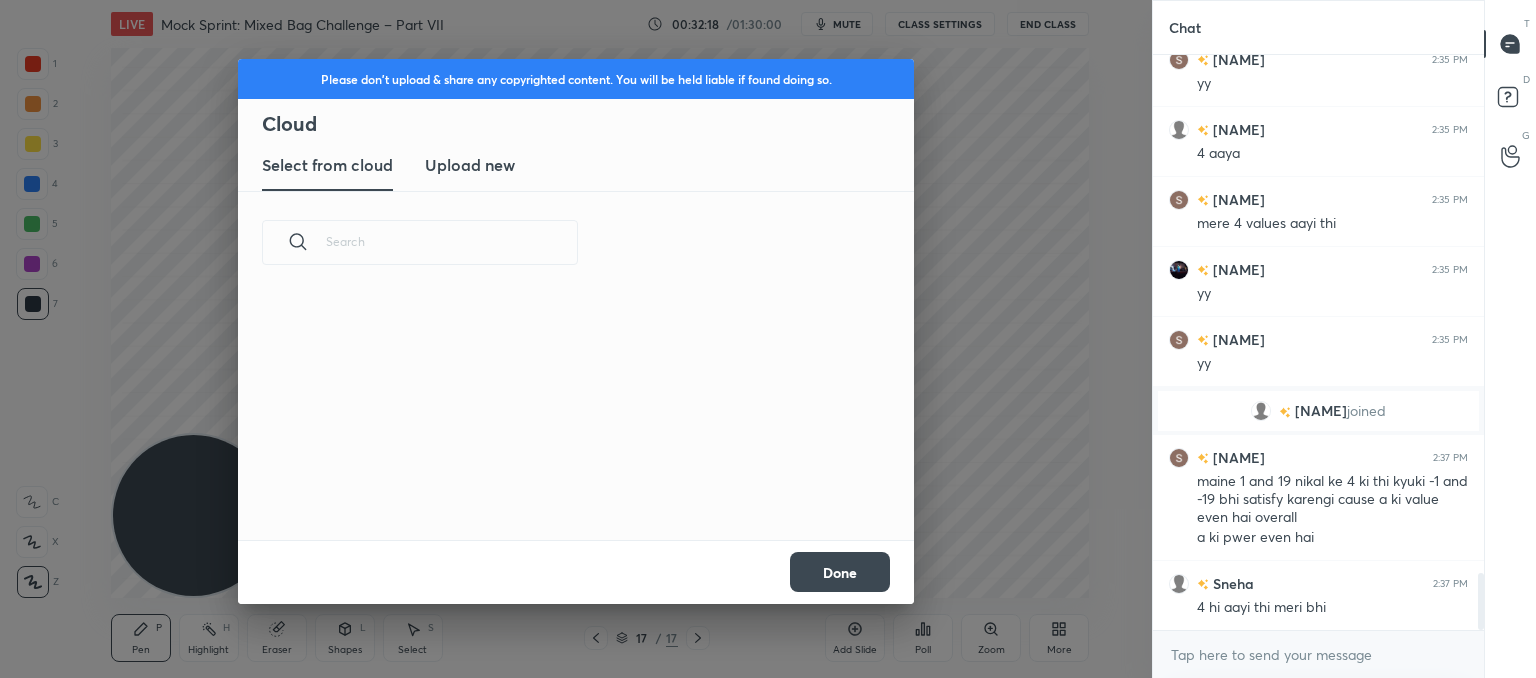 scroll, scrollTop: 5, scrollLeft: 10, axis: both 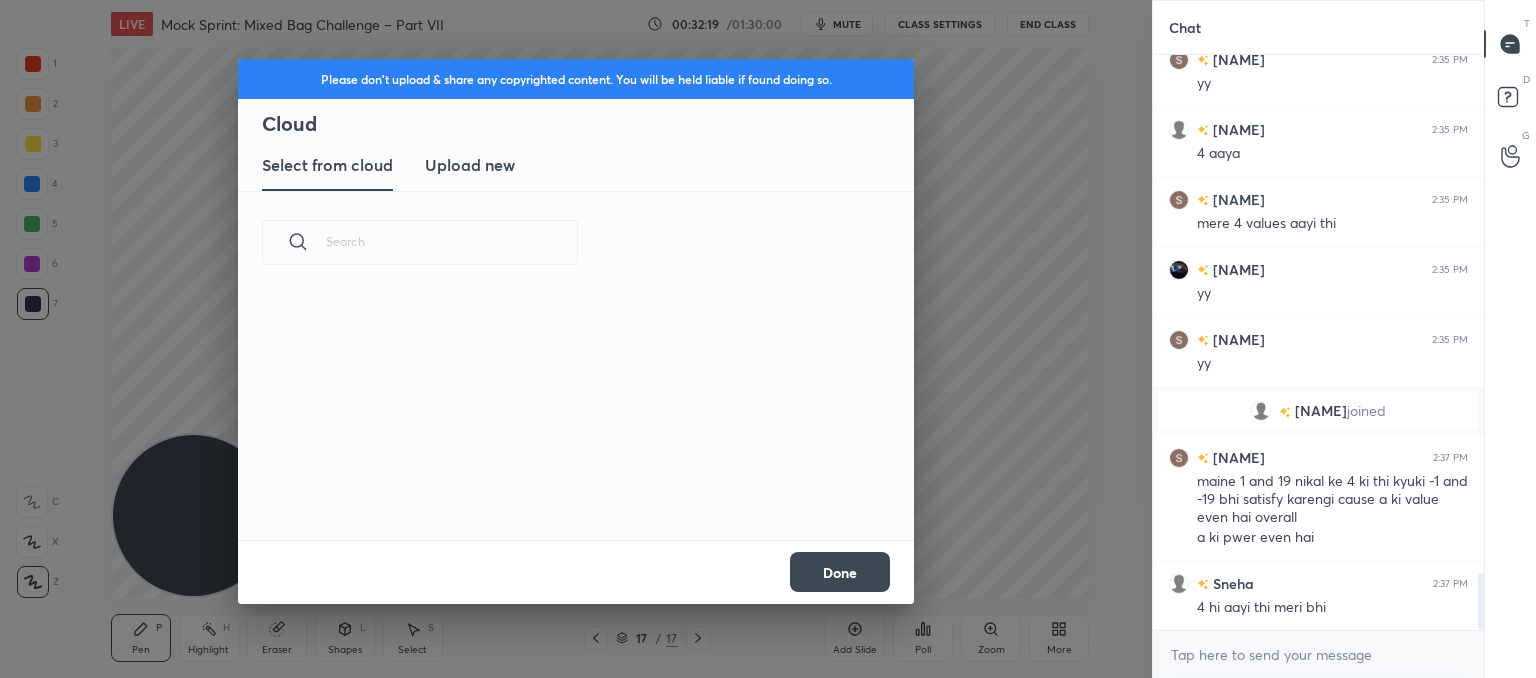 click on "Upload new" at bounding box center (470, 165) 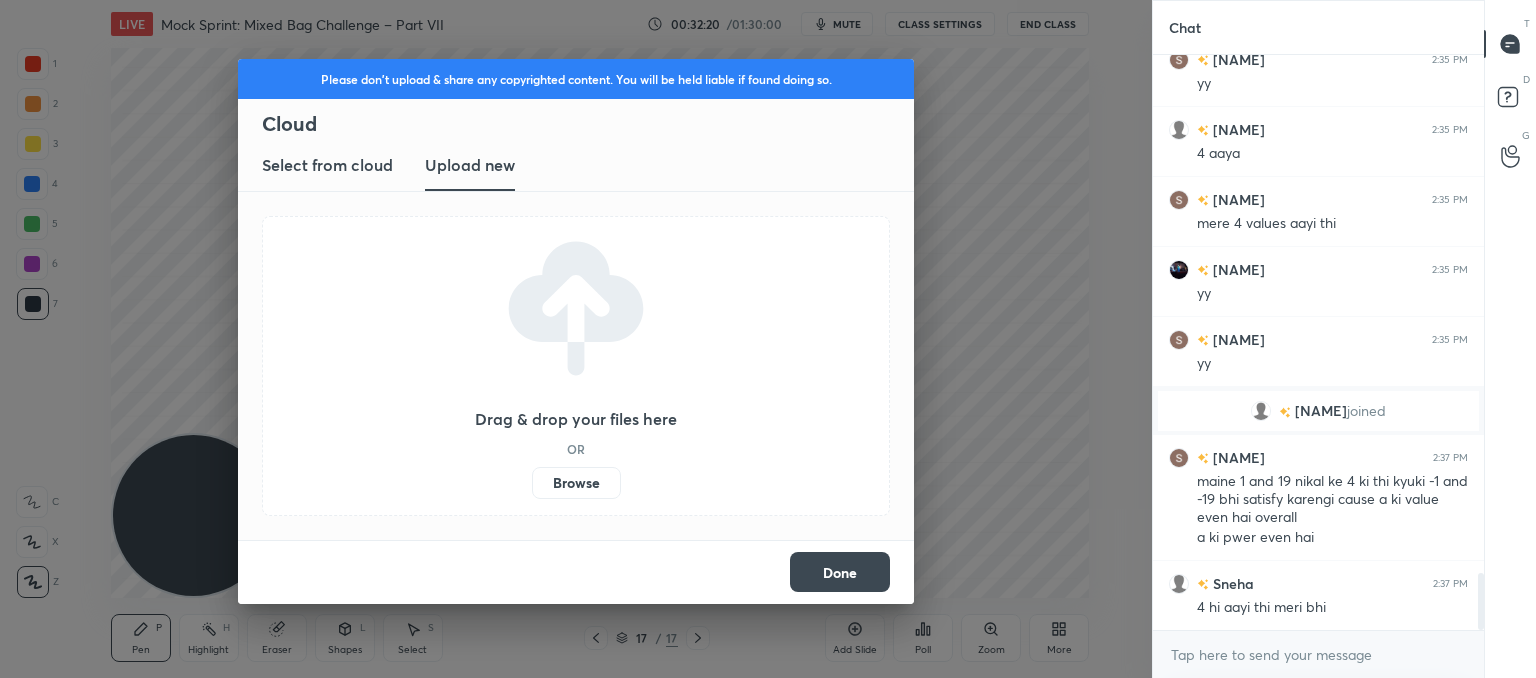 click on "Browse" at bounding box center [576, 483] 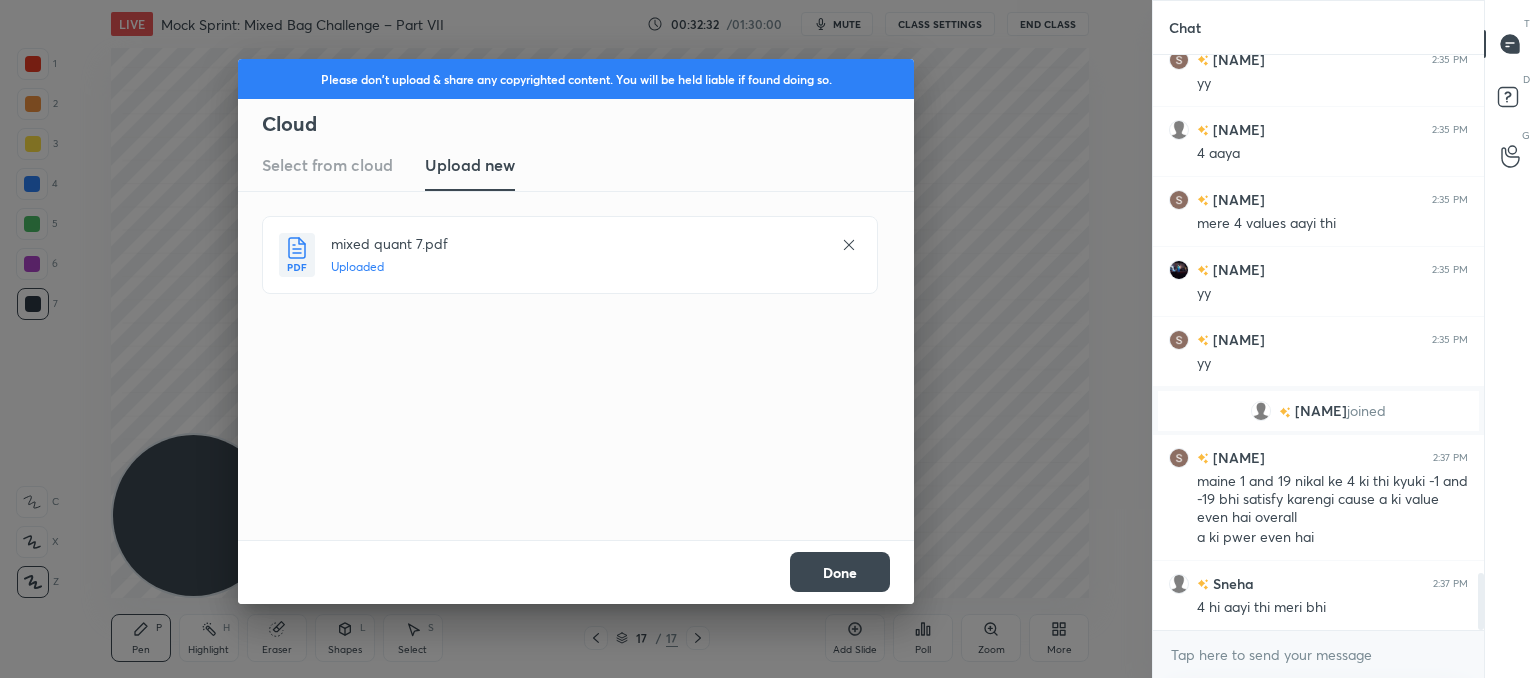 click on "Done" at bounding box center [840, 572] 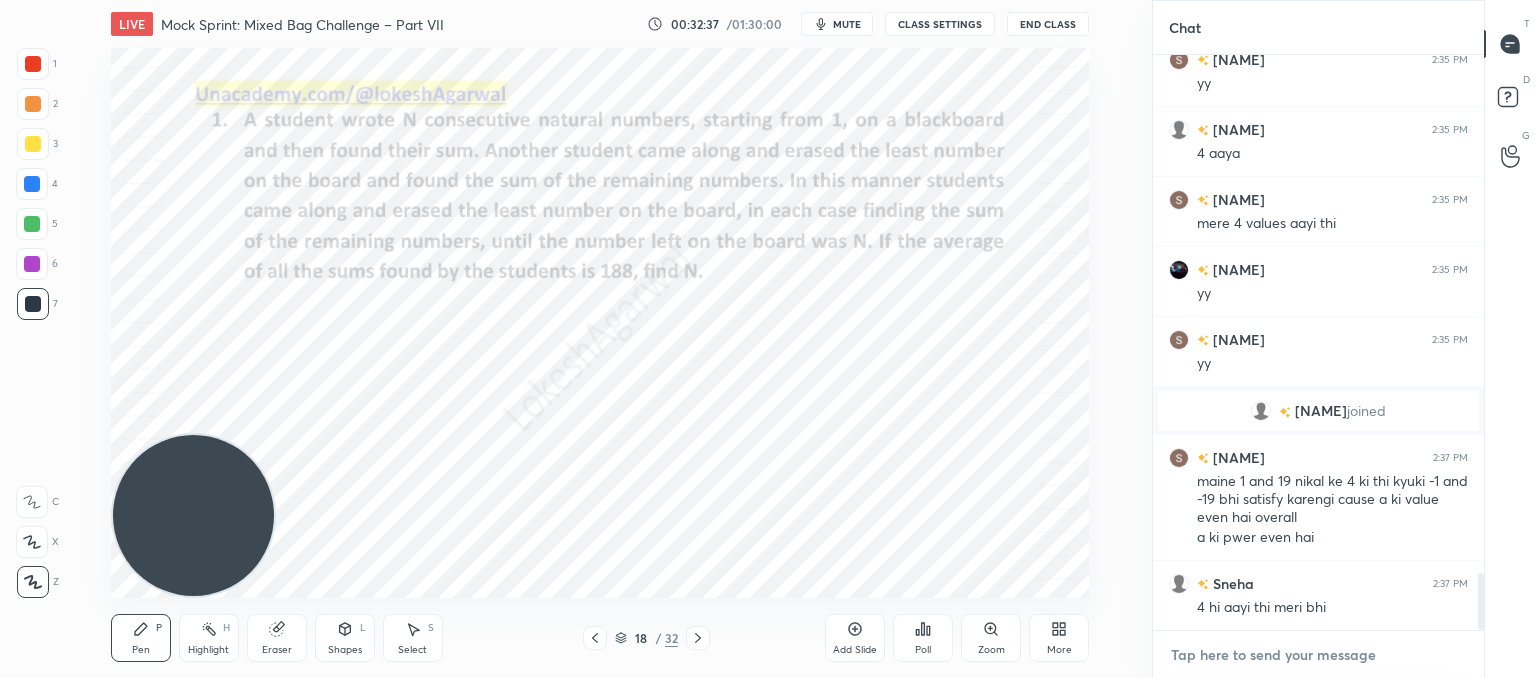 click at bounding box center (1318, 655) 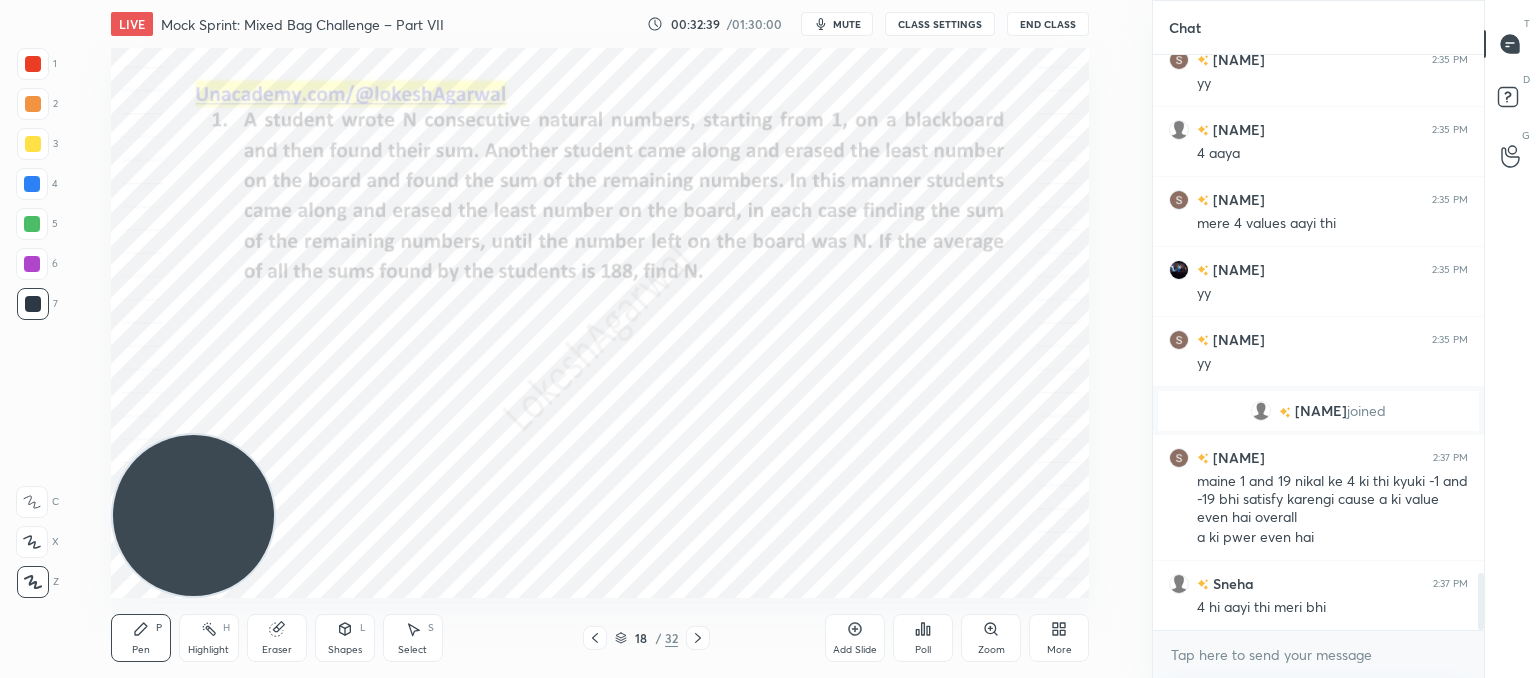 click on "mute" at bounding box center (837, 24) 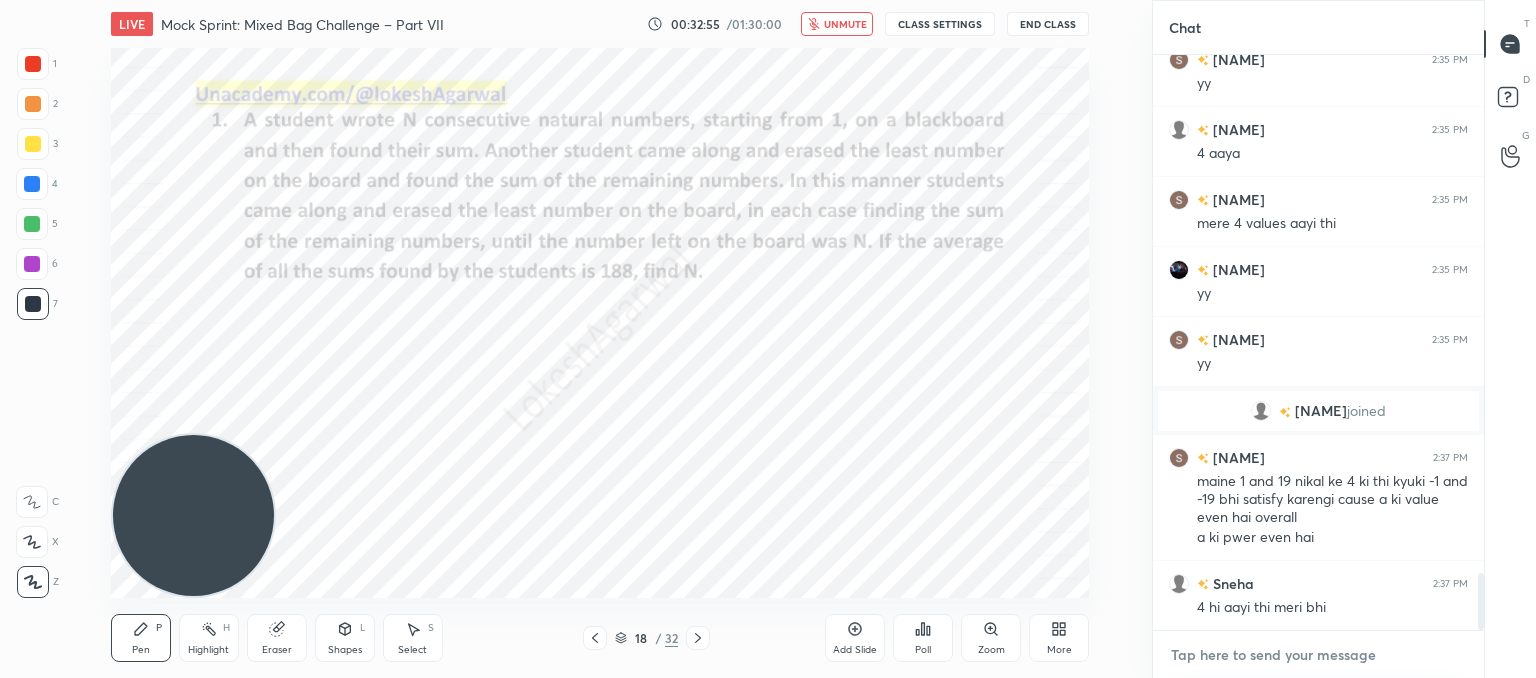 type on "x" 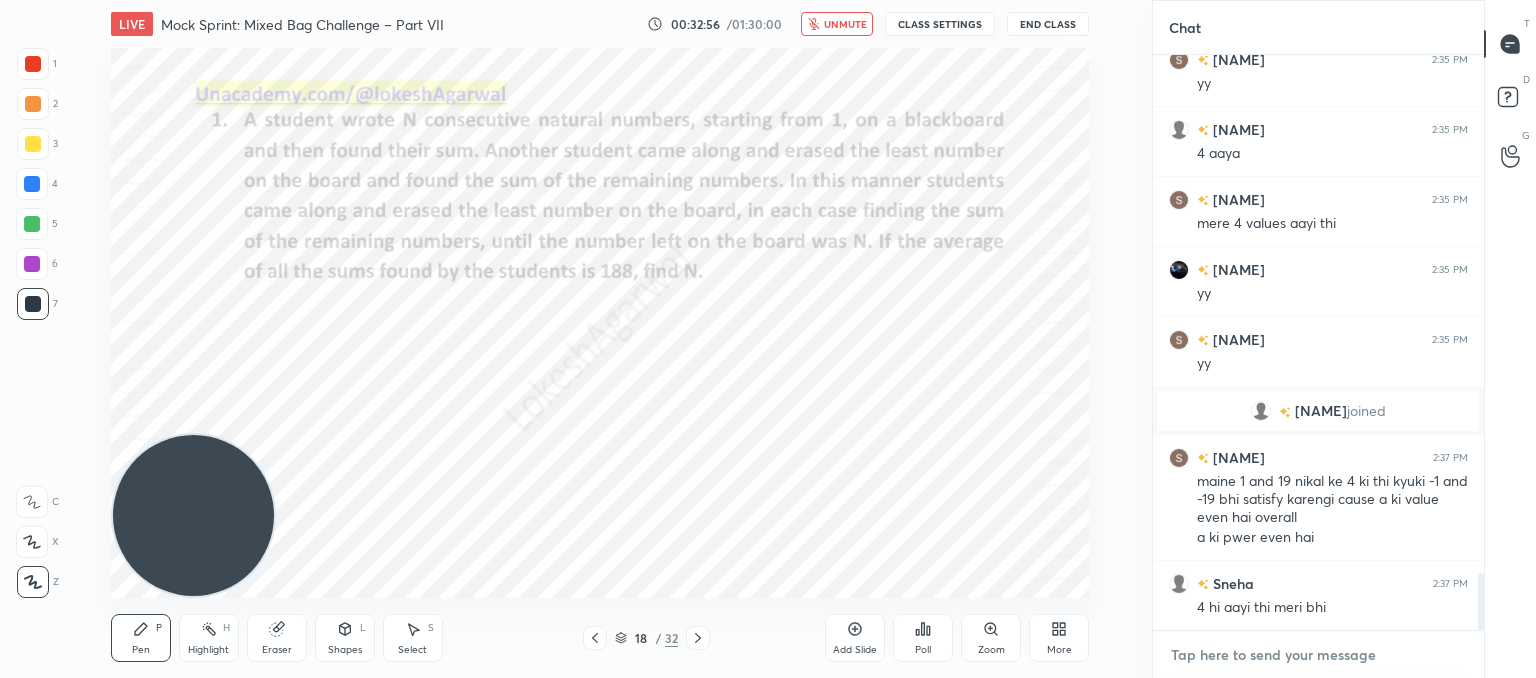 paste on "https://www.youtube.com/watch?v=K-_B5Z4KHb4" 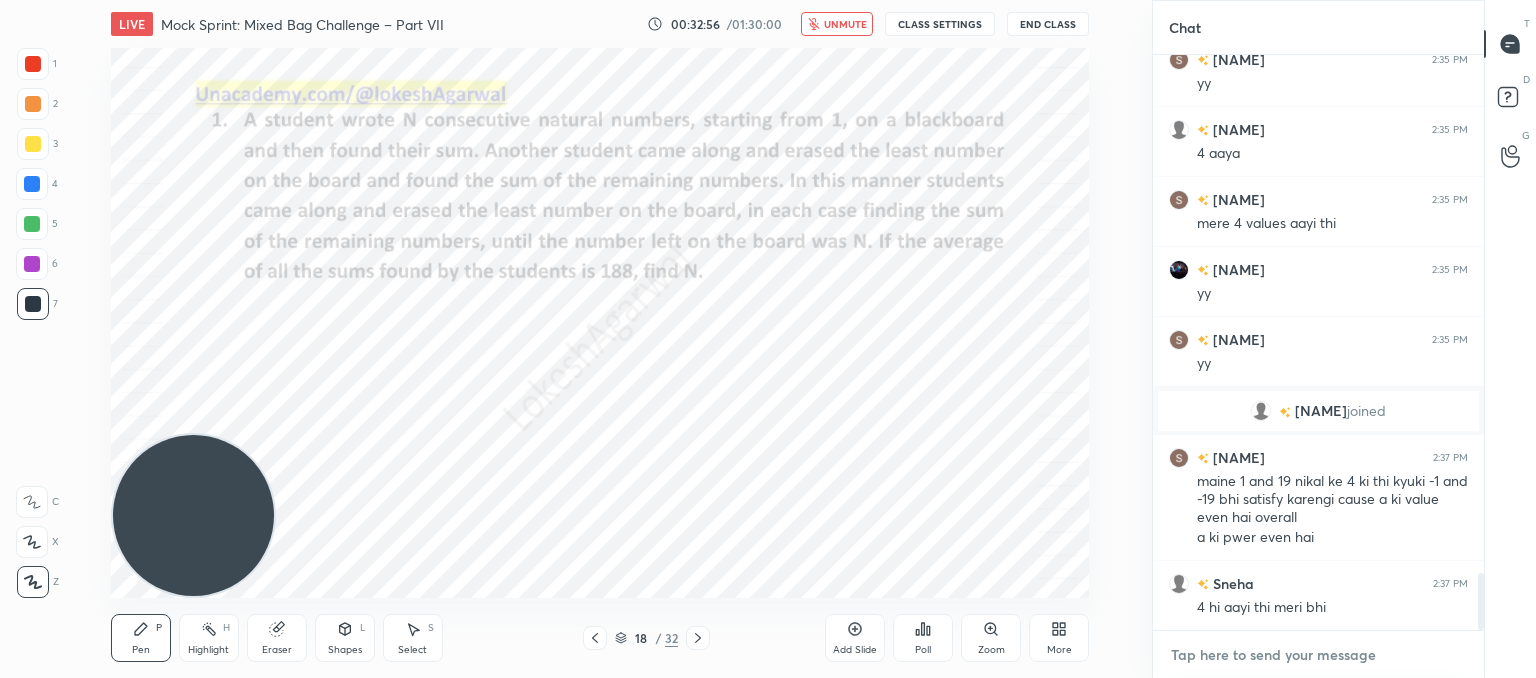 type on "https://www.youtube.com/watch?v=K-_B5Z4KHb4" 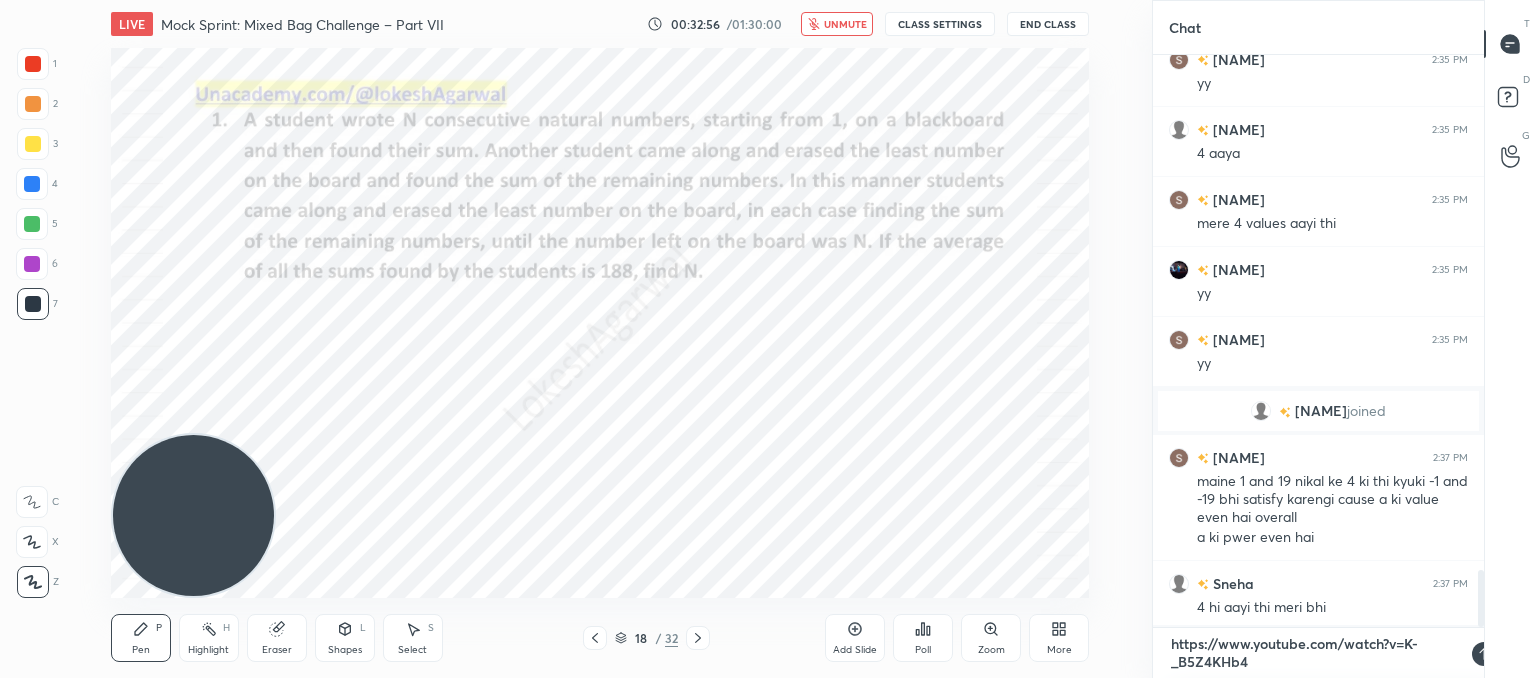scroll, scrollTop: 0, scrollLeft: 0, axis: both 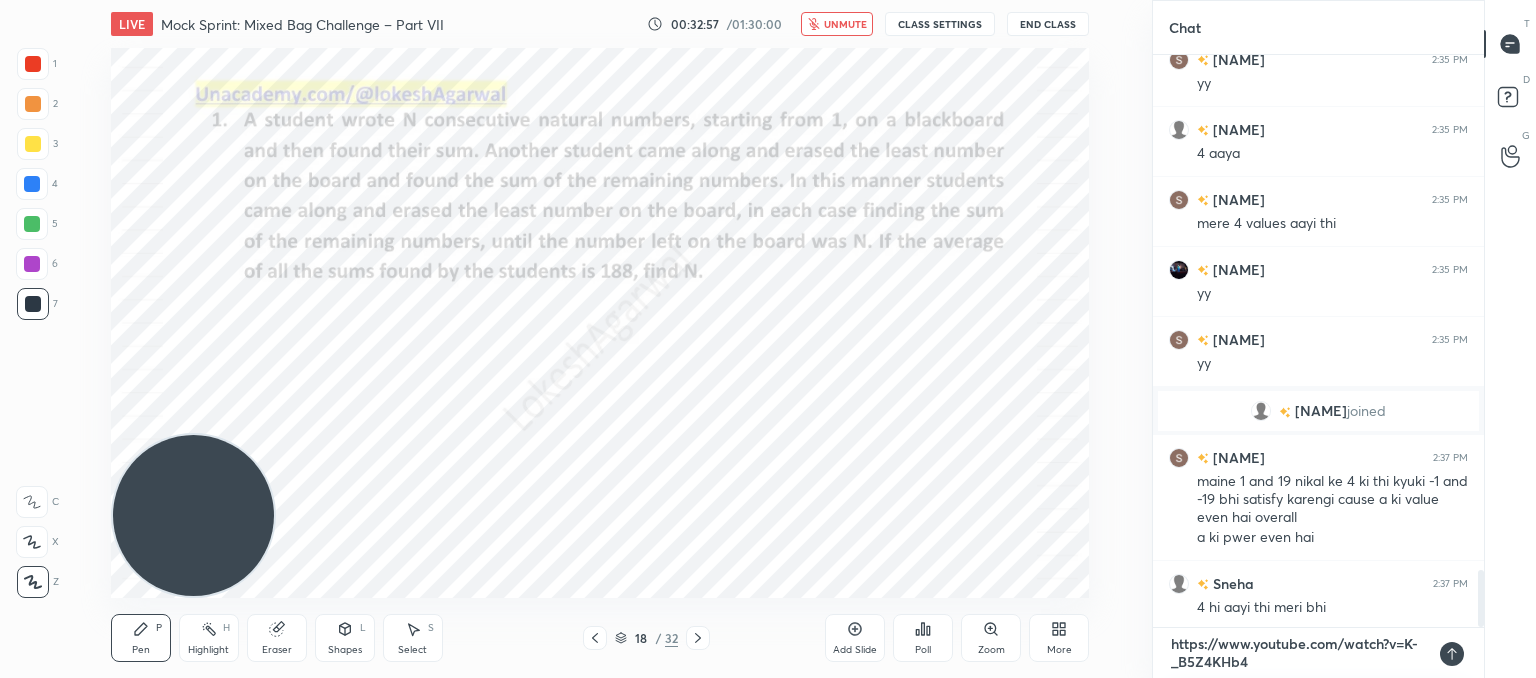 type 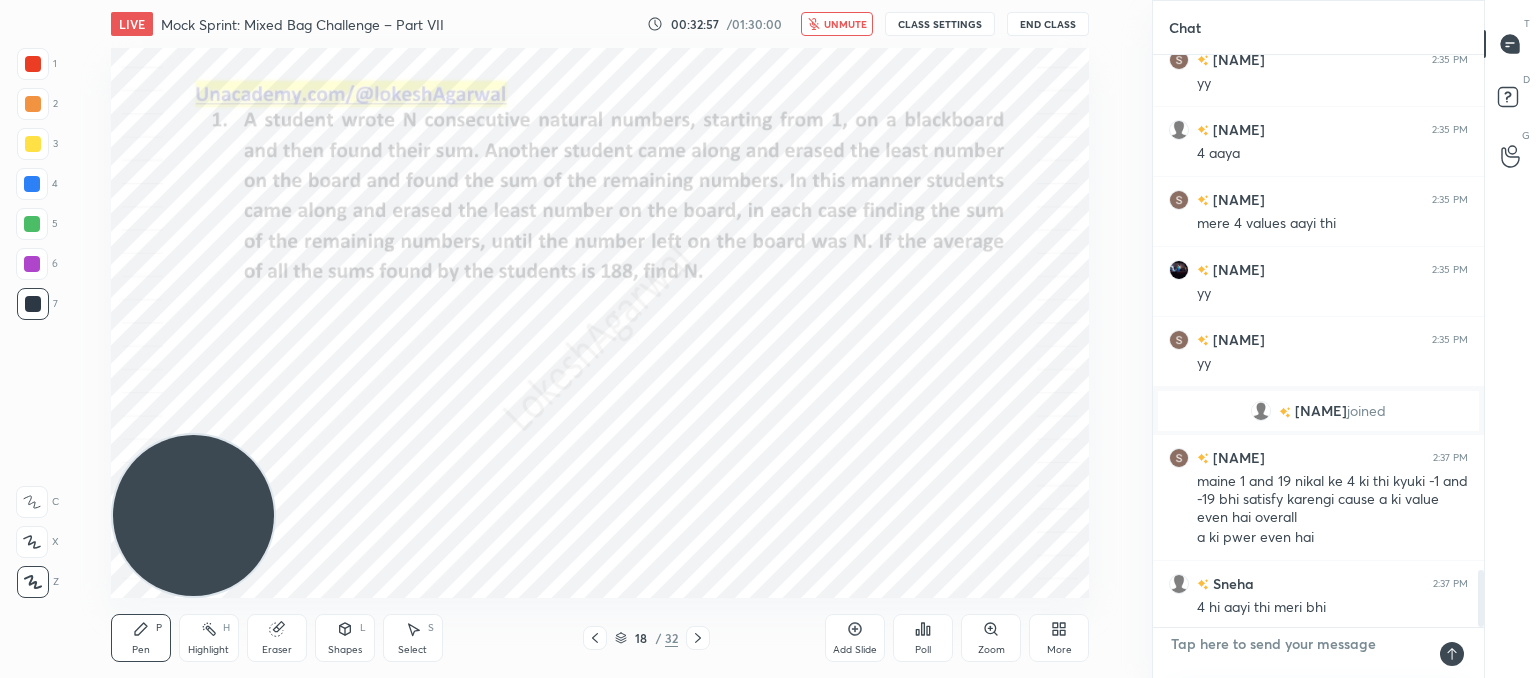 scroll, scrollTop: 6, scrollLeft: 6, axis: both 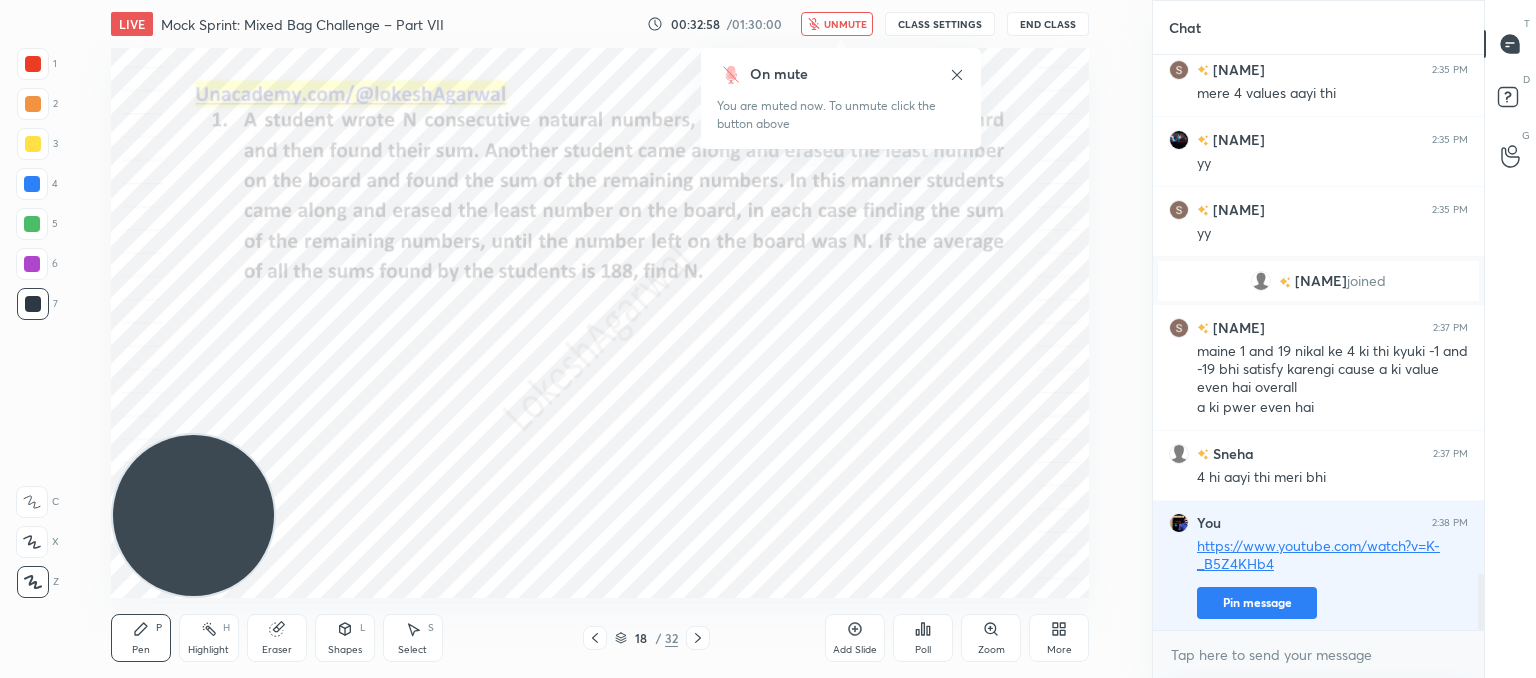 click on "unmute" at bounding box center [837, 24] 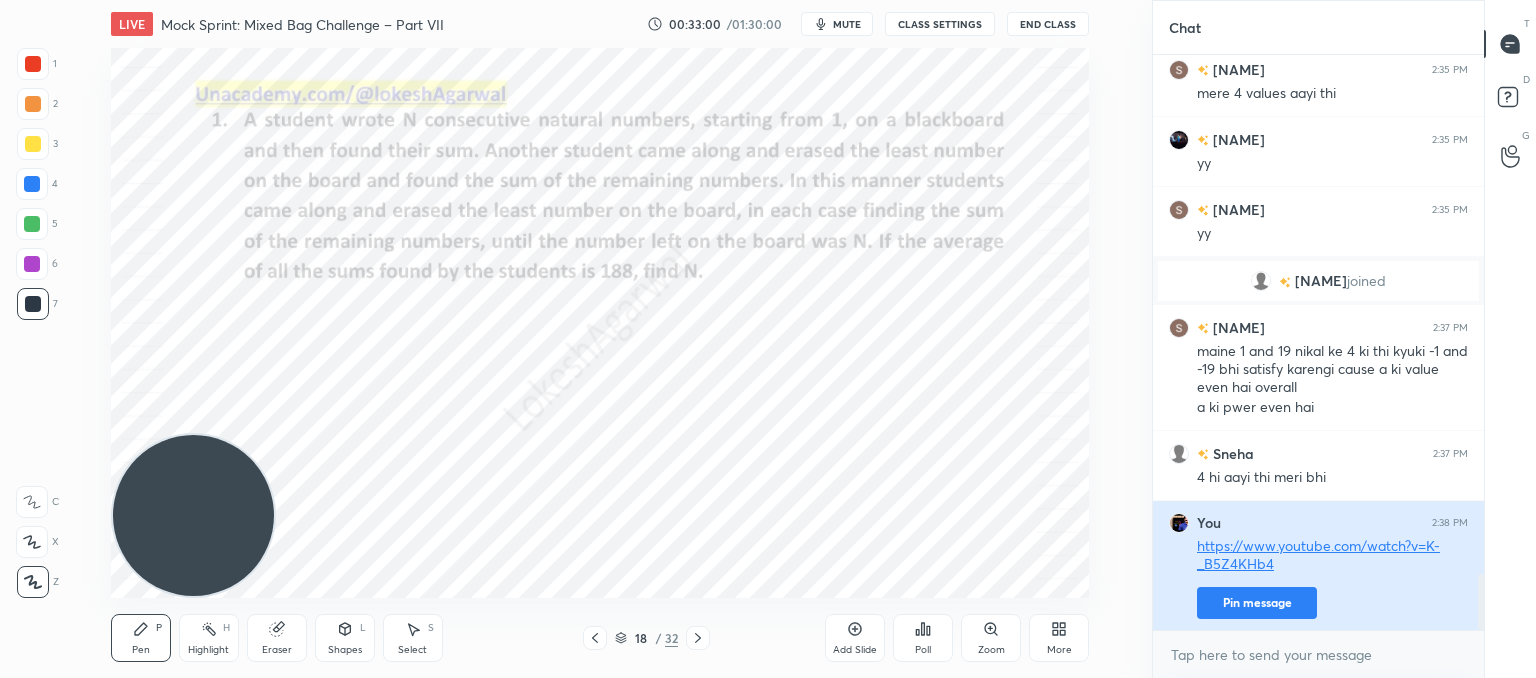 click on "Pin message" at bounding box center (1257, 603) 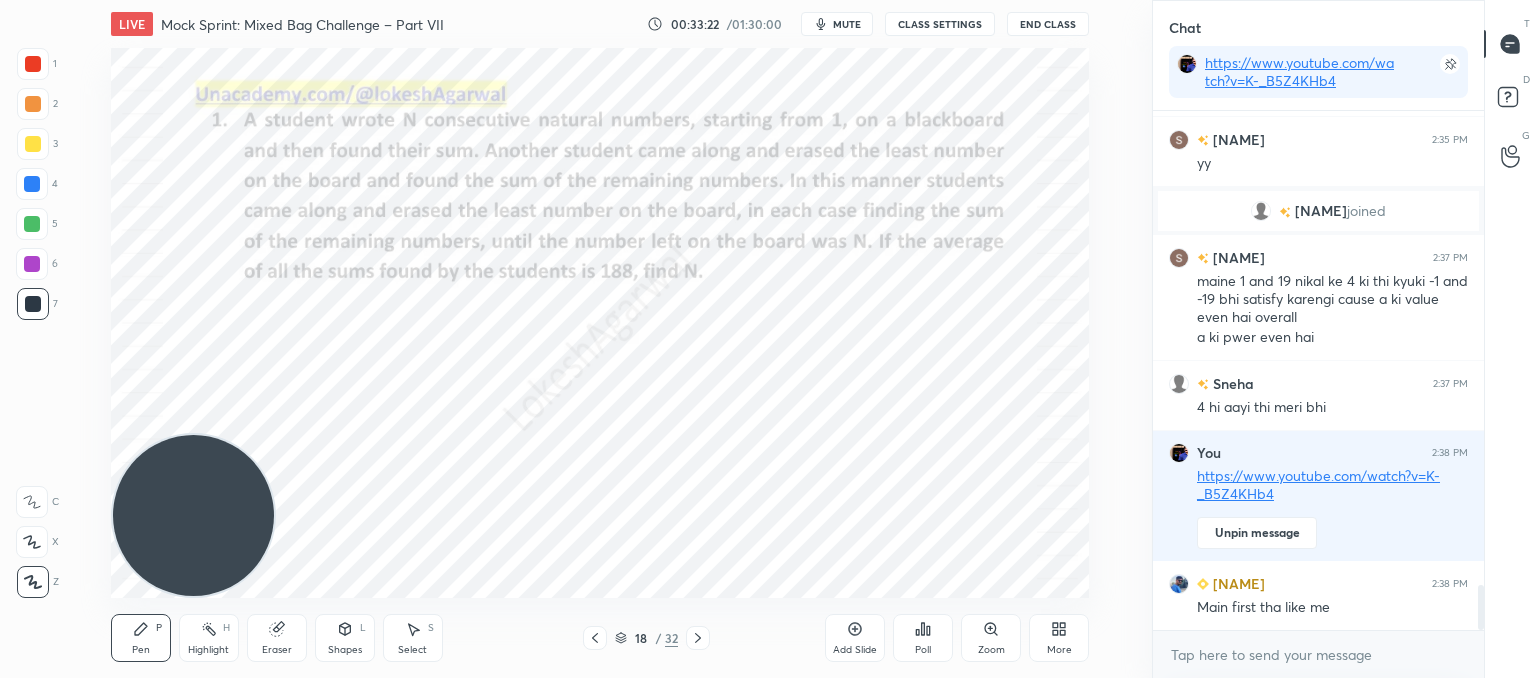 scroll, scrollTop: 5544, scrollLeft: 0, axis: vertical 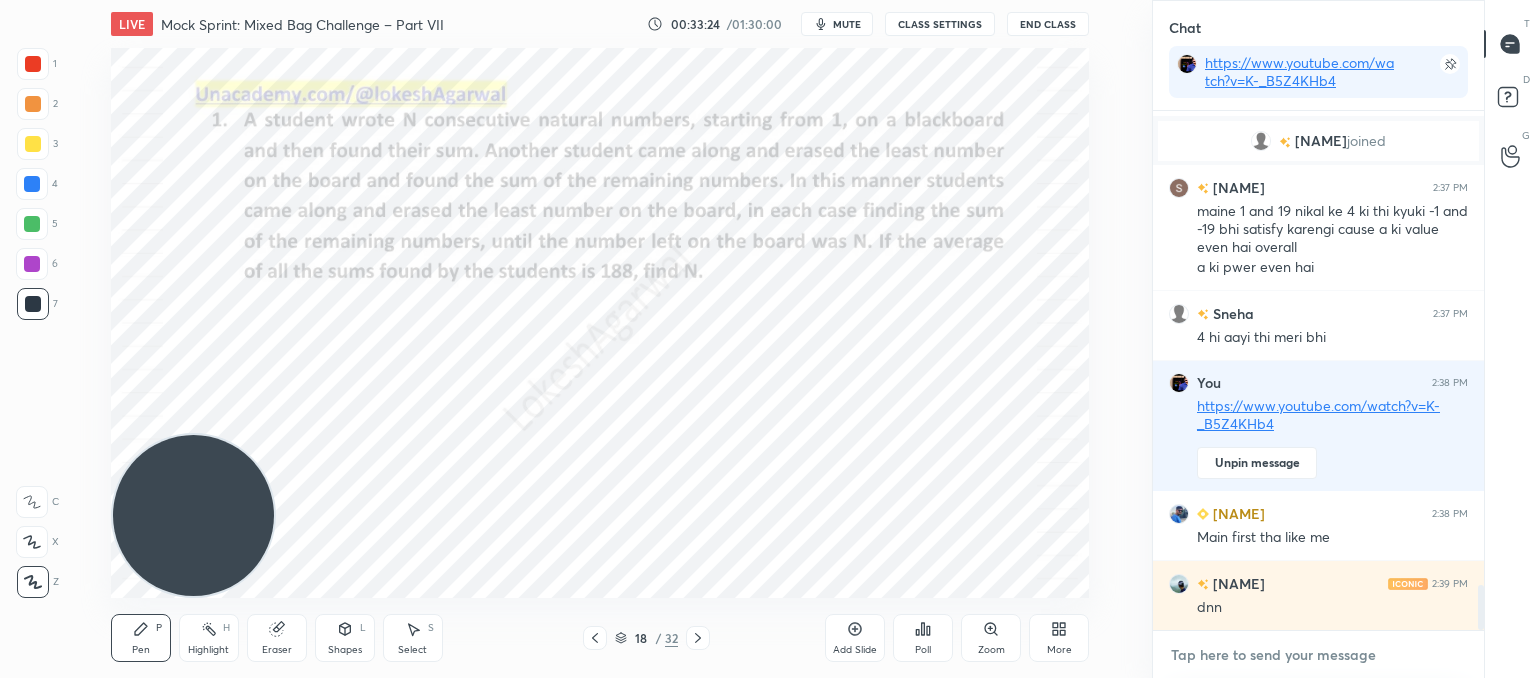 click at bounding box center [1318, 655] 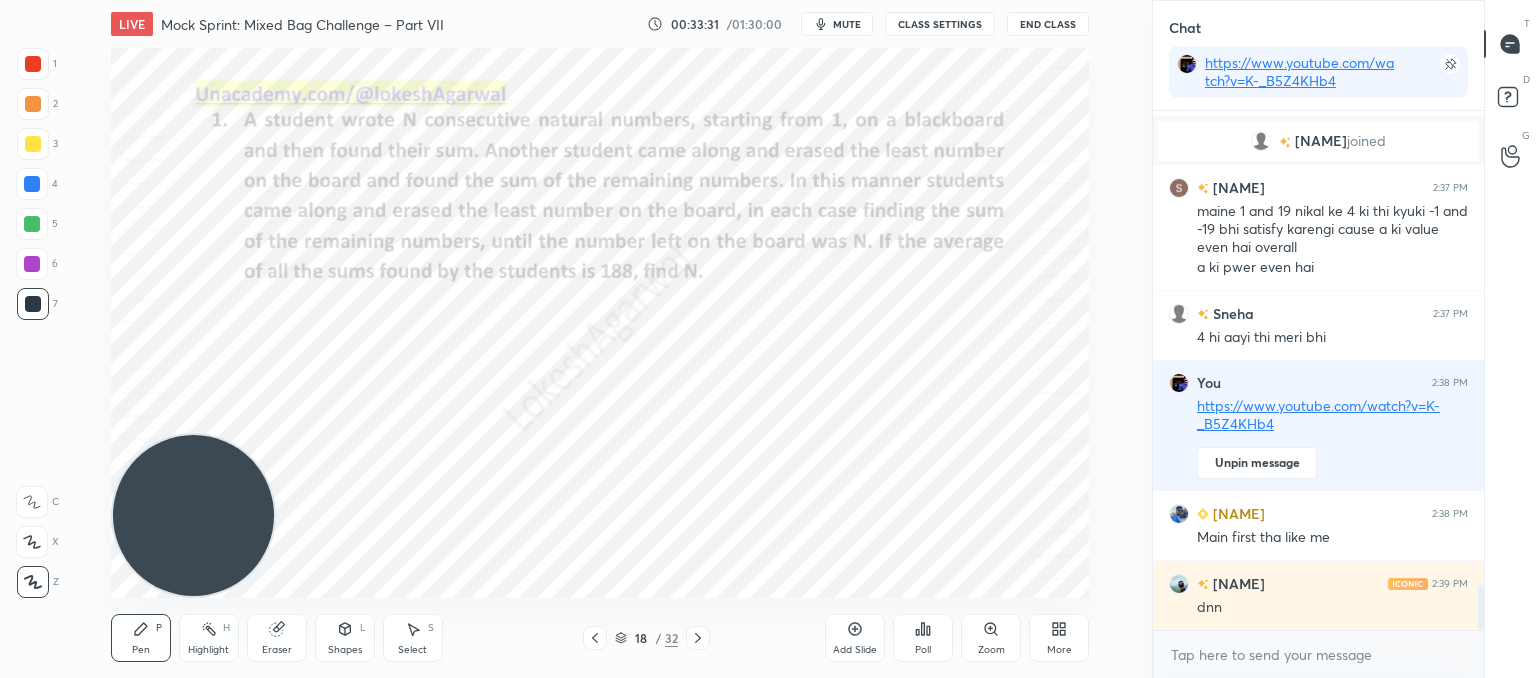 click on "mute" at bounding box center (837, 24) 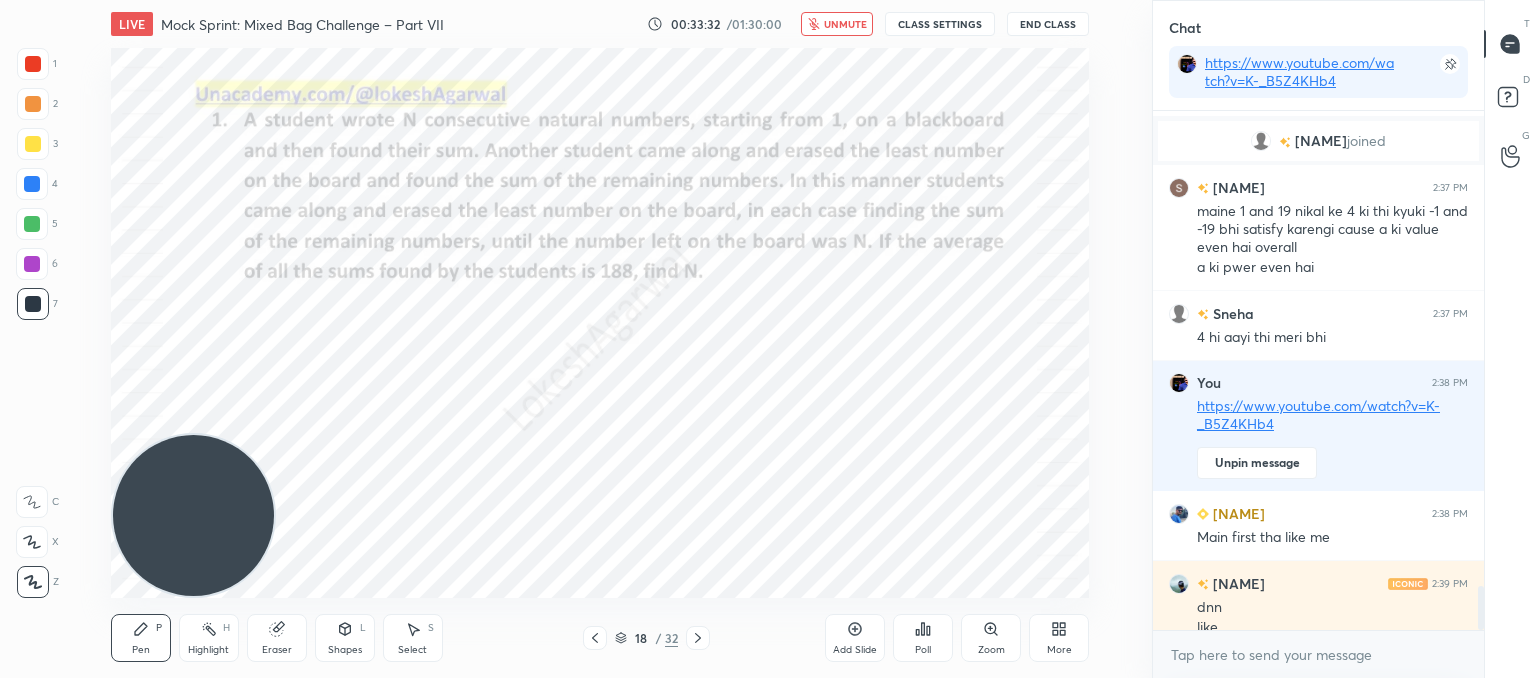 scroll, scrollTop: 5564, scrollLeft: 0, axis: vertical 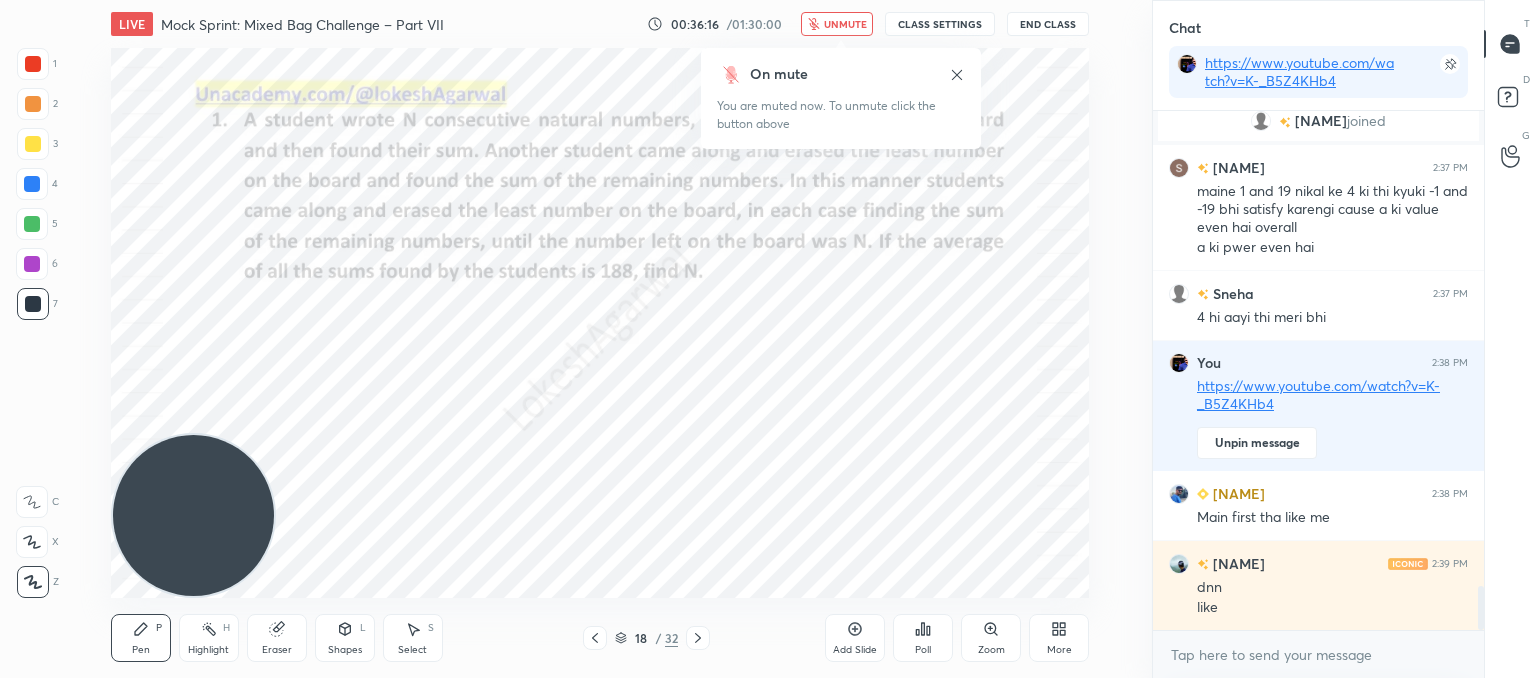 click on "unmute" at bounding box center [845, 24] 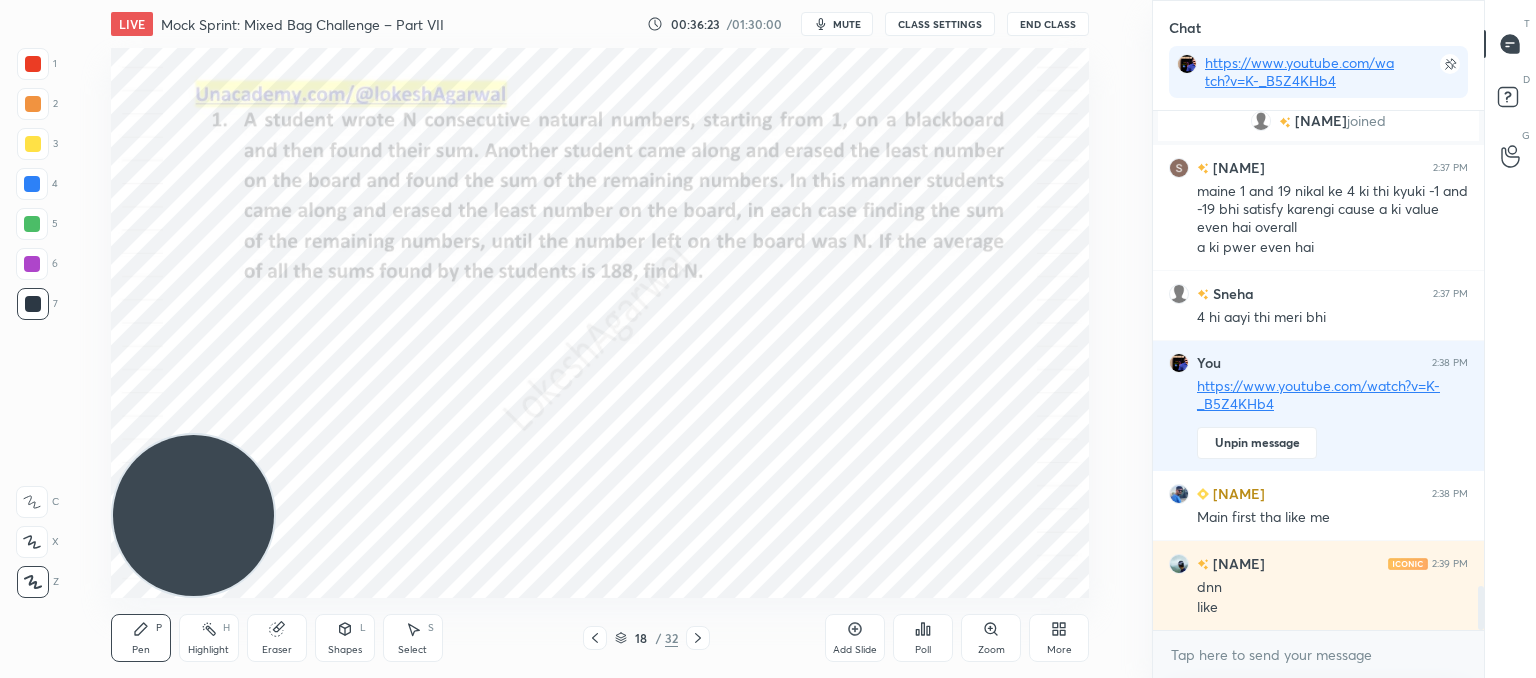 click on "mute" at bounding box center [847, 24] 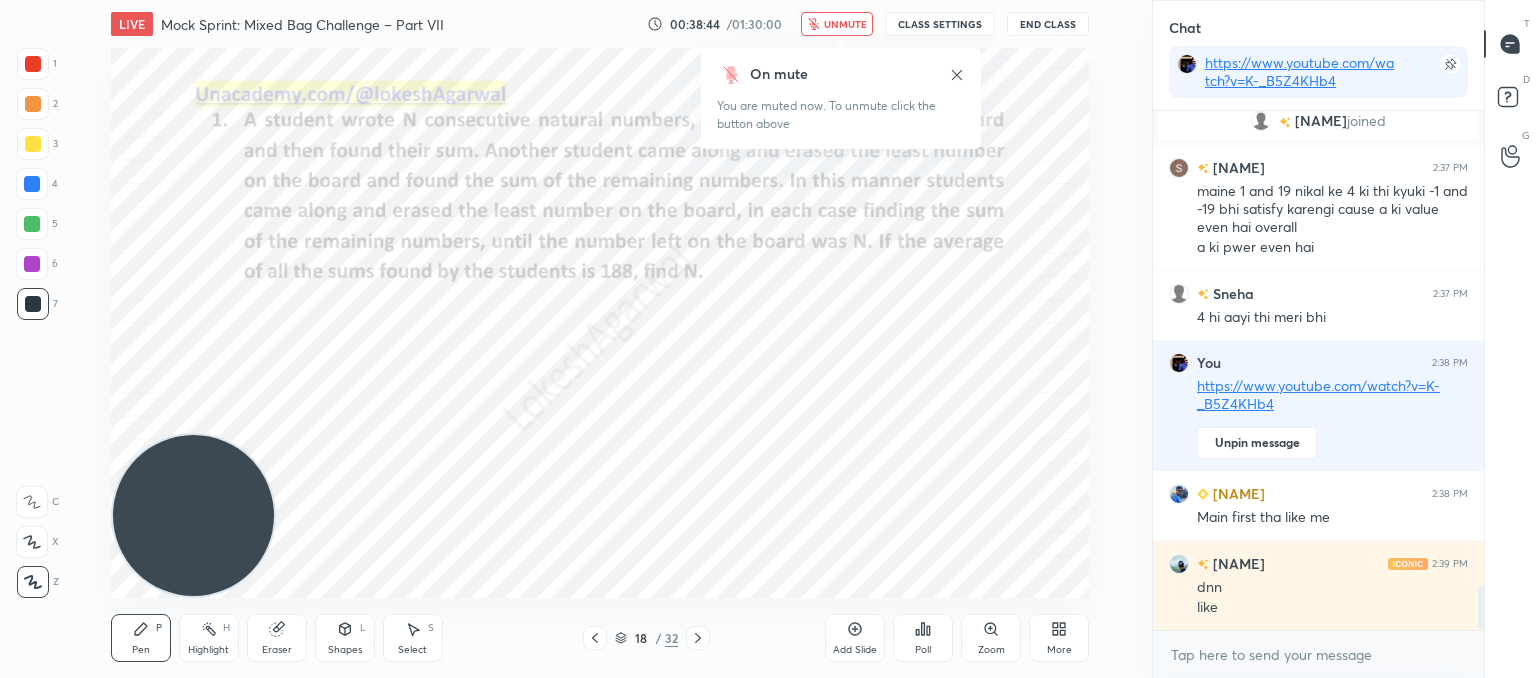 click on "unmute" at bounding box center (845, 24) 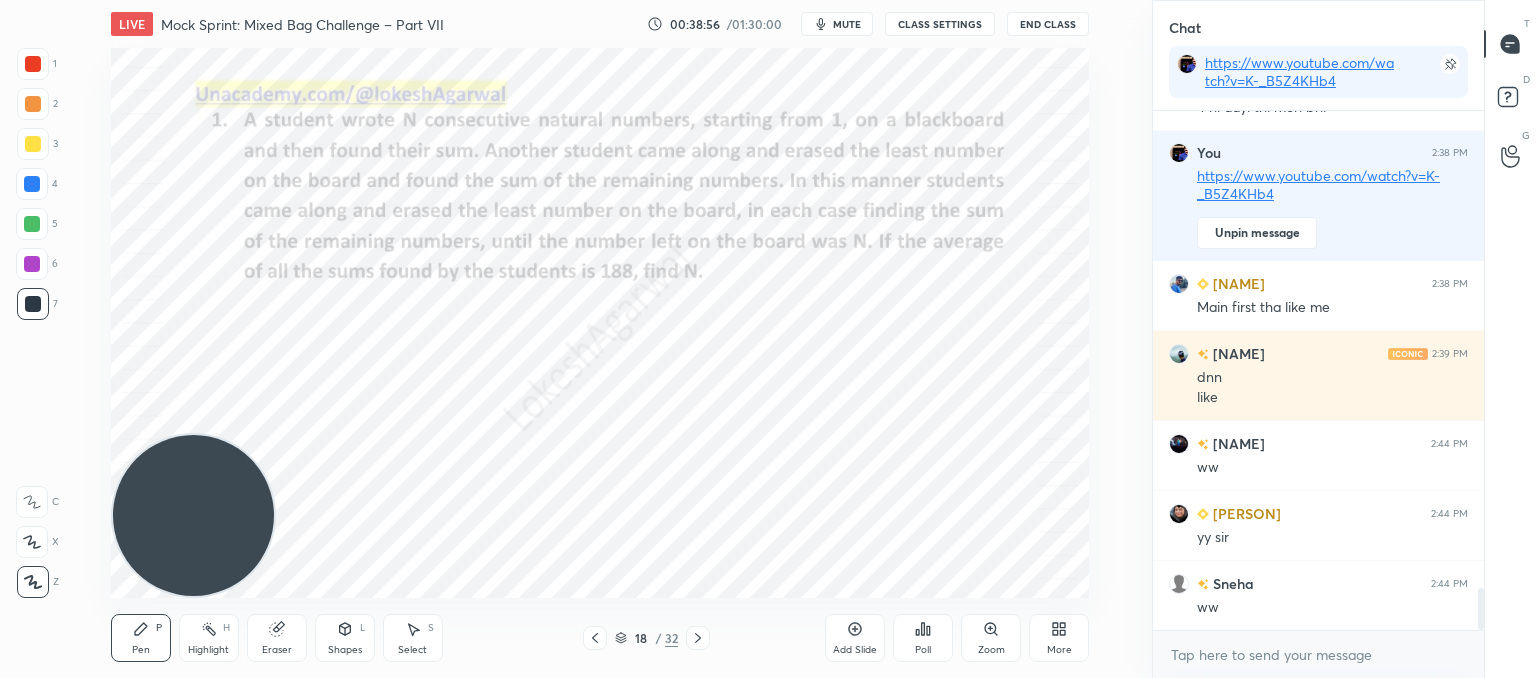 scroll, scrollTop: 5844, scrollLeft: 0, axis: vertical 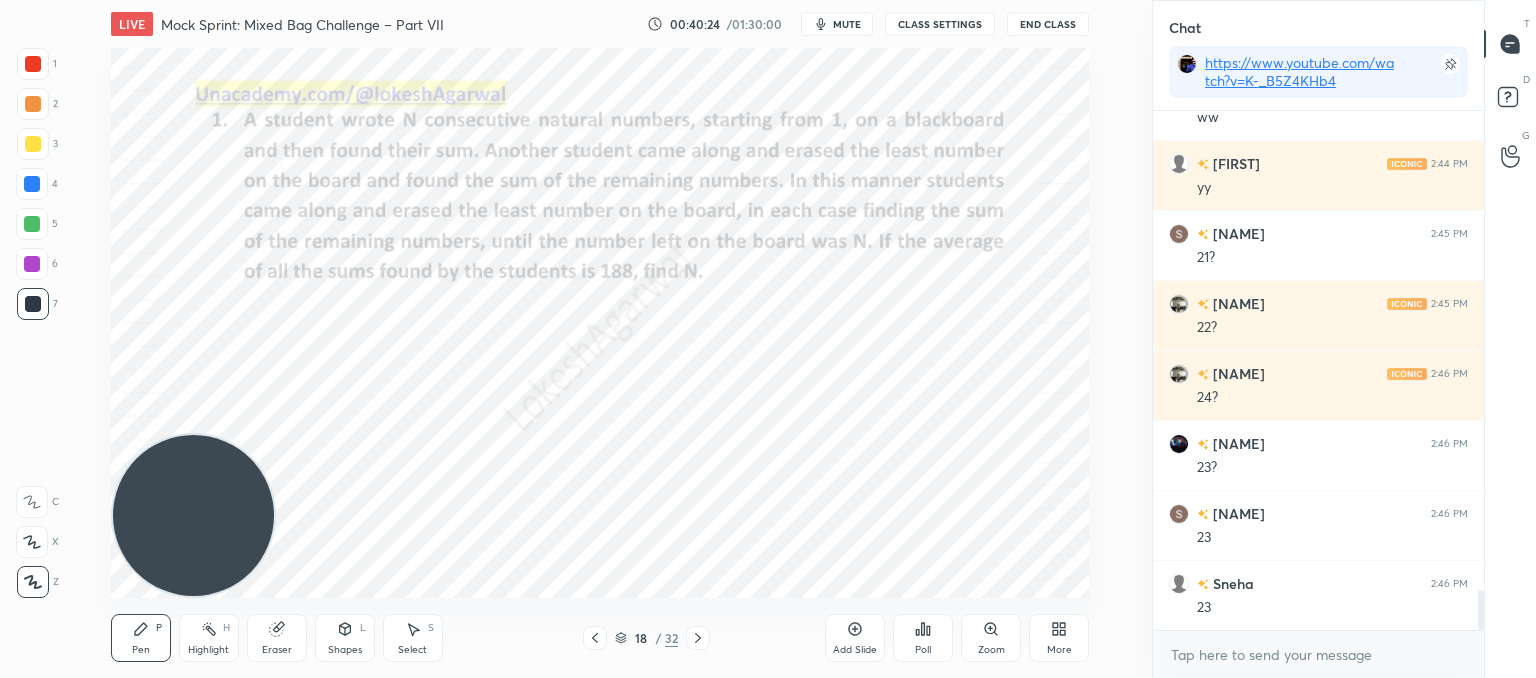 click 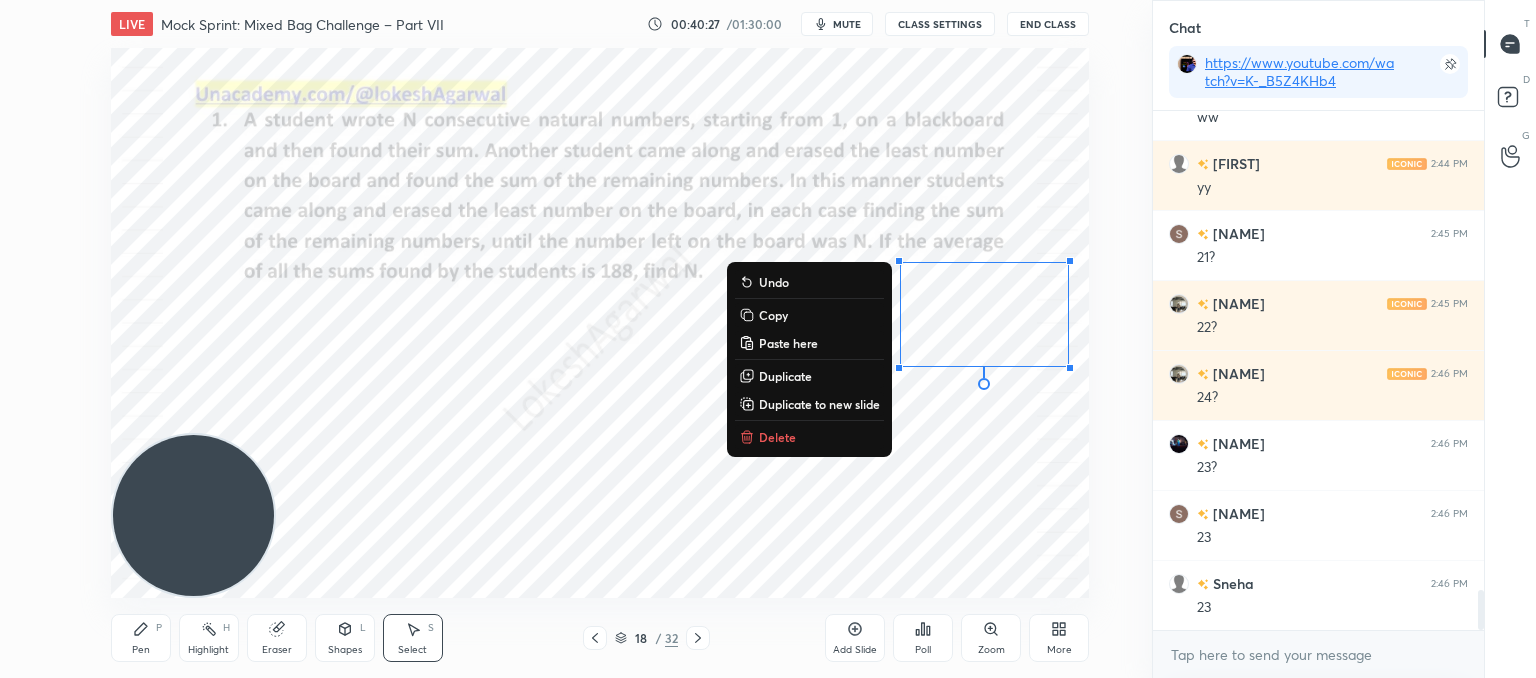 drag, startPoint x: 888, startPoint y: 239, endPoint x: 1096, endPoint y: 372, distance: 246.88661 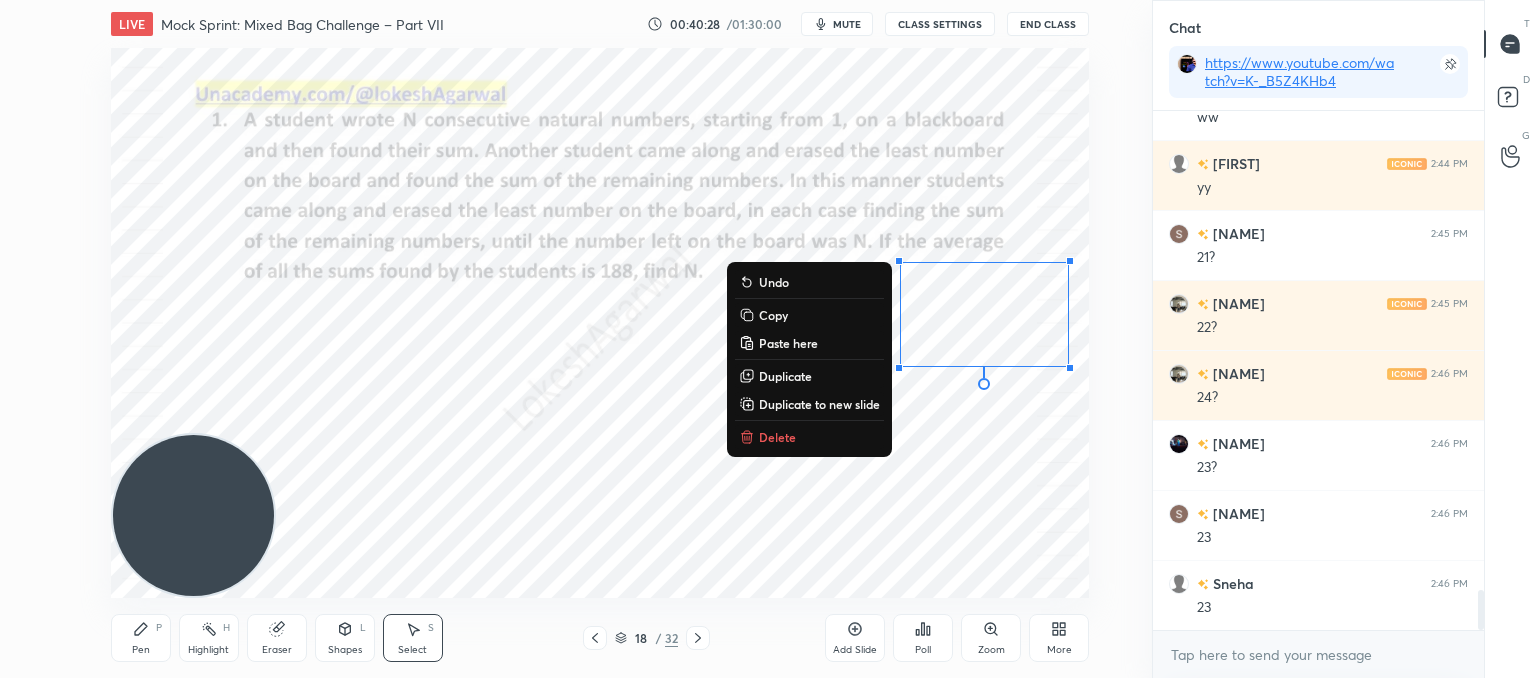 click on "Delete" at bounding box center [809, 437] 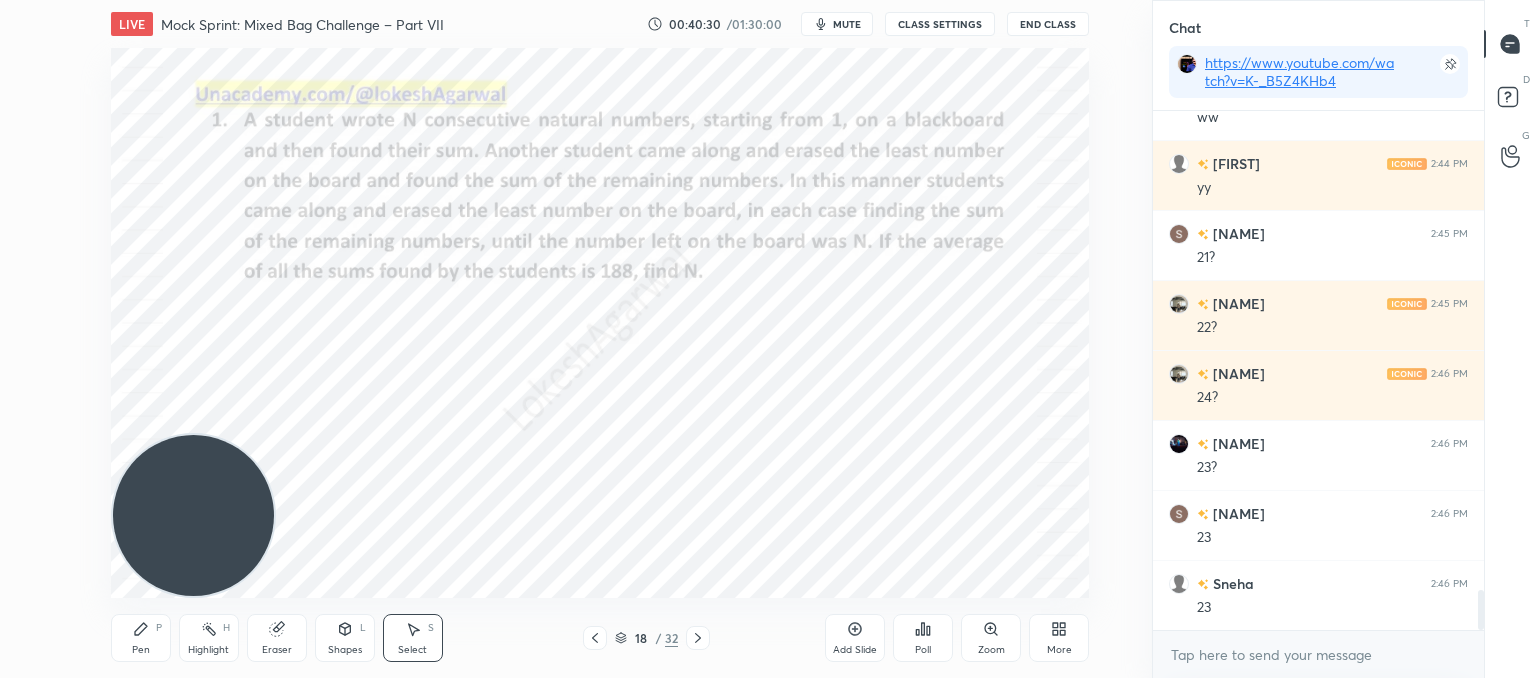 drag, startPoint x: 144, startPoint y: 638, endPoint x: 225, endPoint y: 569, distance: 106.404884 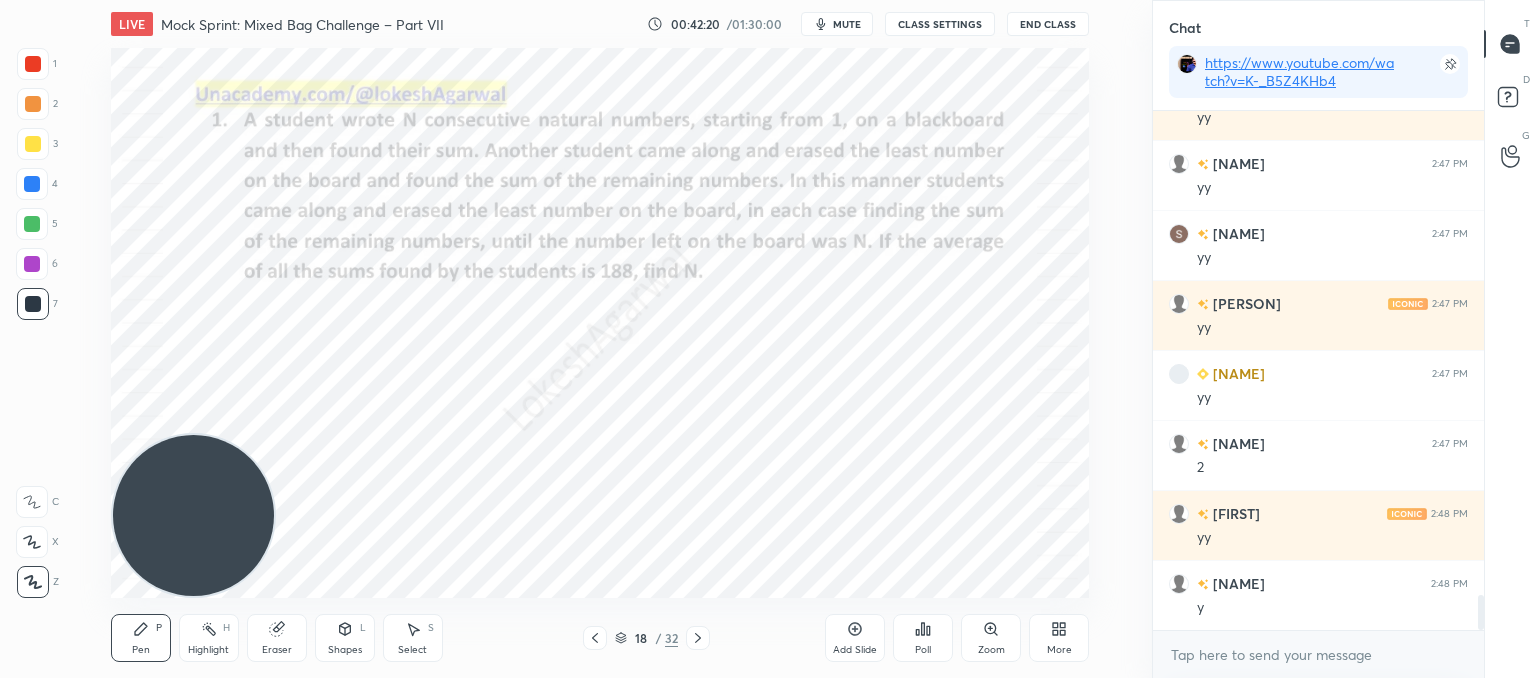 scroll, scrollTop: 7174, scrollLeft: 0, axis: vertical 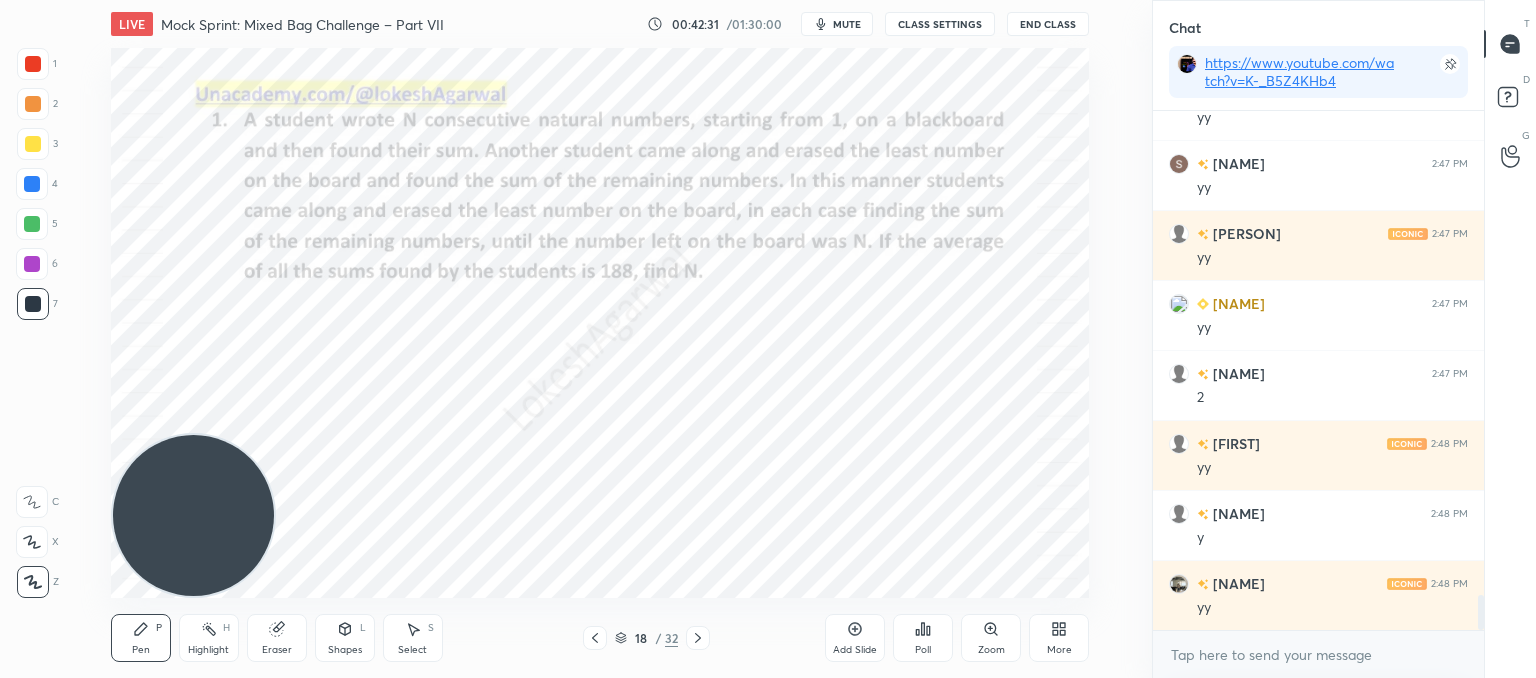 drag, startPoint x: 284, startPoint y: 643, endPoint x: 299, endPoint y: 633, distance: 18.027756 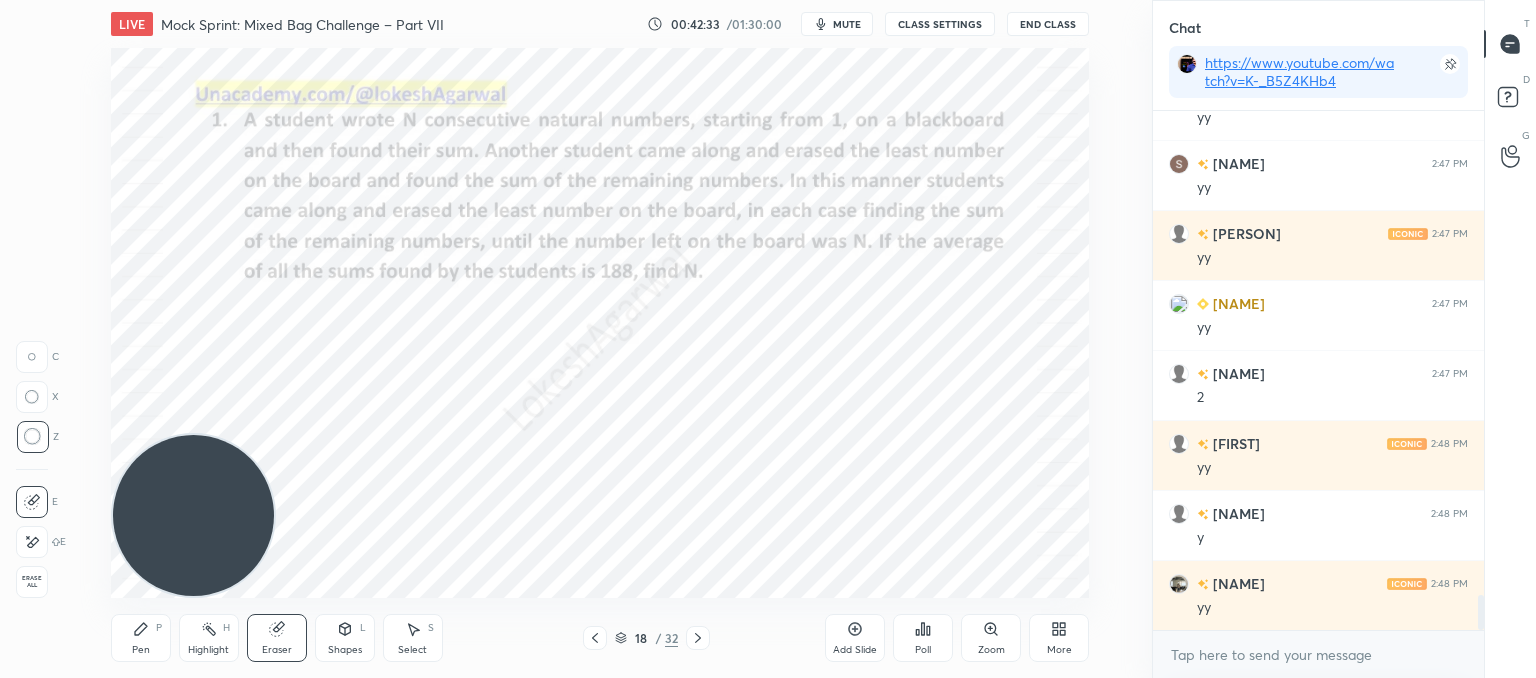 drag, startPoint x: 148, startPoint y: 640, endPoint x: 244, endPoint y: 612, distance: 100 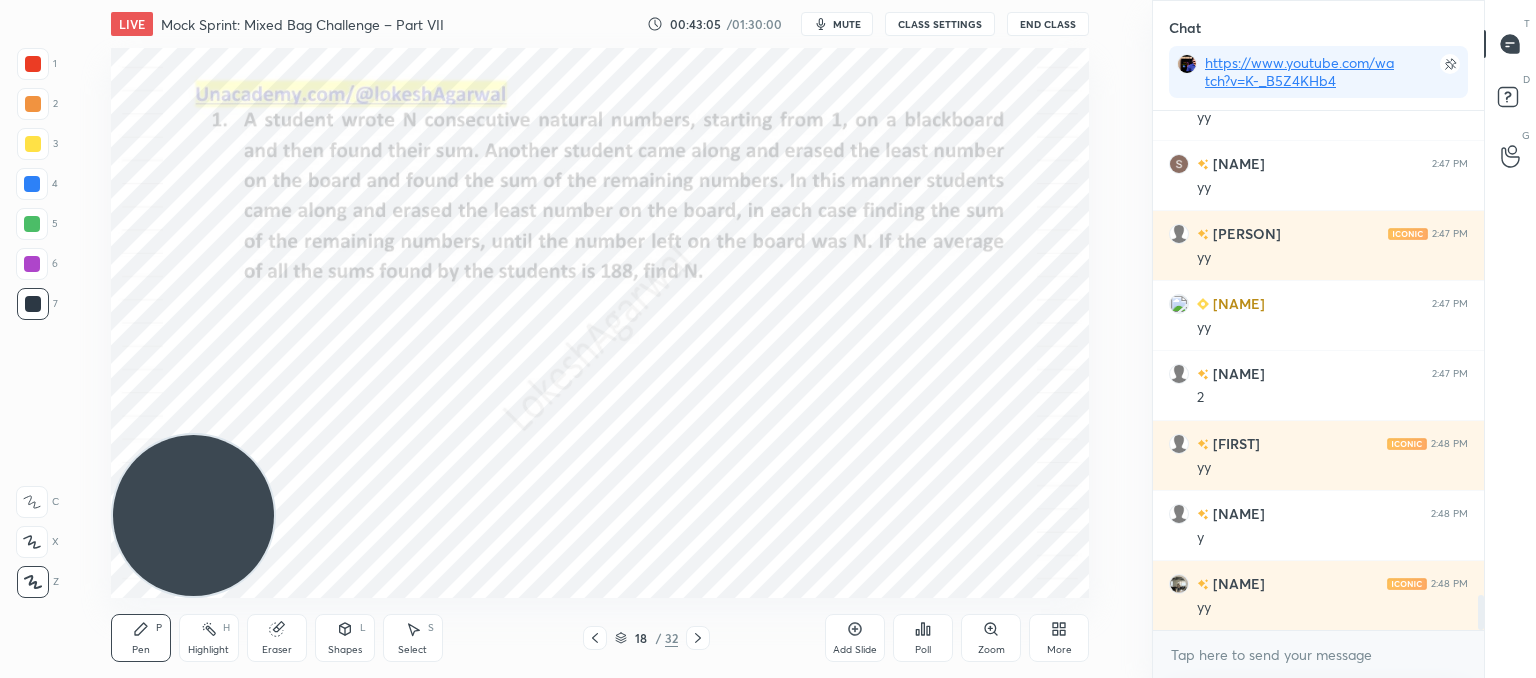 click on "LIVE Mock Sprint: Mixed Bag Challenge – Part VII 00:43:05 /  01:30:00 mute CLASS SETTINGS End Class Setting up your live class Poll for   secs No correct answer Start poll Back Mock Sprint: Mixed Bag Challenge – Part VII • L7 of CAT’25: Advanced Quant Practice for 99+%ile Lokesh Agarwal Pen P Highlight H Eraser Shapes L Select S 18 / 32 Add Slide Poll Zoom More" at bounding box center [600, 339] 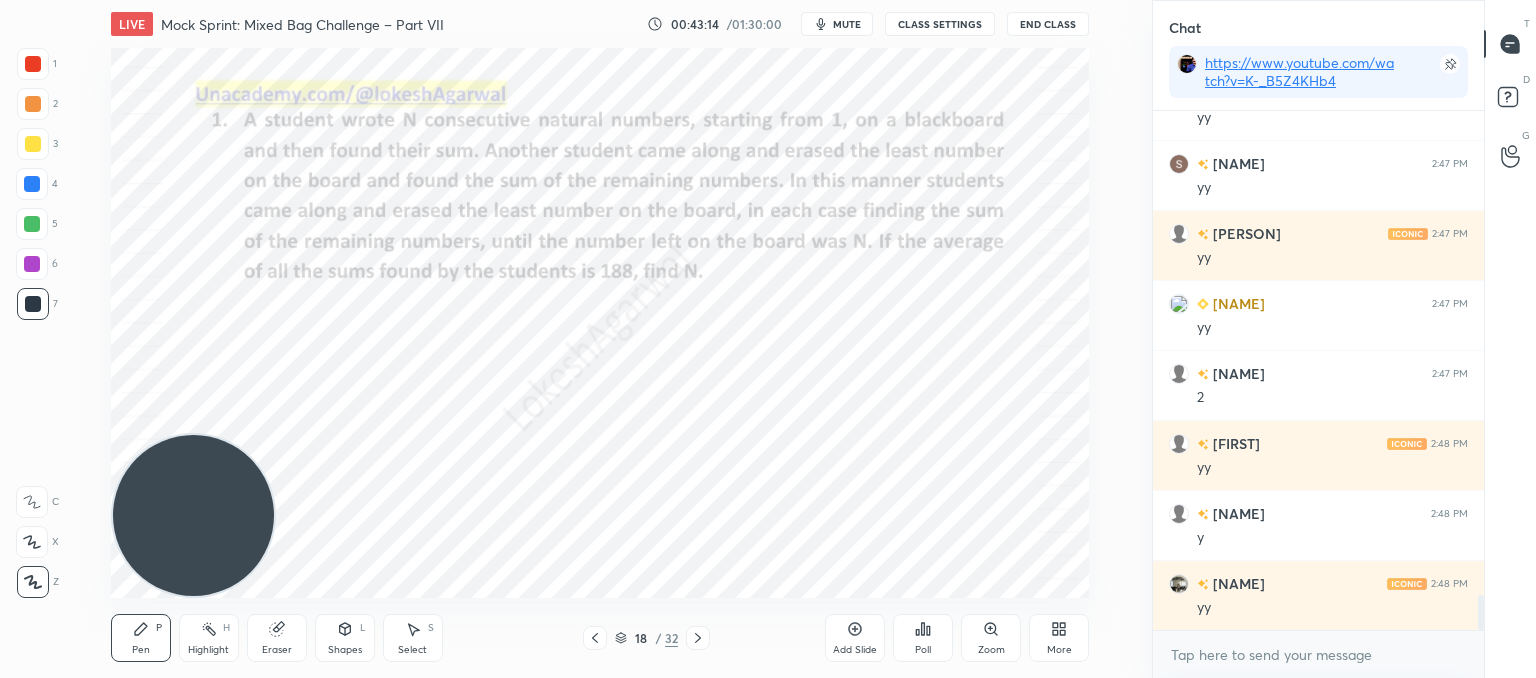 click on "Add Slide" at bounding box center [855, 650] 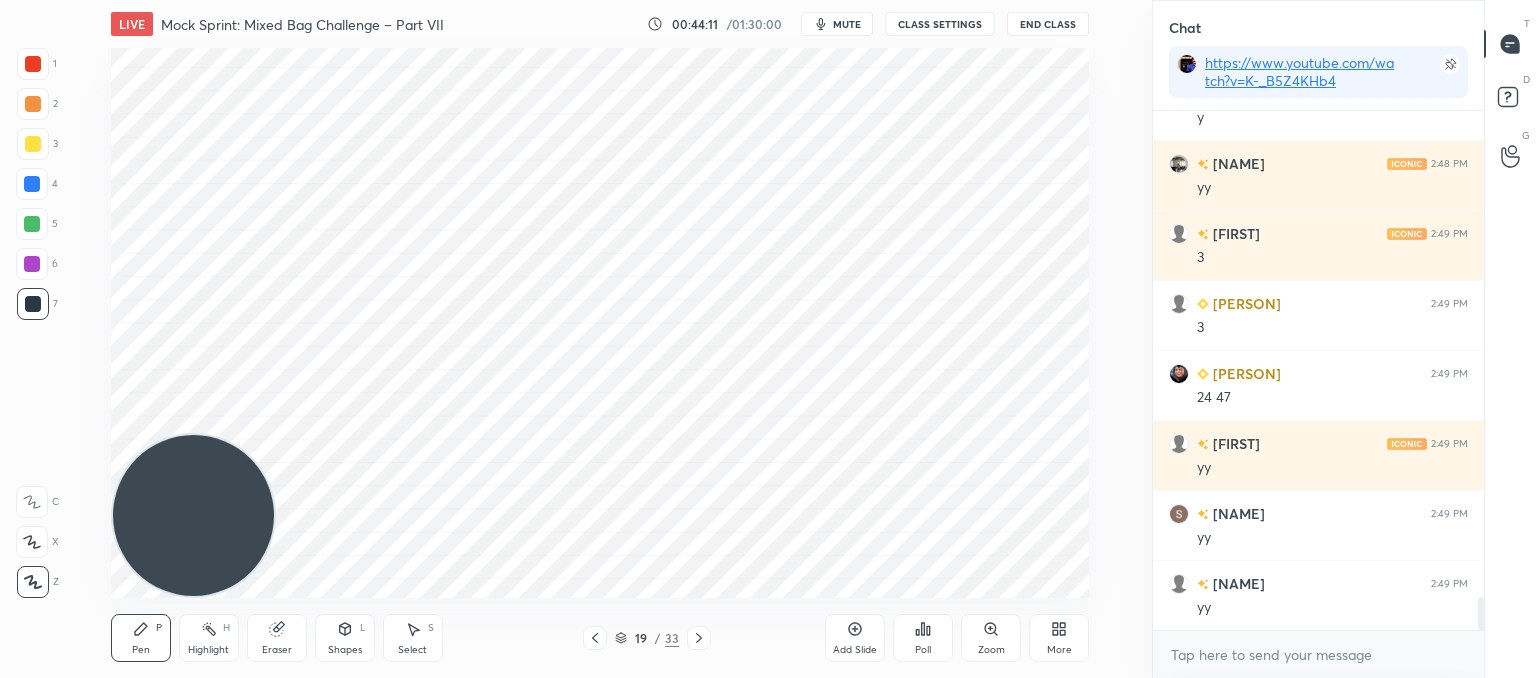 scroll, scrollTop: 7664, scrollLeft: 0, axis: vertical 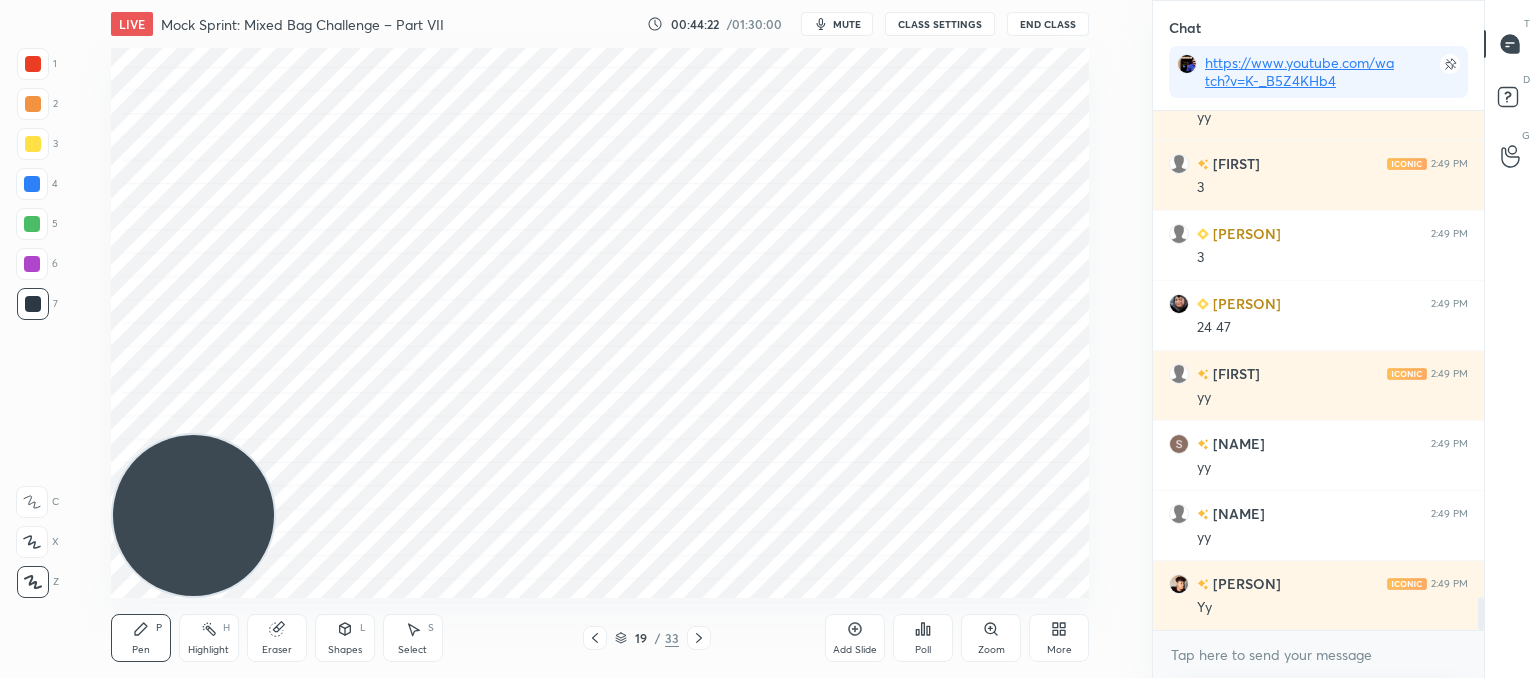 click 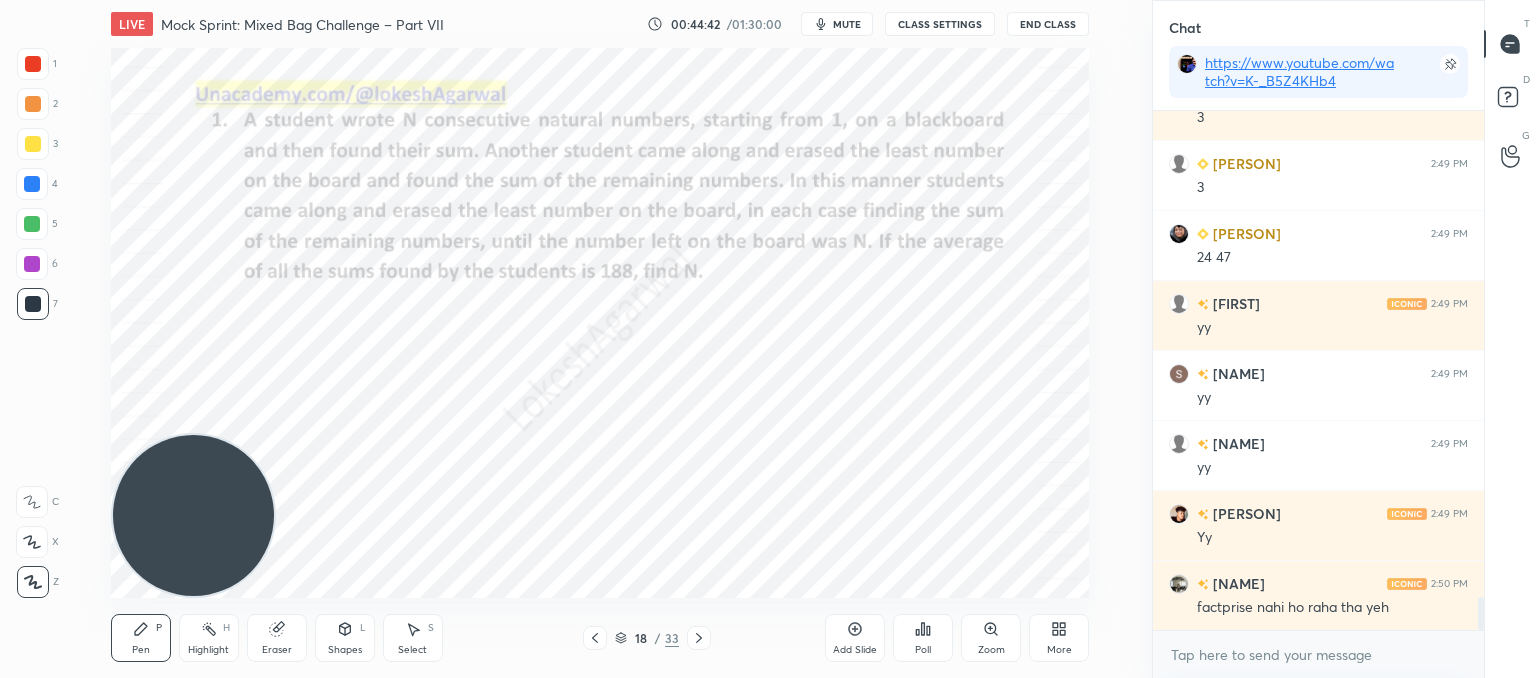 scroll, scrollTop: 7804, scrollLeft: 0, axis: vertical 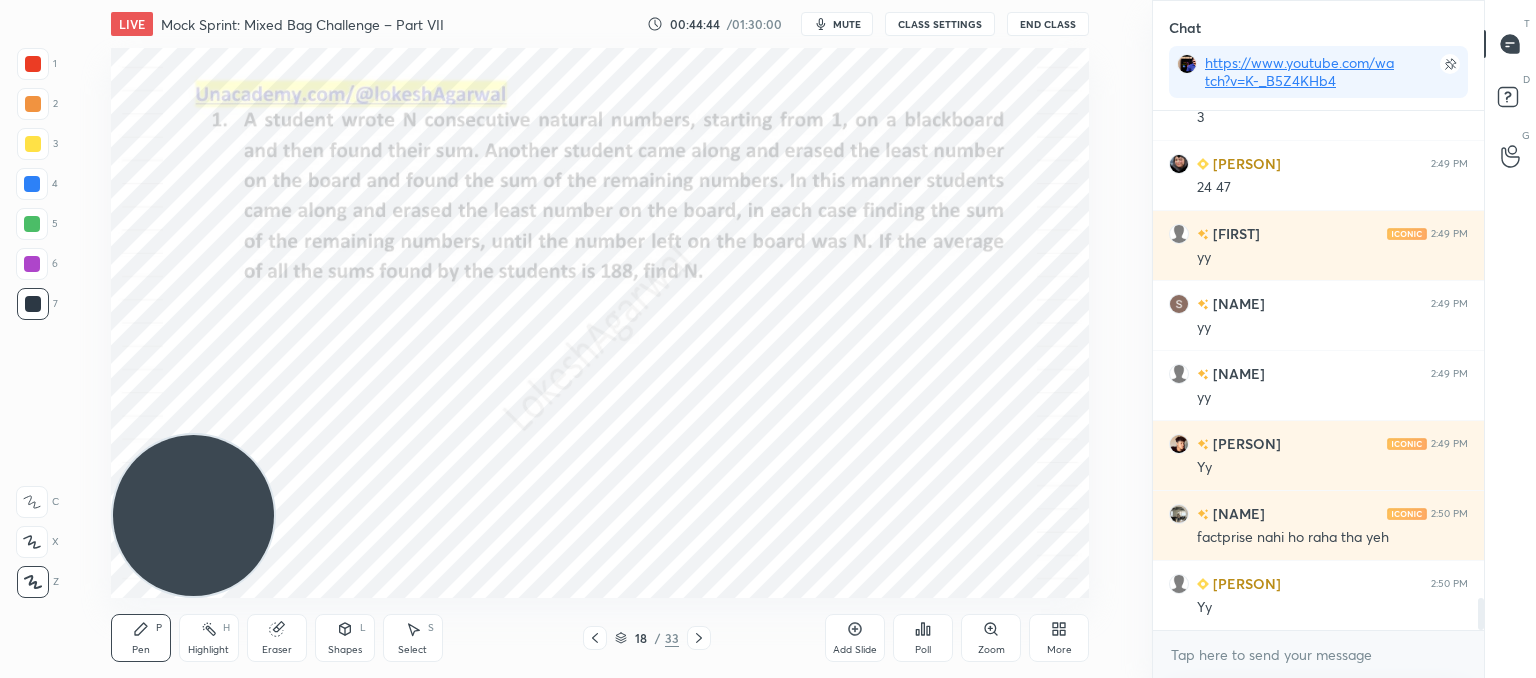 click 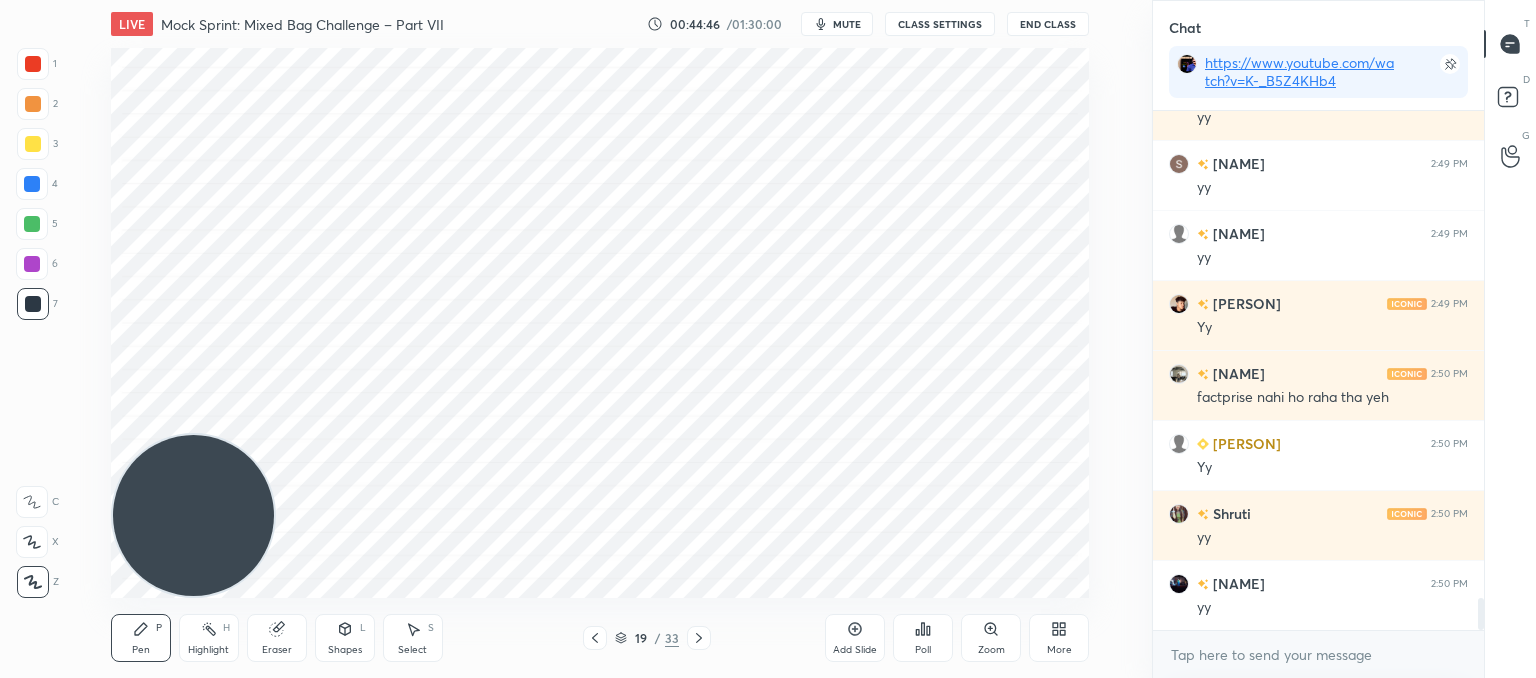 scroll, scrollTop: 8014, scrollLeft: 0, axis: vertical 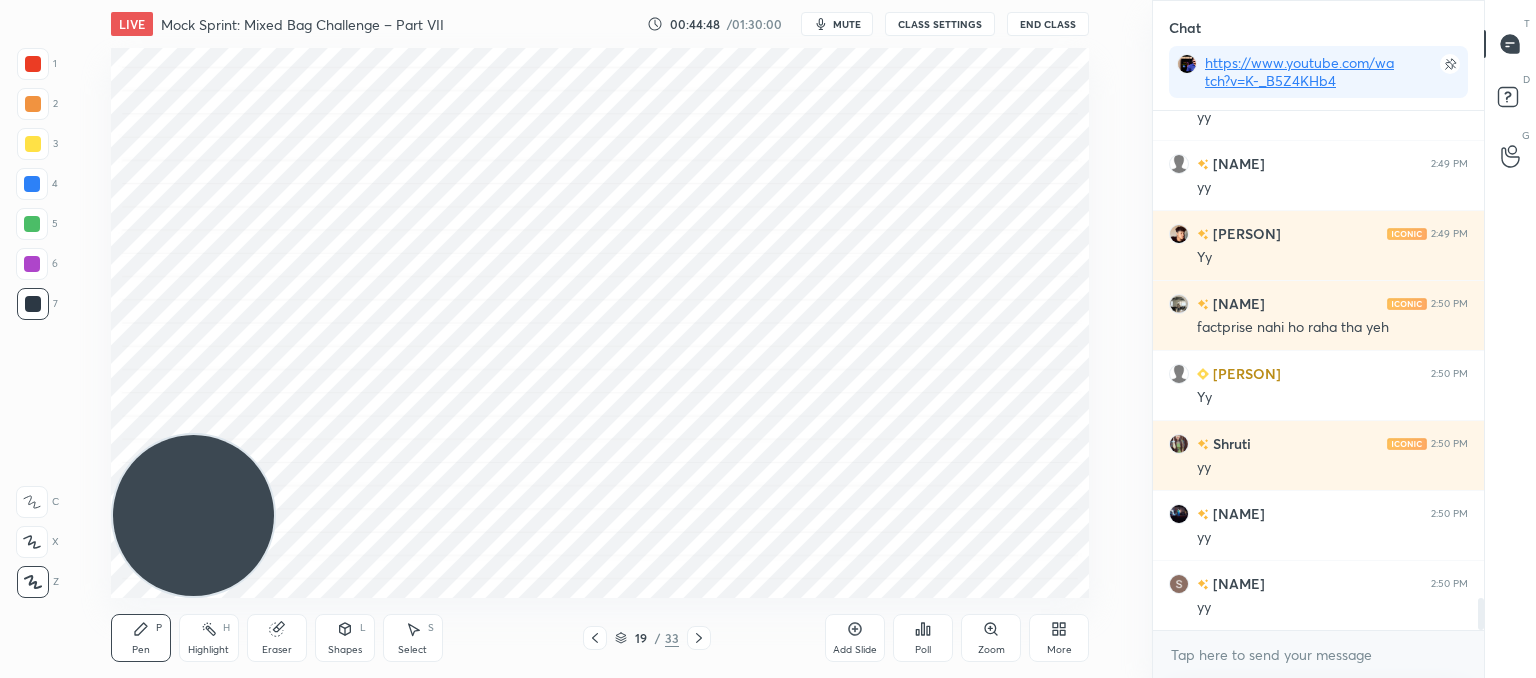 click 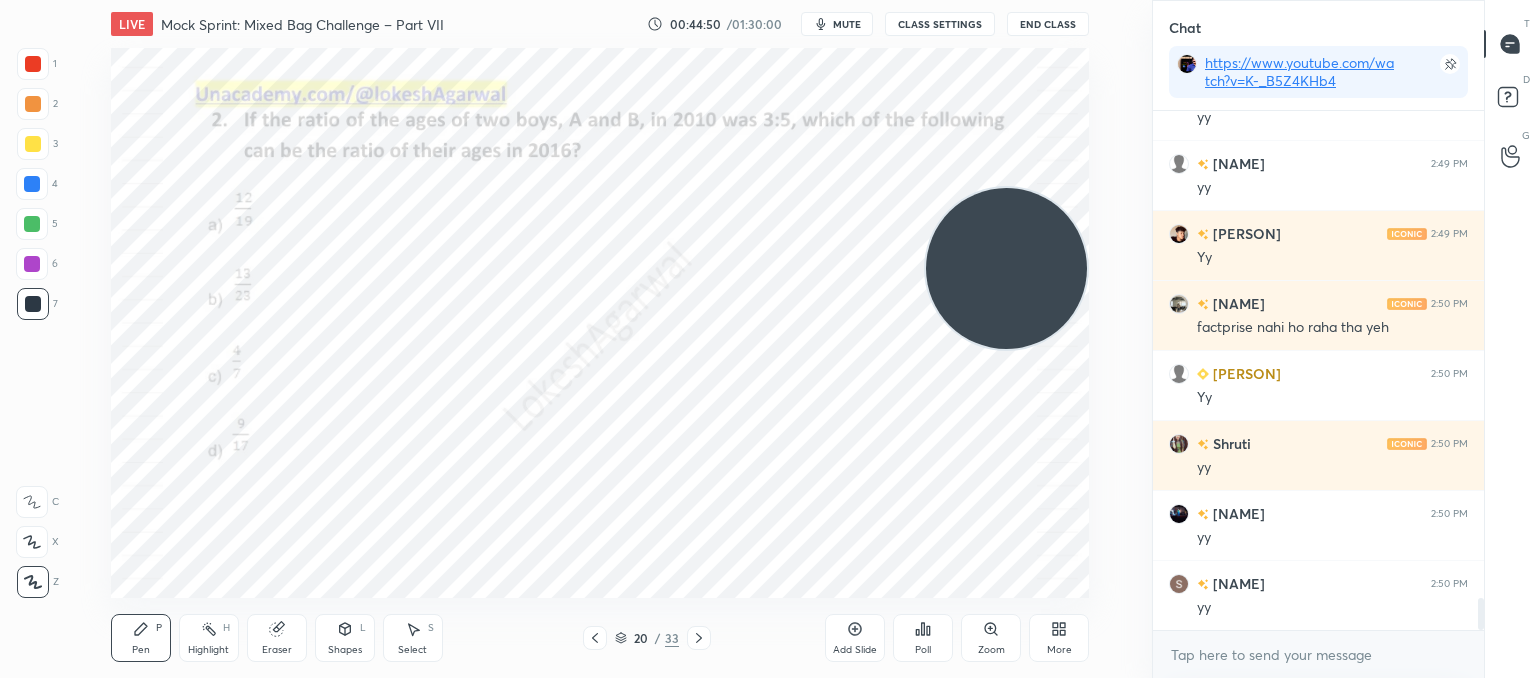 drag, startPoint x: 153, startPoint y: 508, endPoint x: 947, endPoint y: 192, distance: 854.5712 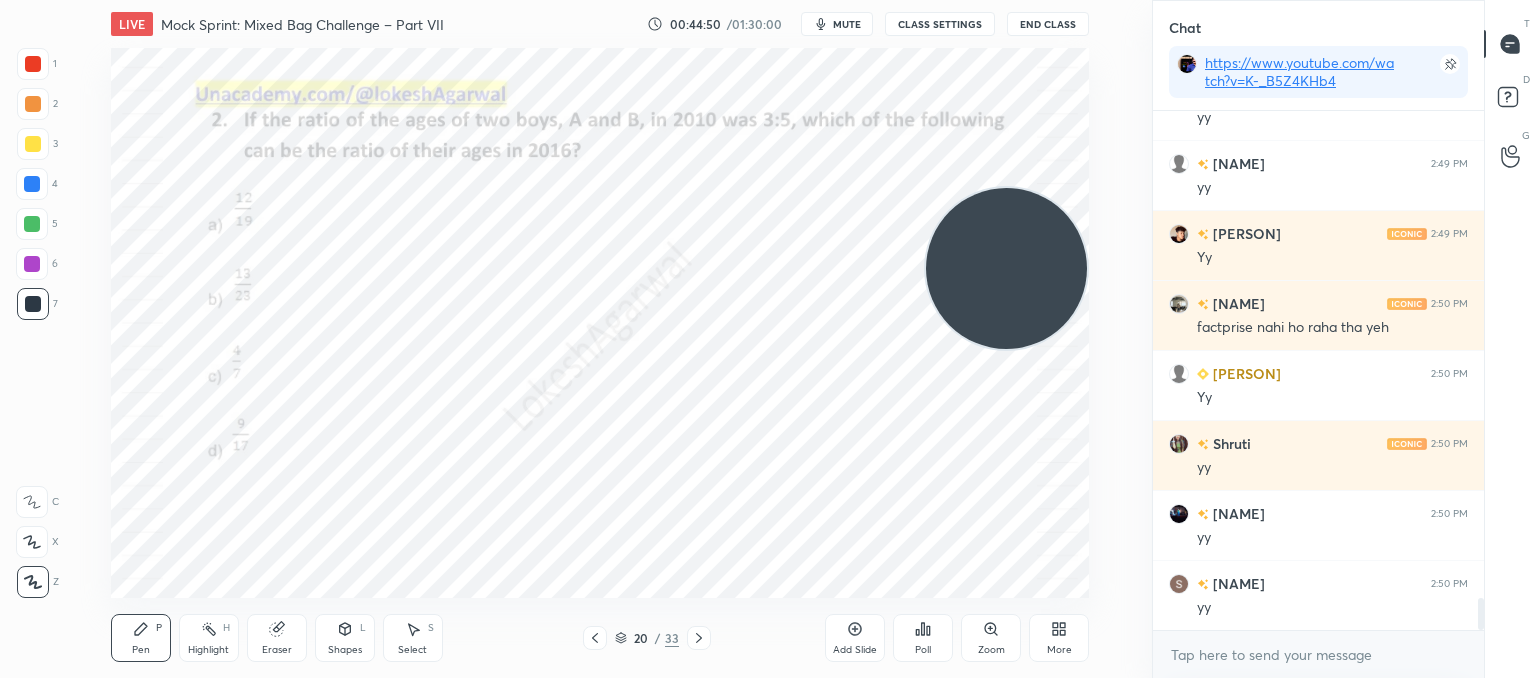 click at bounding box center [1006, 268] 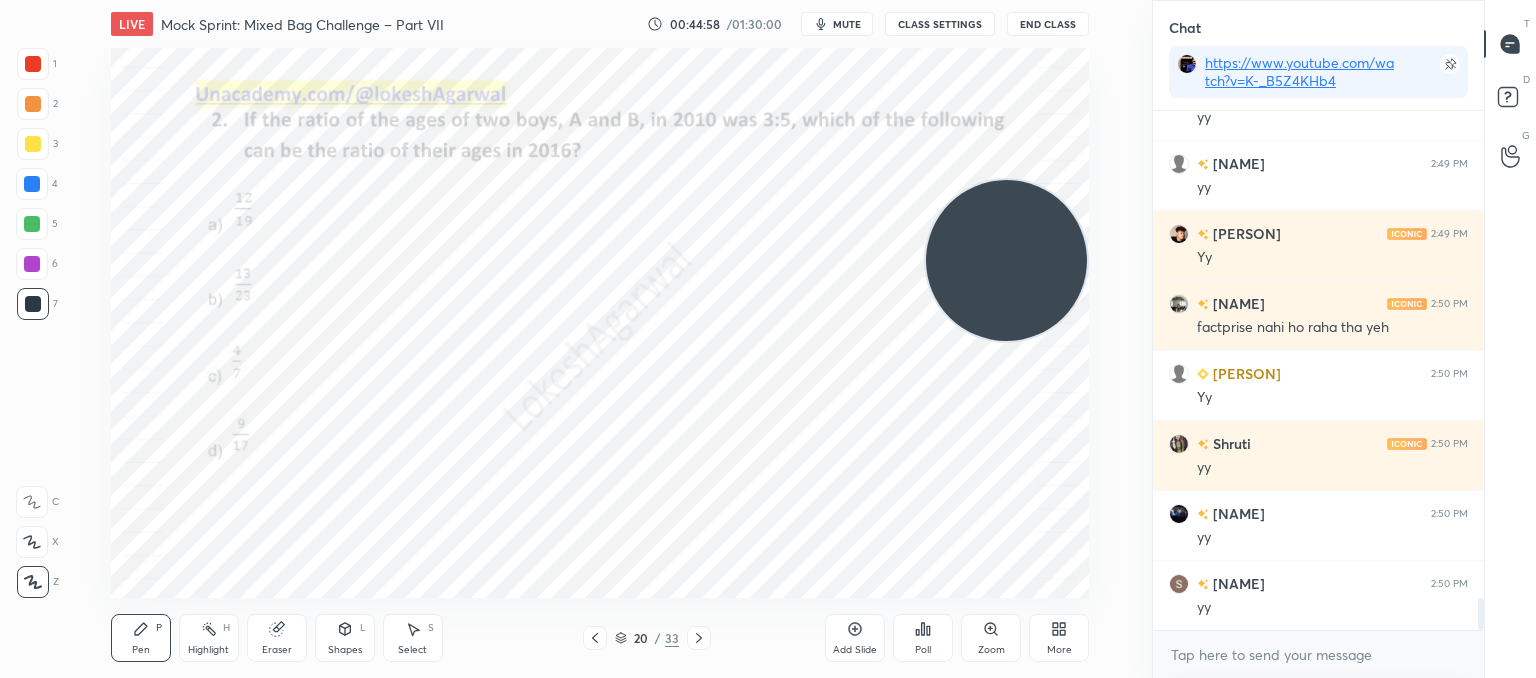 click on "mute" at bounding box center (837, 24) 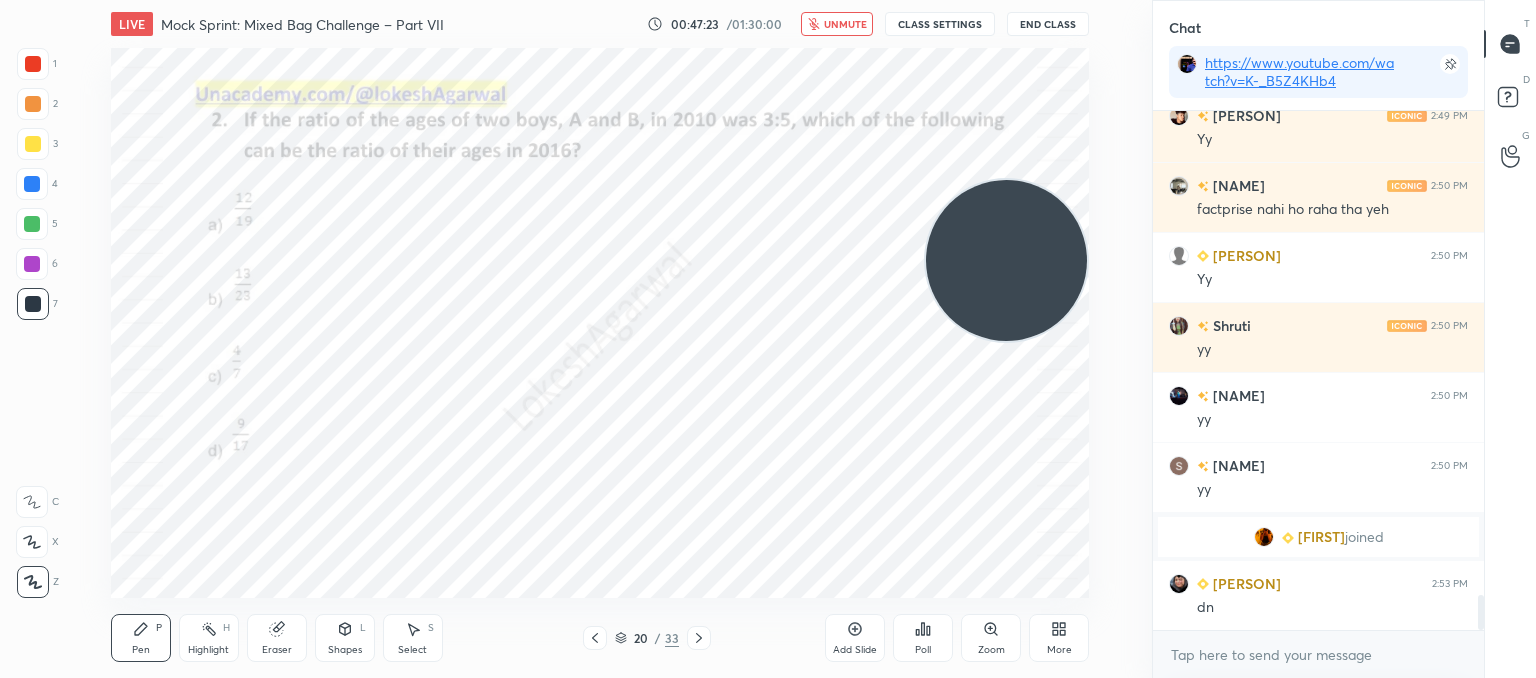 scroll, scrollTop: 7178, scrollLeft: 0, axis: vertical 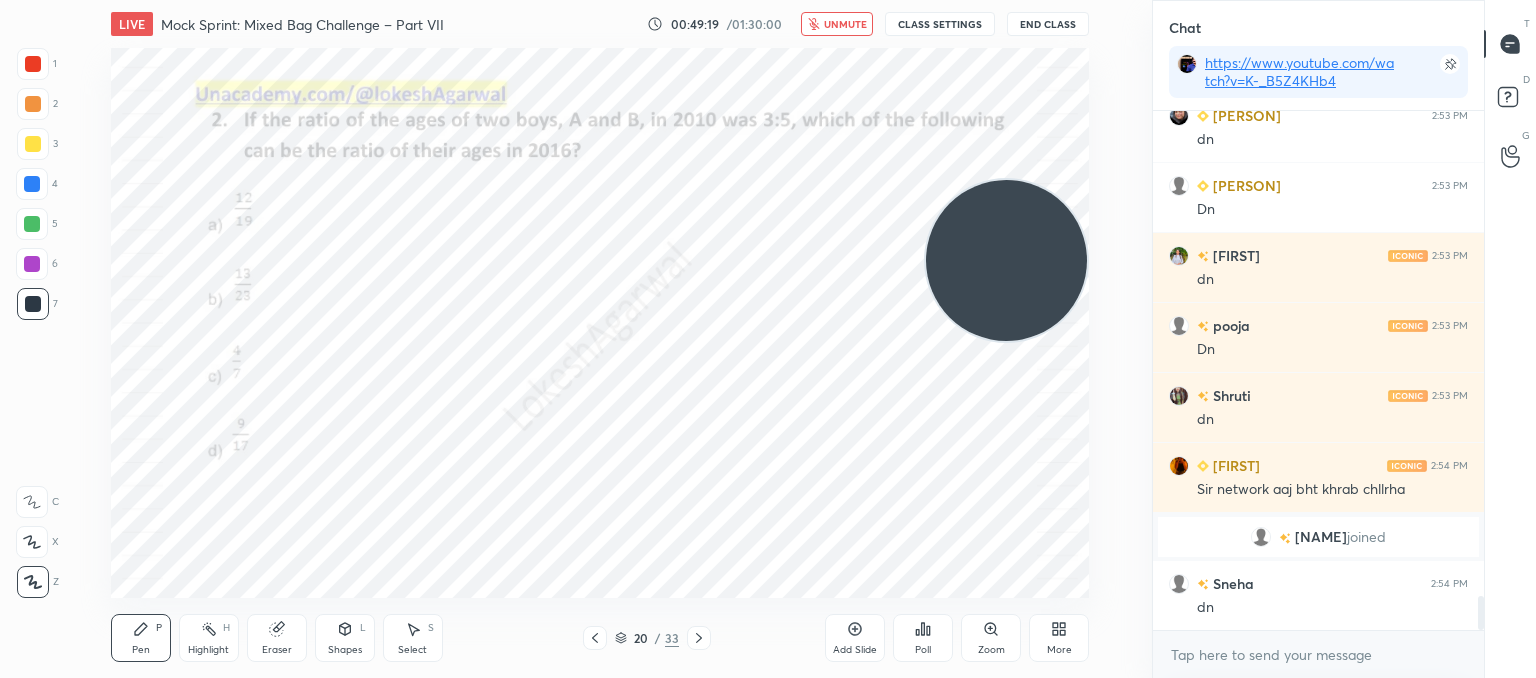 click on "unmute" at bounding box center [837, 24] 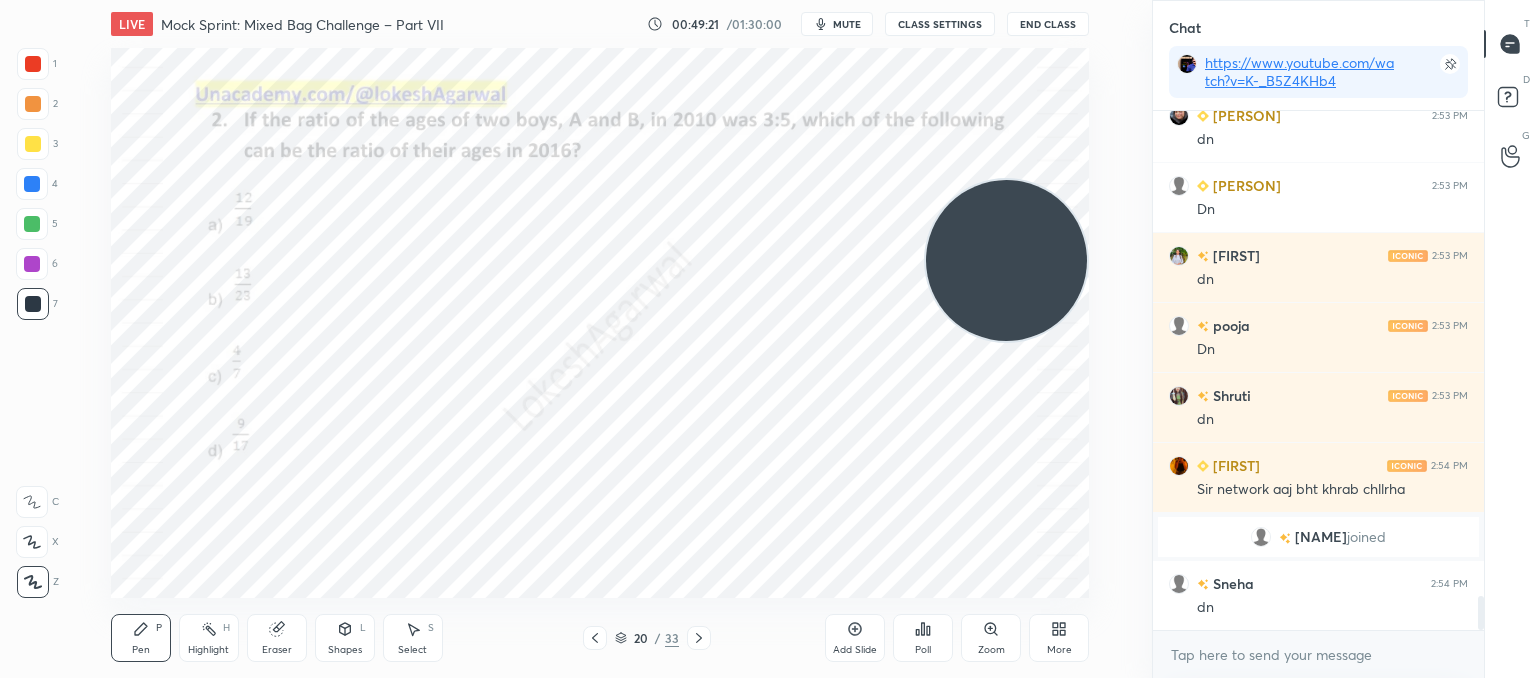 click on "Poll" at bounding box center [923, 638] 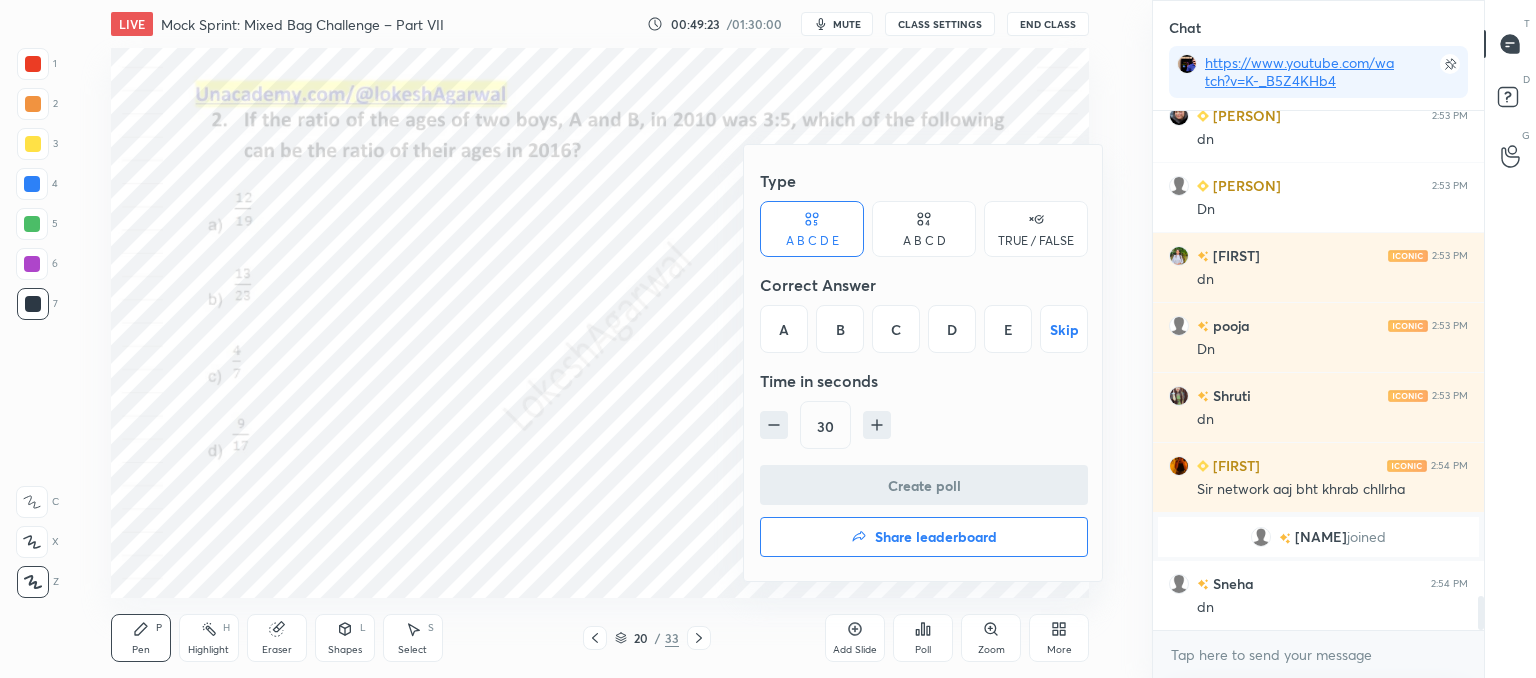 click on "A B C D" at bounding box center [924, 241] 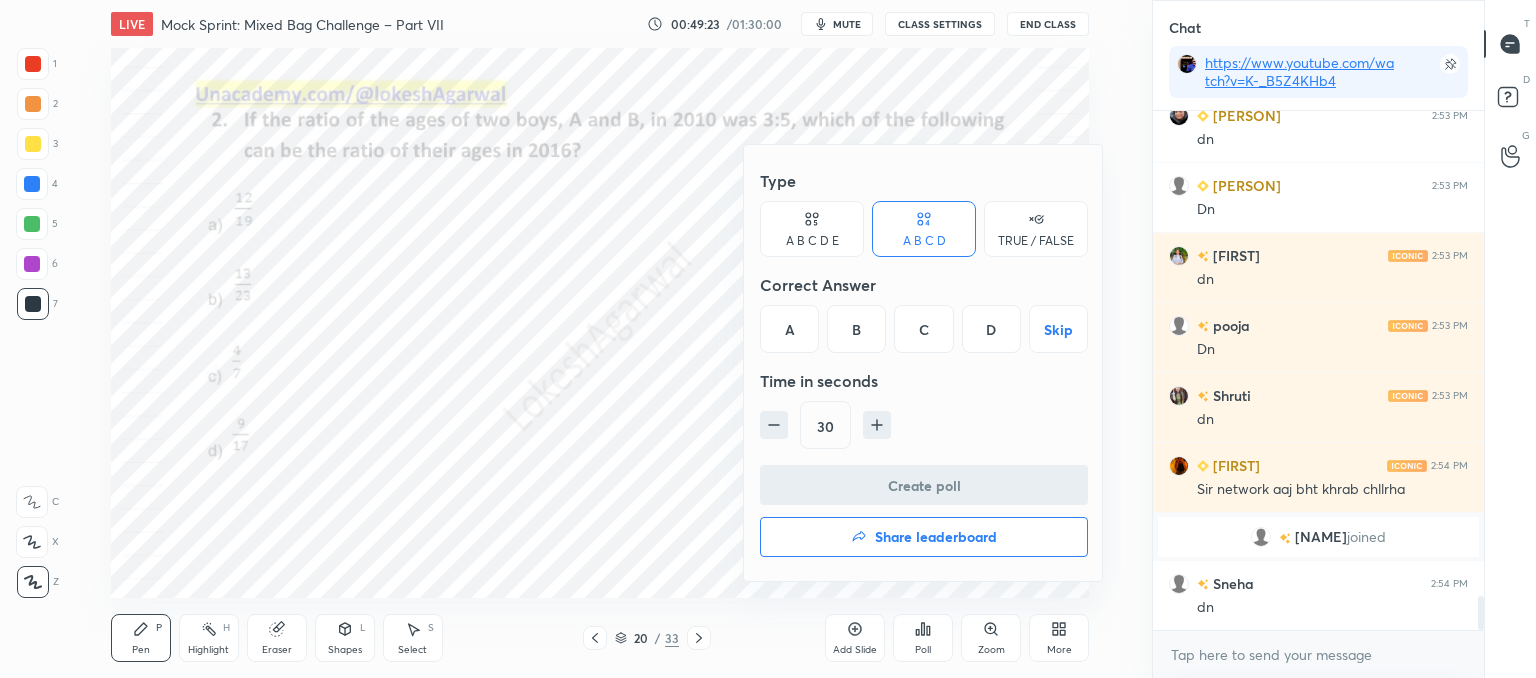drag, startPoint x: 800, startPoint y: 327, endPoint x: 809, endPoint y: 345, distance: 20.12461 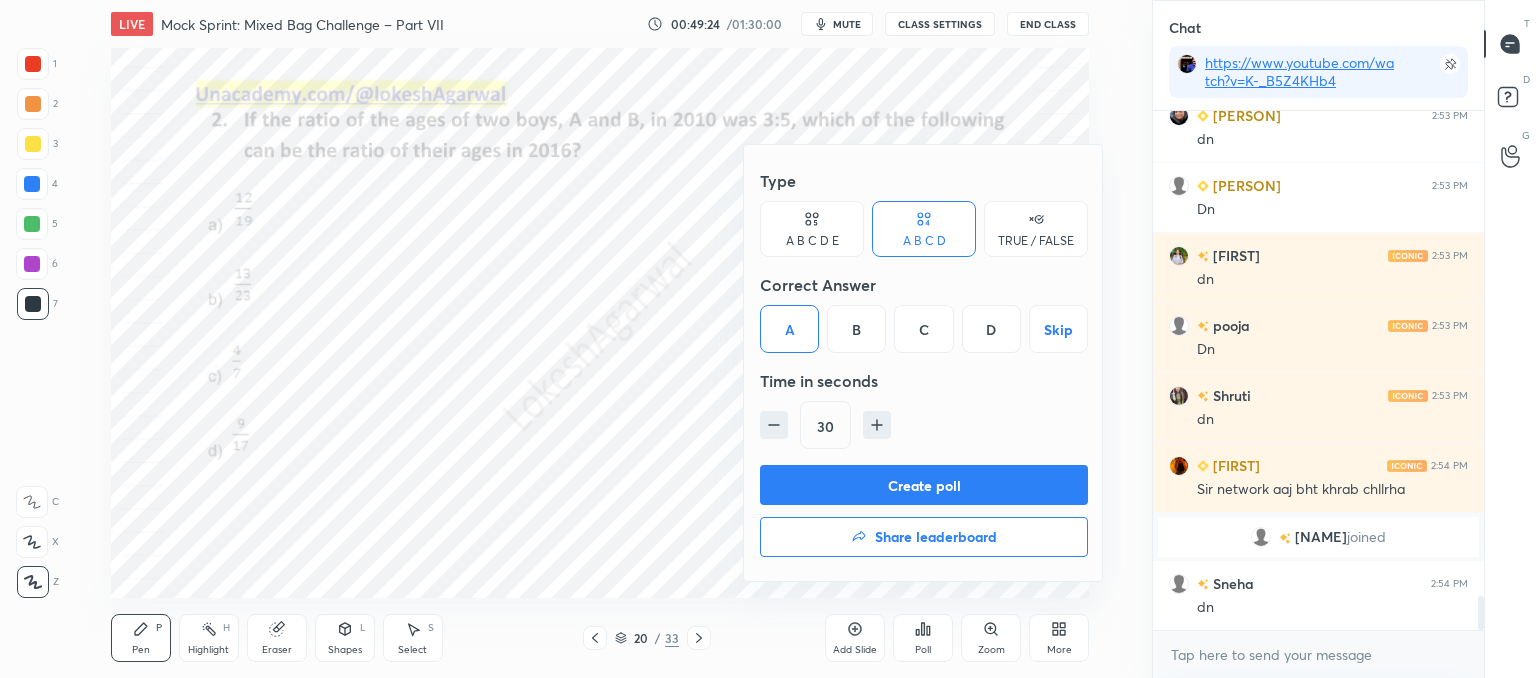 click on "Create poll" at bounding box center (924, 485) 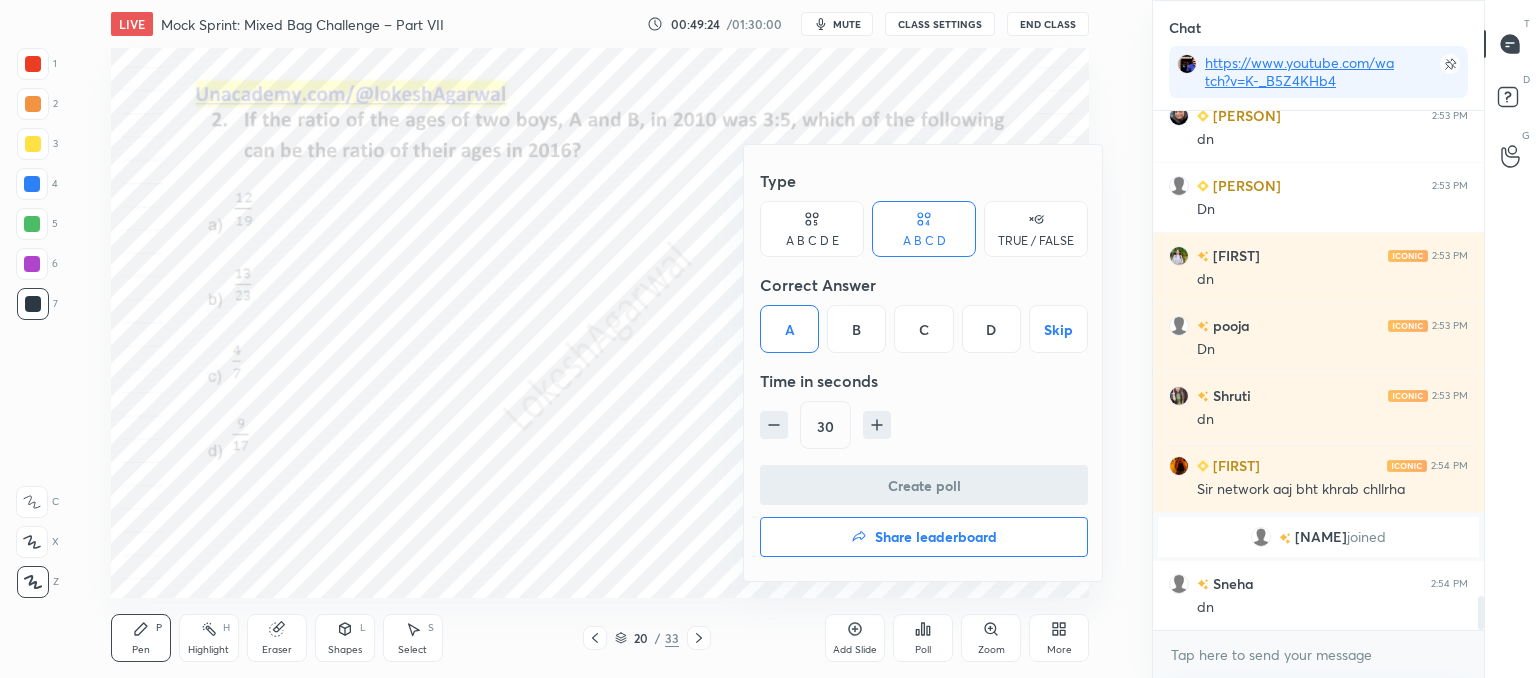 scroll, scrollTop: 480, scrollLeft: 325, axis: both 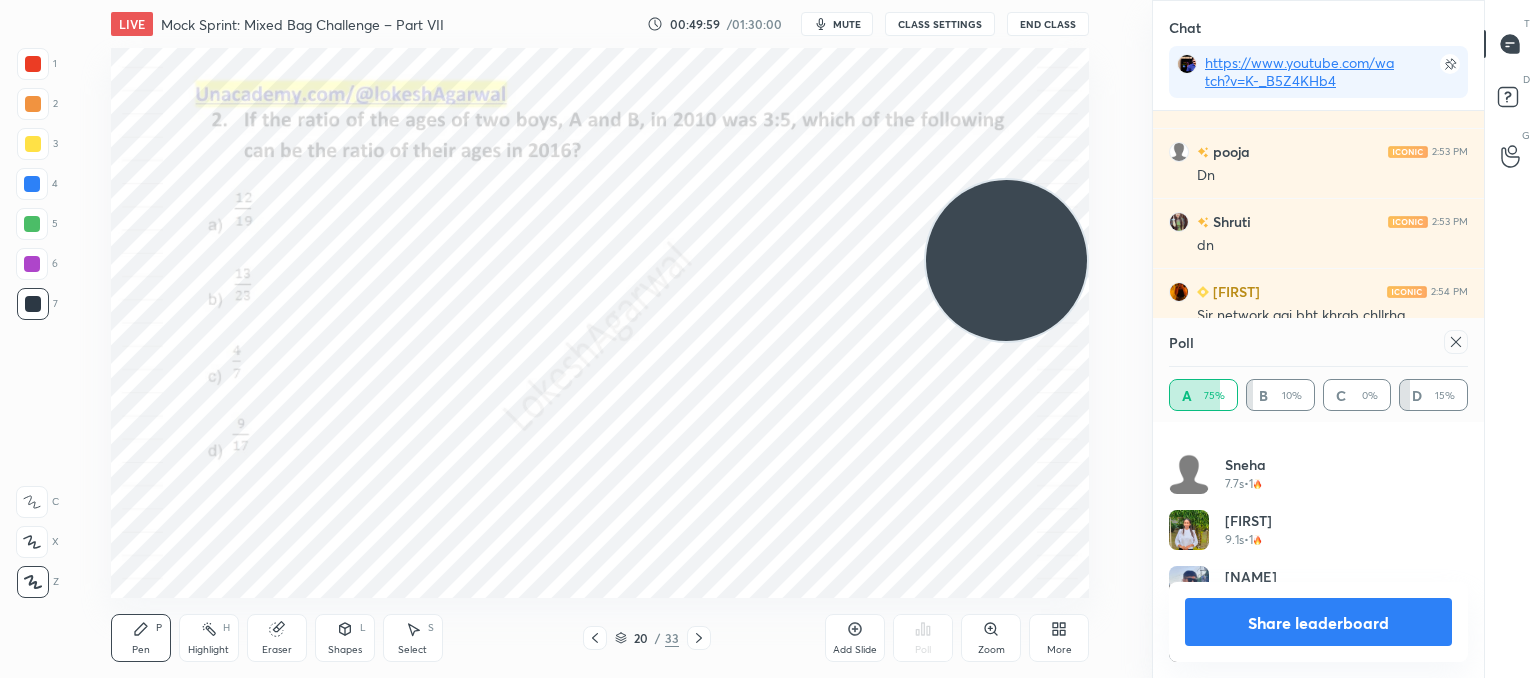 drag, startPoint x: 1452, startPoint y: 345, endPoint x: 1152, endPoint y: 366, distance: 300.7341 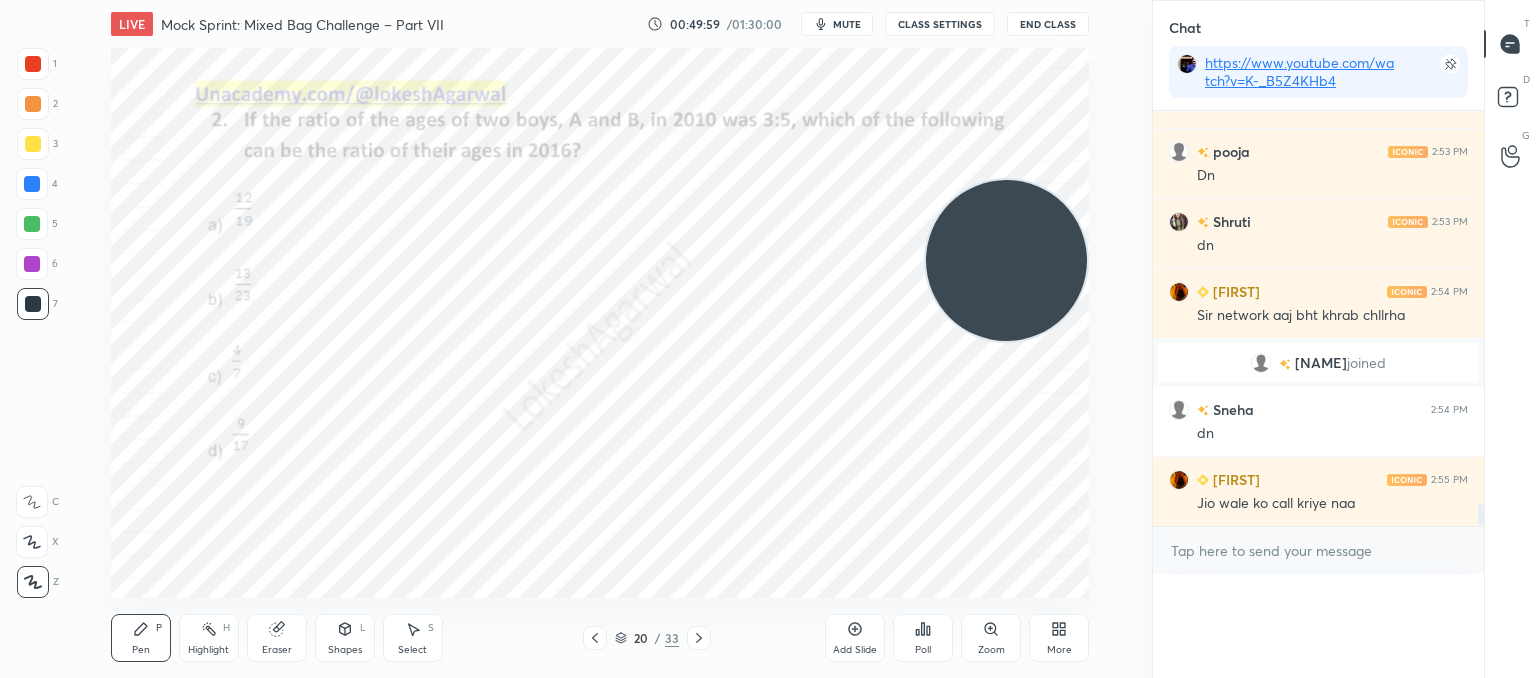 scroll, scrollTop: 0, scrollLeft: 6, axis: horizontal 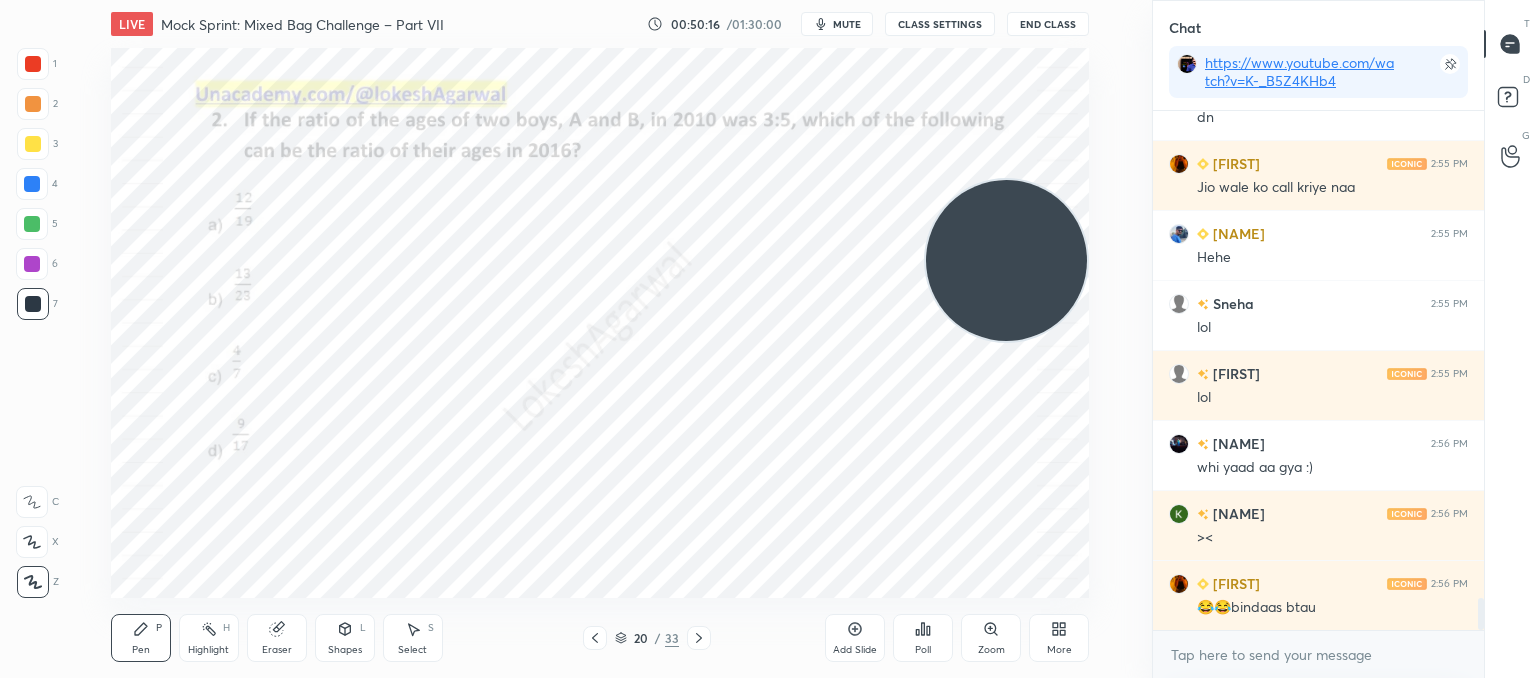click 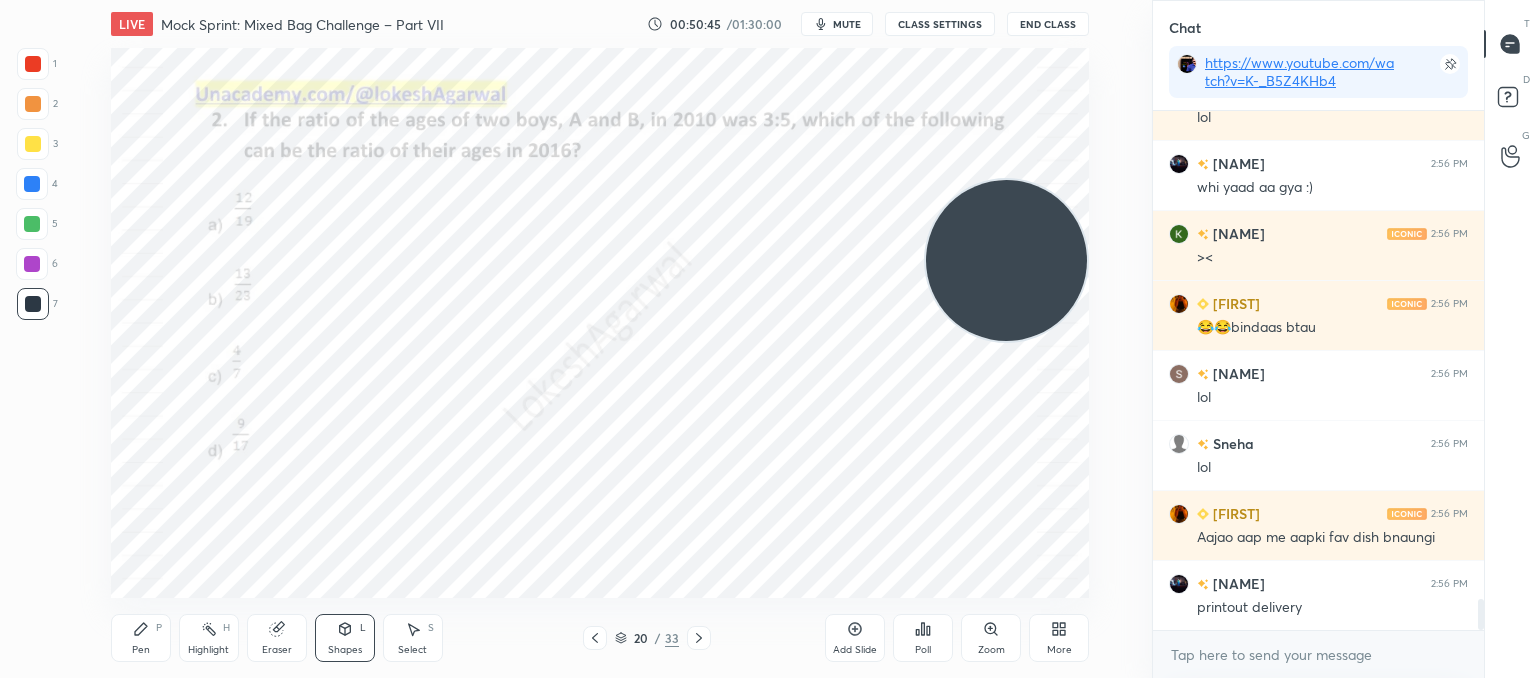 click 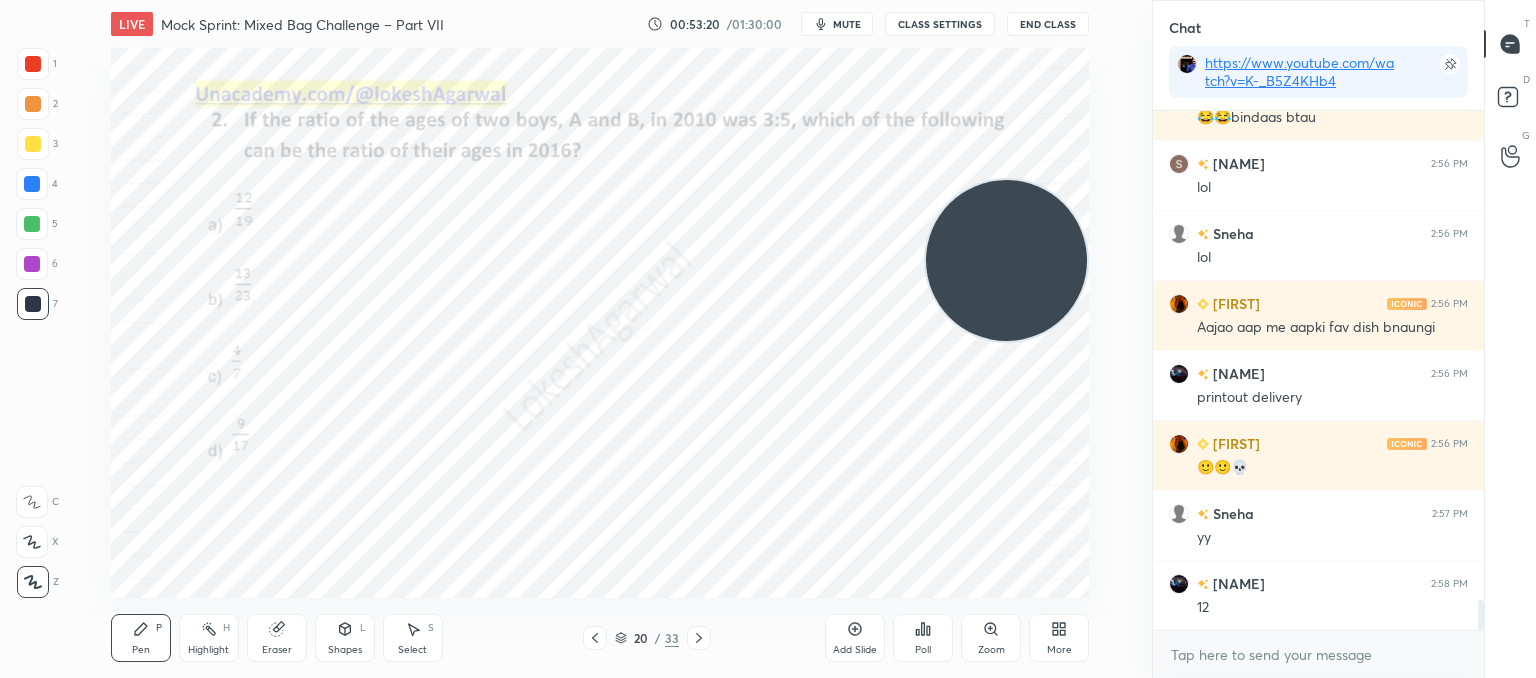 scroll, scrollTop: 8476, scrollLeft: 0, axis: vertical 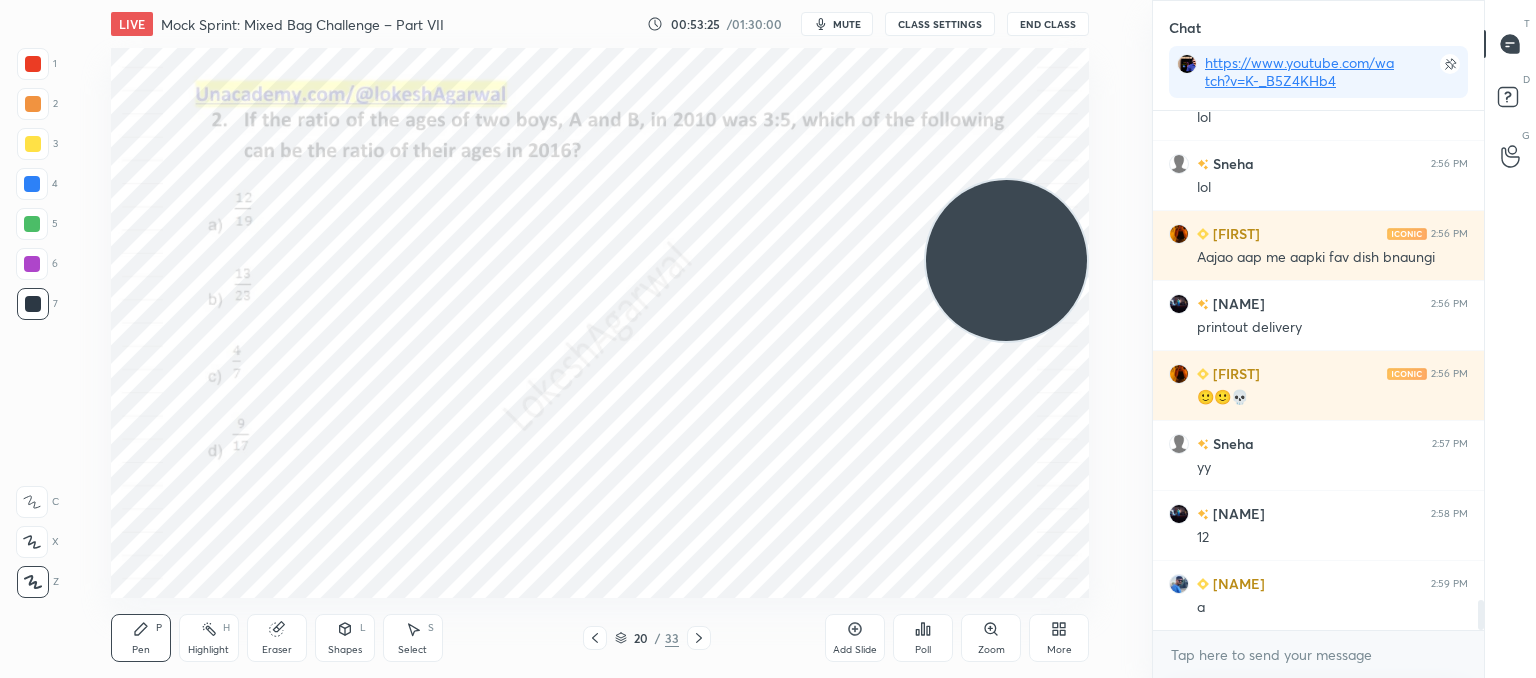 click 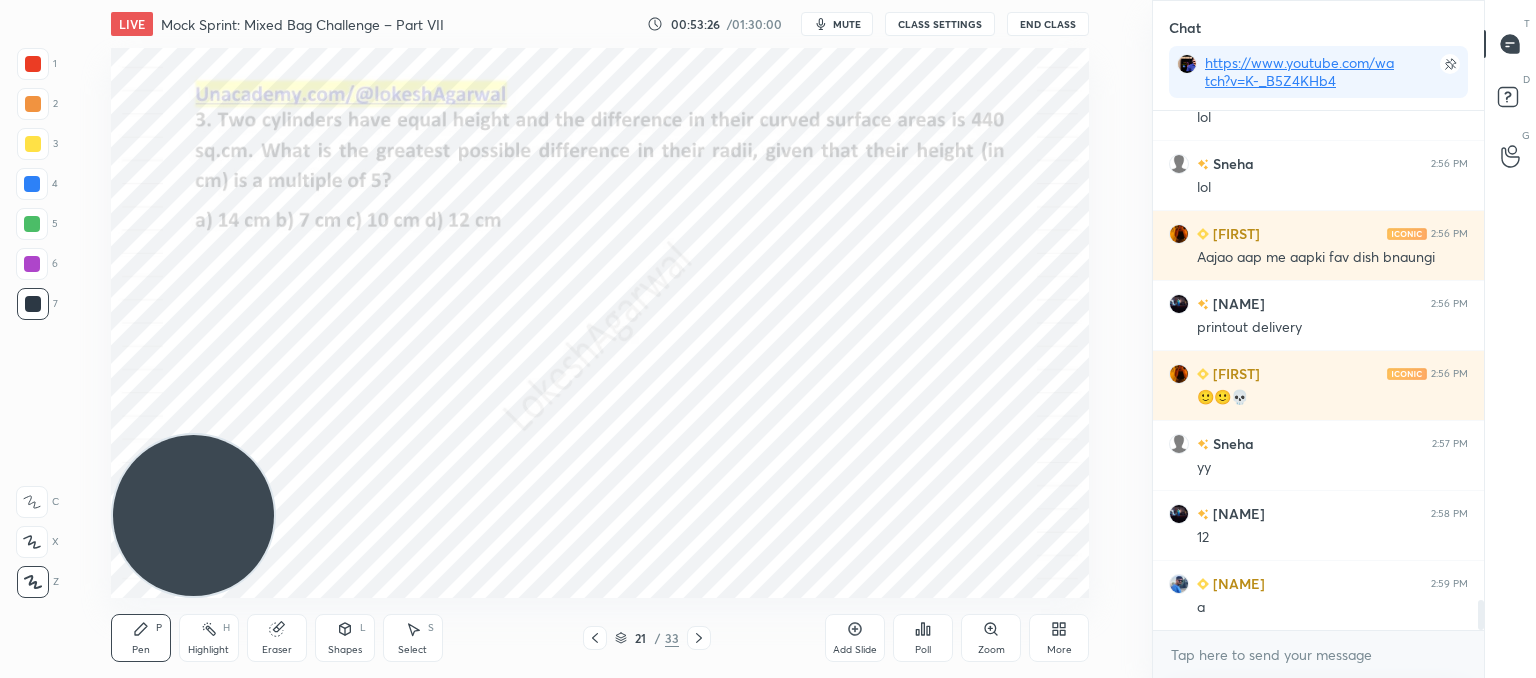 drag, startPoint x: 965, startPoint y: 249, endPoint x: 2, endPoint y: 635, distance: 1037.4801 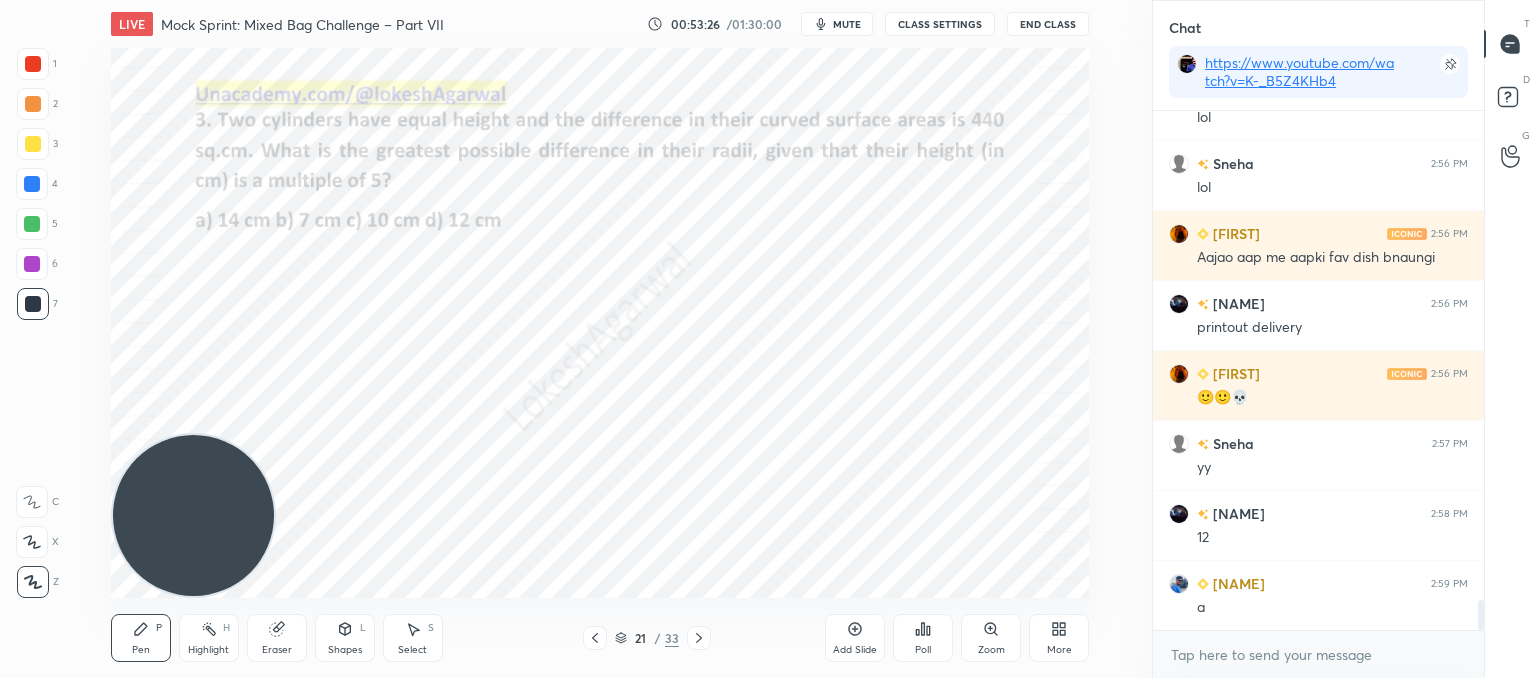 click on "1 2 3 4 5 6 7 C X Z C X Z E E Erase all   H H LIVE Mock Sprint: Mixed Bag Challenge – Part VII 00:53:26 /  01:30:00 mute CLASS SETTINGS End Class Setting up your live class Poll for   secs No correct answer Start poll Back Mock Sprint: Mixed Bag Challenge – Part VII • L7 of CAT’25: Advanced Quant Practice for 99+%ile Lokesh Agarwal Pen P Highlight H Eraser Shapes L Select S 21 / 33 Add Slide Poll Zoom More" at bounding box center (568, 339) 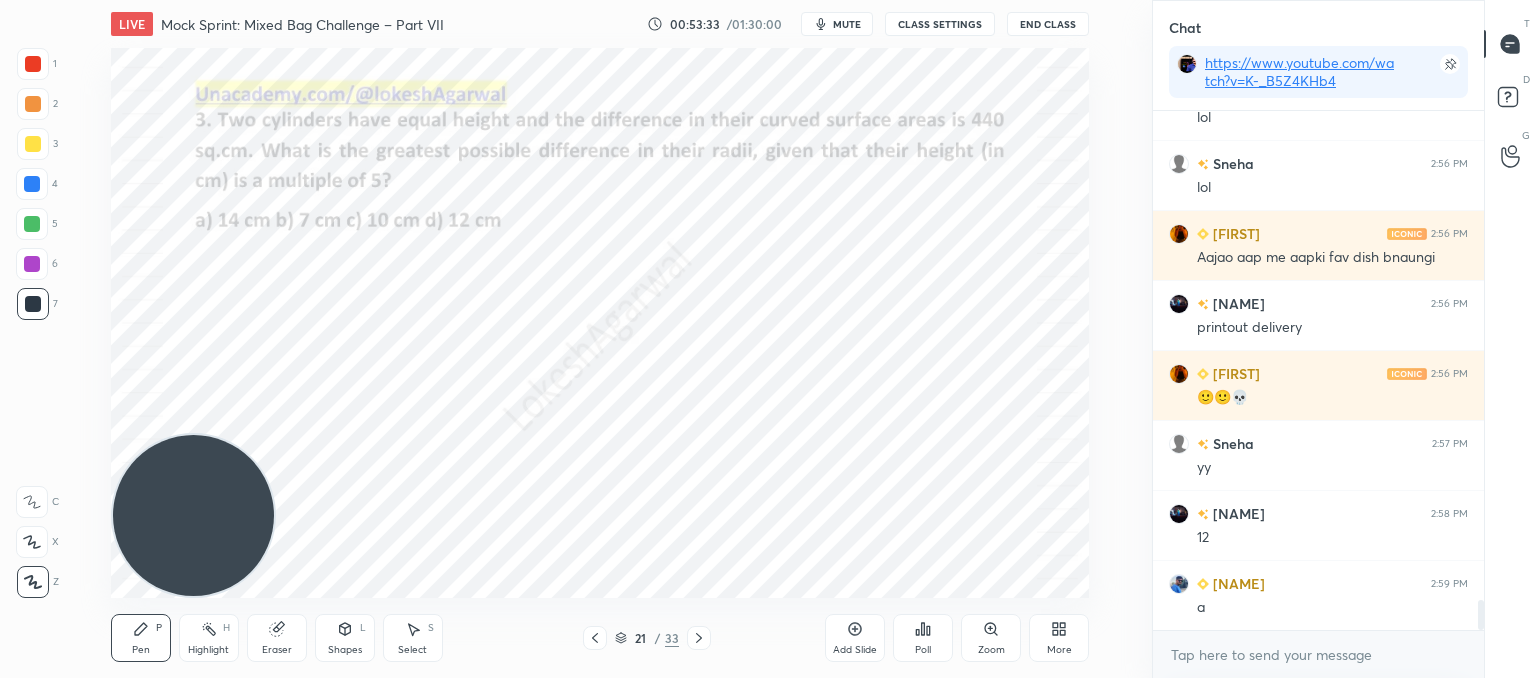 drag, startPoint x: 717, startPoint y: 637, endPoint x: 700, endPoint y: 649, distance: 20.808653 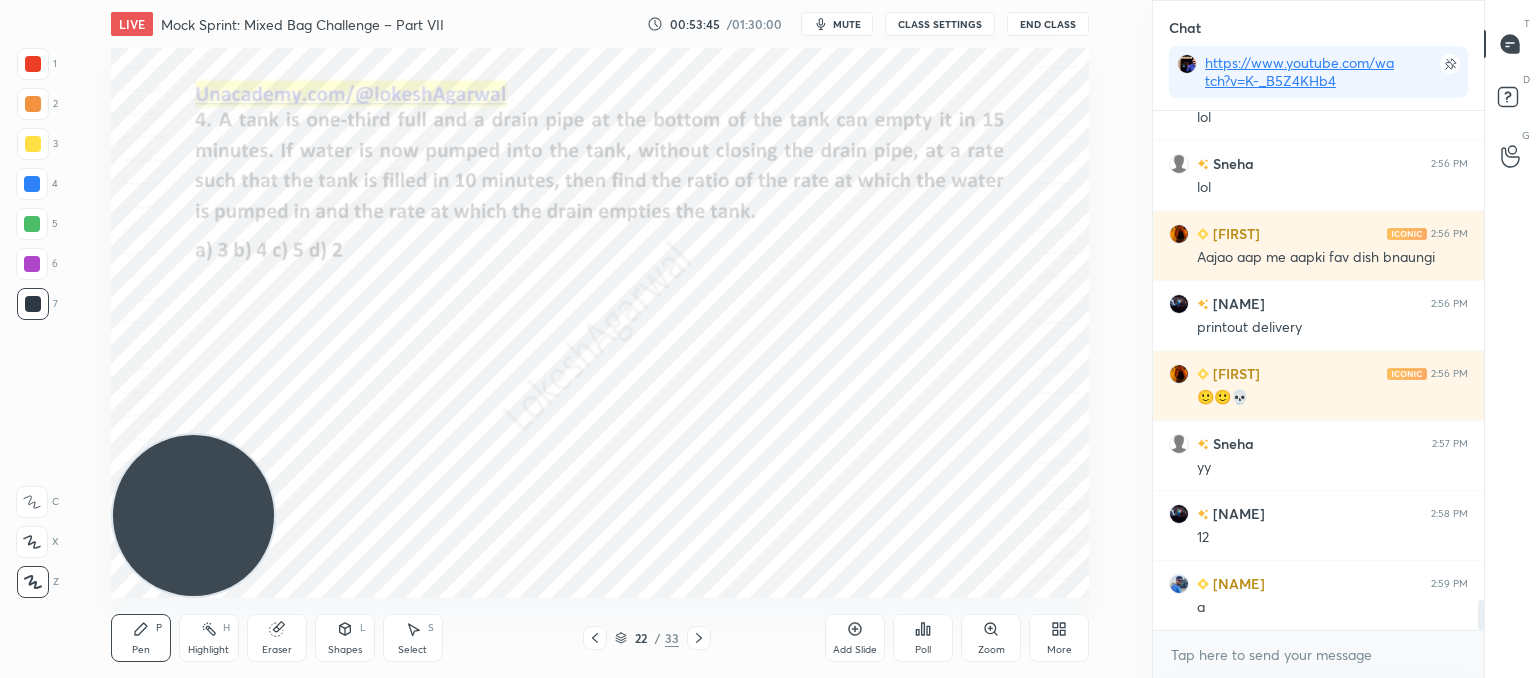 click on "mute" at bounding box center (847, 24) 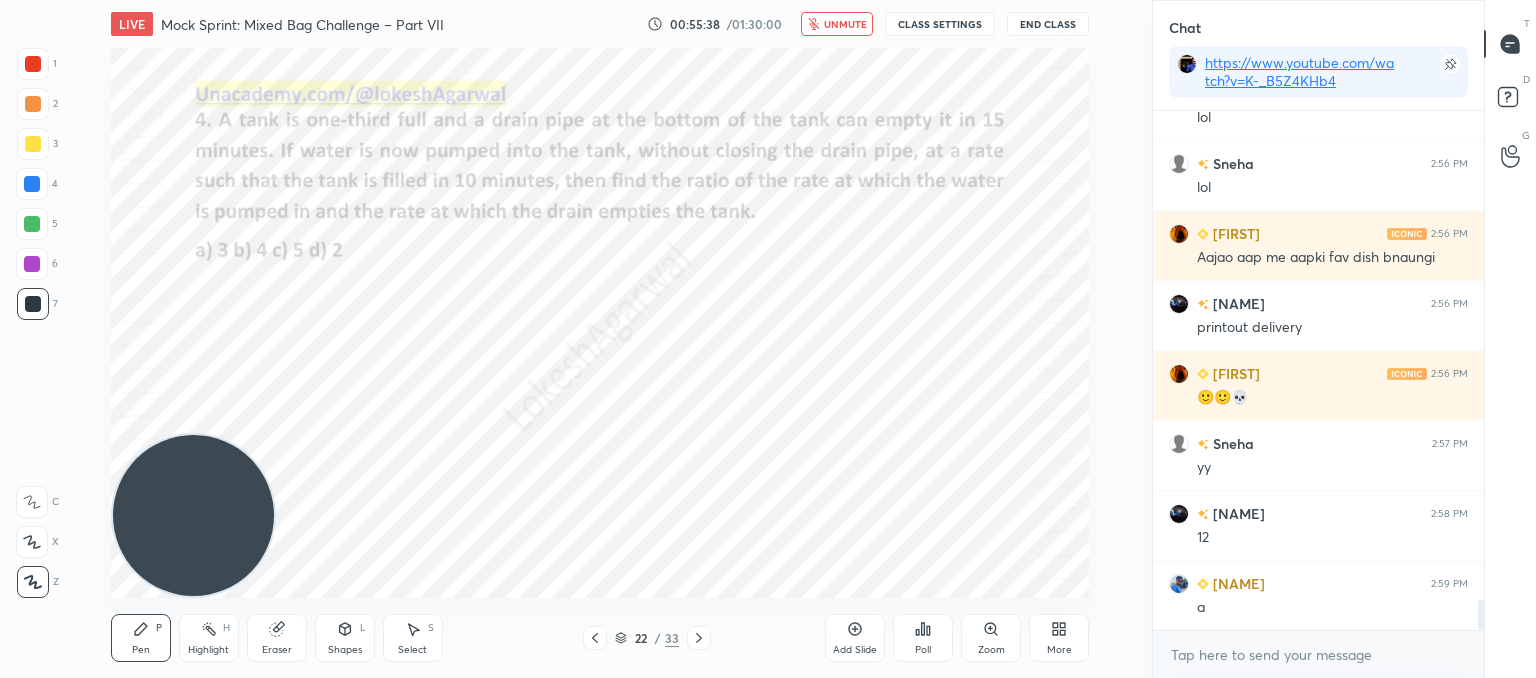 click 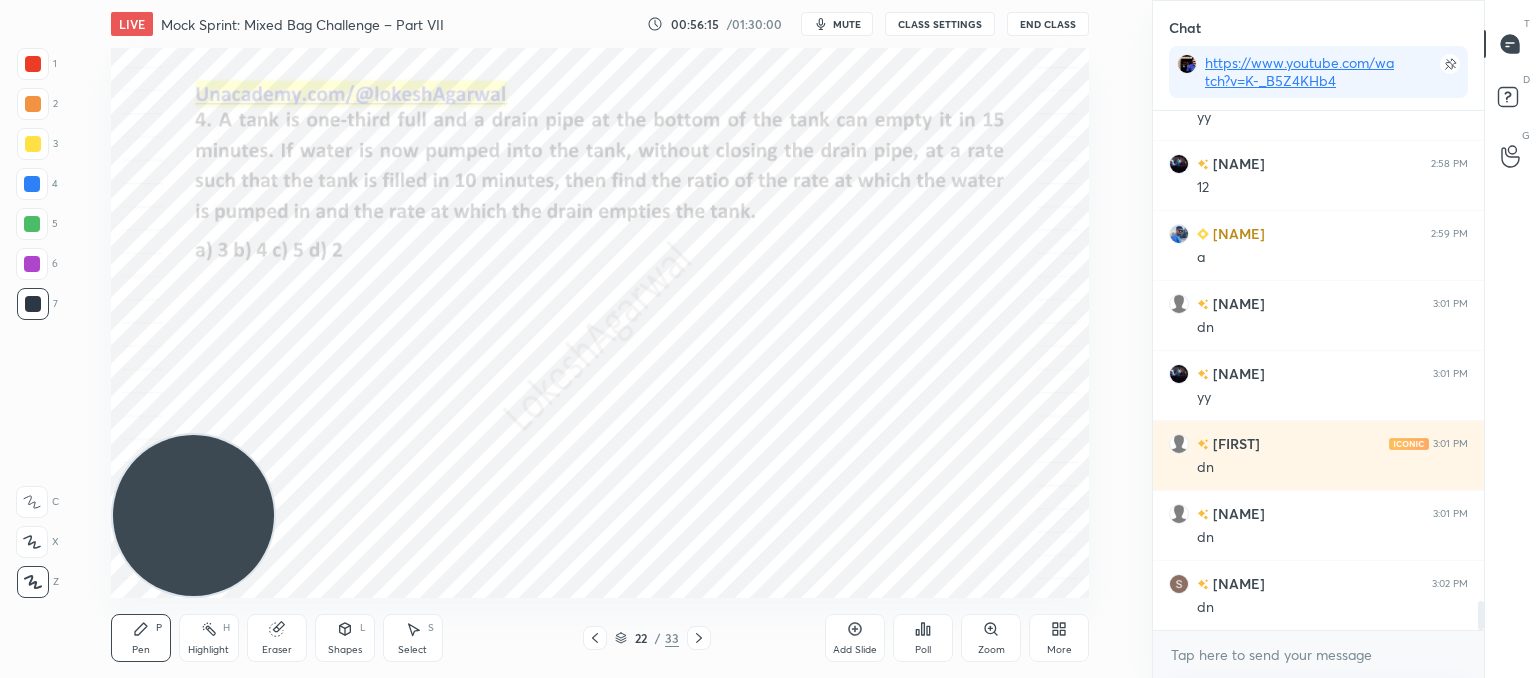 scroll, scrollTop: 8896, scrollLeft: 0, axis: vertical 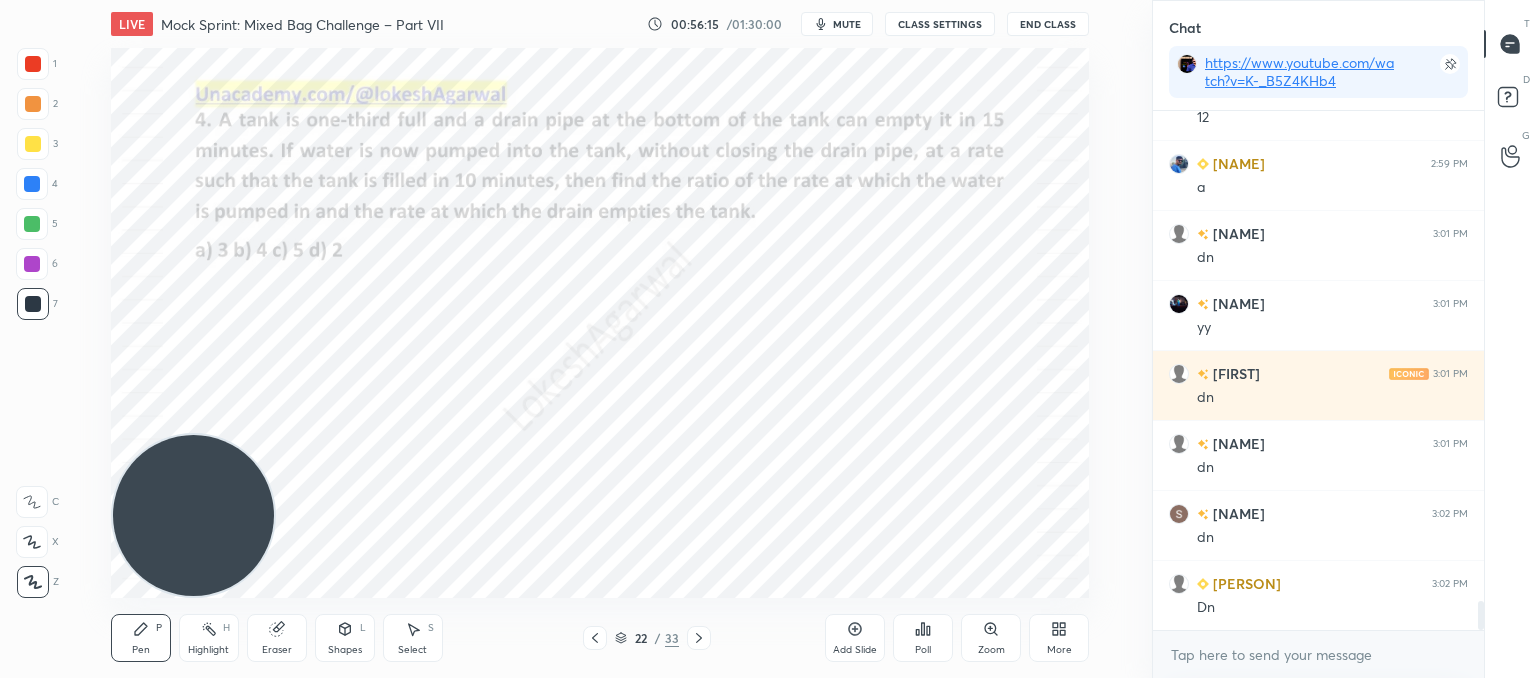 click on "Poll" at bounding box center (923, 638) 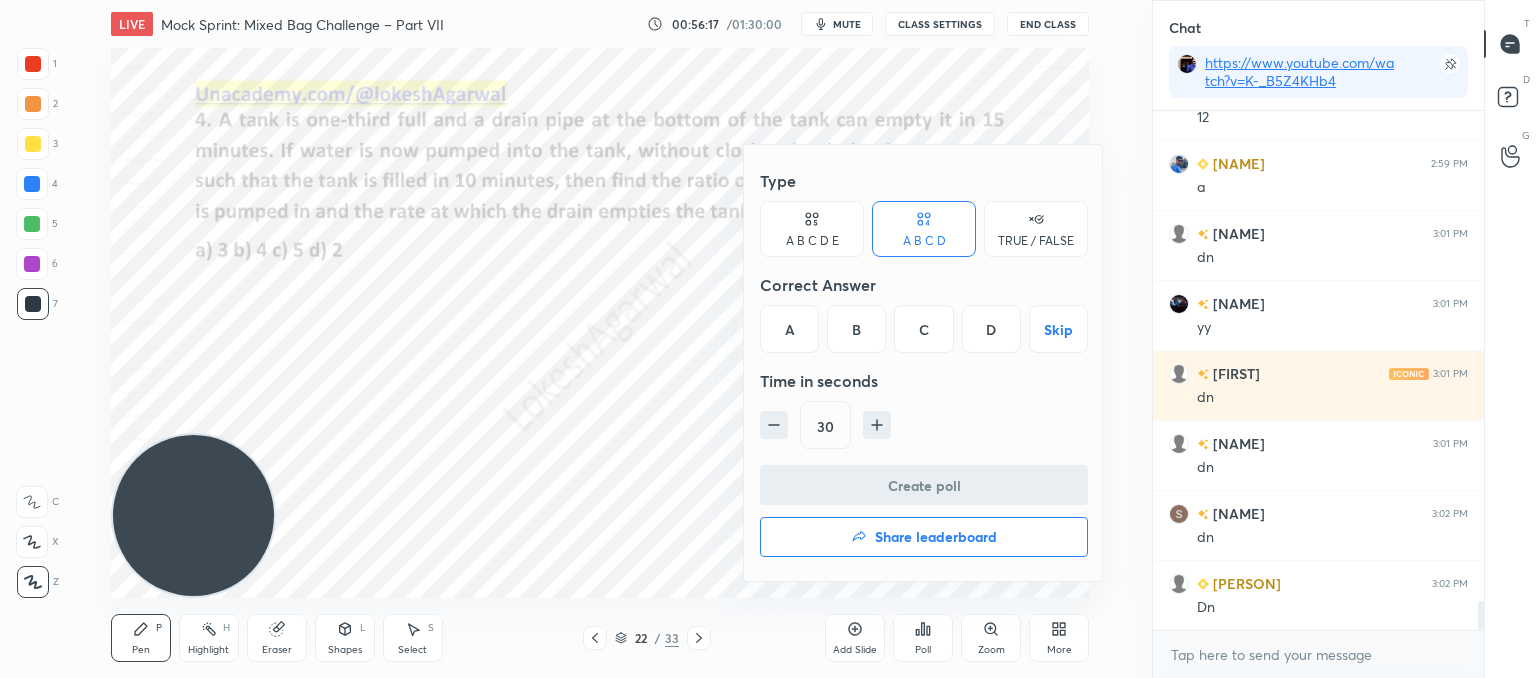 click on "B" at bounding box center [856, 329] 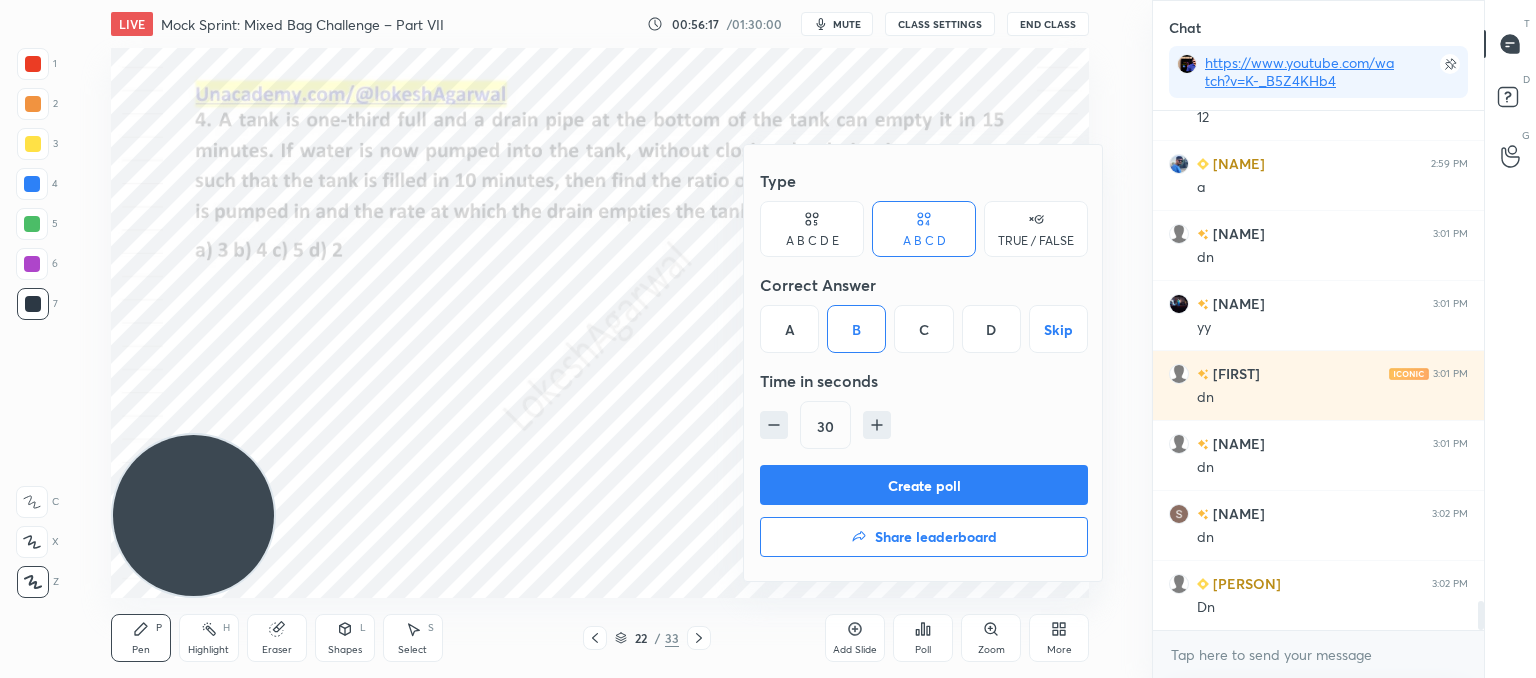 click on "Create poll" at bounding box center [924, 485] 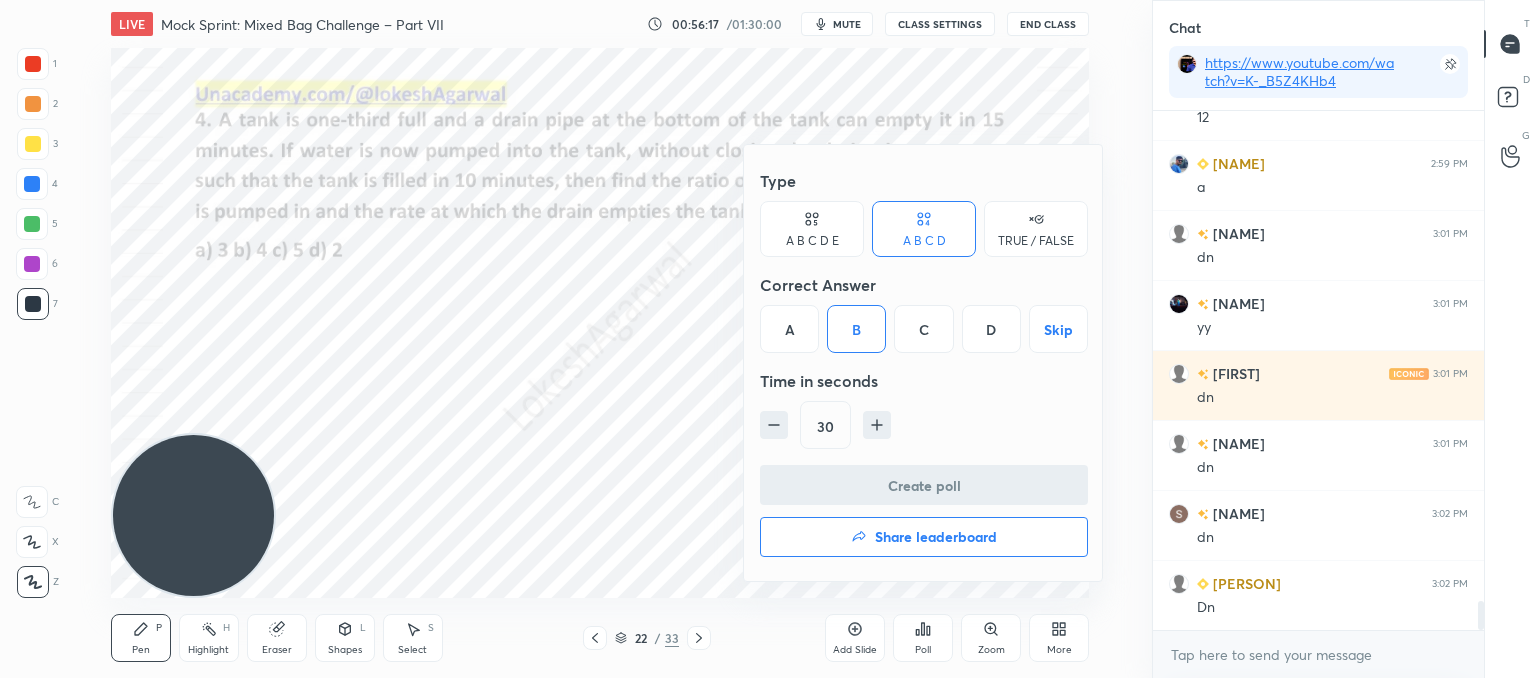 scroll, scrollTop: 472, scrollLeft: 325, axis: both 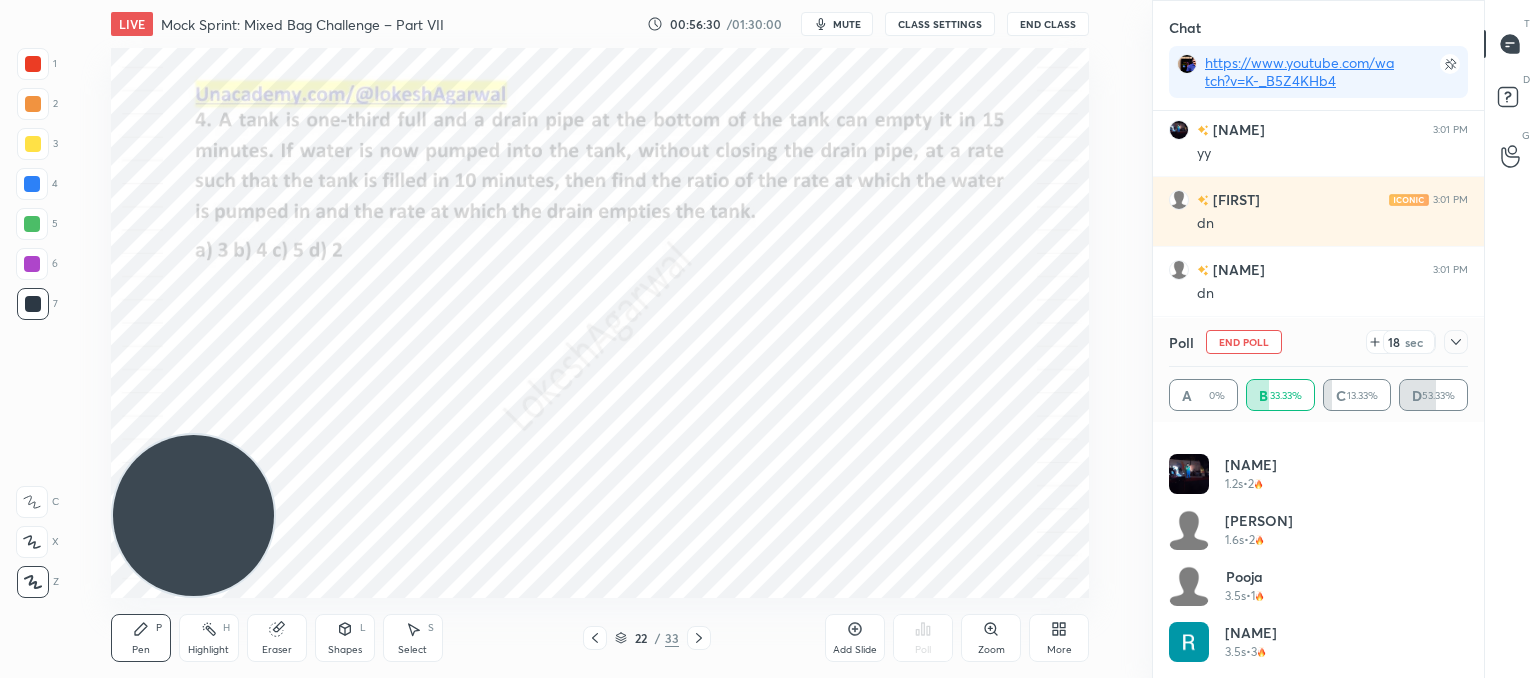 click at bounding box center [1456, 342] 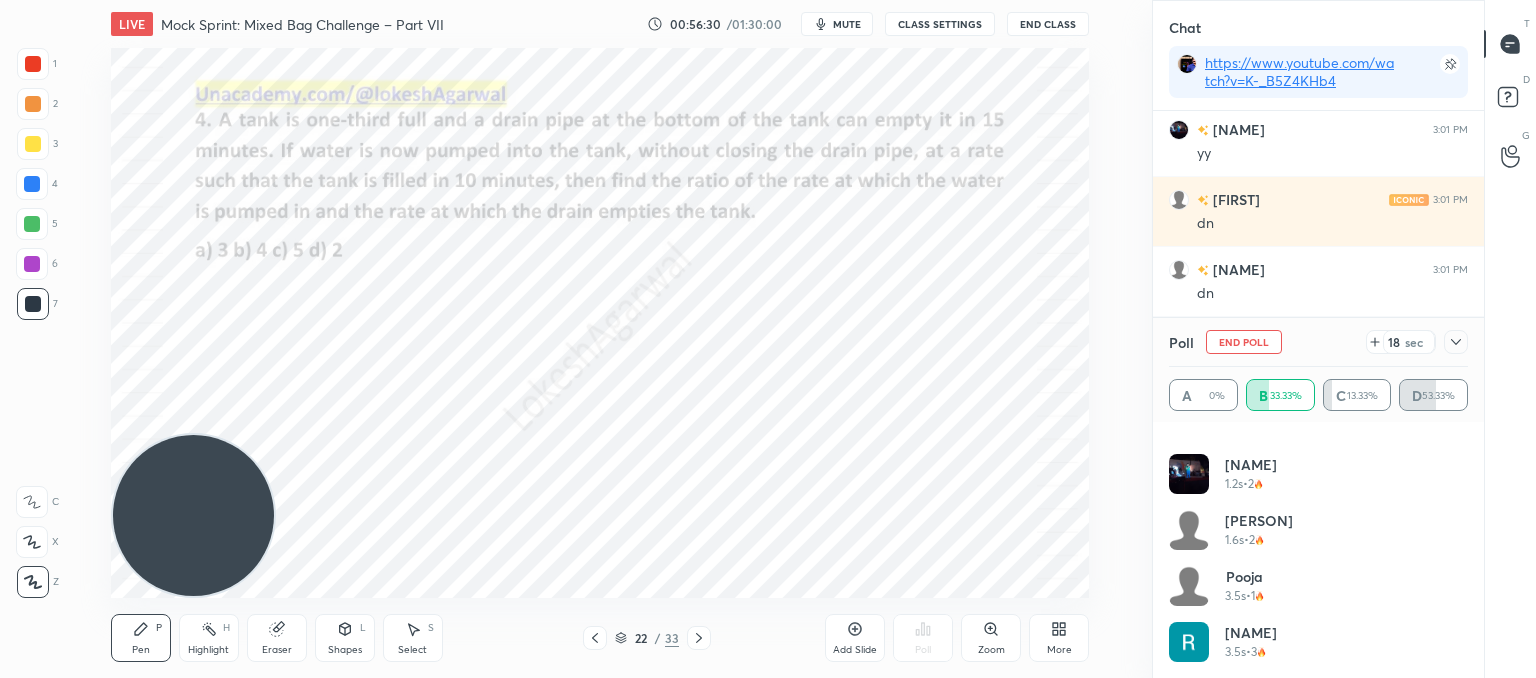 scroll, scrollTop: 130, scrollLeft: 293, axis: both 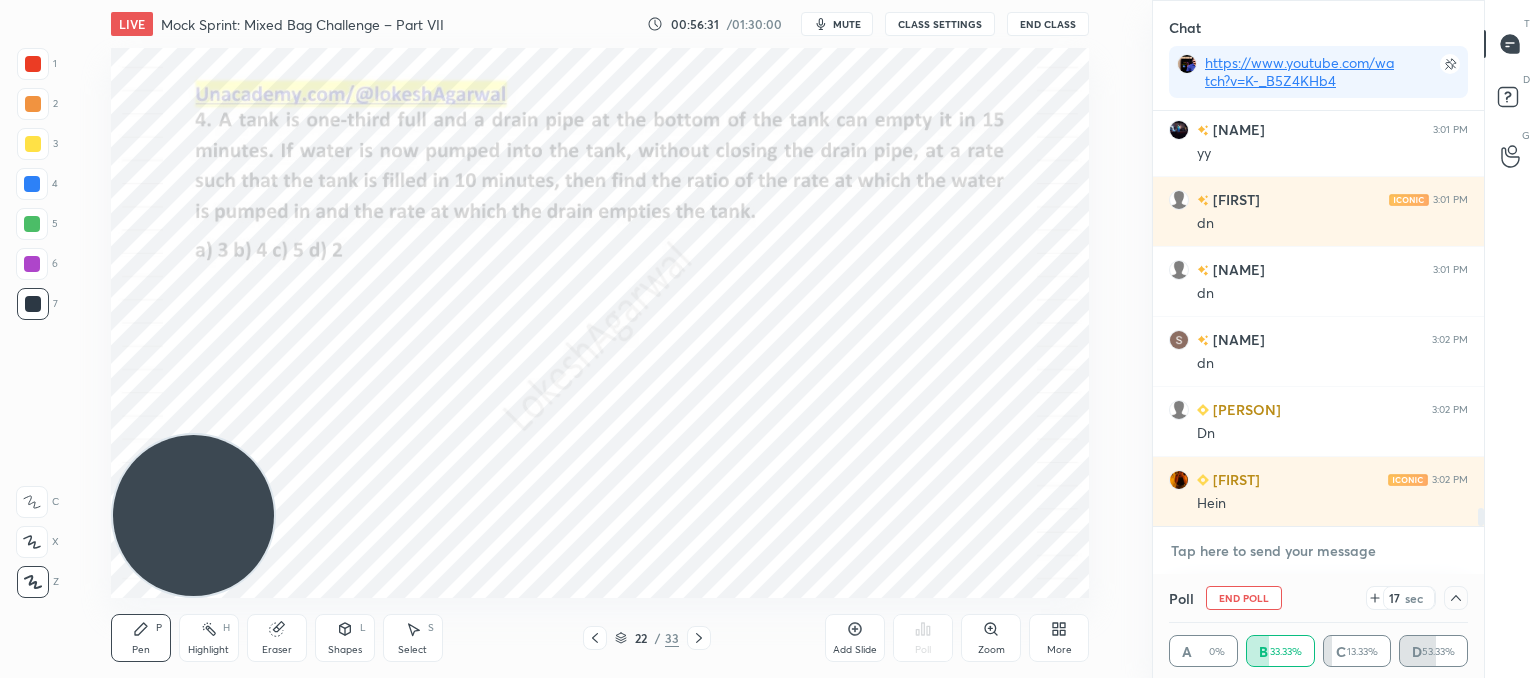 click at bounding box center (1318, 551) 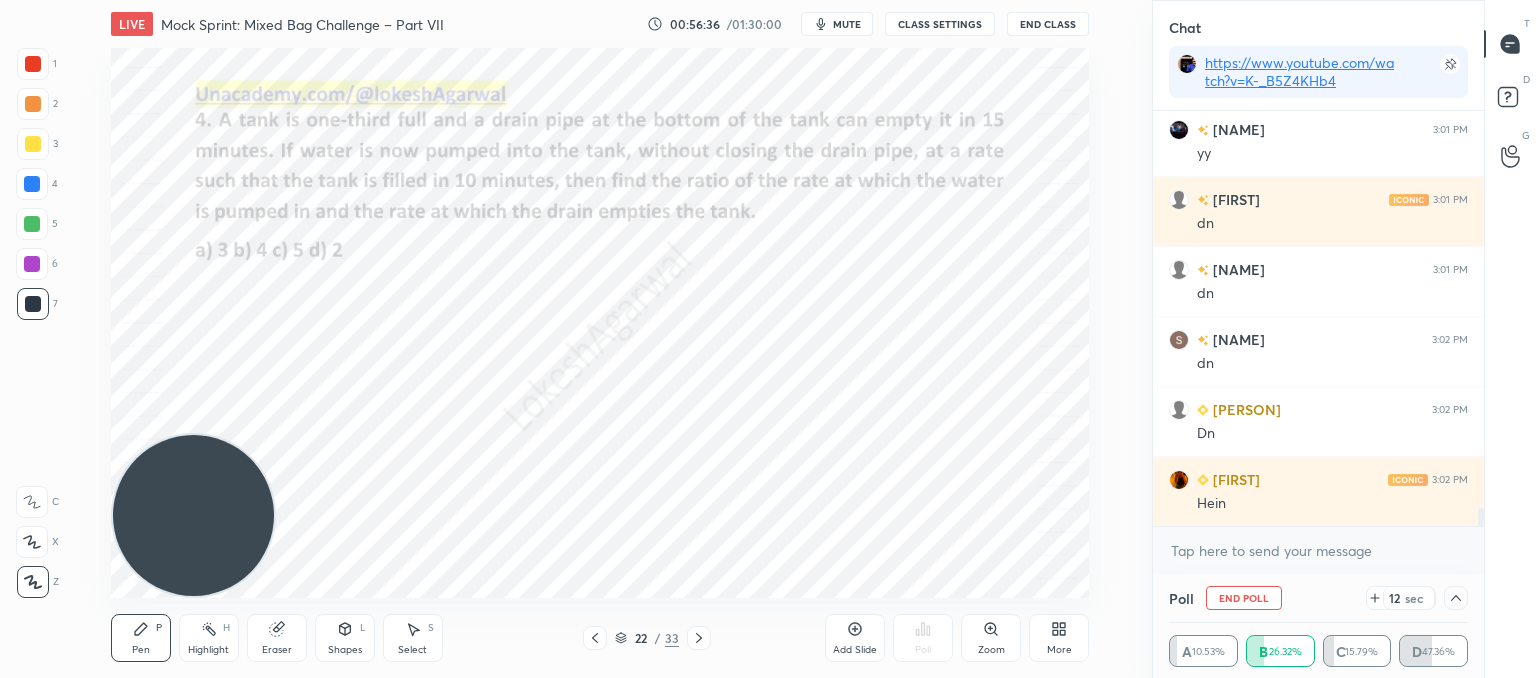 click 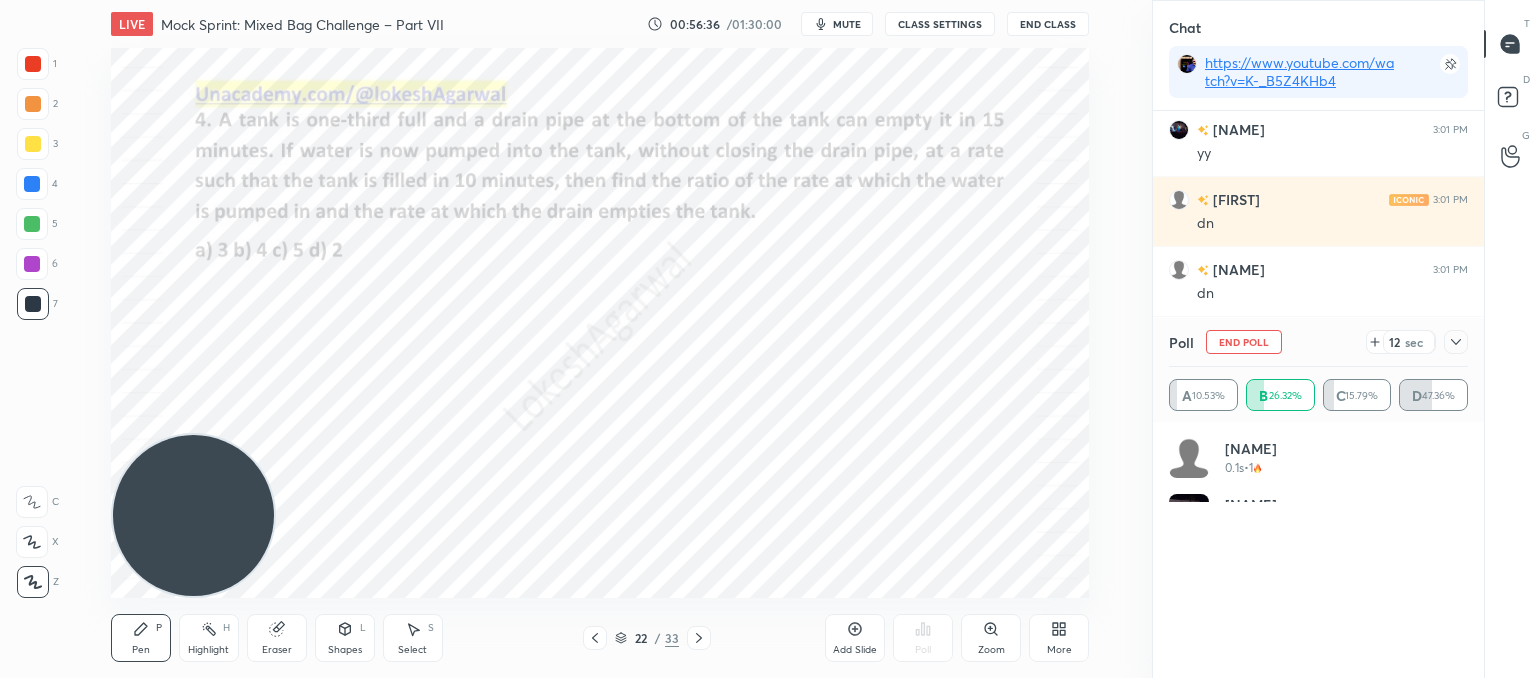 scroll, scrollTop: 6, scrollLeft: 6, axis: both 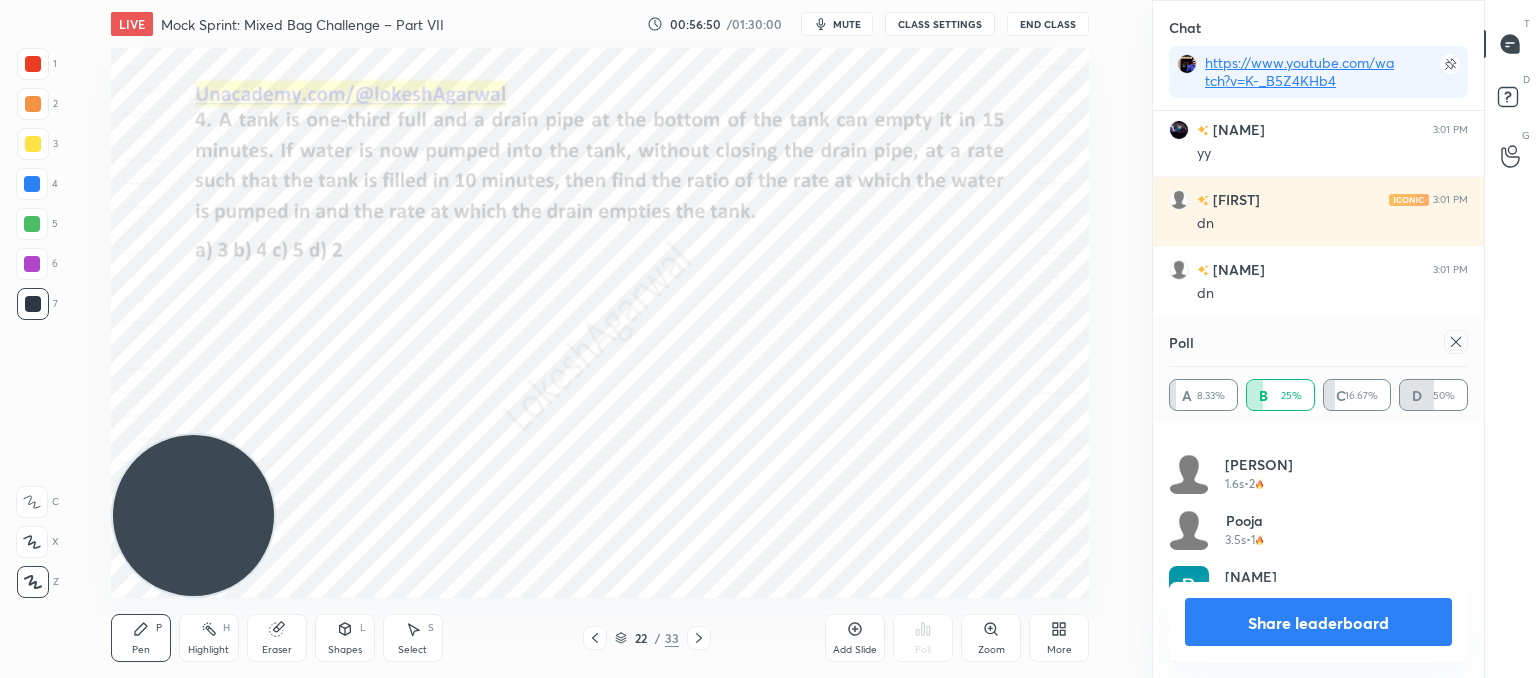 click at bounding box center (1456, 342) 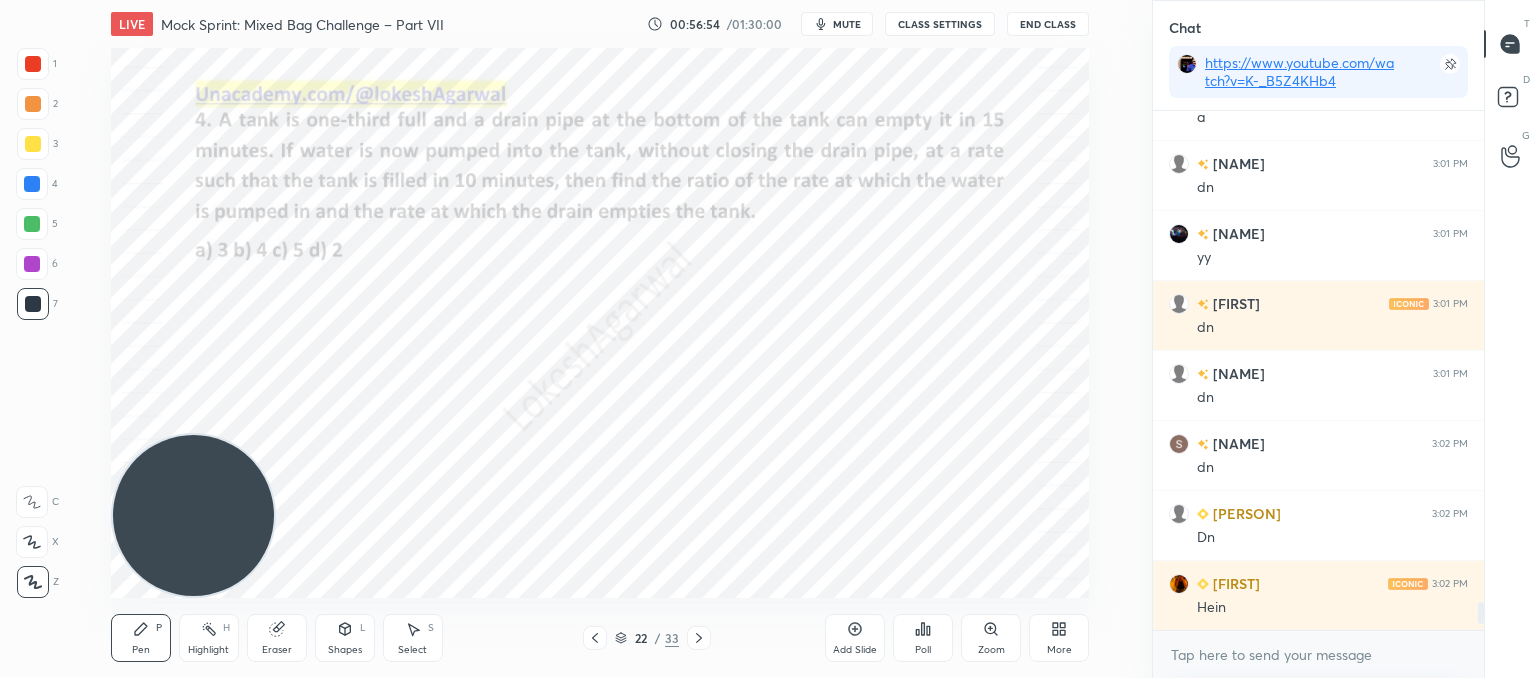 click 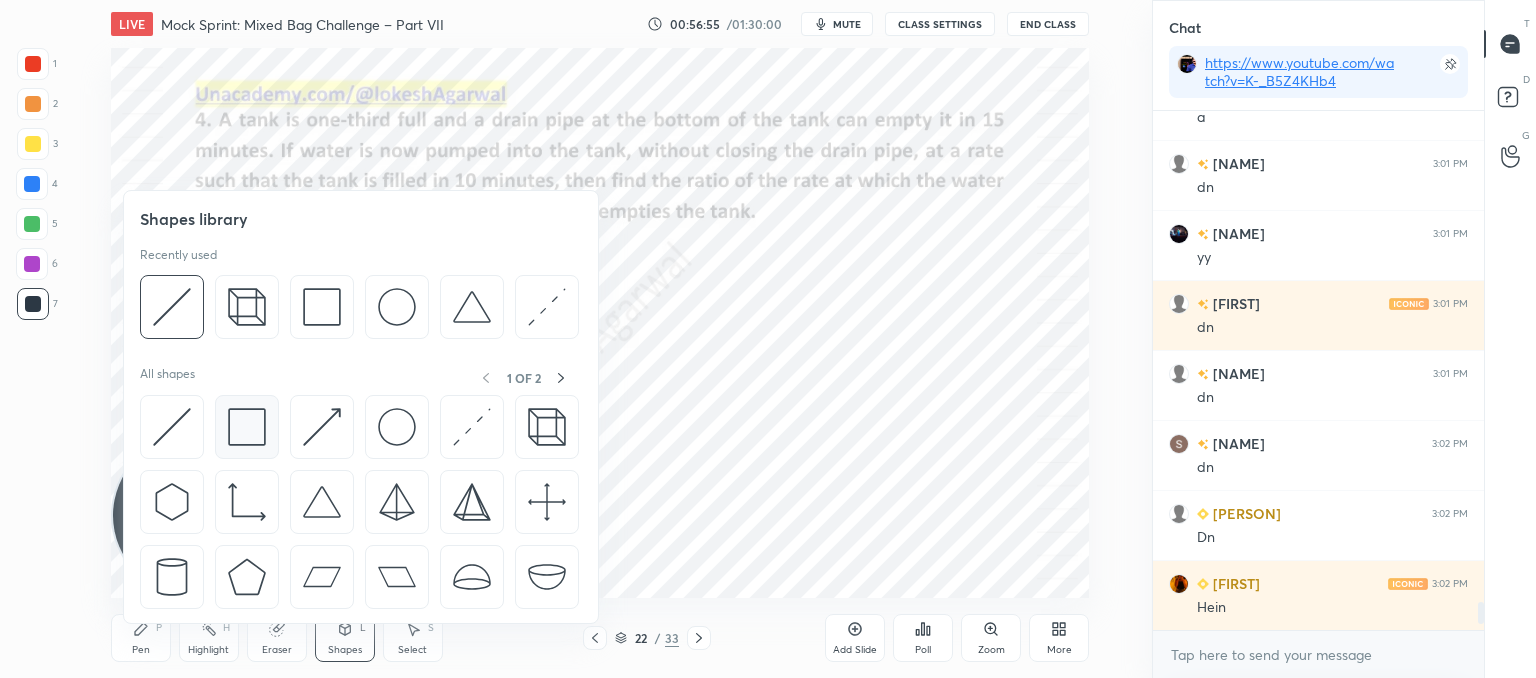 click at bounding box center [247, 427] 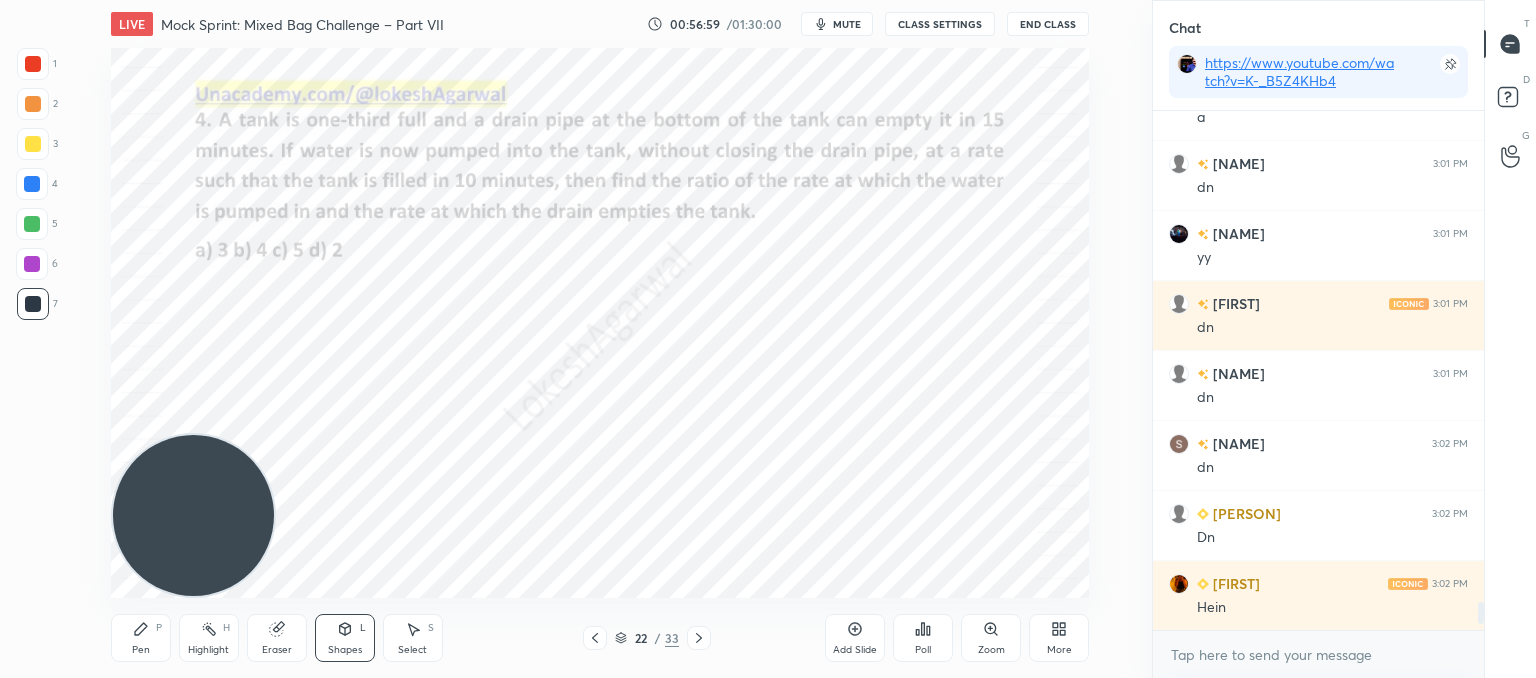 drag, startPoint x: 148, startPoint y: 648, endPoint x: 238, endPoint y: 550, distance: 133.05638 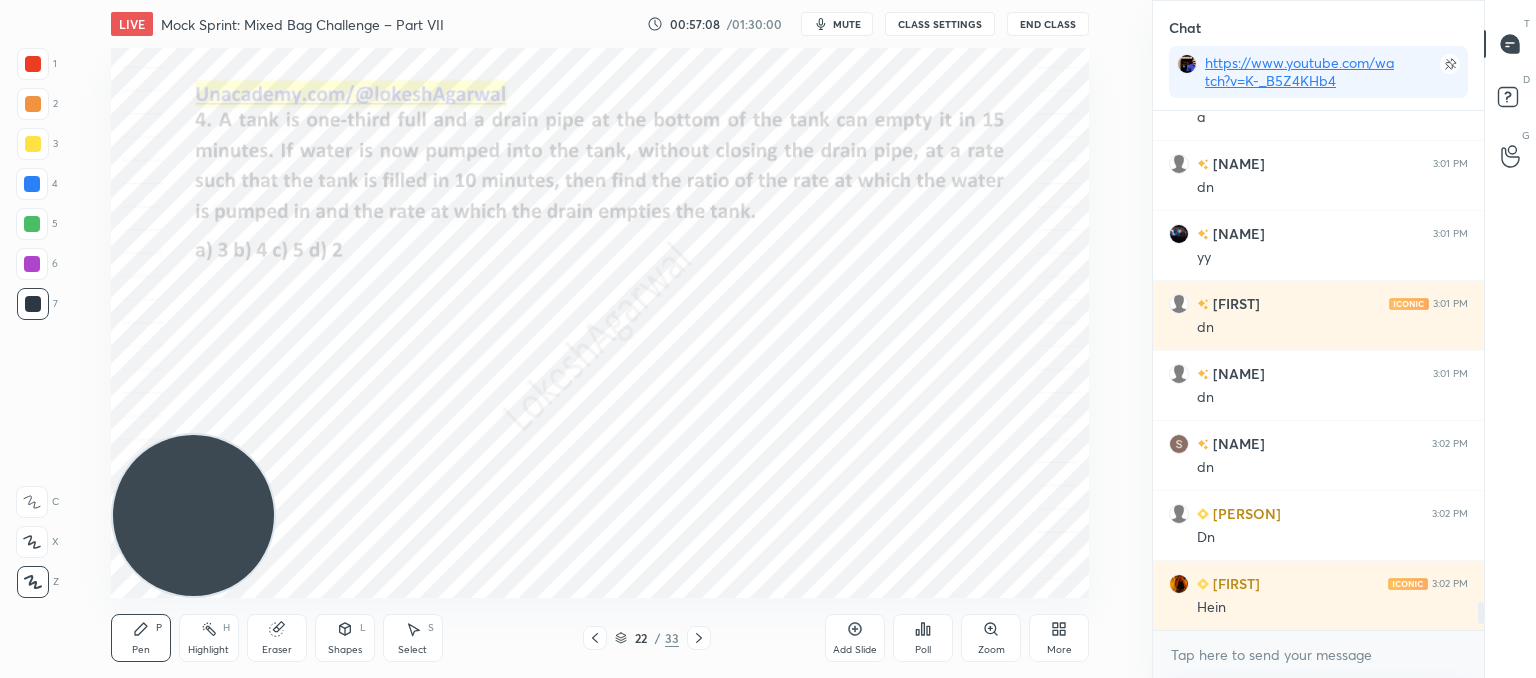 click on "Shapes L" at bounding box center [345, 638] 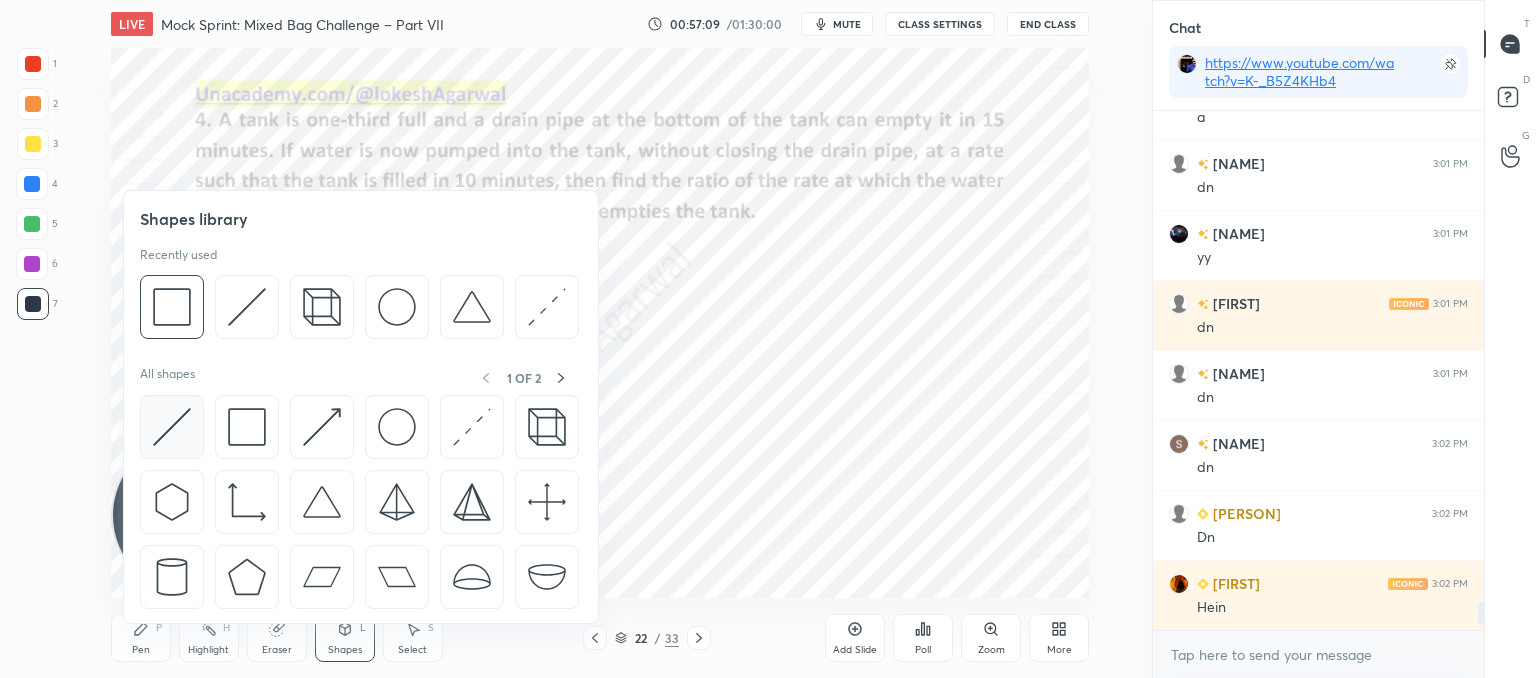 click at bounding box center [172, 427] 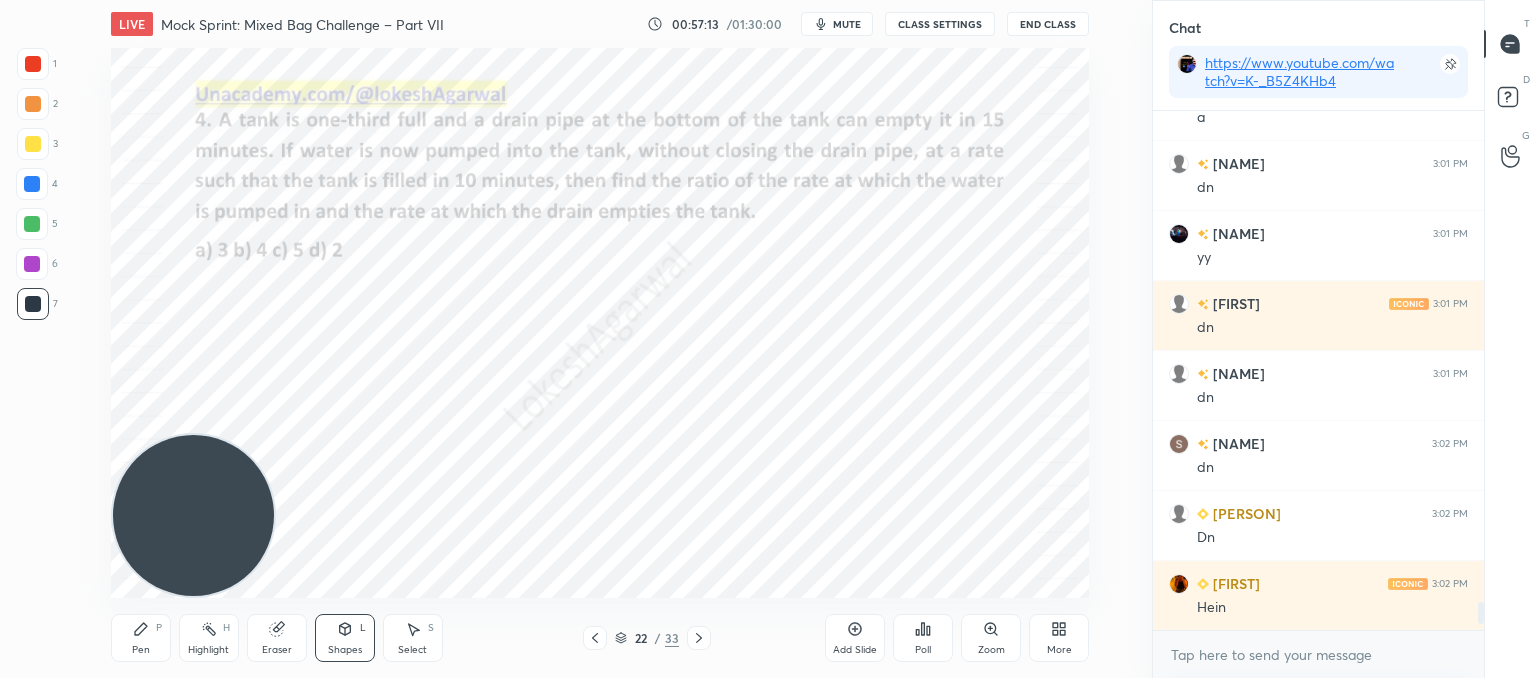 drag, startPoint x: 272, startPoint y: 633, endPoint x: 250, endPoint y: 476, distance: 158.5339 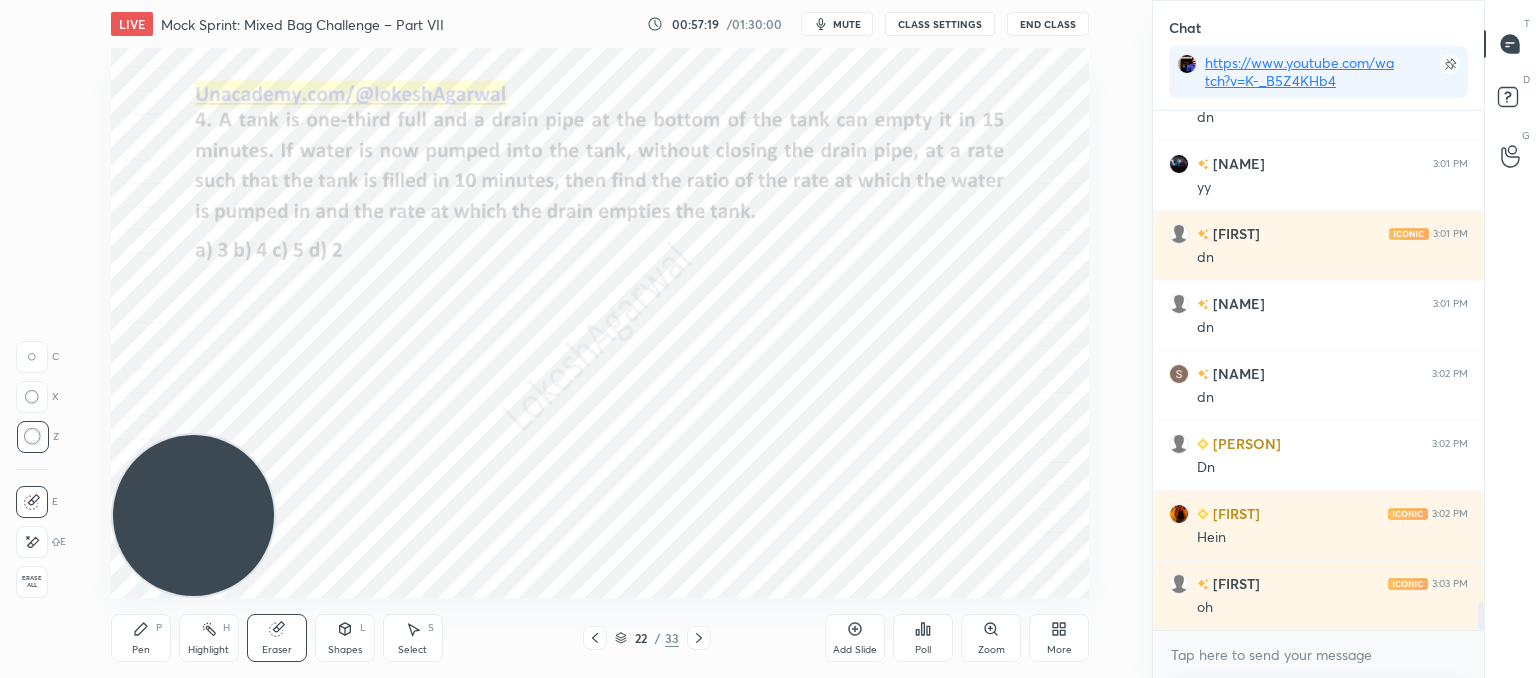 click on "Pen P" at bounding box center (141, 638) 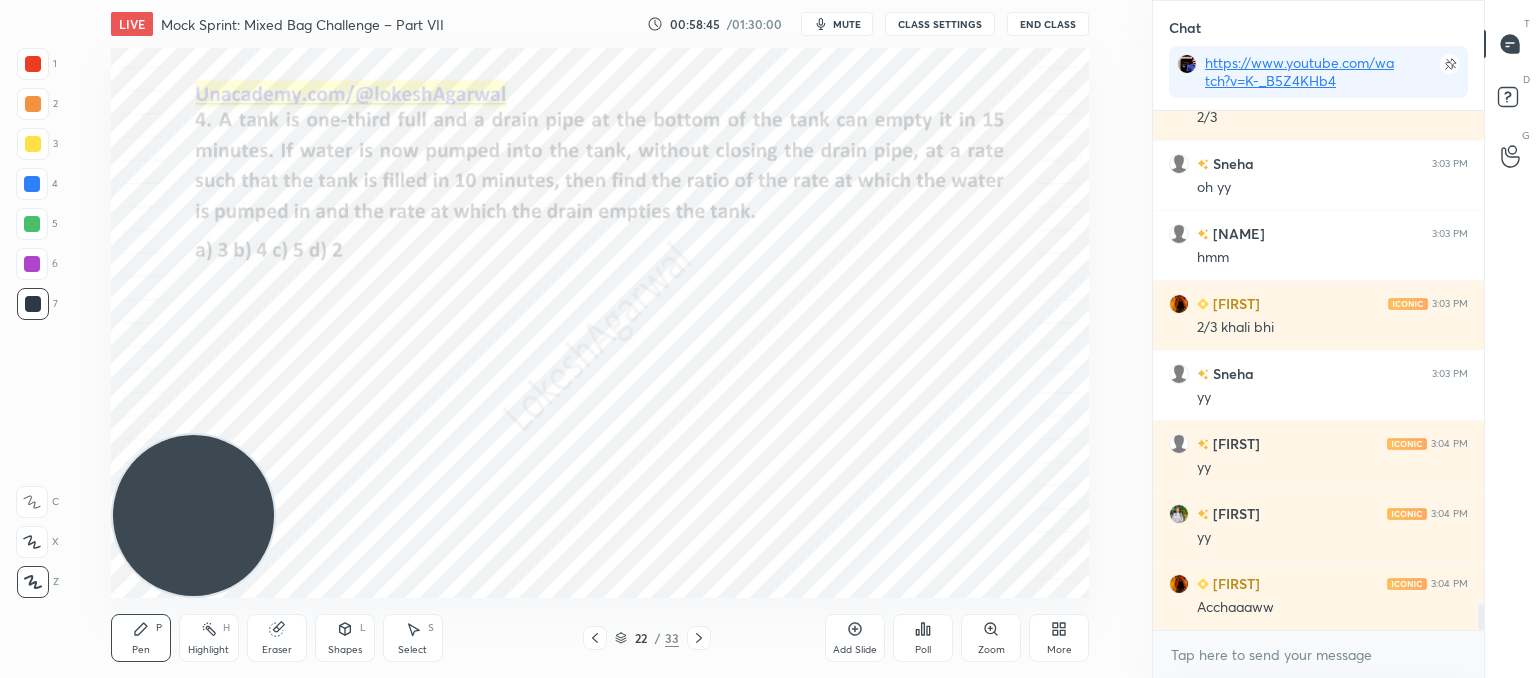 scroll, scrollTop: 9806, scrollLeft: 0, axis: vertical 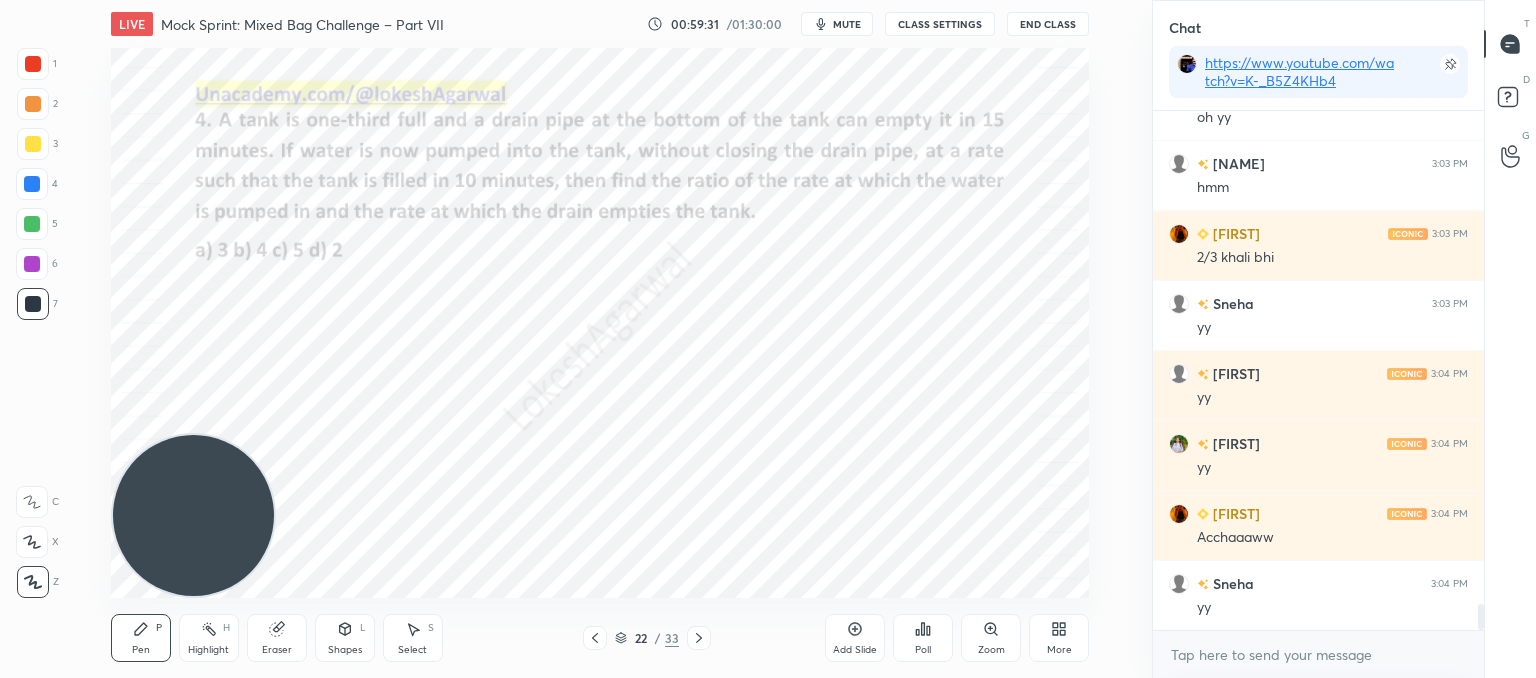 click on "LIVE Mock Sprint: Mixed Bag Challenge – Part VII 00:59:31 /  01:30:00 mute CLASS SETTINGS End Class Setting up your live class Poll for   secs No correct answer Start poll Back Mock Sprint: Mixed Bag Challenge – Part VII • L7 of CAT’25: Advanced Quant Practice for 99+%ile Lokesh Agarwal Pen P Highlight H Eraser Shapes L Select S 22 / 33 Add Slide Poll Zoom More" at bounding box center (600, 339) 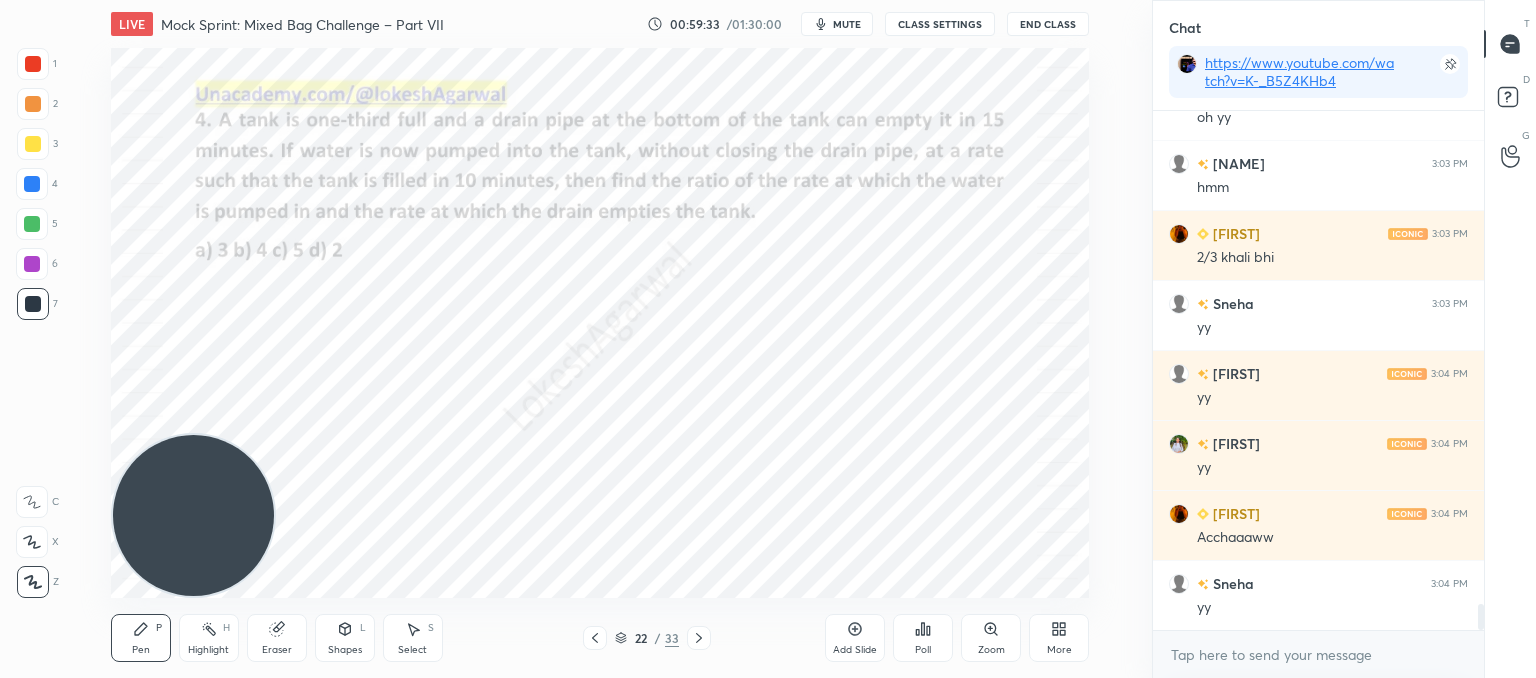 click on "LIVE Mock Sprint: Mixed Bag Challenge – Part VII 00:59:33 /  01:30:00 mute CLASS SETTINGS End Class Setting up your live class Poll for   secs No correct answer Start poll Back Mock Sprint: Mixed Bag Challenge – Part VII • L7 of CAT’25: Advanced Quant Practice for 99+%ile Lokesh Agarwal Pen P Highlight H Eraser Shapes L Select S 22 / 33 Add Slide Poll Zoom More" at bounding box center [600, 339] 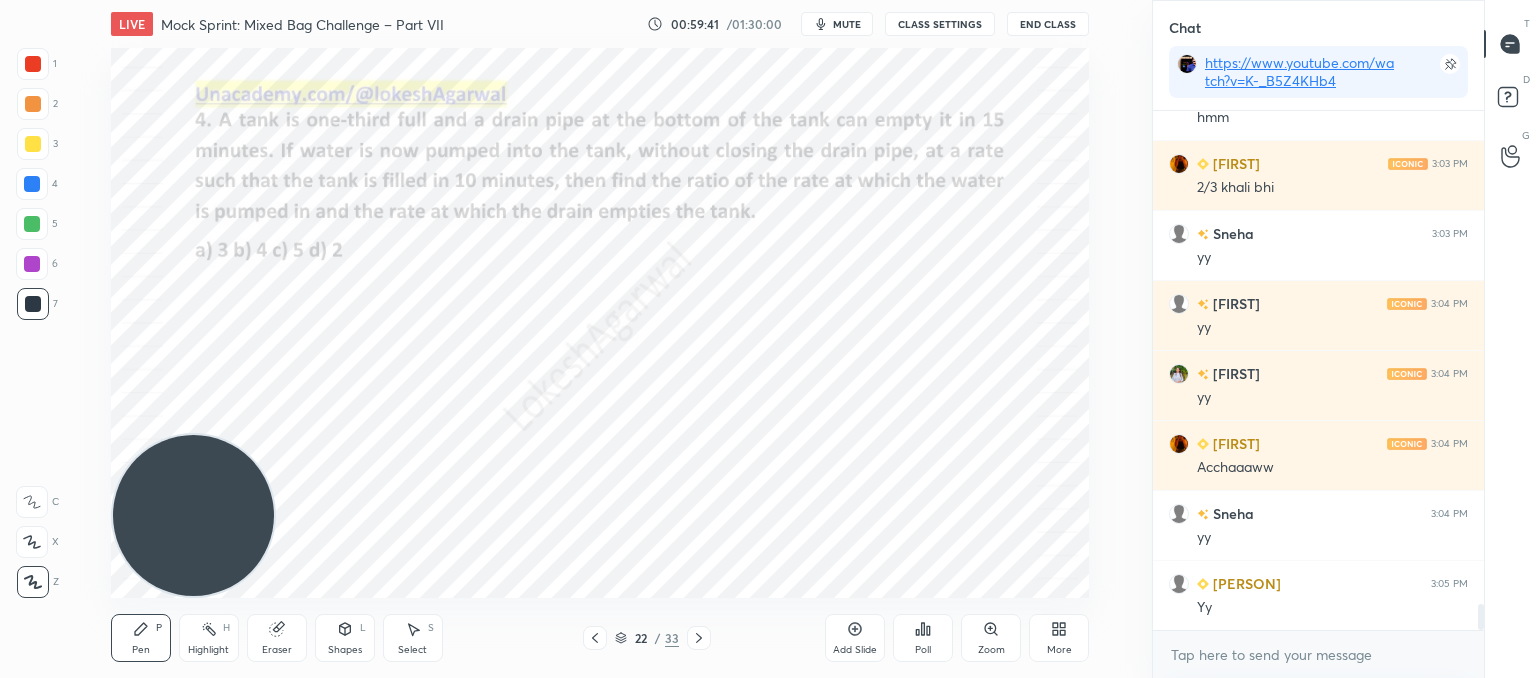 scroll, scrollTop: 9946, scrollLeft: 0, axis: vertical 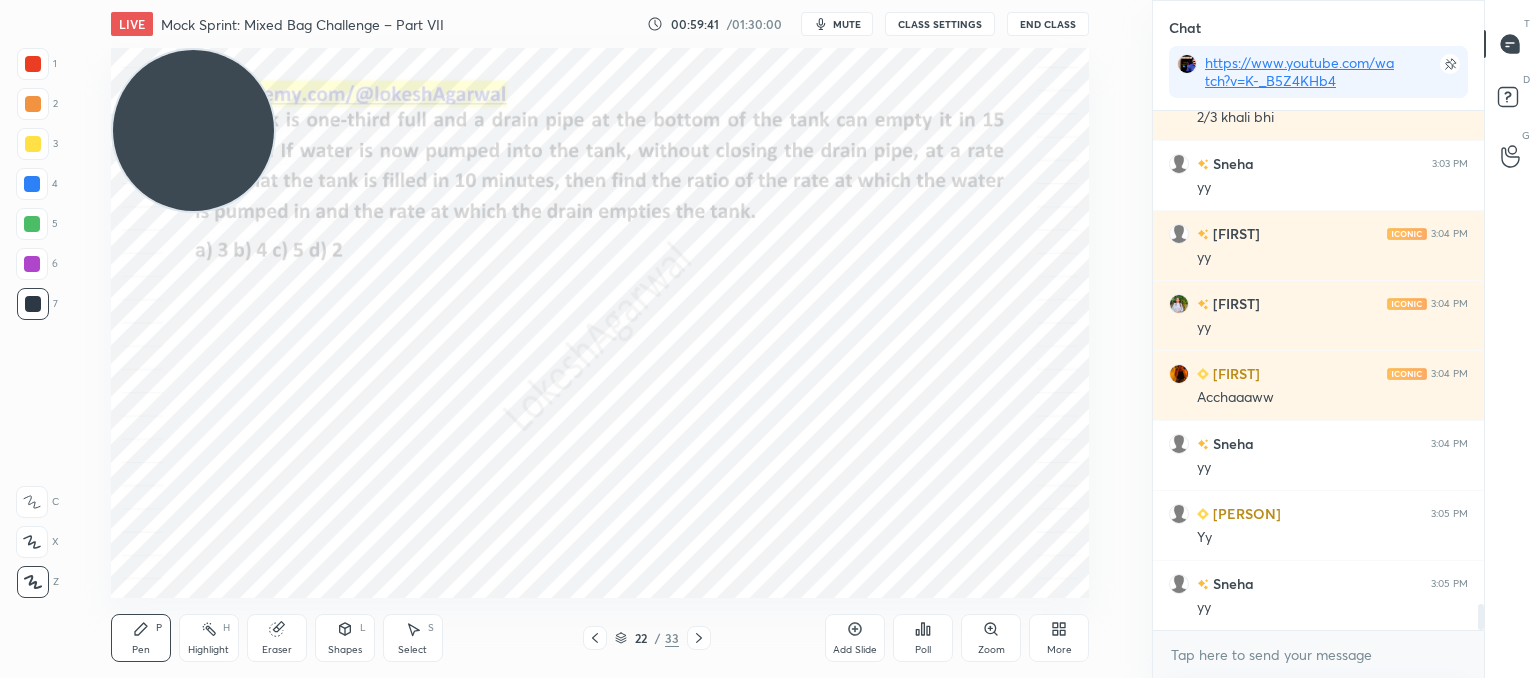 drag, startPoint x: 227, startPoint y: 489, endPoint x: 181, endPoint y: -128, distance: 618.7124 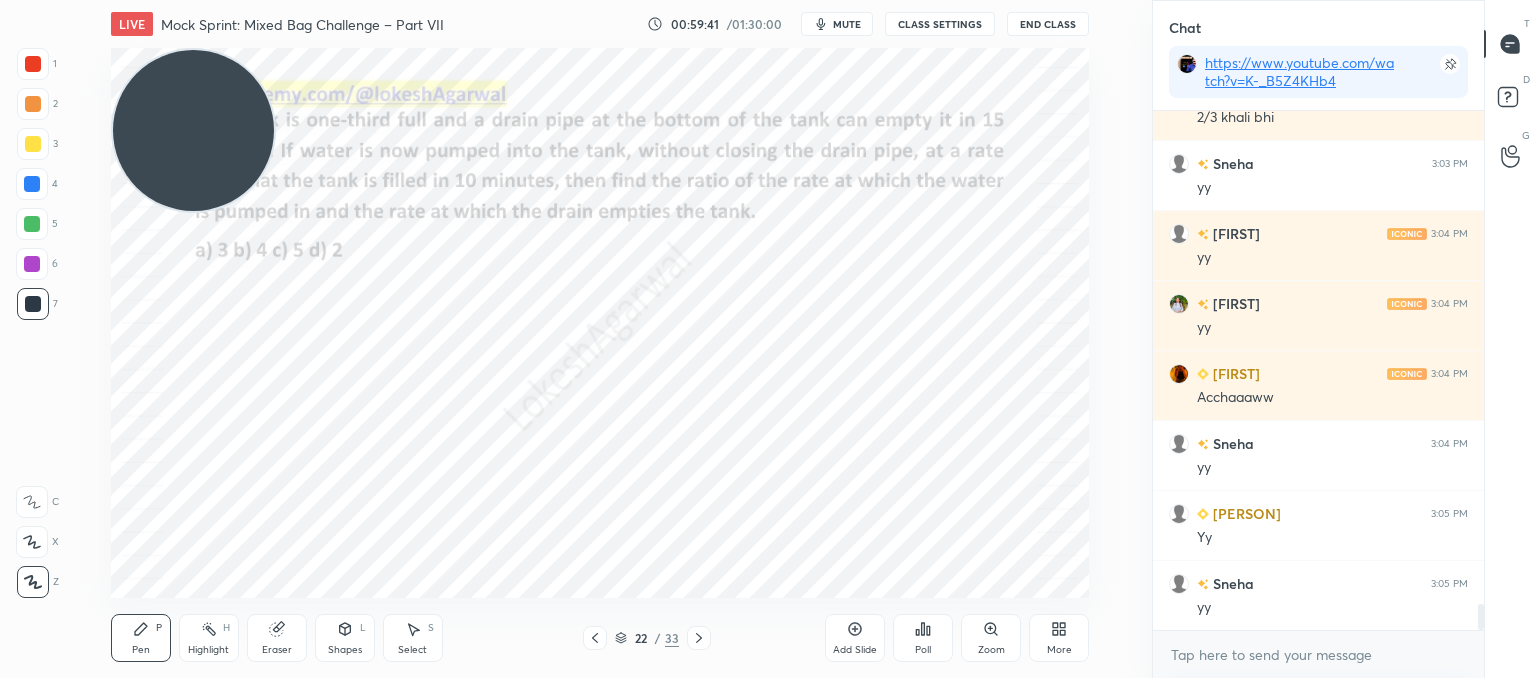click on "1 2 3 4 5 6 7 C X Z C X Z E E Erase all   H H LIVE Mock Sprint: Mixed Bag Challenge – Part VII 00:59:41 /  01:30:00 mute CLASS SETTINGS End Class Setting up your live class Poll for   secs No correct answer Start poll Back Mock Sprint: Mixed Bag Challenge – Part VII • L7 of CAT’25: Advanced Quant Practice for 99+%ile [PERSON] Pen P Highlight H Eraser Shapes L Select S 22 / 33 Add Slide Poll Zoom More Chat https://www.youtube.com/watch?v=K-_B5Z4KHb4 [PERSON] 3:03 PM hmm [PERSON] 3:03 PM 2/3 khali bhi [PERSON] 3:03 PM yy [PERSON] 3:04 PM yy [PERSON] 3:04 PM Acchaaaww [PERSON] 3:04 PM yy [PERSON] 3:05 PM Yy [PERSON] 3:05 PM yy JUMP TO LATEST Enable hand raising Enable raise hand to speak to learners. Once enabled, chat will be turned off temporarily. Enable x   introducing Raise a hand with a doubt Now learners can raise their hand along with a doubt  How it works? Doubts asked by learners will show up here NEW DOUBTS ASKED No one has raised a hand yet Can't raise hand Got it T Messages (T) D G" at bounding box center (768, 0) 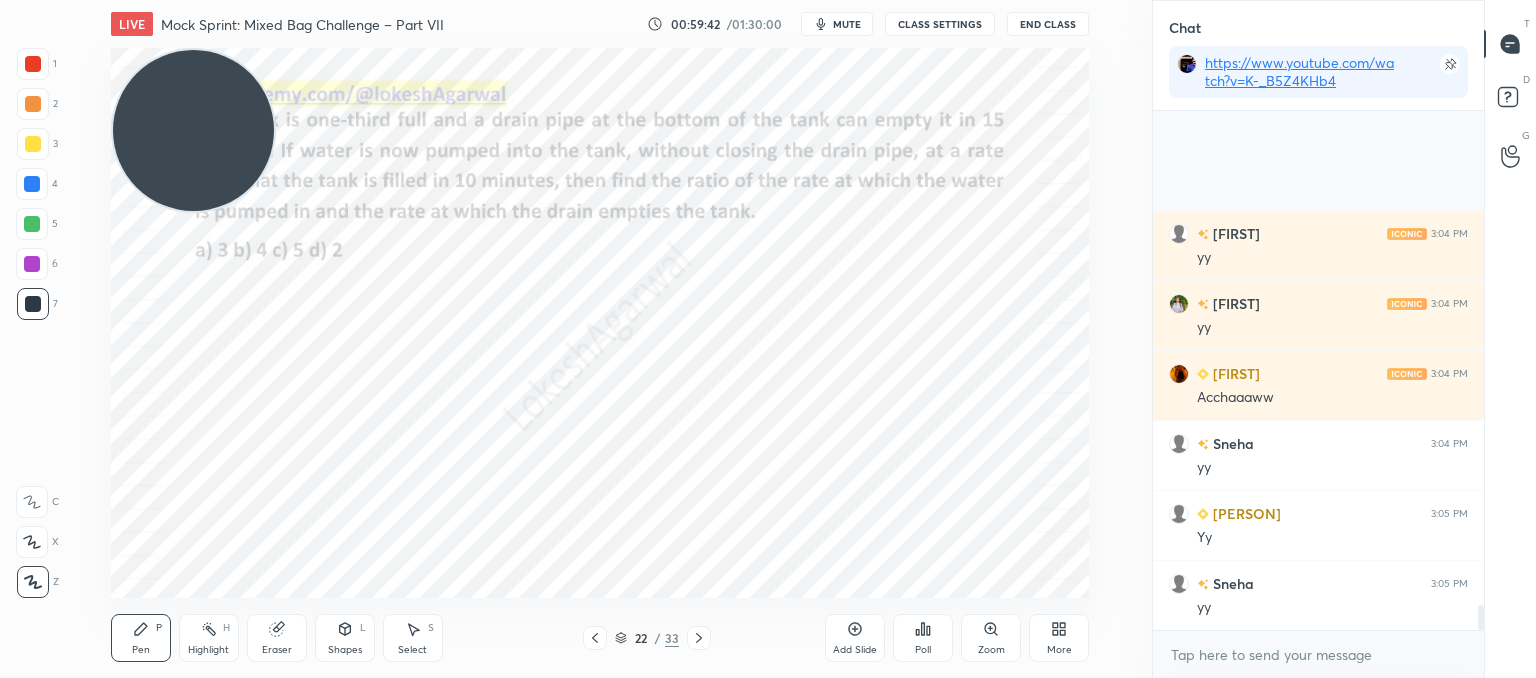 scroll, scrollTop: 10156, scrollLeft: 0, axis: vertical 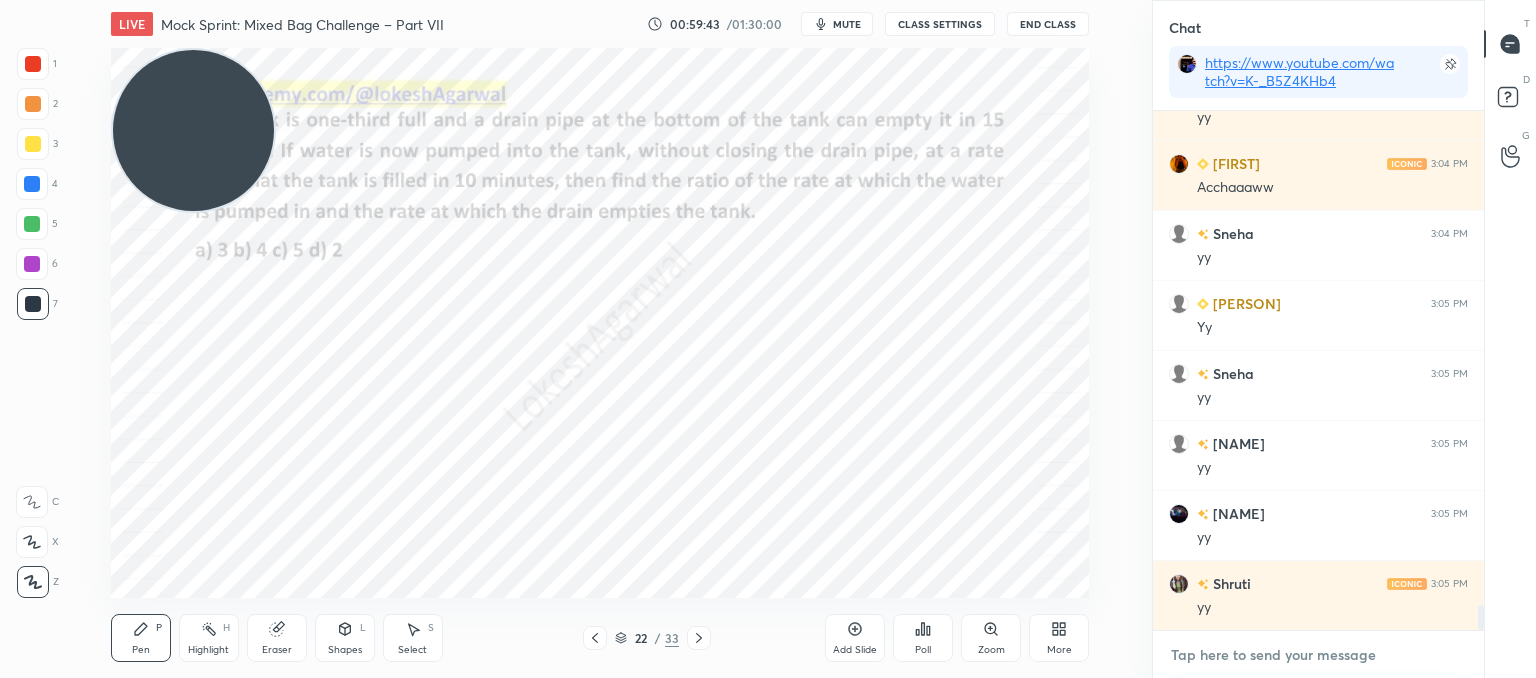 click at bounding box center [1318, 655] 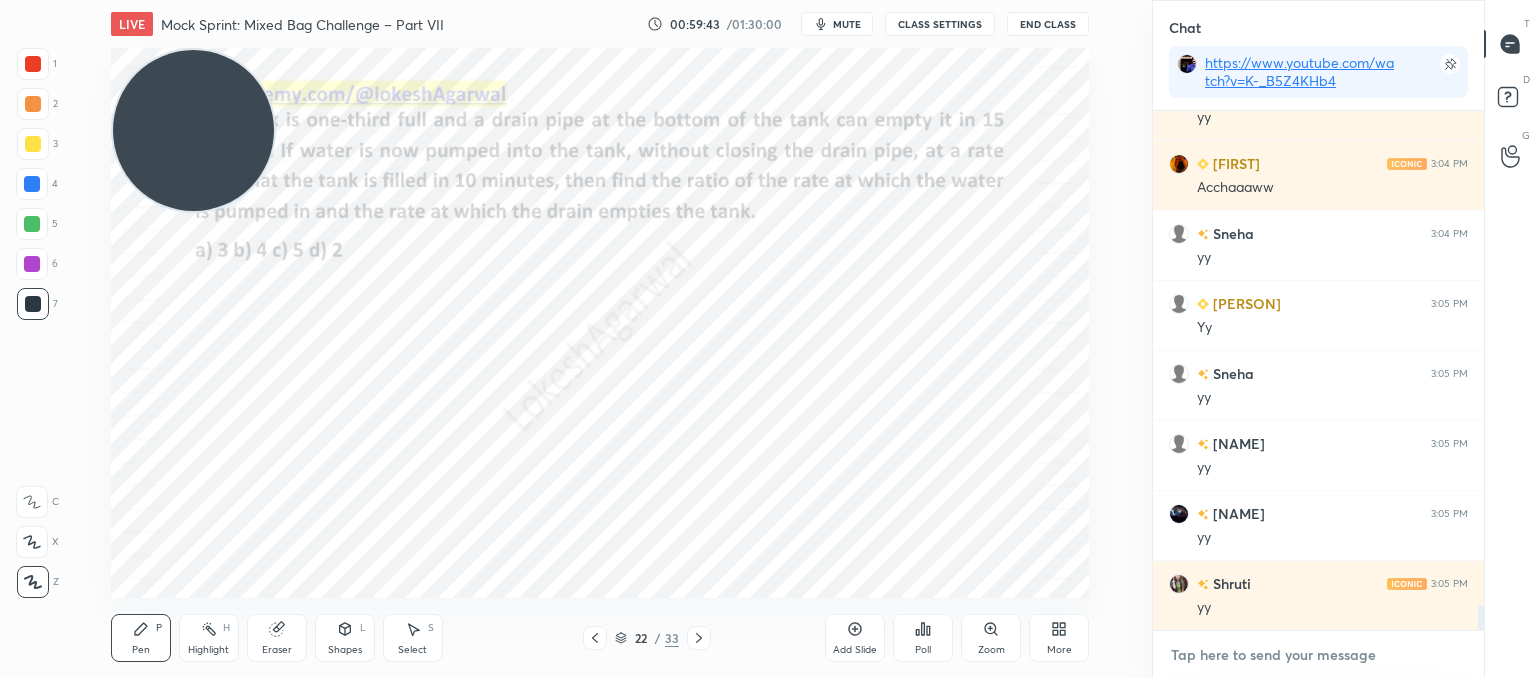 scroll, scrollTop: 10226, scrollLeft: 0, axis: vertical 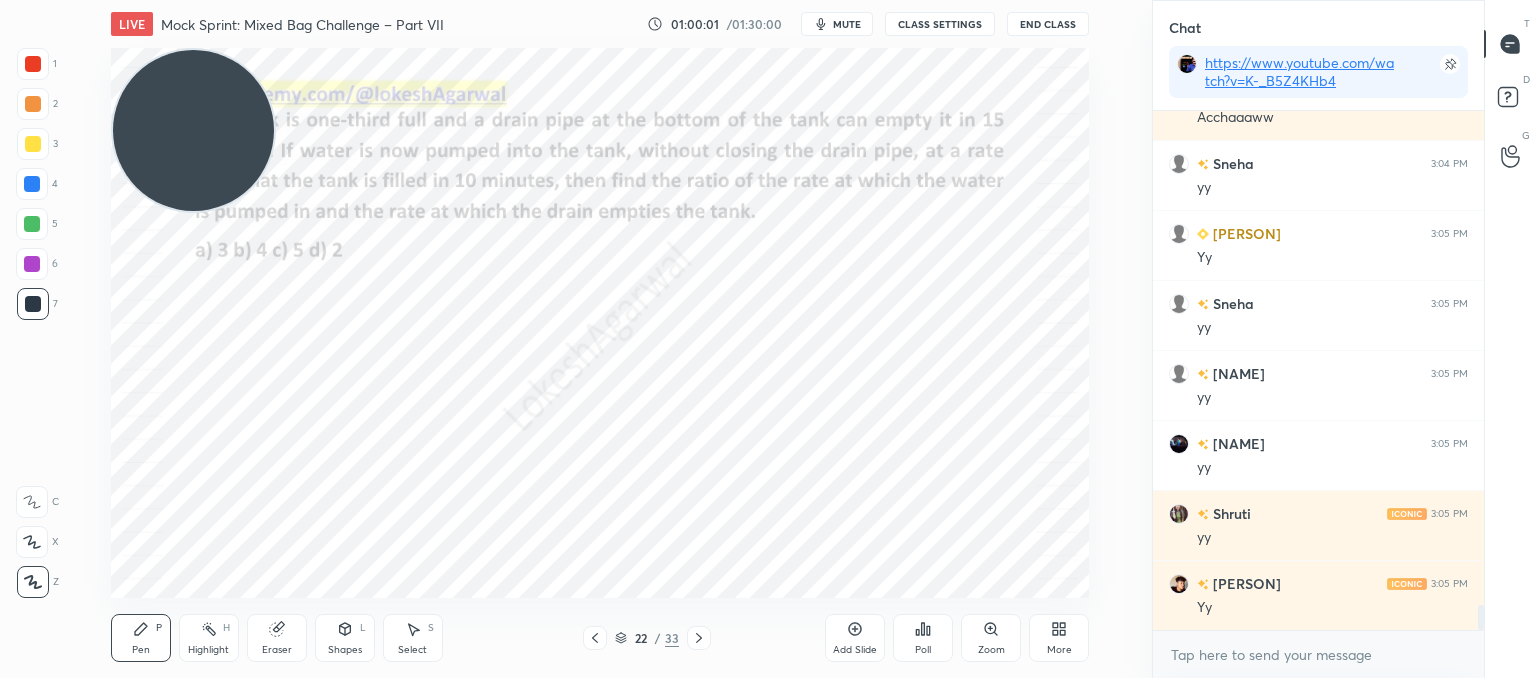 click on "Add Slide" at bounding box center (855, 638) 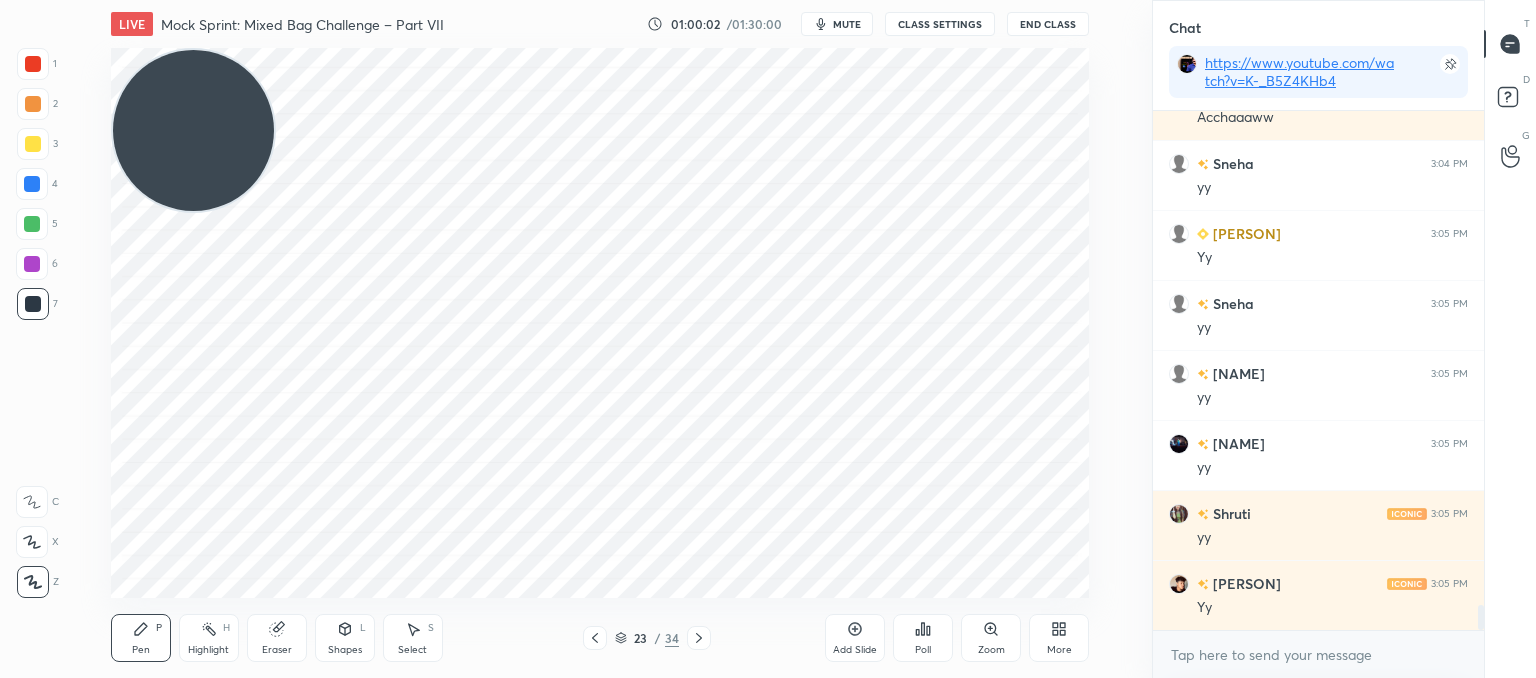 click 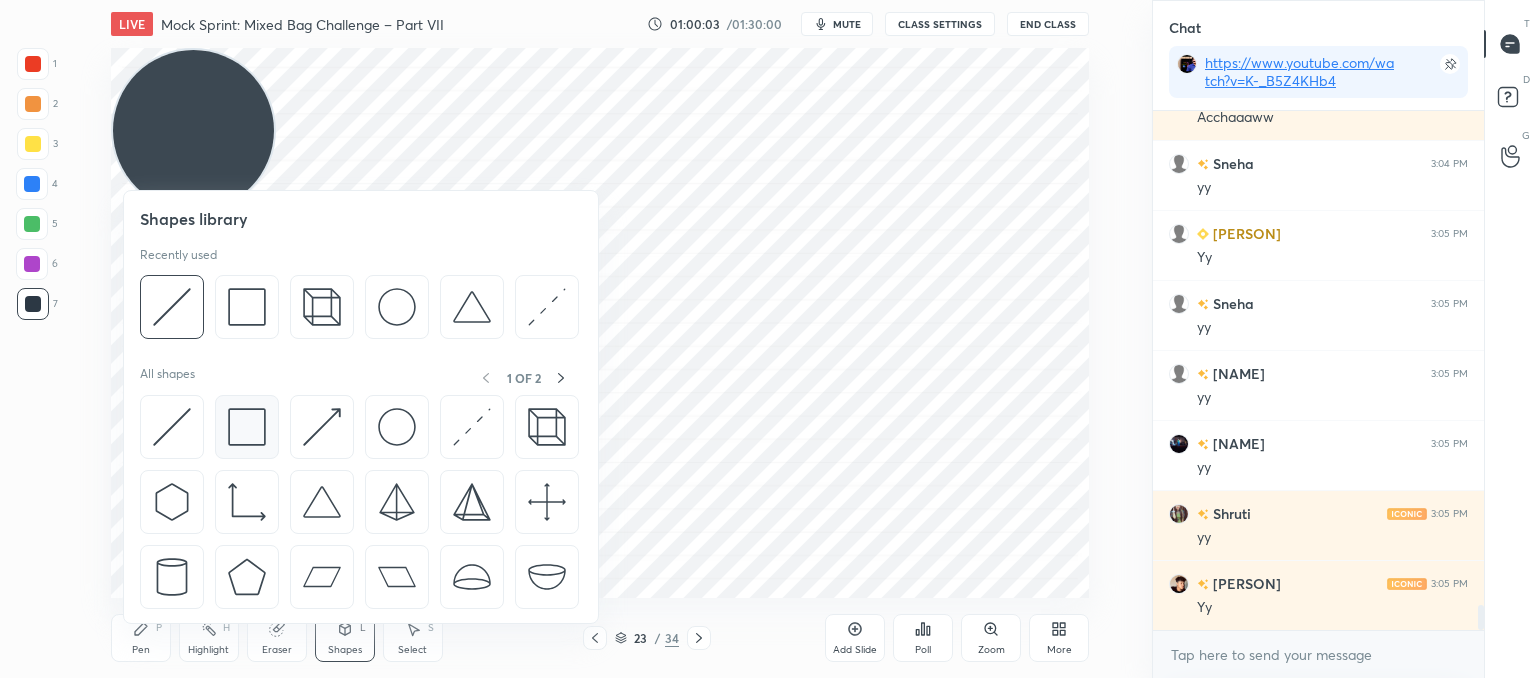 click at bounding box center [247, 427] 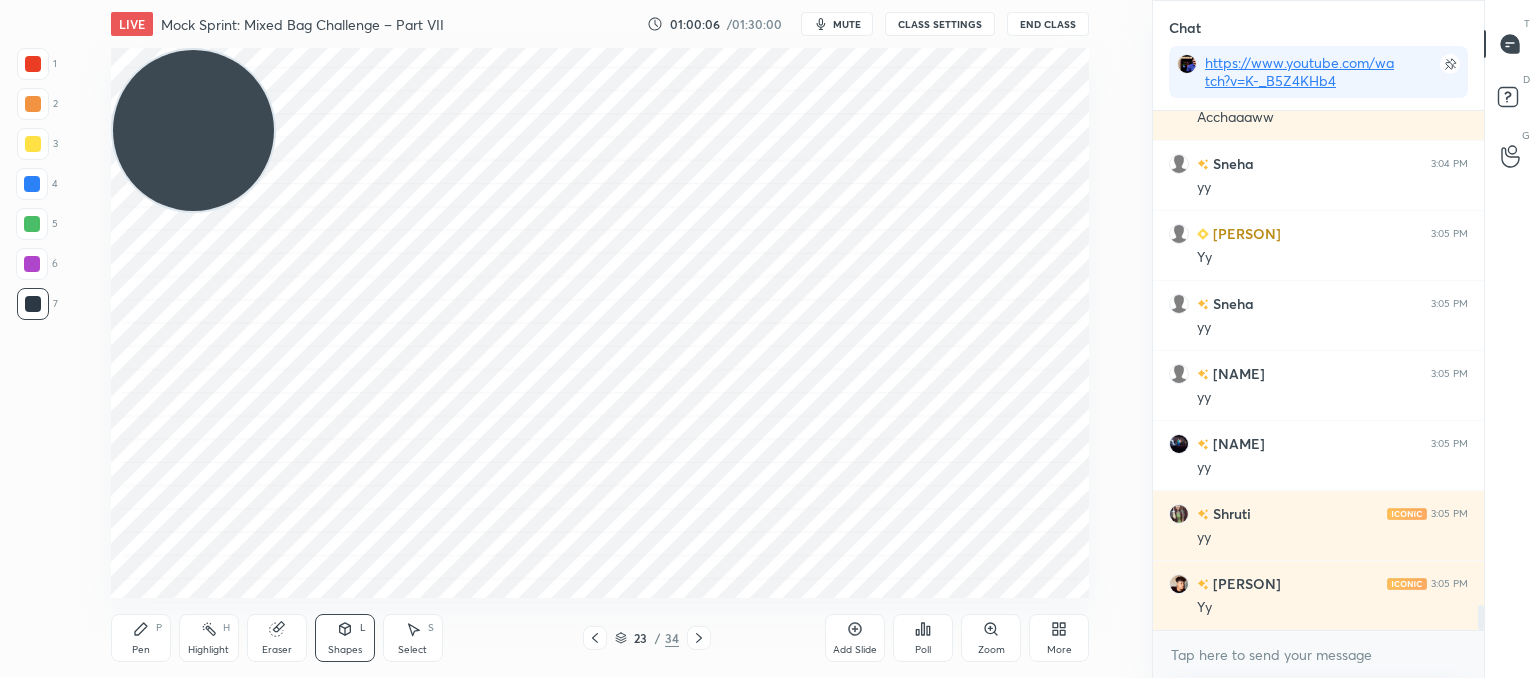 click on "Shapes L" at bounding box center [345, 638] 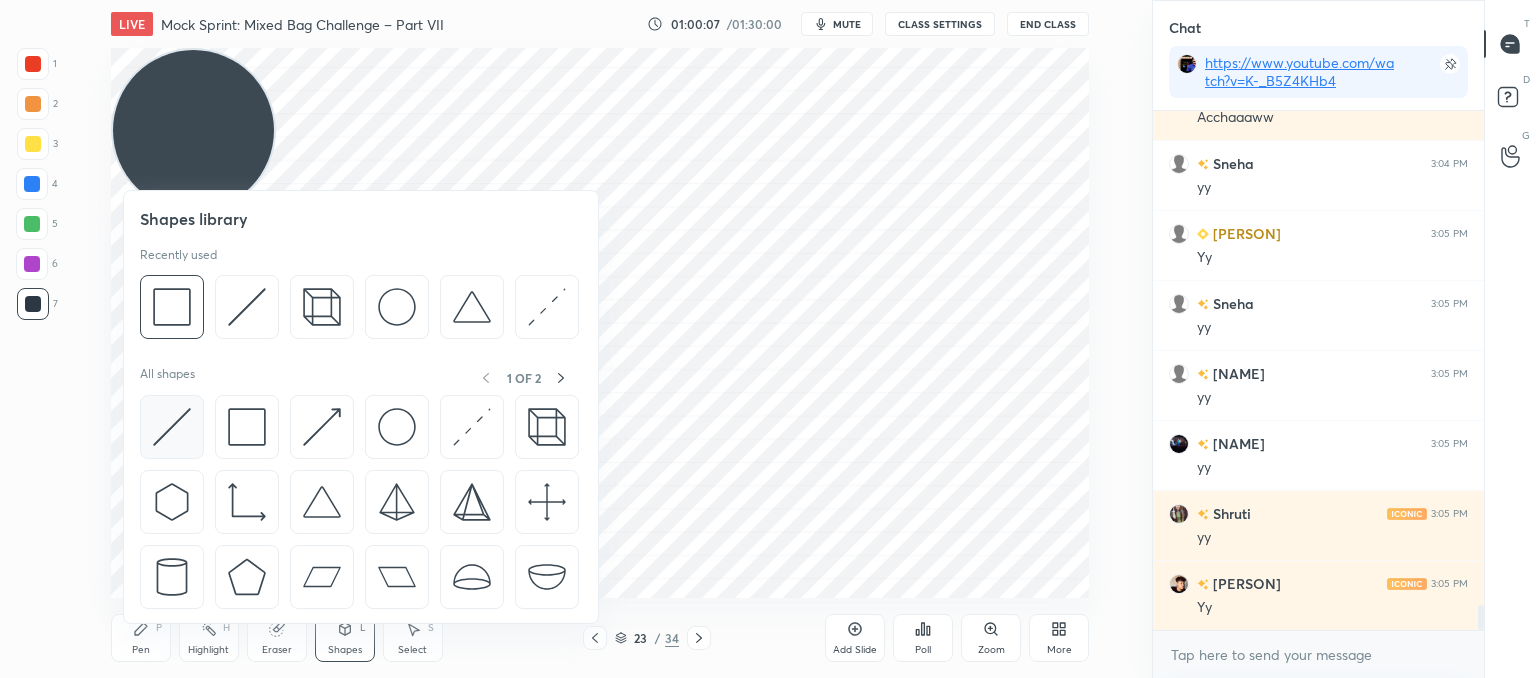 click at bounding box center (172, 427) 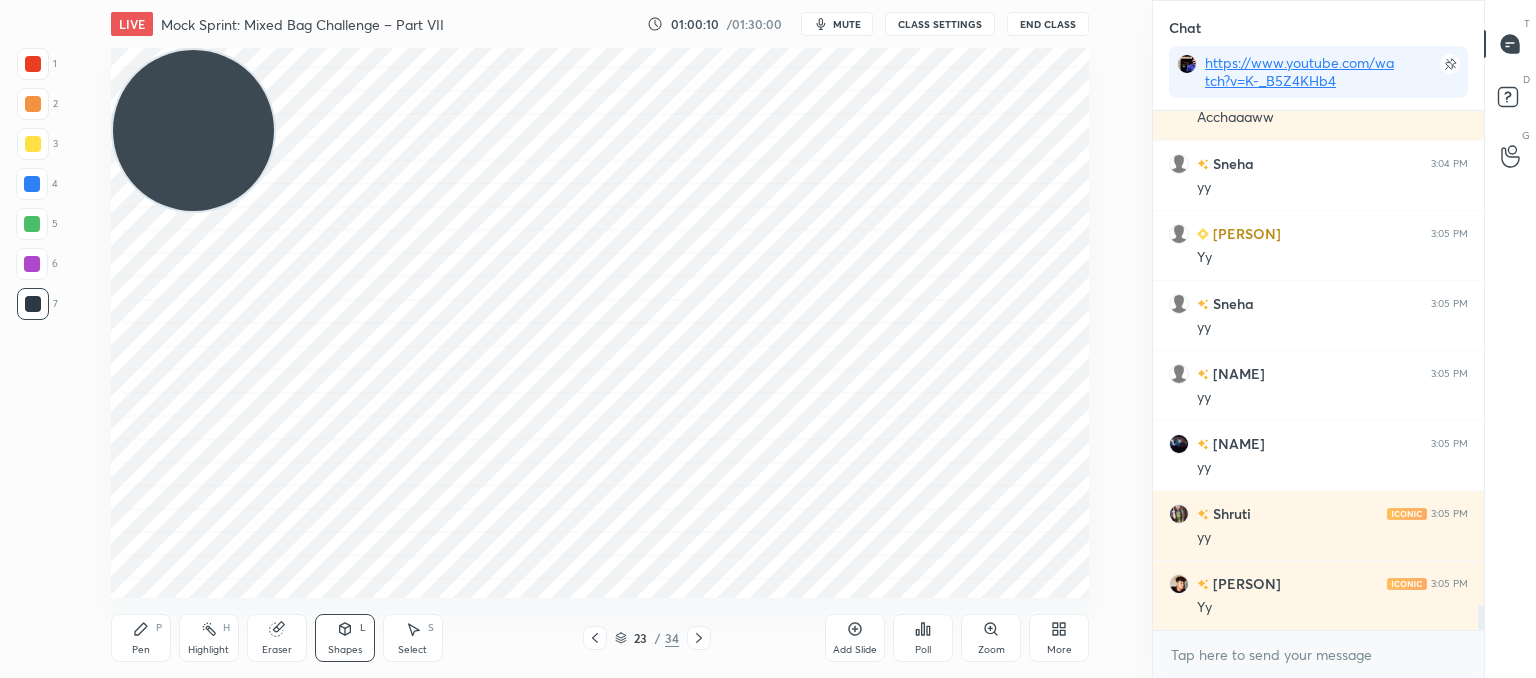 drag, startPoint x: 162, startPoint y: 628, endPoint x: 177, endPoint y: 618, distance: 18.027756 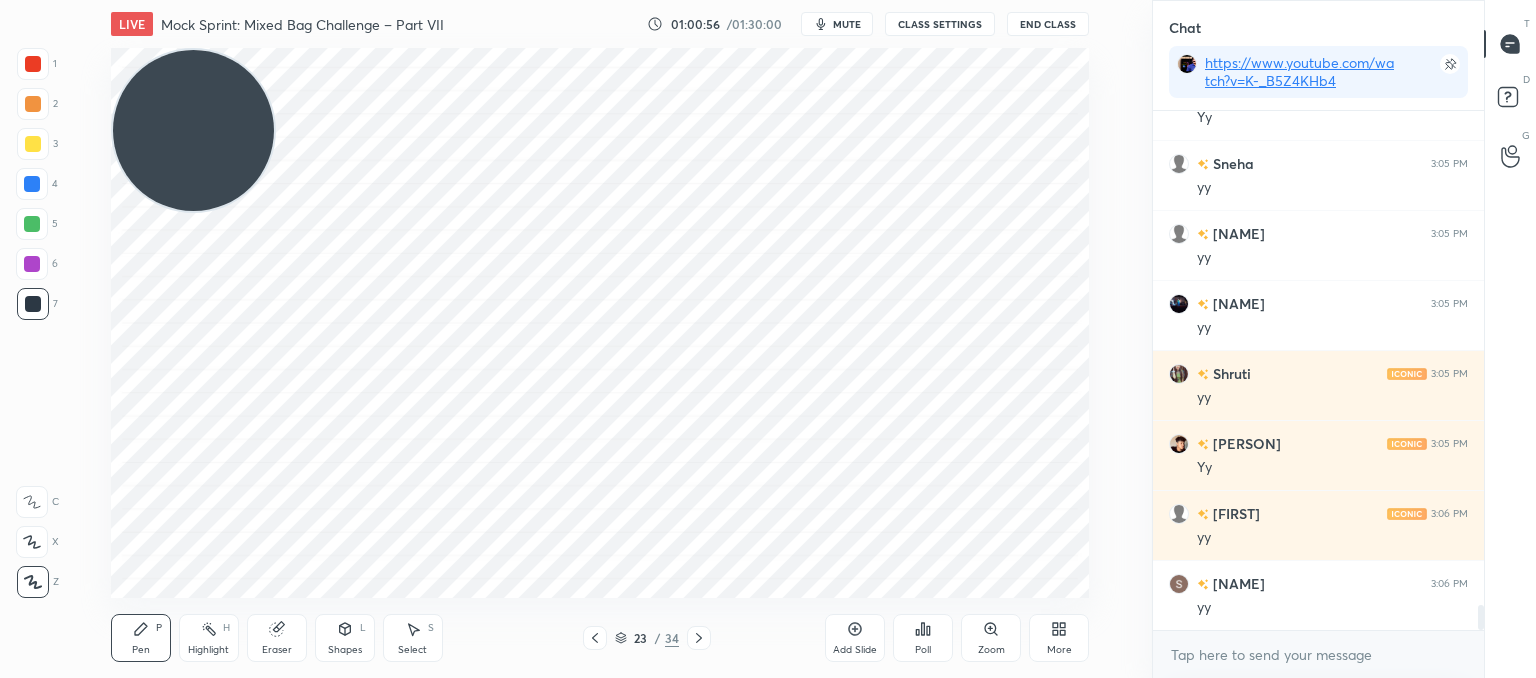 scroll, scrollTop: 10436, scrollLeft: 0, axis: vertical 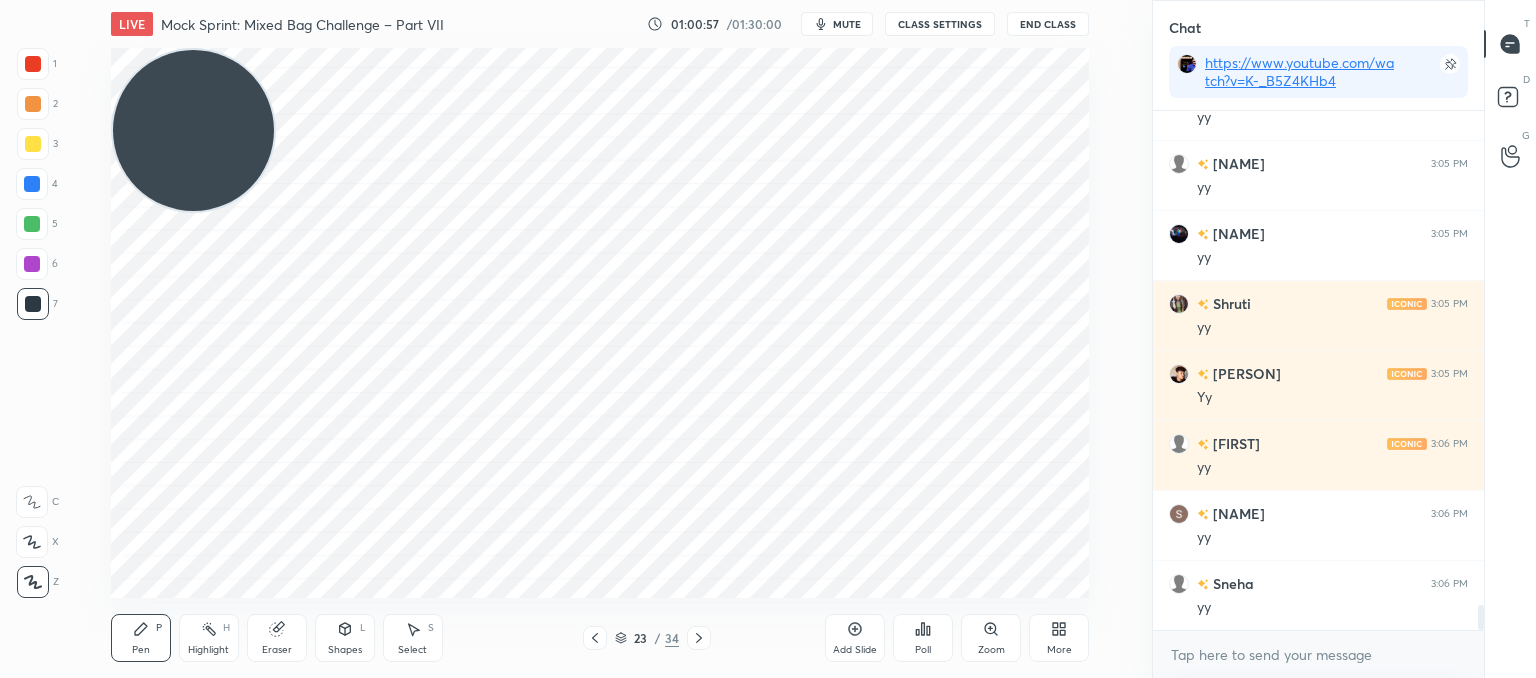 click 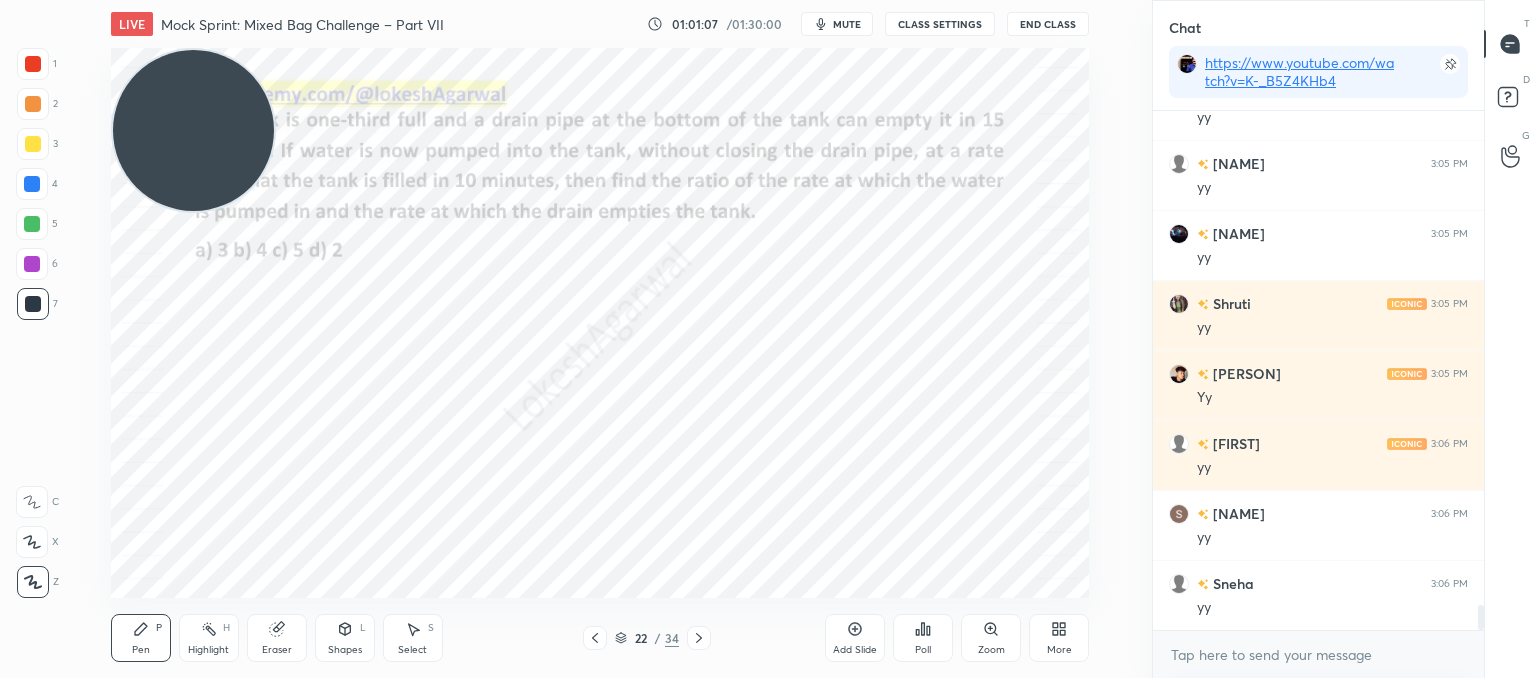 click 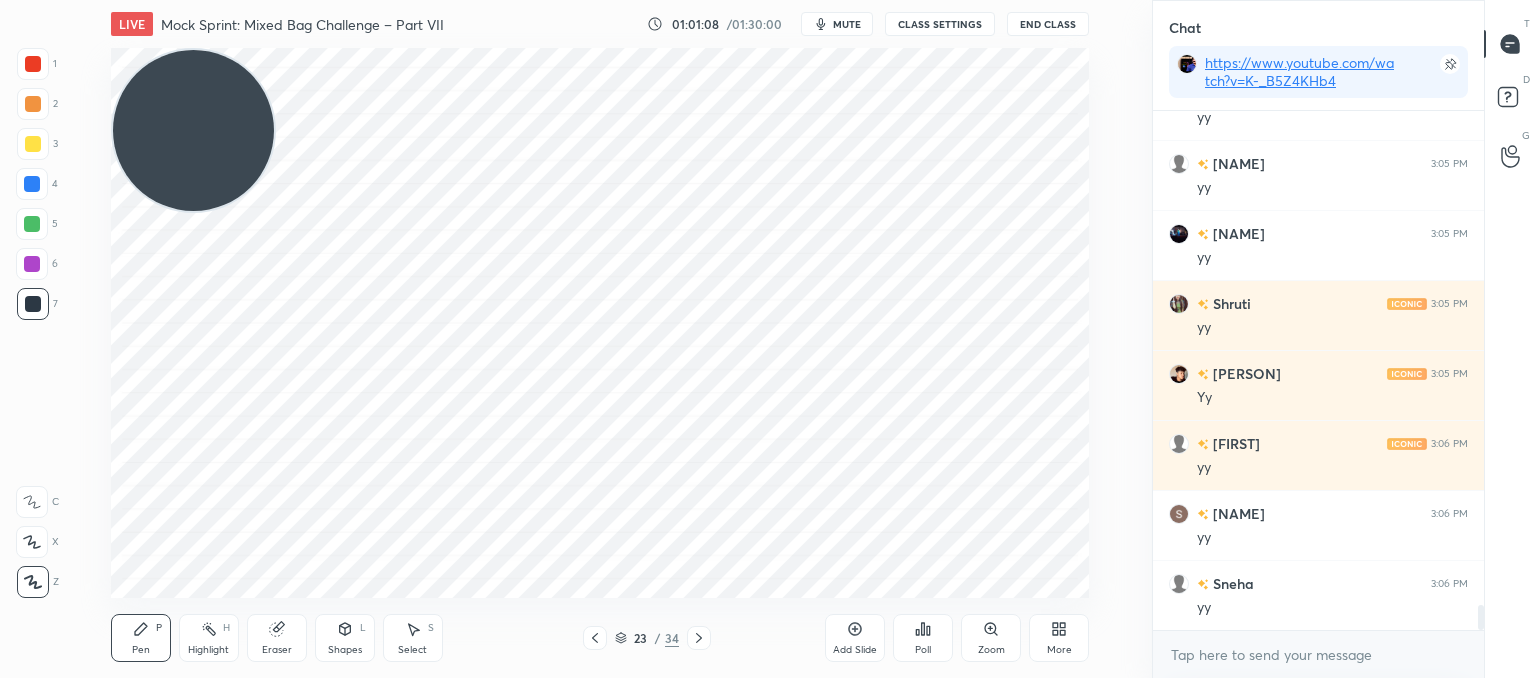 click 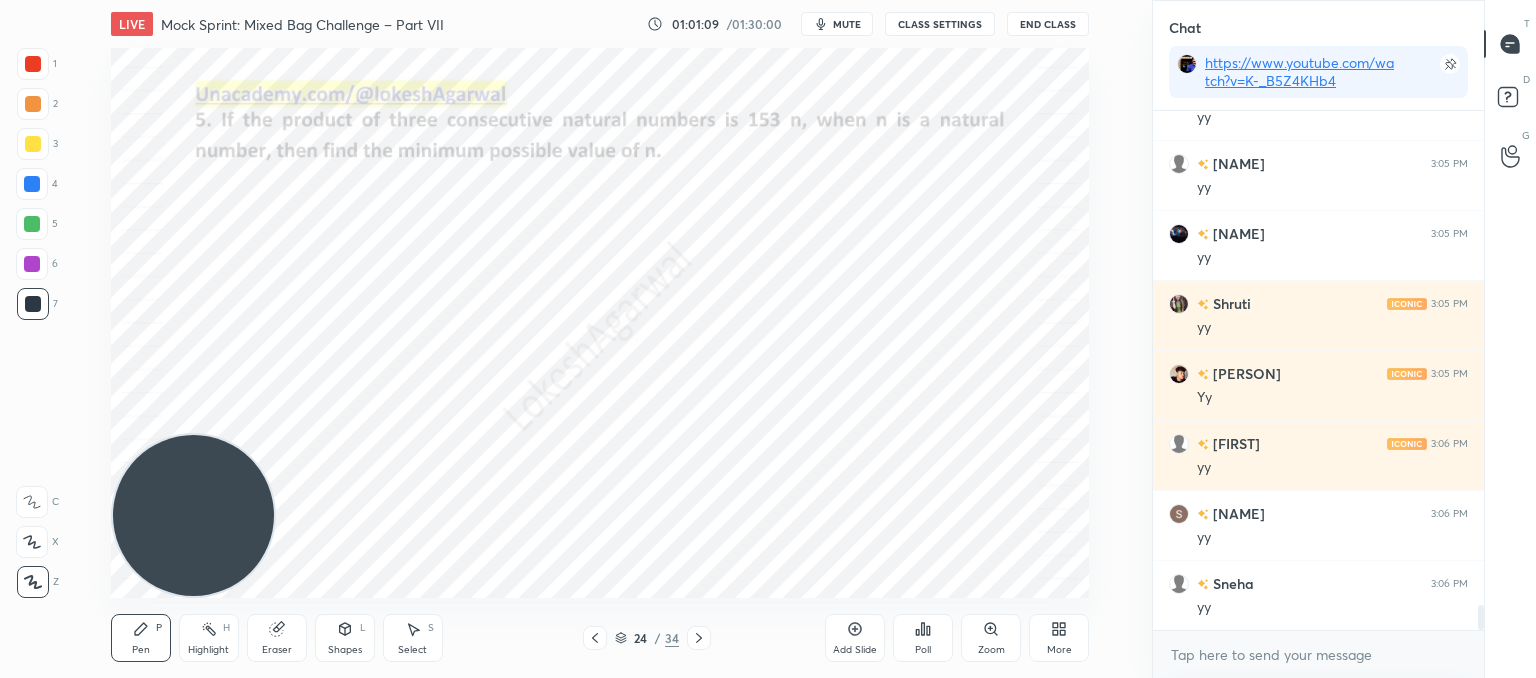 drag, startPoint x: 213, startPoint y: 110, endPoint x: 56, endPoint y: 664, distance: 575.81683 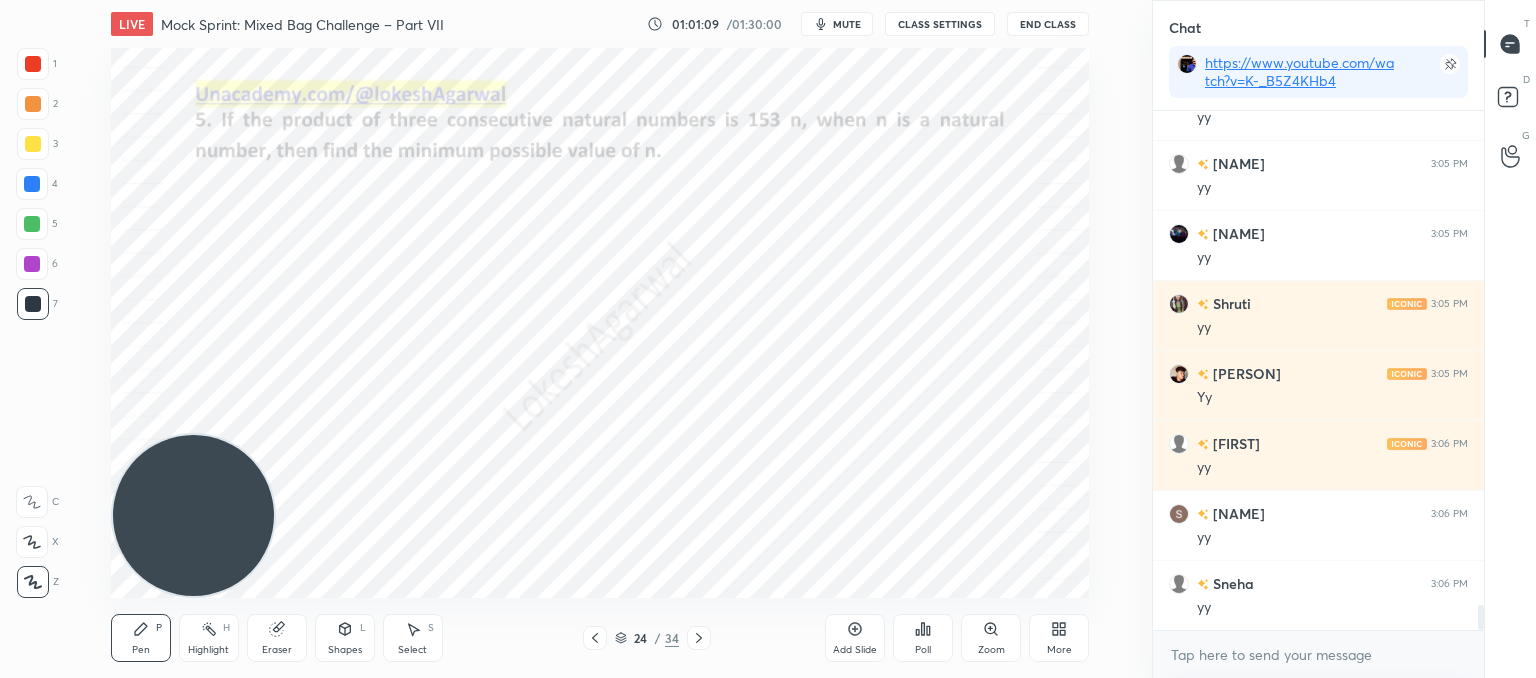 click on "1 2 3 4 5 6 7 C X Z C X Z E E Erase all   H H LIVE Mock Sprint: Mixed Bag Challenge – Part VII 01:01:09 /  01:30:00 mute CLASS SETTINGS End Class Setting up your live class Poll for   secs No correct answer Start poll Back Mock Sprint: Mixed Bag Challenge – Part VII • L7 of CAT’25: Advanced Quant Practice for 99+%ile [PERSON] Pen P Highlight H Eraser Shapes L Select S 24 / 34 Add Slide Poll Zoom More Chat https://www.youtube.com/watch?v=K-_B5Z4KHb4 [PERSON] 3:05 PM Yy [PERSON] 3:05 PM yy [PERSON] 3:05 PM yy [PERSON] 3:05 PM yy [PERSON] 3:05 PM yy [PERSON] 3:05 PM Yy [PERSON] 3:06 PM yy [PERSON] 3:06 PM yy [PERSON] 3:06 PM yy JUMP TO LATEST Enable hand raising Enable raise hand to speak to learners. Once enabled, chat will be turned off temporarily. Enable x   introducing Raise a hand with a doubt Now learners can raise their hand along with a doubt  How it works? Doubts asked by learners will show up here NEW DOUBTS ASKED No one has raised a hand yet Can't raise hand Got it T Messages (T) D Doubts (D) G ​" at bounding box center (768, 0) 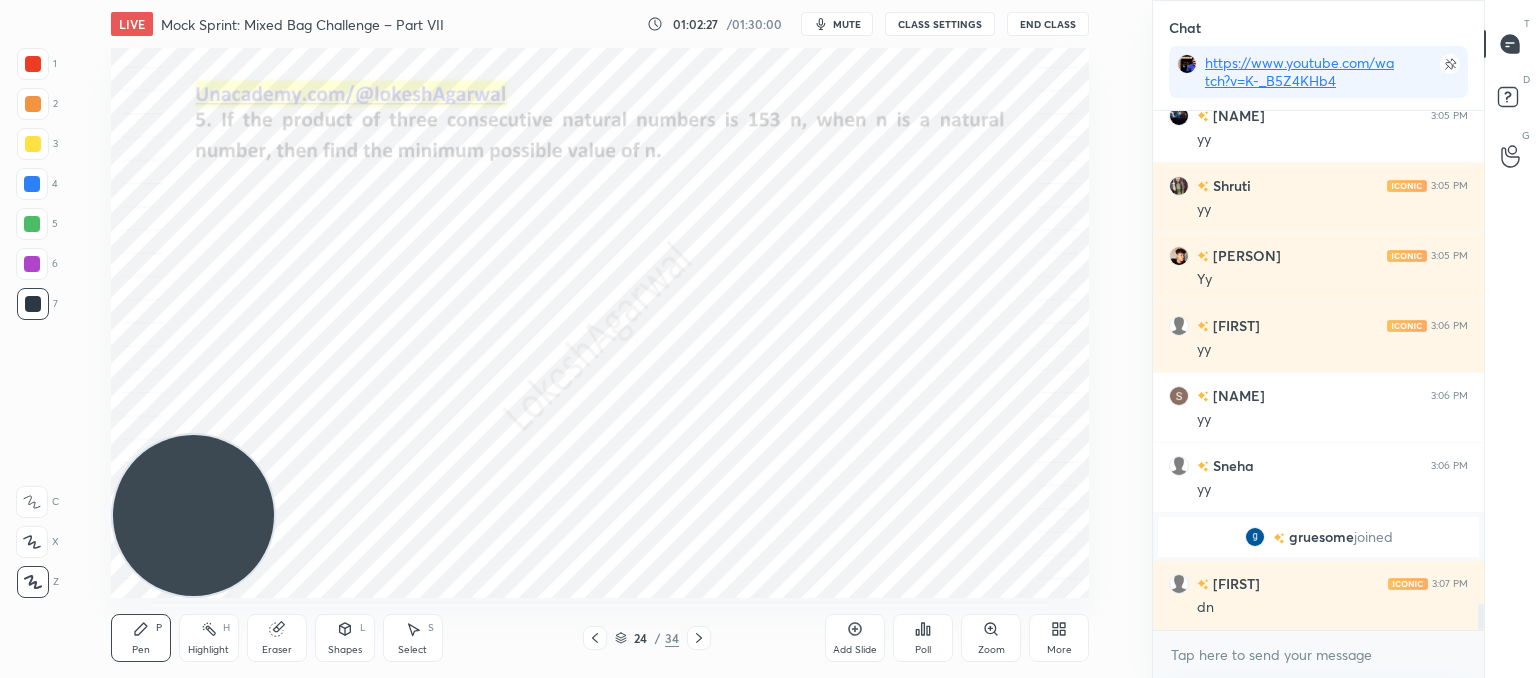 scroll, scrollTop: 9848, scrollLeft: 0, axis: vertical 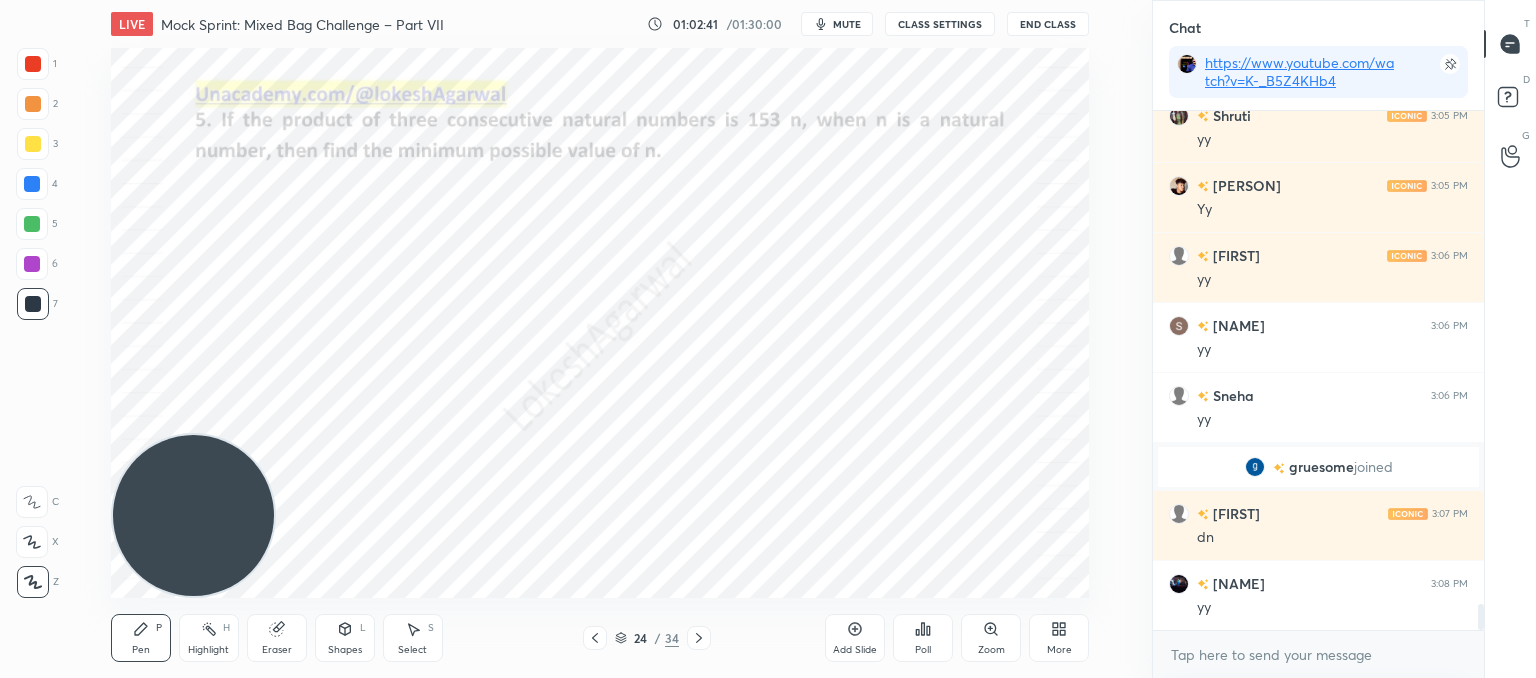 drag, startPoint x: 272, startPoint y: 640, endPoint x: 289, endPoint y: 625, distance: 22.671568 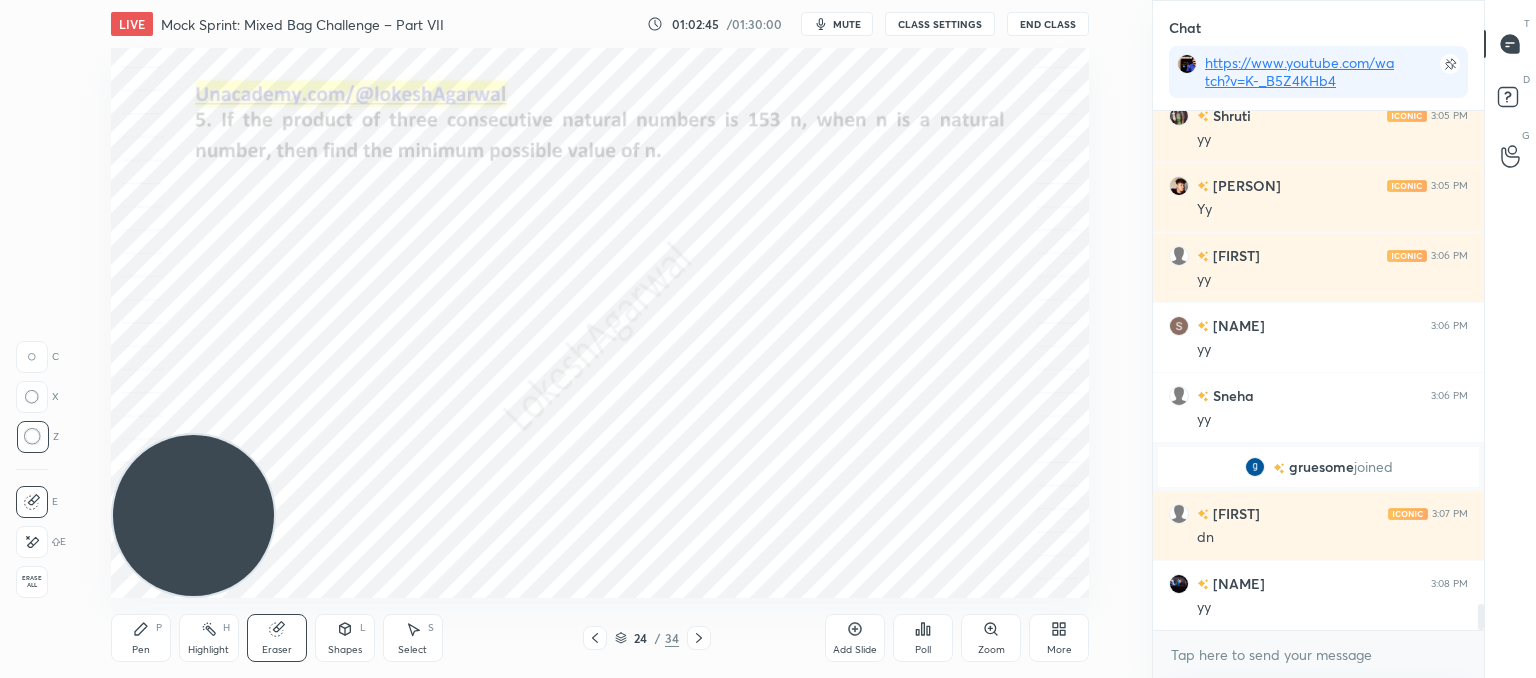 click 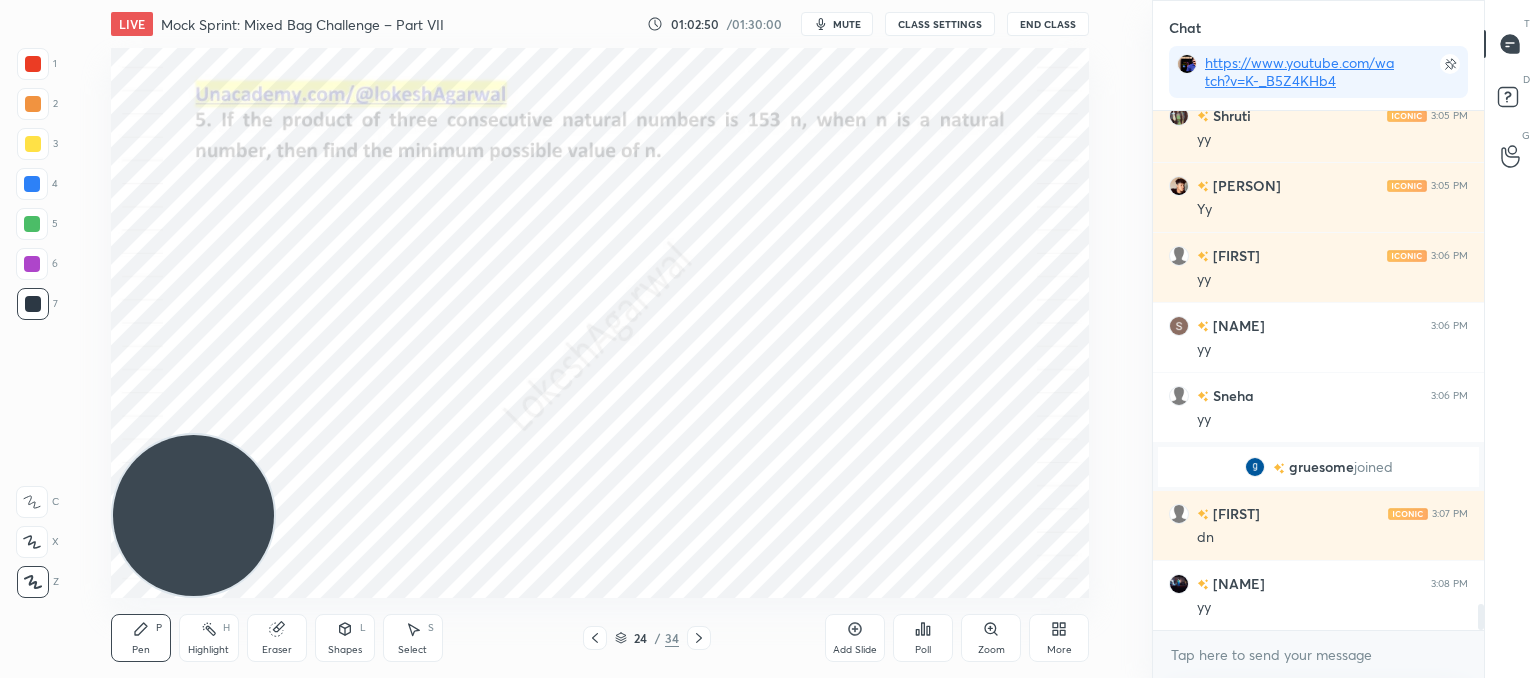 scroll, scrollTop: 9918, scrollLeft: 0, axis: vertical 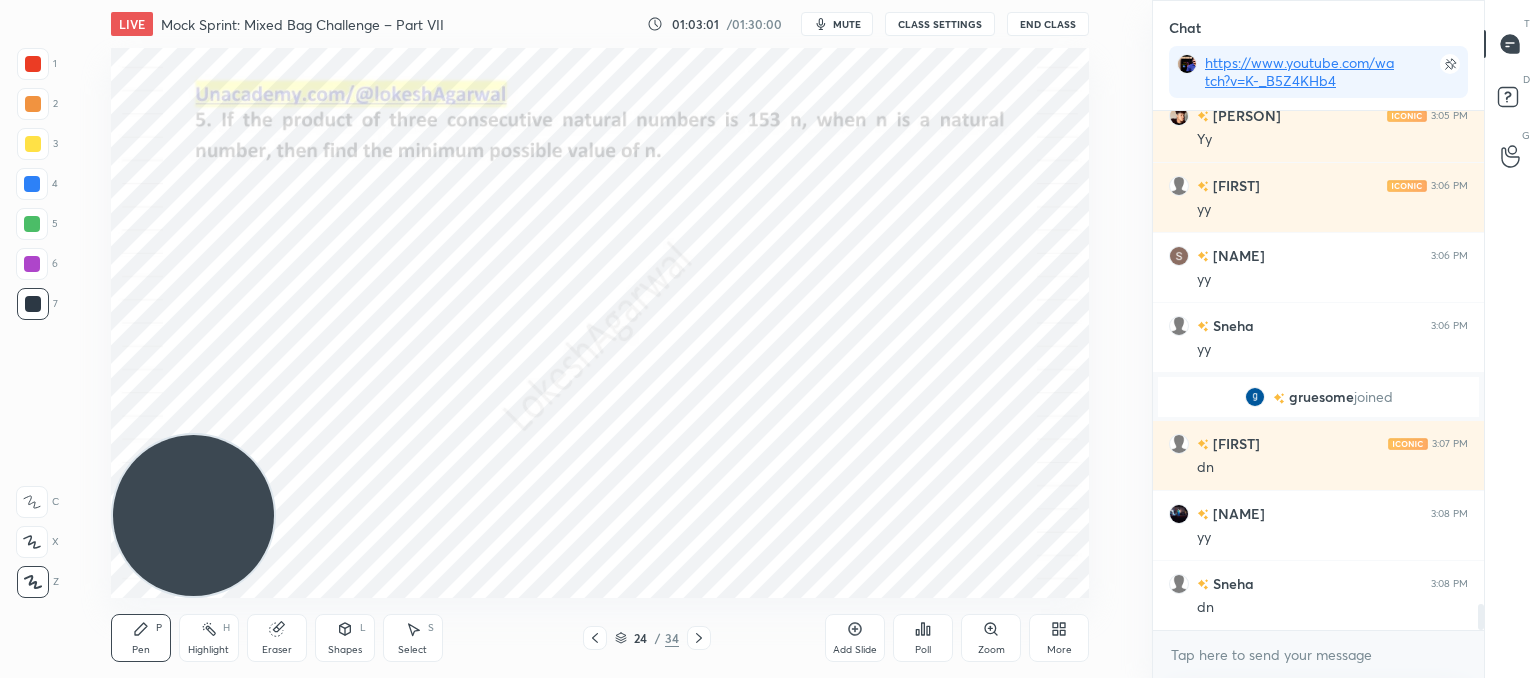 click on "Poll" at bounding box center [923, 638] 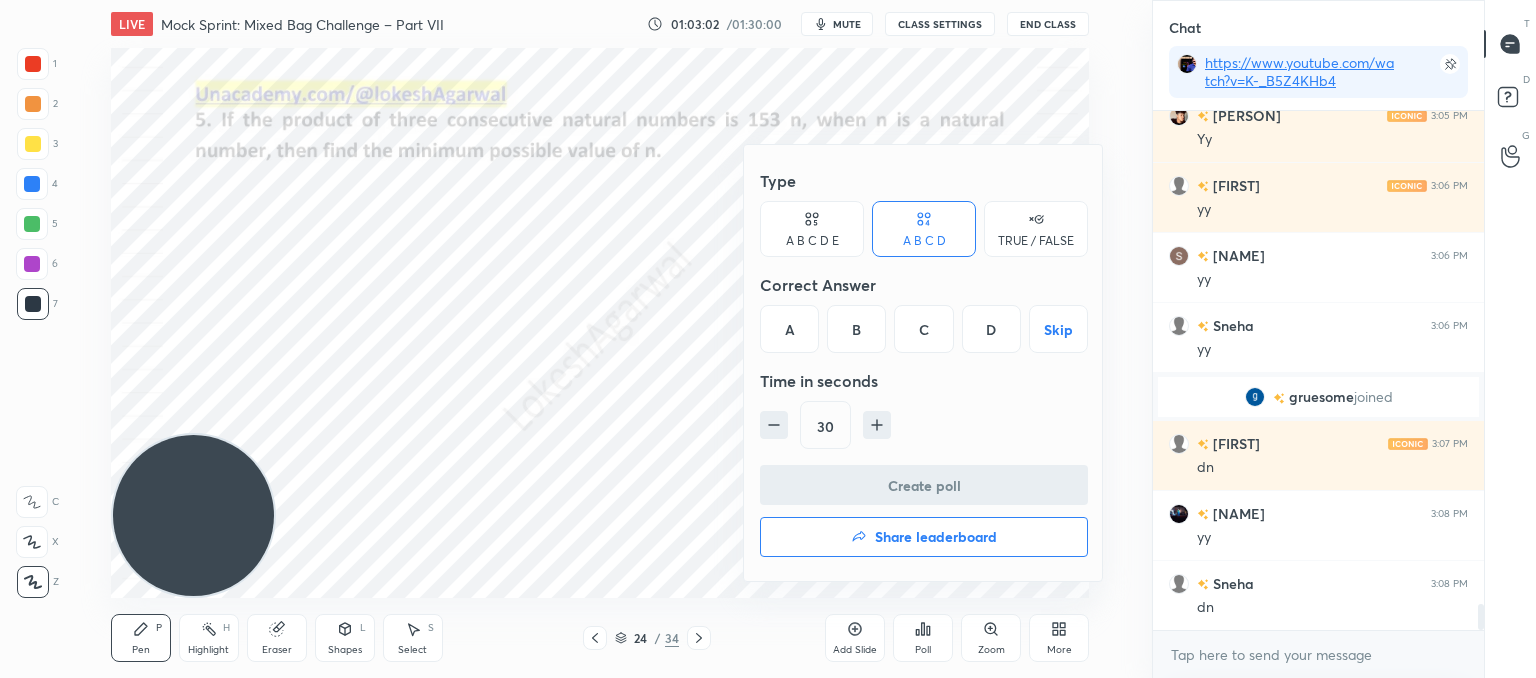 drag, startPoint x: 827, startPoint y: 241, endPoint x: 907, endPoint y: 274, distance: 86.53901 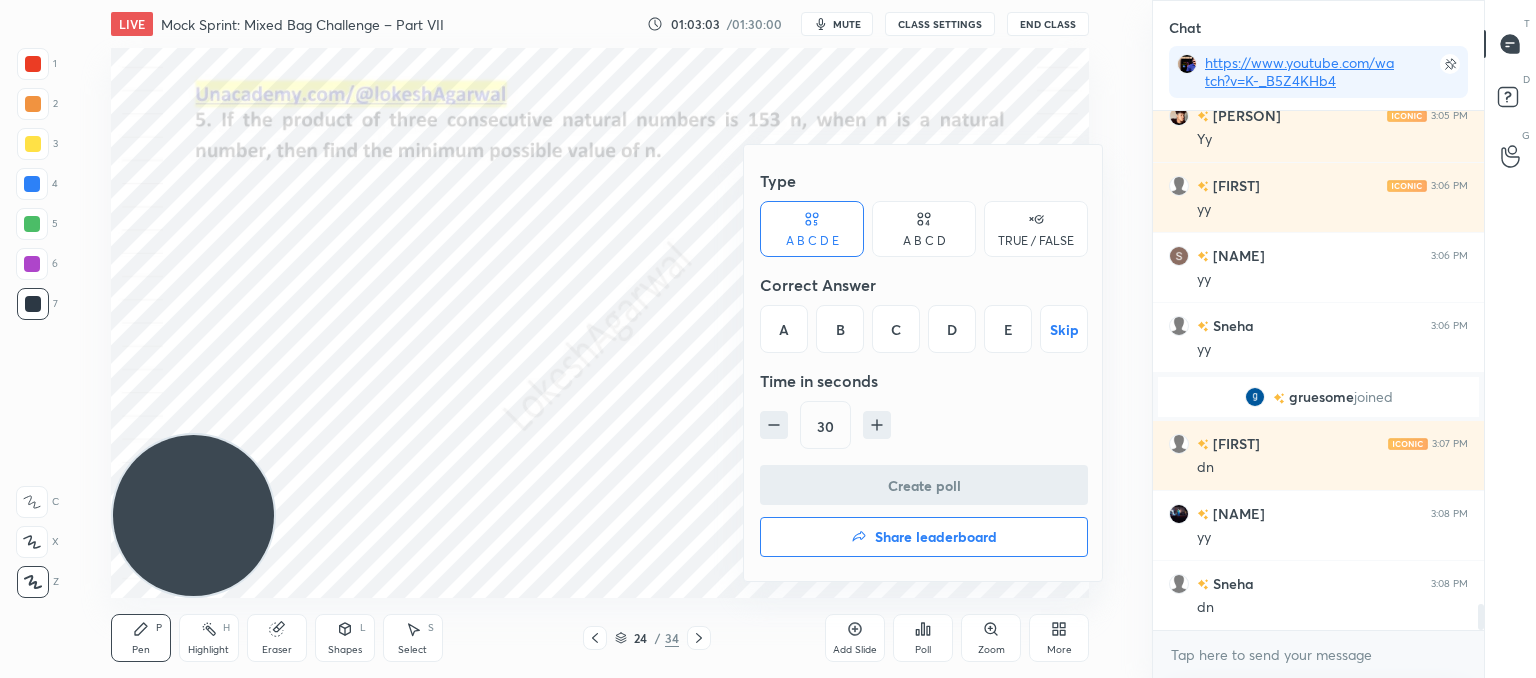 click on "E" at bounding box center (1008, 329) 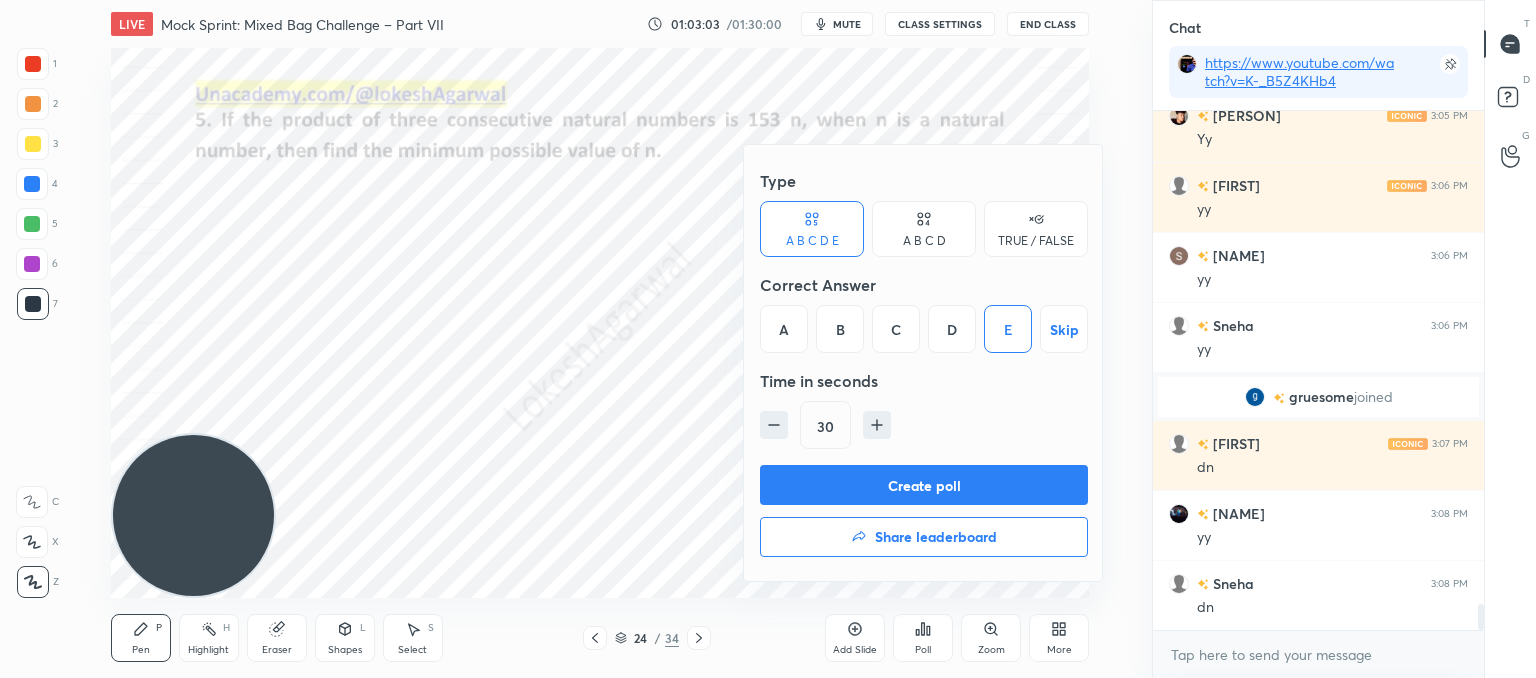 drag, startPoint x: 907, startPoint y: 481, endPoint x: 896, endPoint y: 486, distance: 12.083046 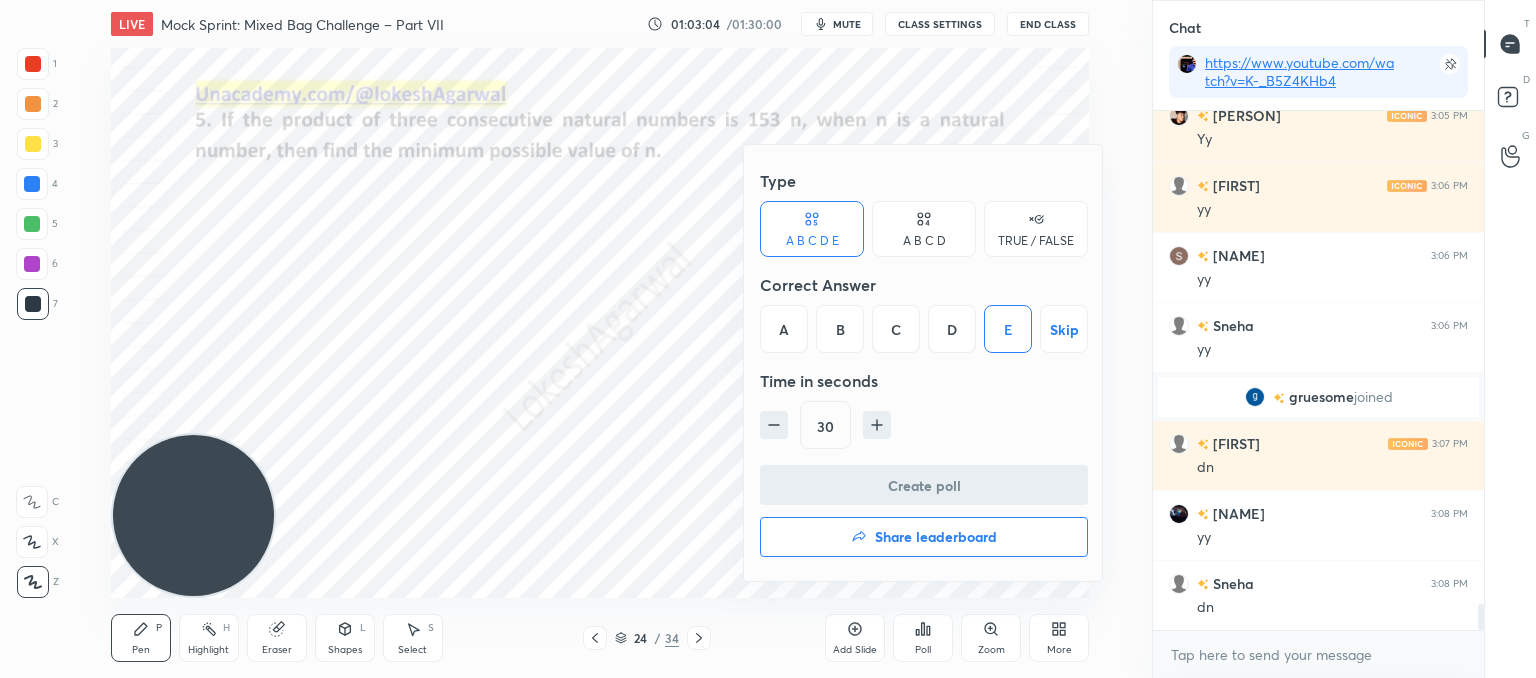 scroll, scrollTop: 480, scrollLeft: 325, axis: both 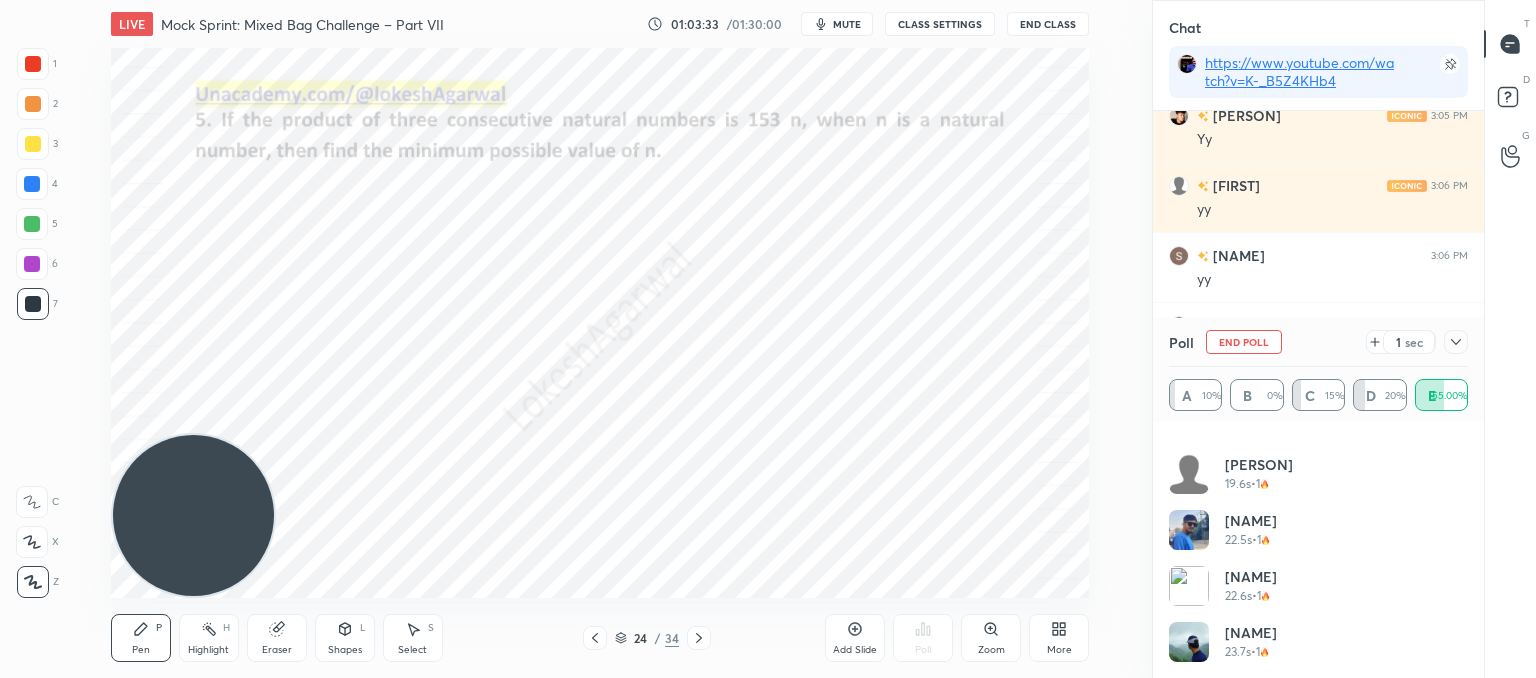 click 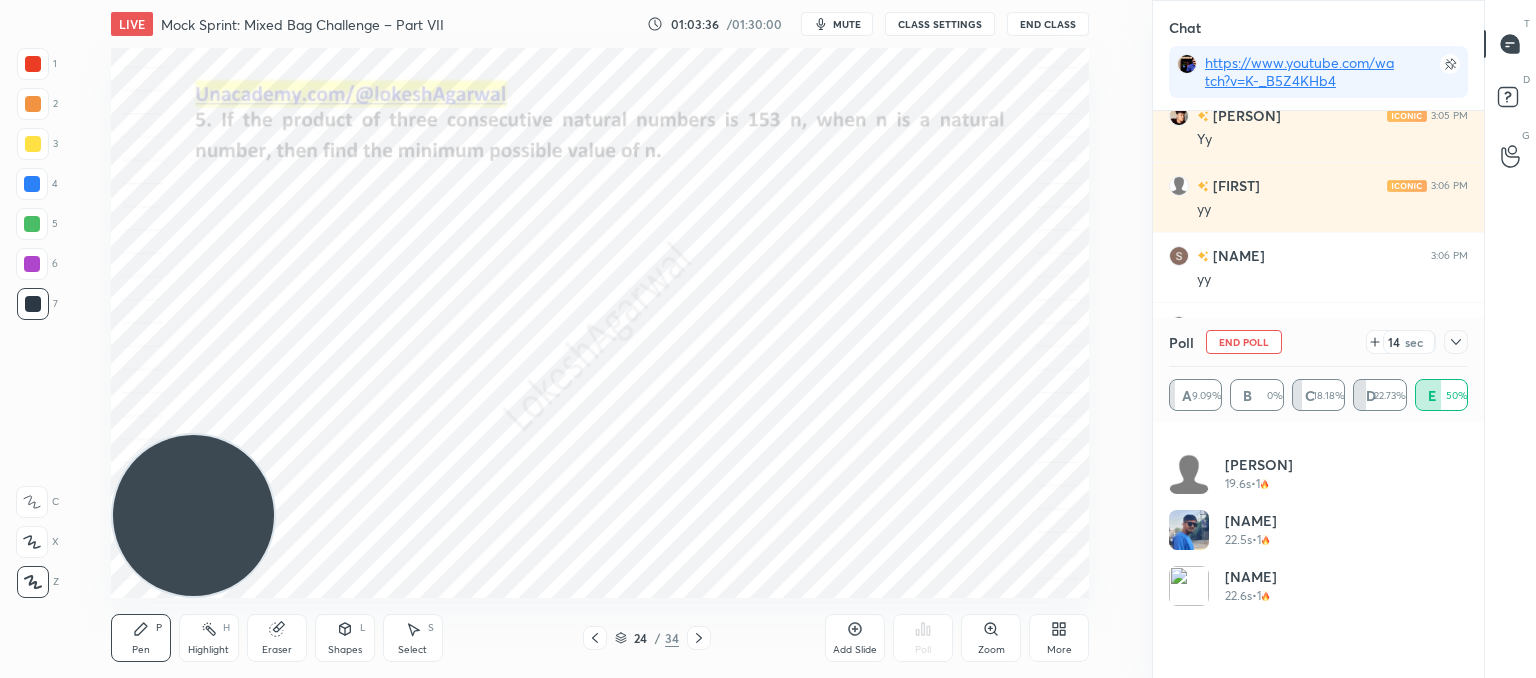 scroll, scrollTop: 0, scrollLeft: 0, axis: both 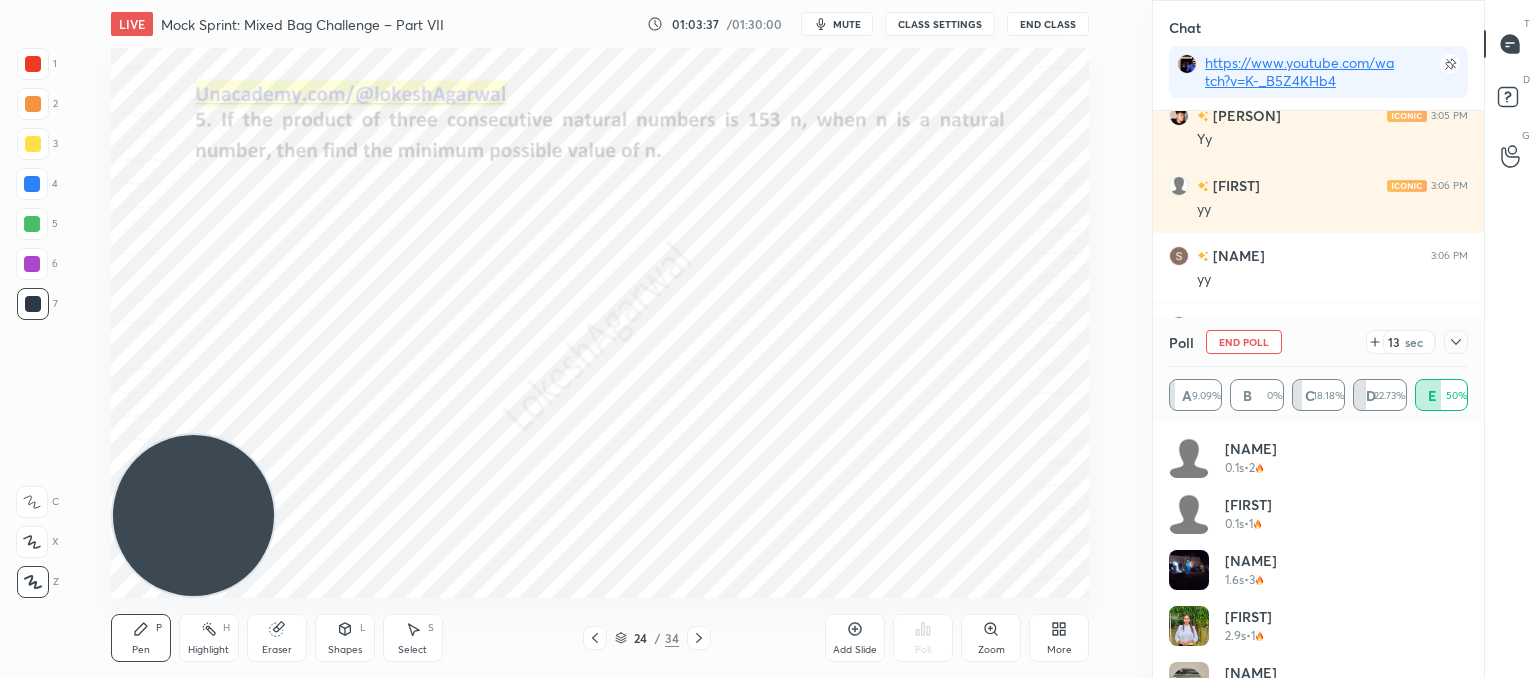 click 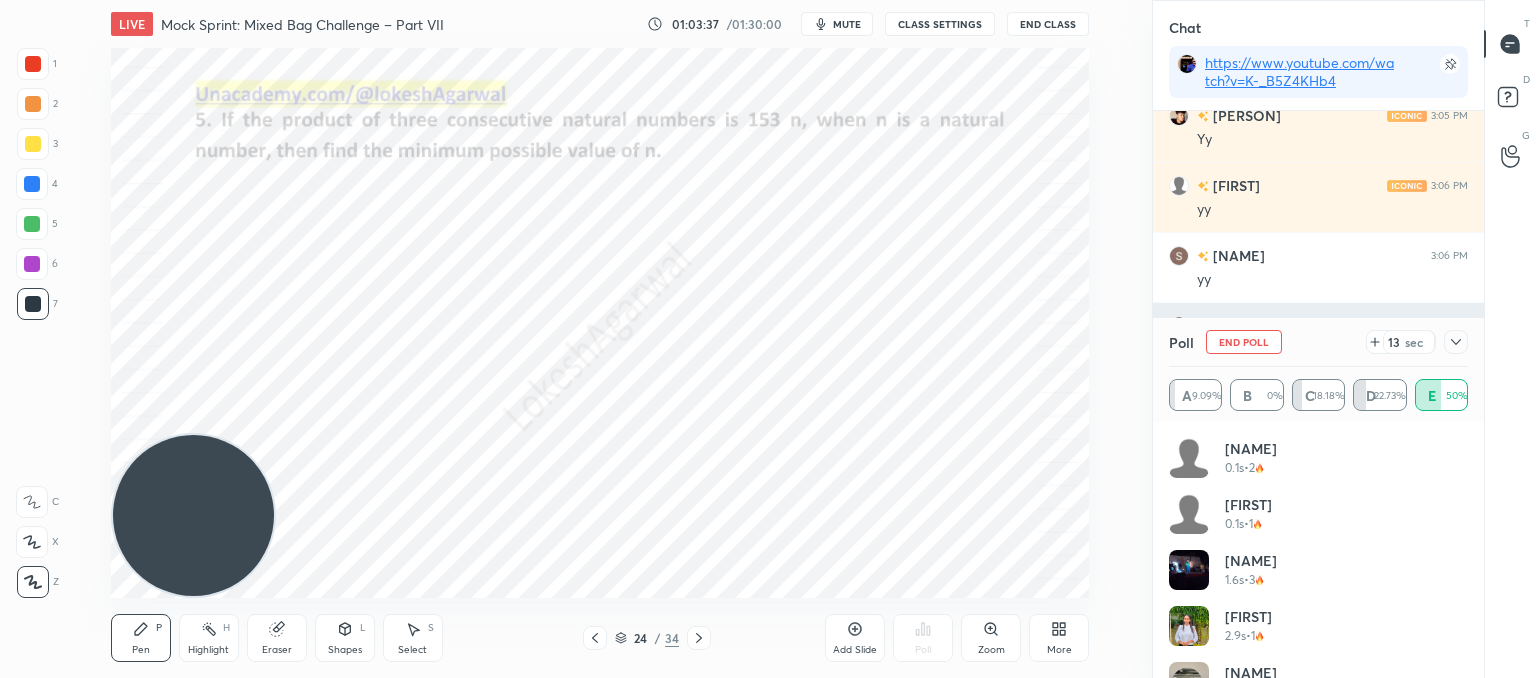 scroll, scrollTop: 153, scrollLeft: 293, axis: both 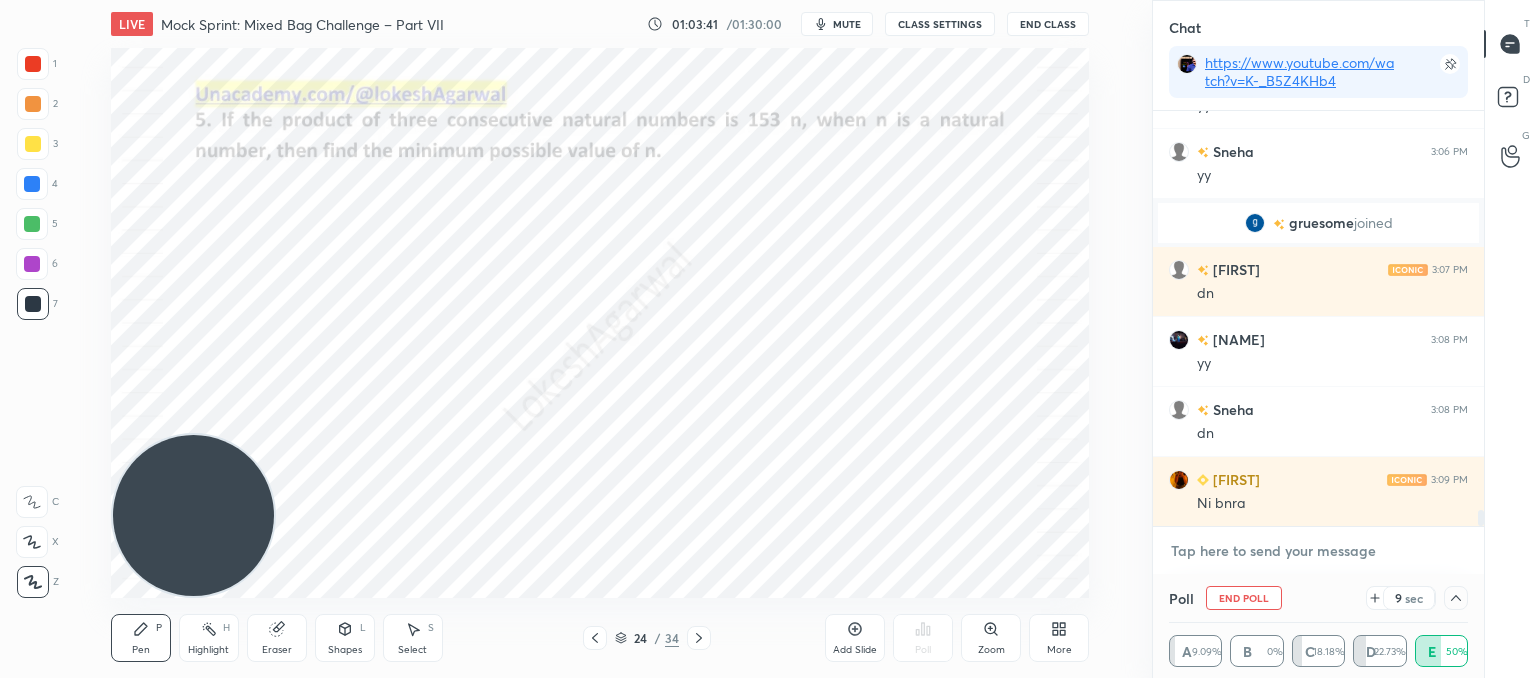 click at bounding box center (1318, 551) 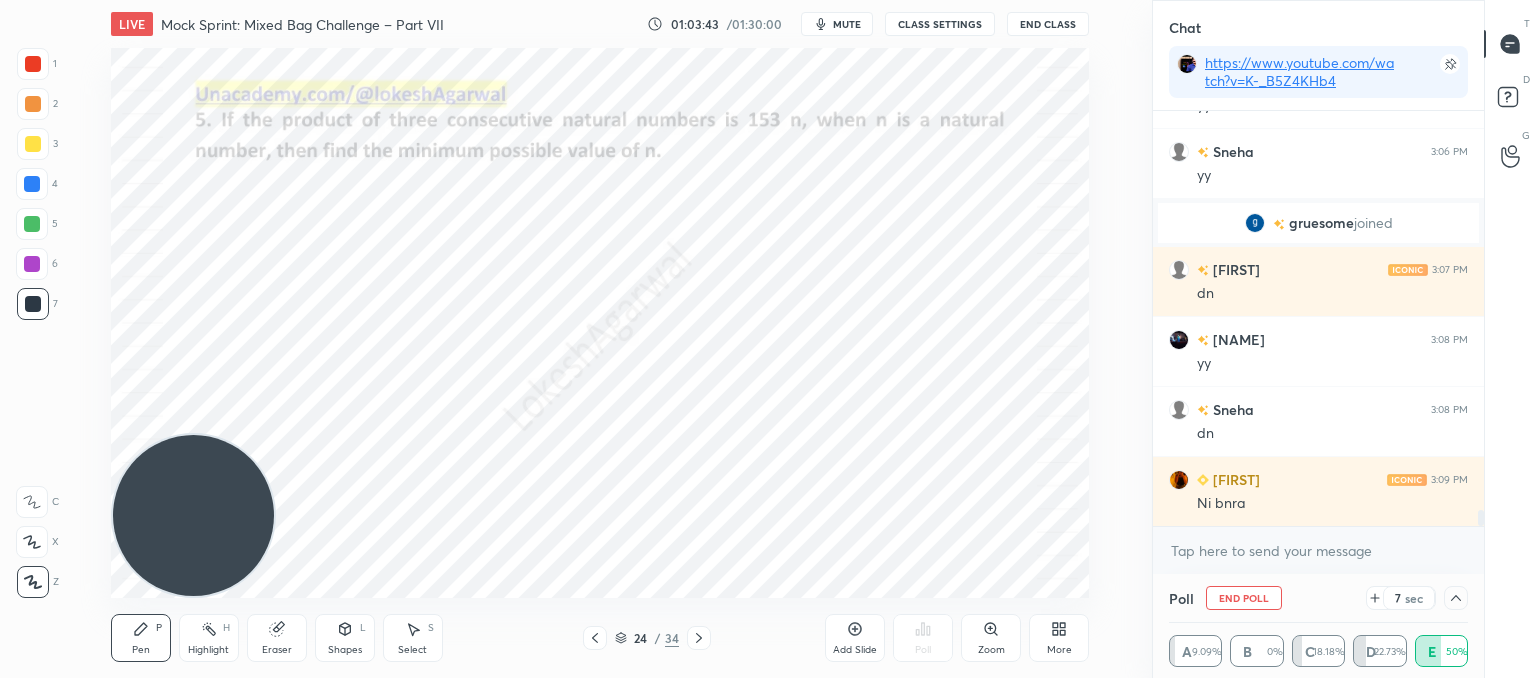 click 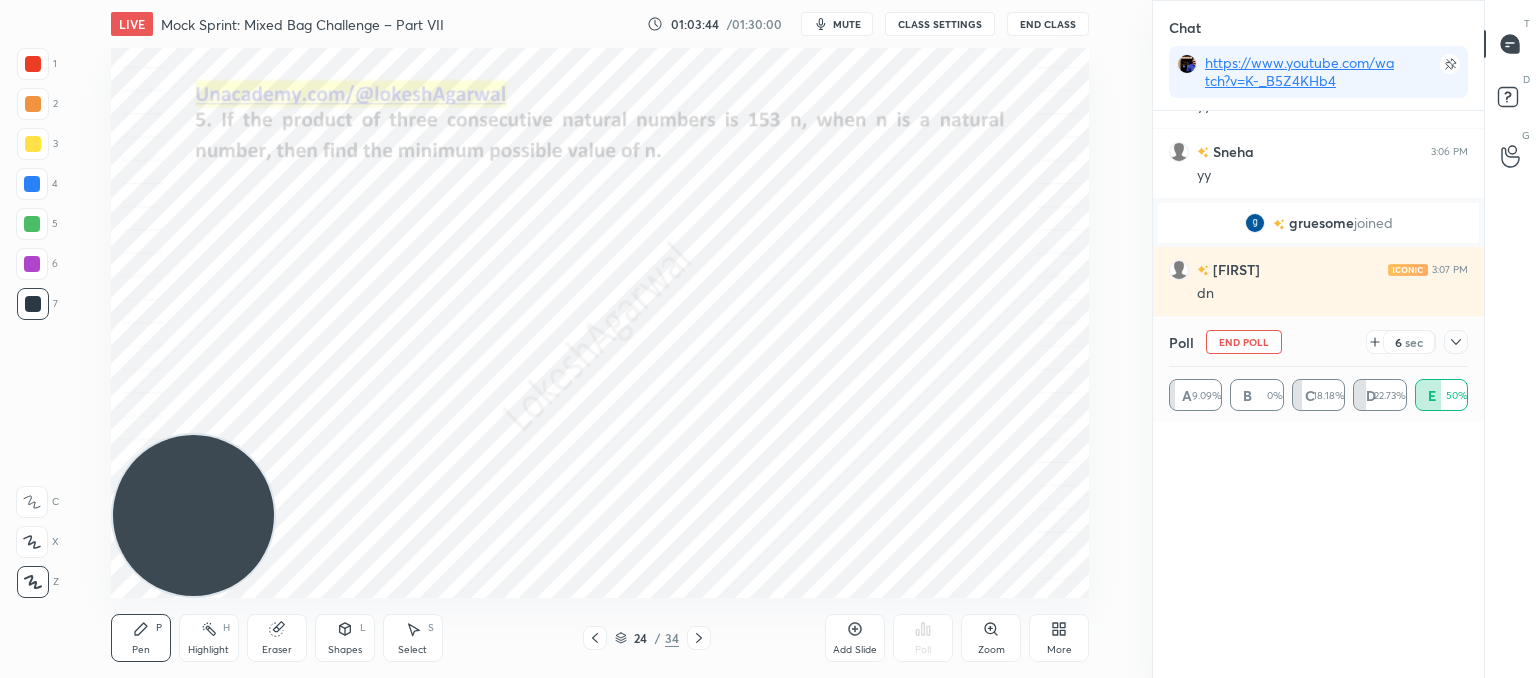 scroll, scrollTop: 6, scrollLeft: 6, axis: both 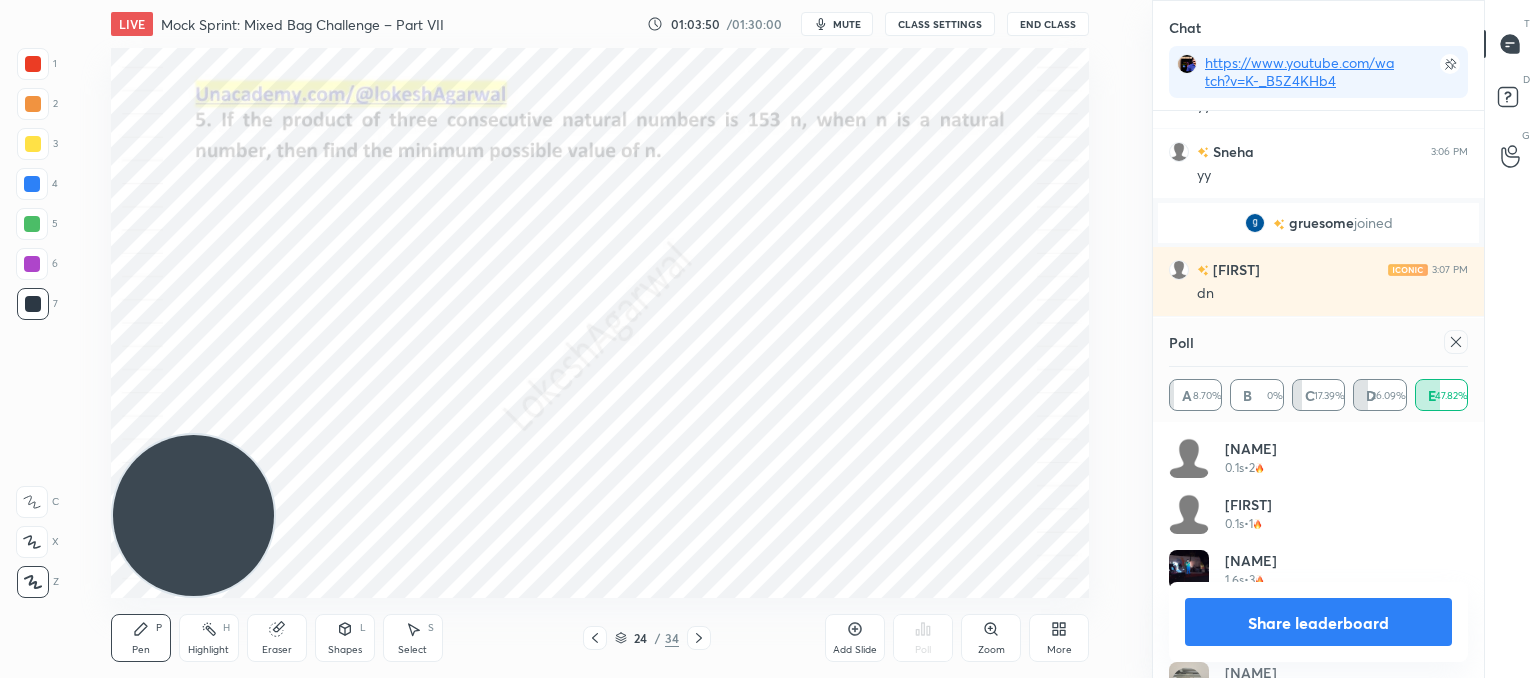 click 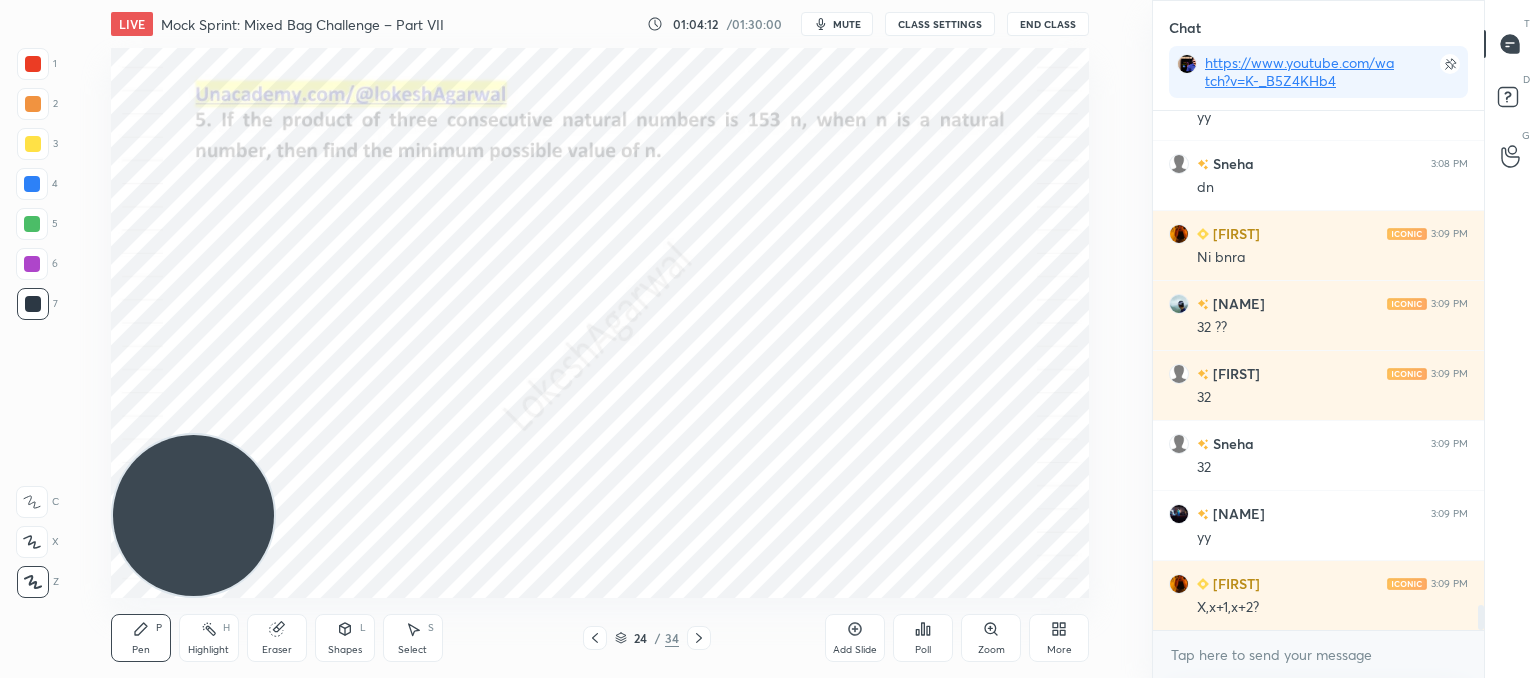 drag, startPoint x: 256, startPoint y: 645, endPoint x: 275, endPoint y: 611, distance: 38.948685 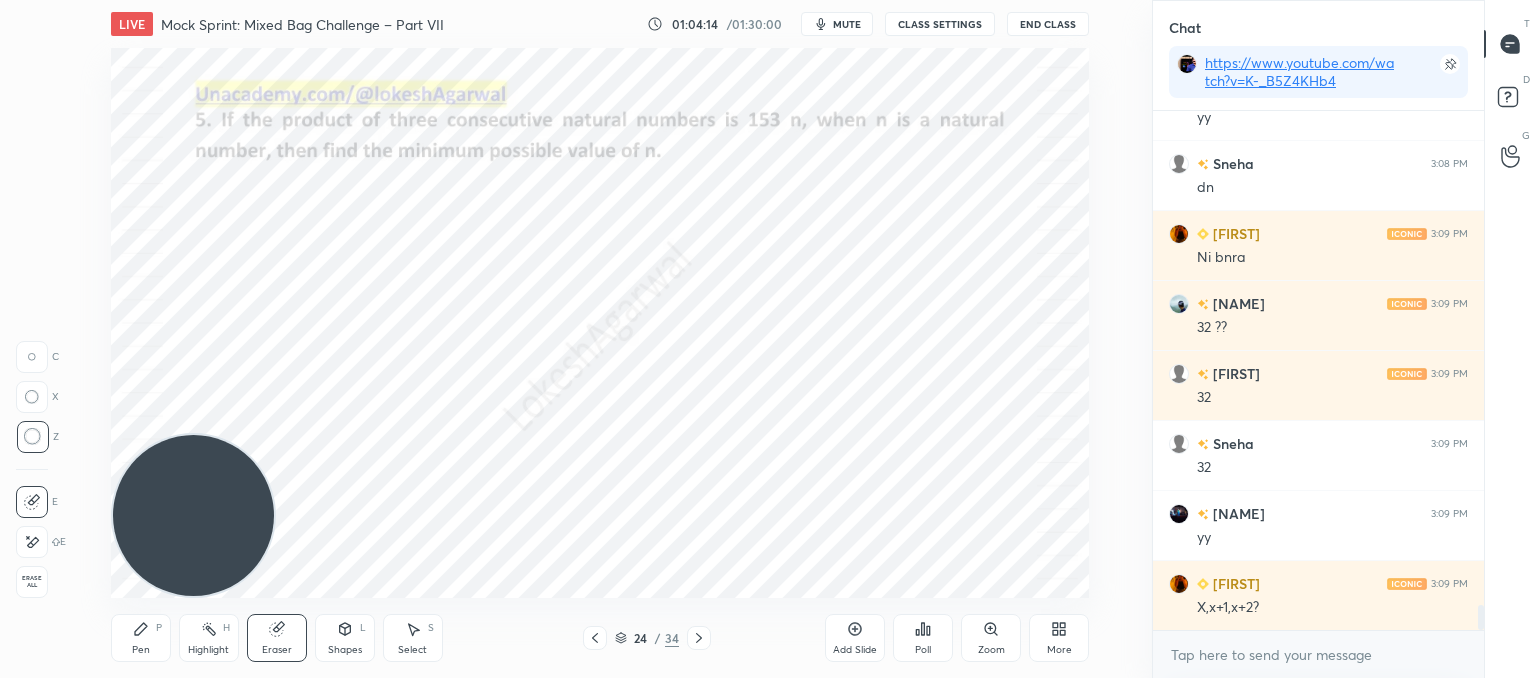 drag, startPoint x: 128, startPoint y: 640, endPoint x: 224, endPoint y: 514, distance: 158.40454 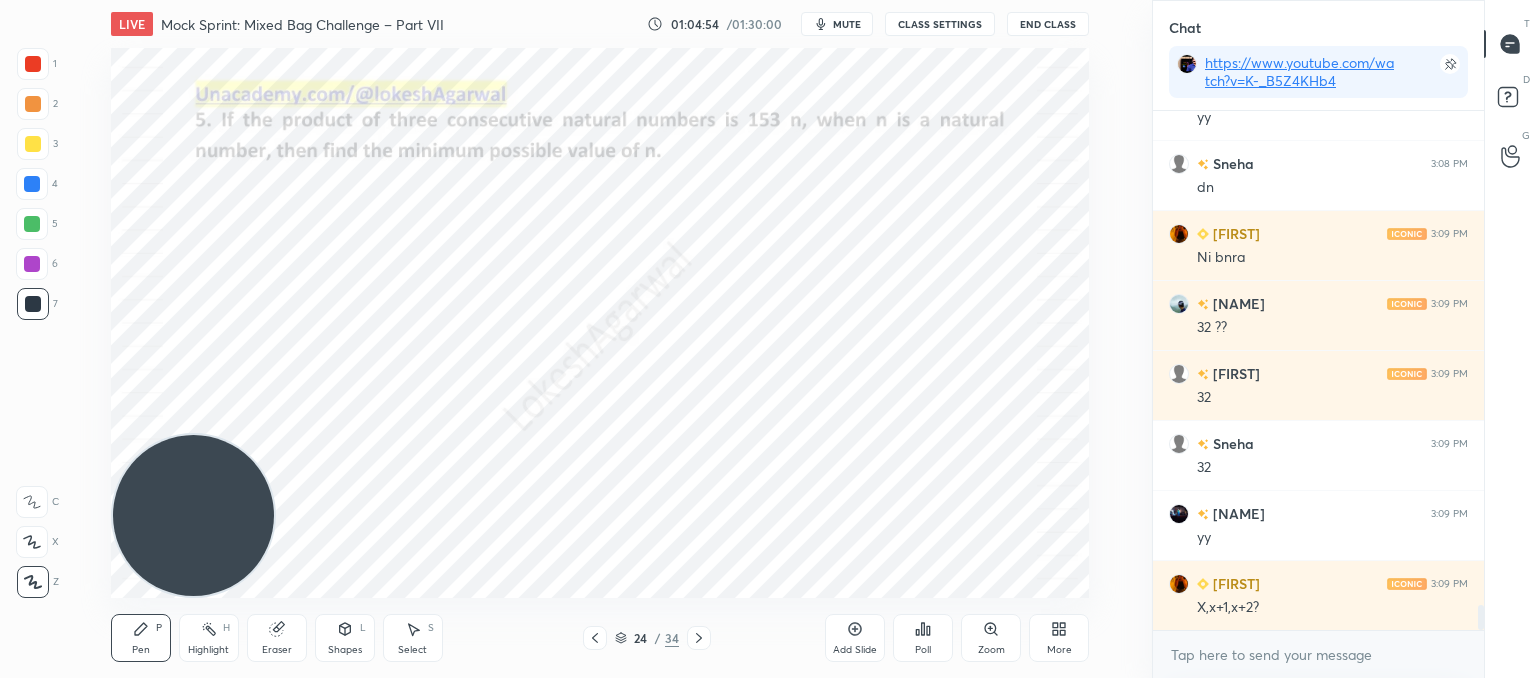 drag, startPoint x: 278, startPoint y: 633, endPoint x: 289, endPoint y: 607, distance: 28.231188 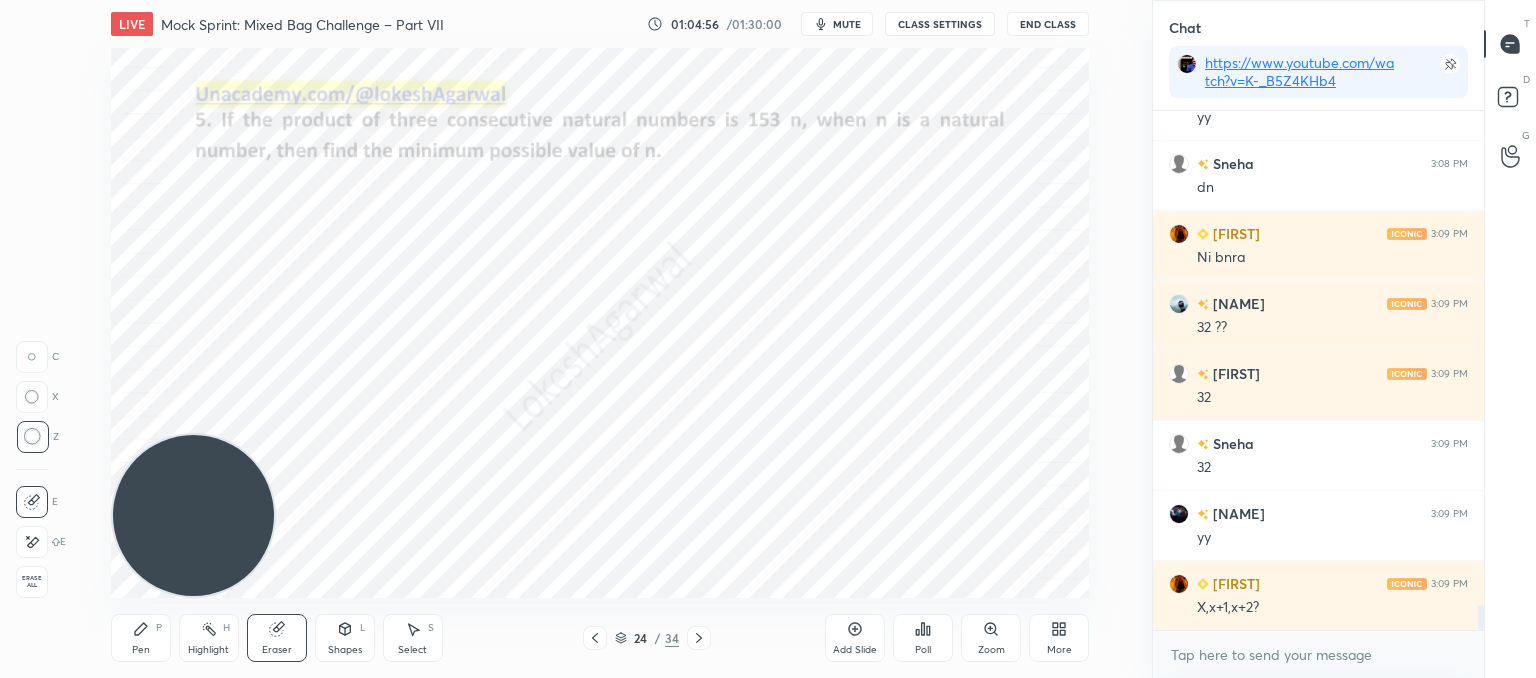 drag, startPoint x: 128, startPoint y: 643, endPoint x: 147, endPoint y: 617, distance: 32.202484 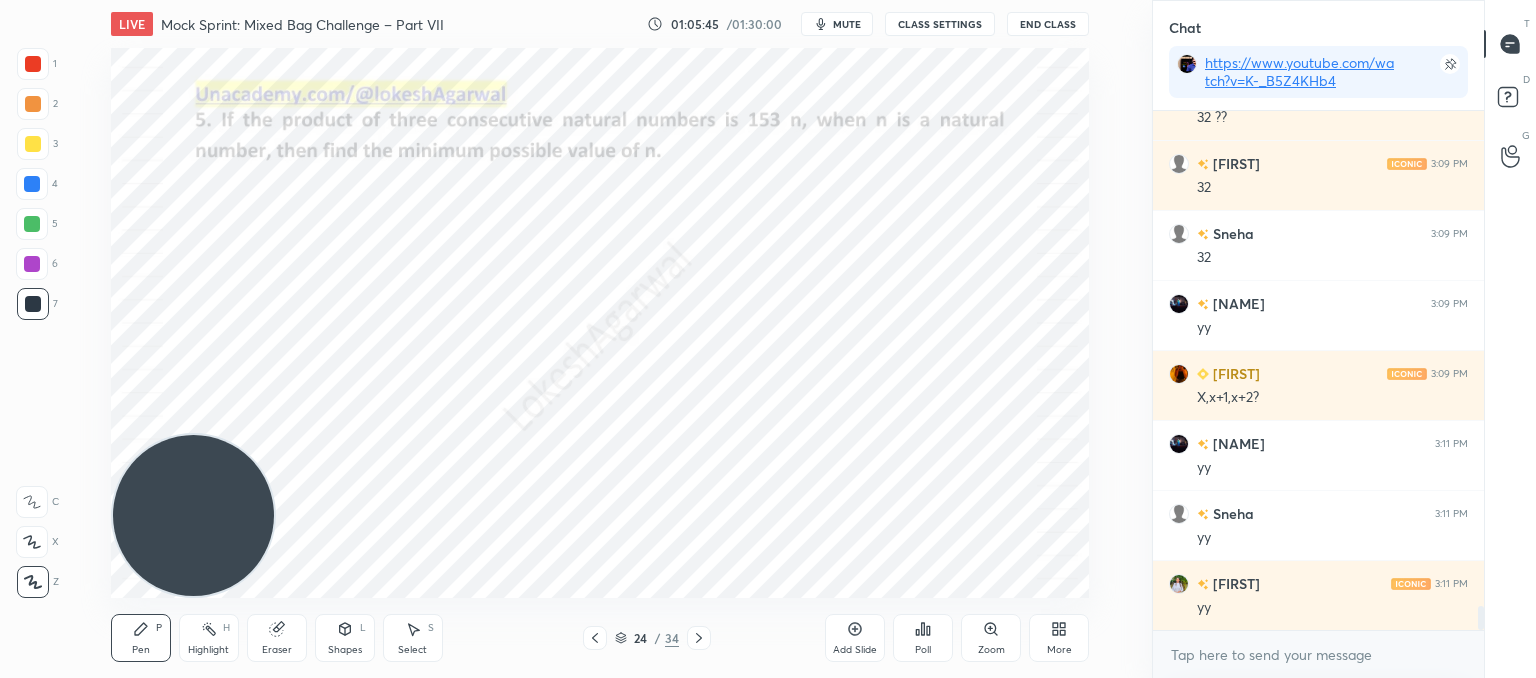 scroll, scrollTop: 10618, scrollLeft: 0, axis: vertical 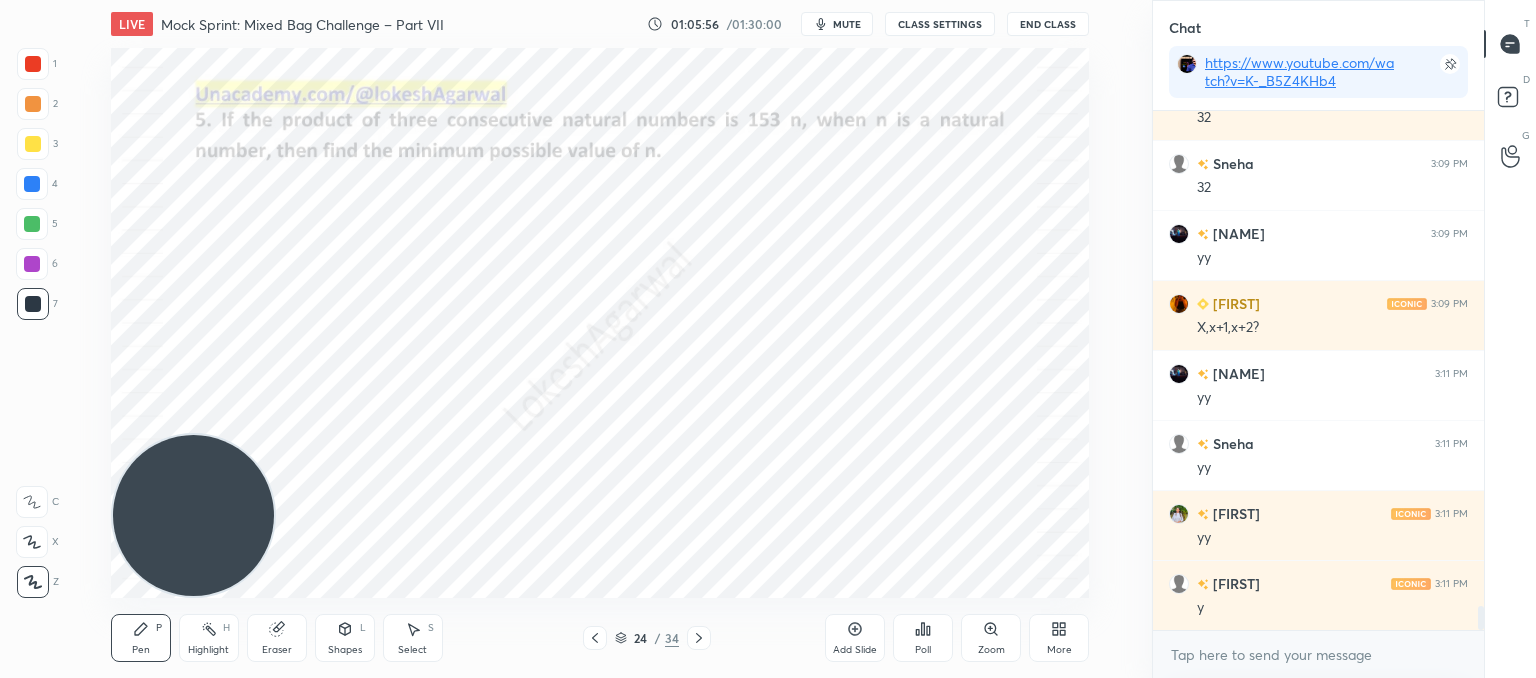 drag, startPoint x: 268, startPoint y: 634, endPoint x: 265, endPoint y: 617, distance: 17.262676 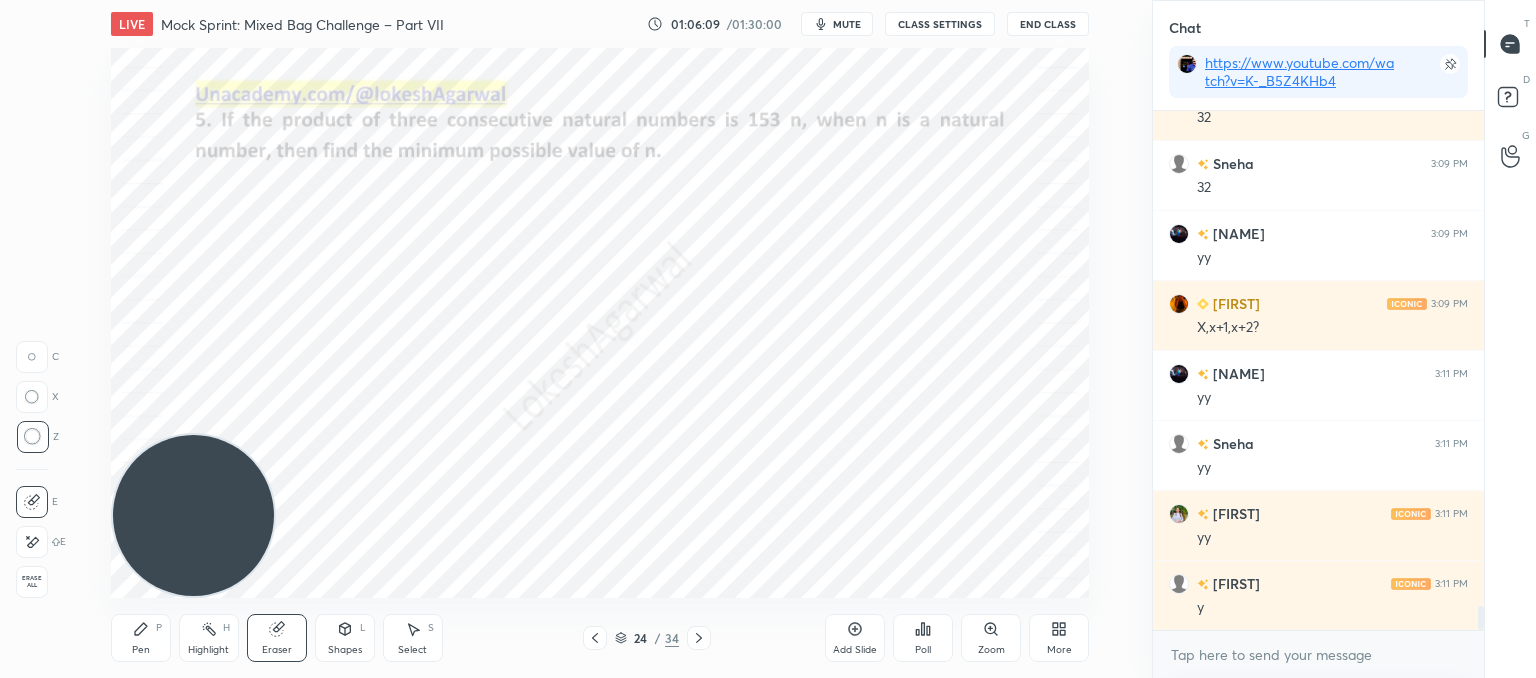 click on "Select S" at bounding box center (413, 638) 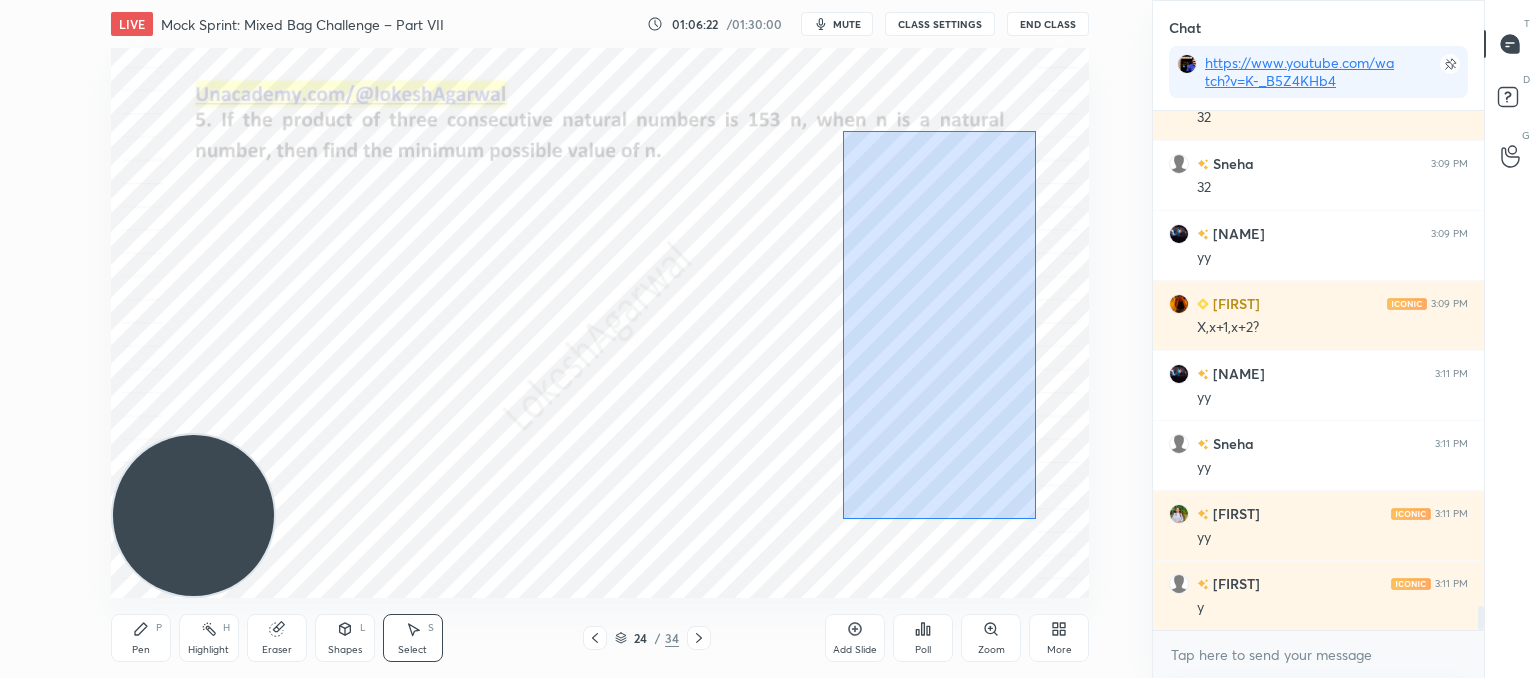 drag, startPoint x: 1032, startPoint y: 516, endPoint x: 844, endPoint y: 136, distance: 423.96225 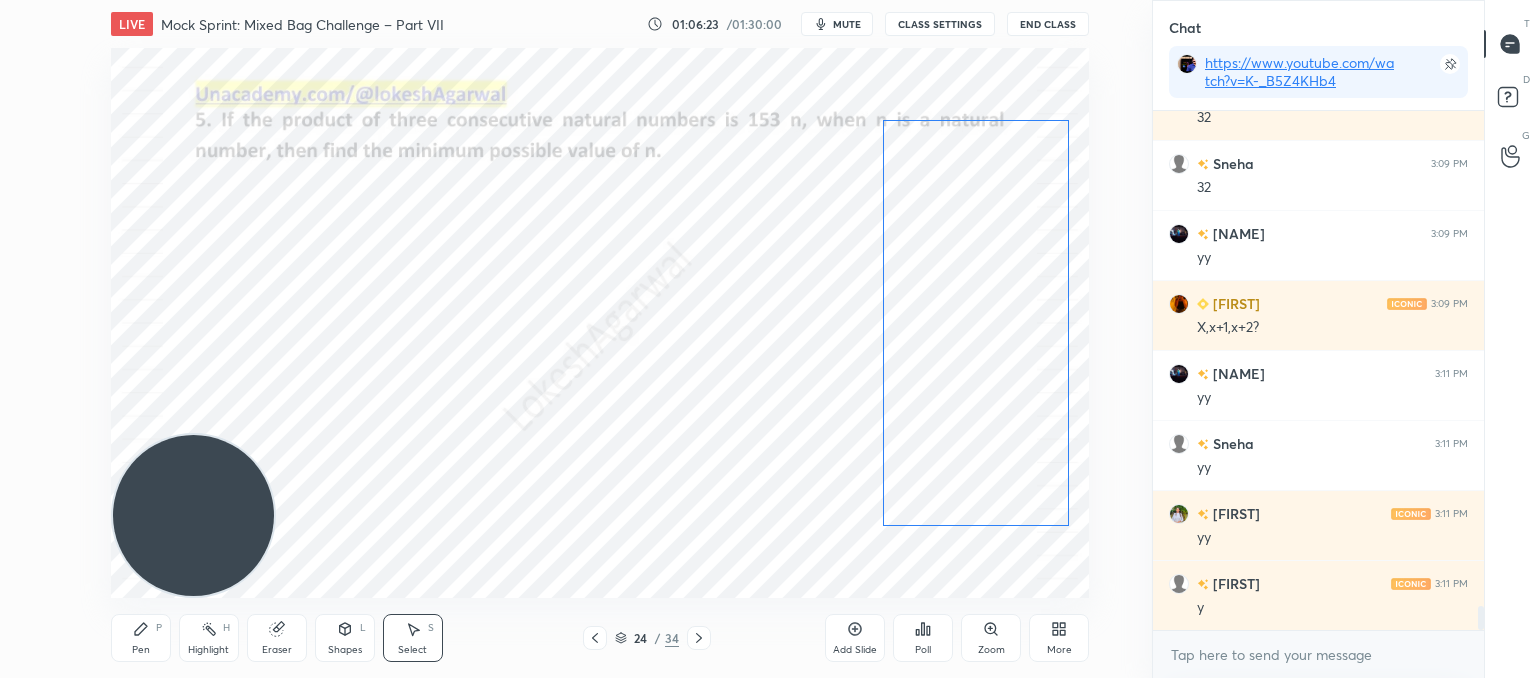 drag, startPoint x: 933, startPoint y: 221, endPoint x: 956, endPoint y: 273, distance: 56.859474 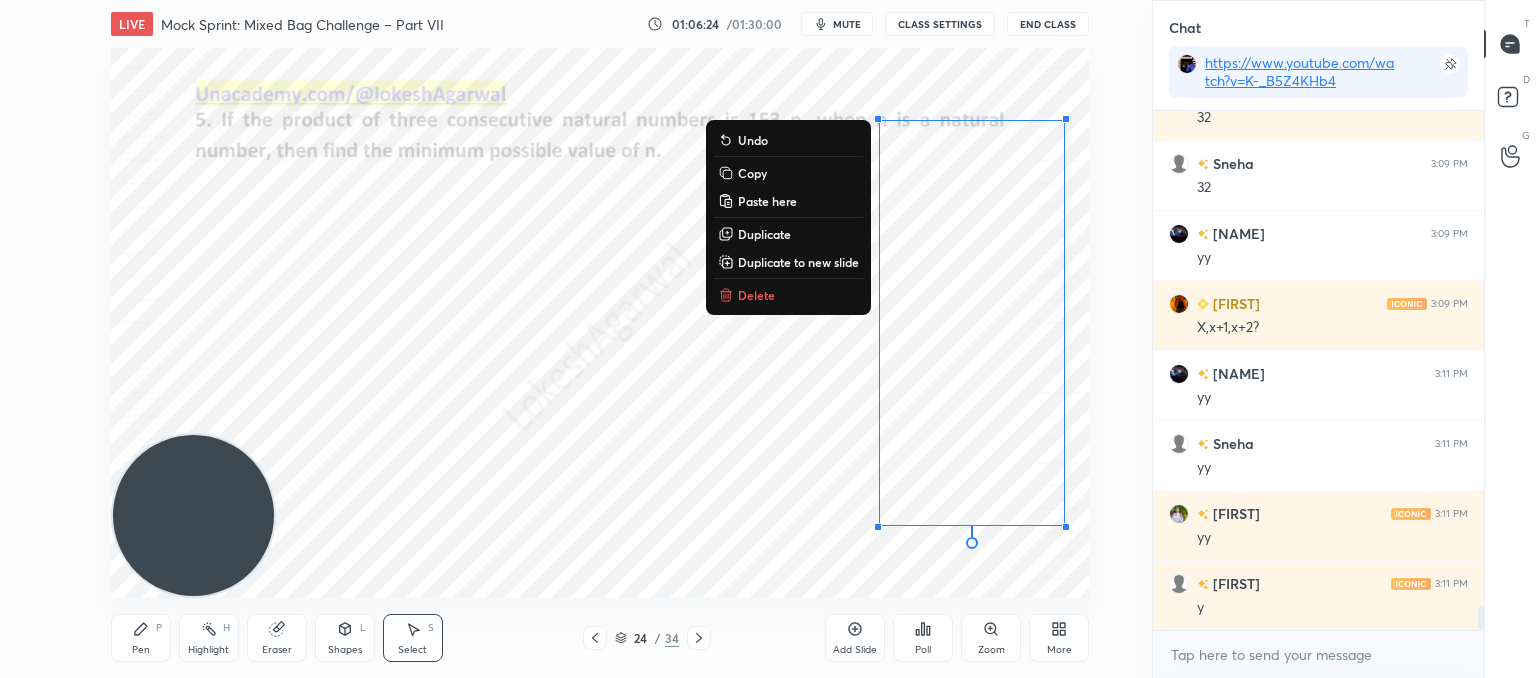 click on "0 ° Undo Copy Paste here Duplicate Duplicate to new slide Delete" at bounding box center [600, 323] 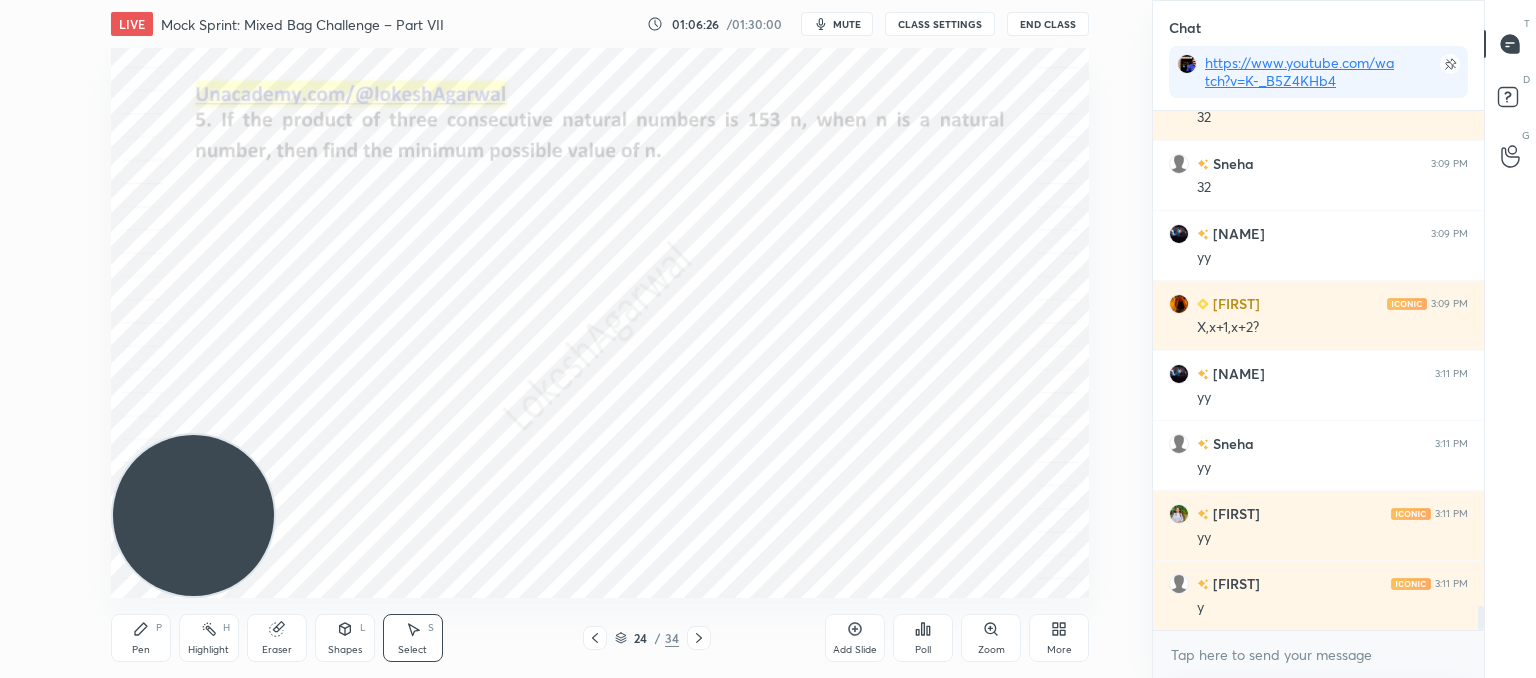 click 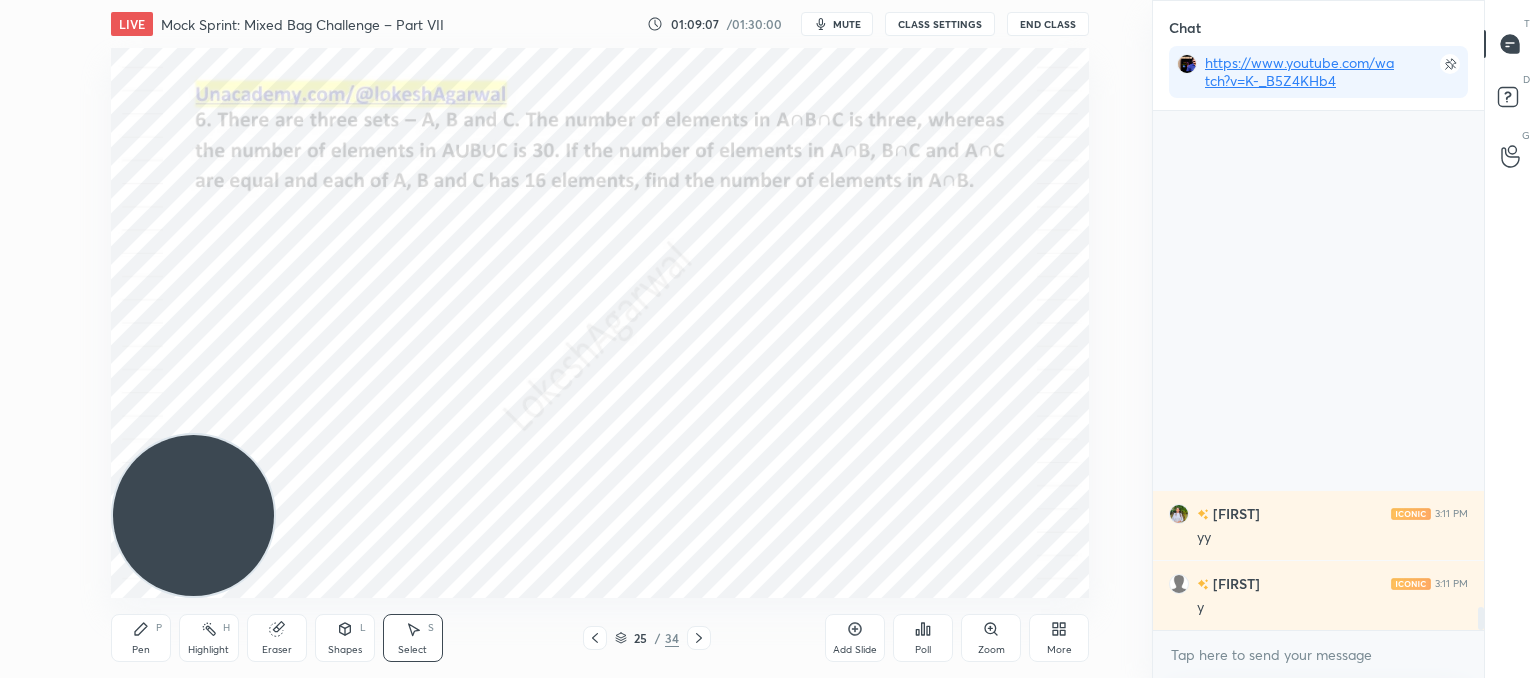 scroll, scrollTop: 11108, scrollLeft: 0, axis: vertical 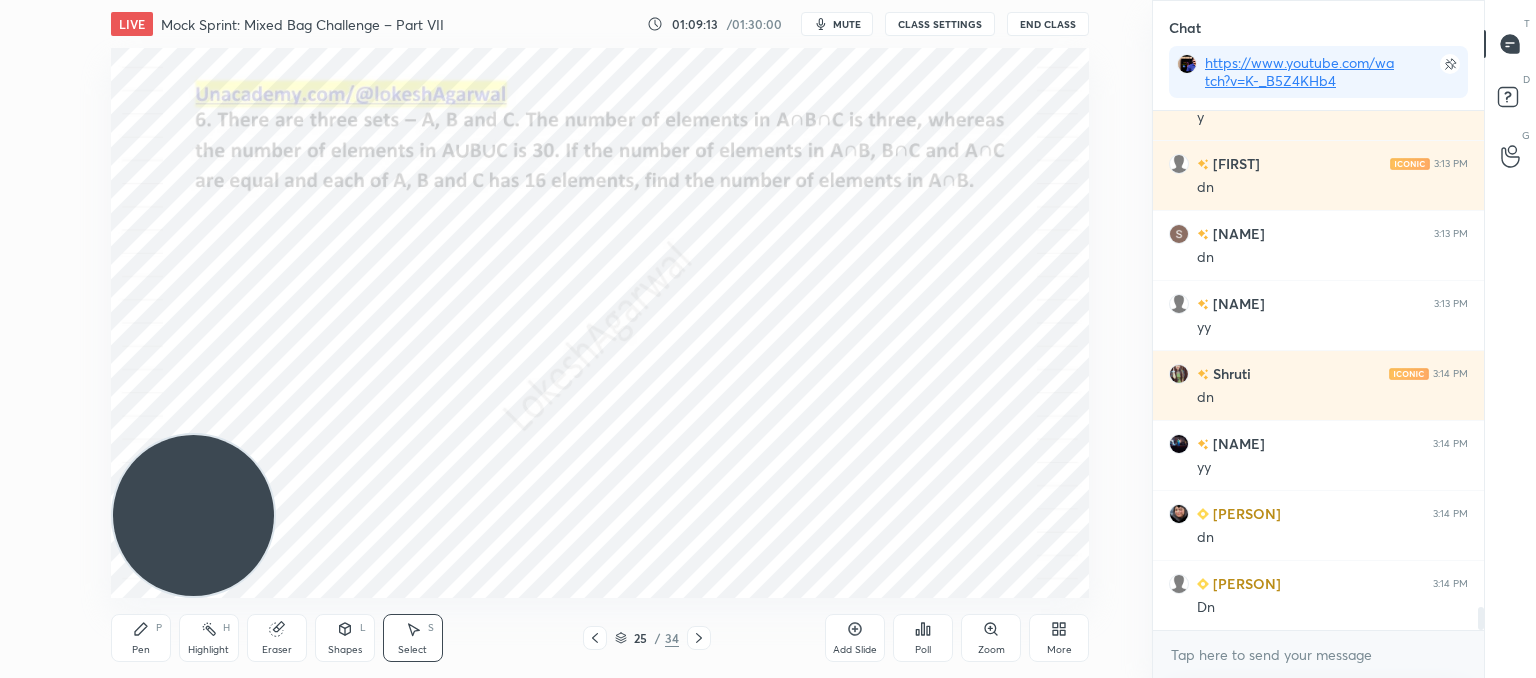 click on "Pen P" at bounding box center [141, 638] 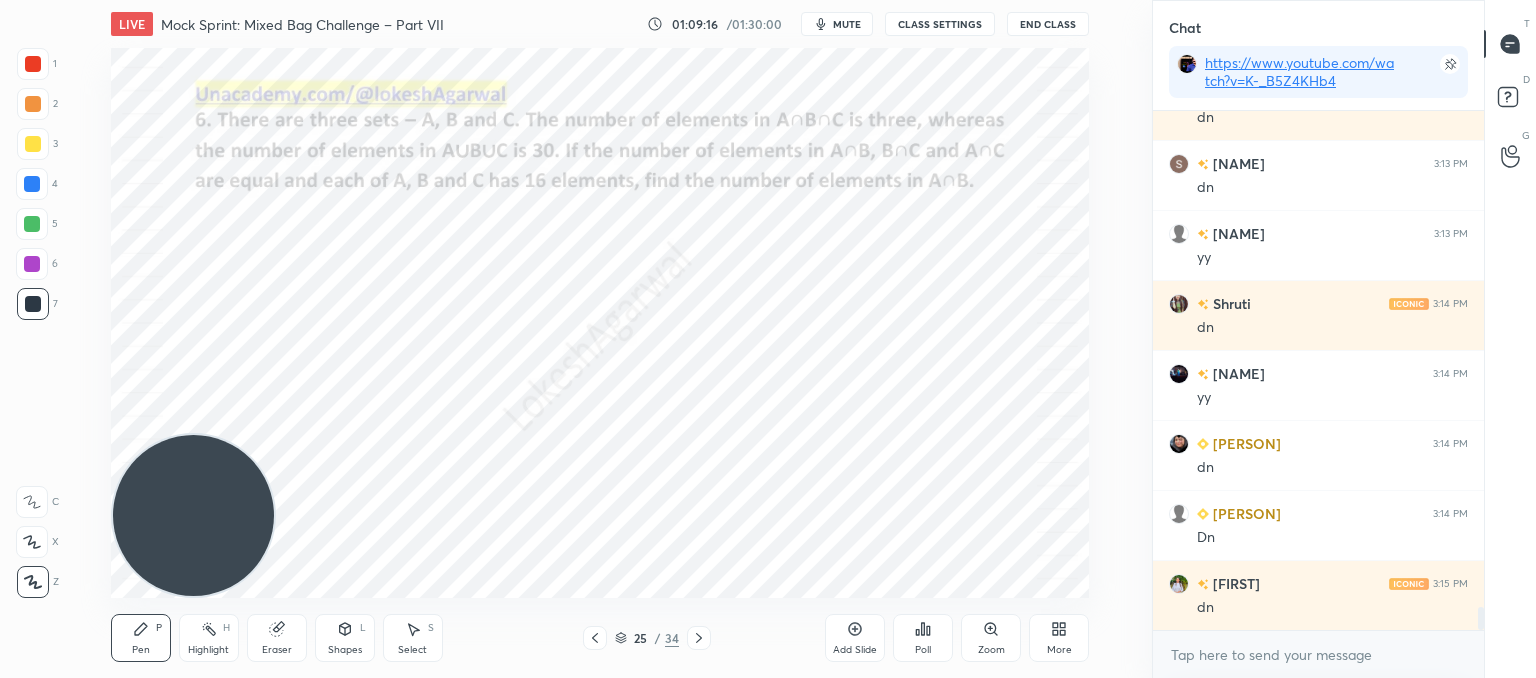 scroll, scrollTop: 11248, scrollLeft: 0, axis: vertical 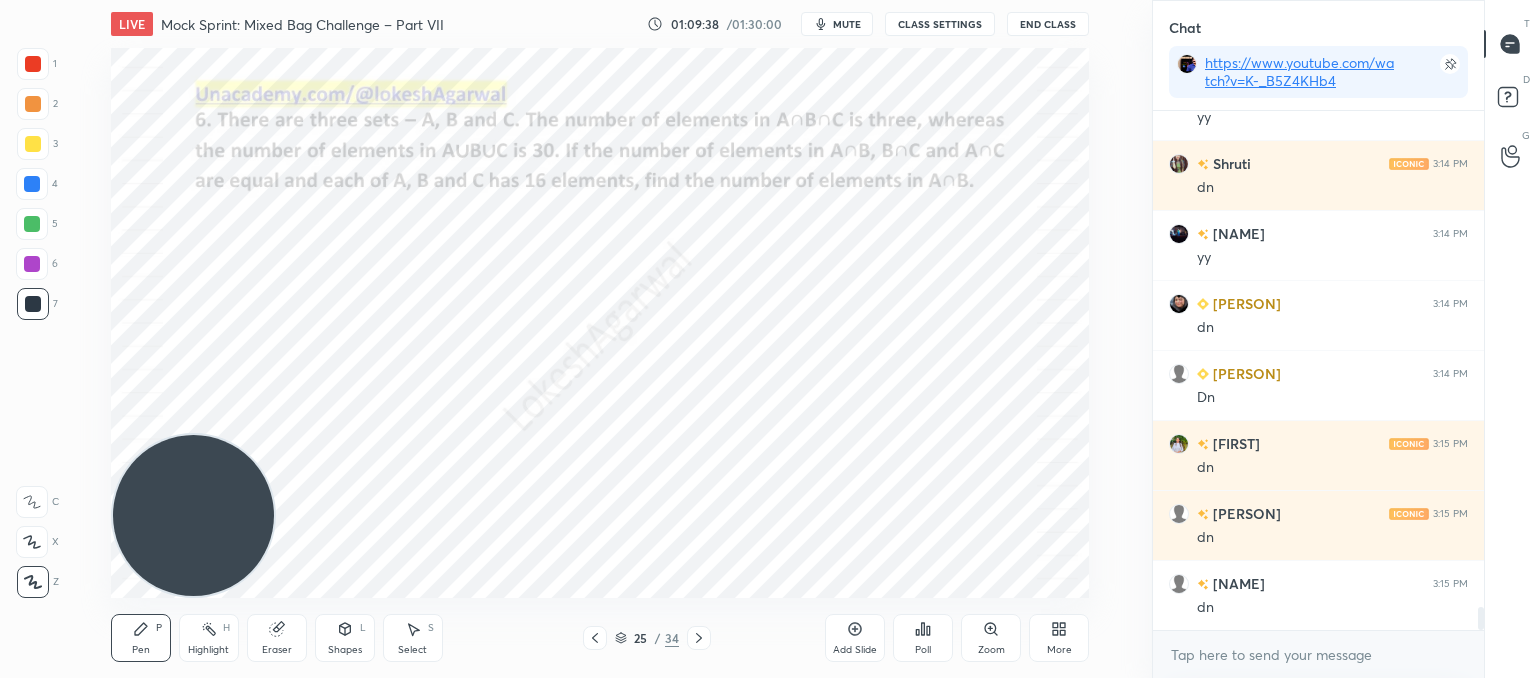 click 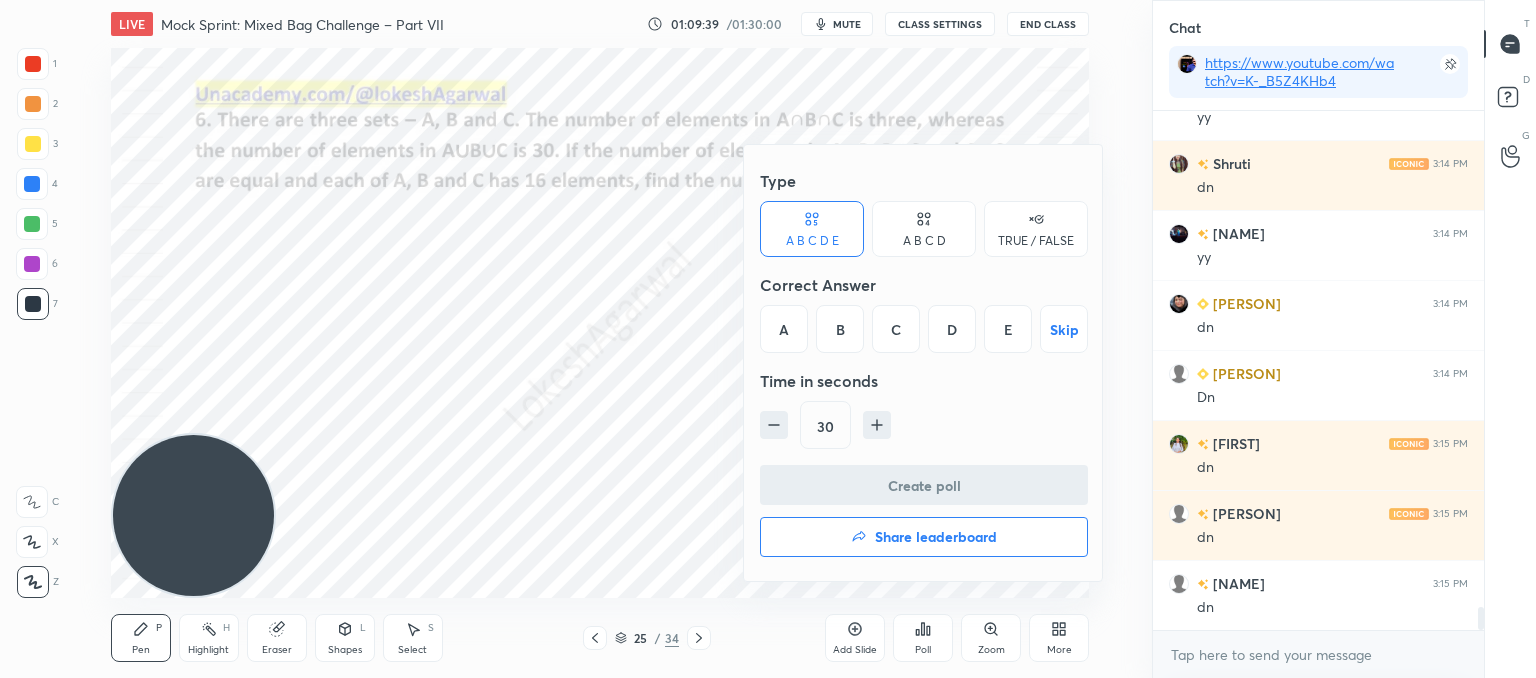 click 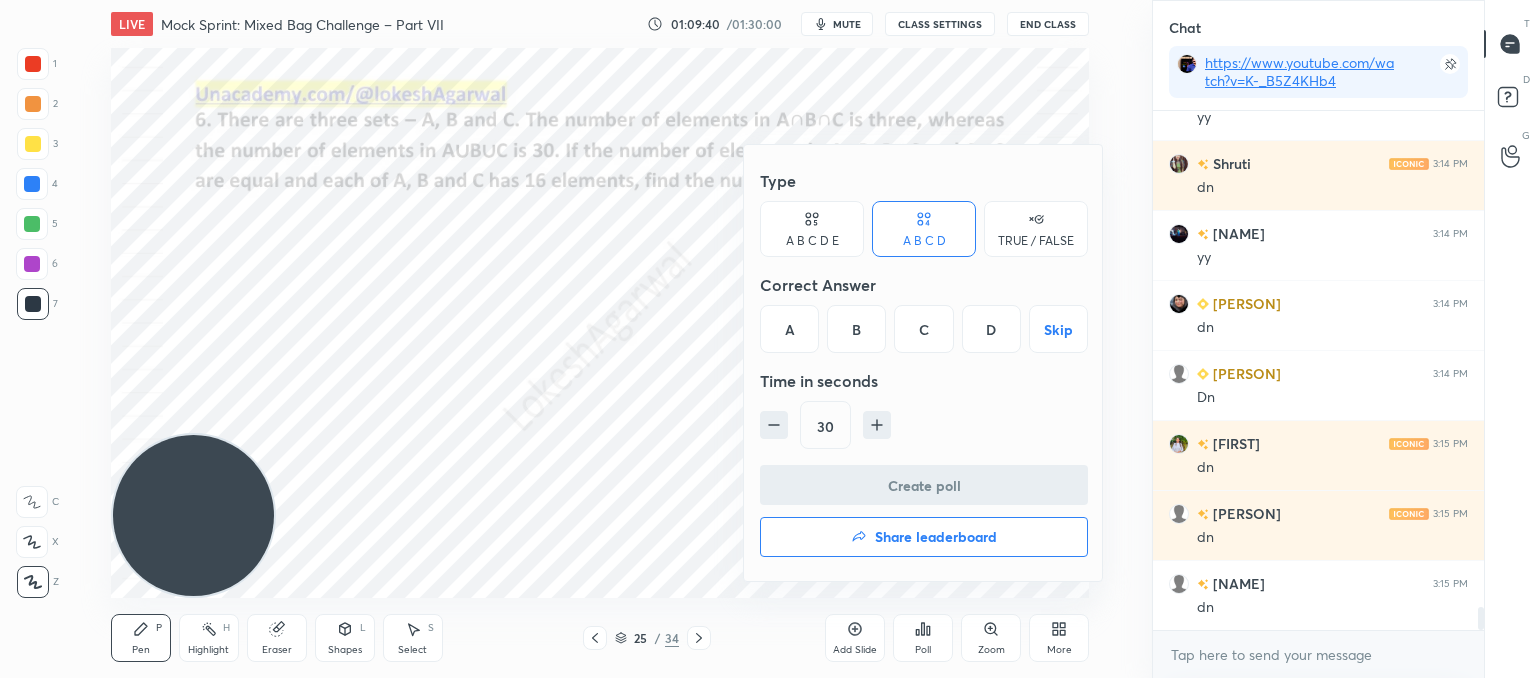 click on "D" at bounding box center (991, 329) 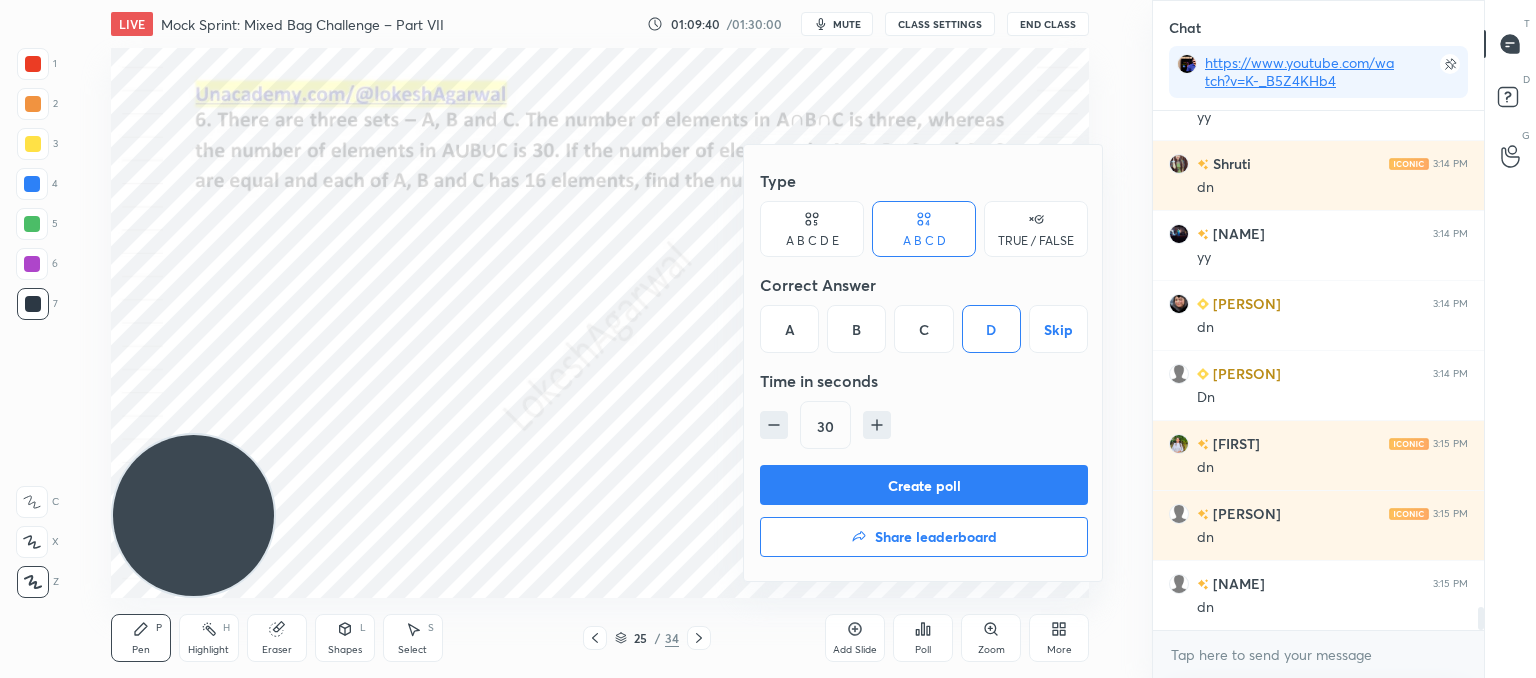 click on "Create poll" at bounding box center [924, 485] 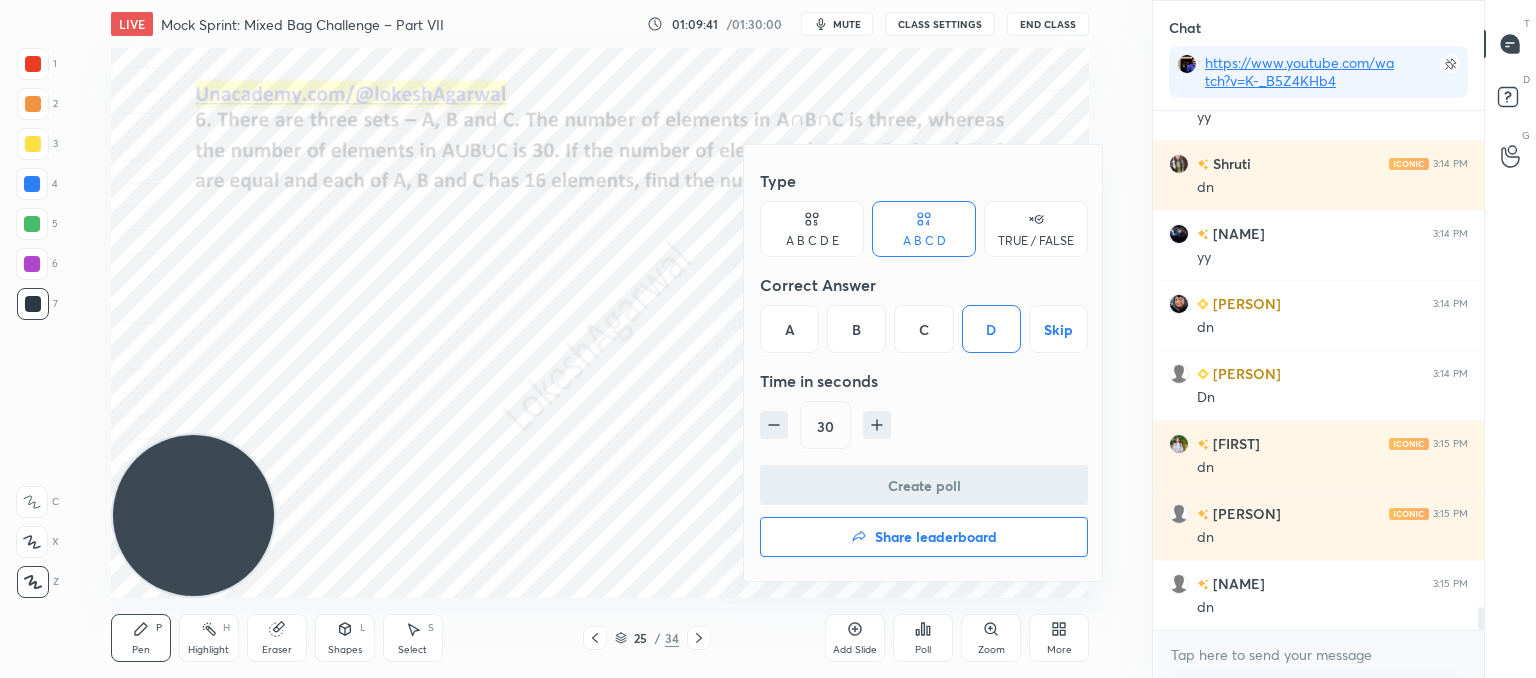 scroll, scrollTop: 480, scrollLeft: 325, axis: both 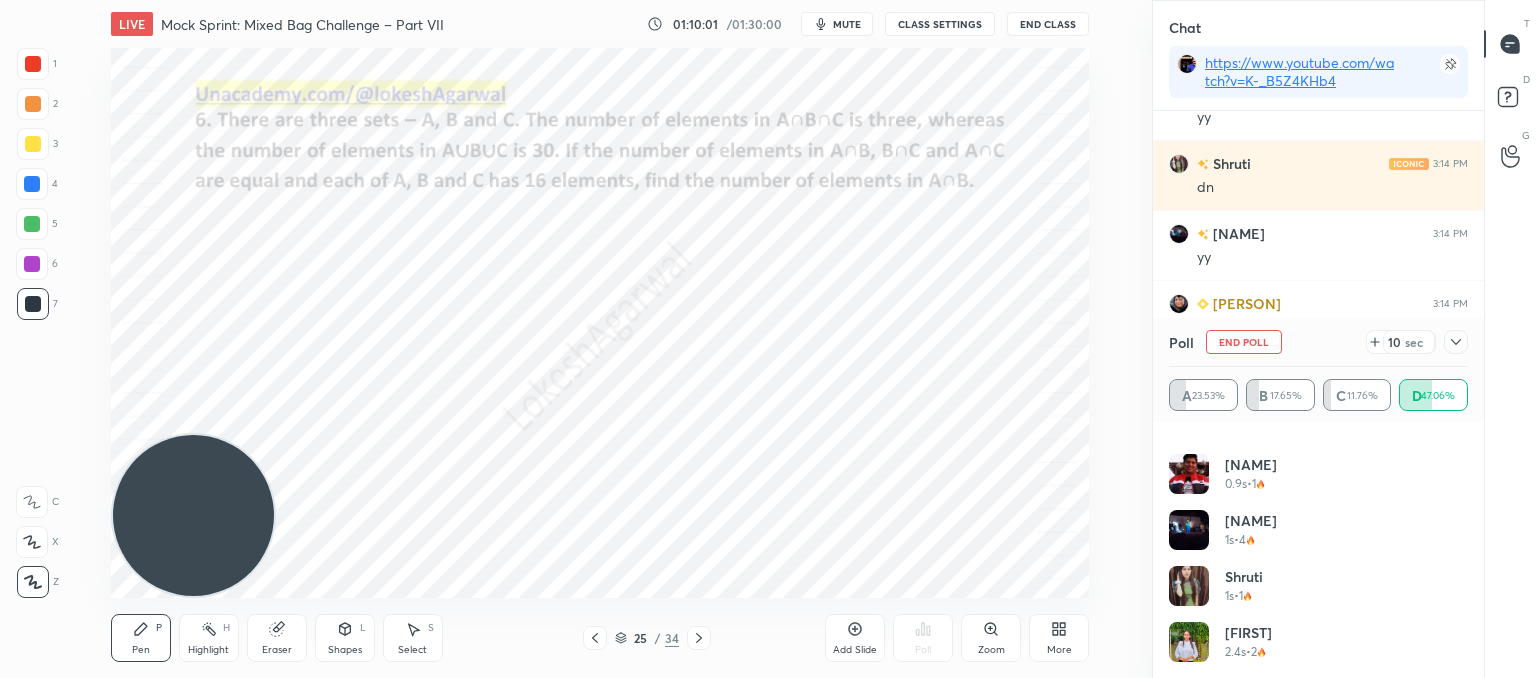 click on "Select S" at bounding box center [413, 638] 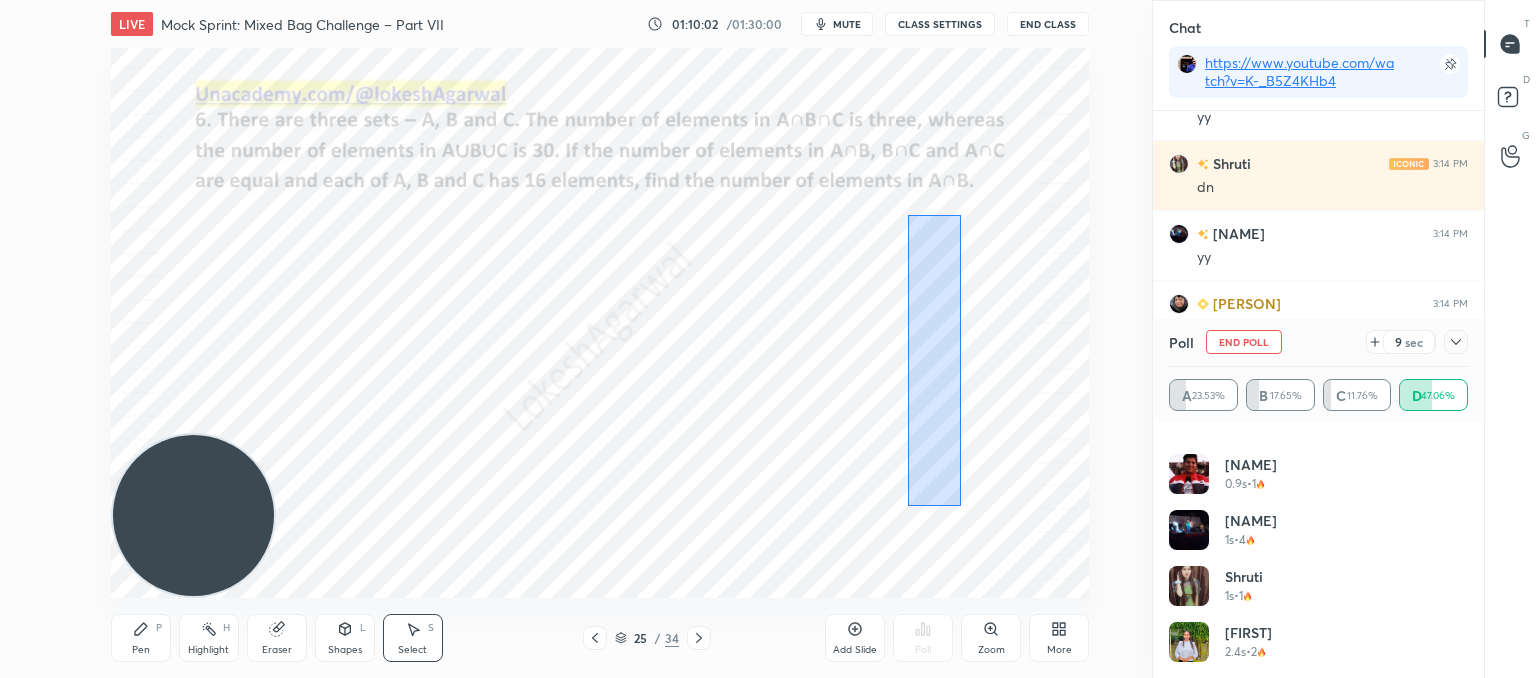 drag, startPoint x: 960, startPoint y: 499, endPoint x: 845, endPoint y: 167, distance: 351.3531 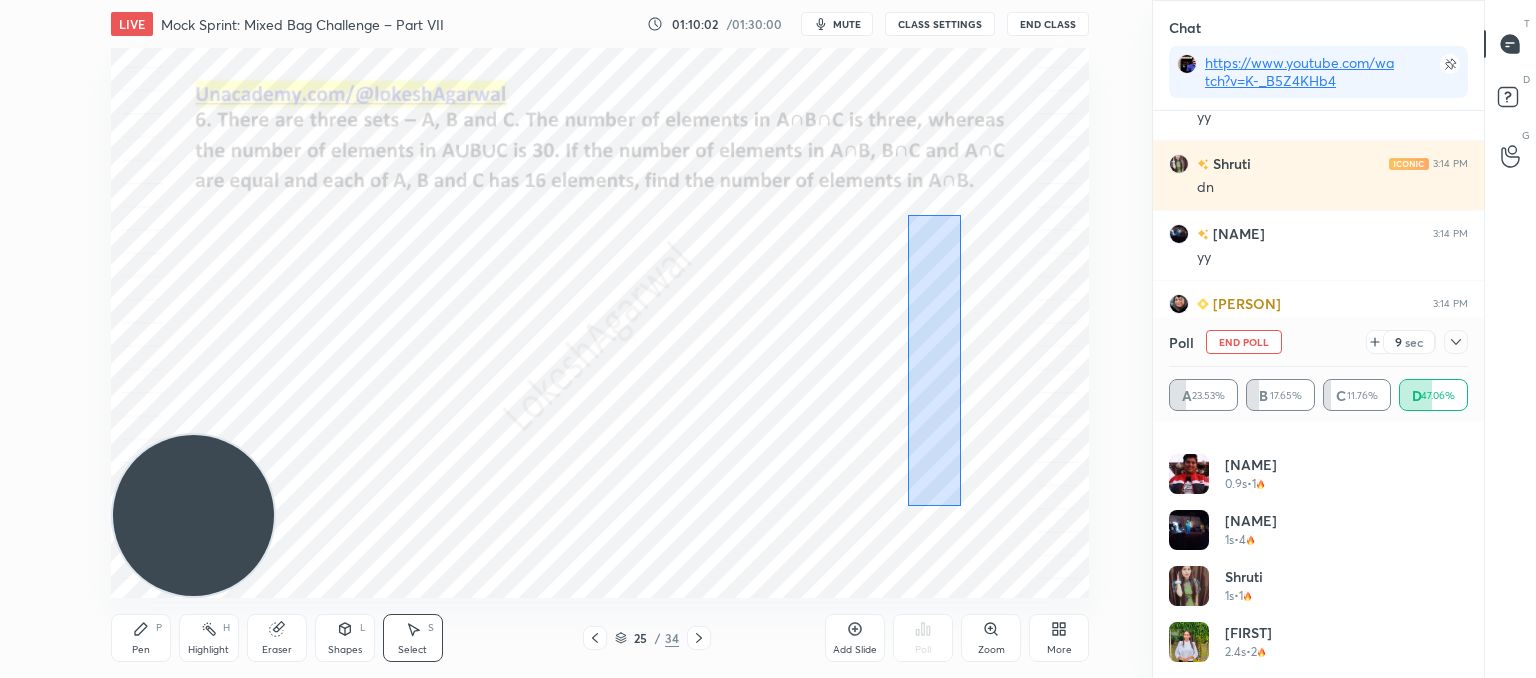 click on "0 ° Undo Copy Paste here Duplicate Duplicate to new slide Delete" at bounding box center (600, 323) 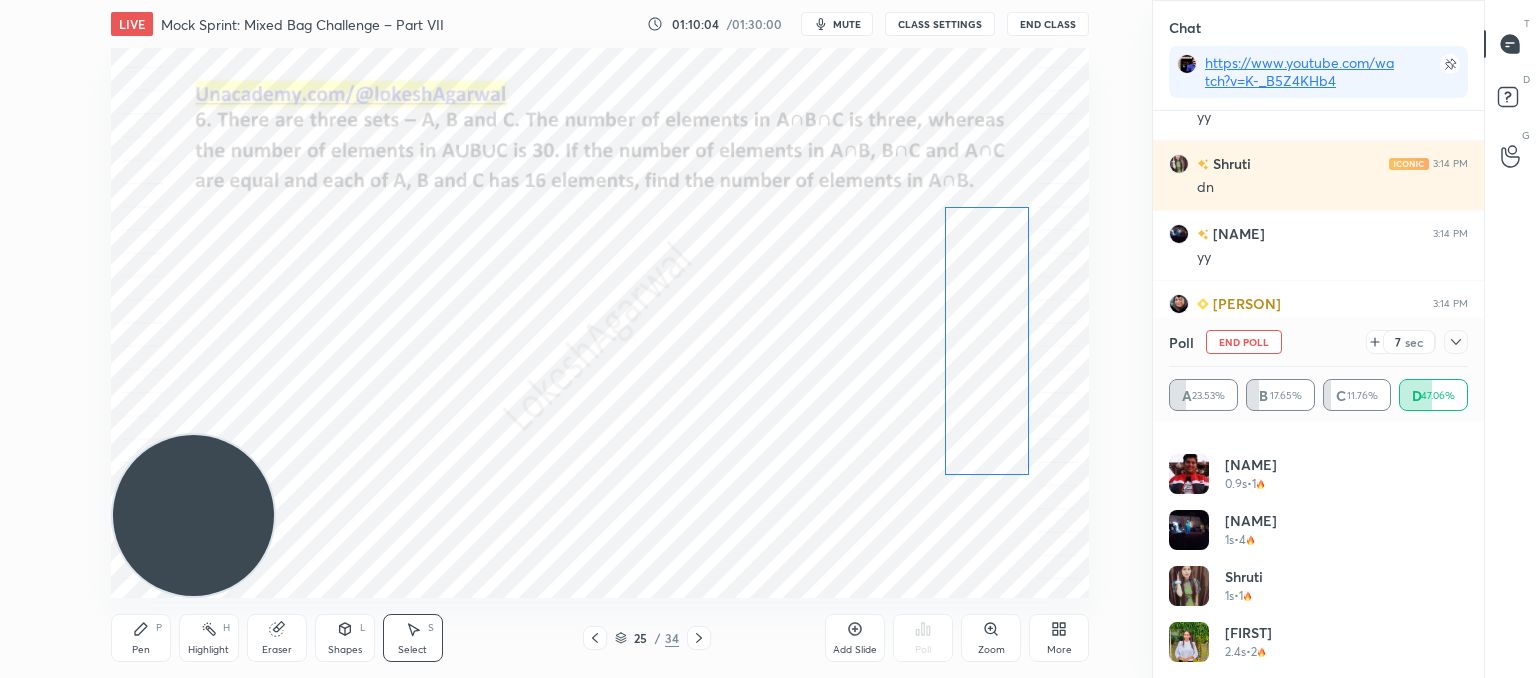 drag, startPoint x: 914, startPoint y: 262, endPoint x: 999, endPoint y: 263, distance: 85.00588 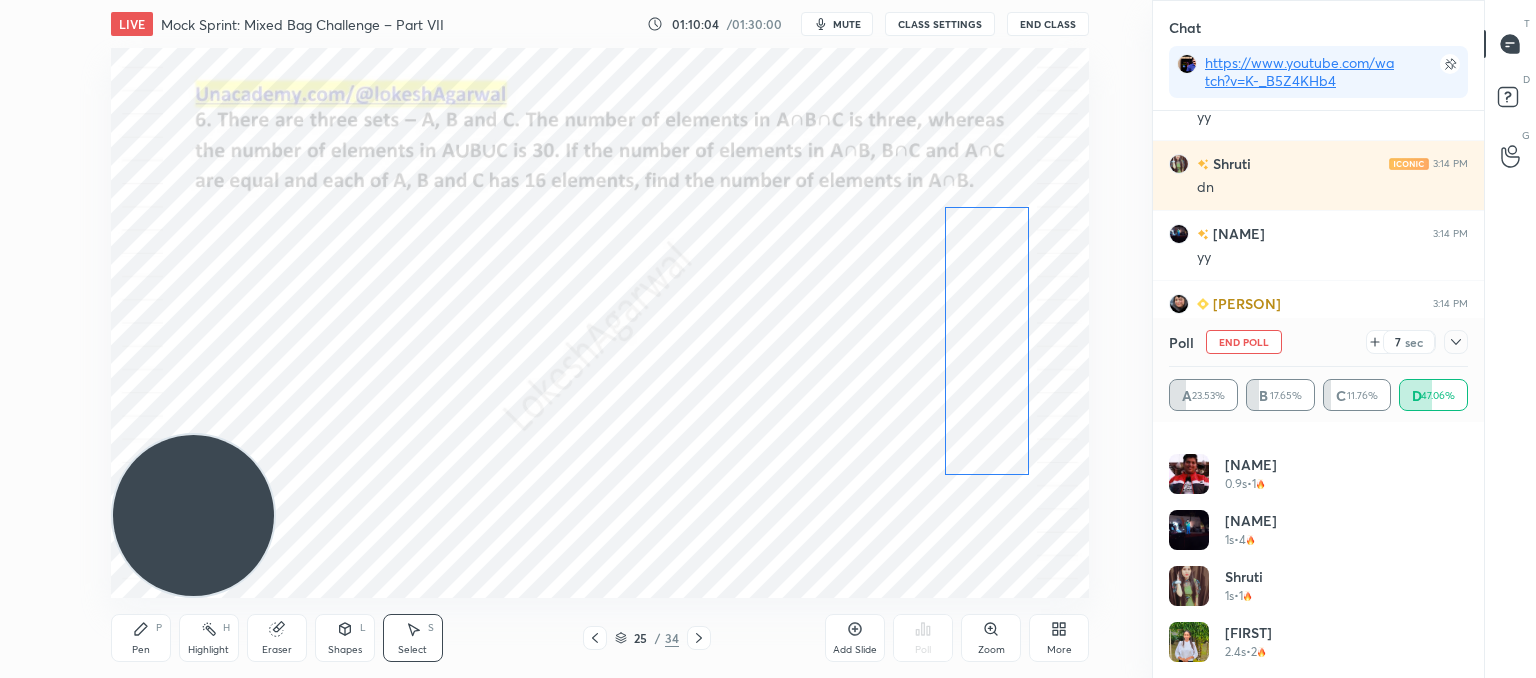 click on "0 ° Undo Copy Paste here Duplicate Duplicate to new slide Delete" at bounding box center (600, 323) 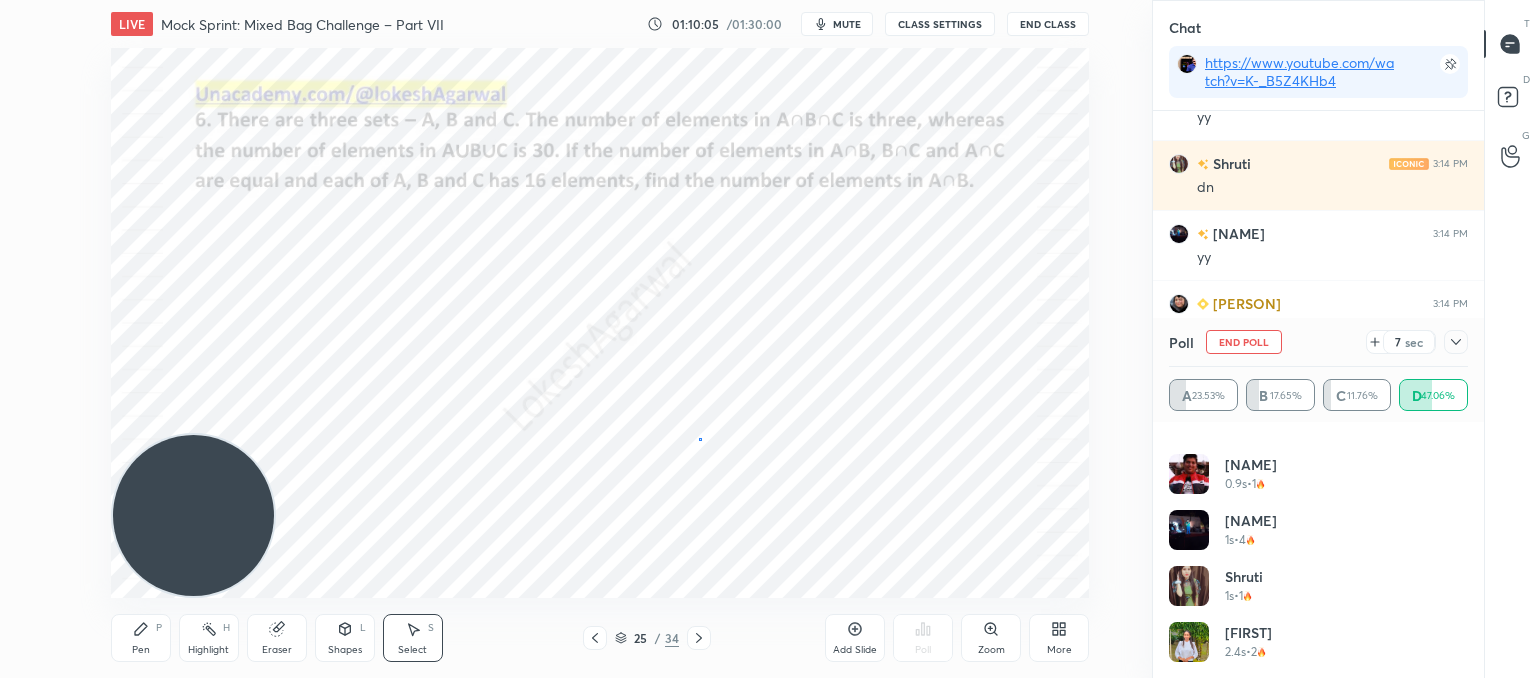 click on "0 ° Undo Copy Paste here Duplicate Duplicate to new slide Delete" at bounding box center [600, 323] 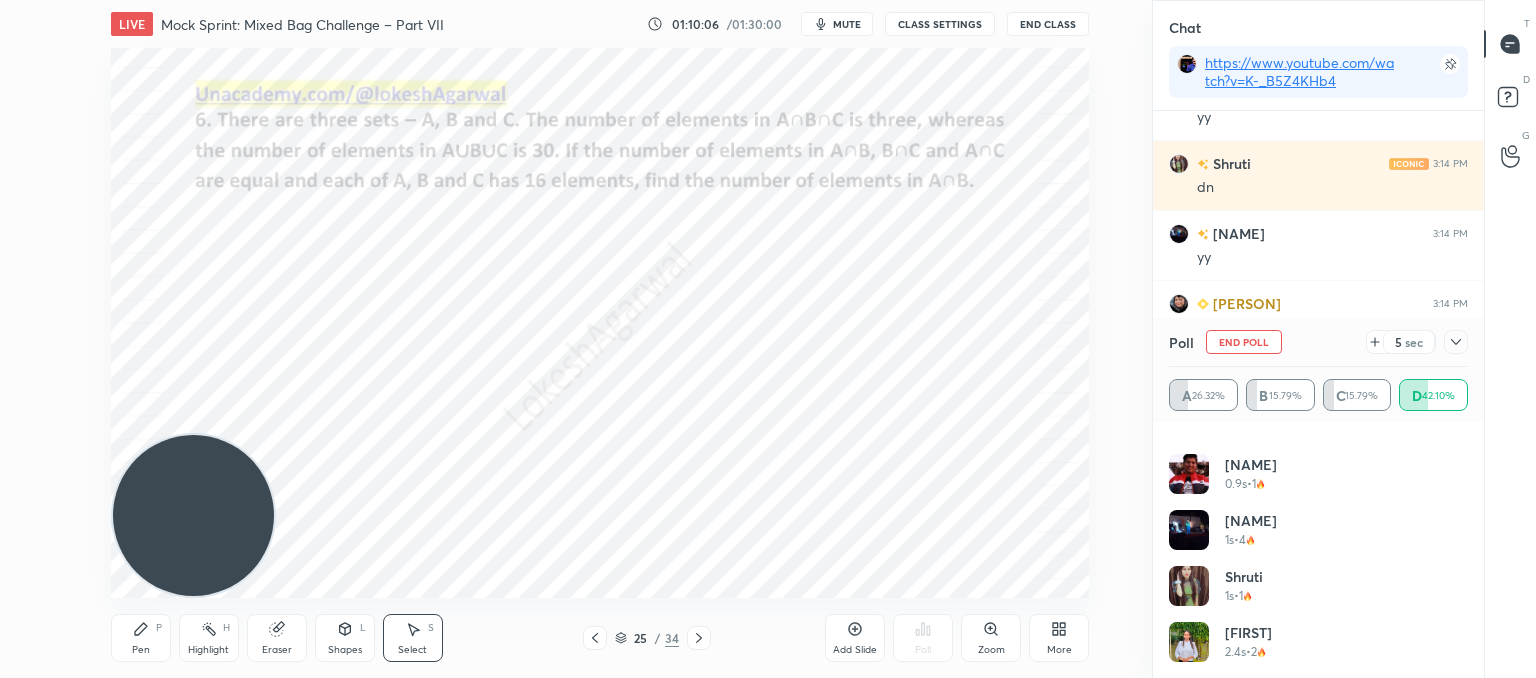 scroll, scrollTop: 208, scrollLeft: 0, axis: vertical 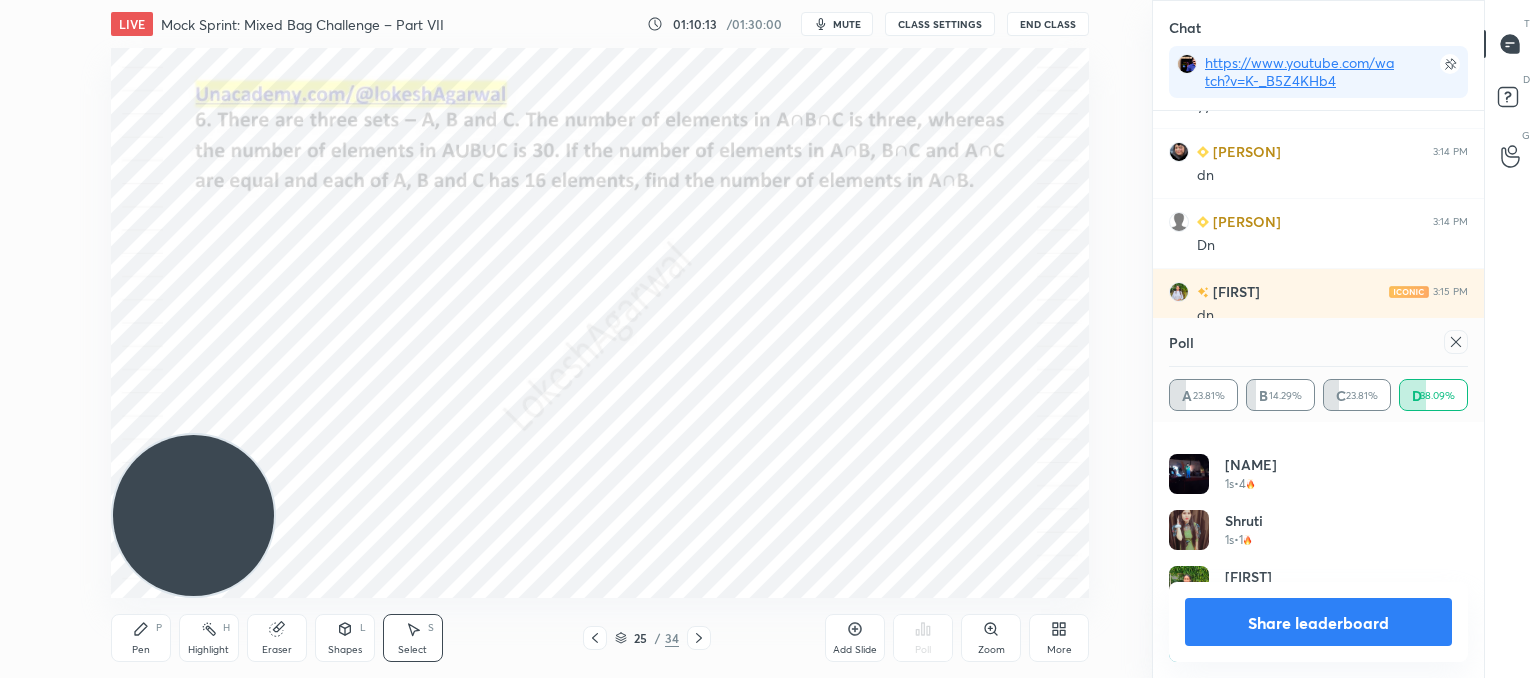 click at bounding box center [1456, 342] 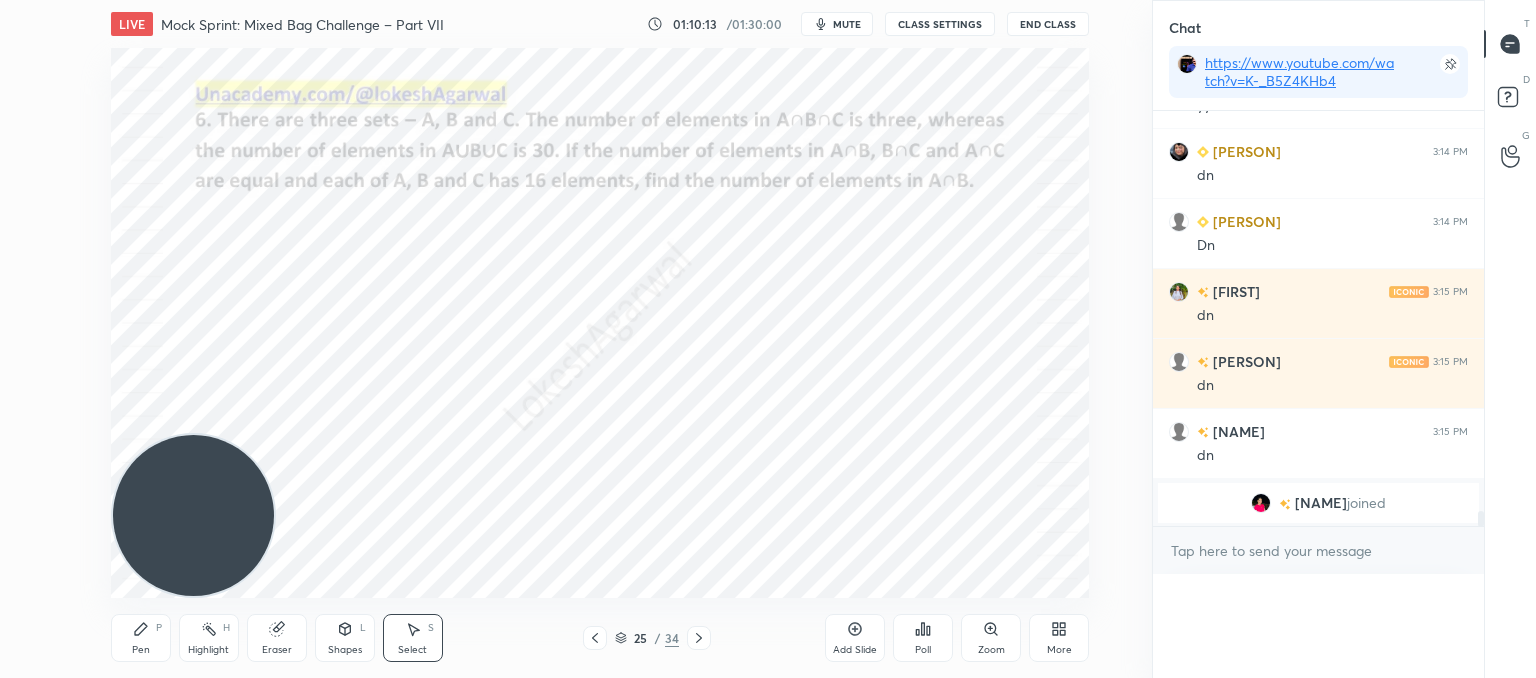 scroll, scrollTop: 0, scrollLeft: 6, axis: horizontal 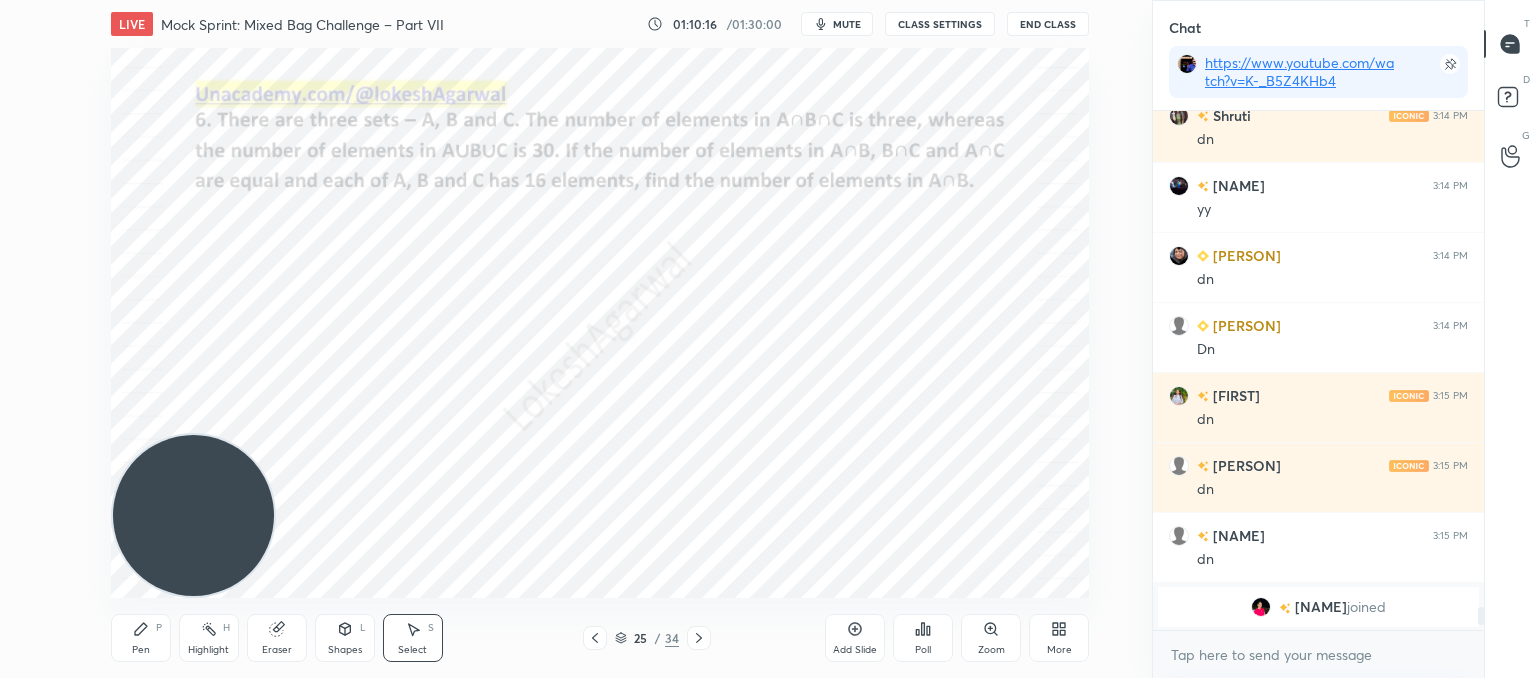 click on "Shapes L" at bounding box center (345, 638) 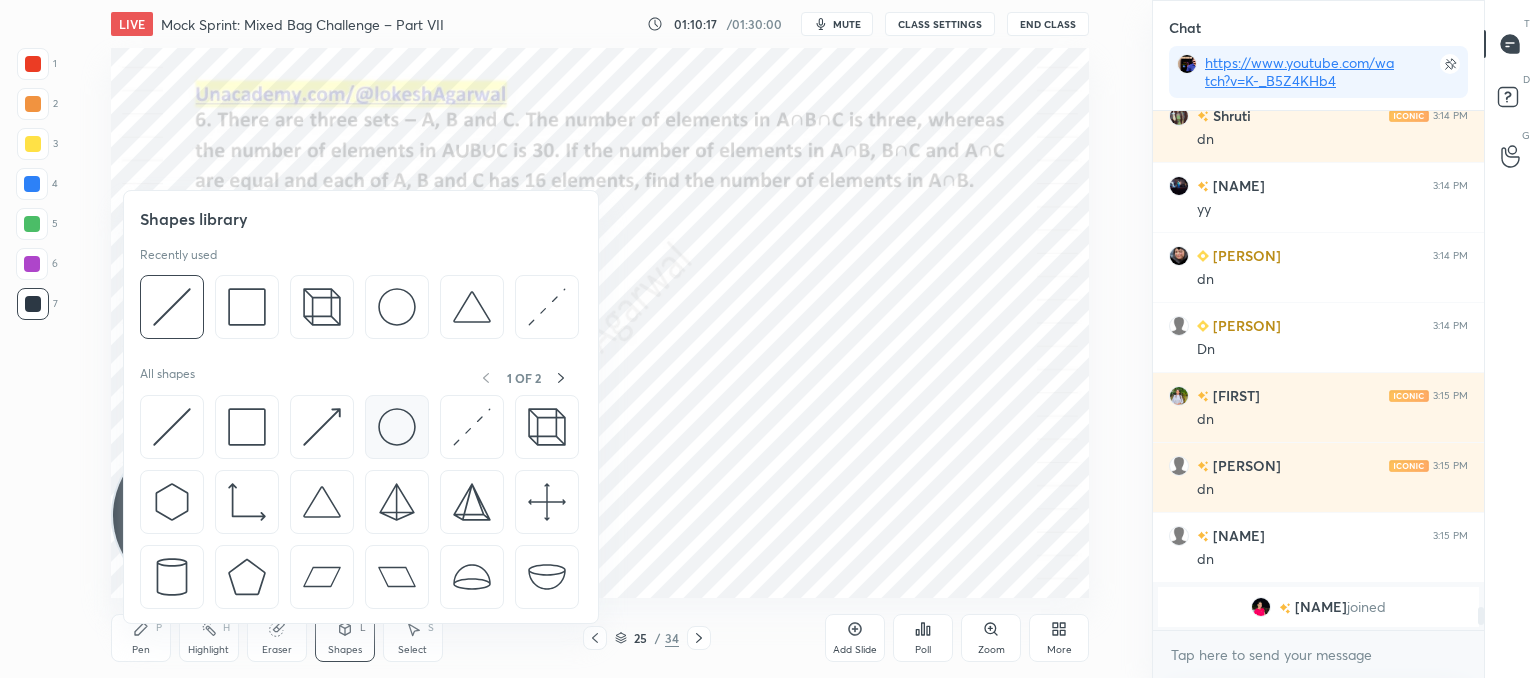 click at bounding box center (397, 427) 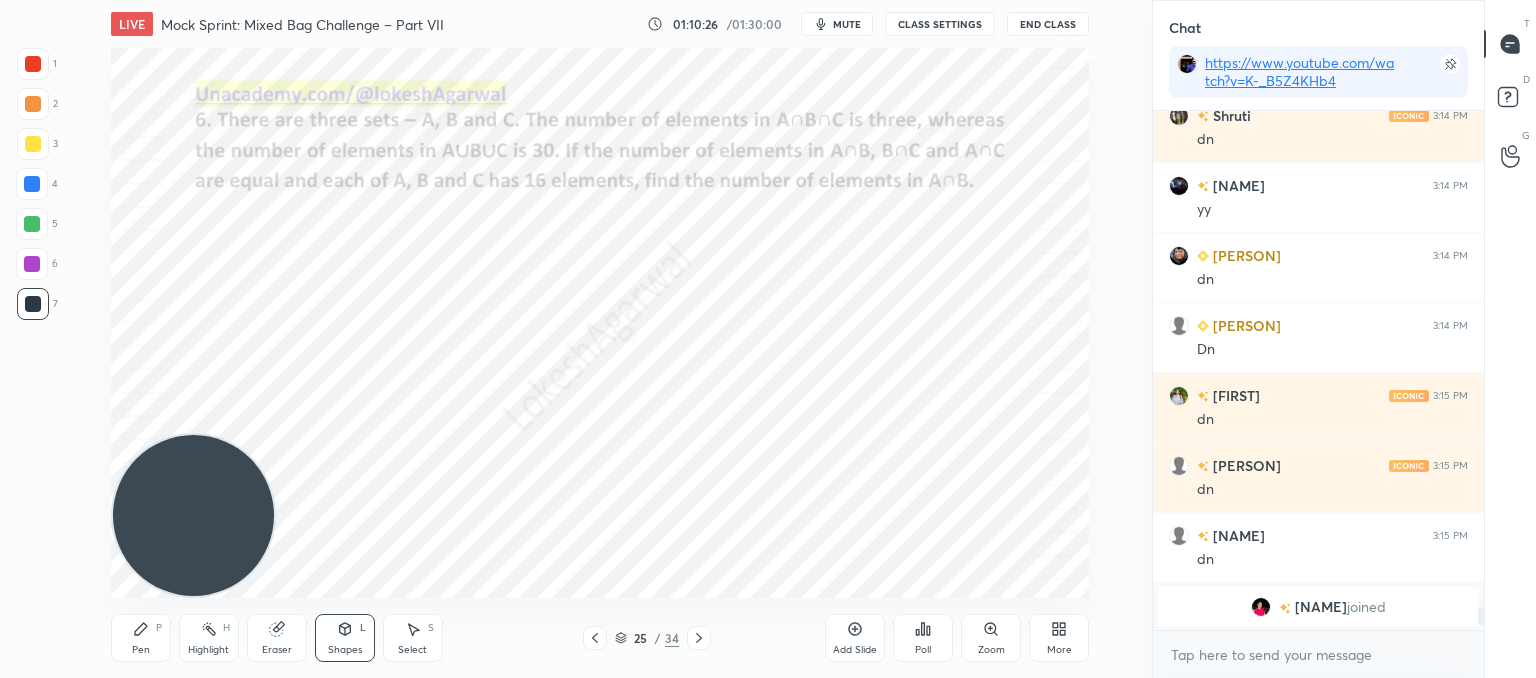 click on "Pen P" at bounding box center (141, 638) 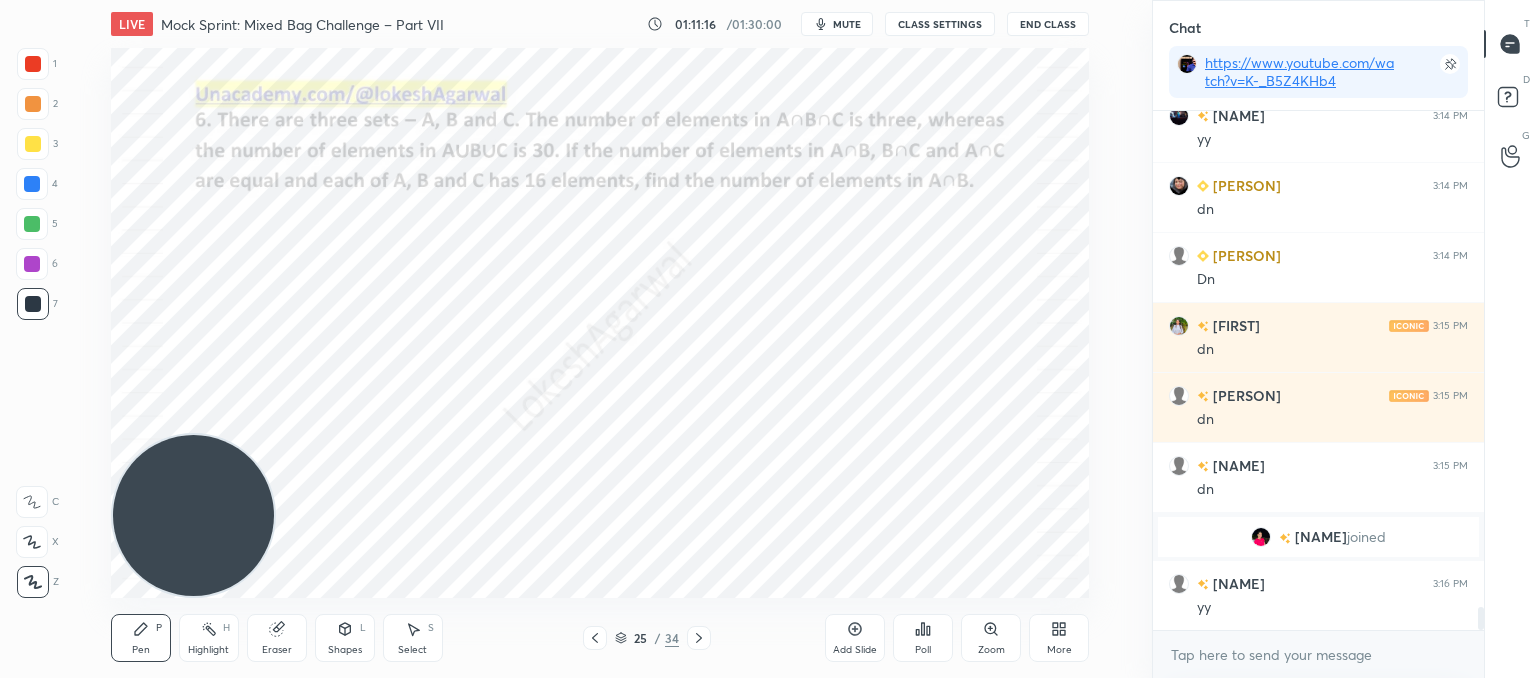 scroll, scrollTop: 11008, scrollLeft: 0, axis: vertical 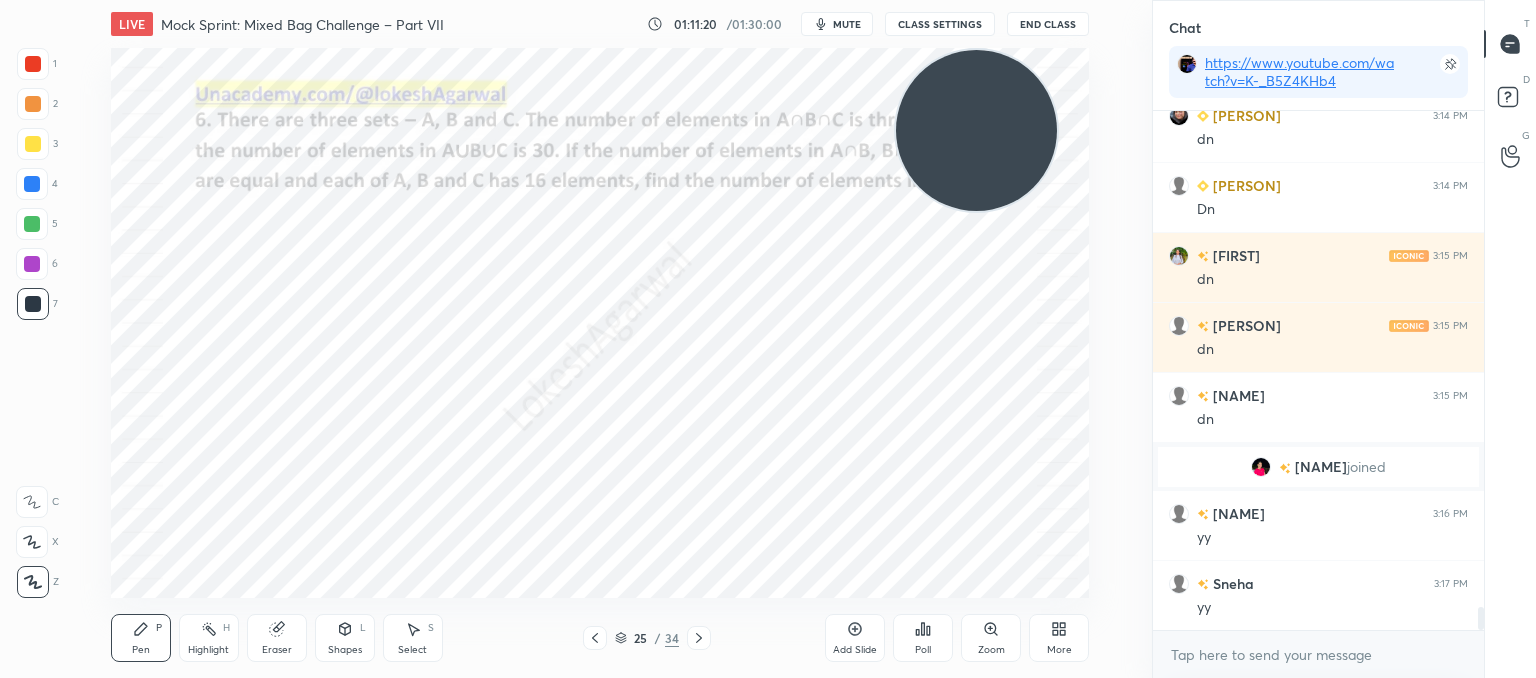 drag, startPoint x: 279, startPoint y: 470, endPoint x: 1000, endPoint y: -39, distance: 882.56555 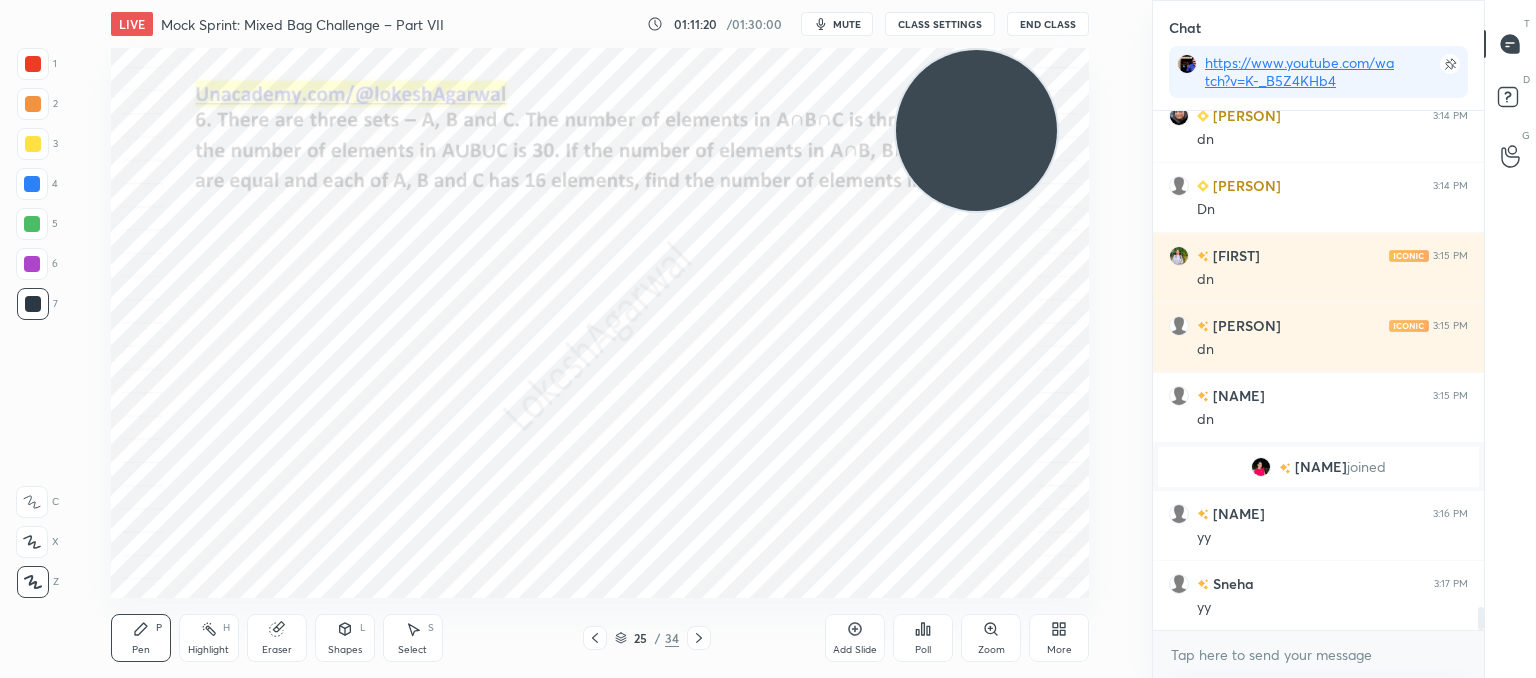 click on "1 2 3 4 5 6 7 C X Z C X Z E E Erase all   H H LIVE Mock Sprint: Mixed Bag Challenge – Part VII 01:11:20 /  01:30:00 mute CLASS SETTINGS End Class Setting up your live class Poll for   secs No correct answer Start poll Back Mock Sprint: Mixed Bag Challenge – Part VII • L7 of CAT’25: Advanced Quant Practice for 99+%ile [NAME] Pen P Highlight H Eraser Shapes L Select S 25 / 34 Add Slide Poll Zoom More Chat https://www.youtube.com/watch?v=K-_B5Z4KHb4 [NAME] 3:14 PM yy [NAME] 3:14 PM dn [NAME] 3:14 PM Dn [NAME] 3:15 PM dn [NAME] 3:15 PM dn [NAME] 3:15 PM dn [NAME]  joined [NAME] 3:16 PM yy [NAME] 3:17 PM yy JUMP TO LATEST Enable hand raising Enable raise hand to speak to learners. Once enabled, chat will be turned off temporarily. Enable x   introducing Raise a hand with a doubt Now learners can raise their hand along with a doubt  How it works? Doubts asked by learners will show up here NEW DOUBTS ASKED No one has raised a hand yet Can't raise hand Got it T Messages (T) D Doubts (D) G Buffering" at bounding box center (768, 0) 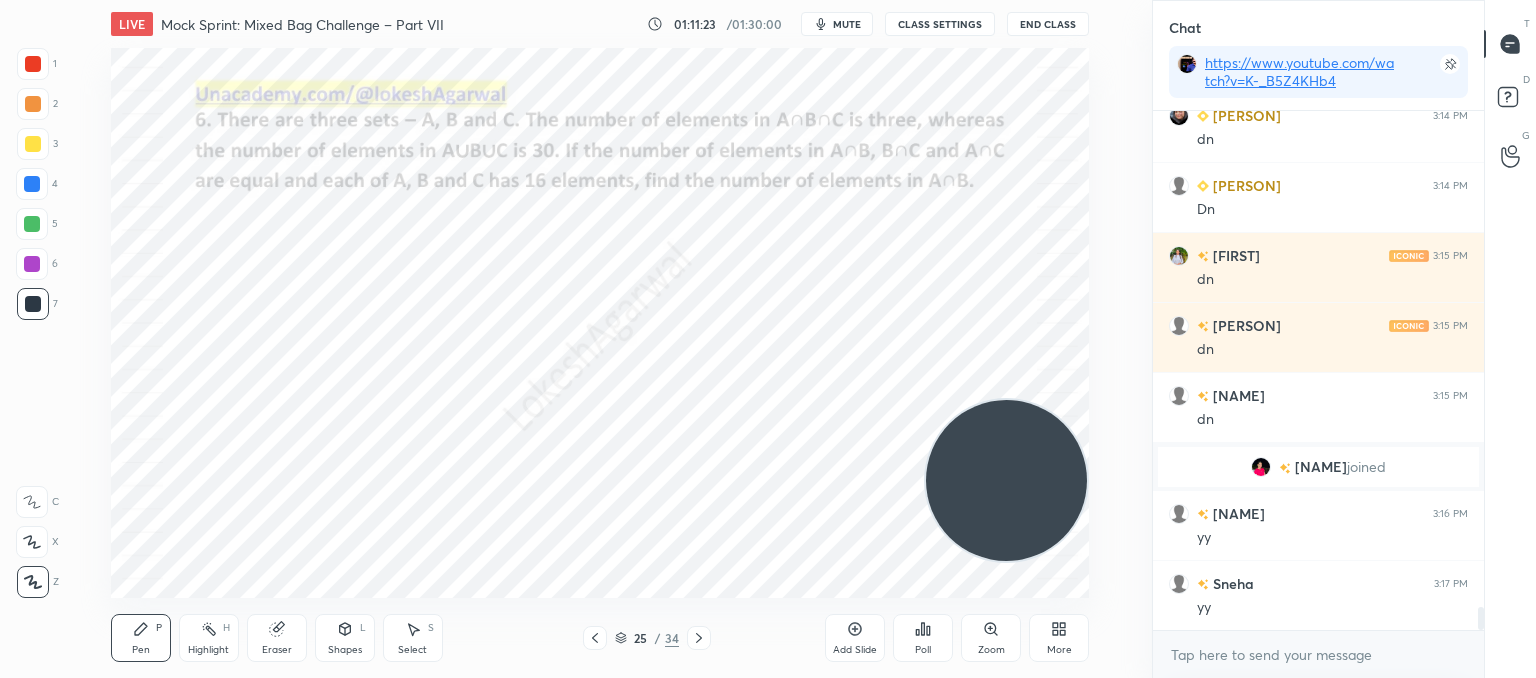 drag, startPoint x: 991, startPoint y: 157, endPoint x: 1038, endPoint y: 420, distance: 267.16663 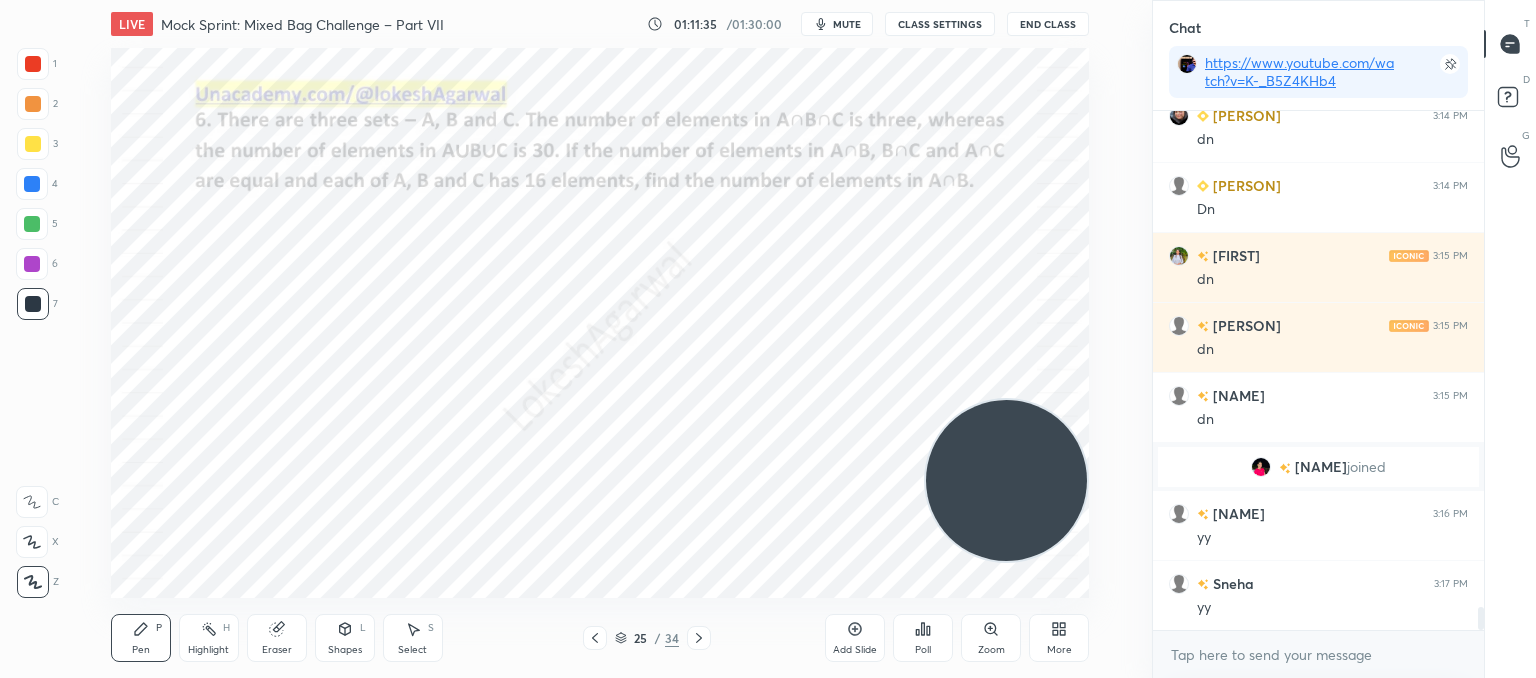scroll, scrollTop: 473, scrollLeft: 325, axis: both 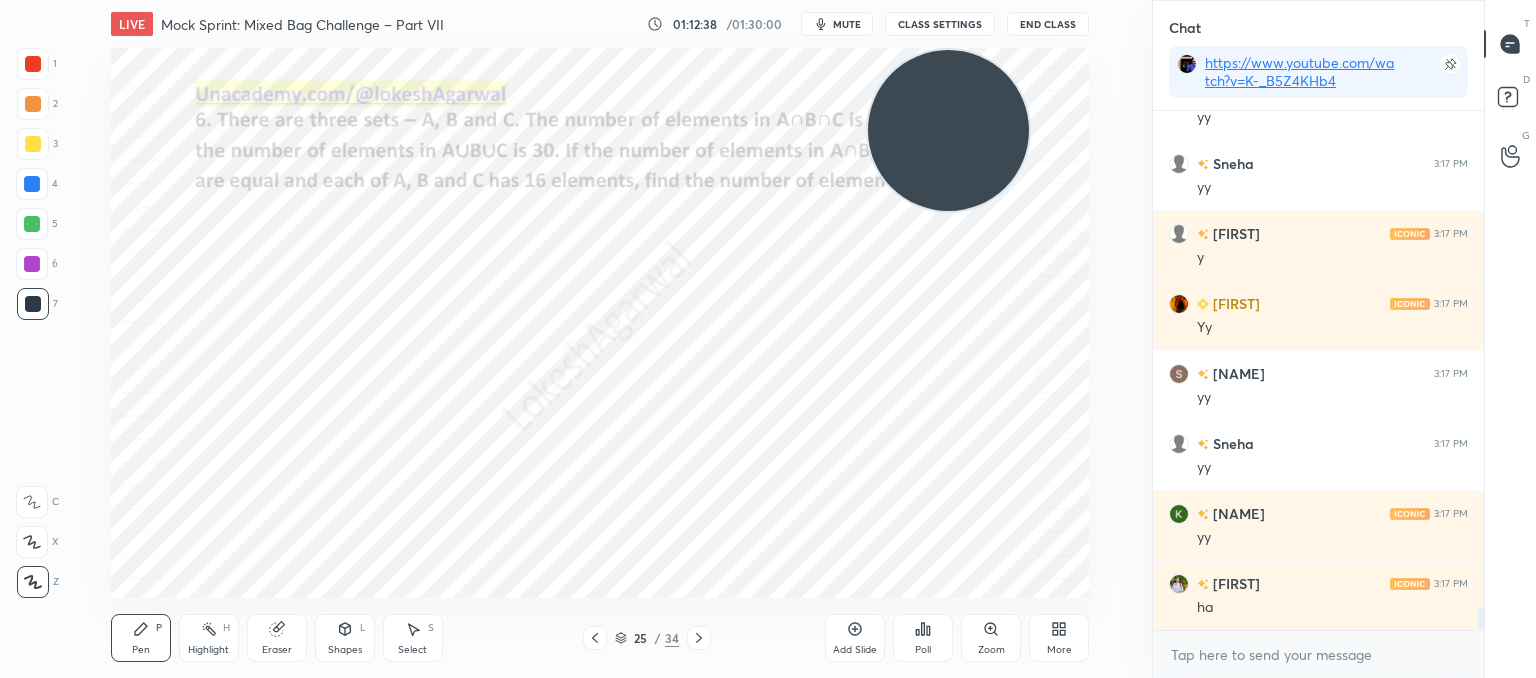 drag, startPoint x: 1001, startPoint y: 462, endPoint x: 957, endPoint y: 133, distance: 331.9292 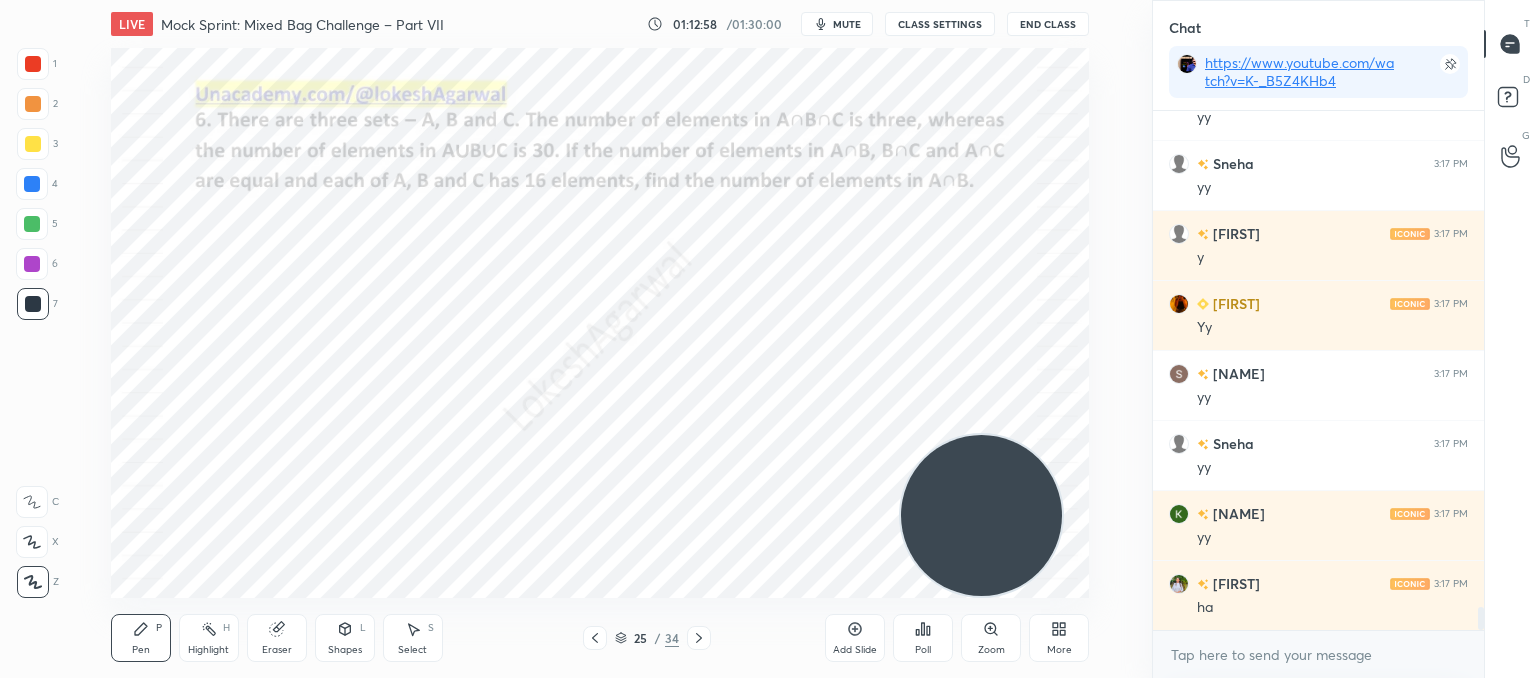 drag, startPoint x: 928, startPoint y: 145, endPoint x: 945, endPoint y: 597, distance: 452.31958 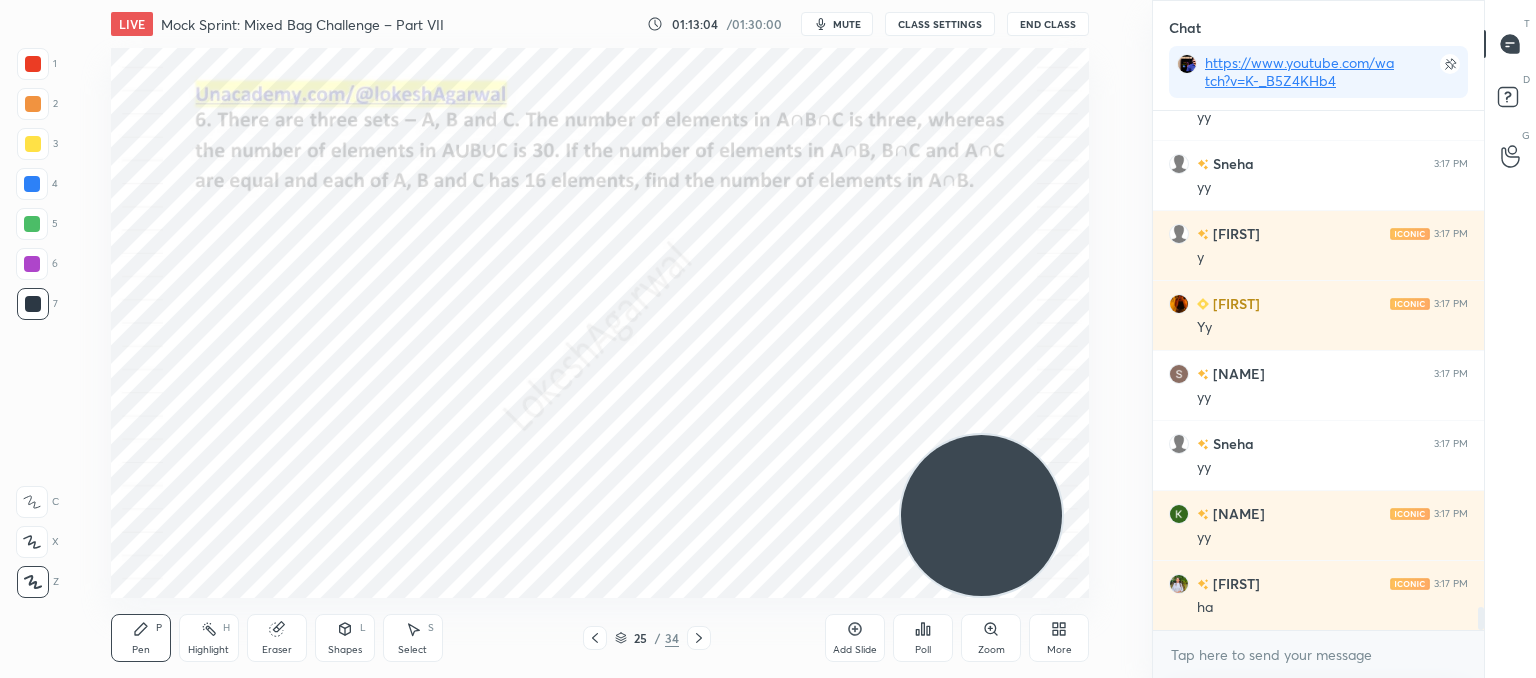 click 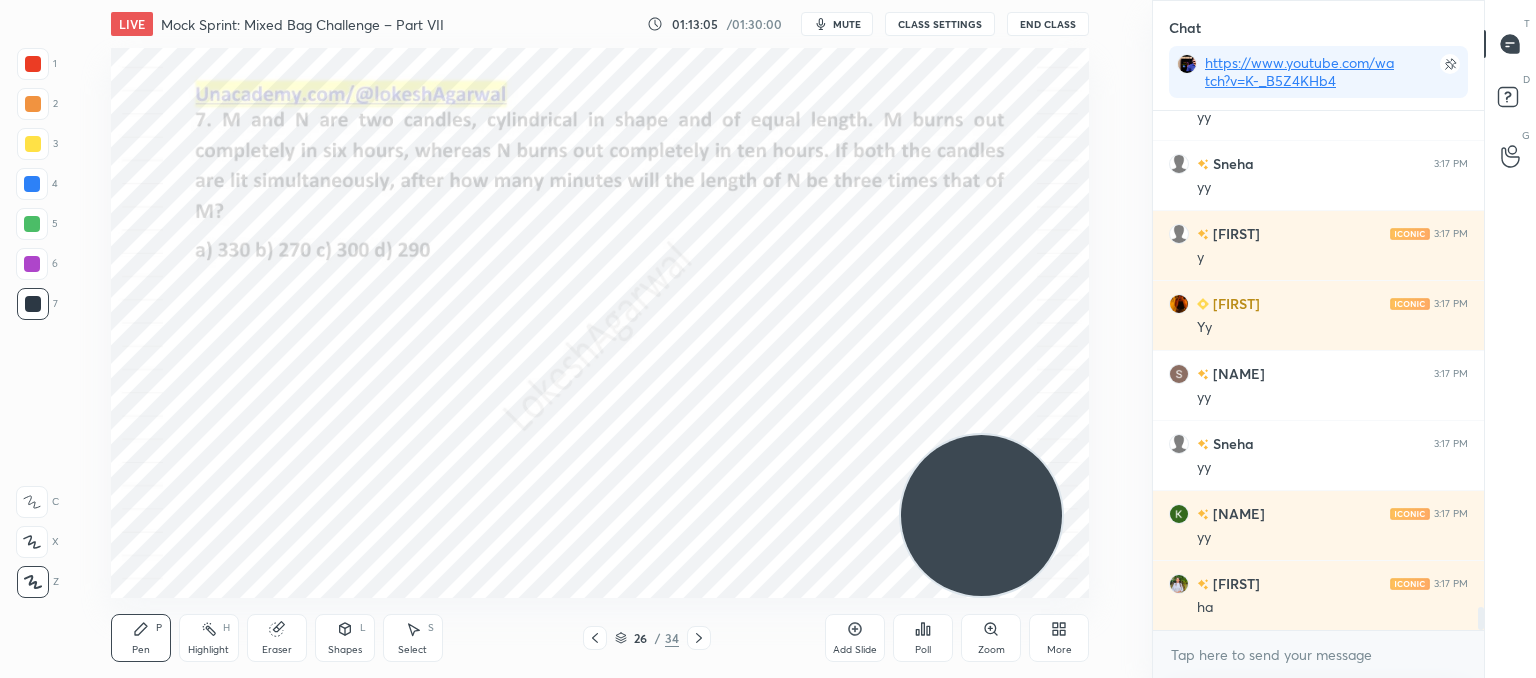scroll, scrollTop: 11498, scrollLeft: 0, axis: vertical 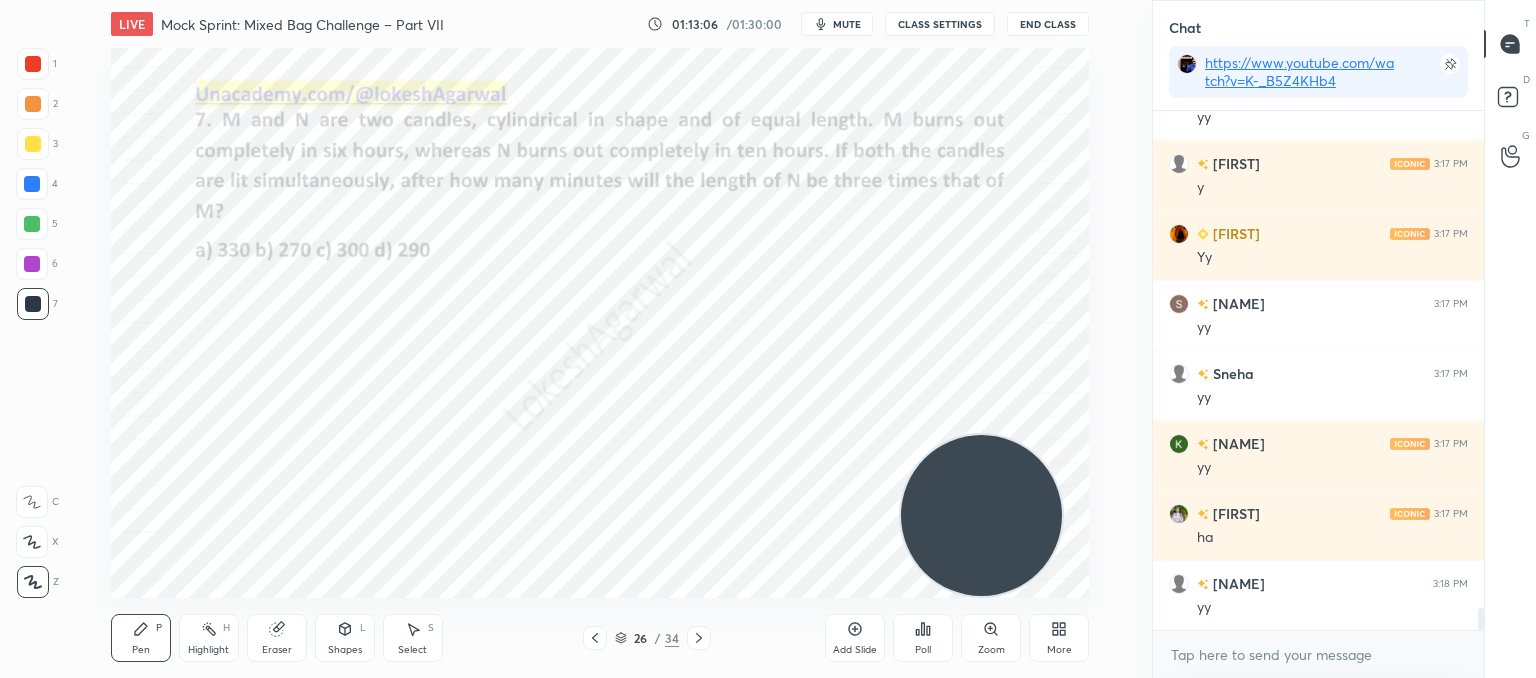 click on "LIVE Mock Sprint: Mixed Bag Challenge – Part VII 01:13:06 /  01:30:00 mute CLASS SETTINGS End Class Setting up your live class Poll for   secs No correct answer Start poll Back Mock Sprint: Mixed Bag Challenge – Part VII • L7 of CAT’25: Advanced Quant Practice for 99+%ile Lokesh Agarwal Pen P Highlight H Eraser Shapes L Select S 26 / 34 Add Slide Poll Zoom More" at bounding box center [600, 339] 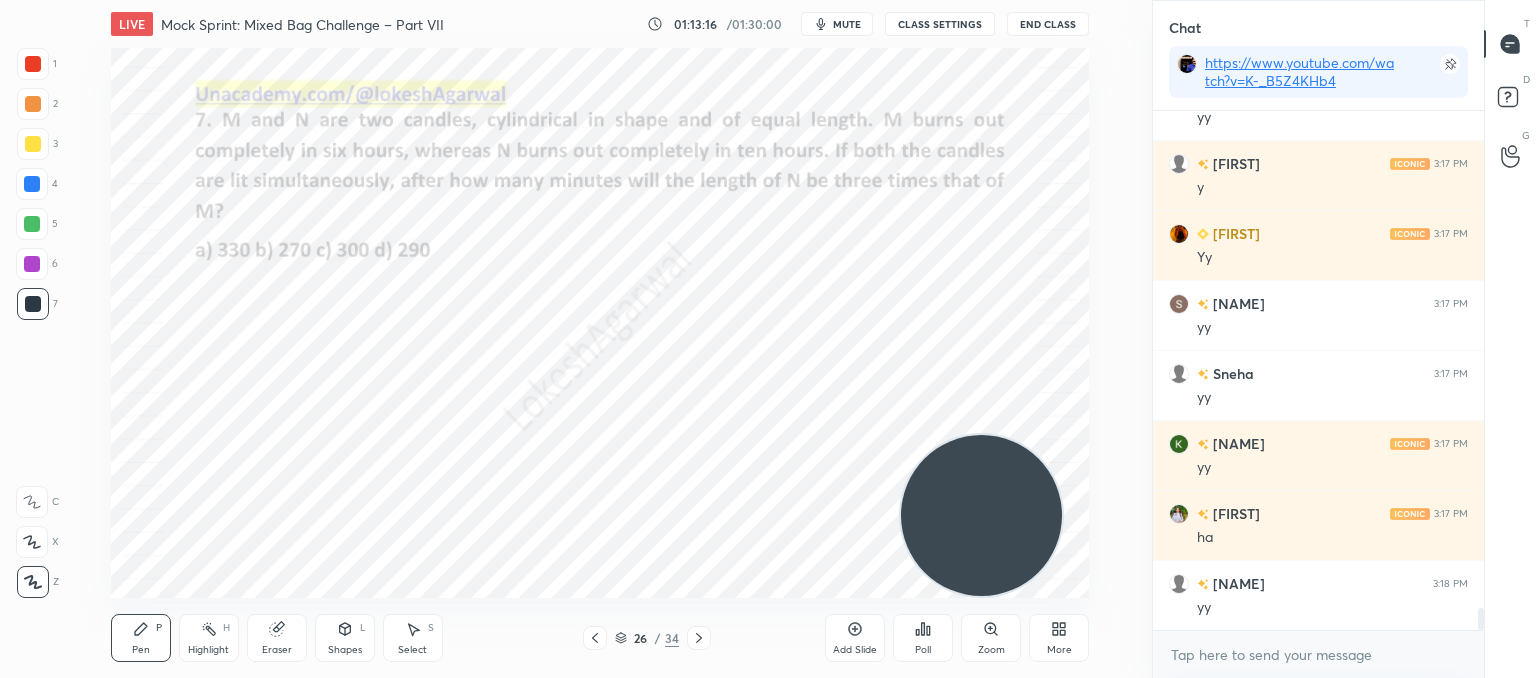 click on "mute" at bounding box center (847, 24) 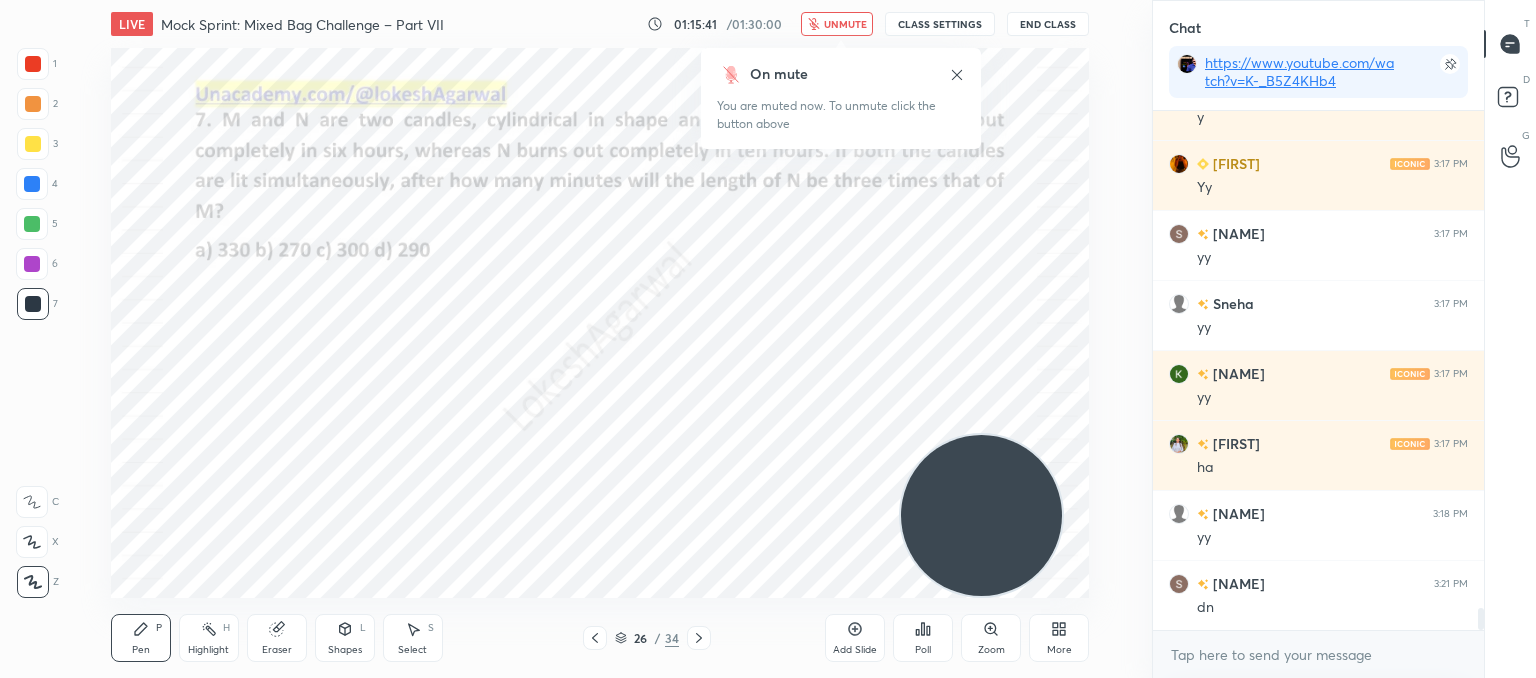 scroll, scrollTop: 11638, scrollLeft: 0, axis: vertical 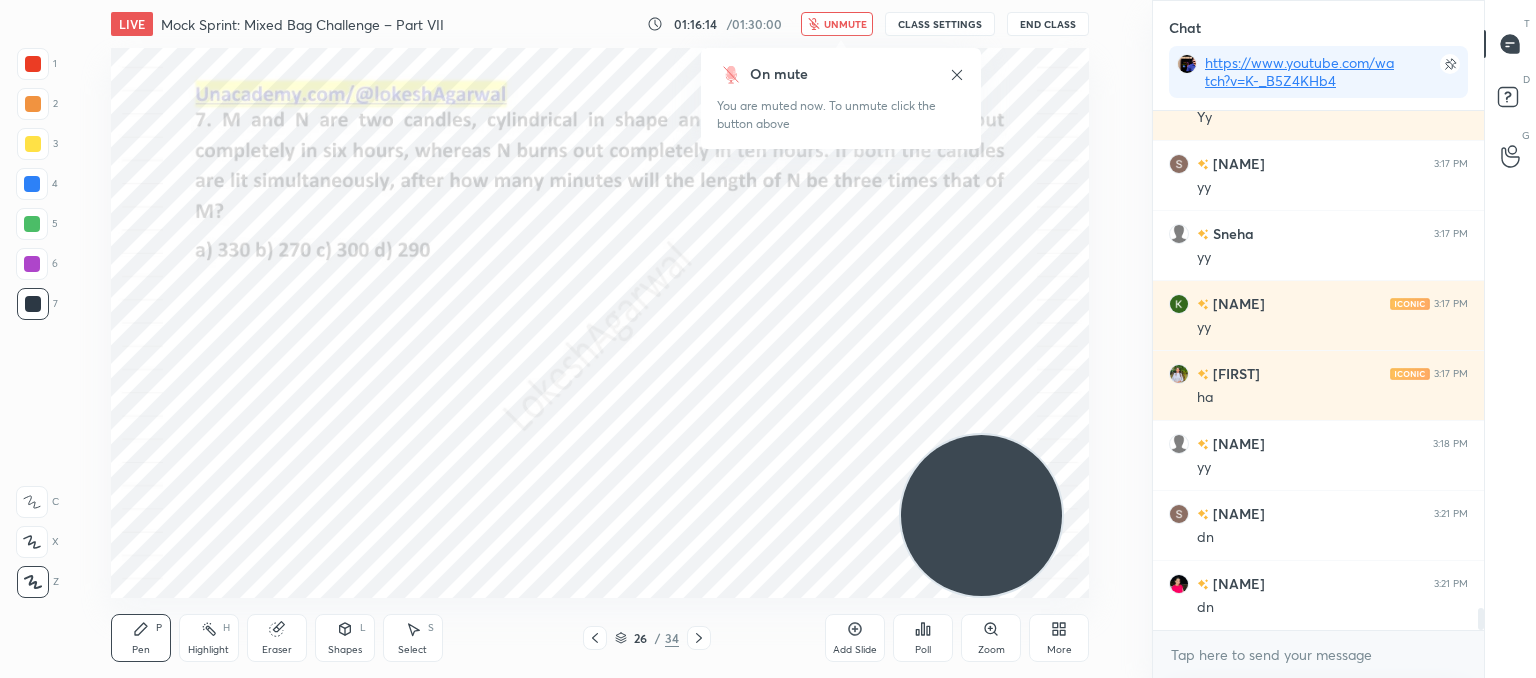 click on "unmute" at bounding box center (837, 24) 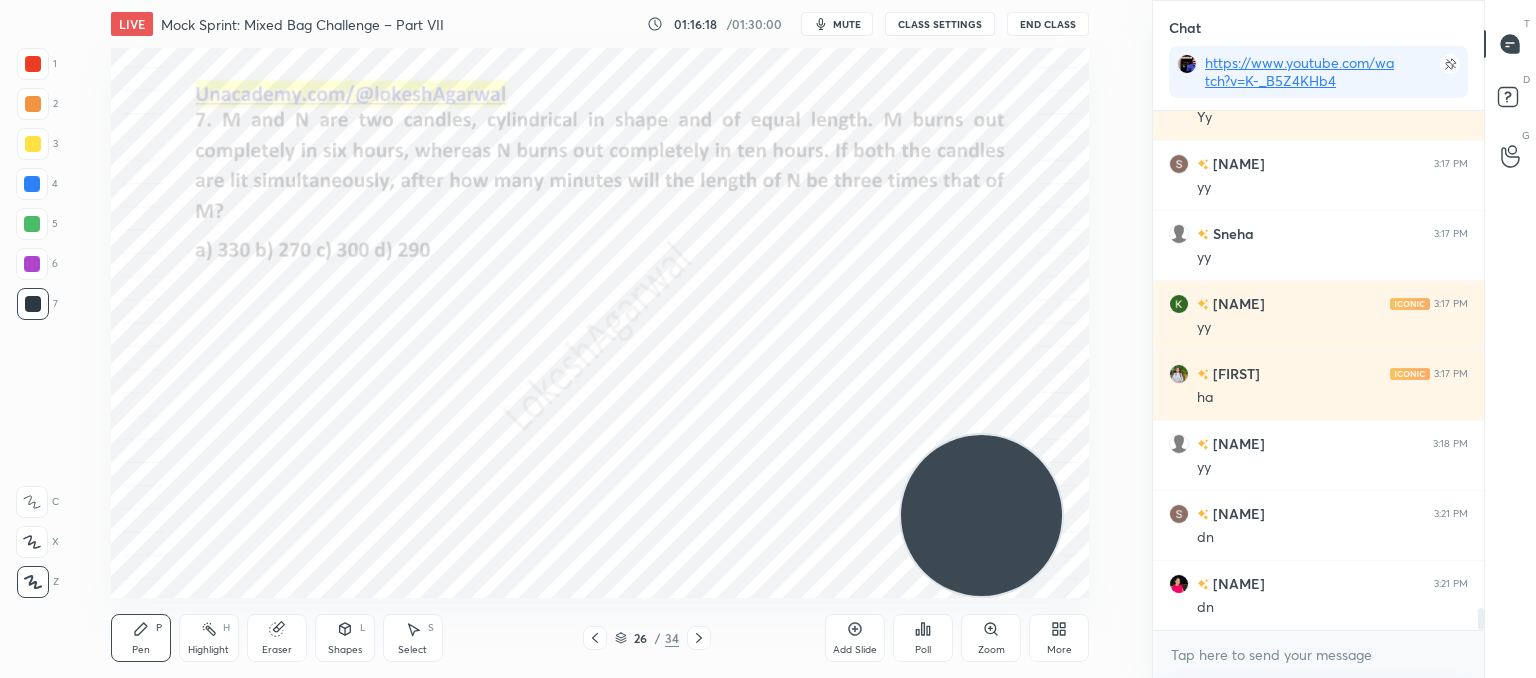 click on "Poll" at bounding box center (923, 638) 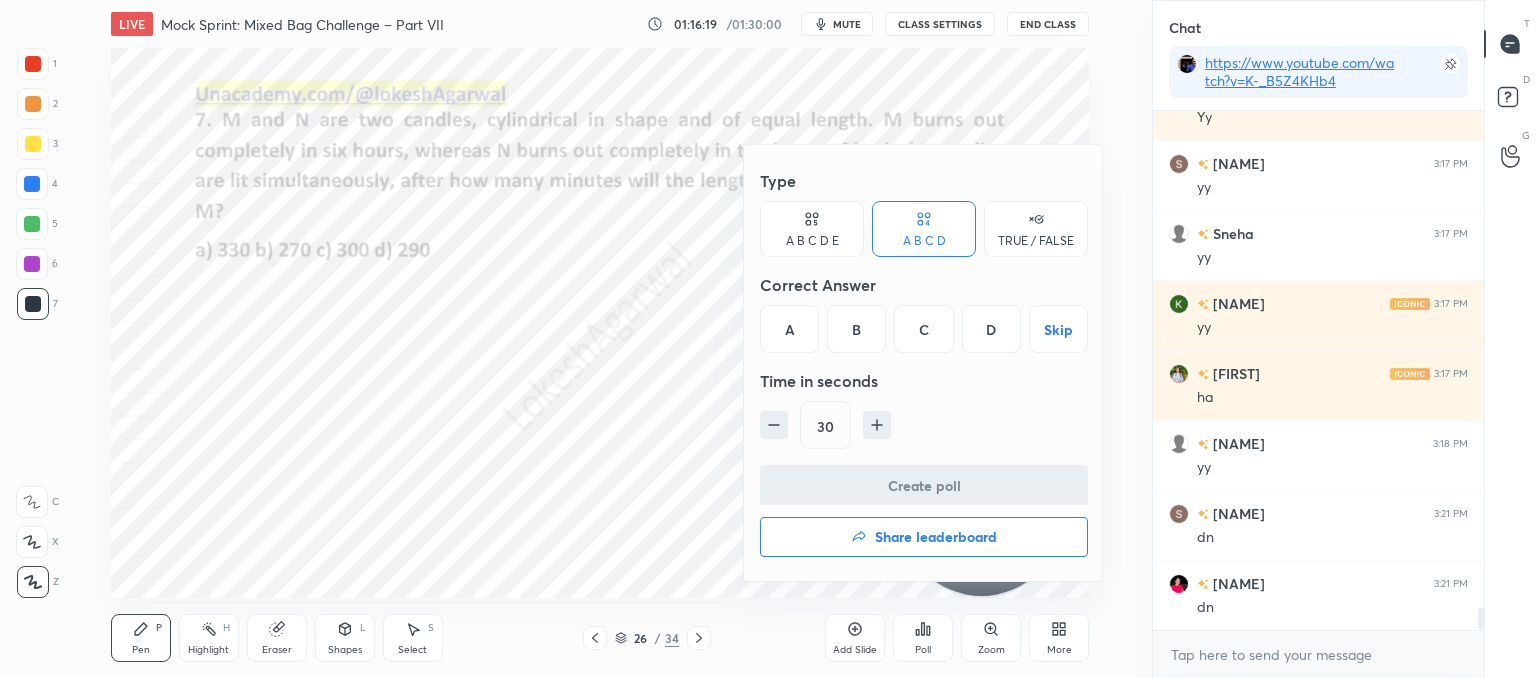 click on "C" at bounding box center (923, 329) 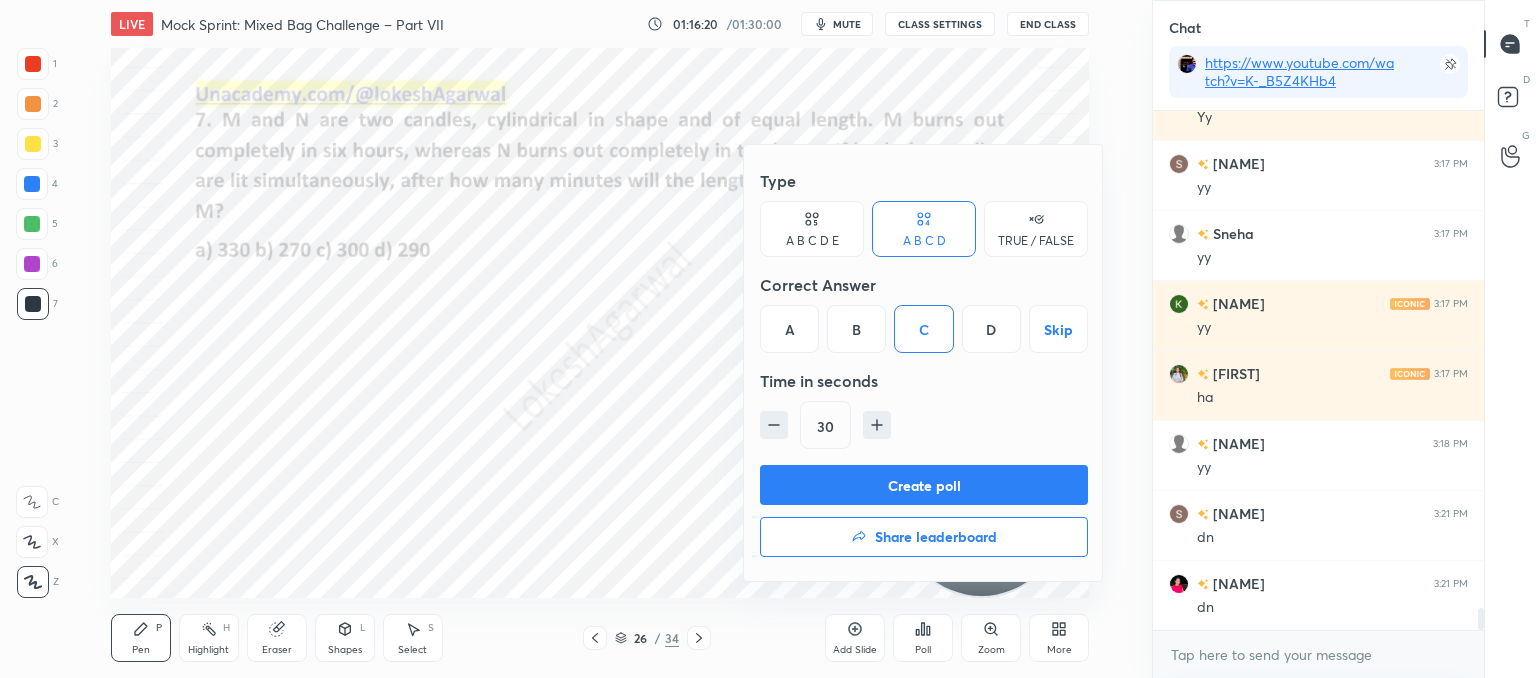 click on "Create poll" at bounding box center (924, 485) 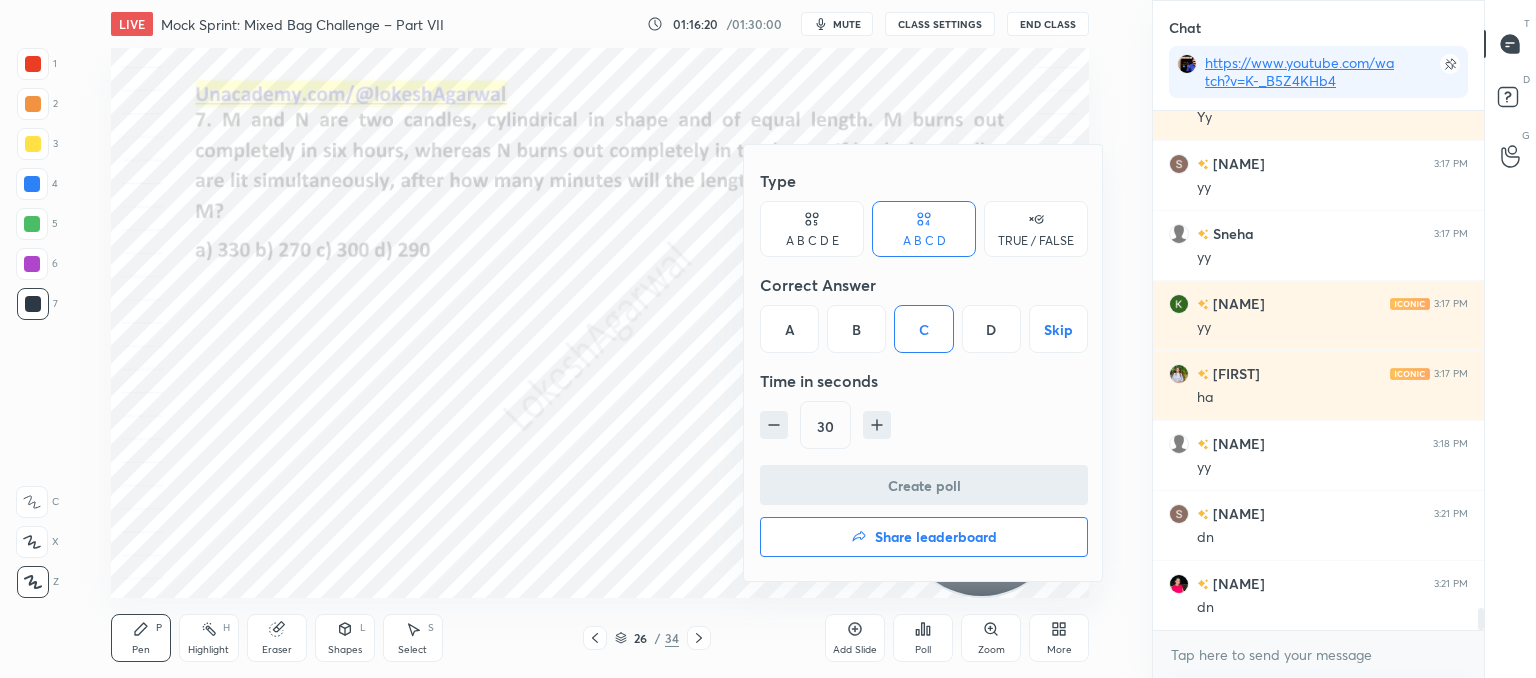 scroll, scrollTop: 472, scrollLeft: 325, axis: both 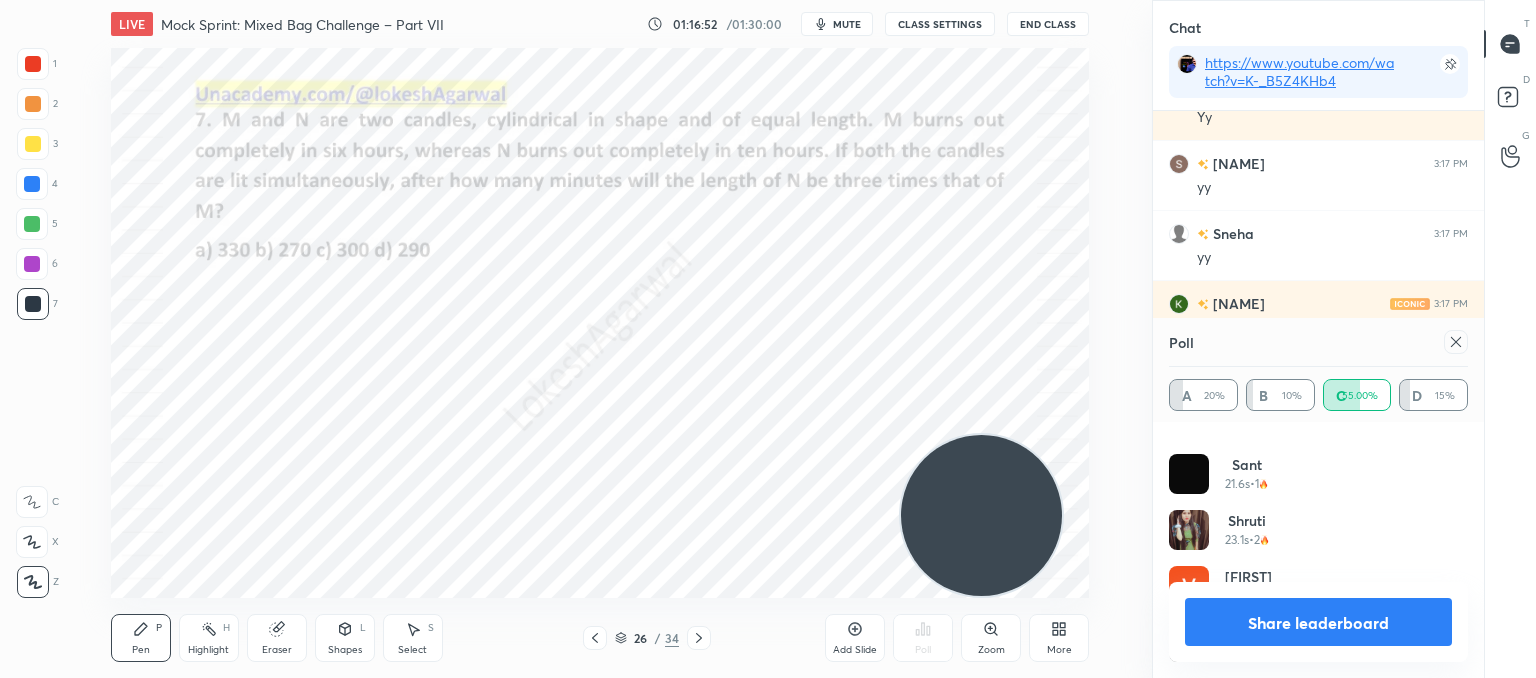 click at bounding box center (1456, 342) 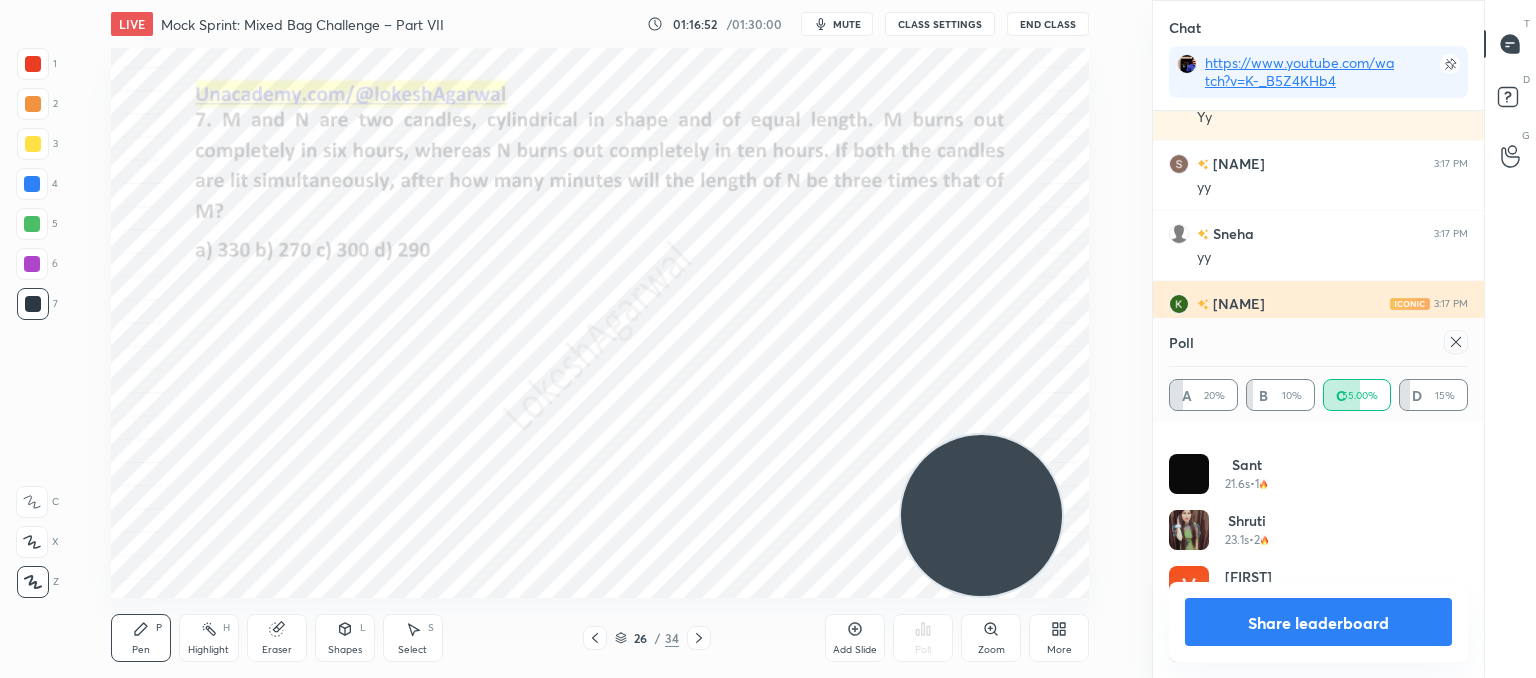 scroll, scrollTop: 88, scrollLeft: 293, axis: both 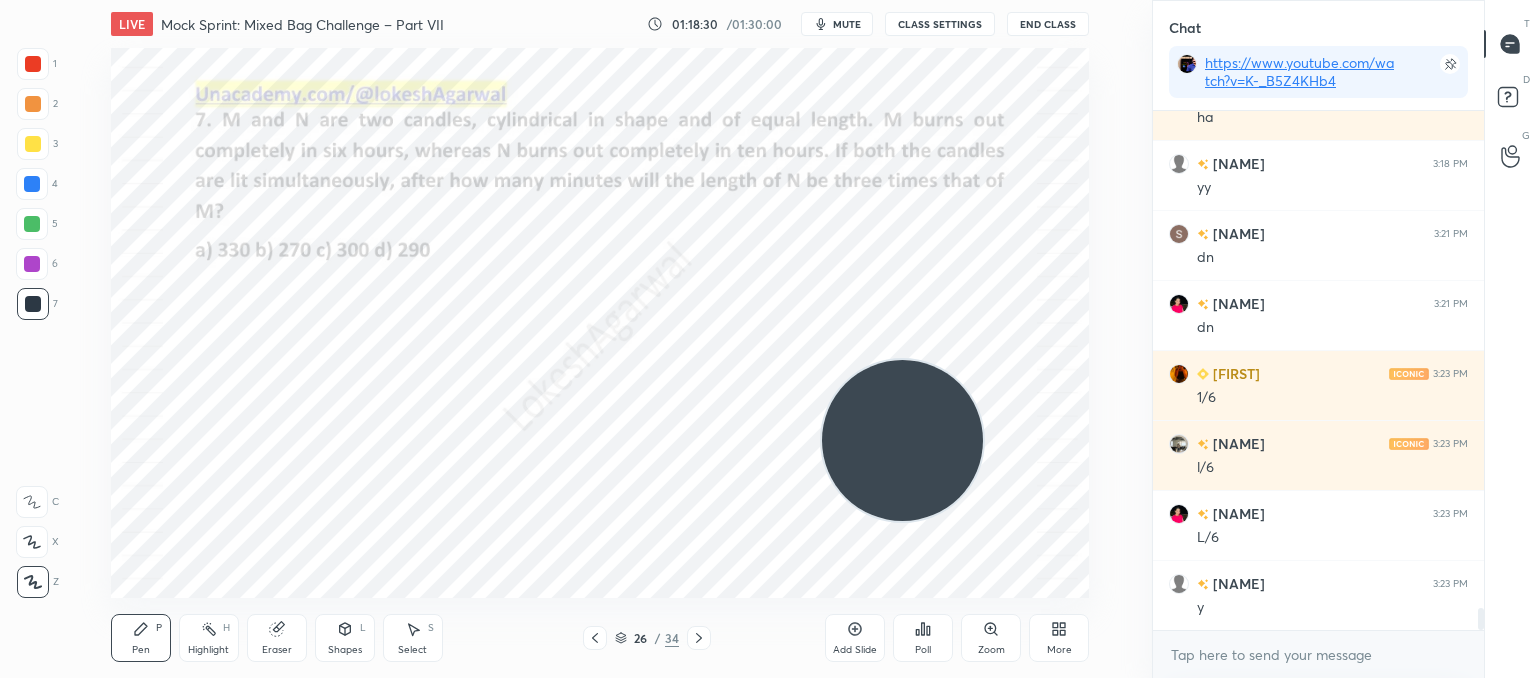 drag, startPoint x: 960, startPoint y: 504, endPoint x: 39, endPoint y: 24, distance: 1038.5764 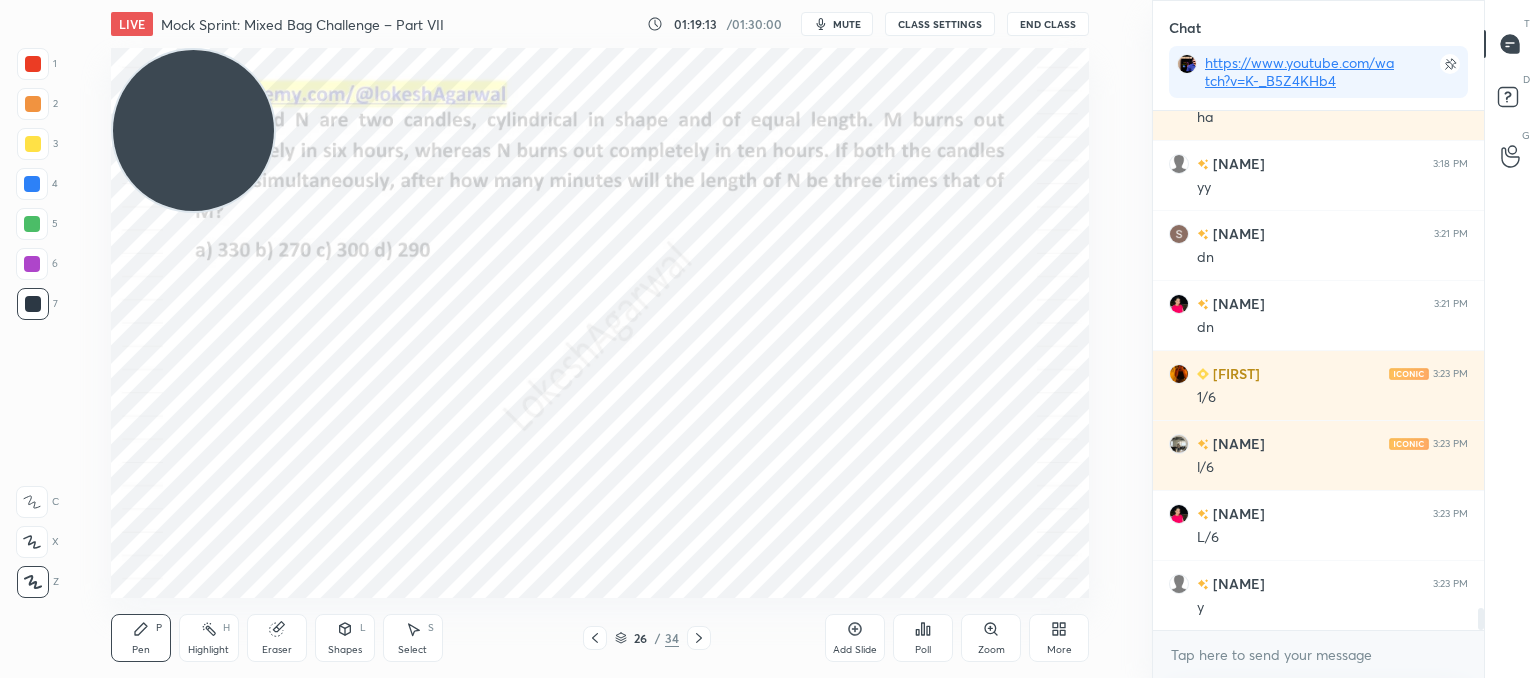 click 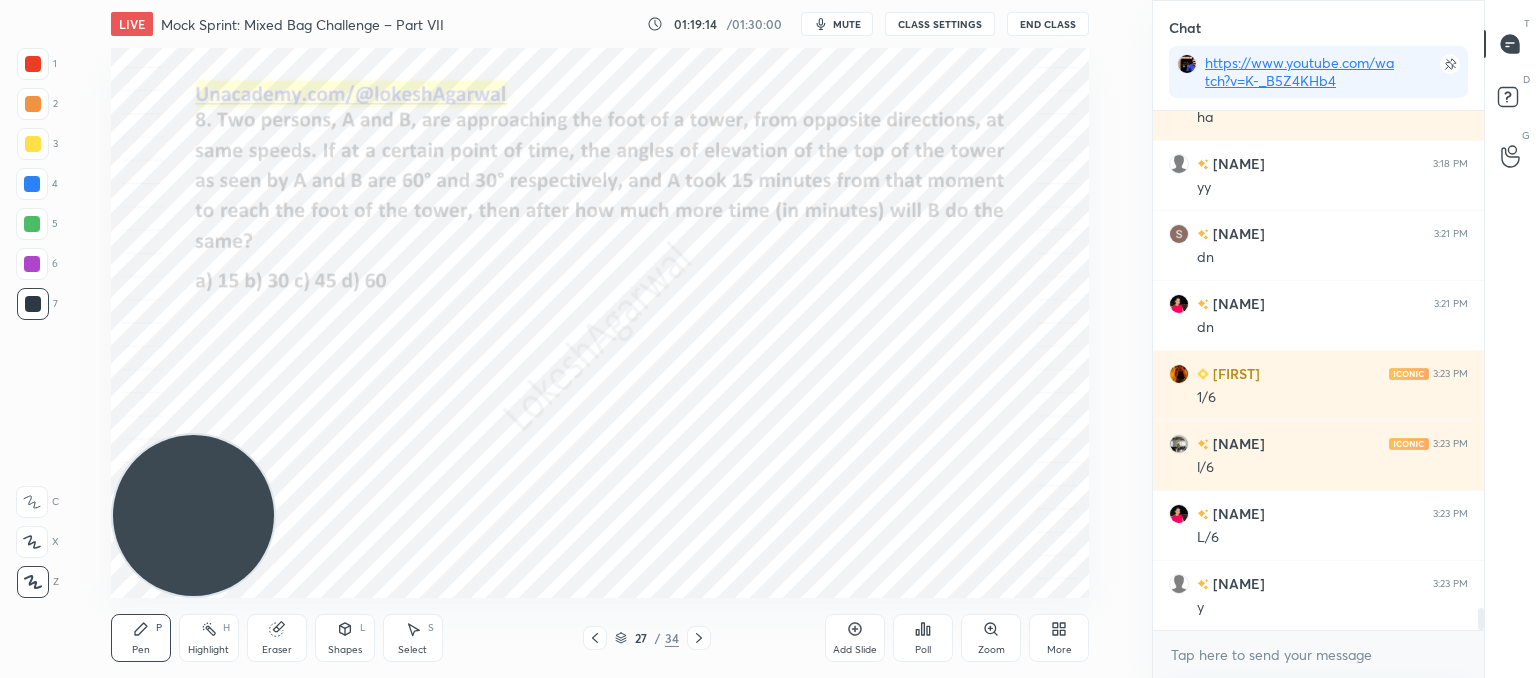 drag, startPoint x: 180, startPoint y: 123, endPoint x: 42, endPoint y: 616, distance: 511.9502 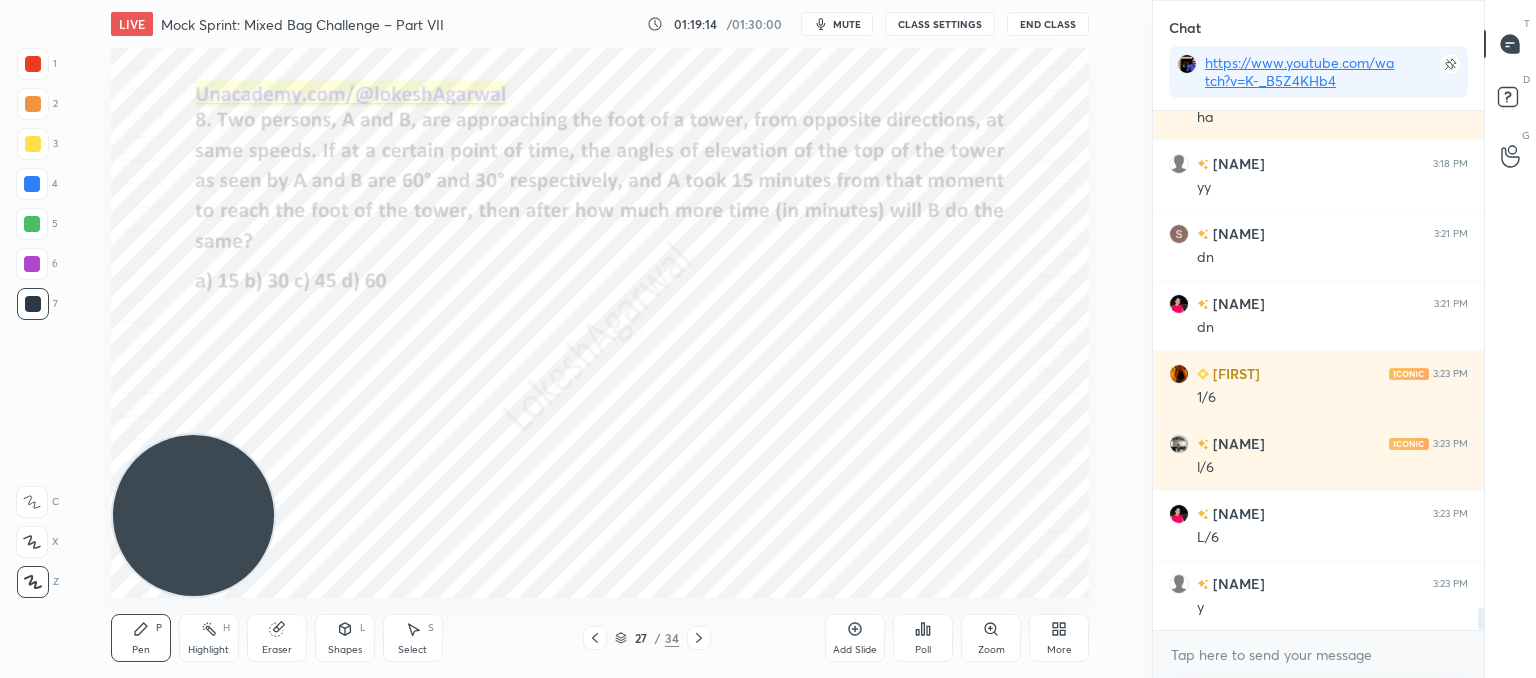click on "1 2 3 4 5 6 7 C X Z C X Z E E Erase all   H H LIVE Mock Sprint: Mixed Bag Challenge – Part VII 01:19:14 /  01:30:00 mute CLASS SETTINGS End Class Setting up your live class Poll for   secs No correct answer Start poll Back Mock Sprint: Mixed Bag Challenge – Part VII • L7 of CAT’25: Advanced Quant Practice for 99+%ile Lokesh Agarwal Pen P Highlight H Eraser Shapes L Select S 27 / 34 Add Slide Poll Zoom More" at bounding box center (568, 339) 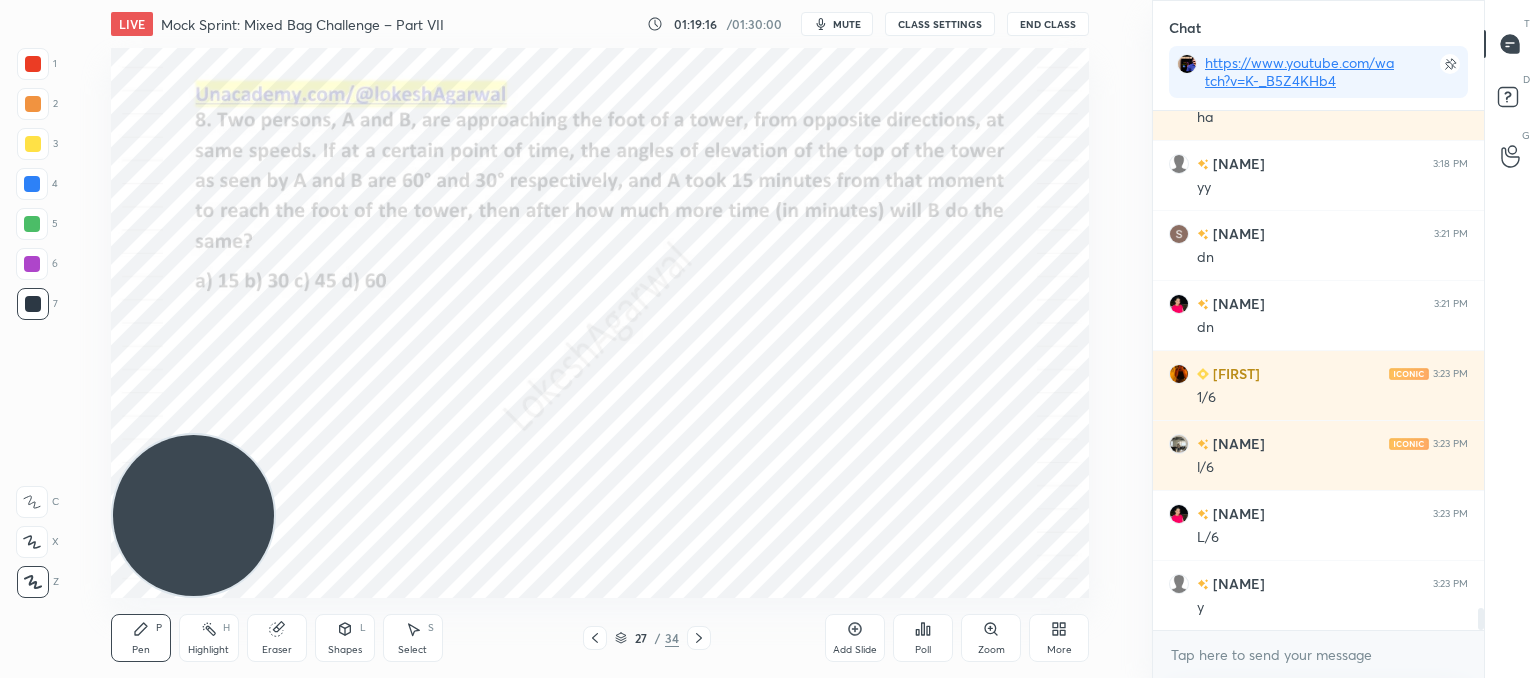 scroll, scrollTop: 12024, scrollLeft: 0, axis: vertical 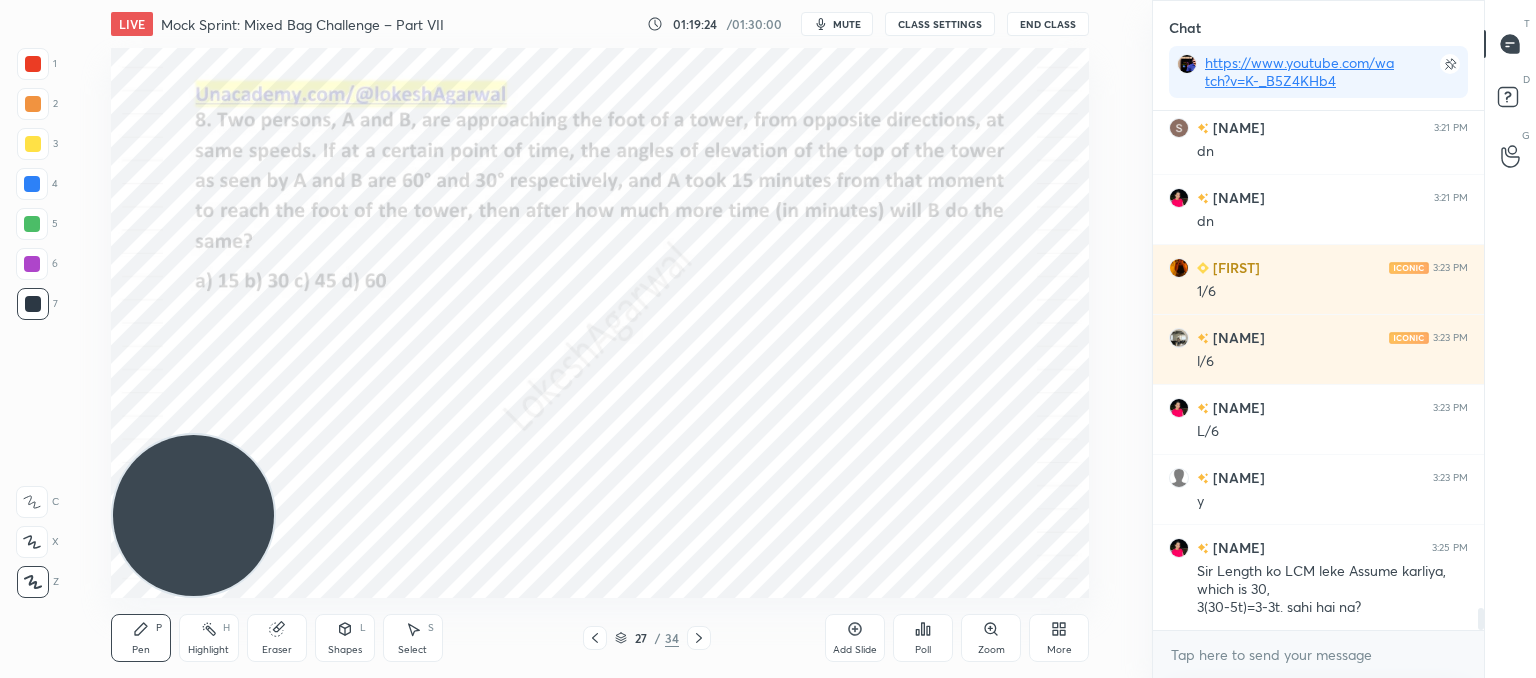 click 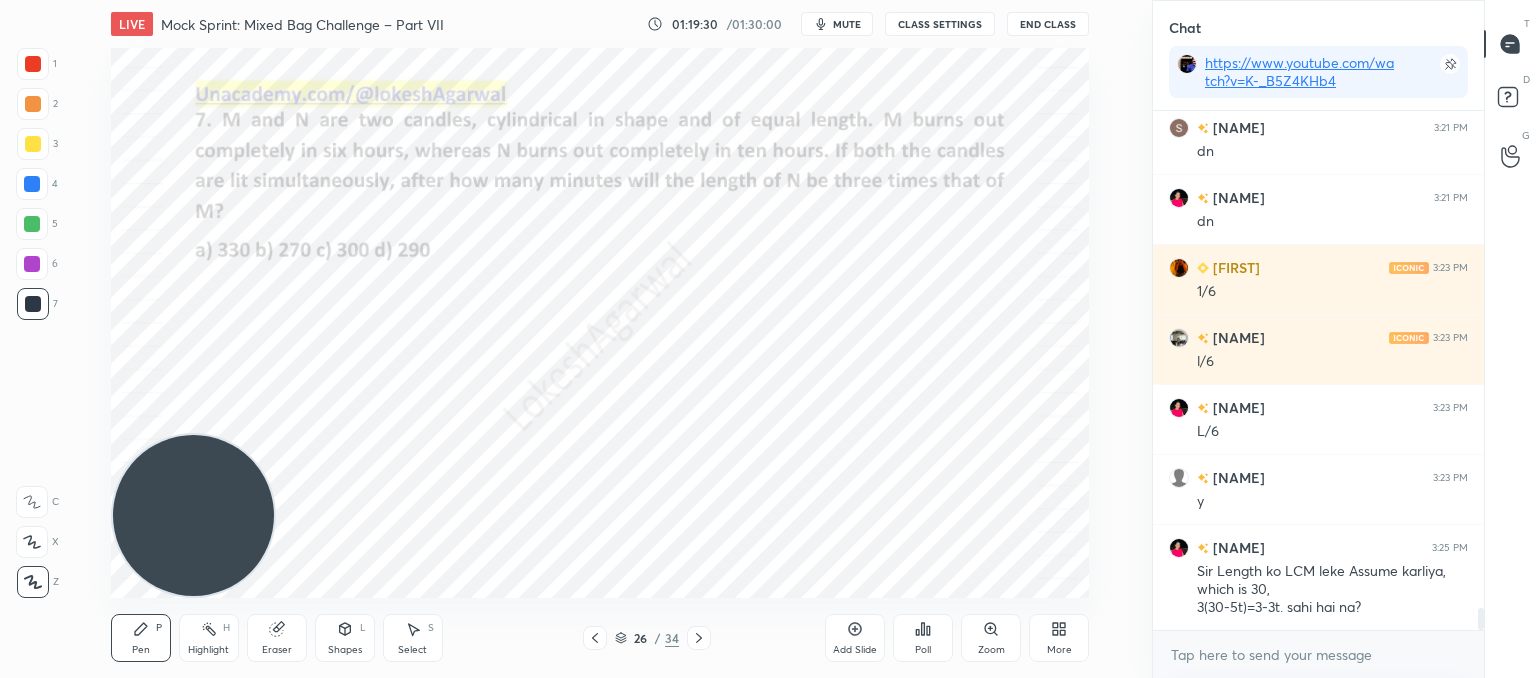 click on "Eraser" at bounding box center (277, 650) 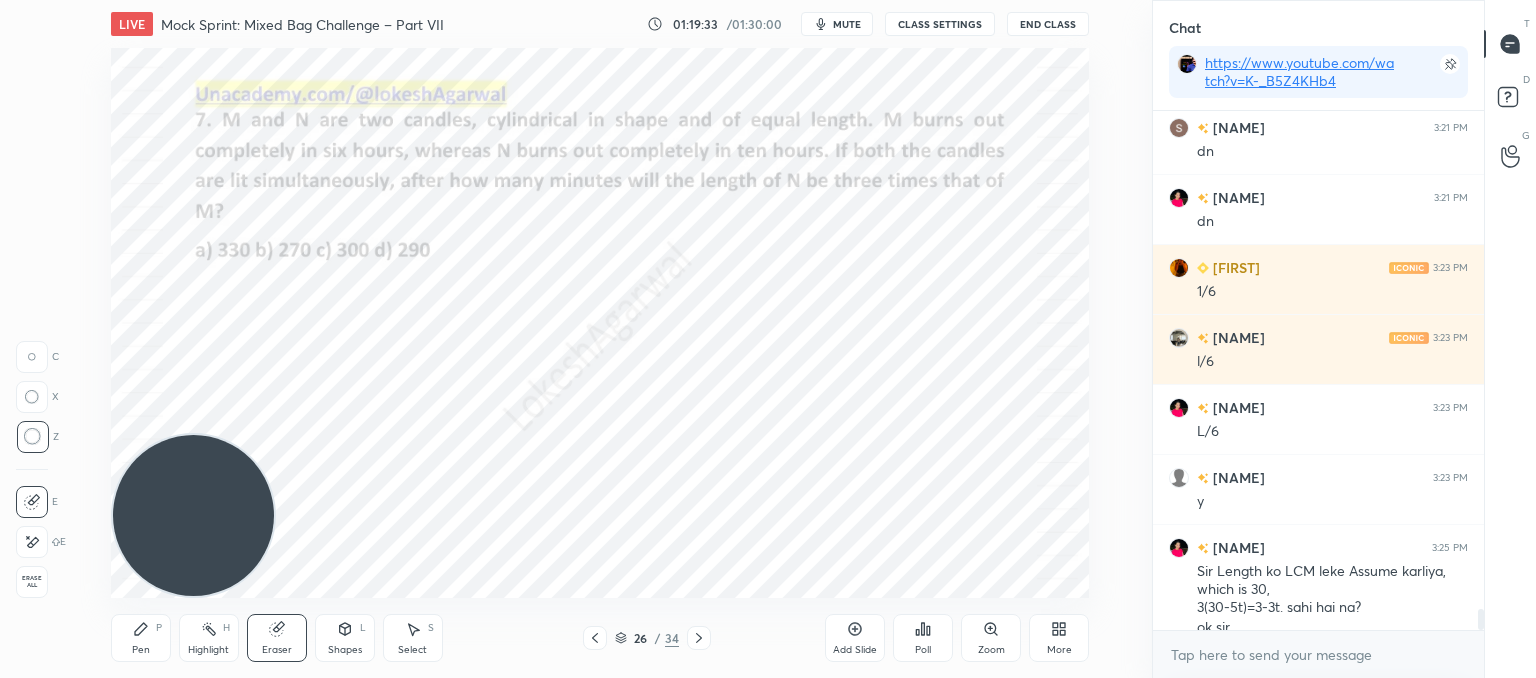 scroll, scrollTop: 12044, scrollLeft: 0, axis: vertical 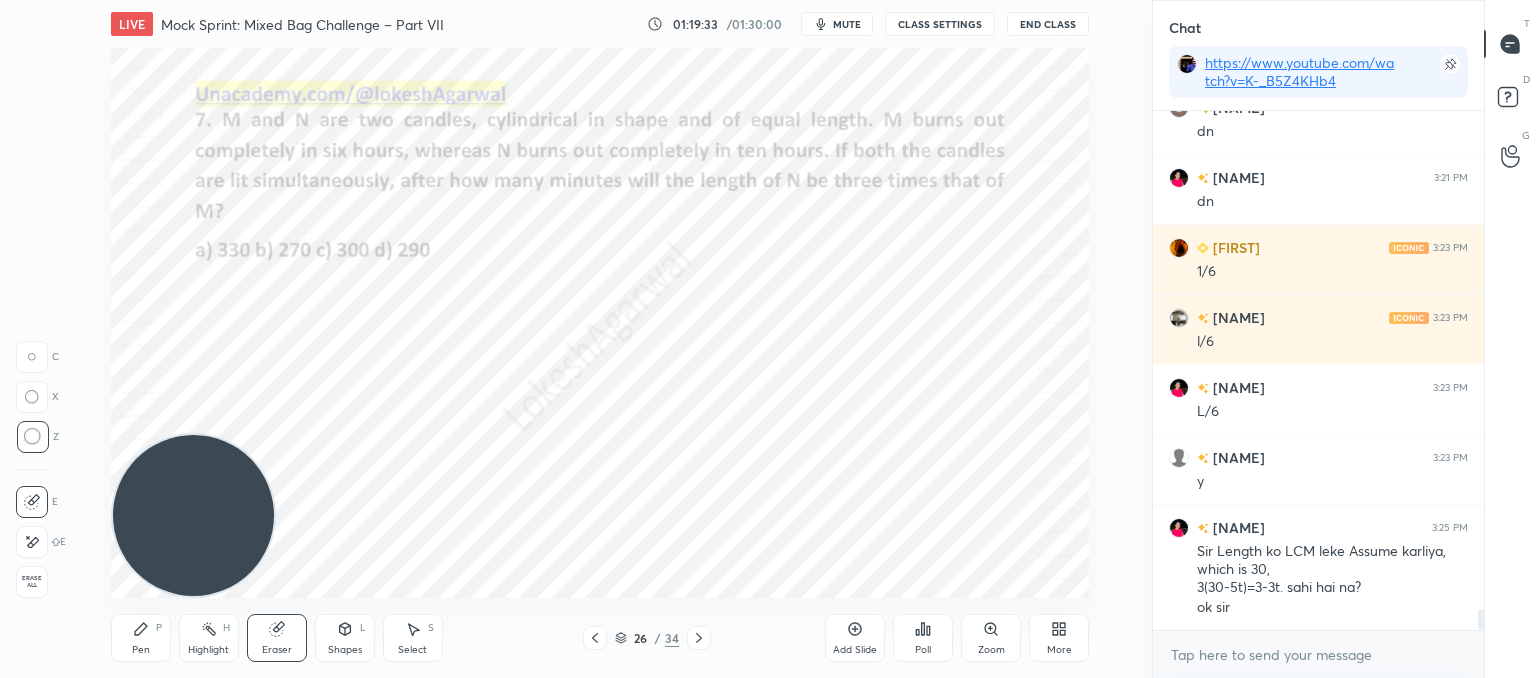click 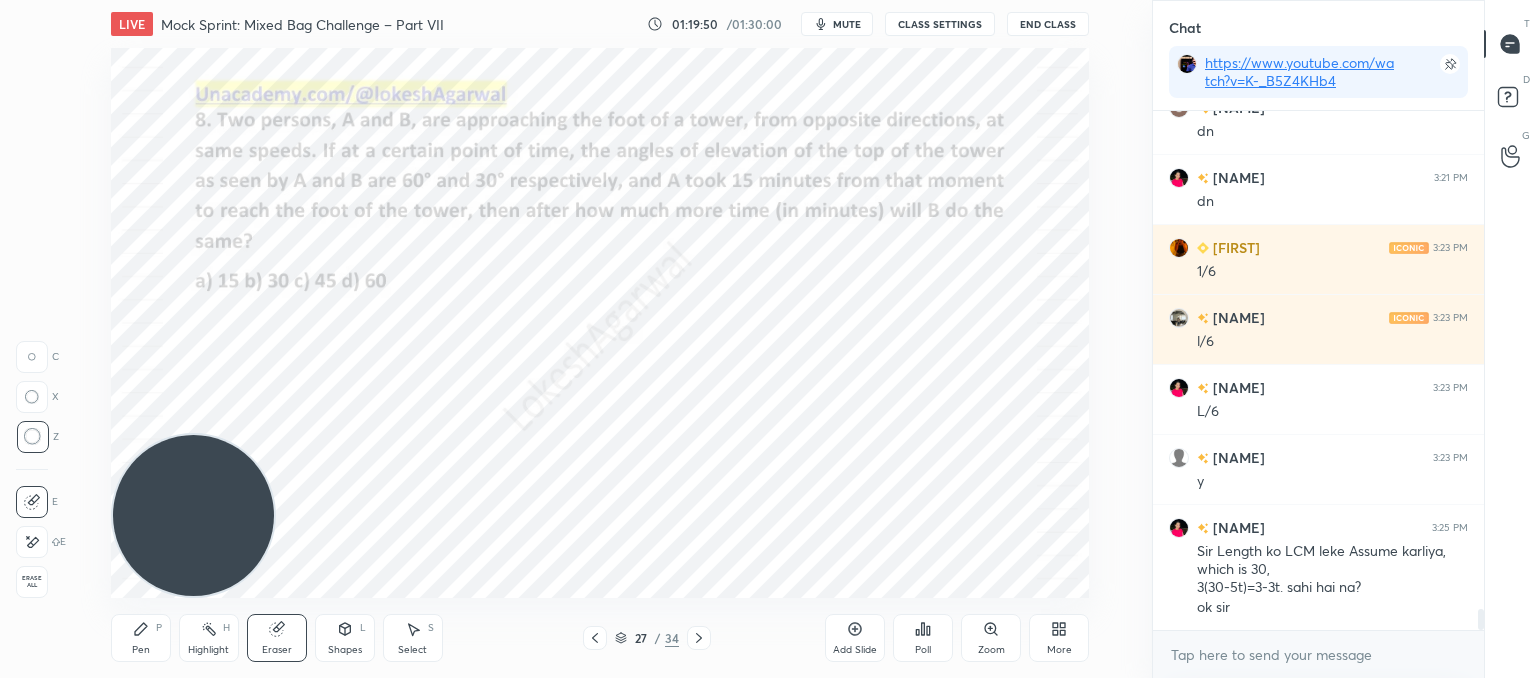 click on "mute" at bounding box center (847, 24) 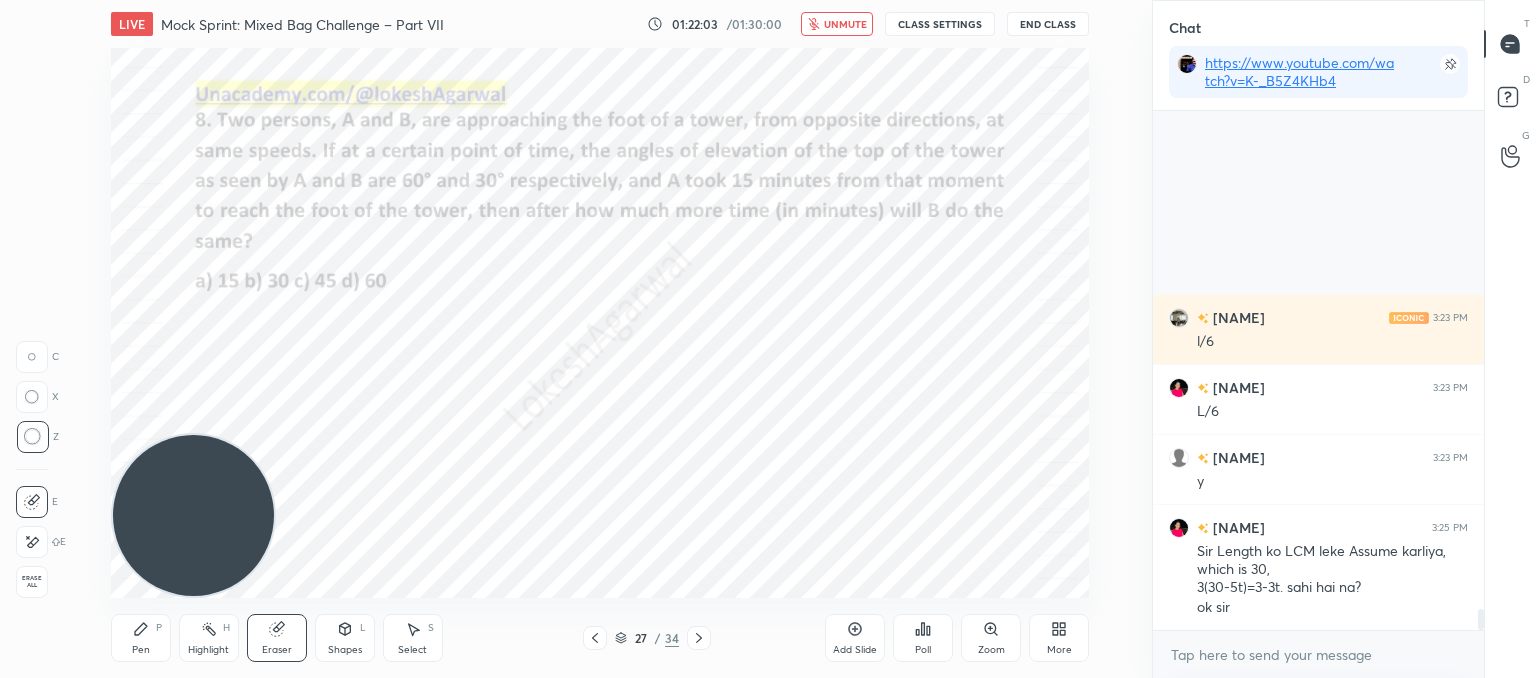 scroll, scrollTop: 12324, scrollLeft: 0, axis: vertical 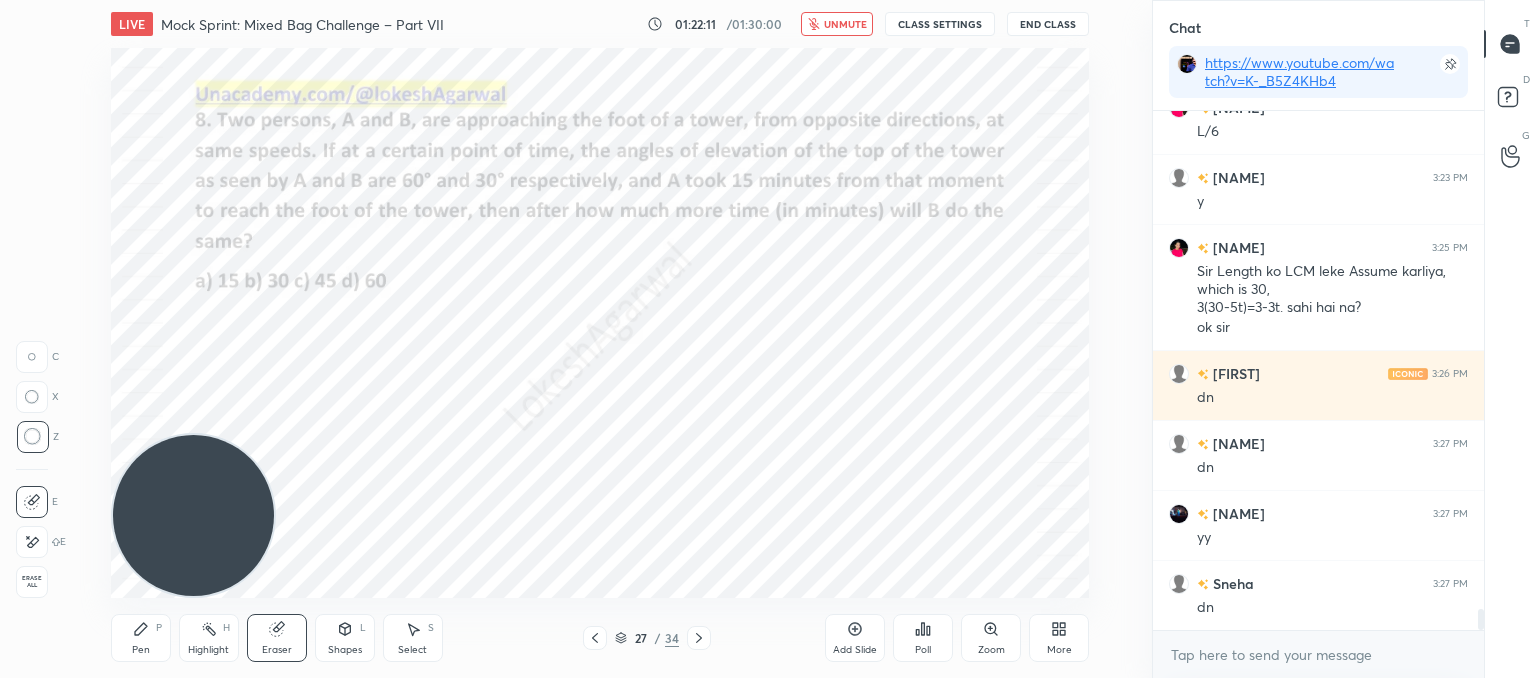 click on "unmute" at bounding box center (837, 24) 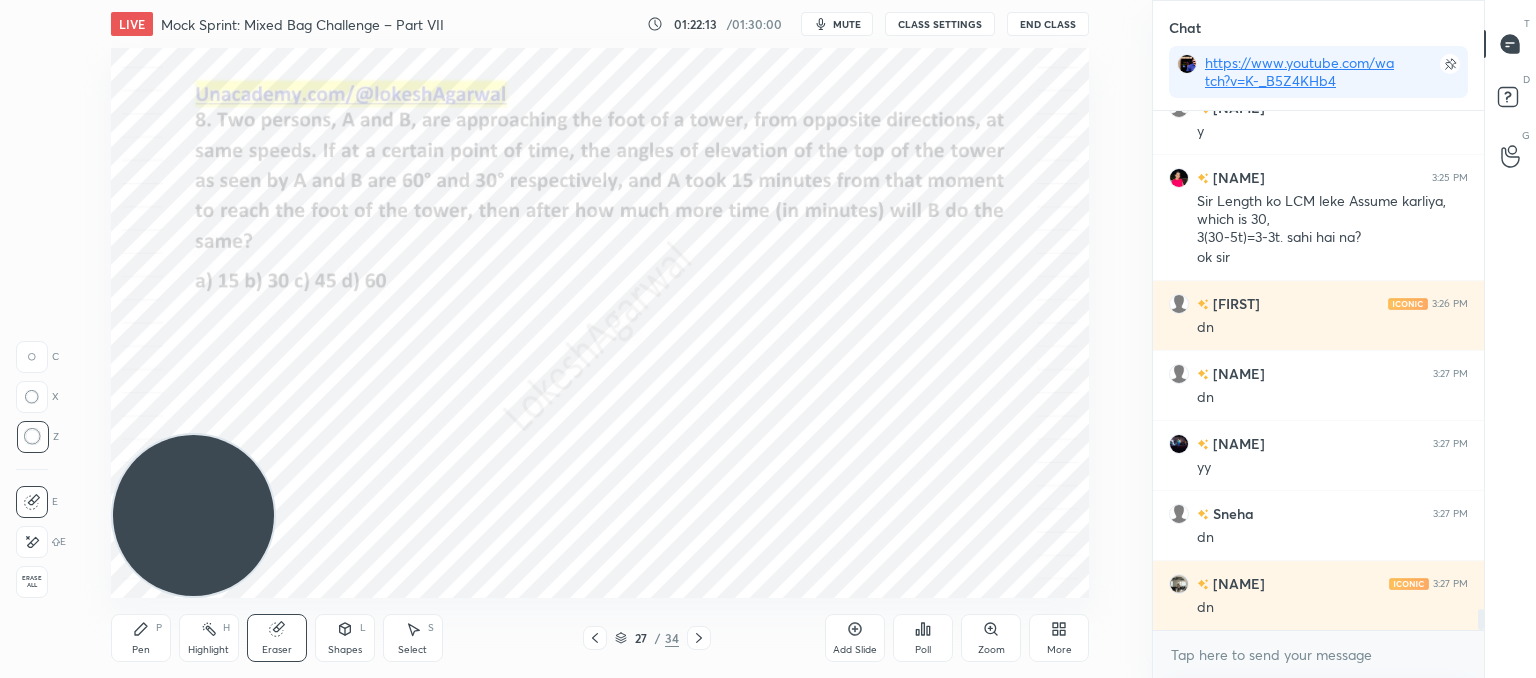 click on "Poll" at bounding box center [923, 650] 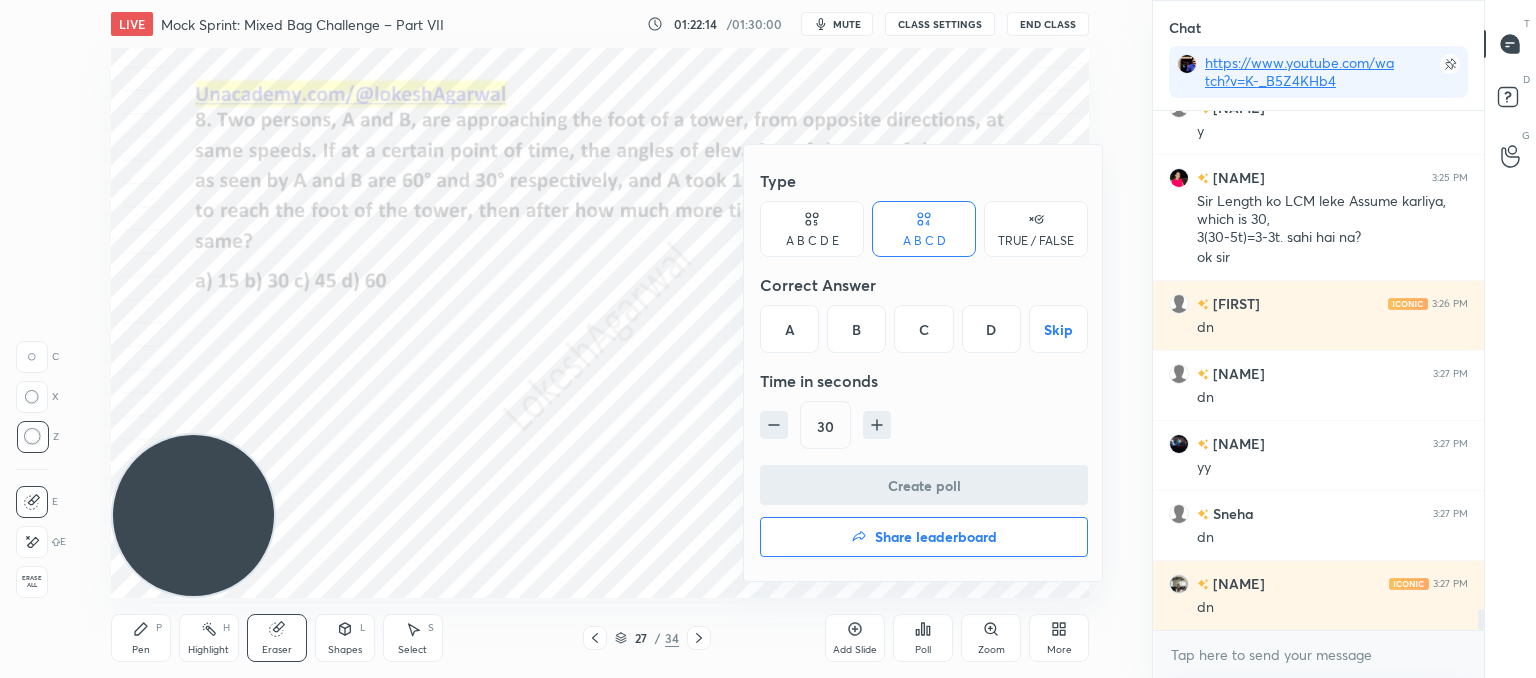 click on "C" at bounding box center [923, 329] 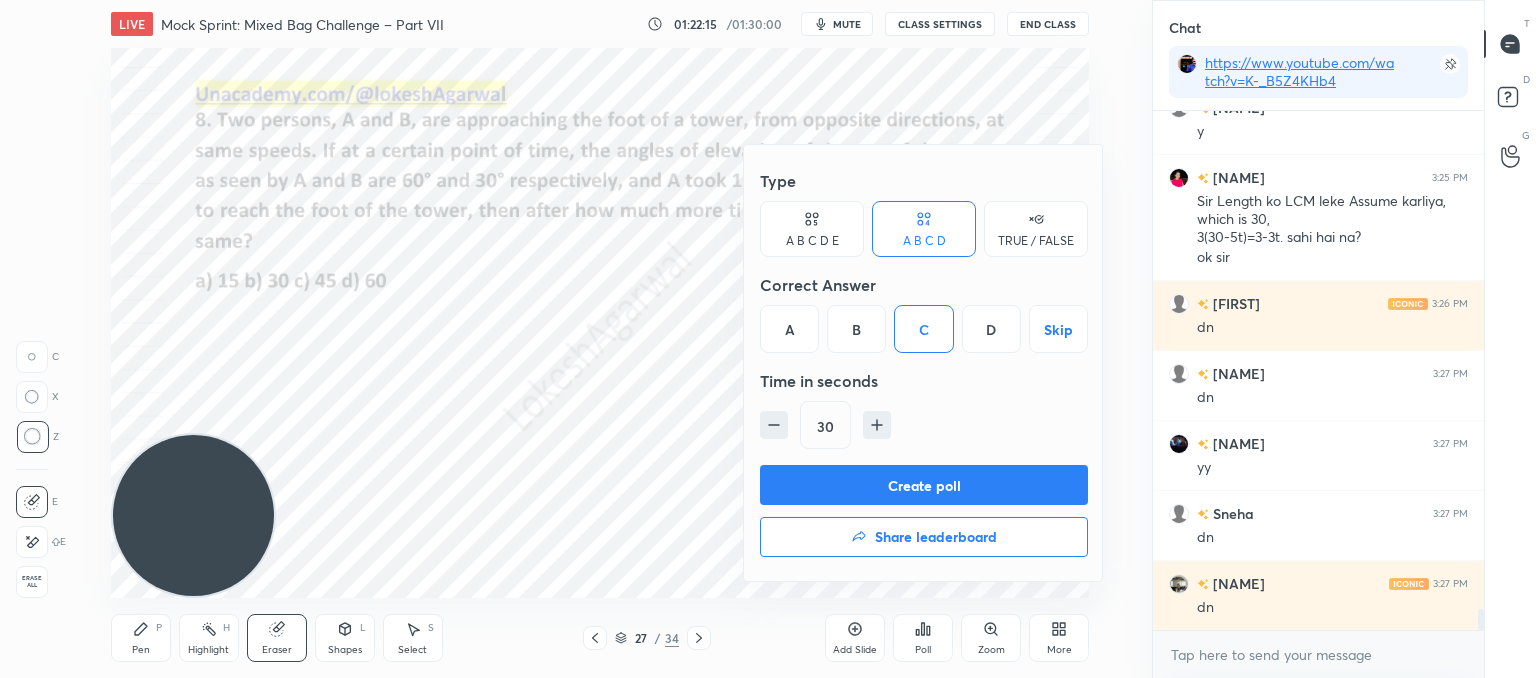 click on "Create poll" at bounding box center [924, 485] 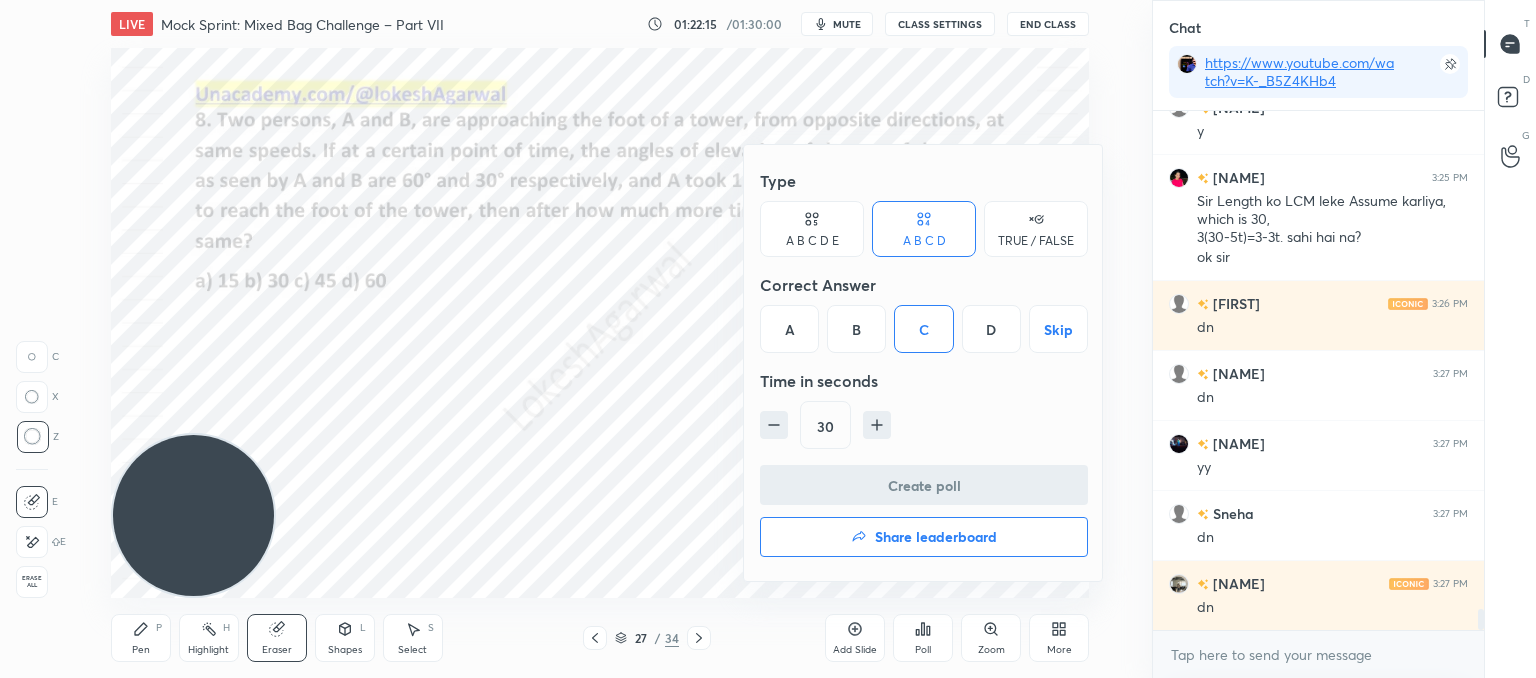 scroll, scrollTop: 472, scrollLeft: 325, axis: both 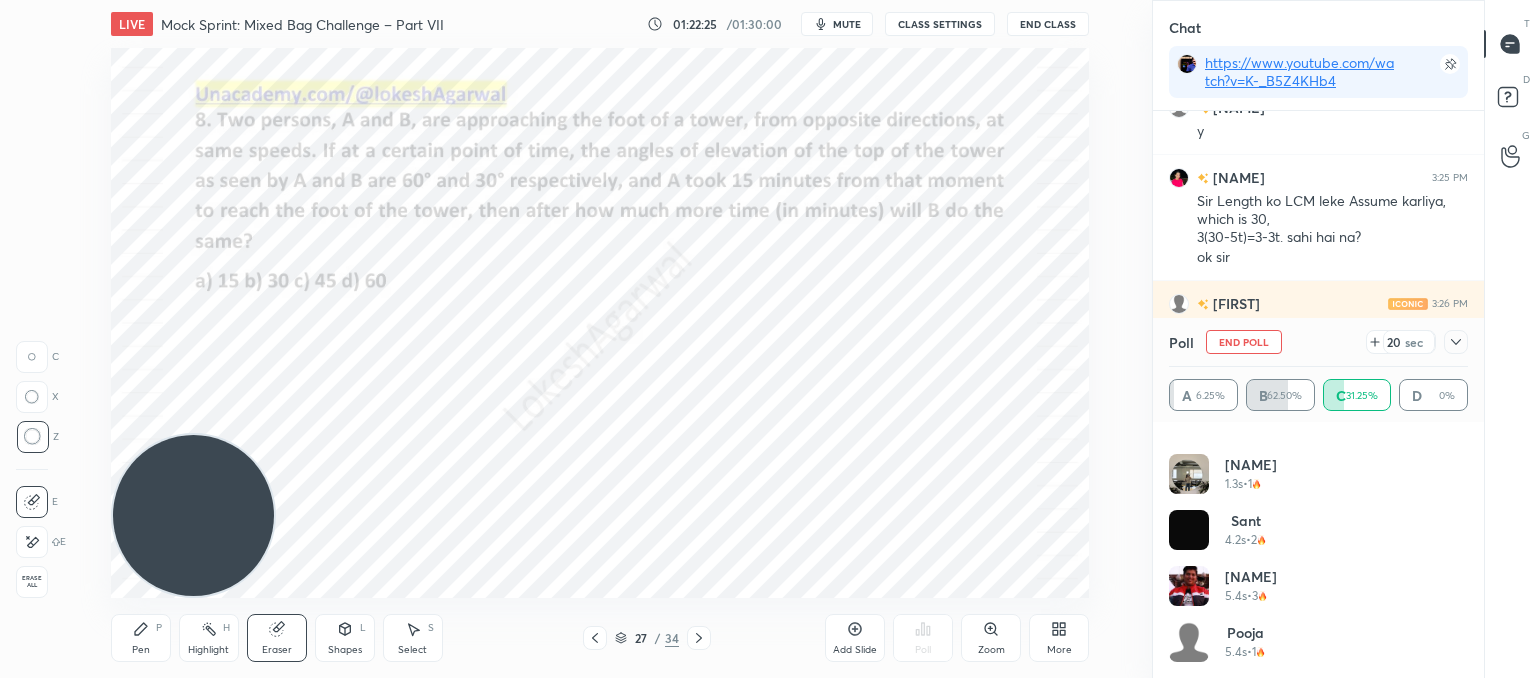 click at bounding box center [1456, 342] 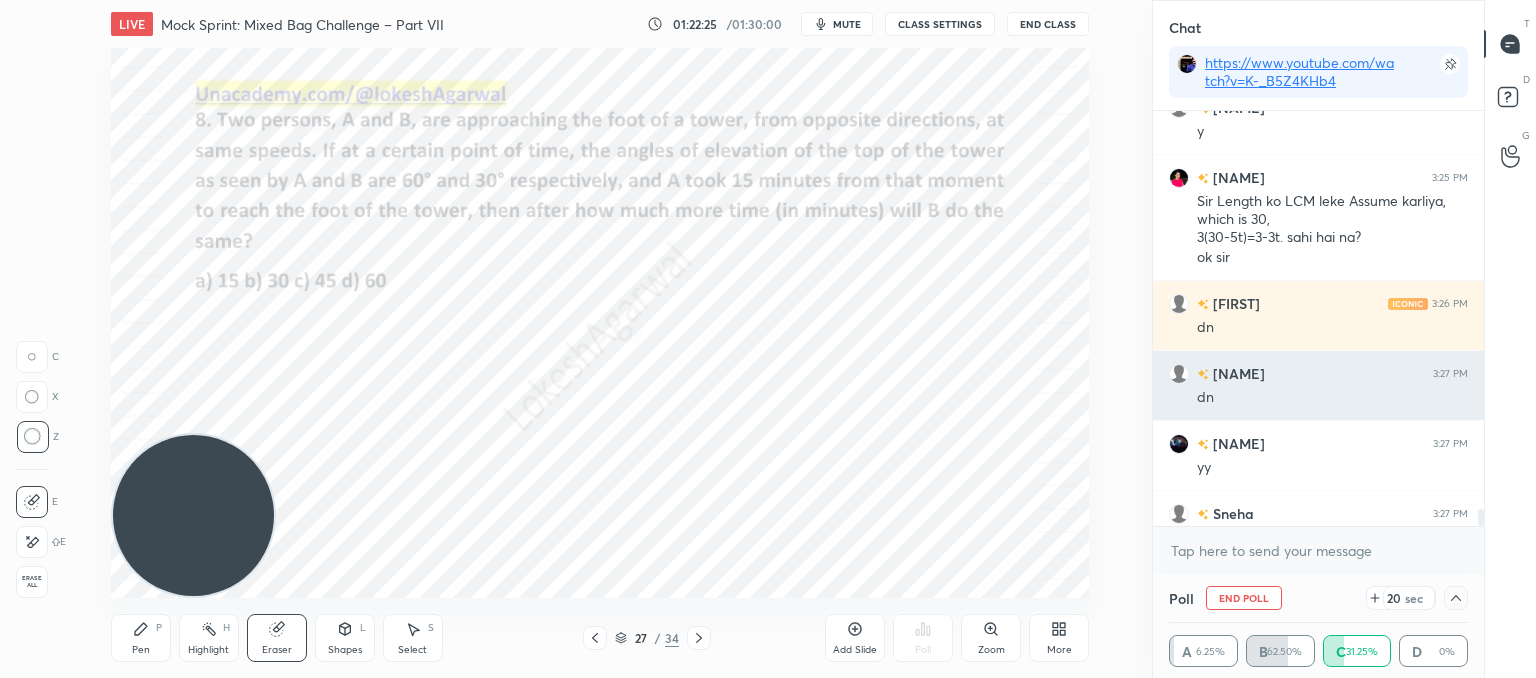 scroll, scrollTop: 154, scrollLeft: 293, axis: both 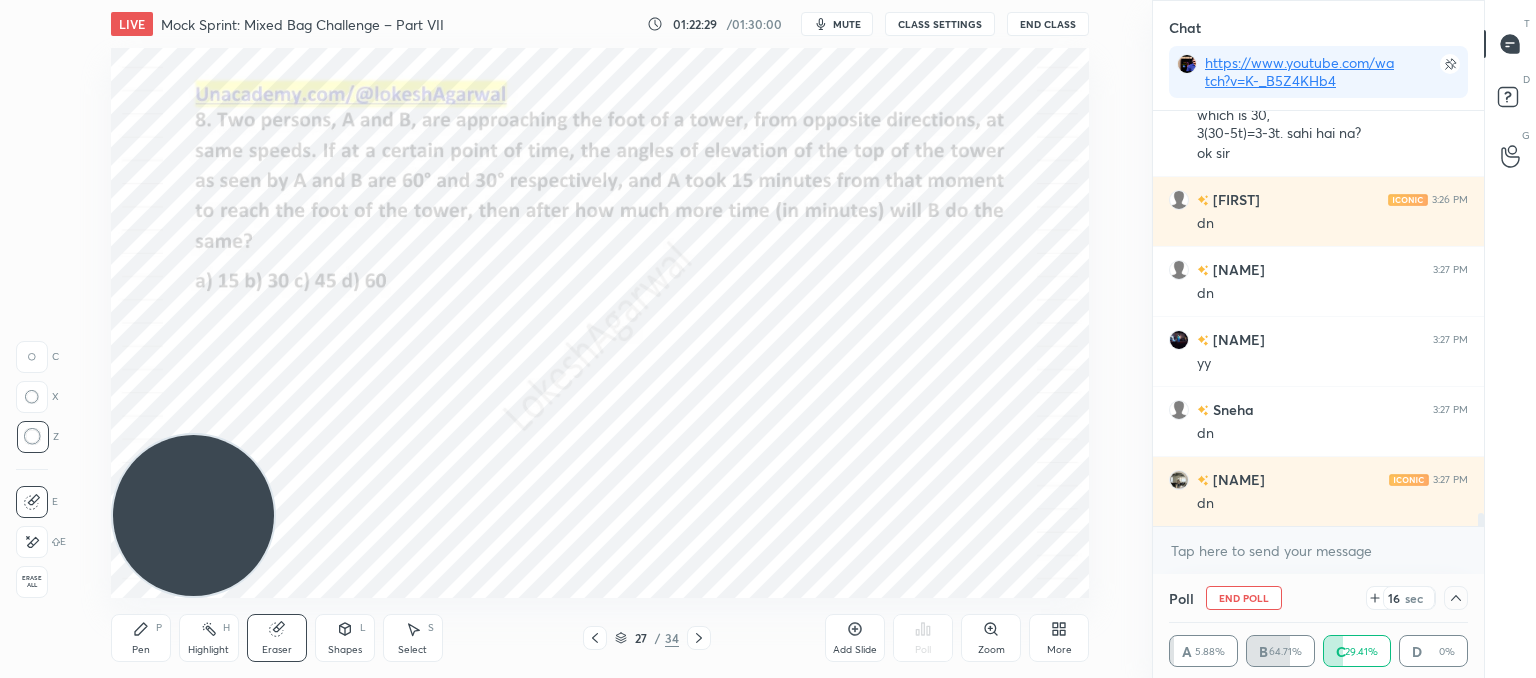 click on "Shapes" at bounding box center (345, 650) 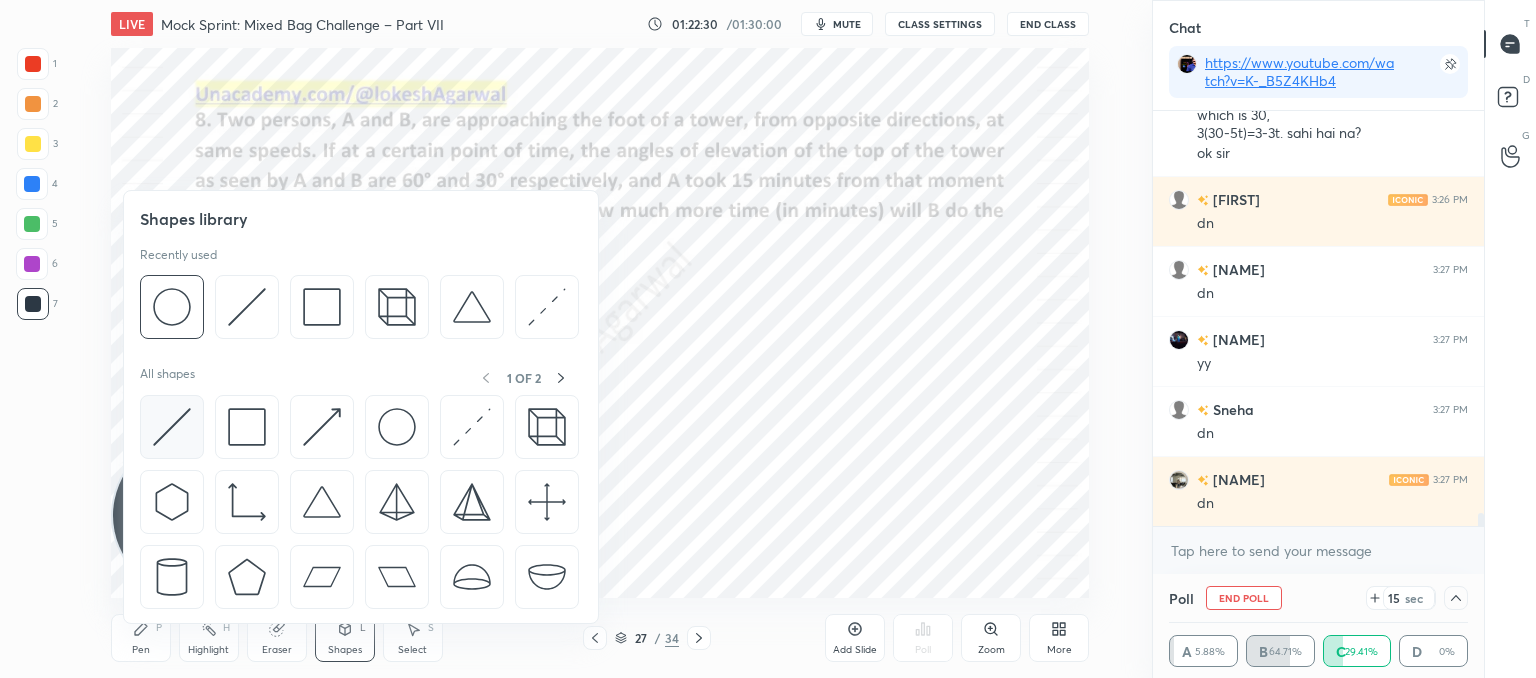 click at bounding box center (172, 427) 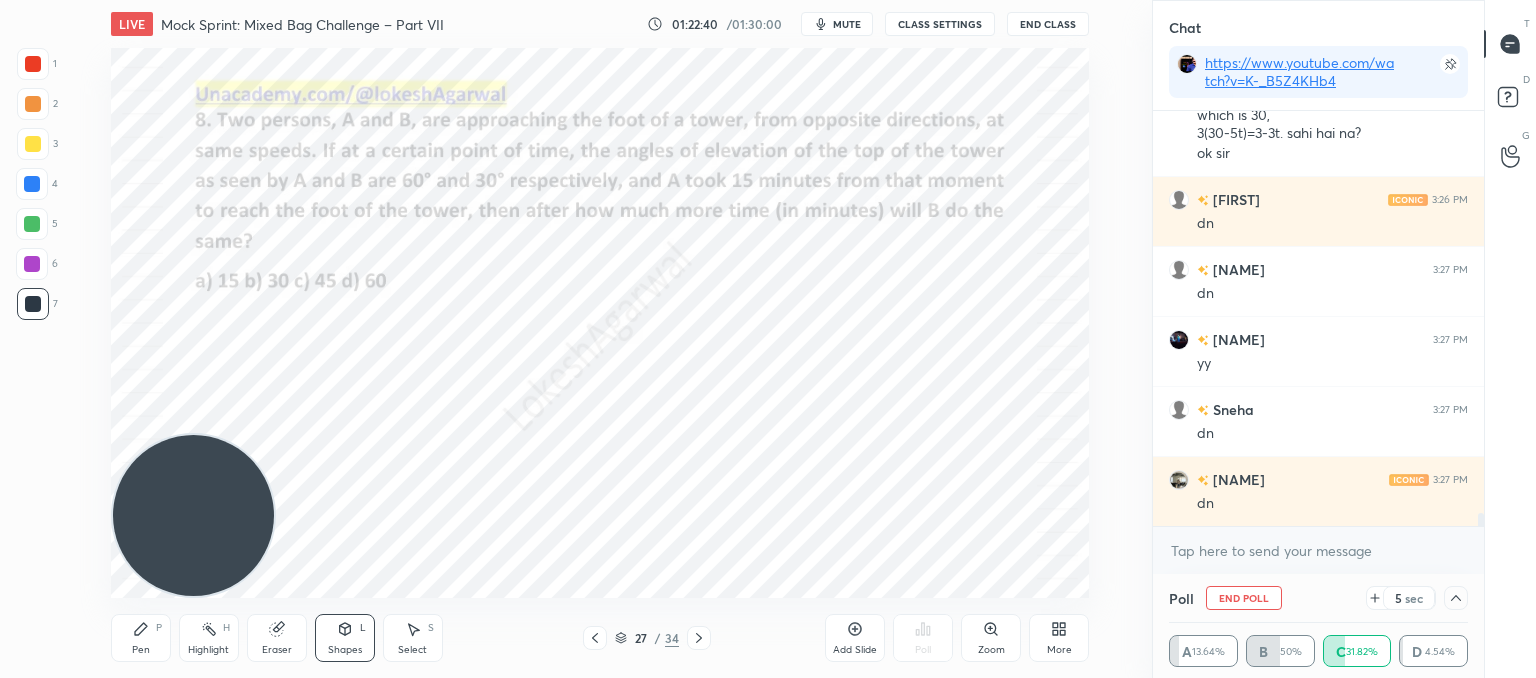 click 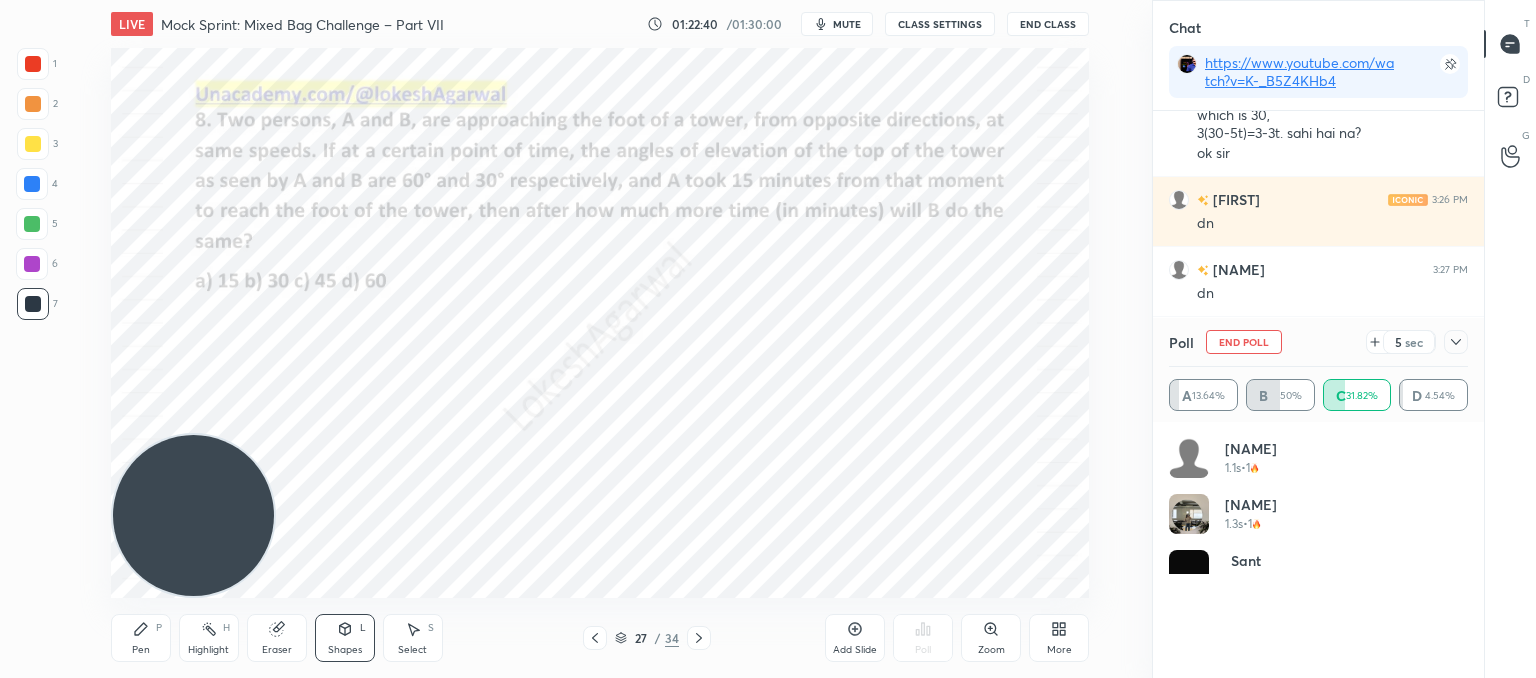 scroll, scrollTop: 6, scrollLeft: 6, axis: both 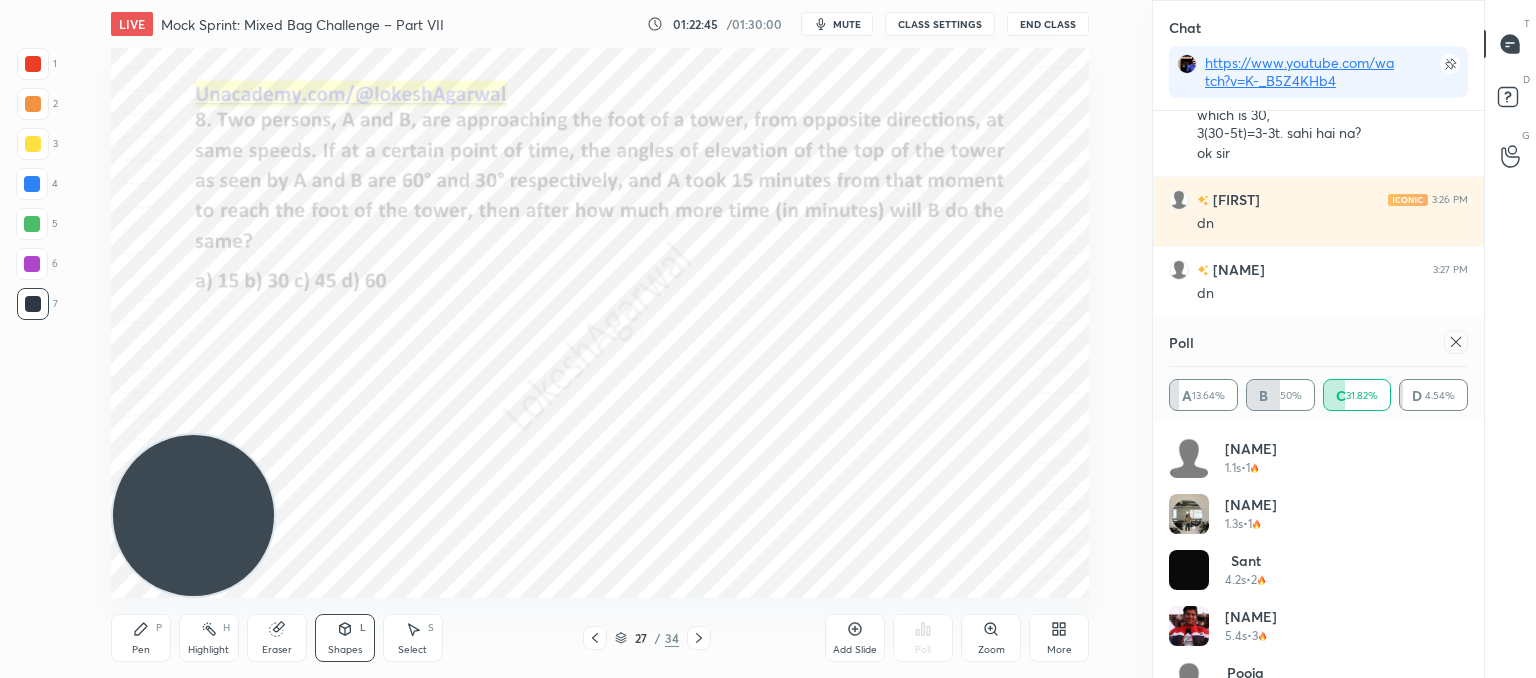 click 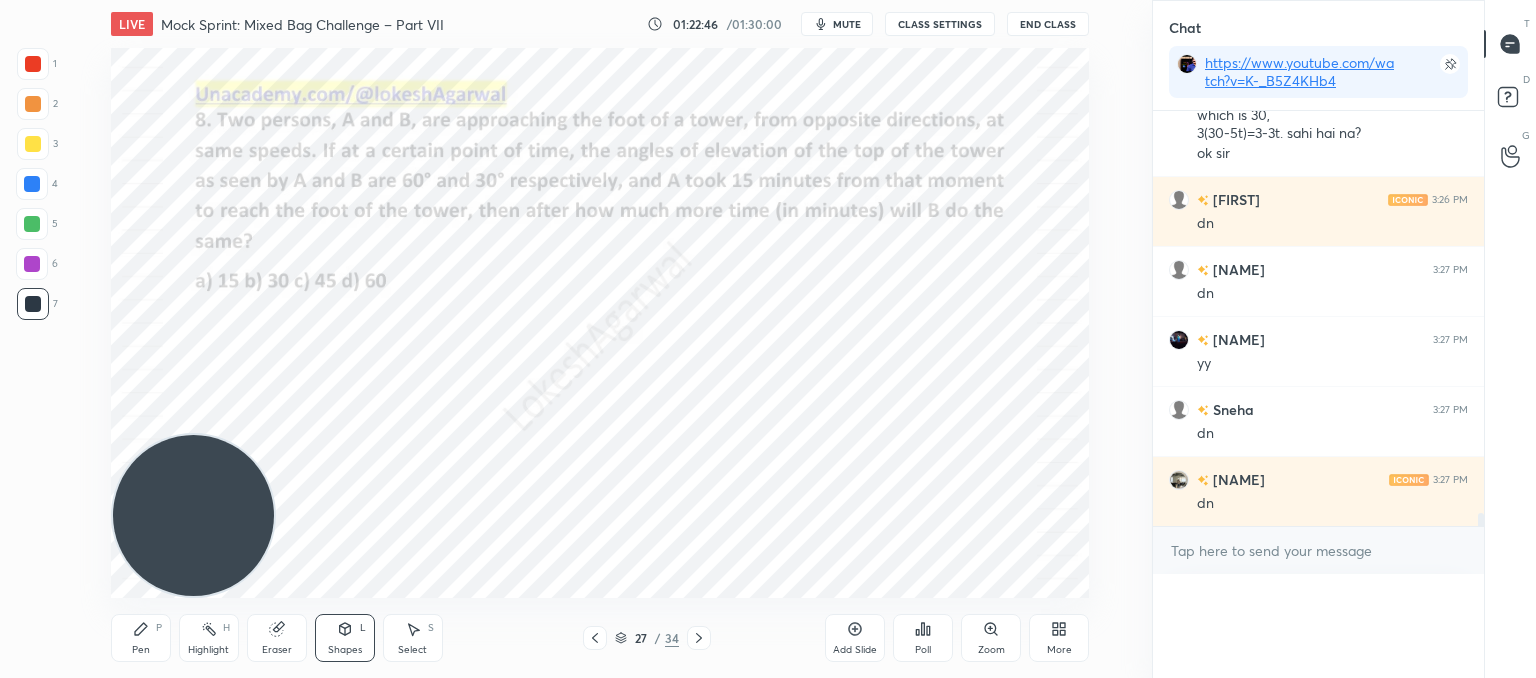 scroll, scrollTop: 0, scrollLeft: 0, axis: both 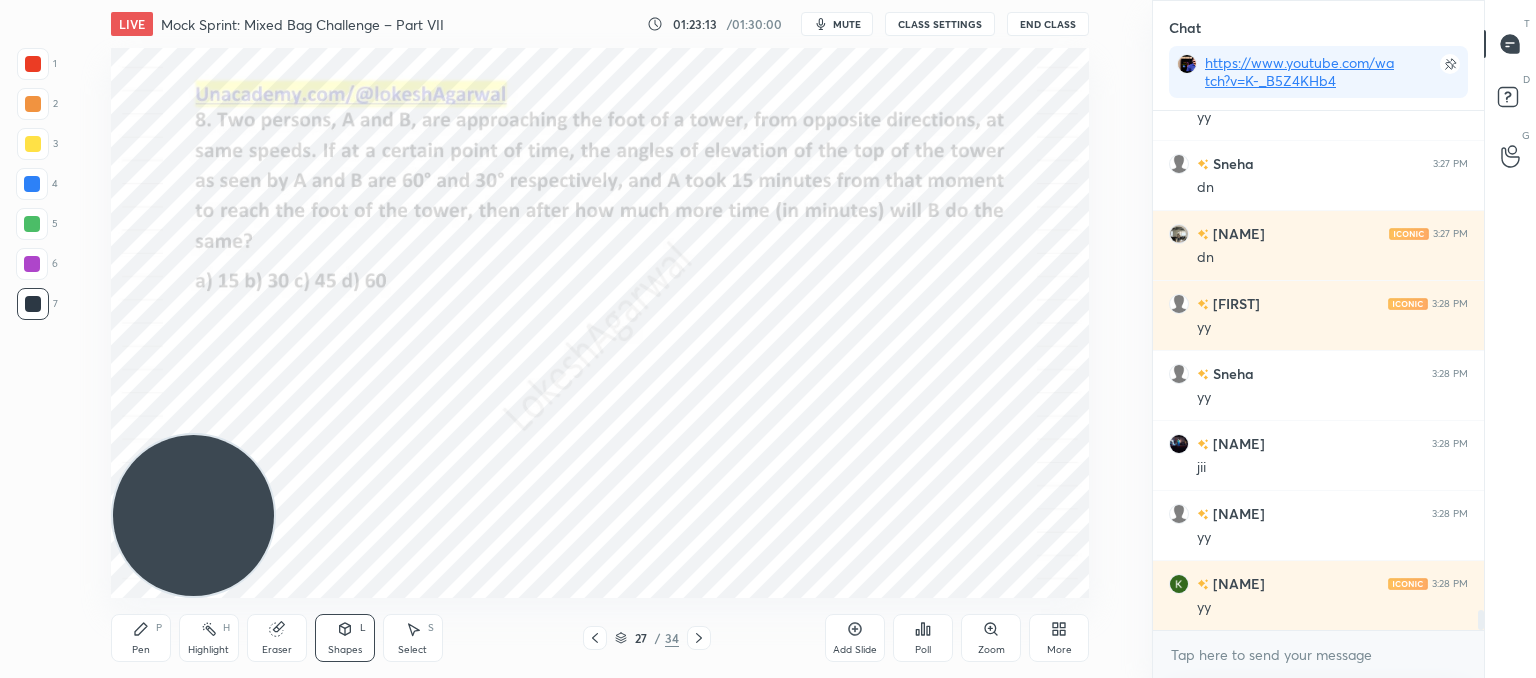 click on "Eraser" at bounding box center [277, 638] 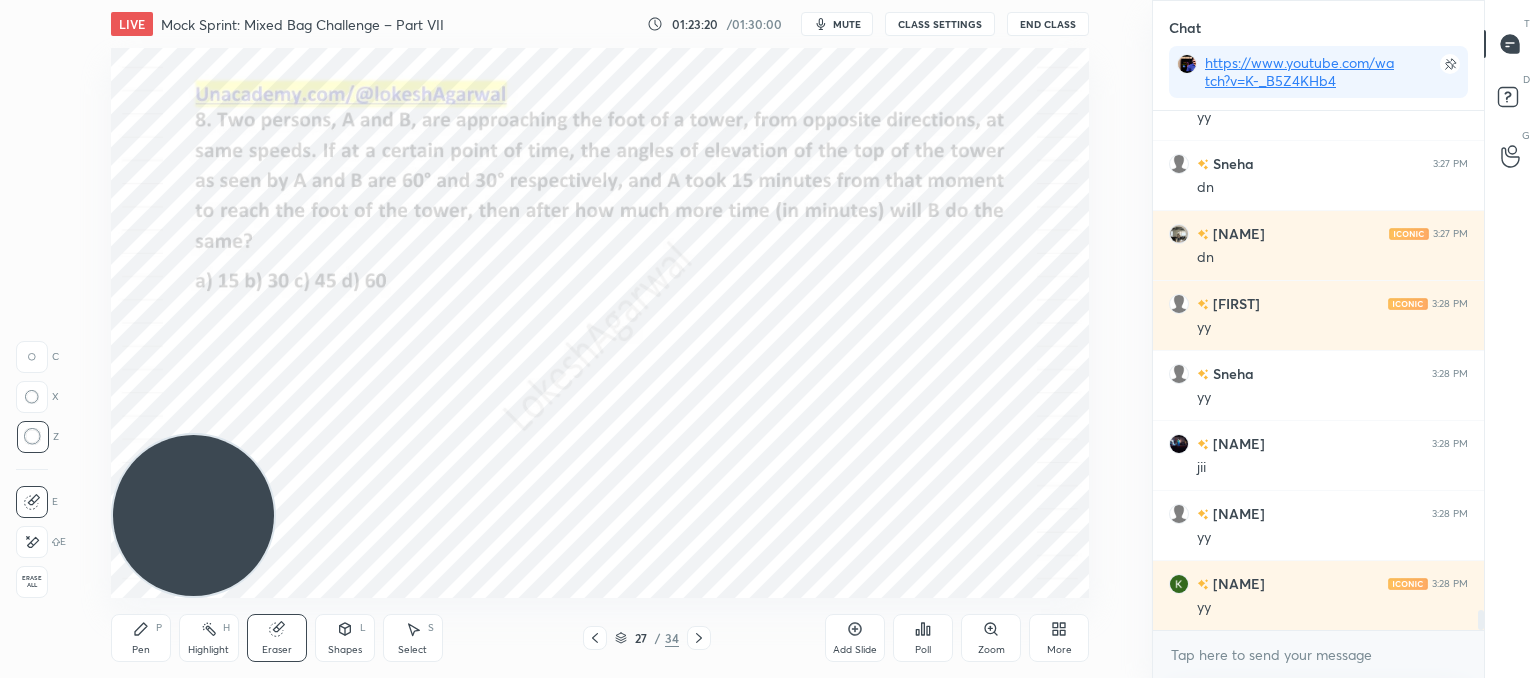 click on "Shapes L" at bounding box center [345, 638] 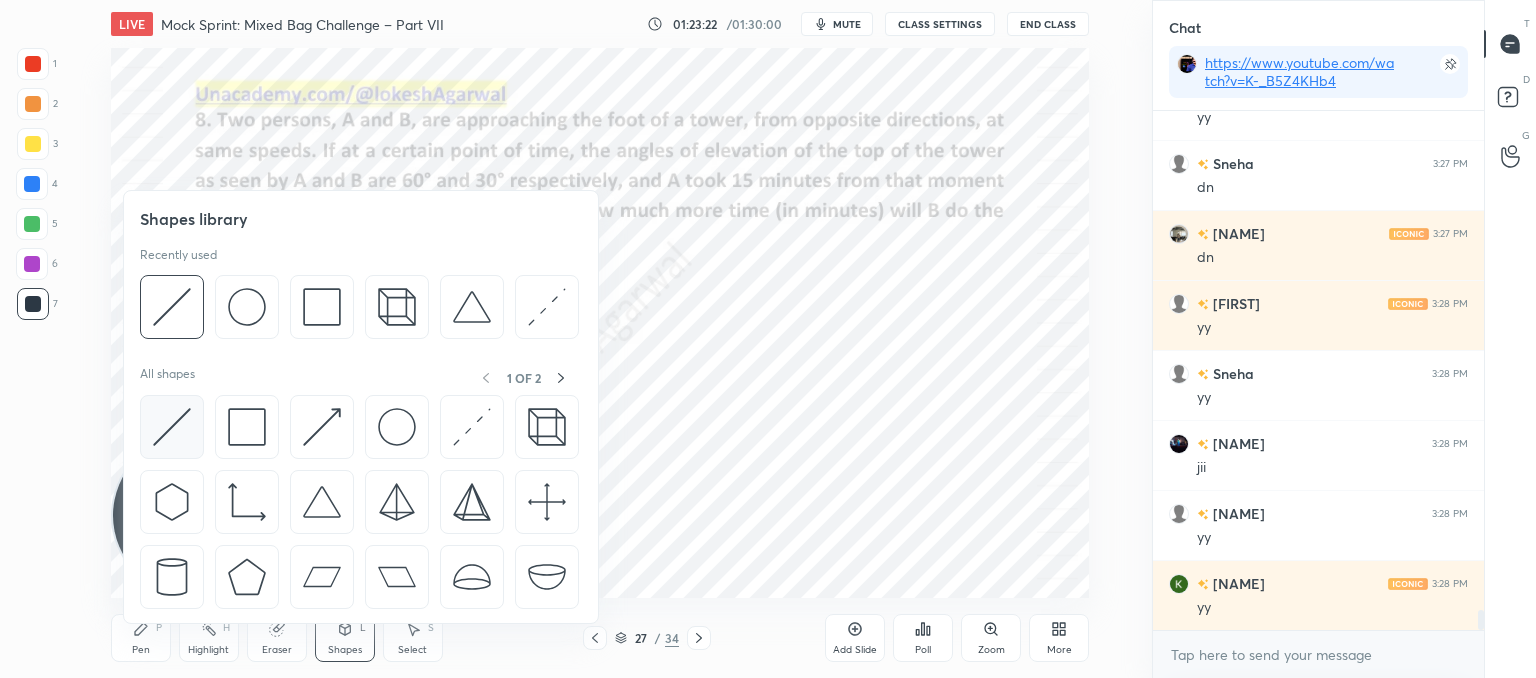 click at bounding box center (172, 427) 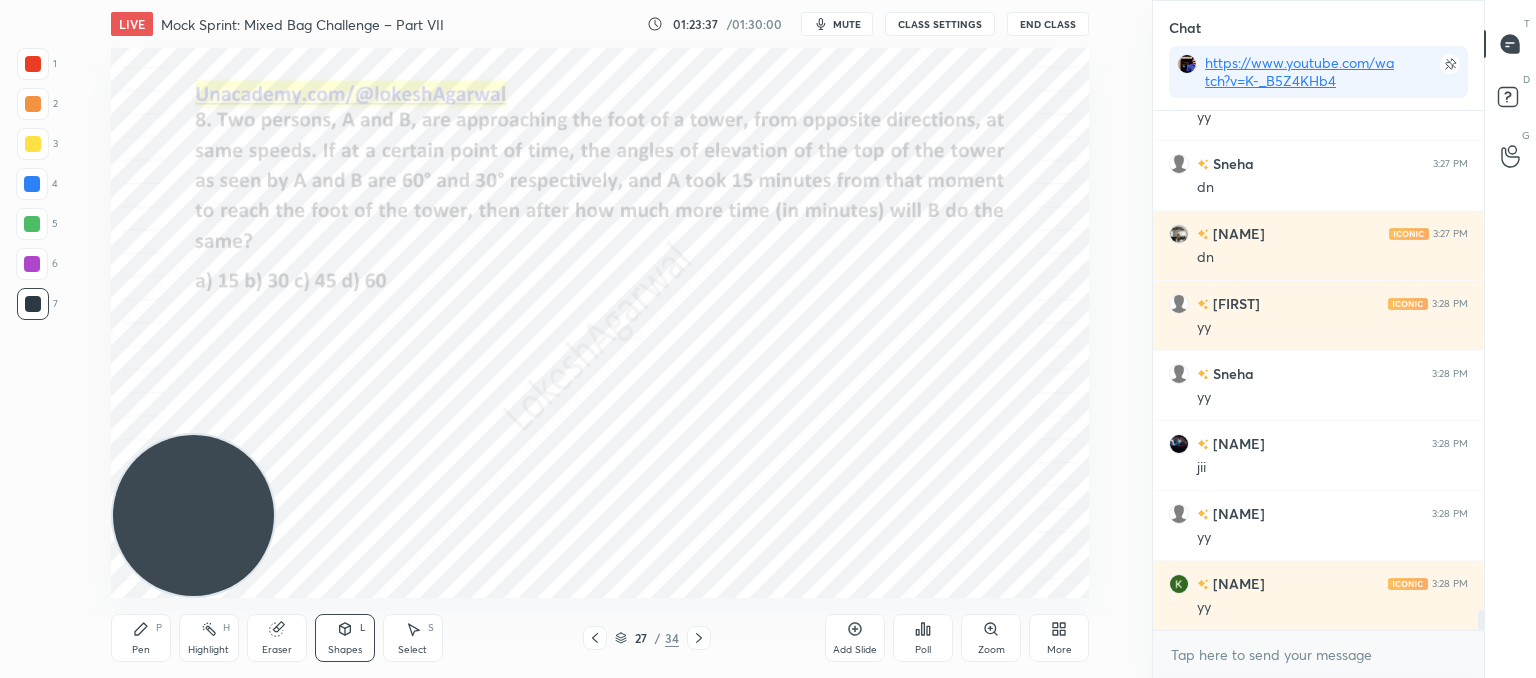 click 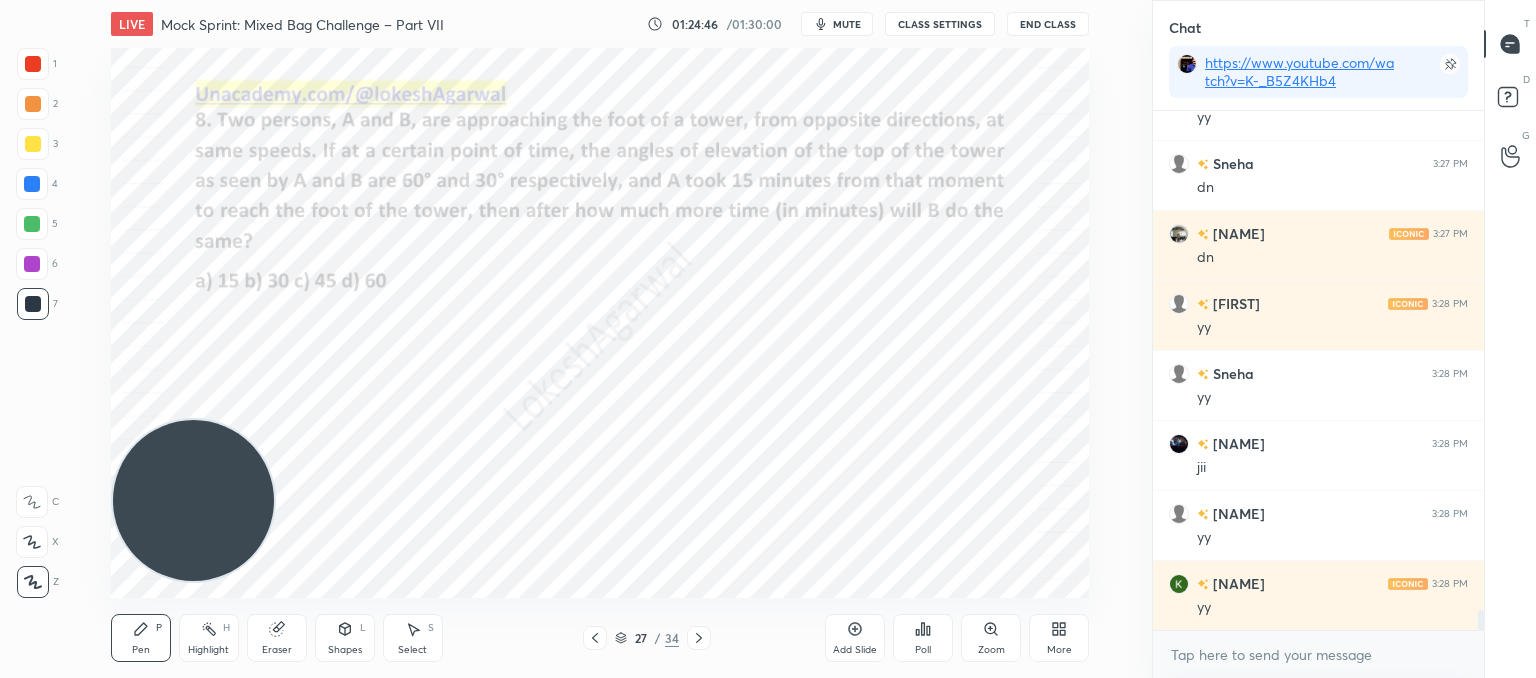 drag, startPoint x: 216, startPoint y: 475, endPoint x: 186, endPoint y: 124, distance: 352.27972 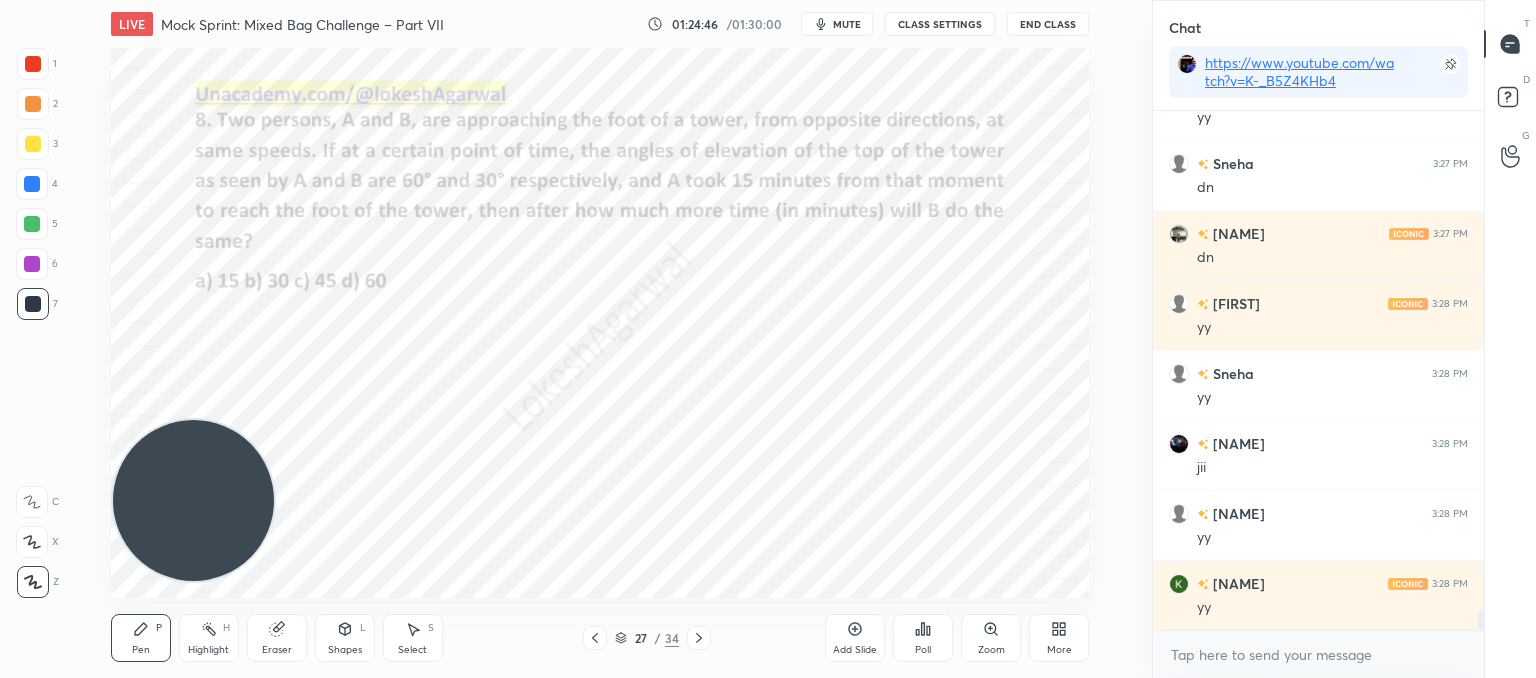 click at bounding box center [193, 500] 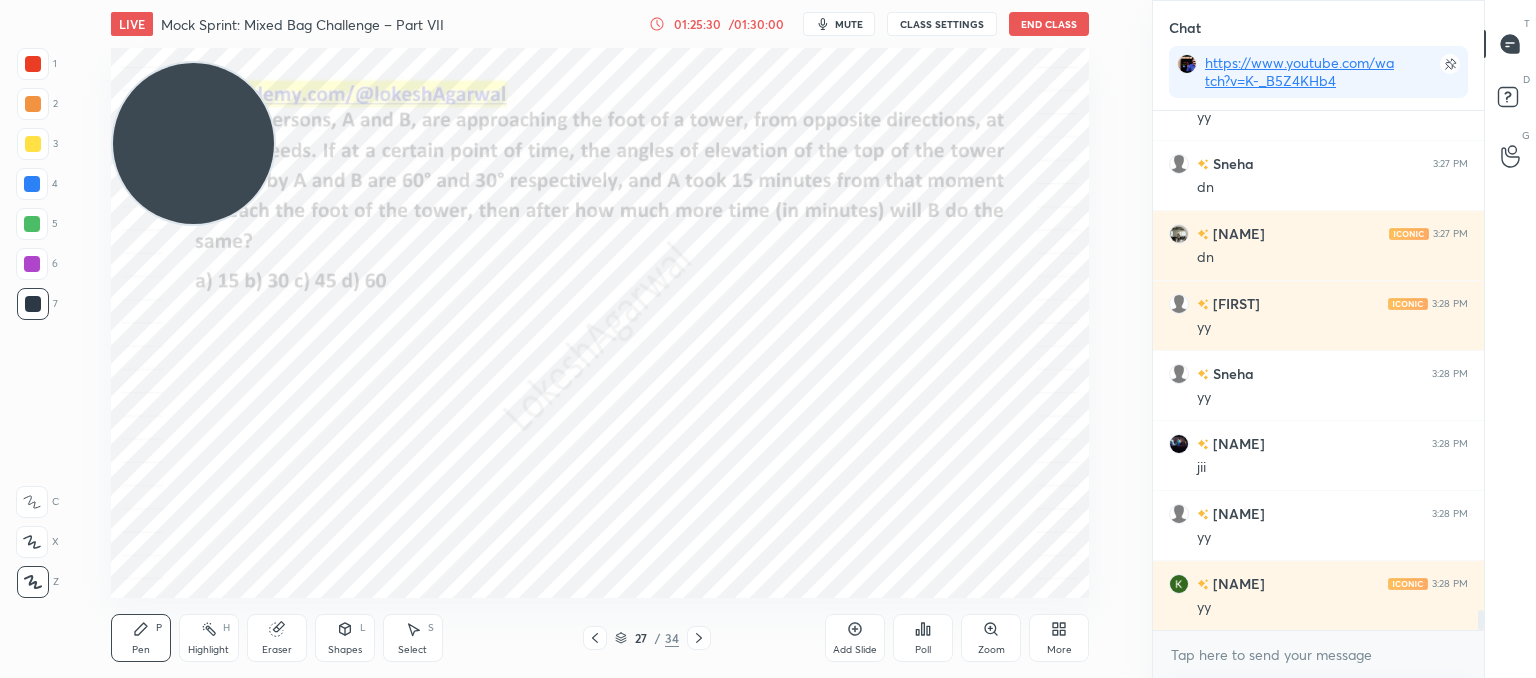 scroll, scrollTop: 12832, scrollLeft: 0, axis: vertical 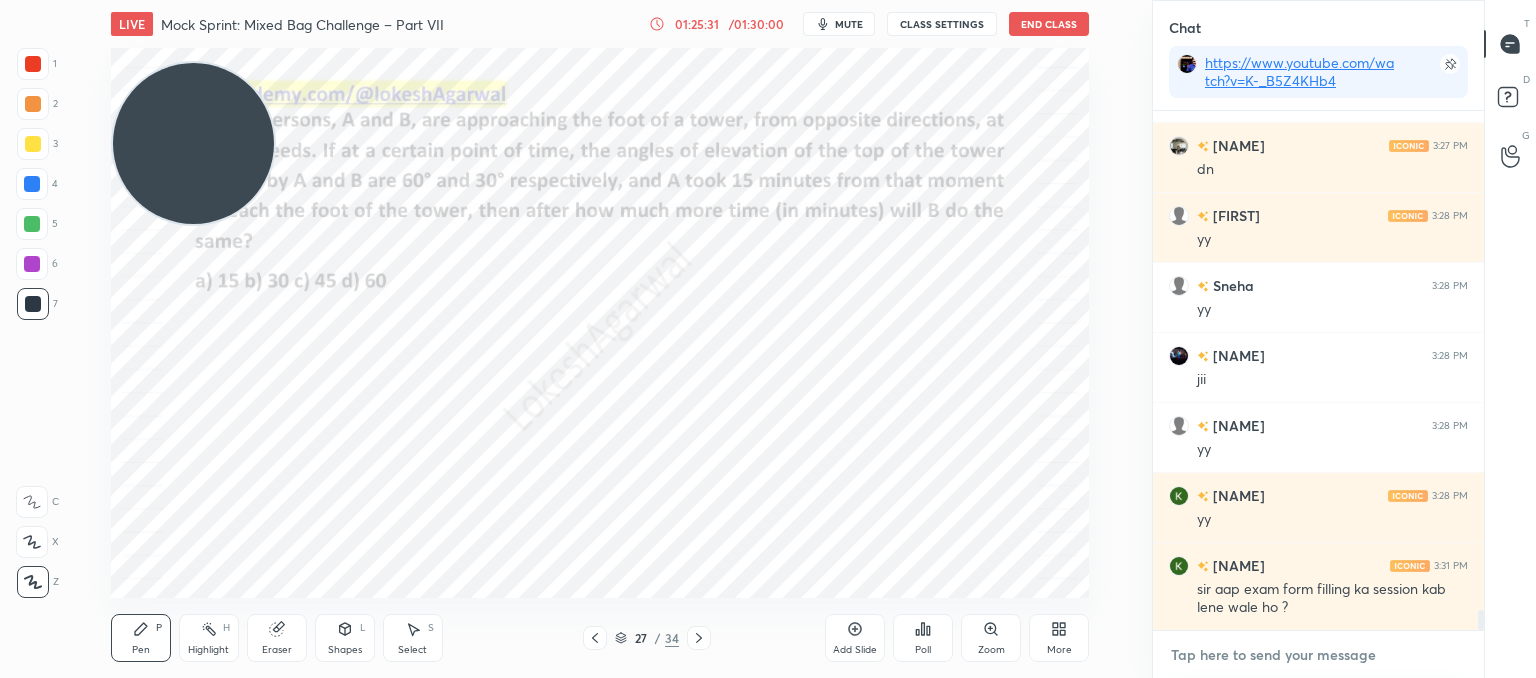 click at bounding box center [1318, 655] 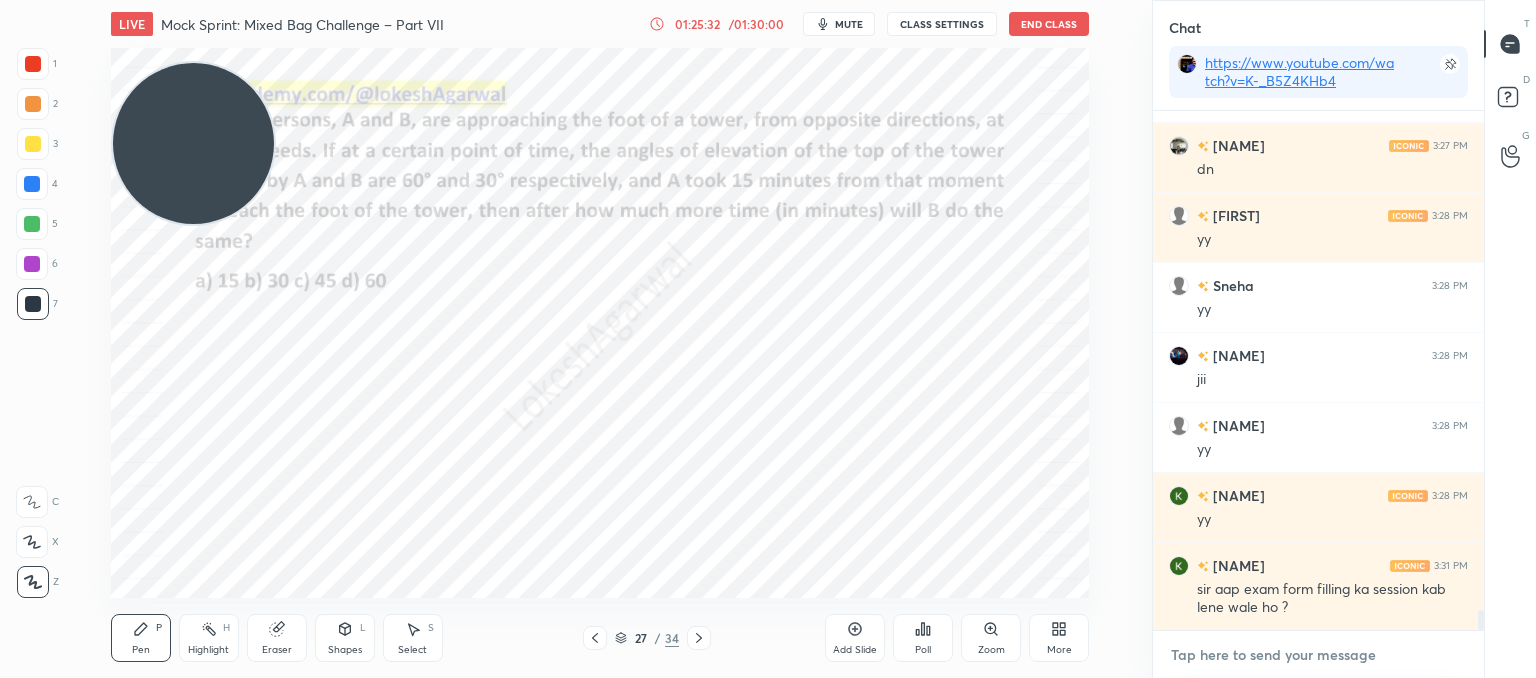scroll, scrollTop: 12902, scrollLeft: 0, axis: vertical 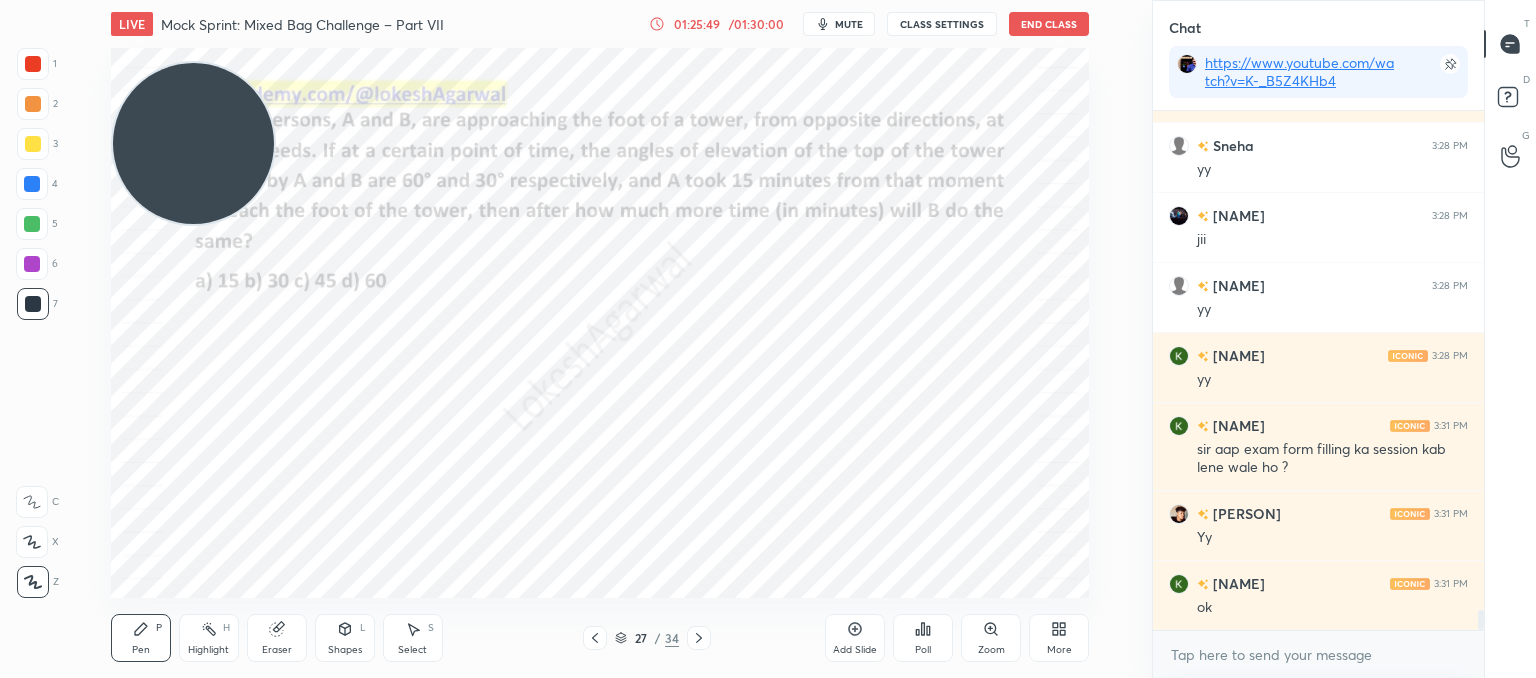 click 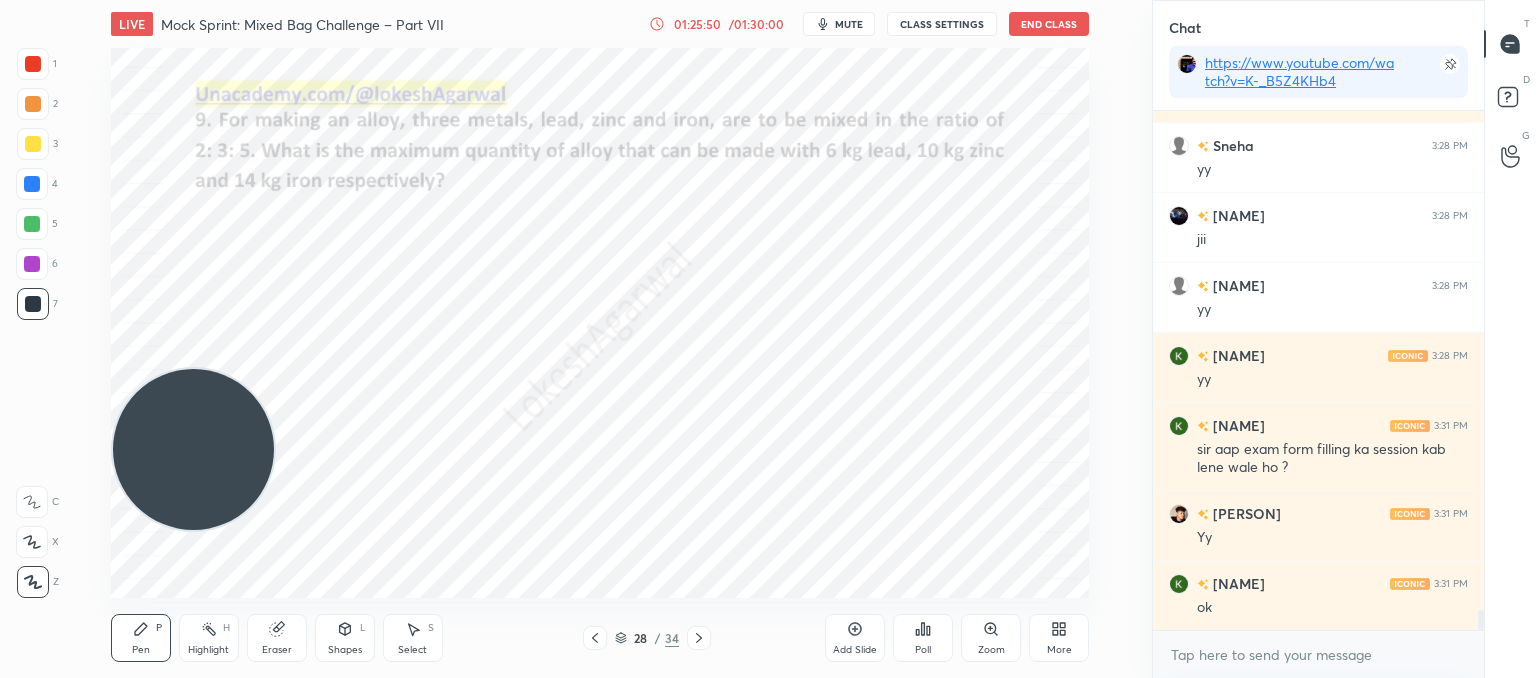 drag, startPoint x: 186, startPoint y: 135, endPoint x: 168, endPoint y: 390, distance: 255.6345 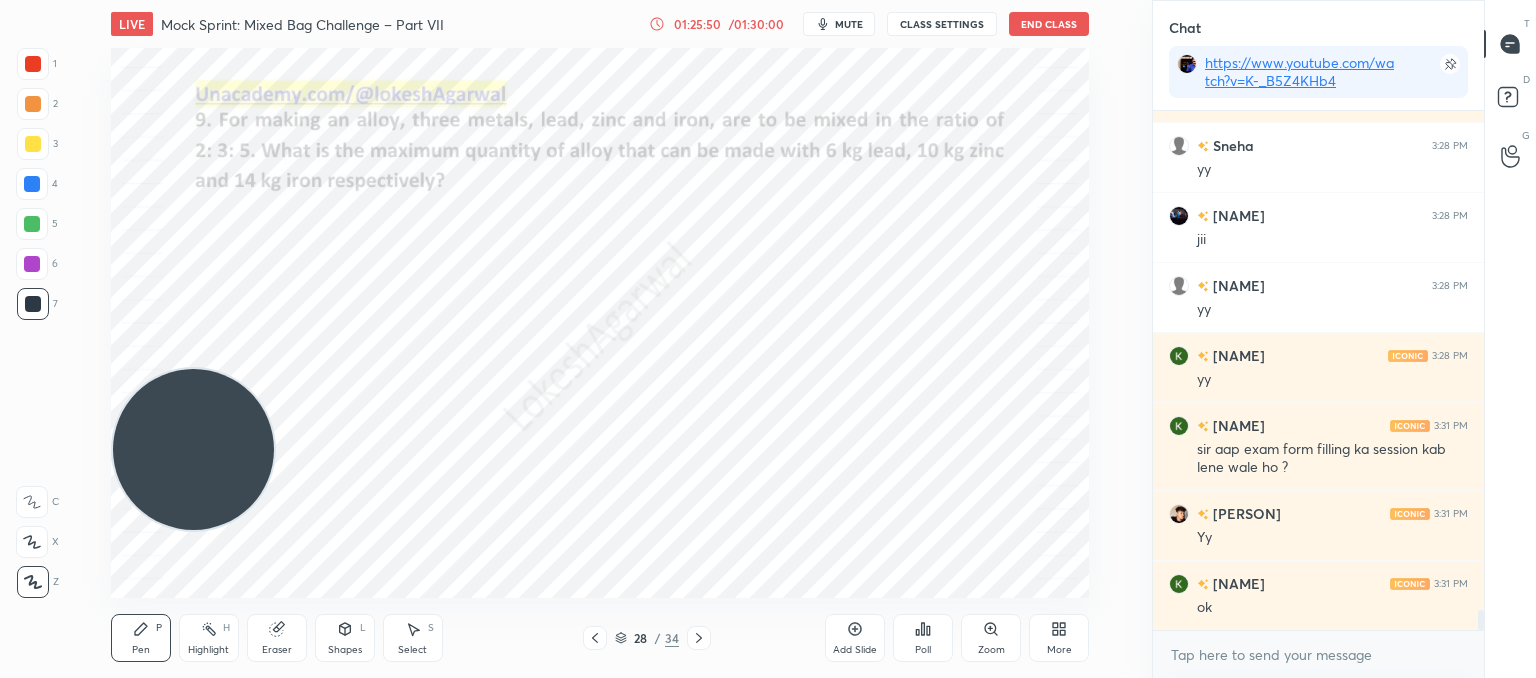 click on "Setting up your live class Poll for   secs No correct answer Start poll" at bounding box center [600, 323] 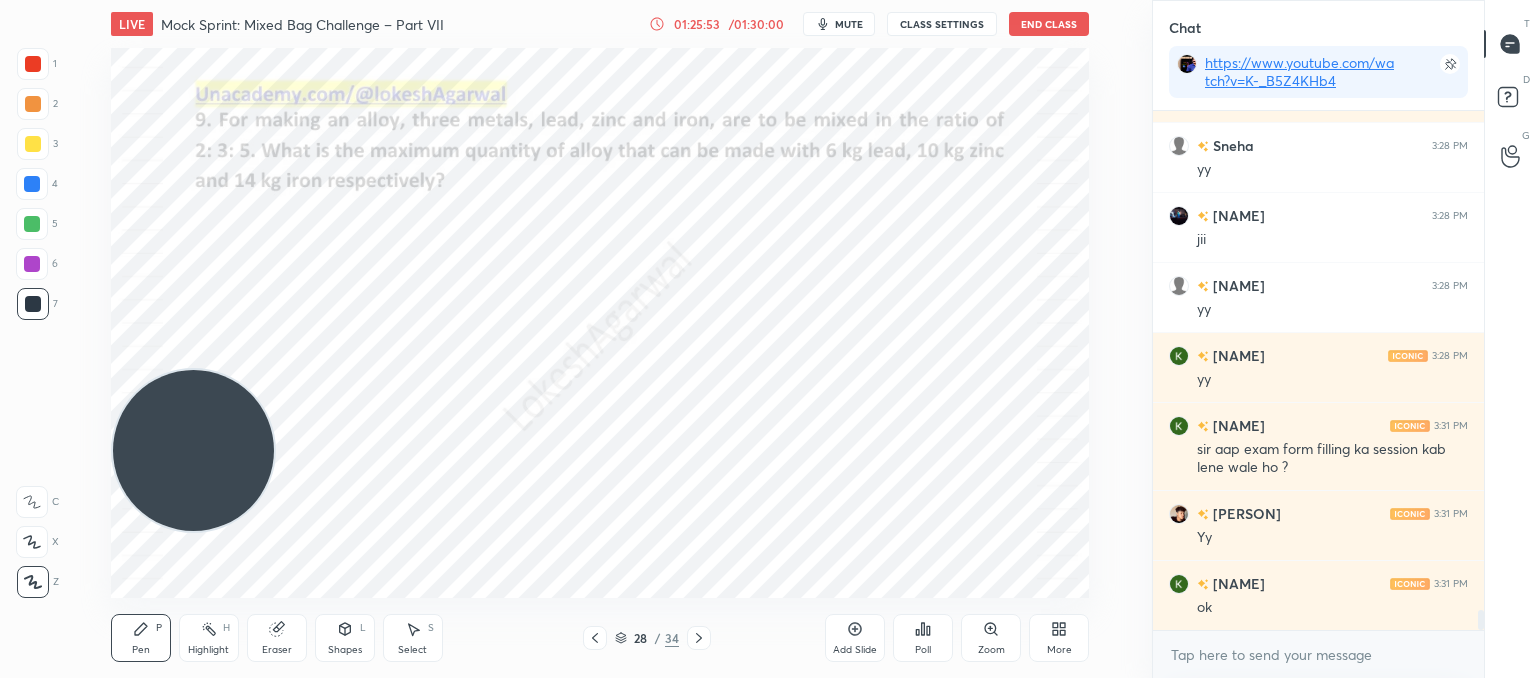 click 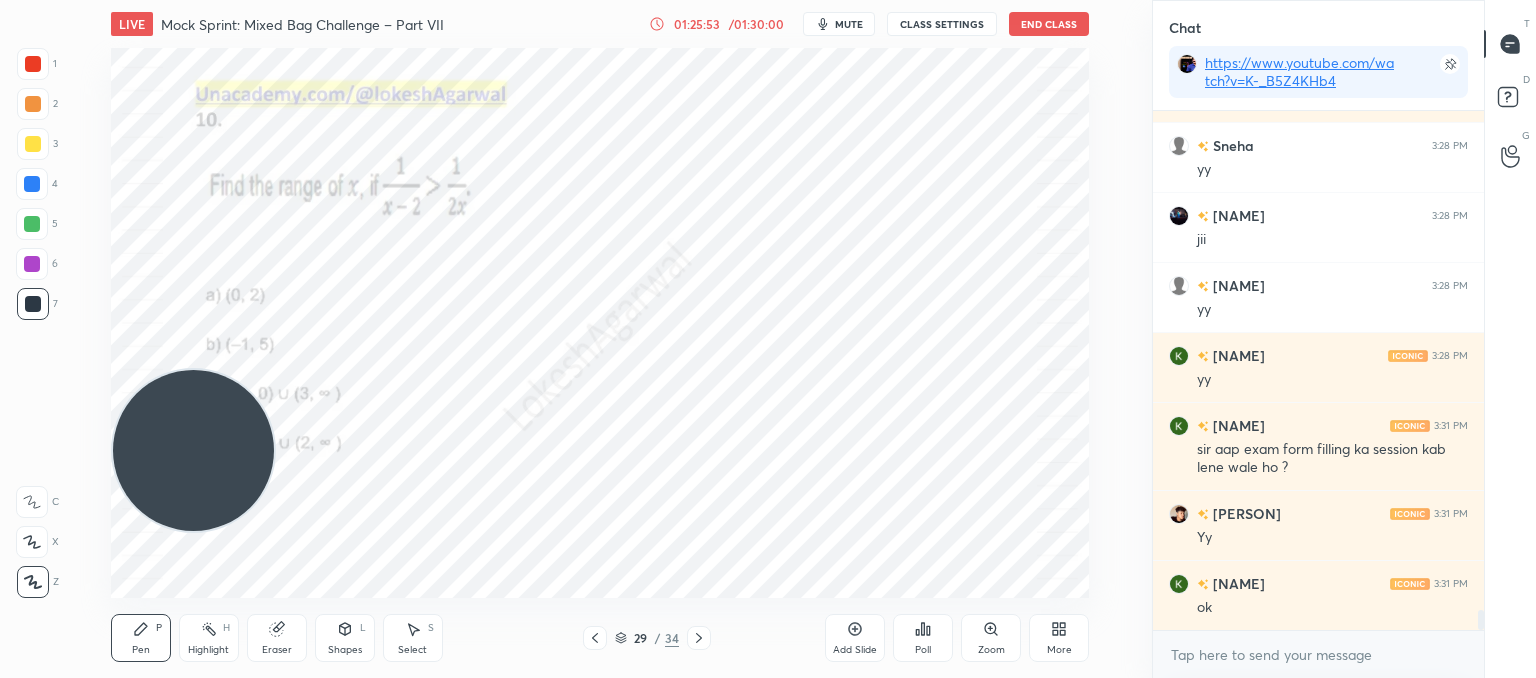 click 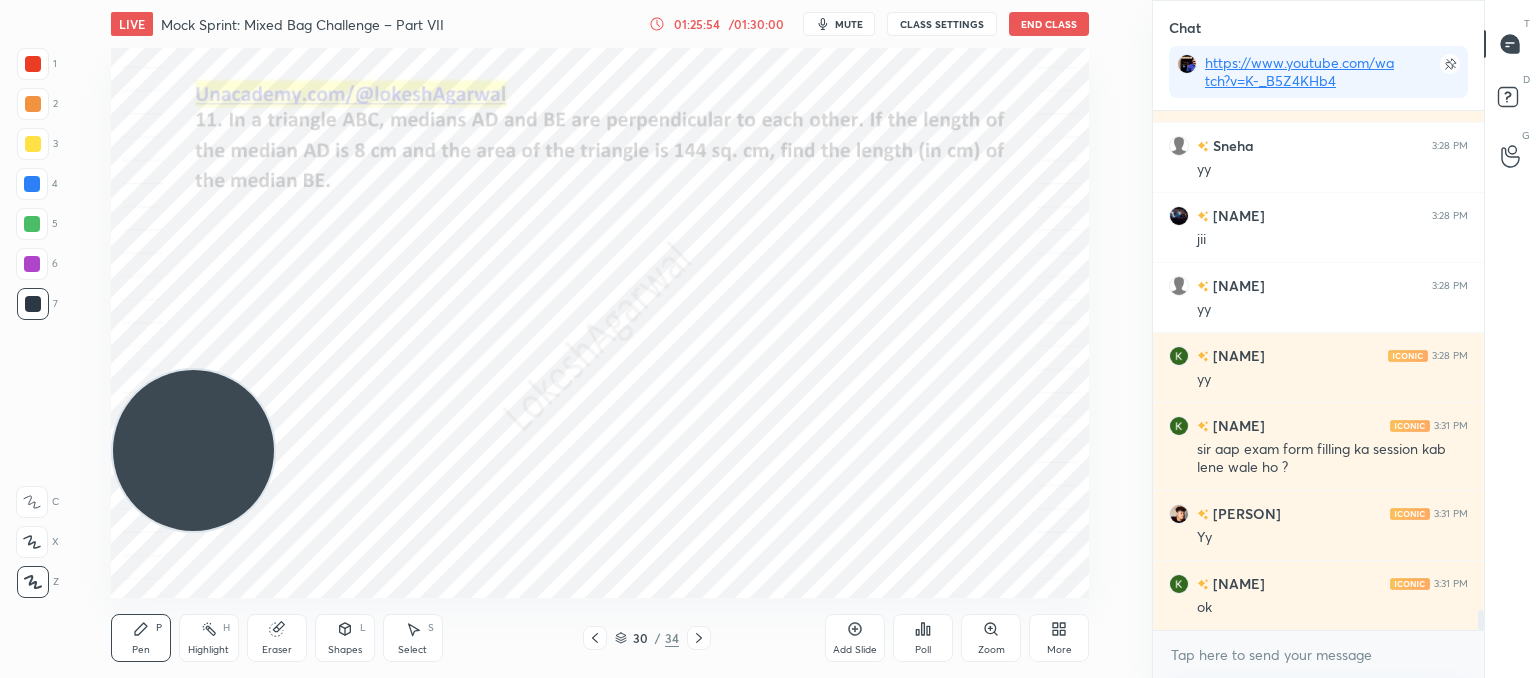 click 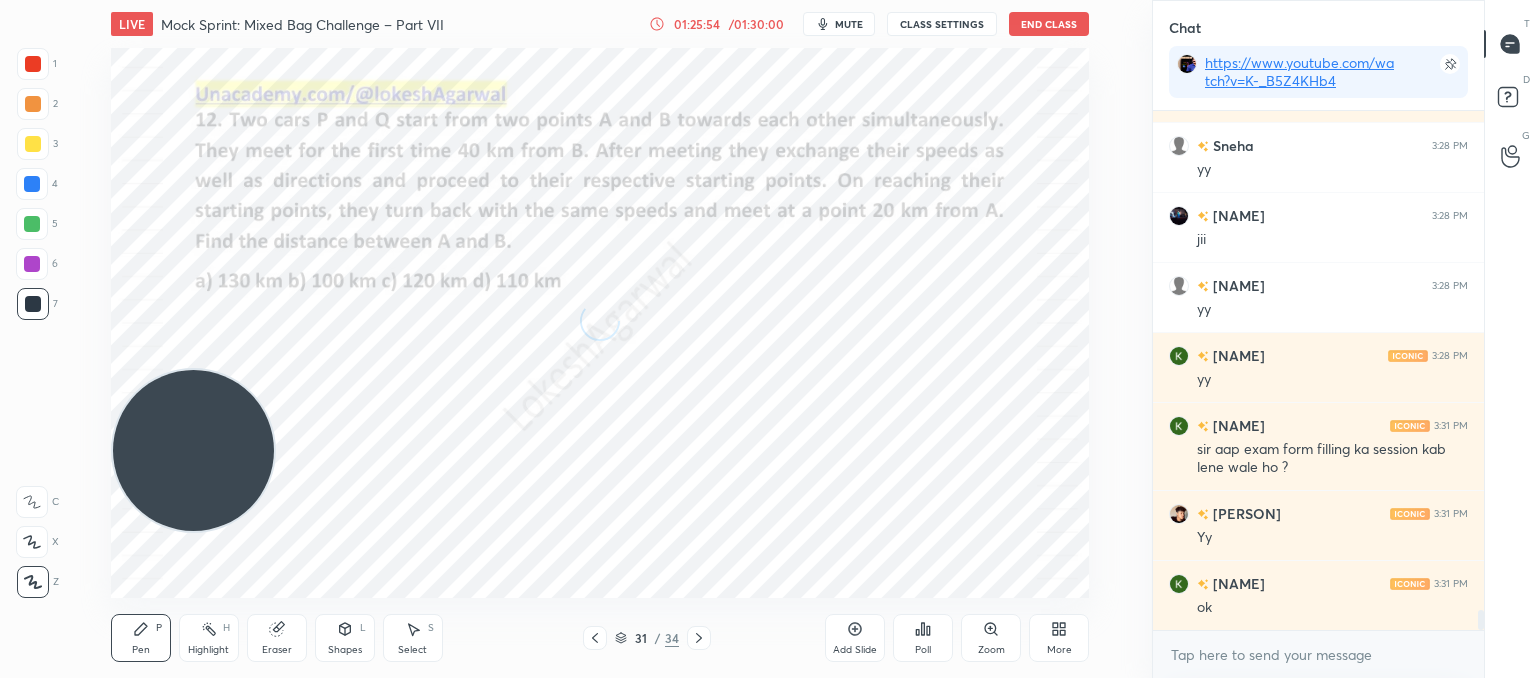 click 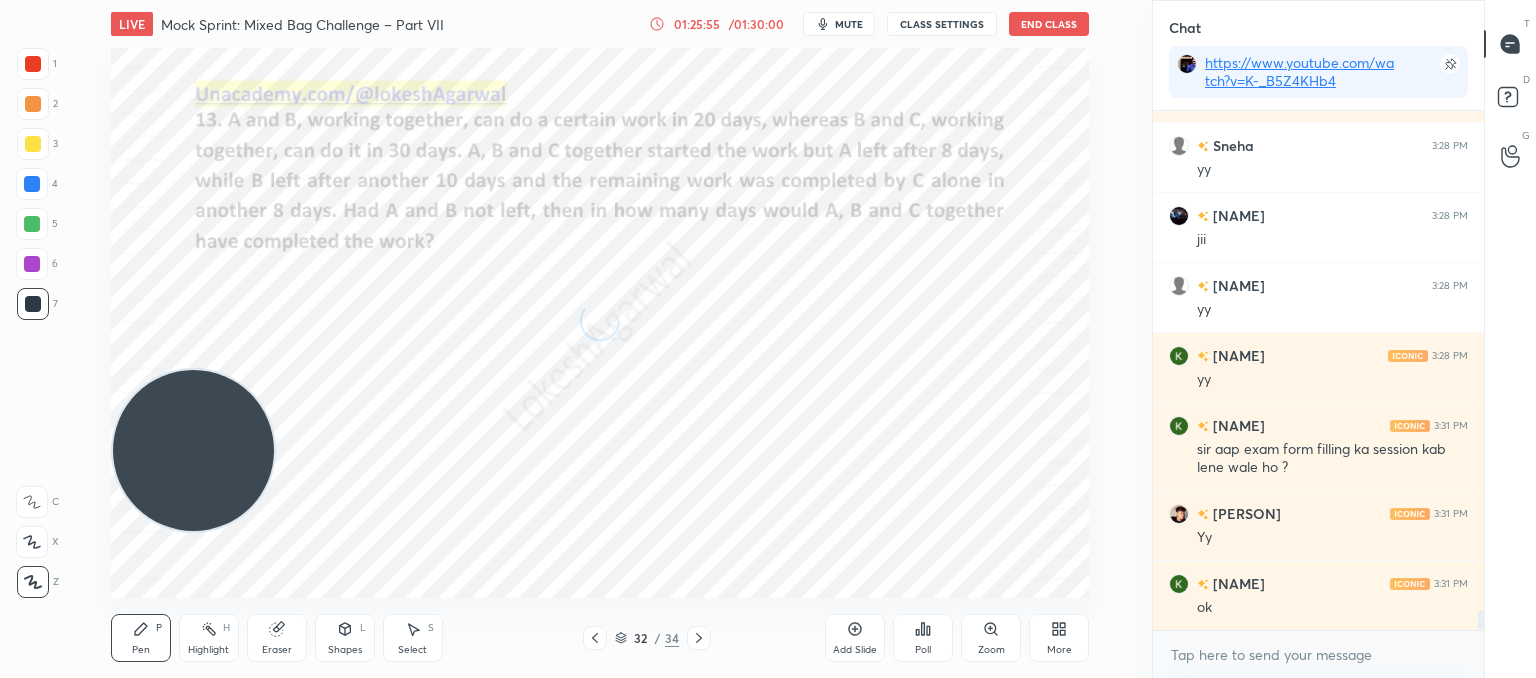 click 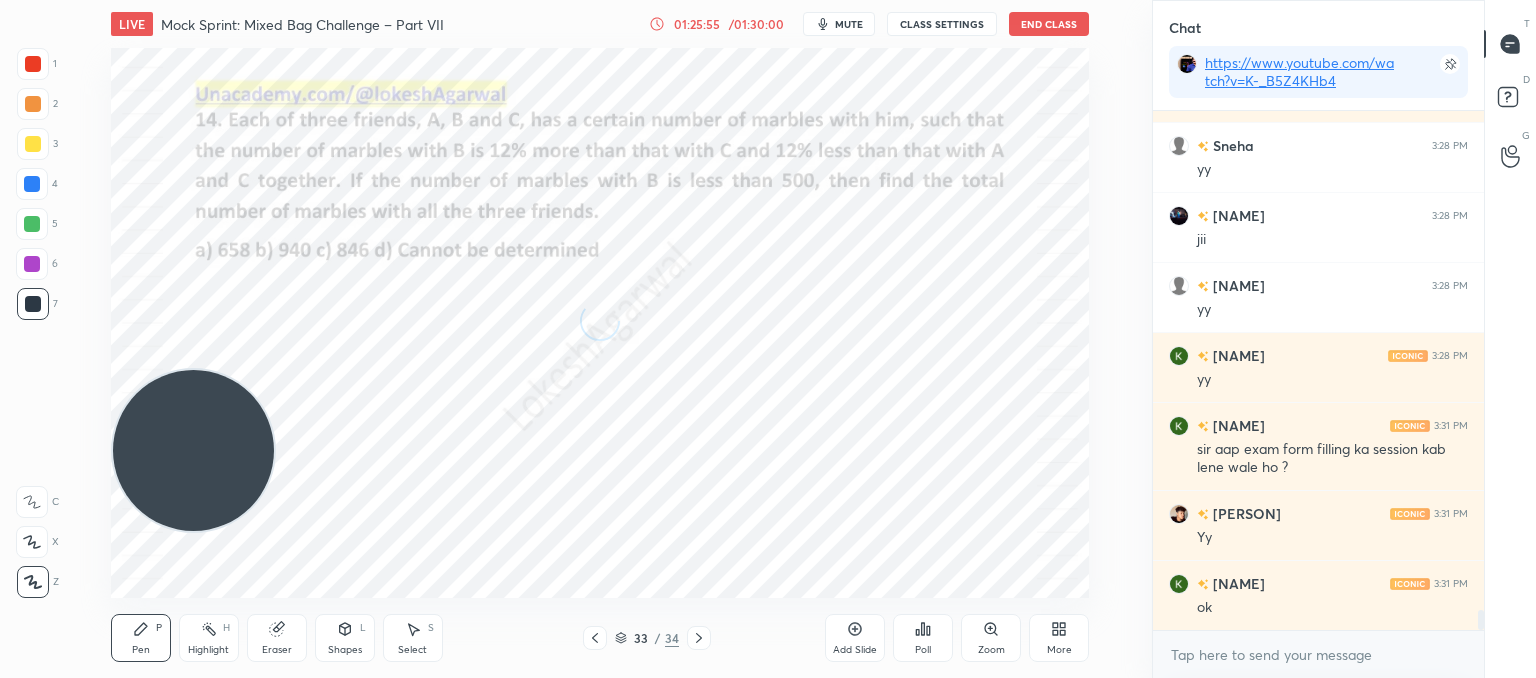click 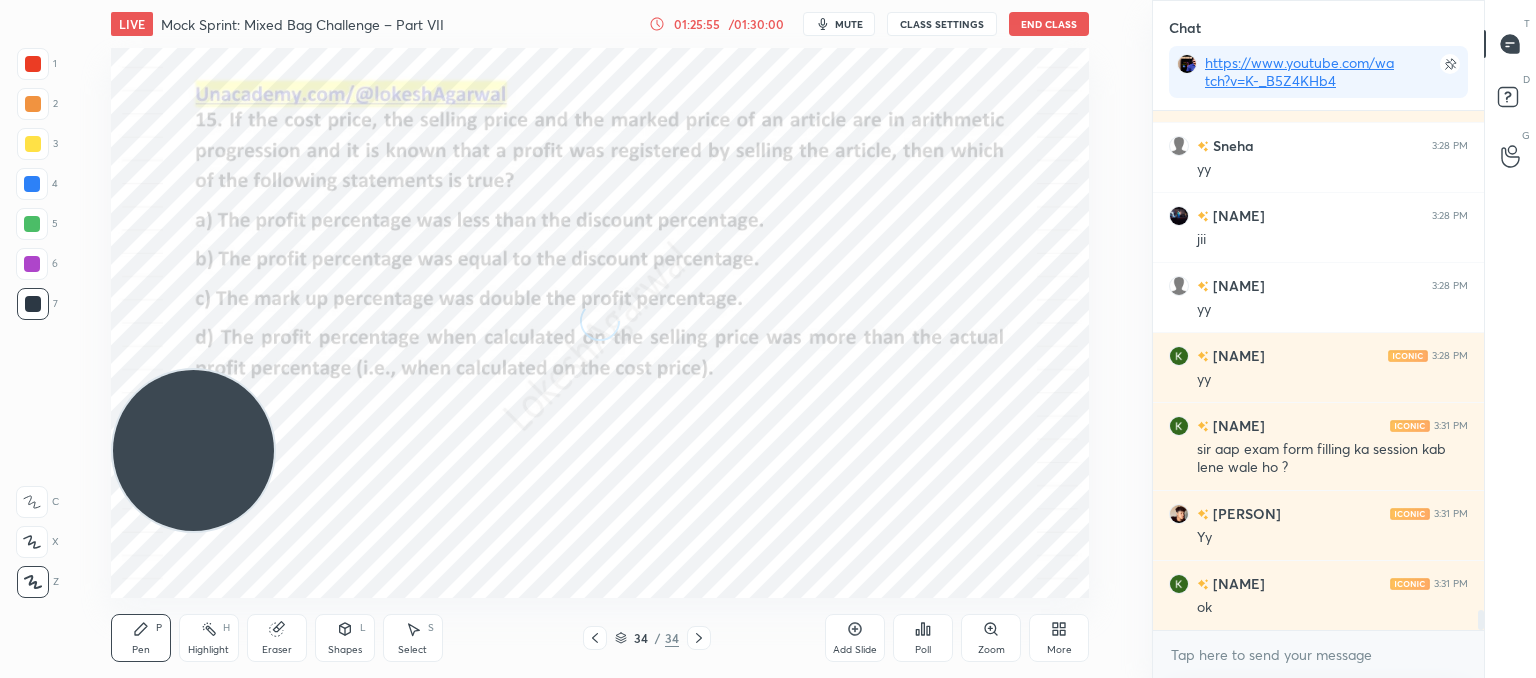 click 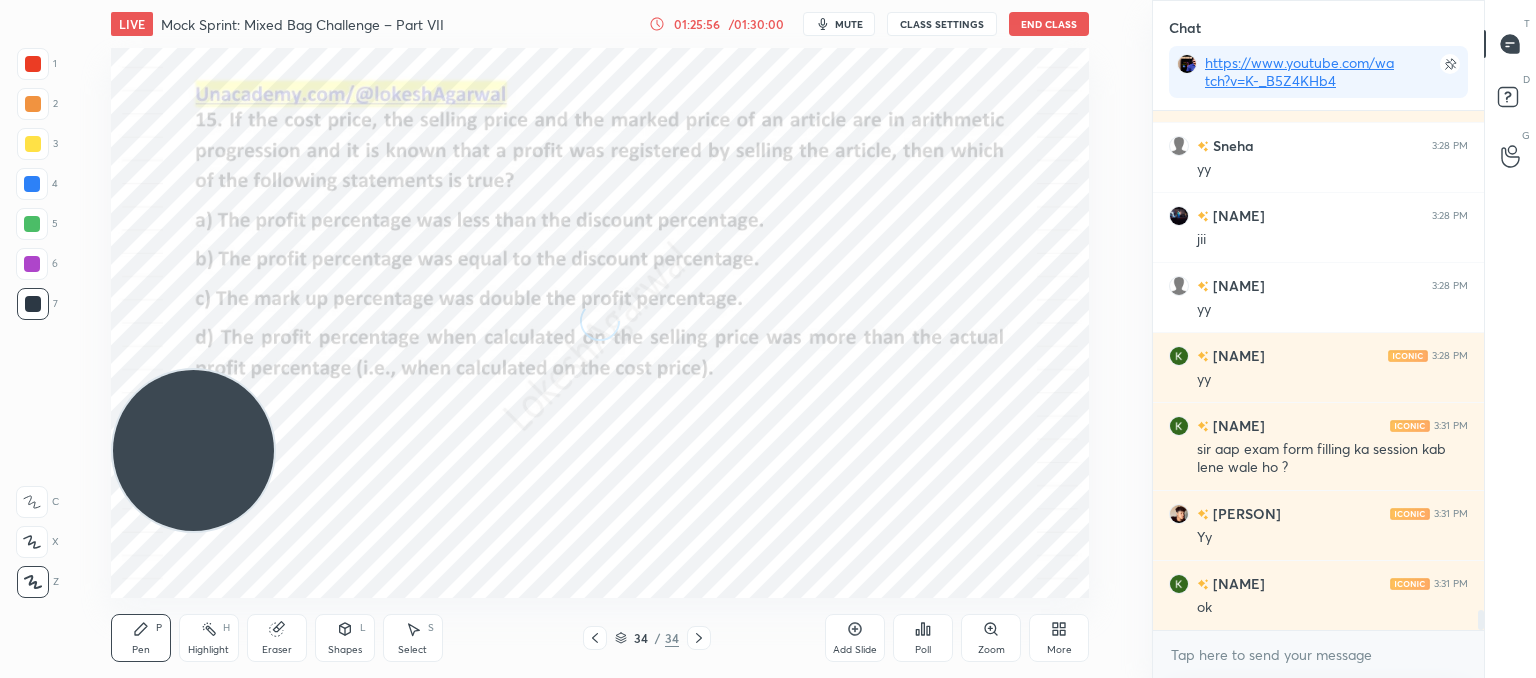 click 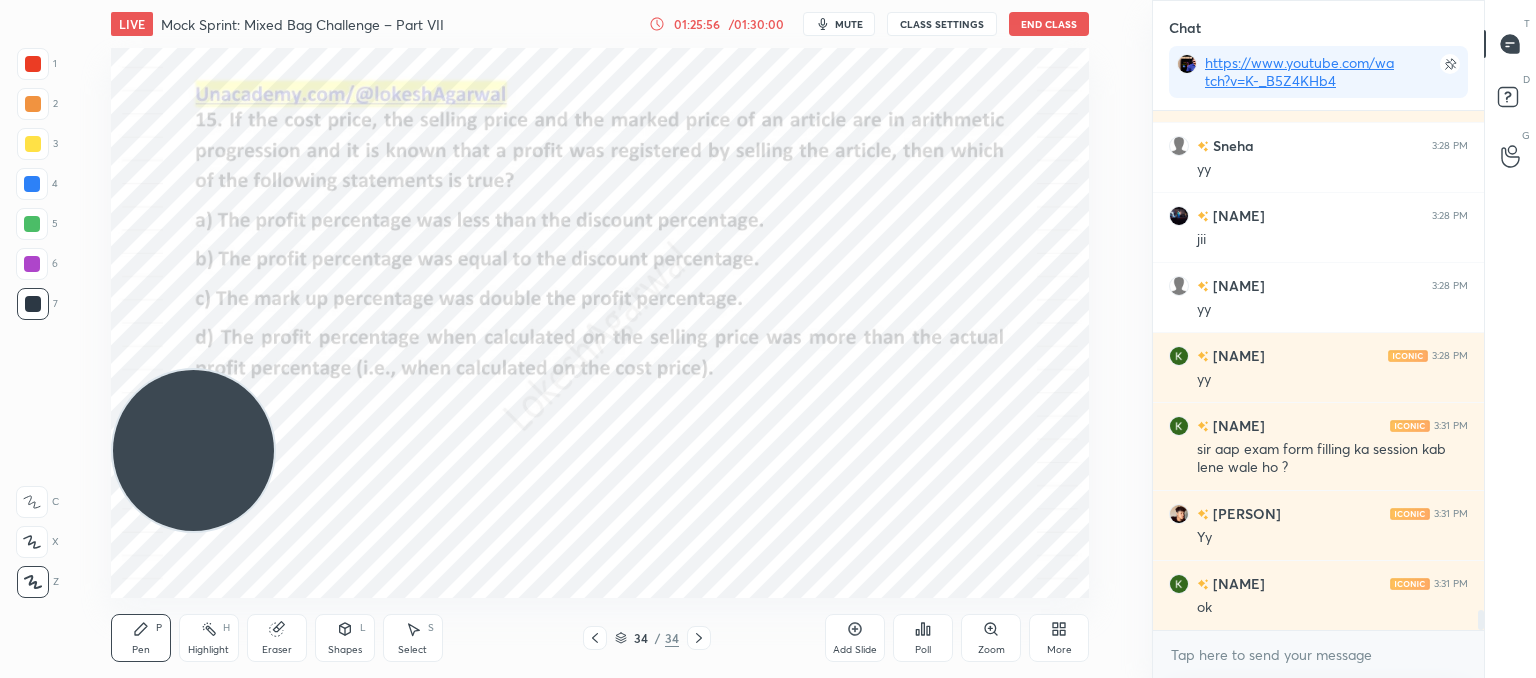 click 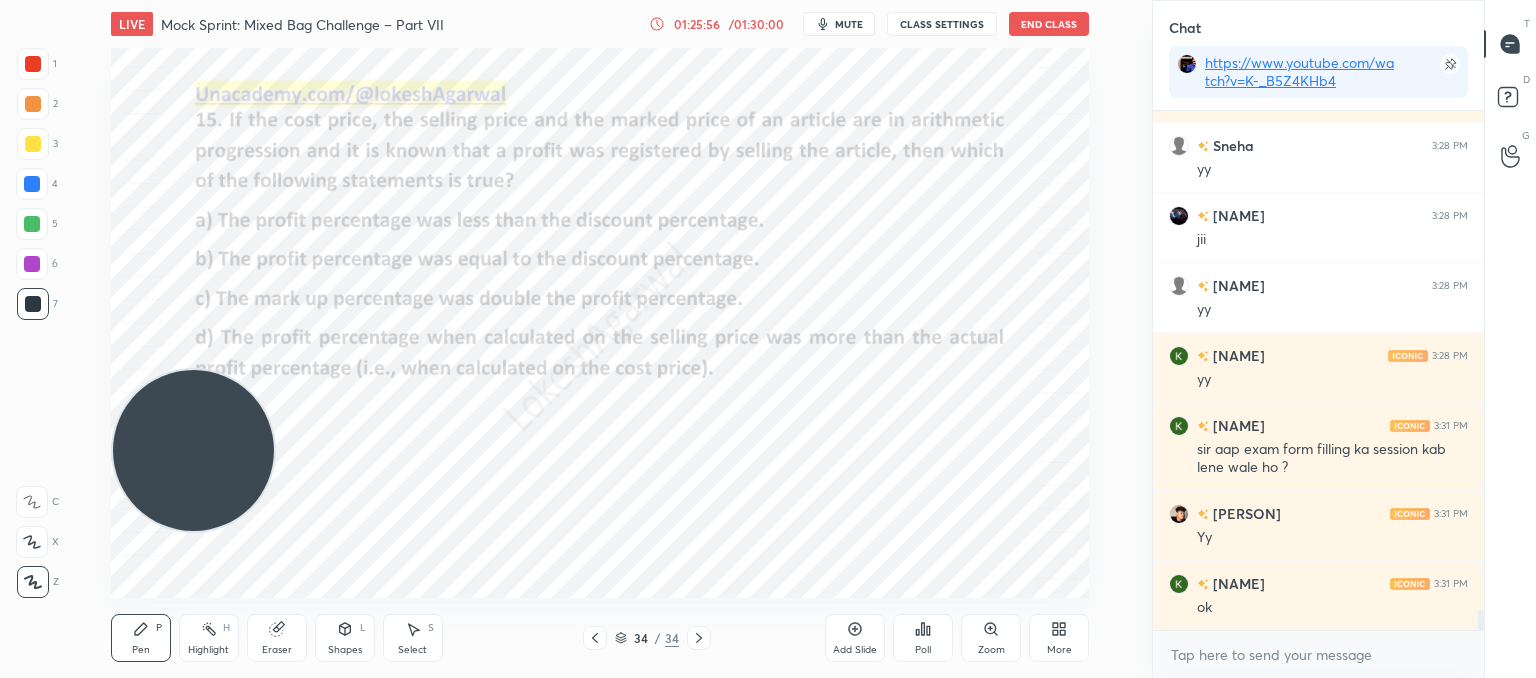 click 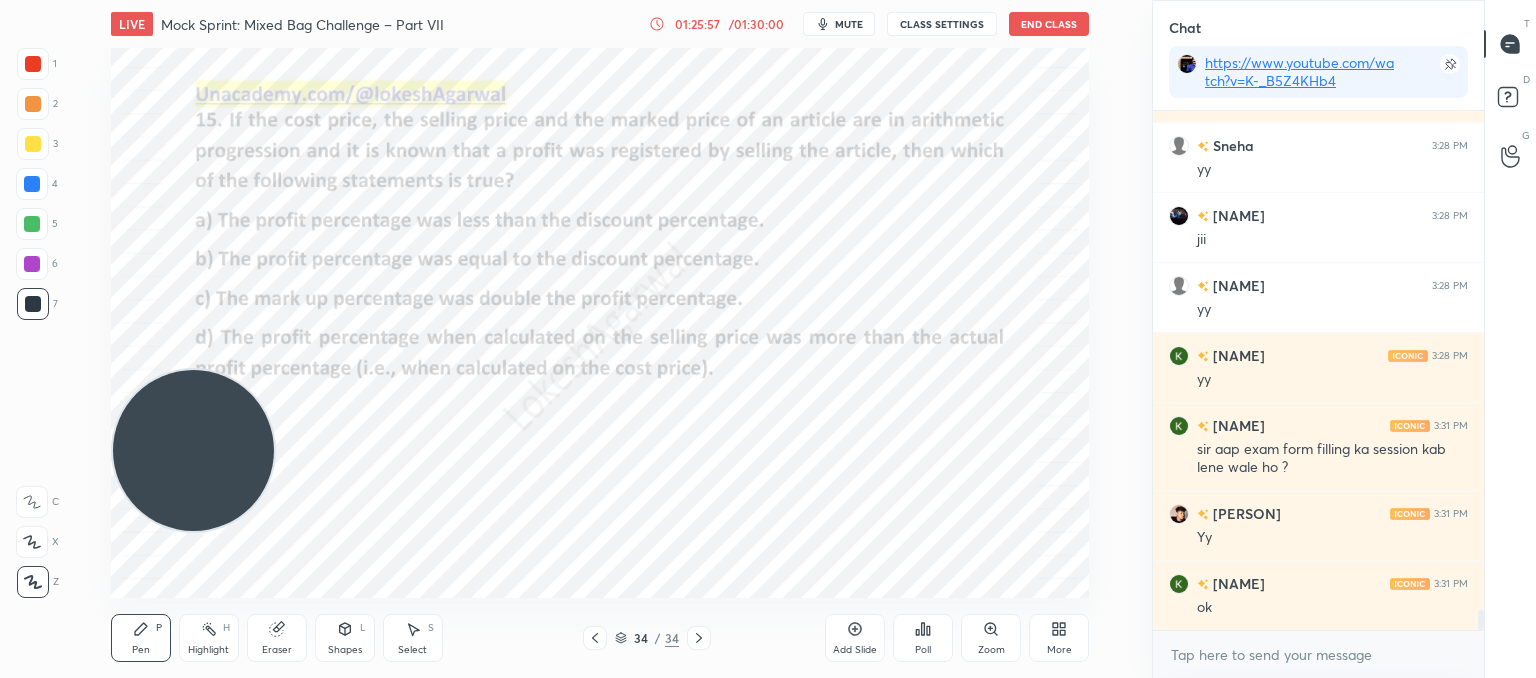 click 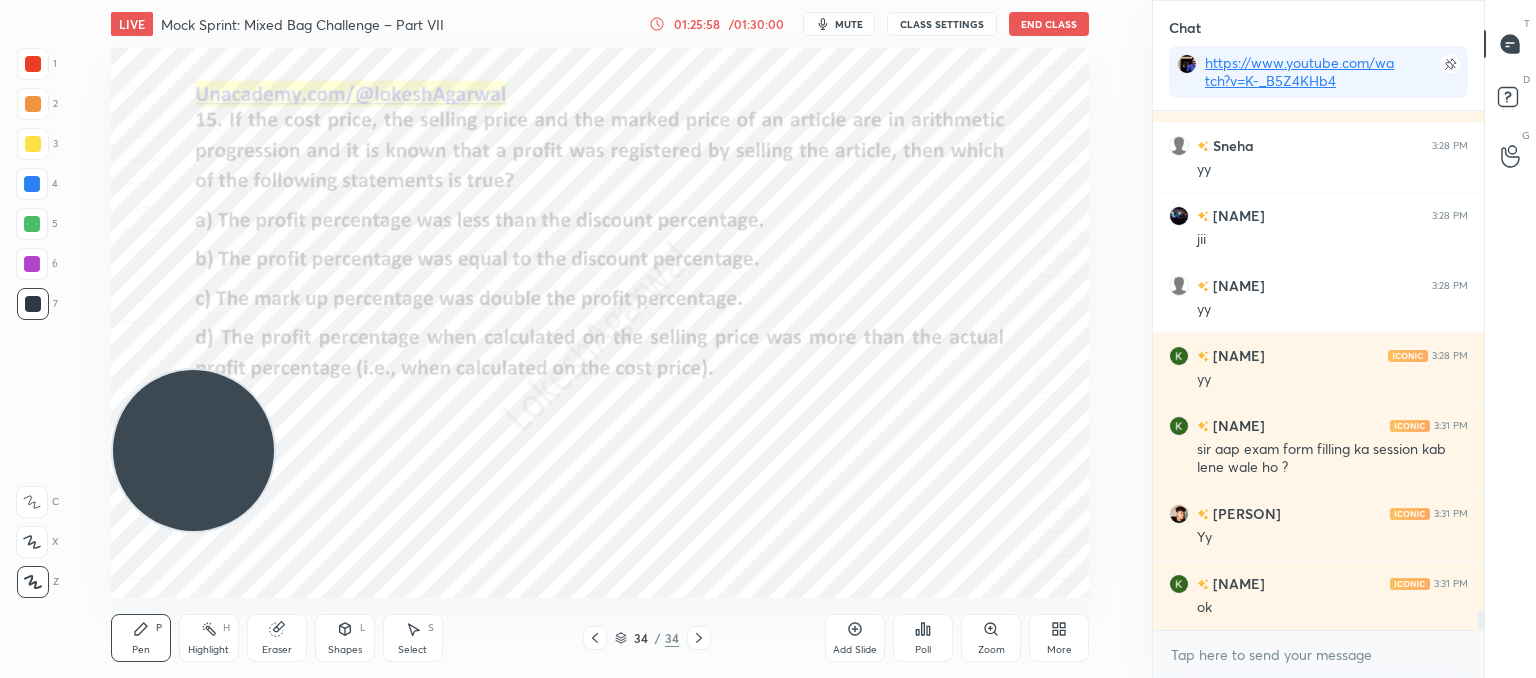click 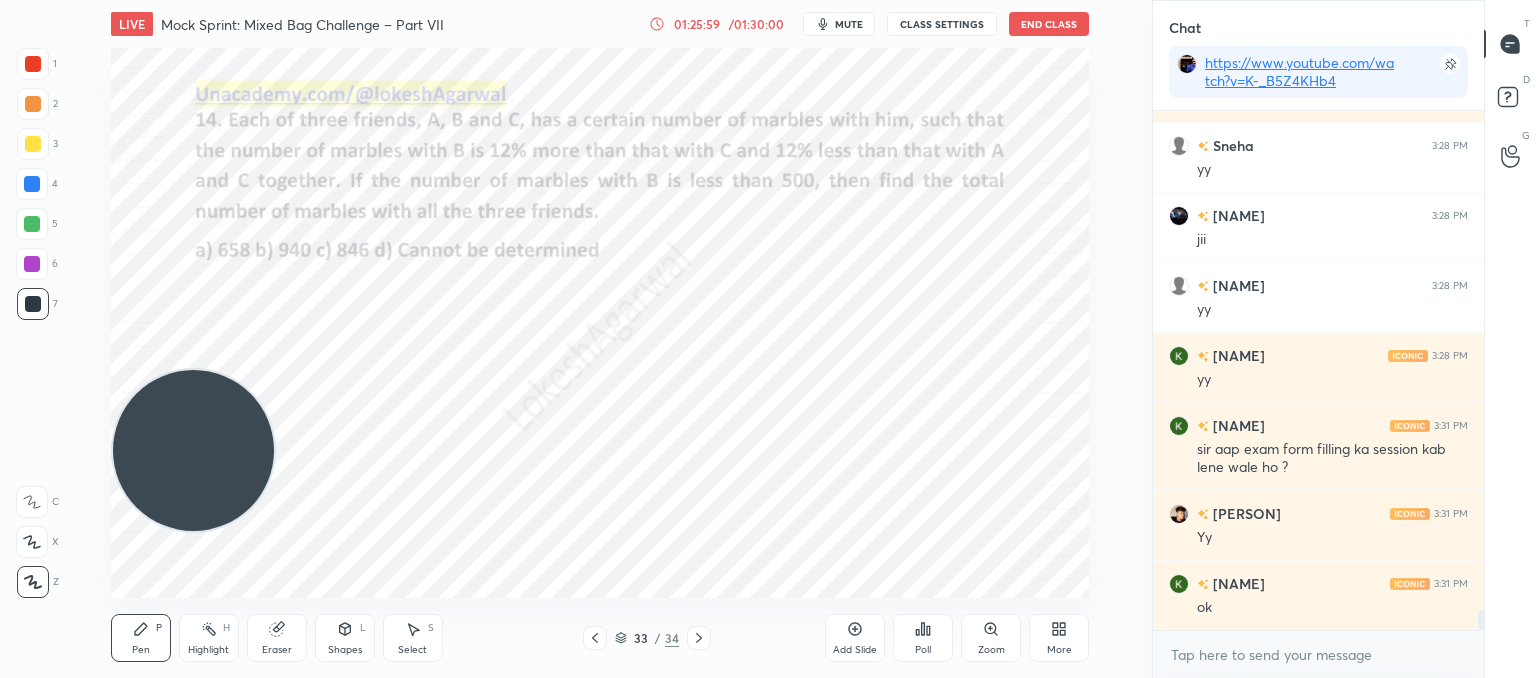 click 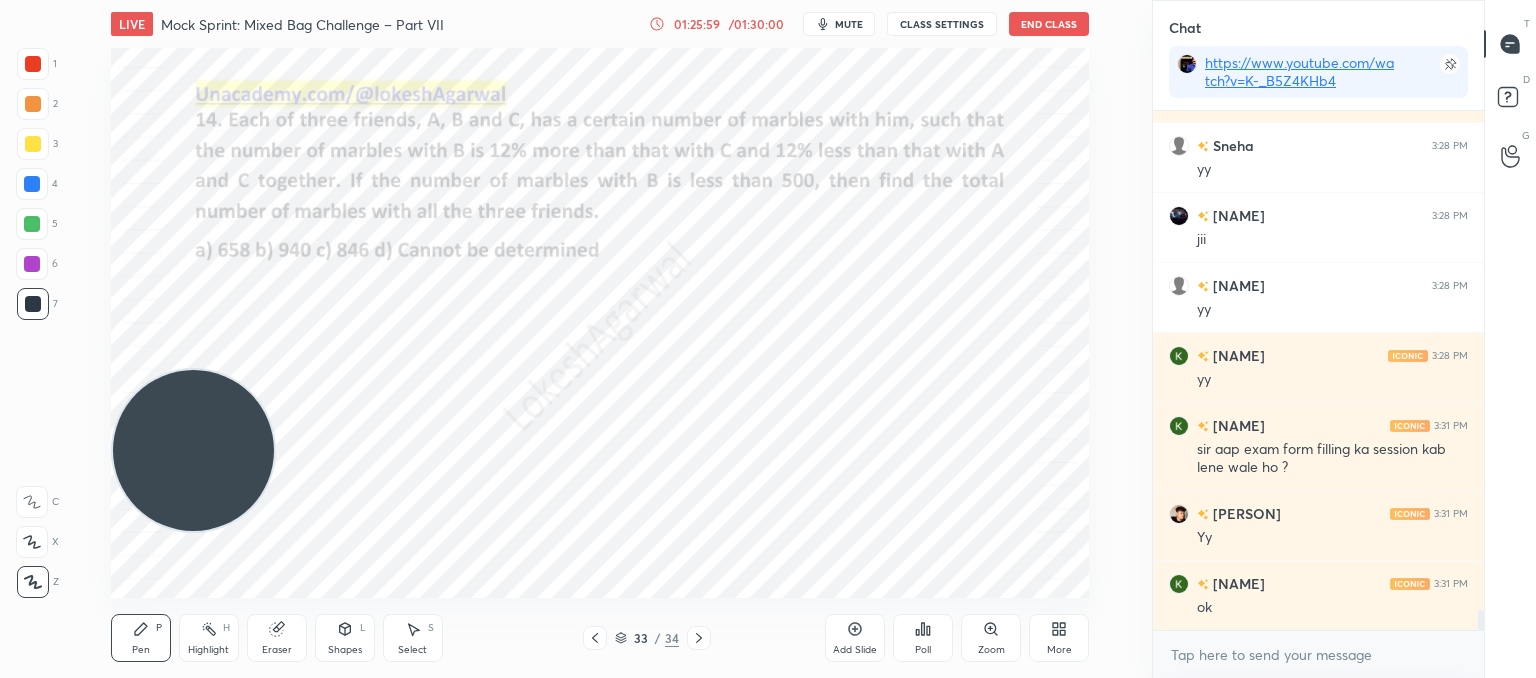 click 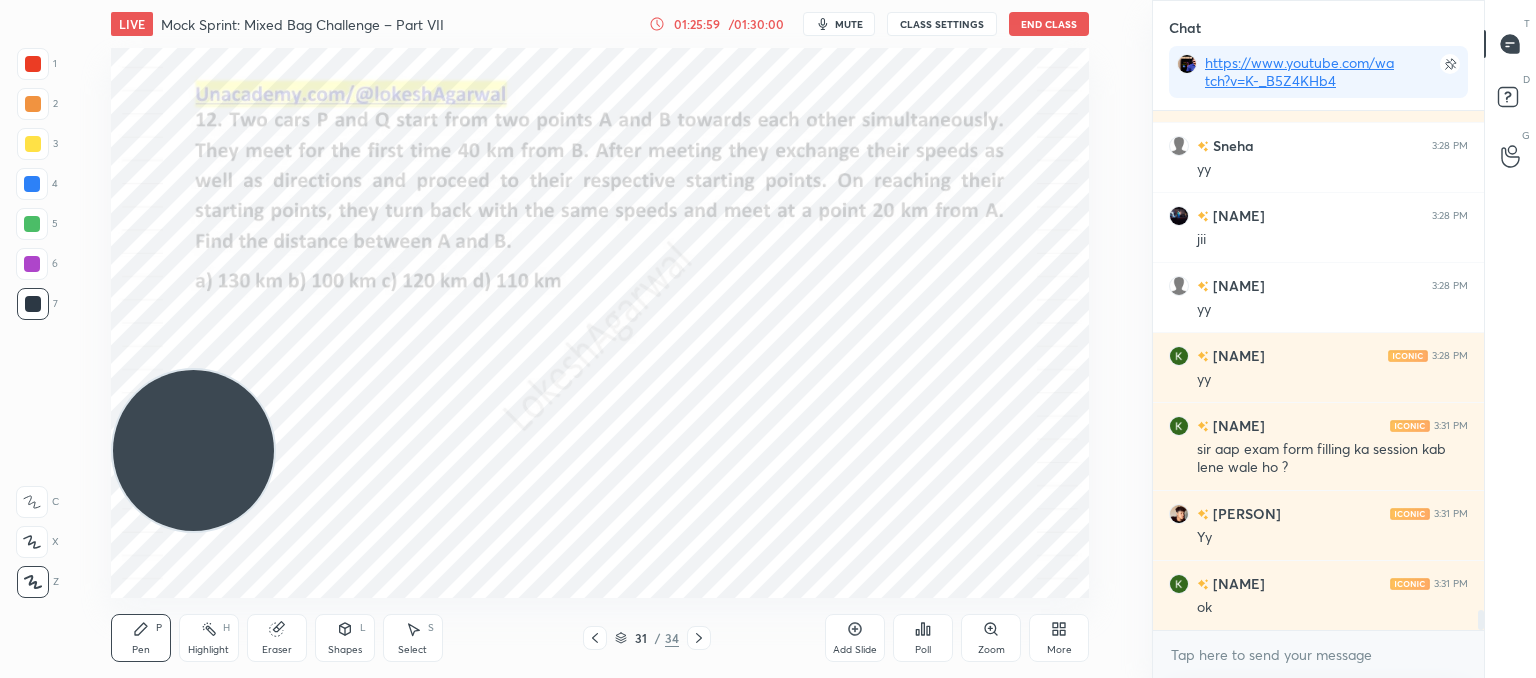 click 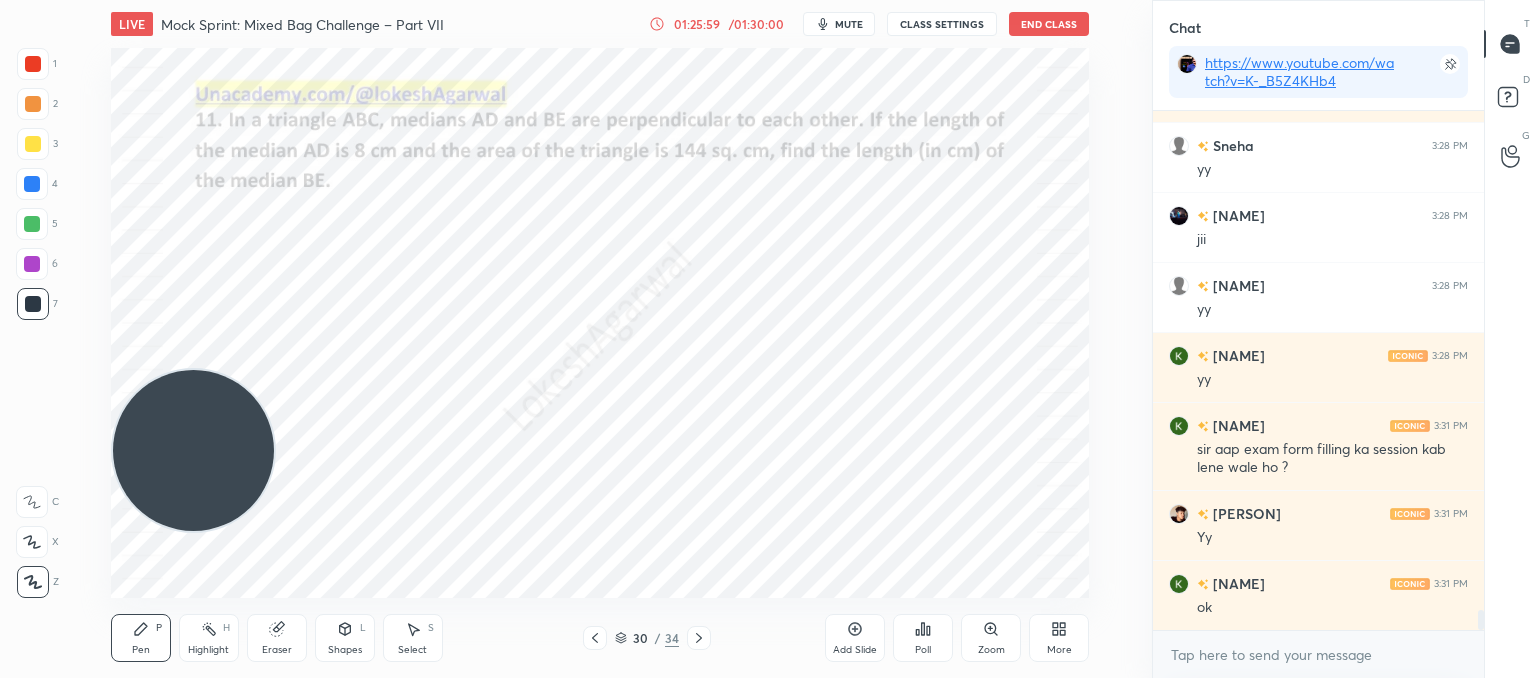 click 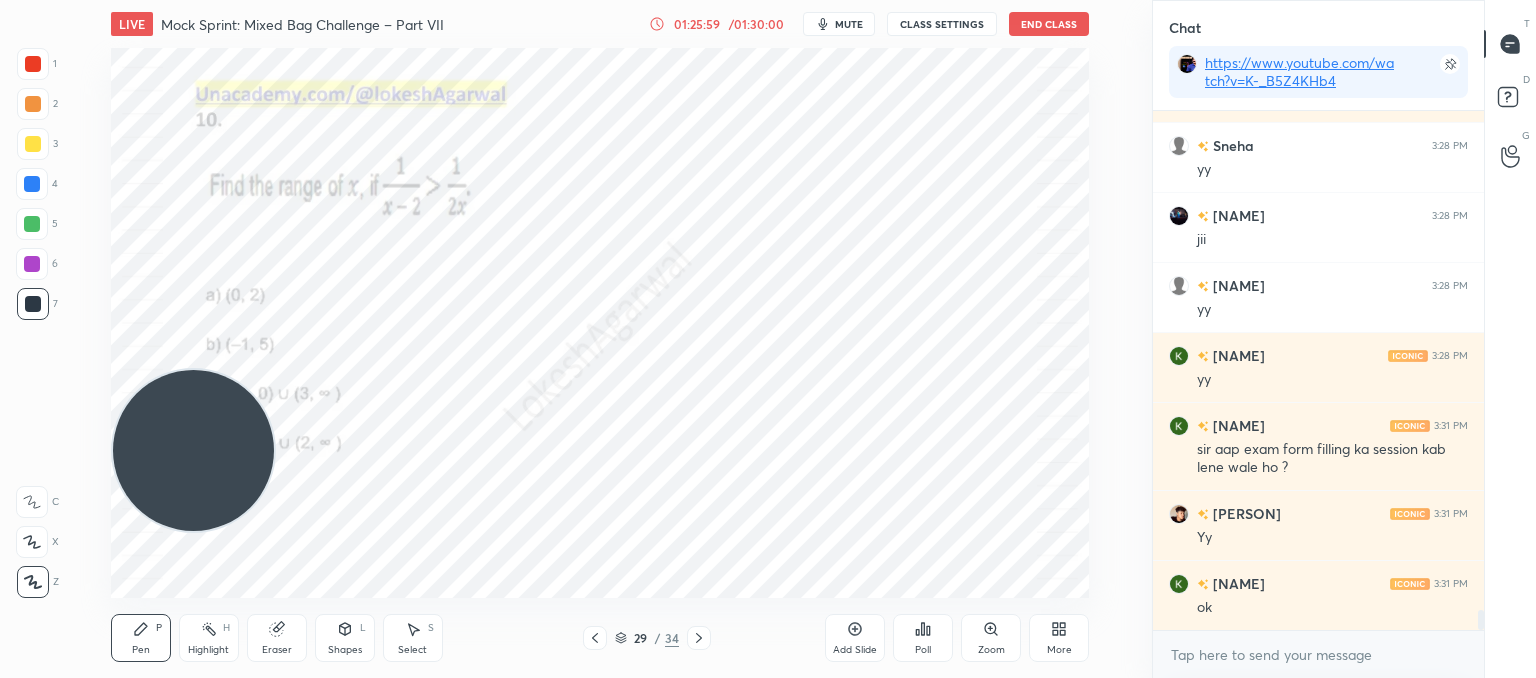 click 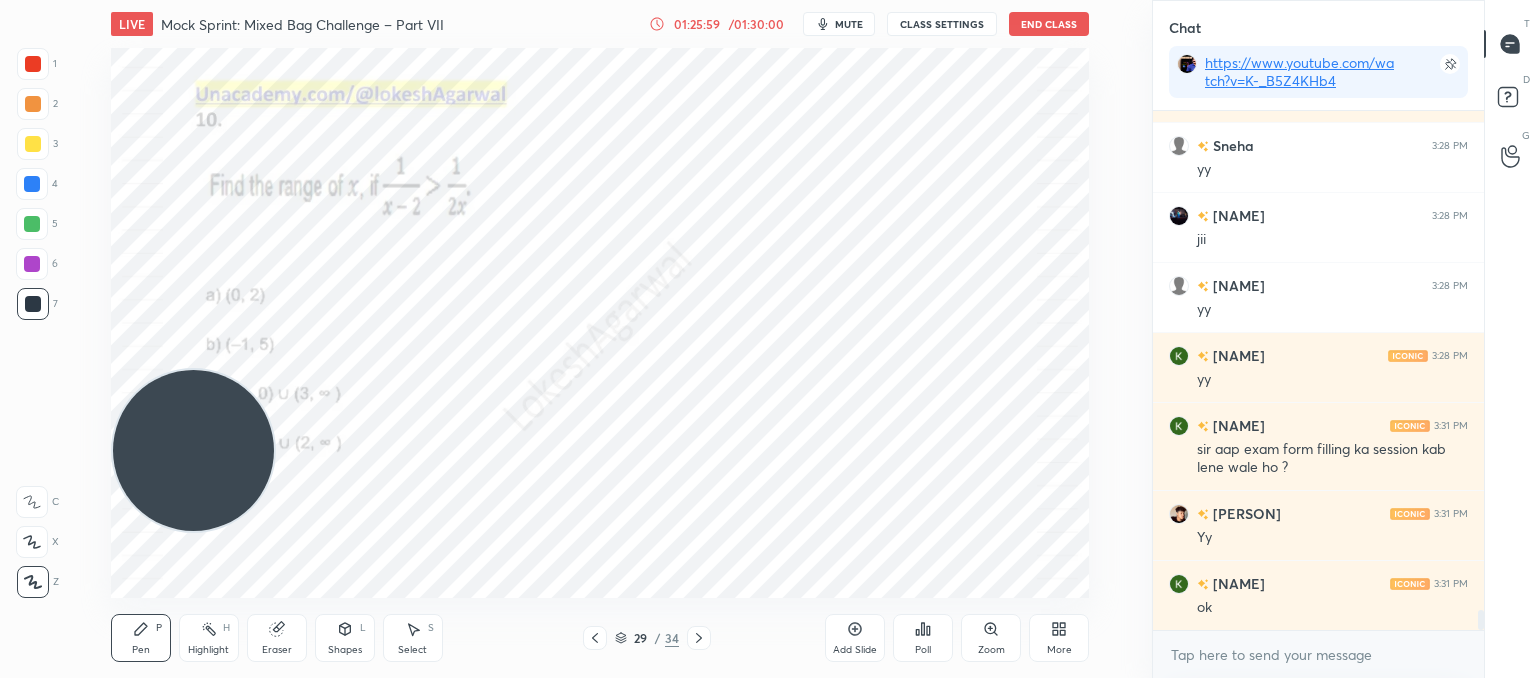 click 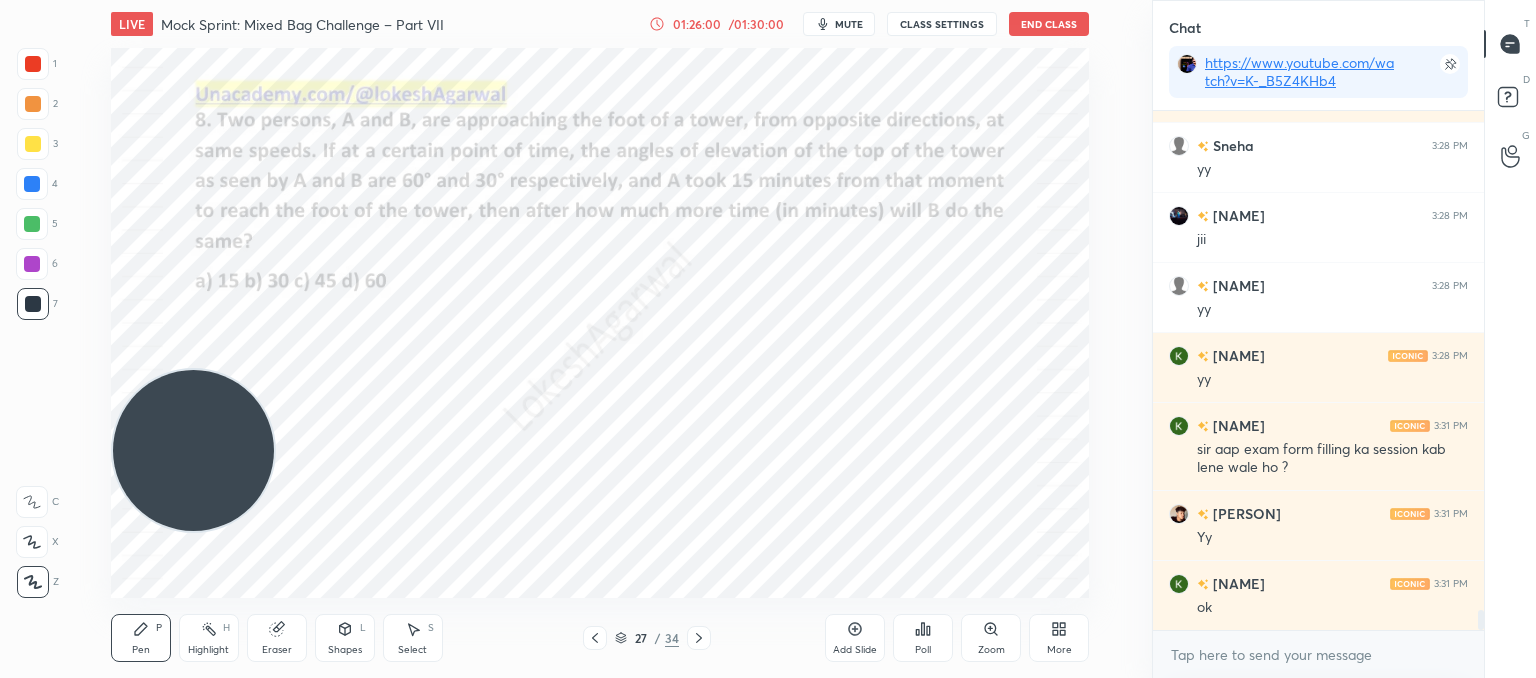 click 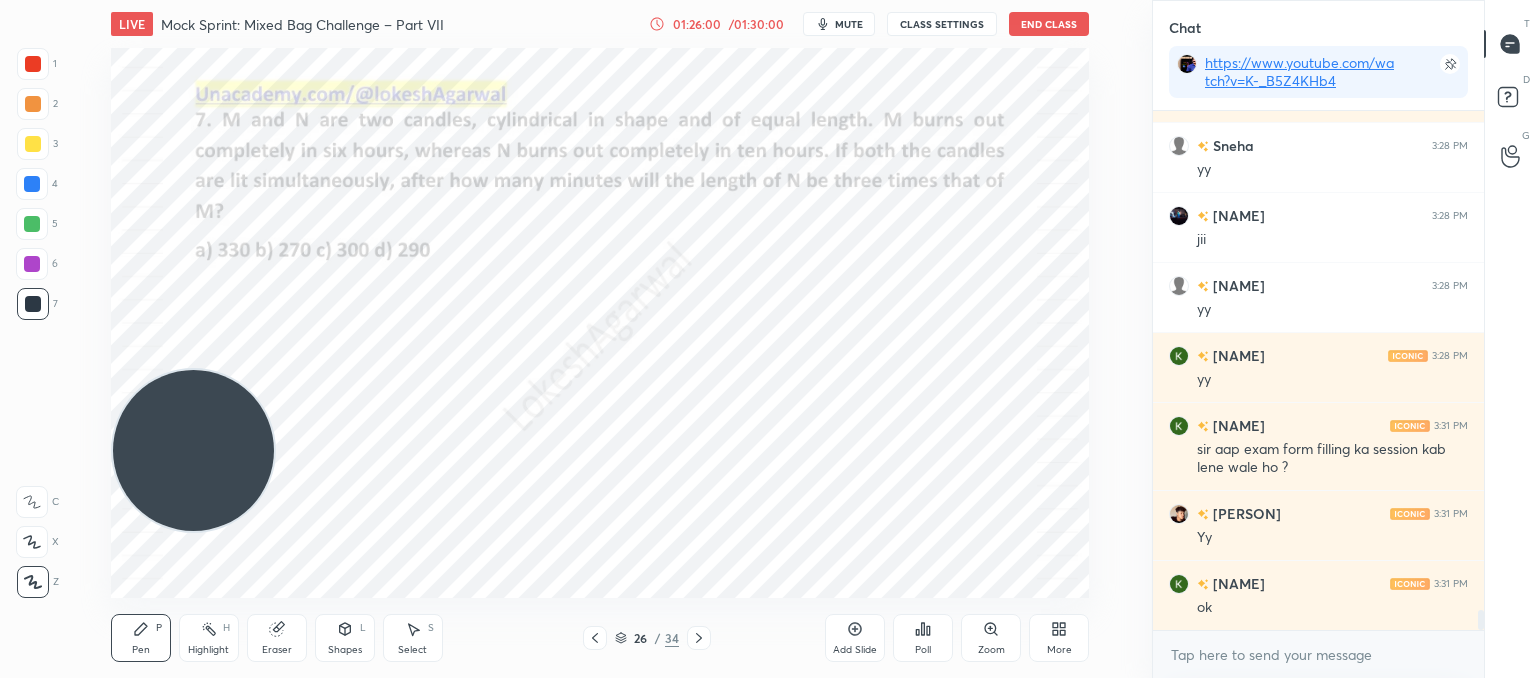 click 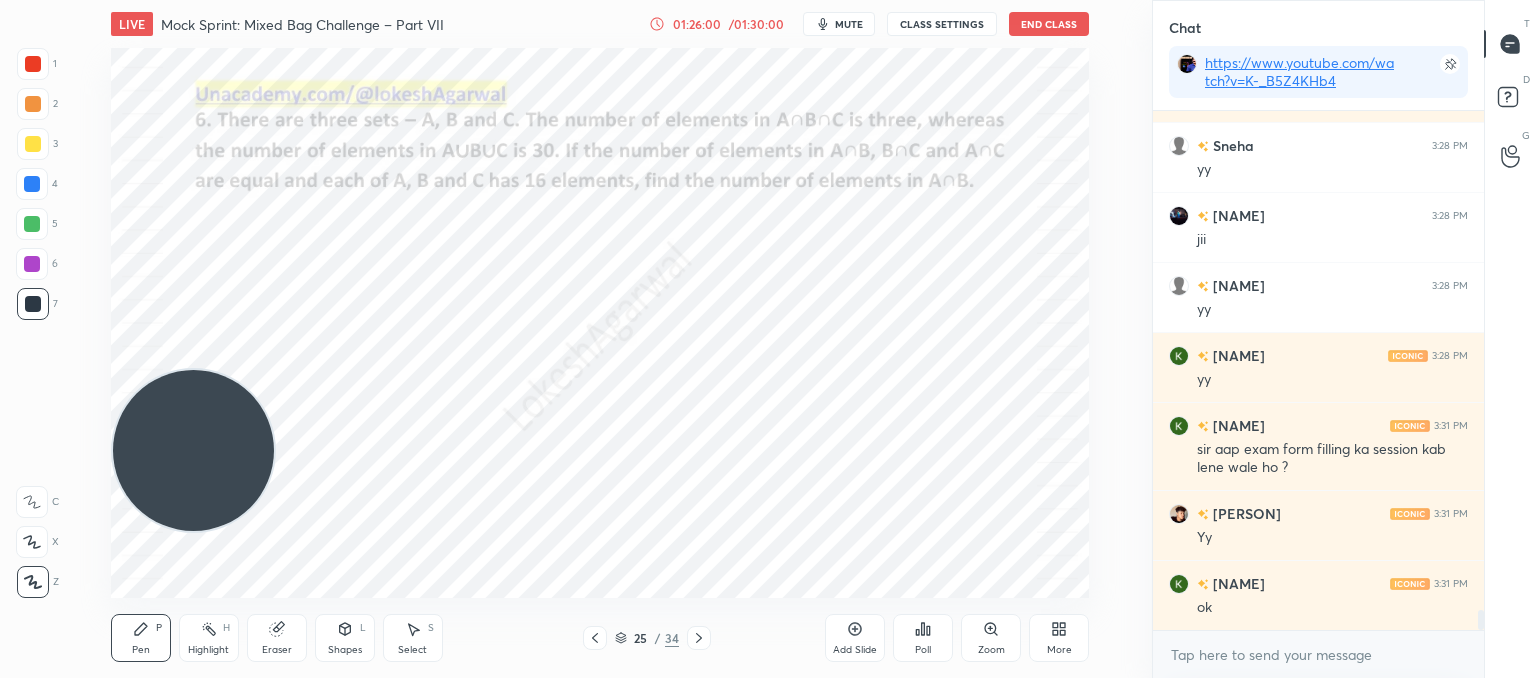 click 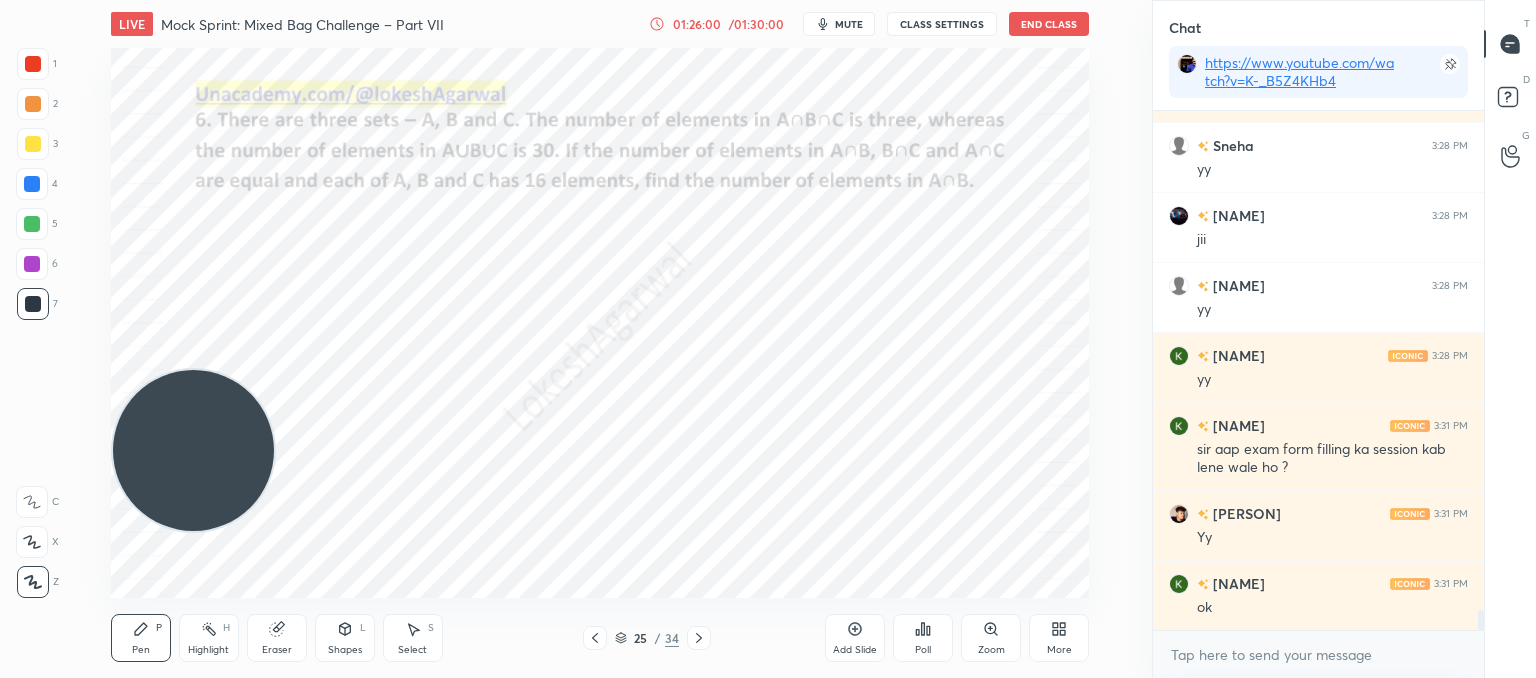 click 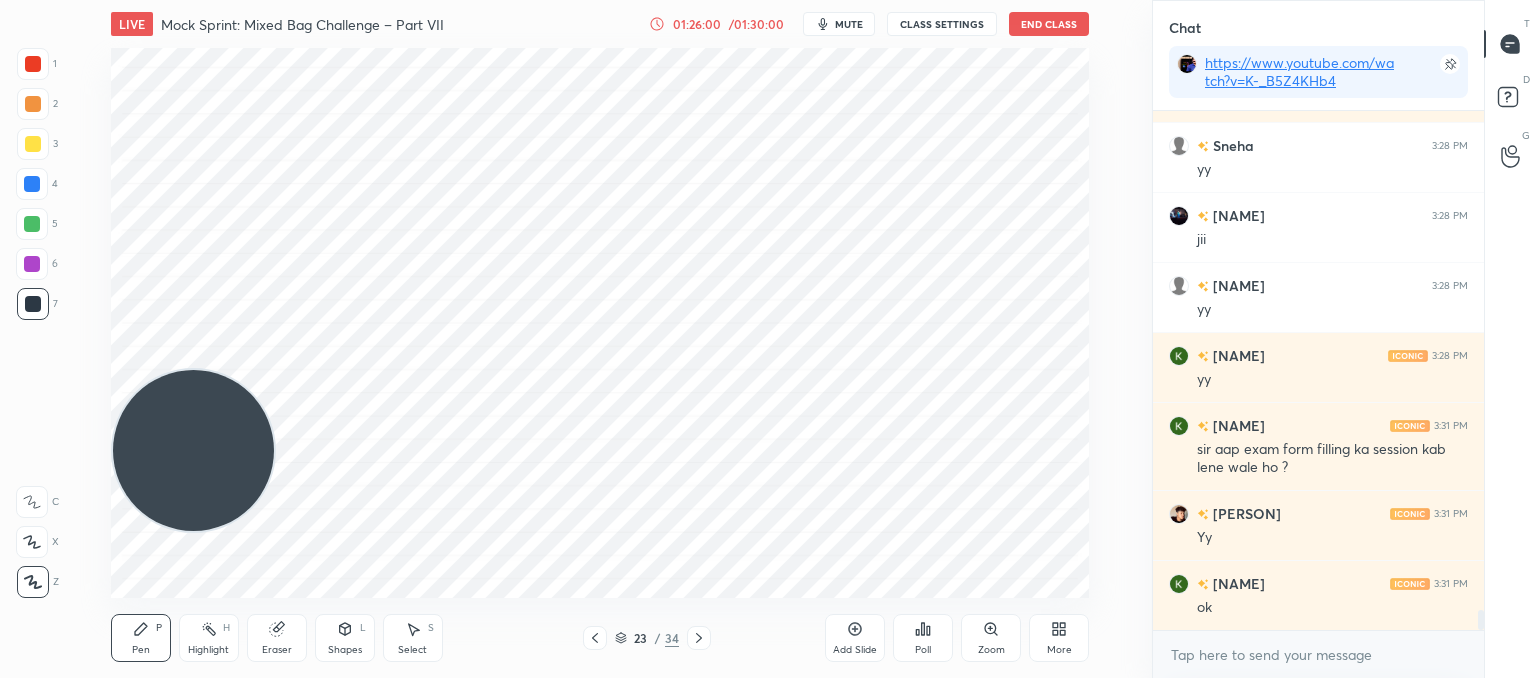 click 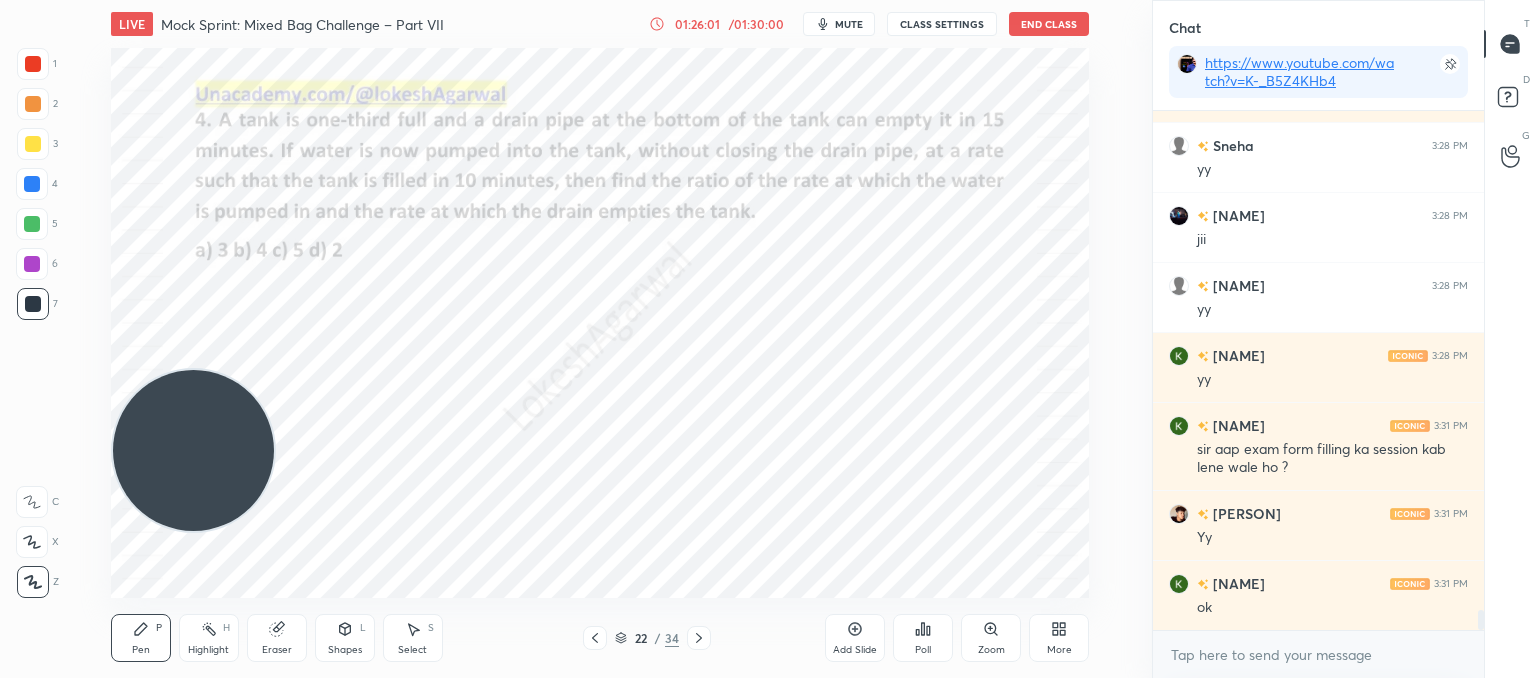 click 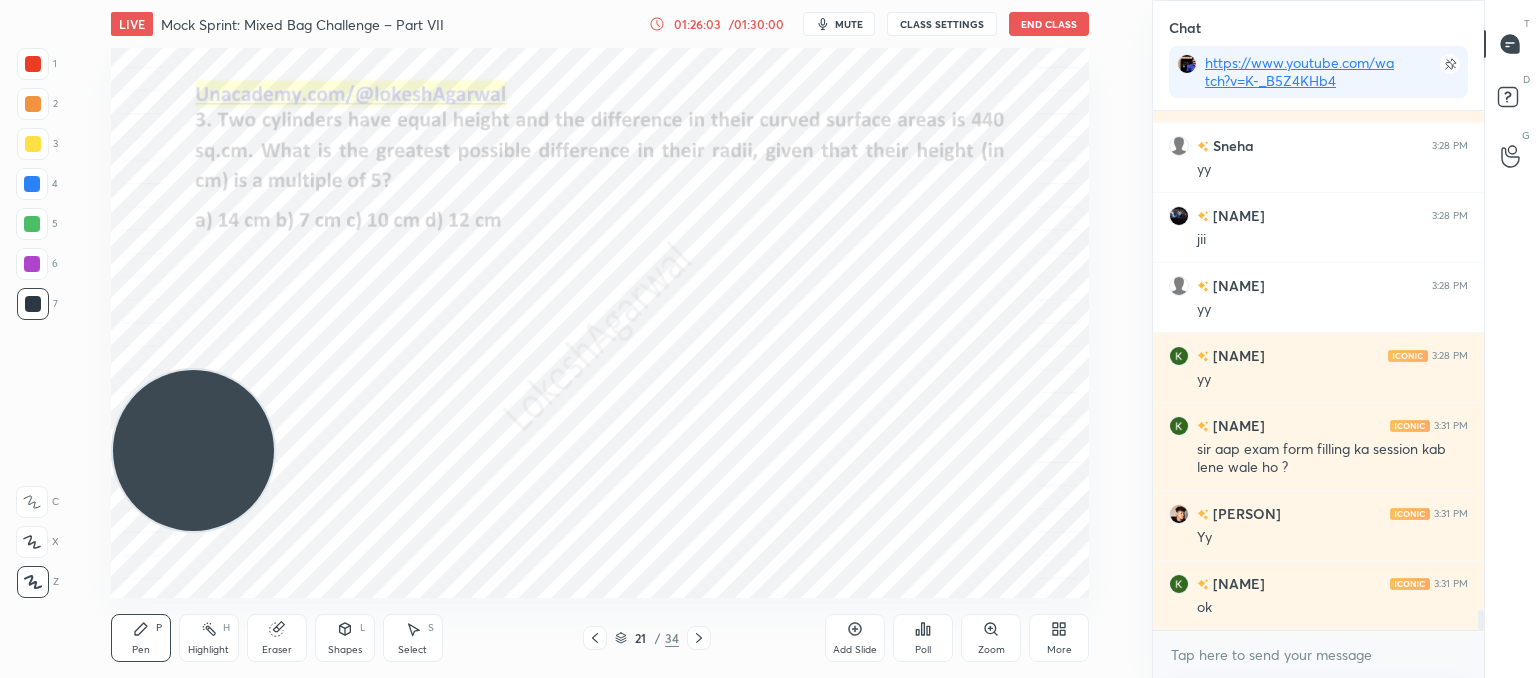 click 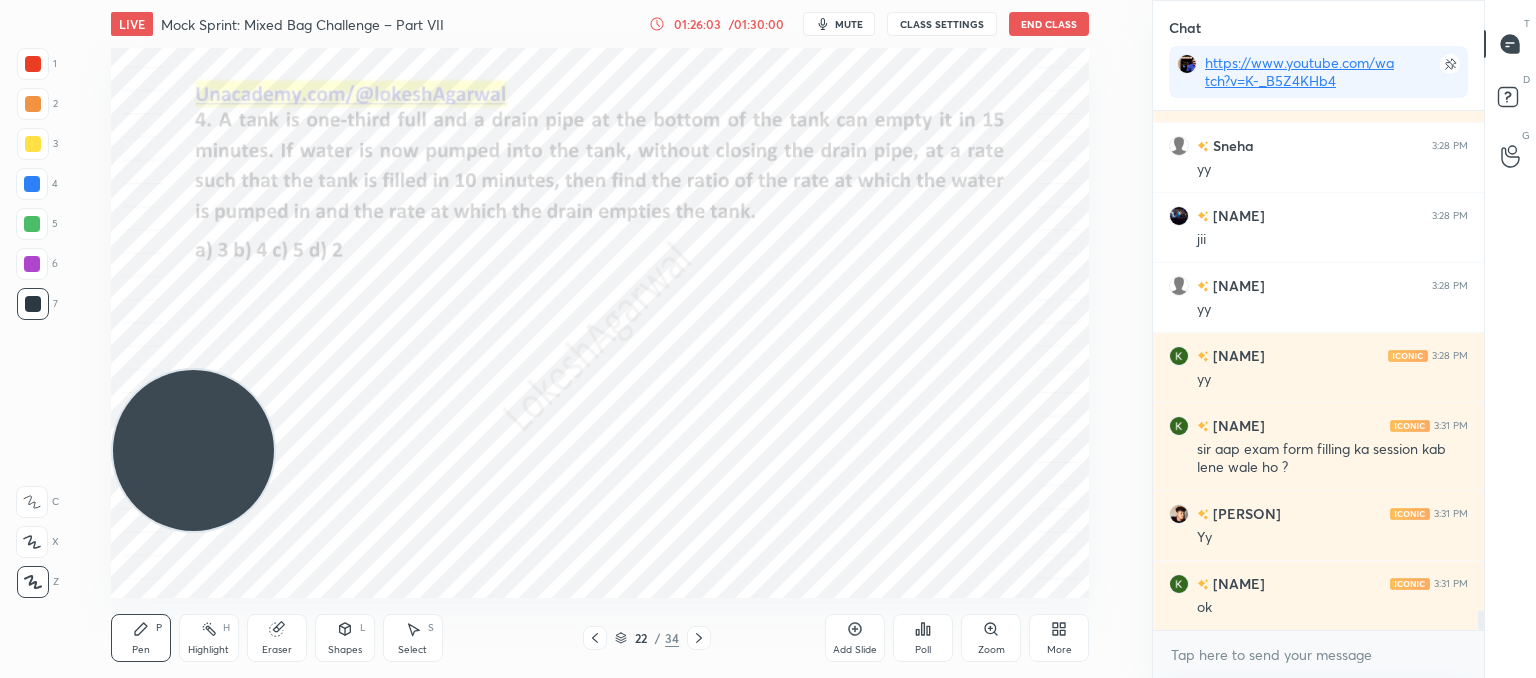 click 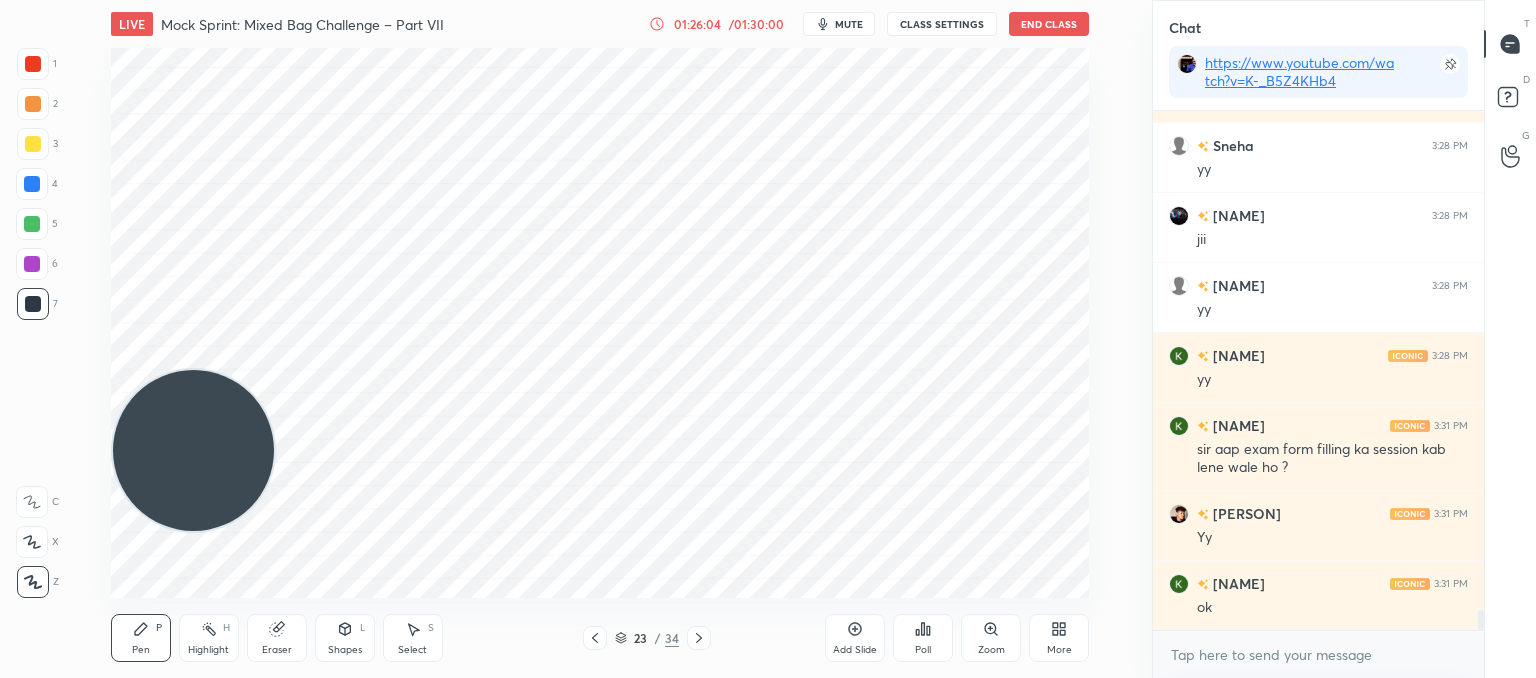 click 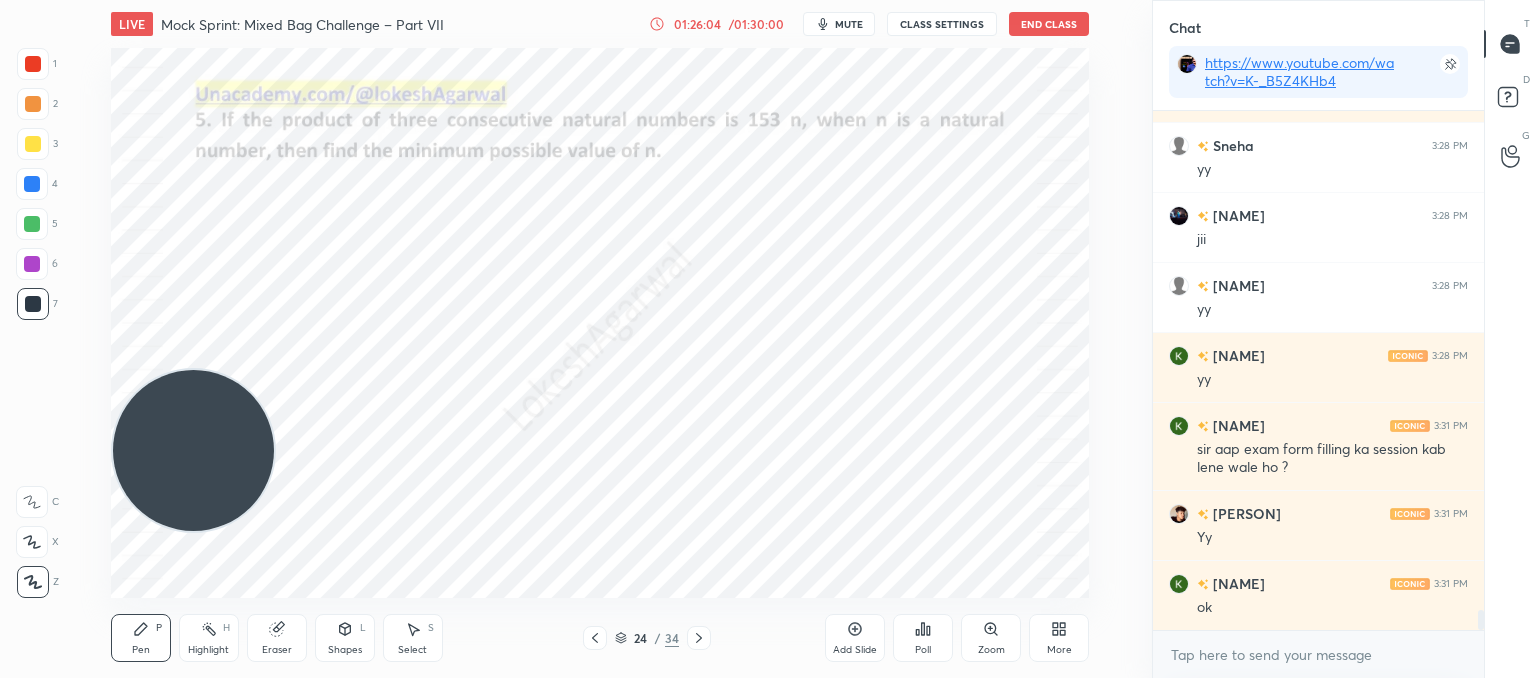 click 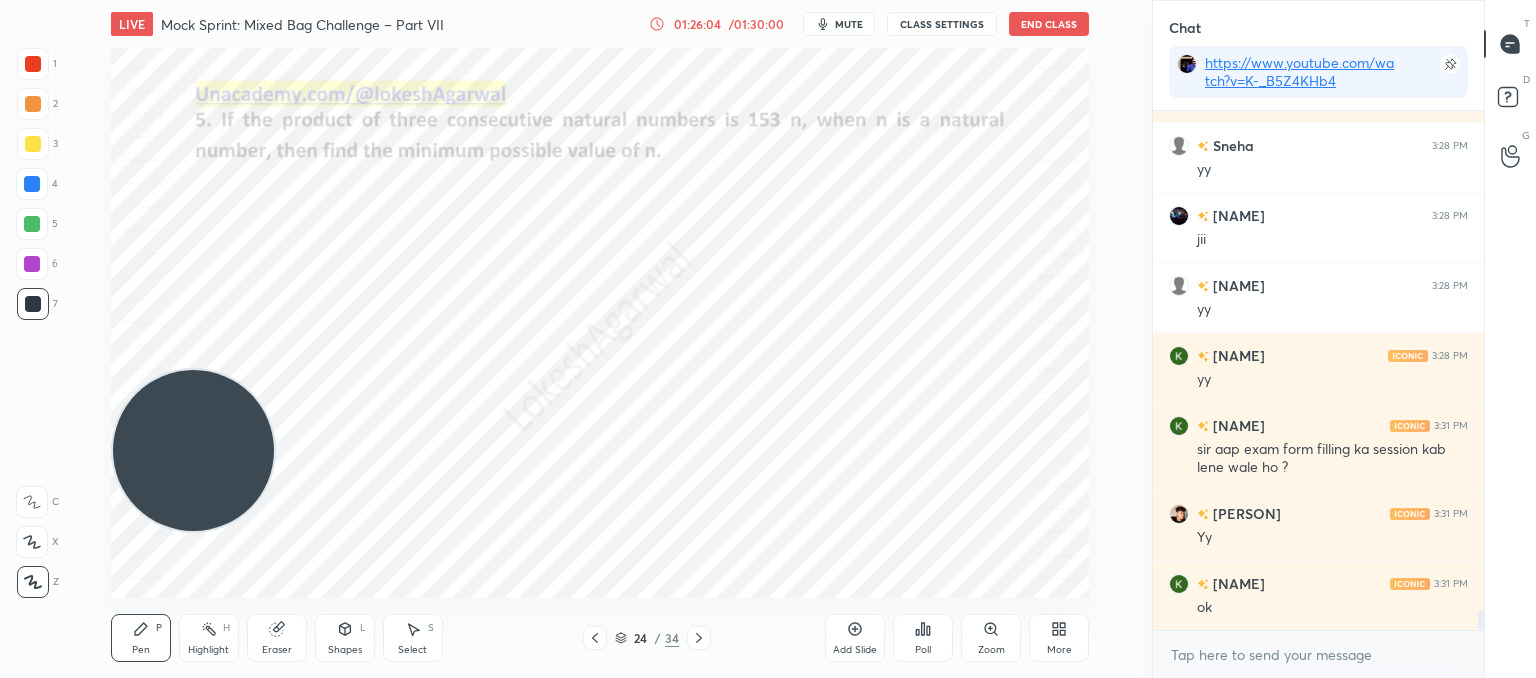 click 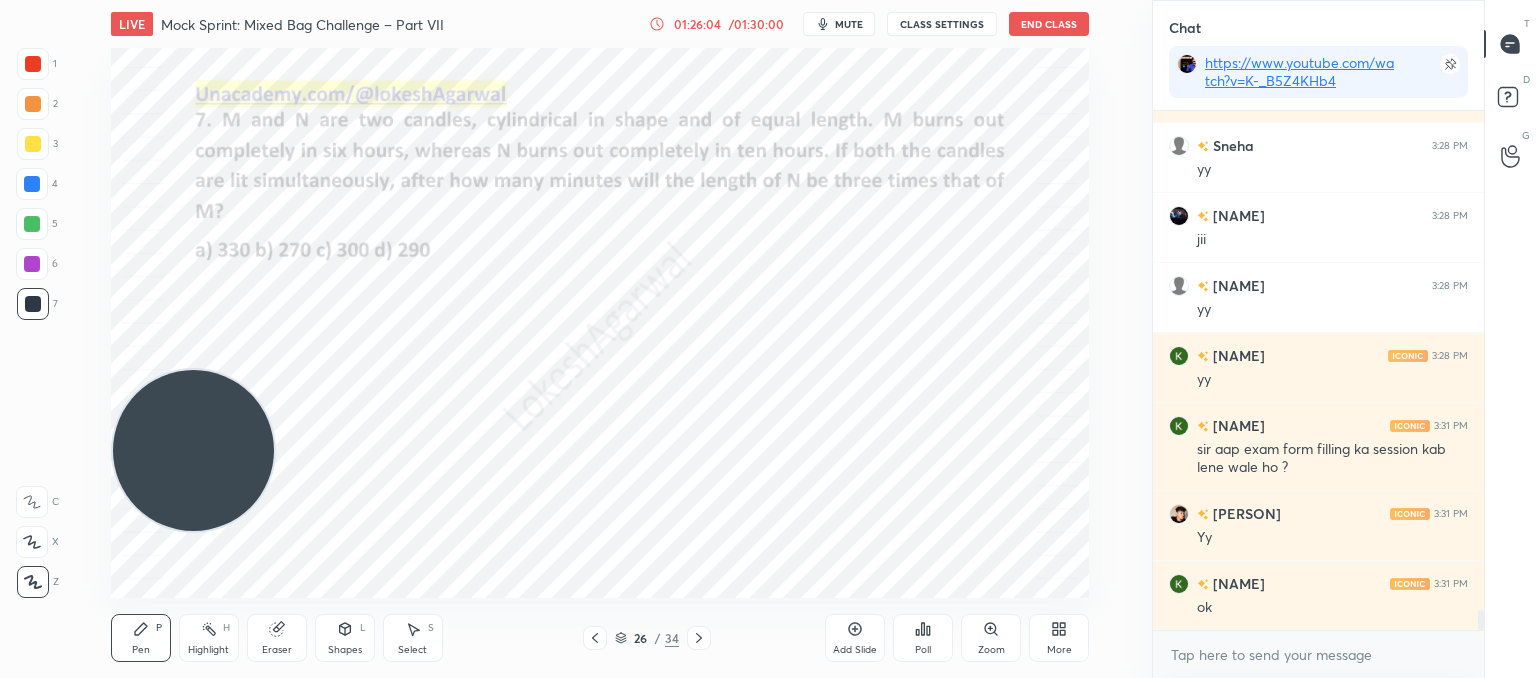 click 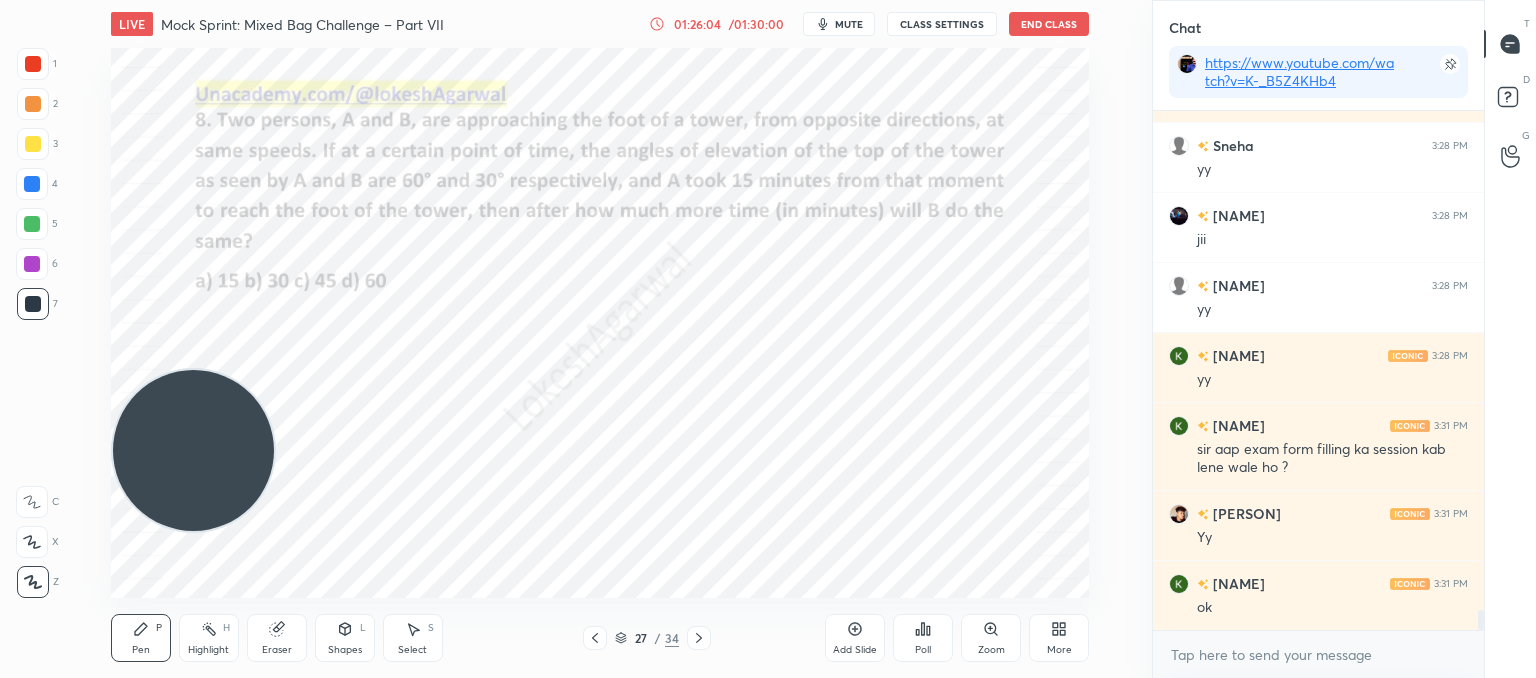 click 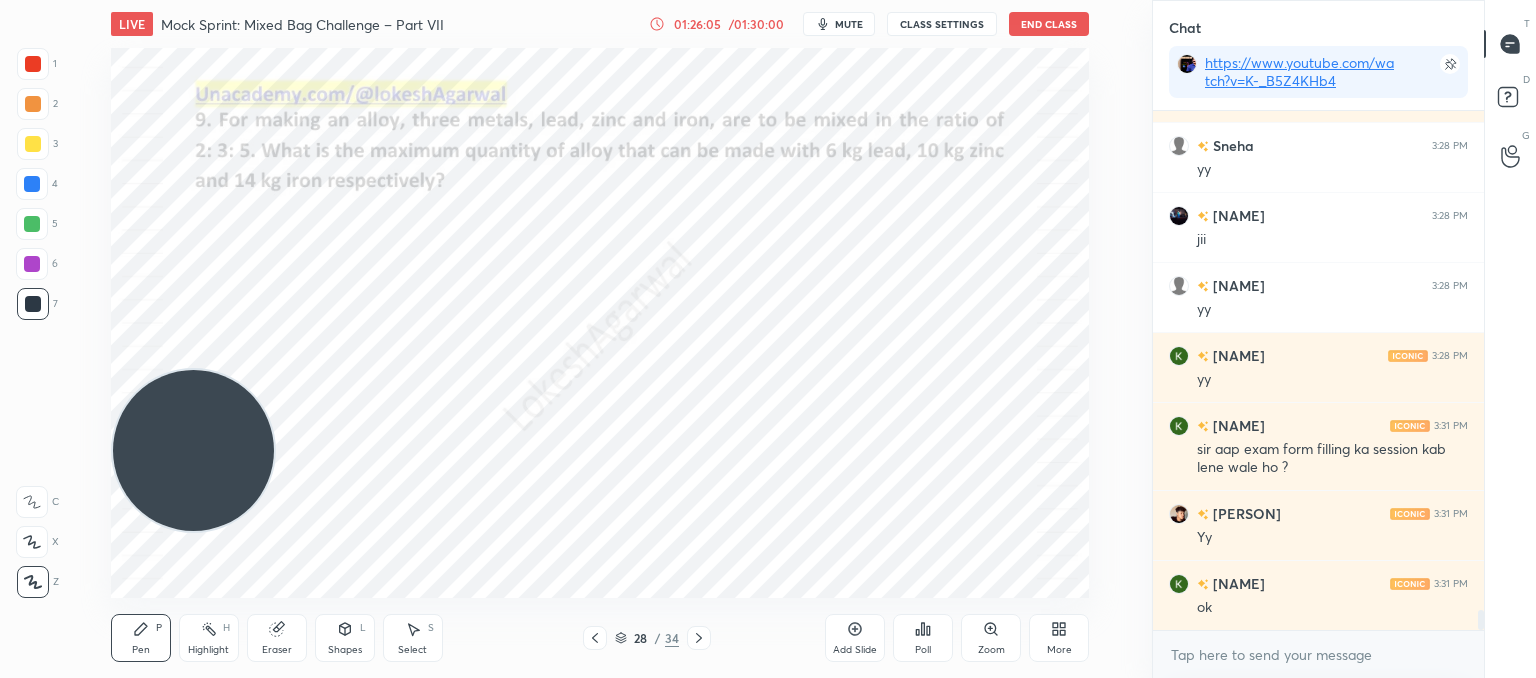 click 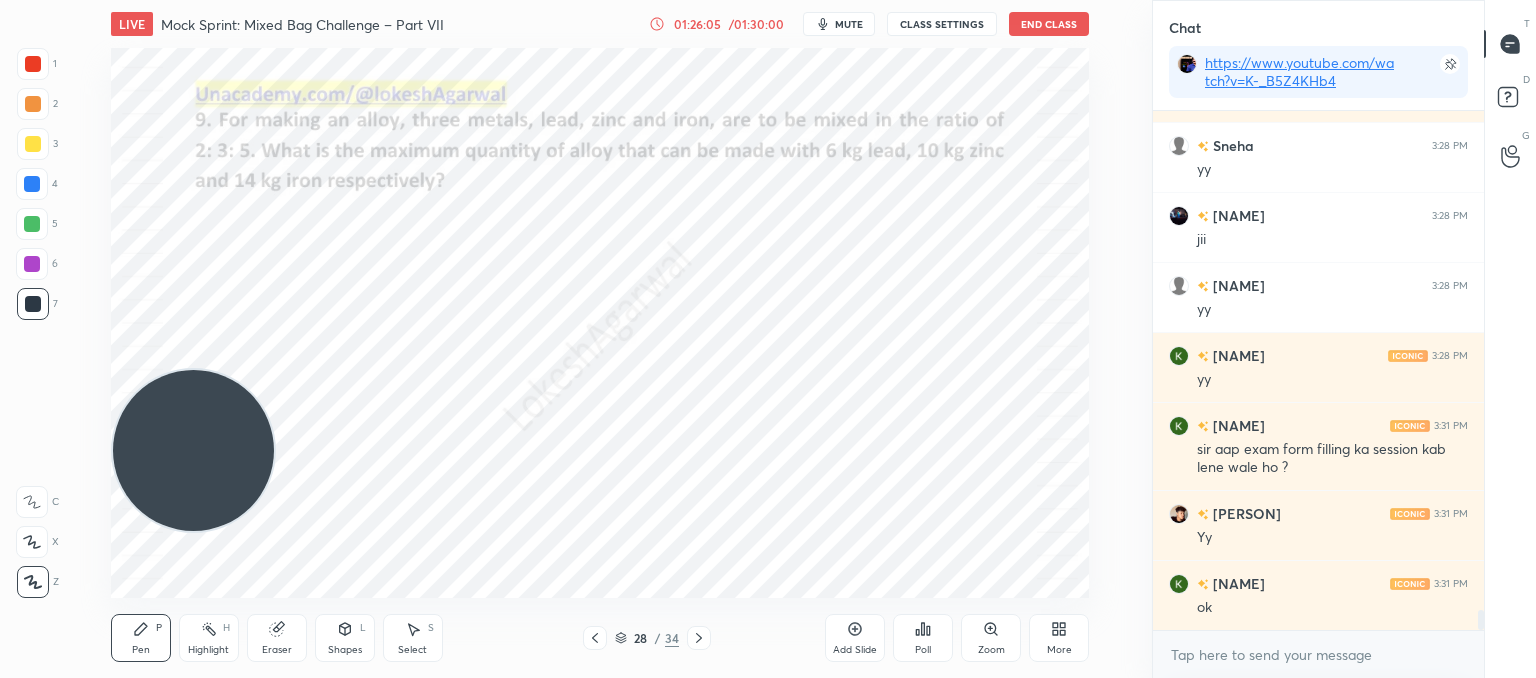 click 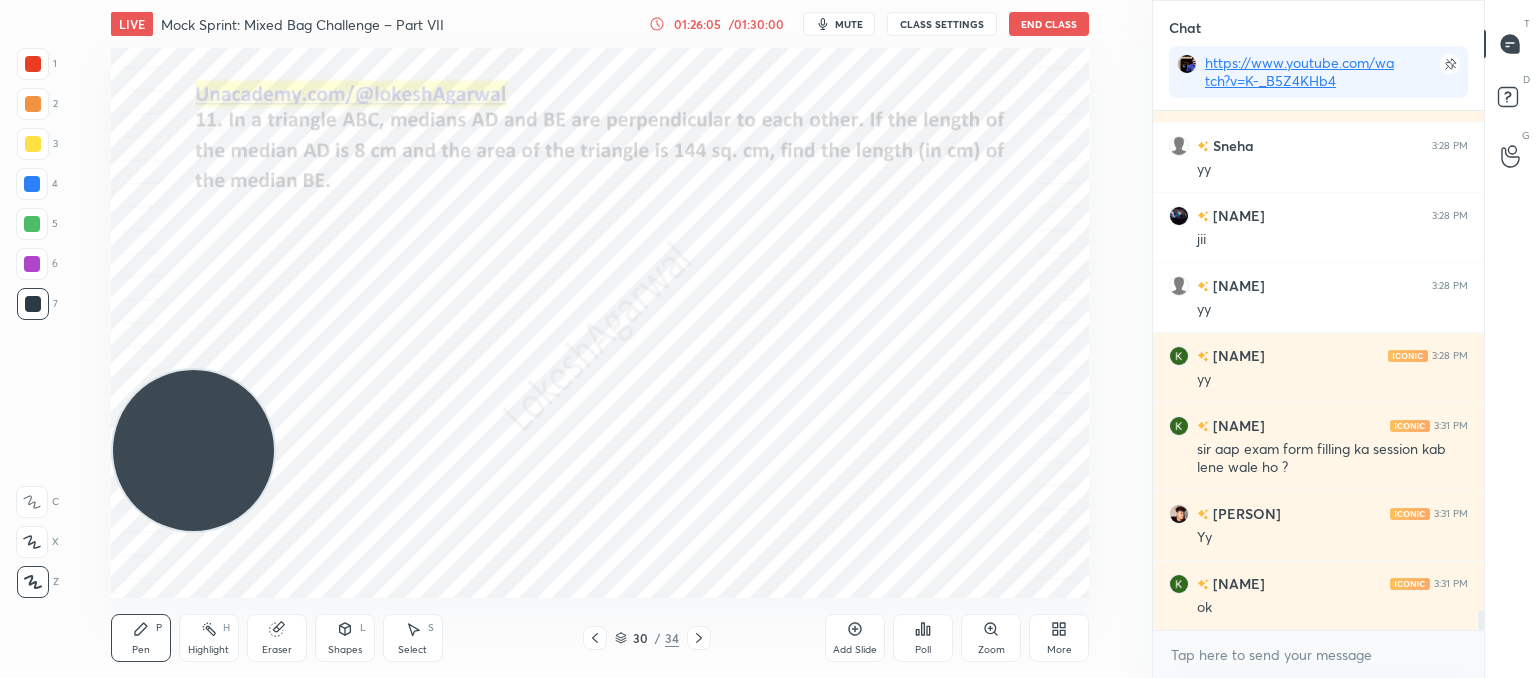 click 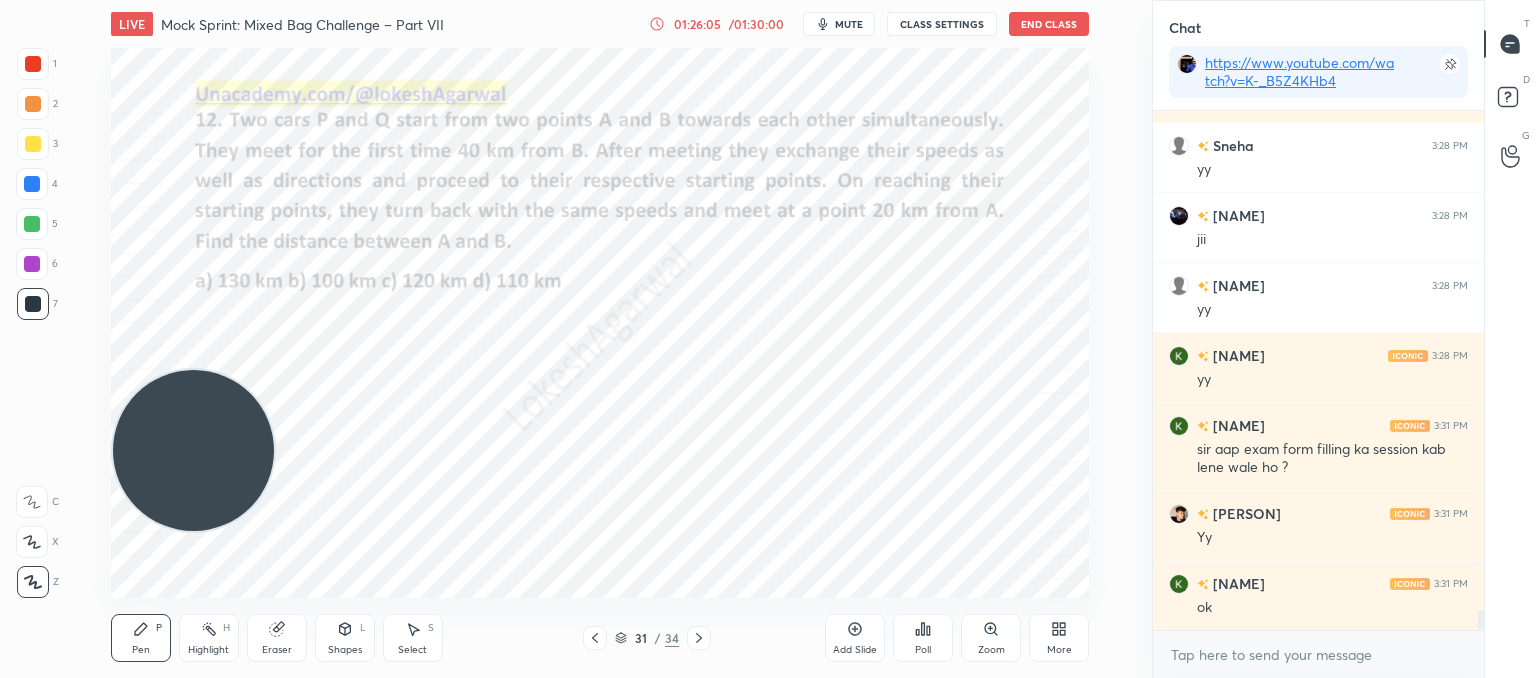 click 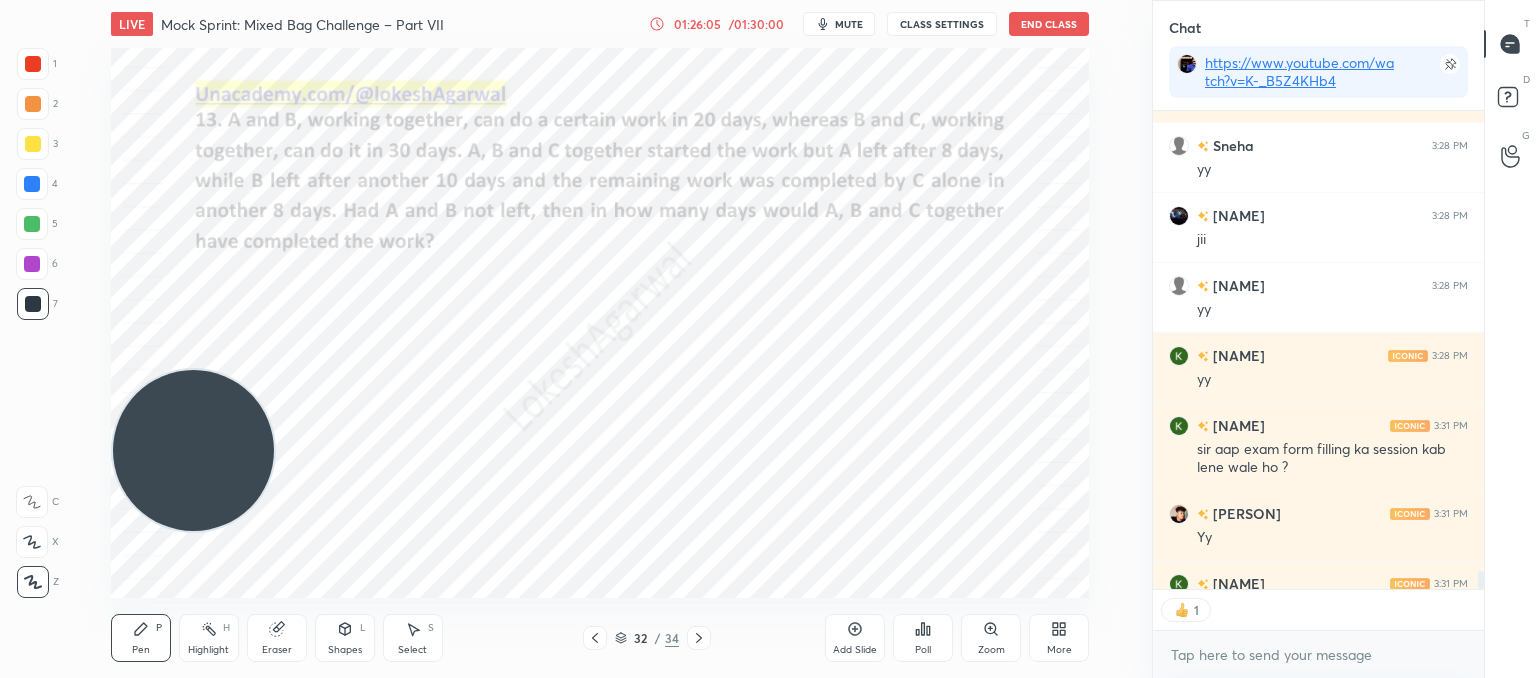 click 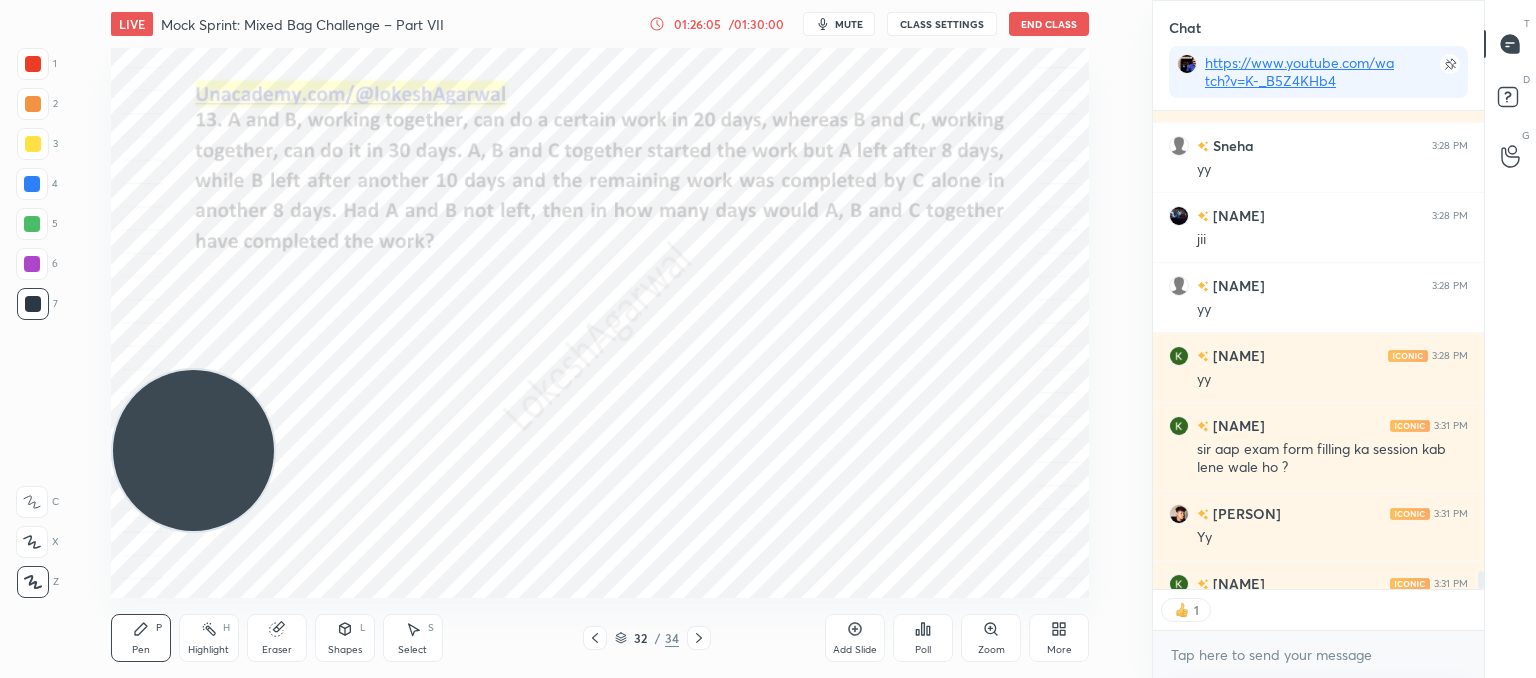 scroll, scrollTop: 473, scrollLeft: 325, axis: both 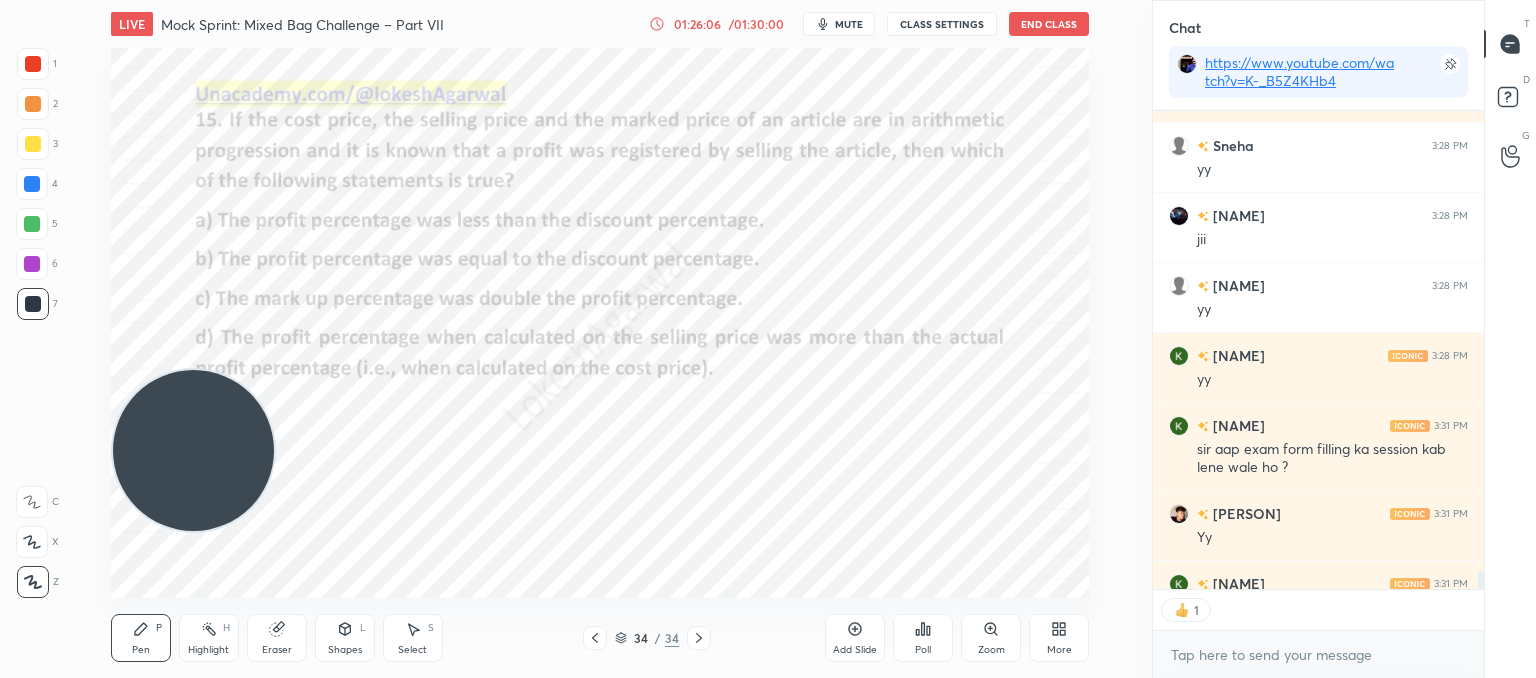 click 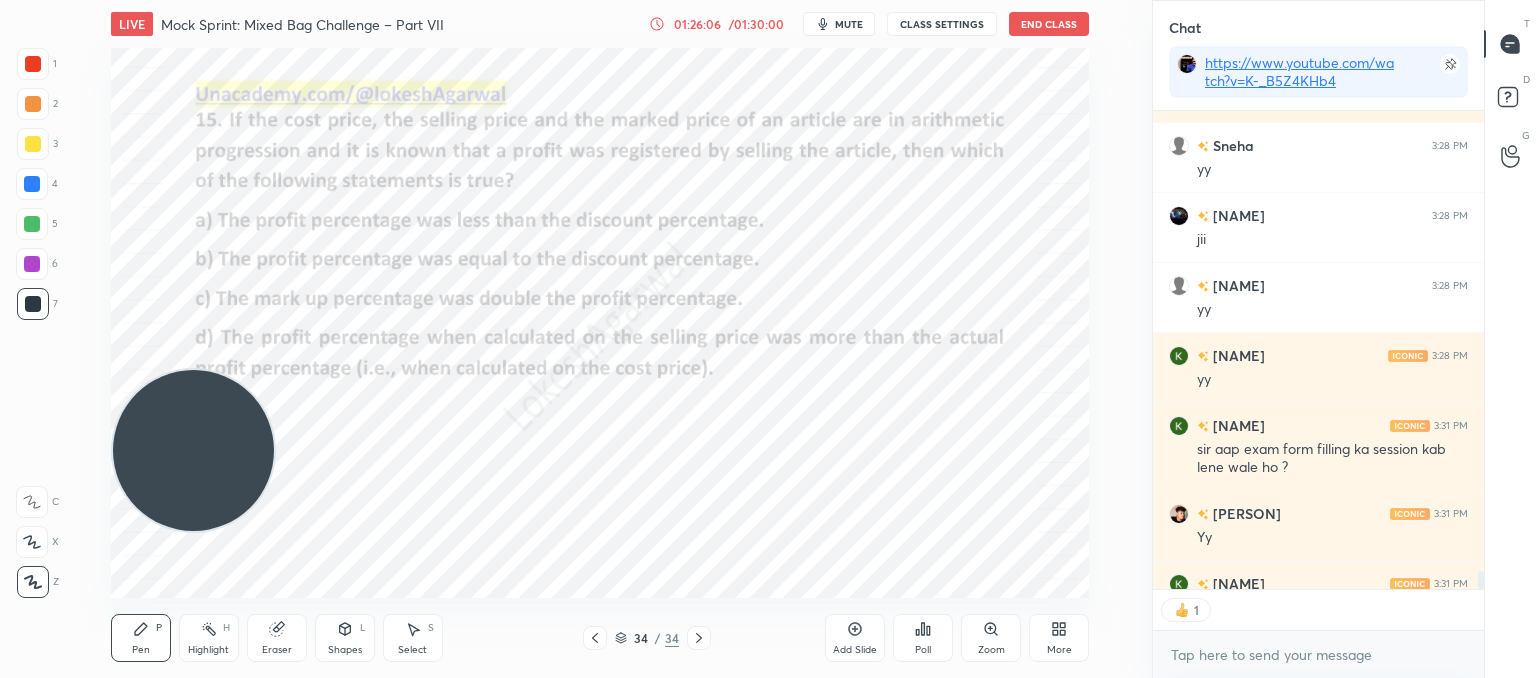 click 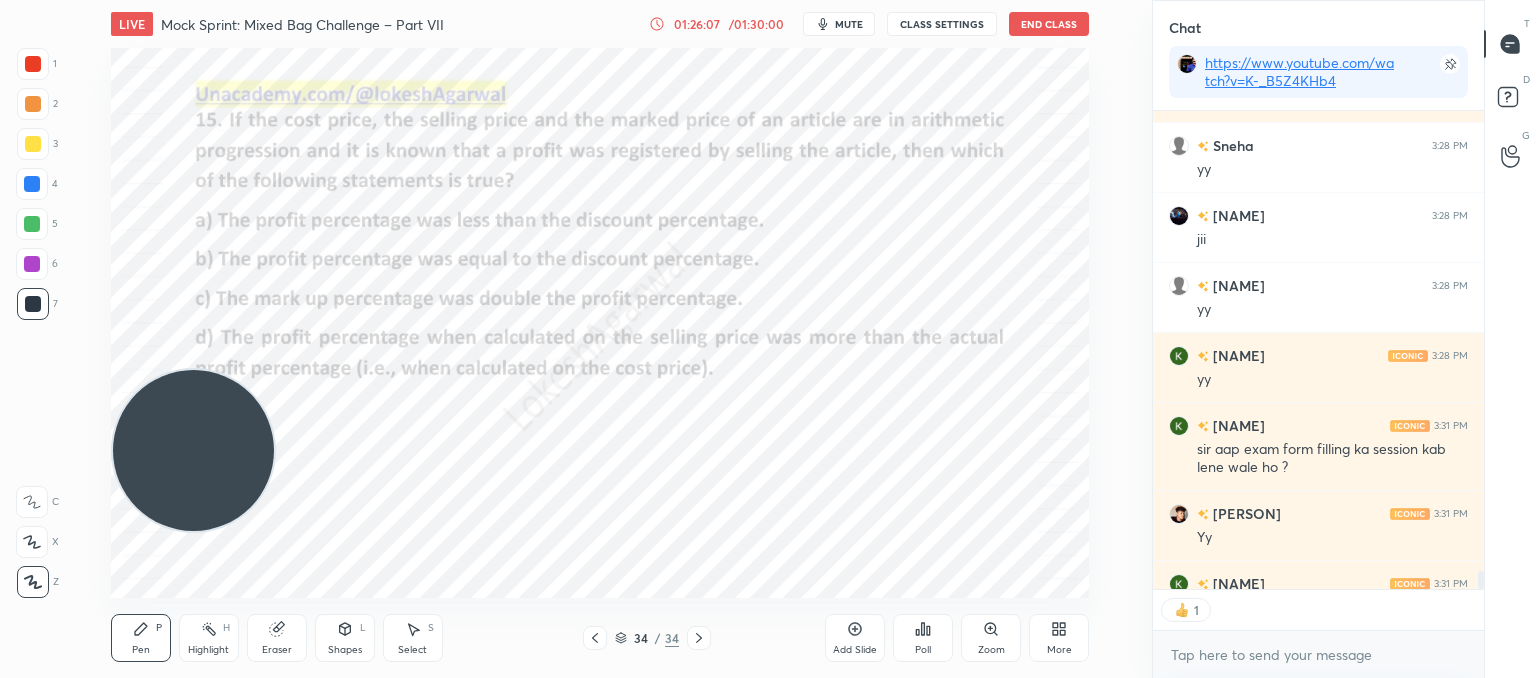 click at bounding box center [595, 638] 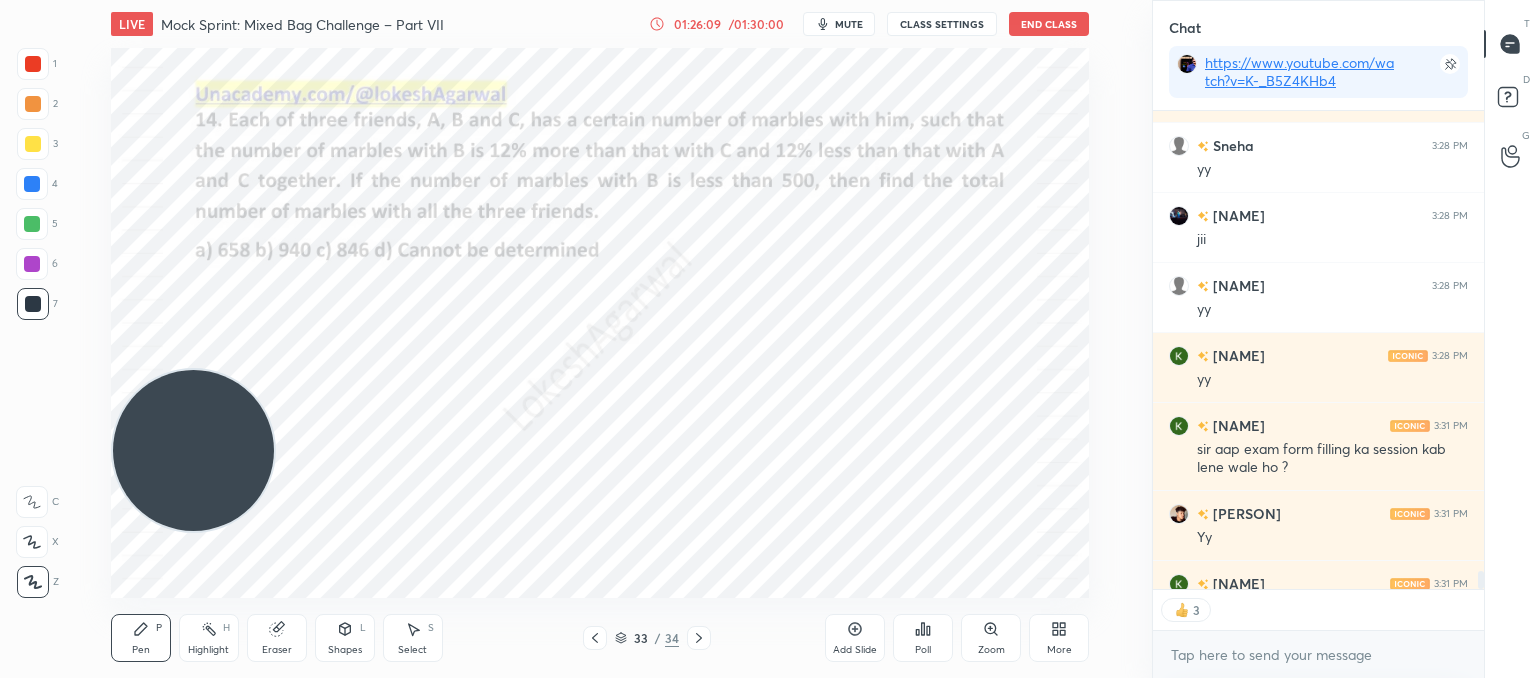 drag, startPoint x: 840, startPoint y: 630, endPoint x: 833, endPoint y: 601, distance: 29.832869 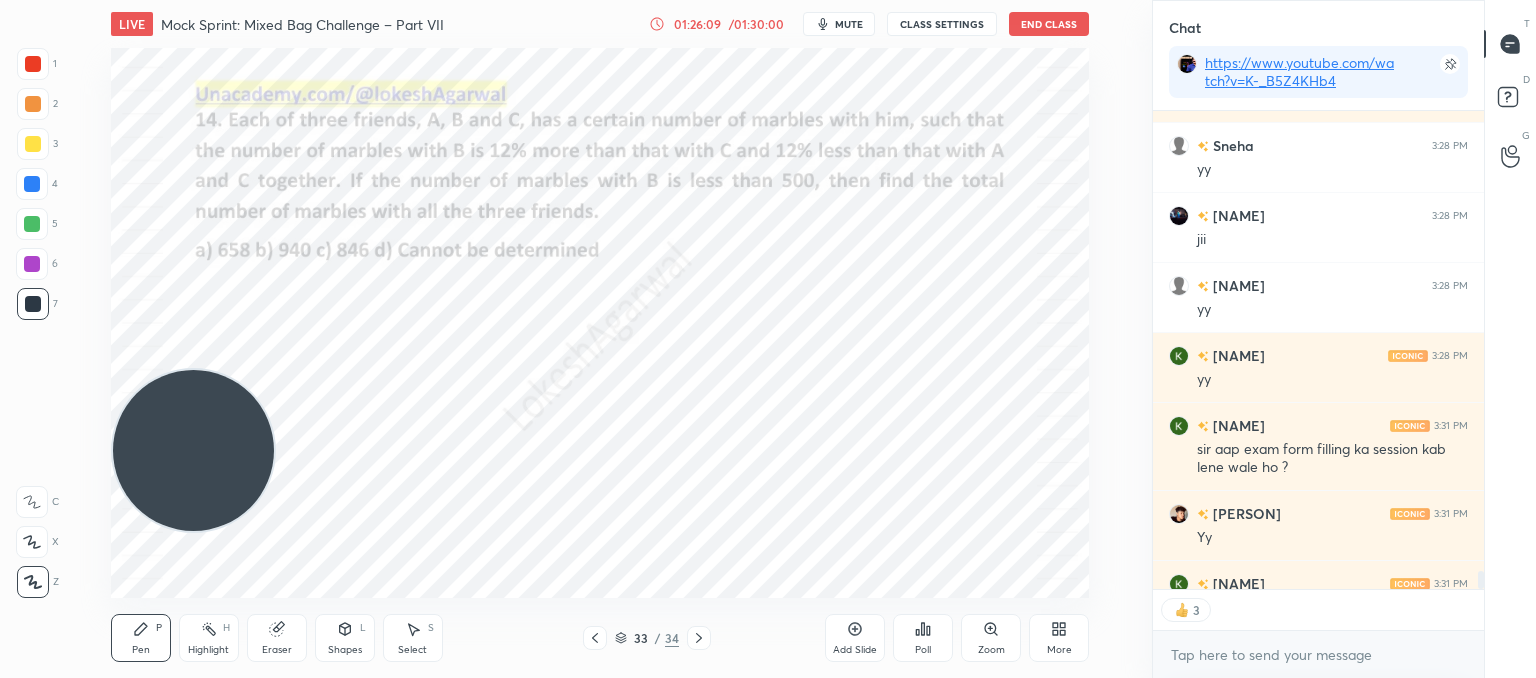 click on "Add Slide" at bounding box center (855, 638) 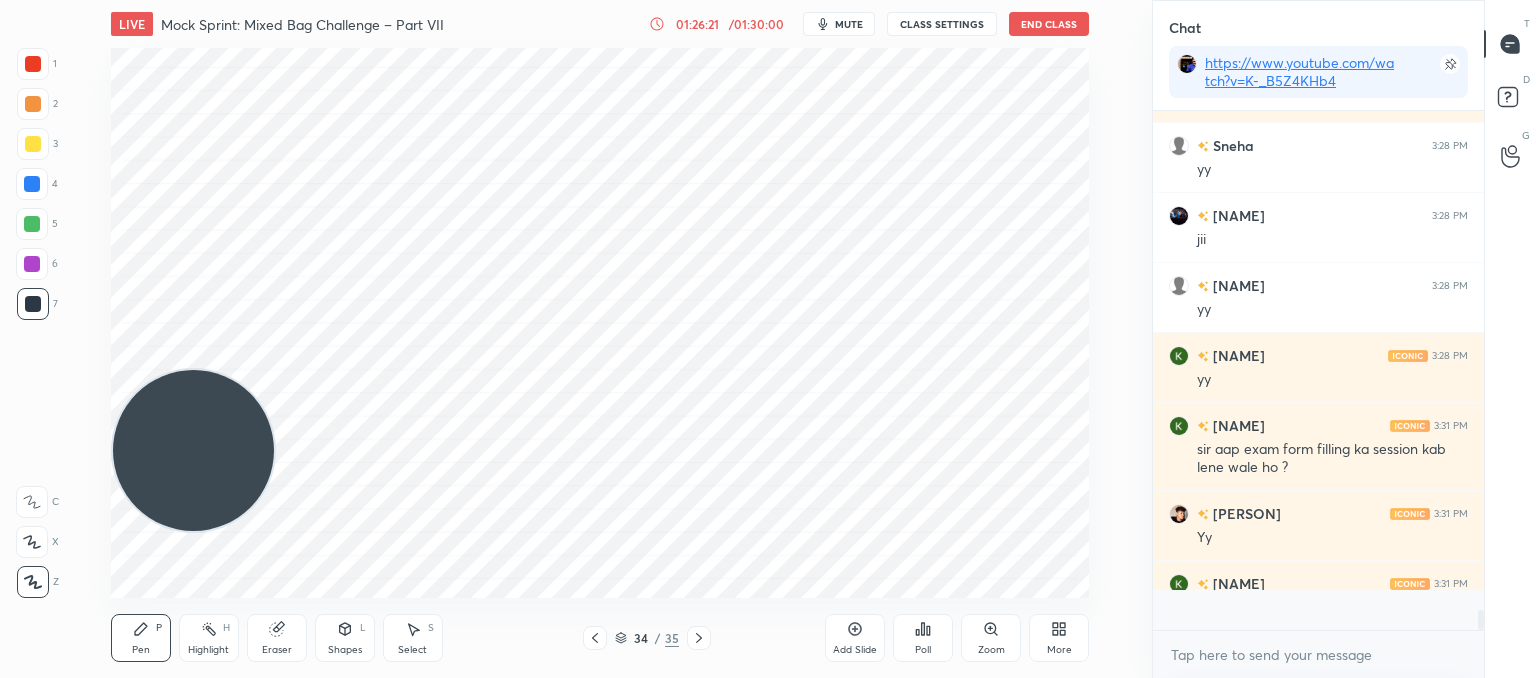 scroll, scrollTop: 6, scrollLeft: 6, axis: both 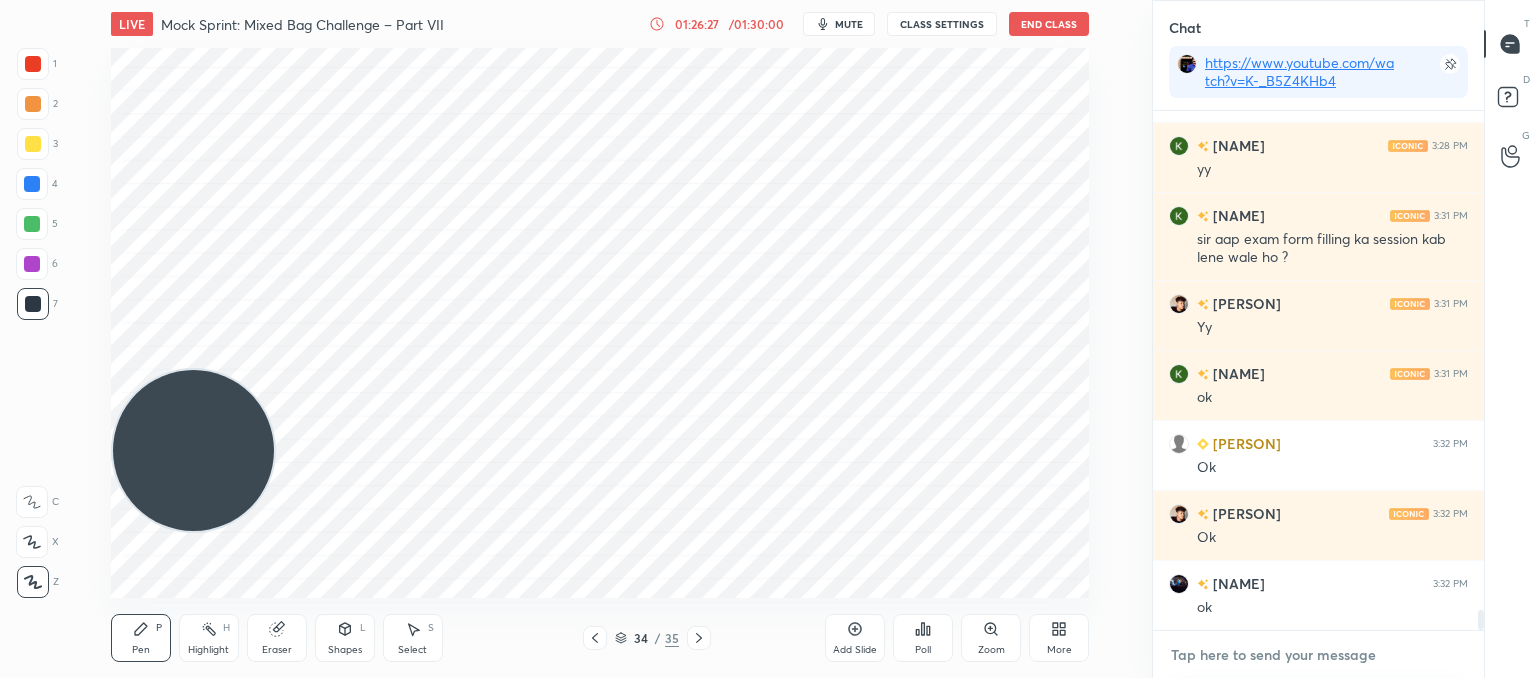 click at bounding box center (1318, 655) 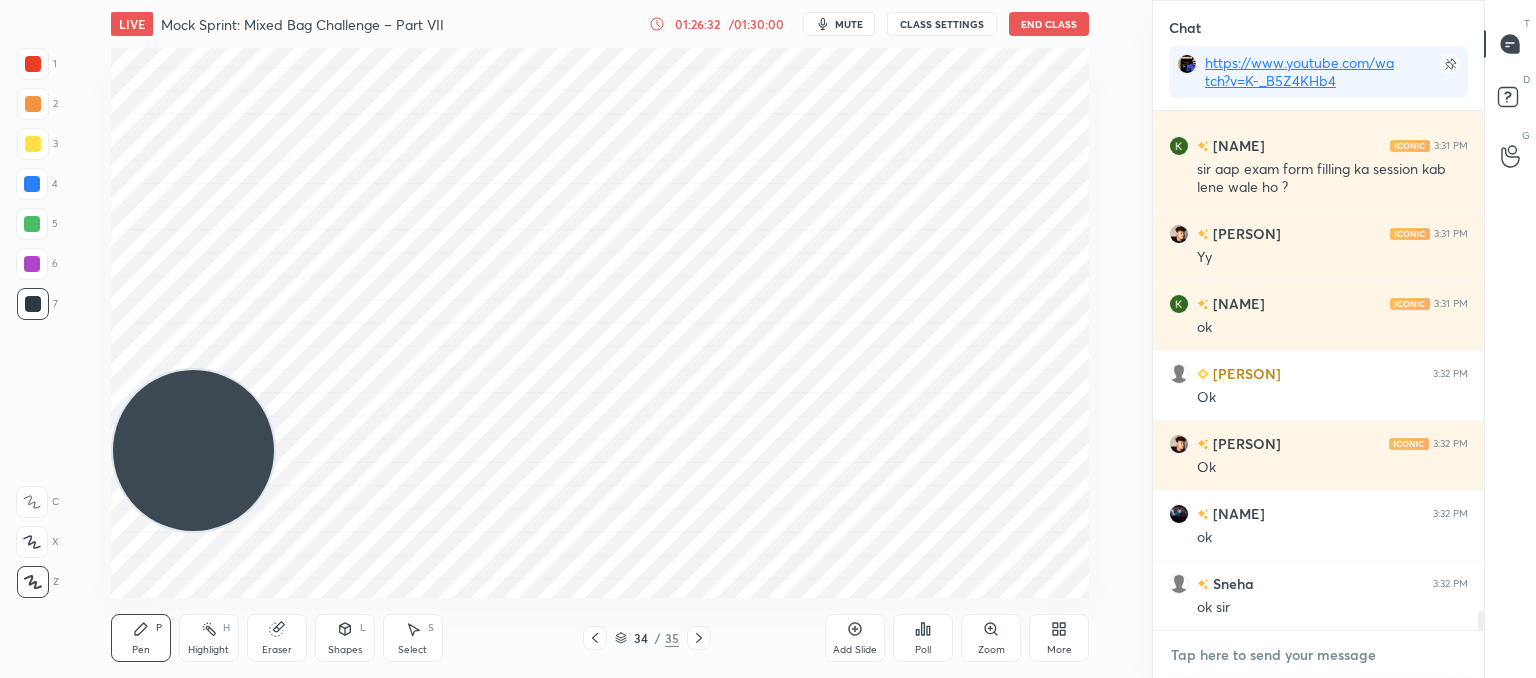 scroll, scrollTop: 13322, scrollLeft: 0, axis: vertical 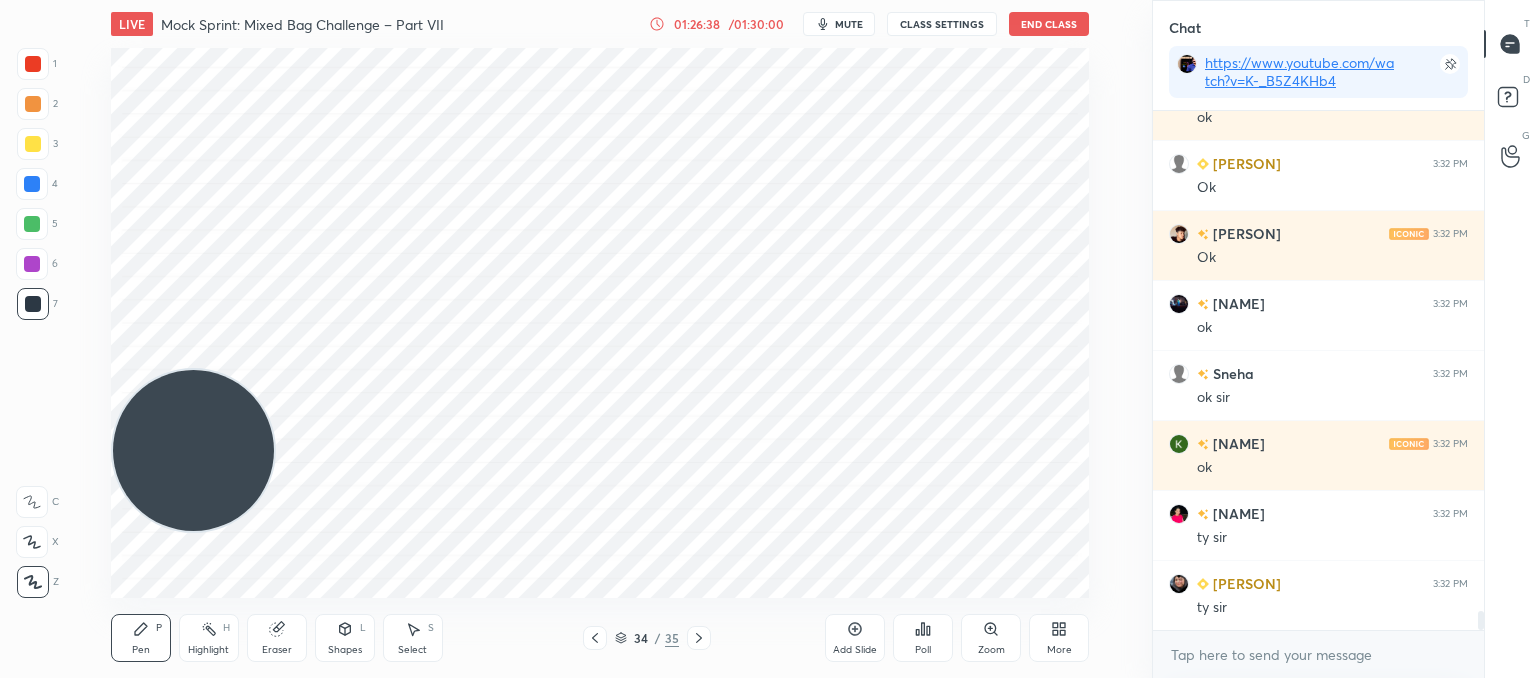 click on "End Class" at bounding box center [1049, 24] 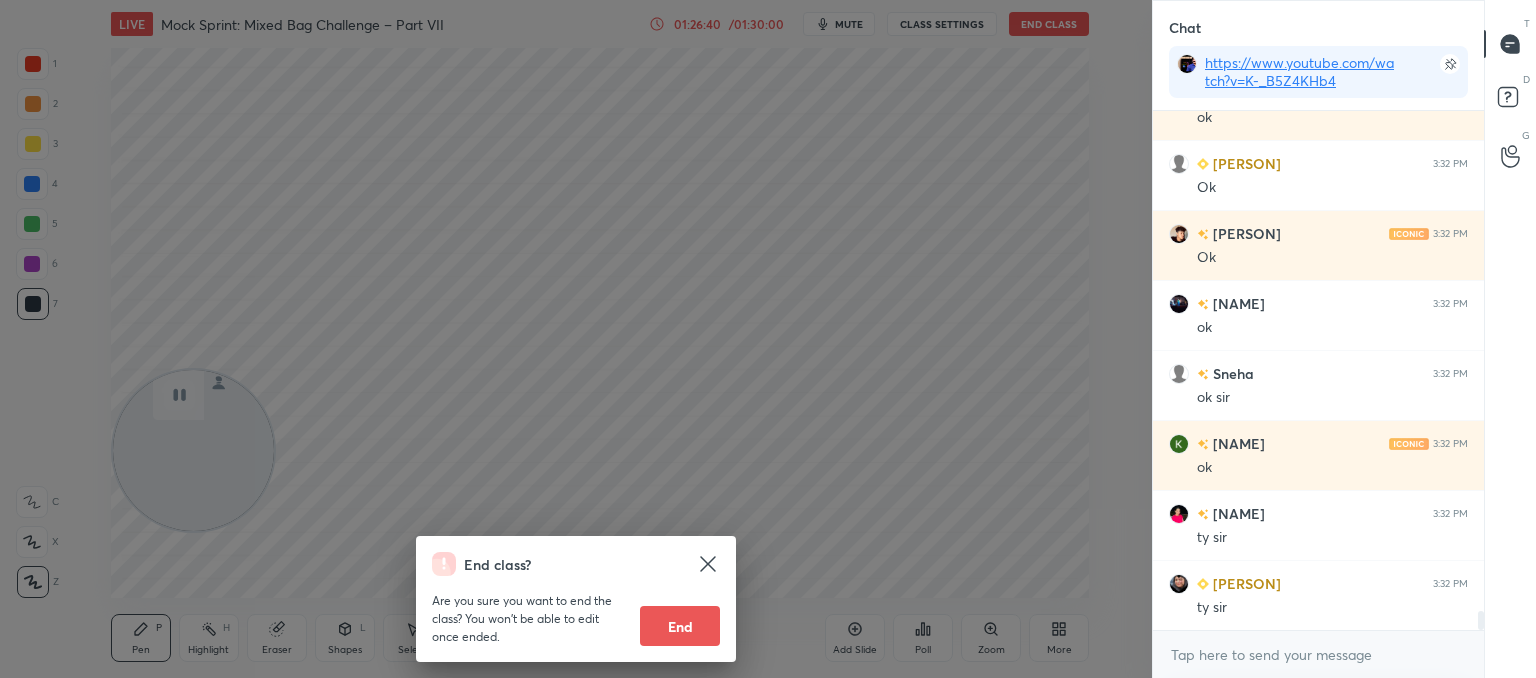 click on "End" at bounding box center (680, 626) 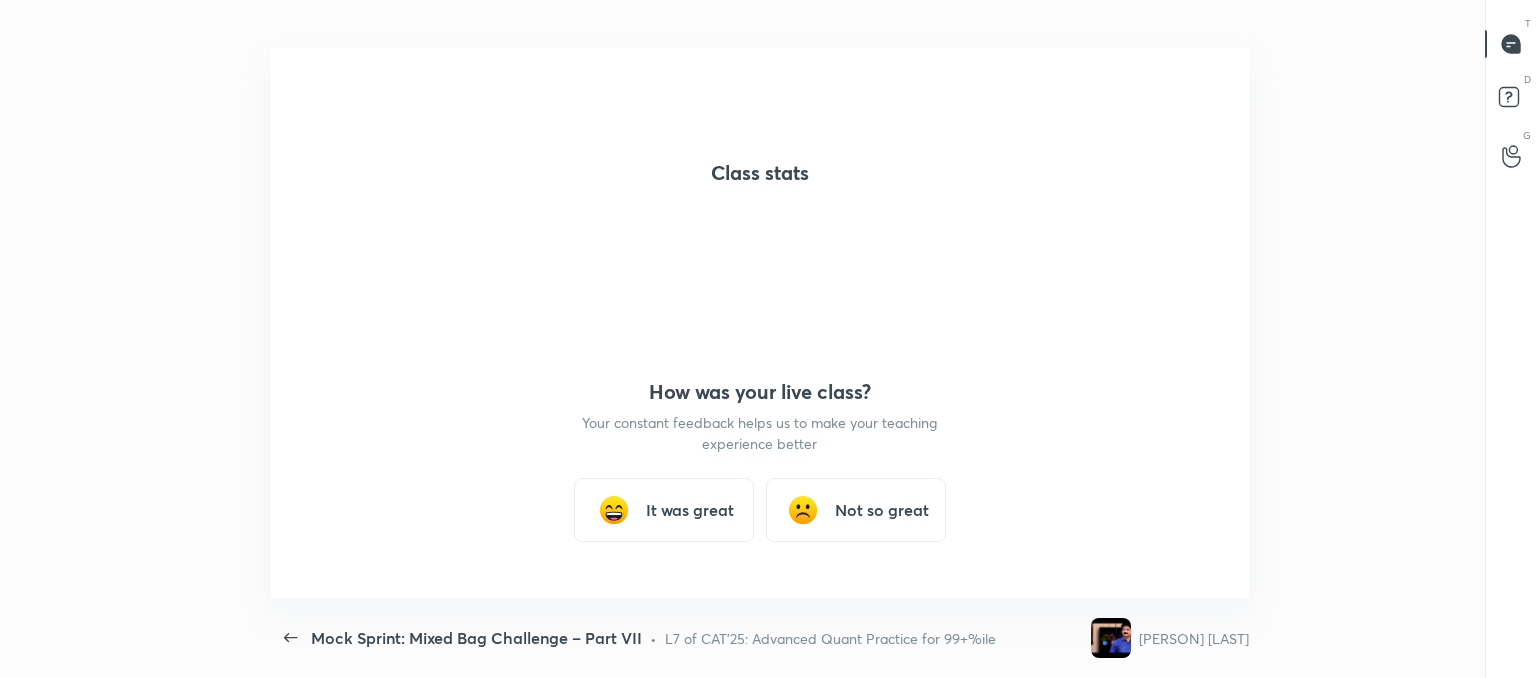 scroll, scrollTop: 99449, scrollLeft: 98792, axis: both 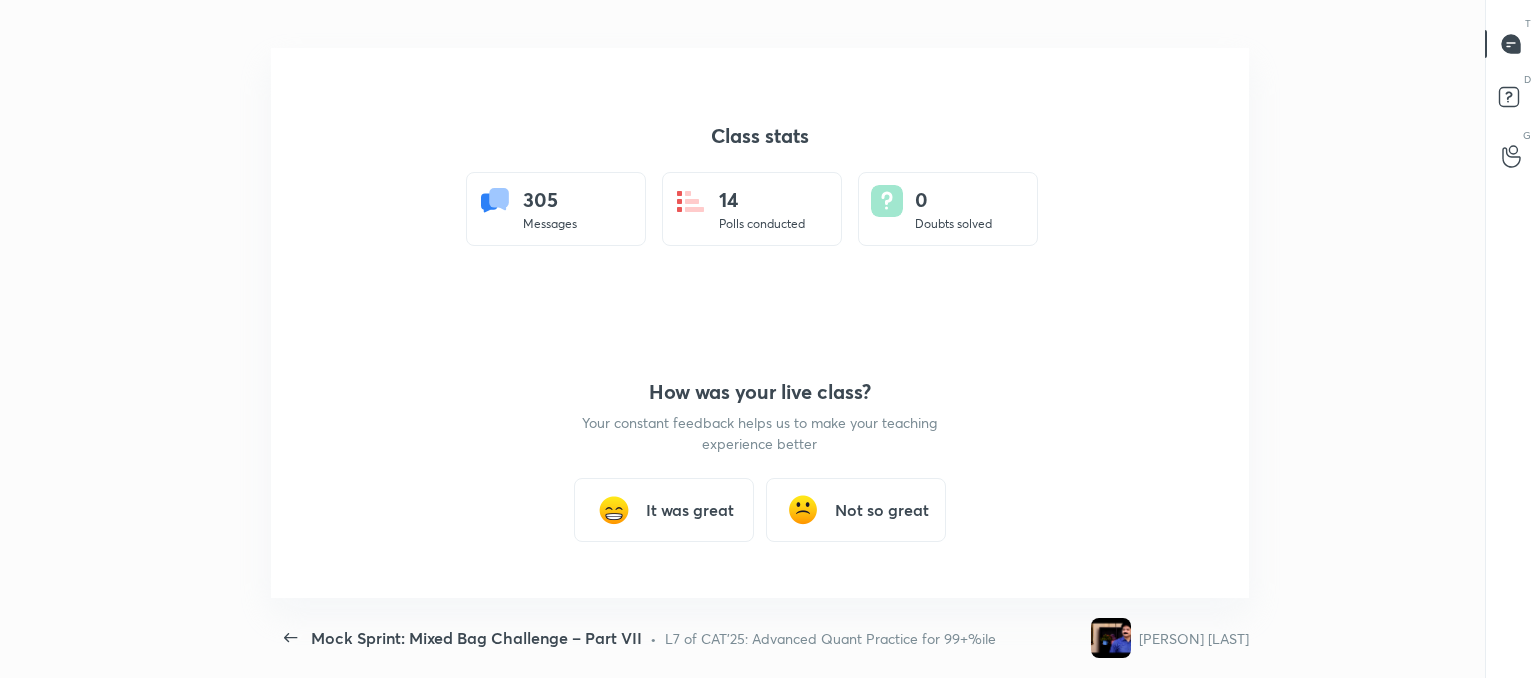 click on "It was great" at bounding box center [690, 510] 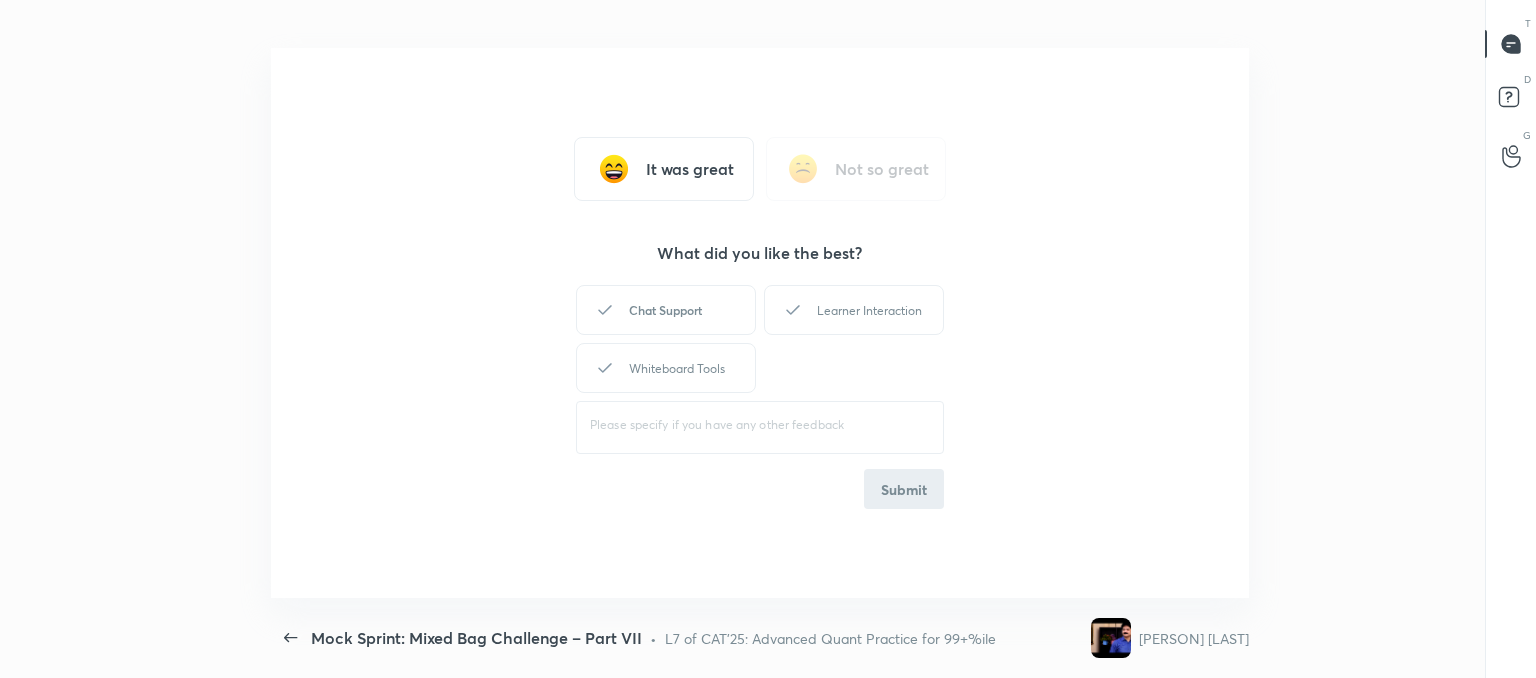 click on "Chat Support" at bounding box center (666, 310) 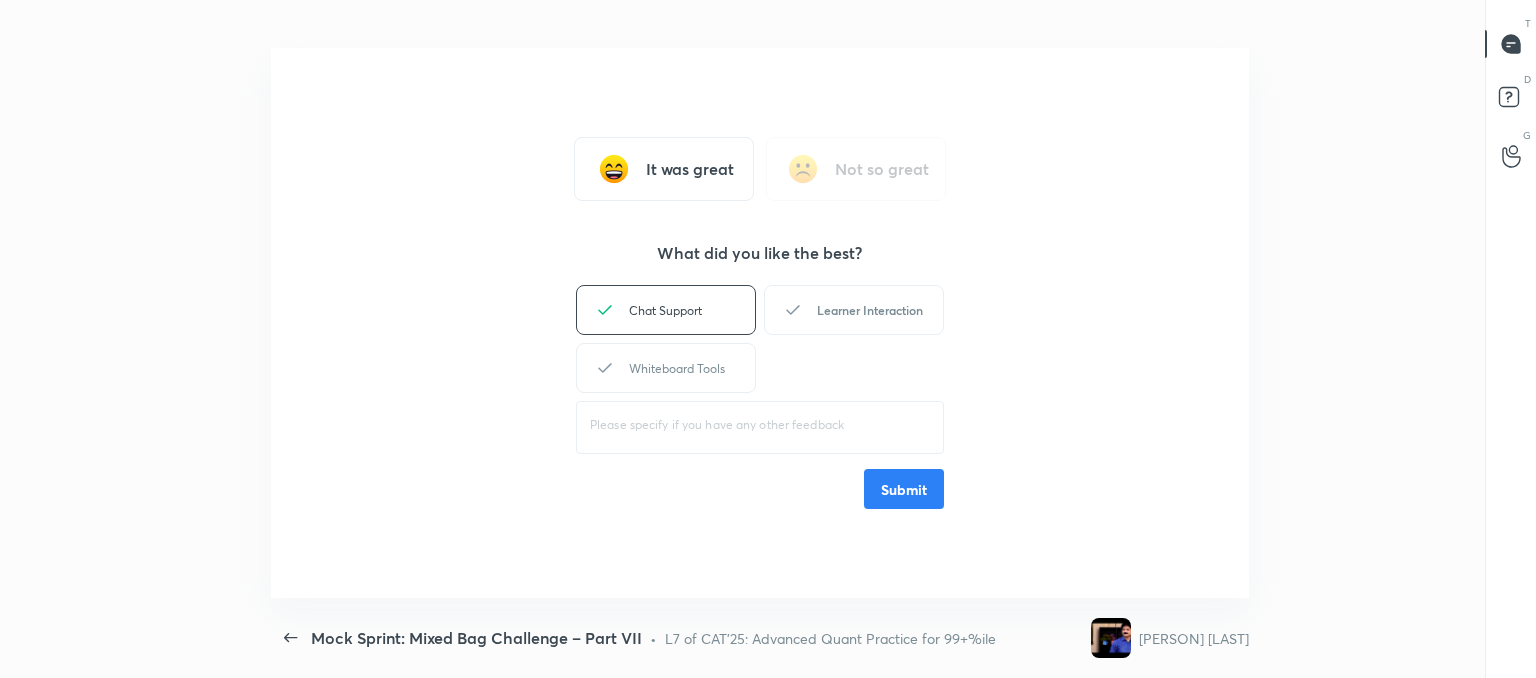 click on "Learner Interaction" at bounding box center [854, 310] 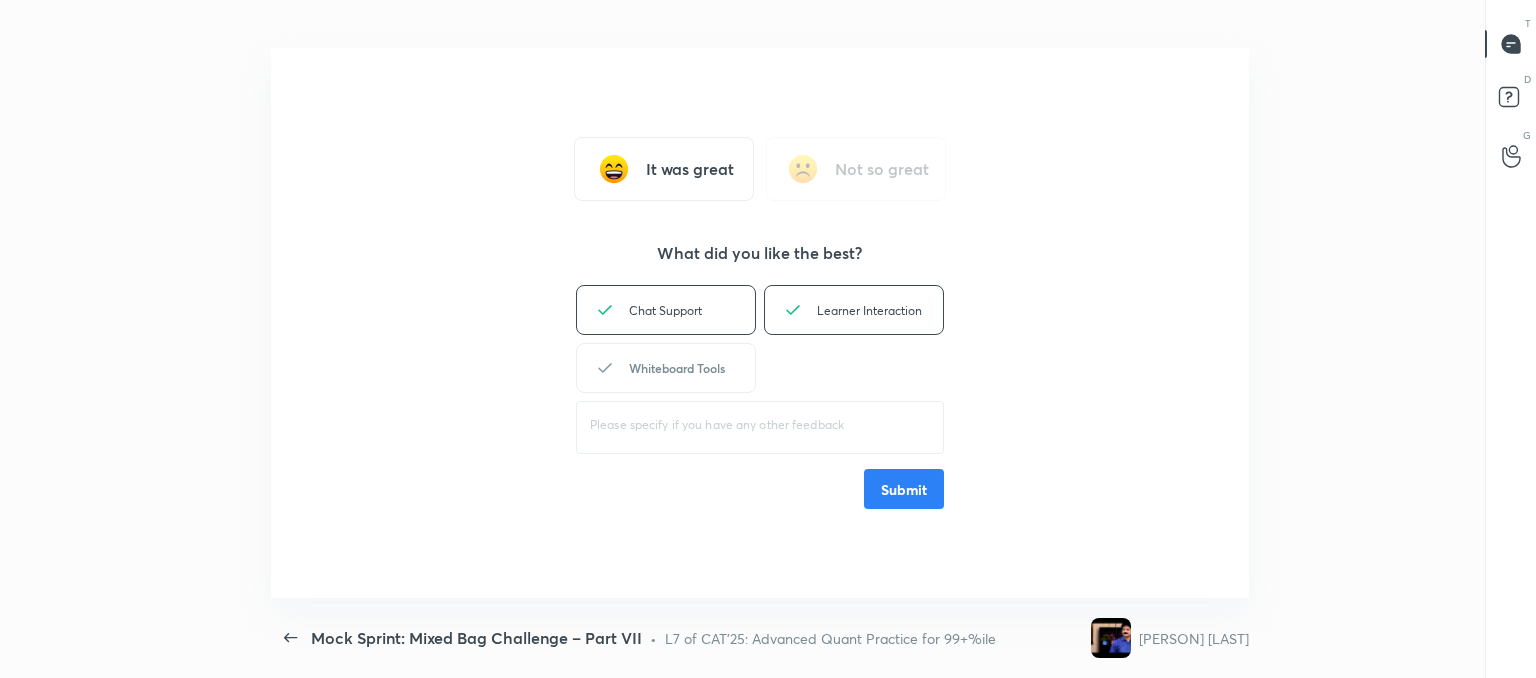 click on "Whiteboard Tools" at bounding box center (666, 368) 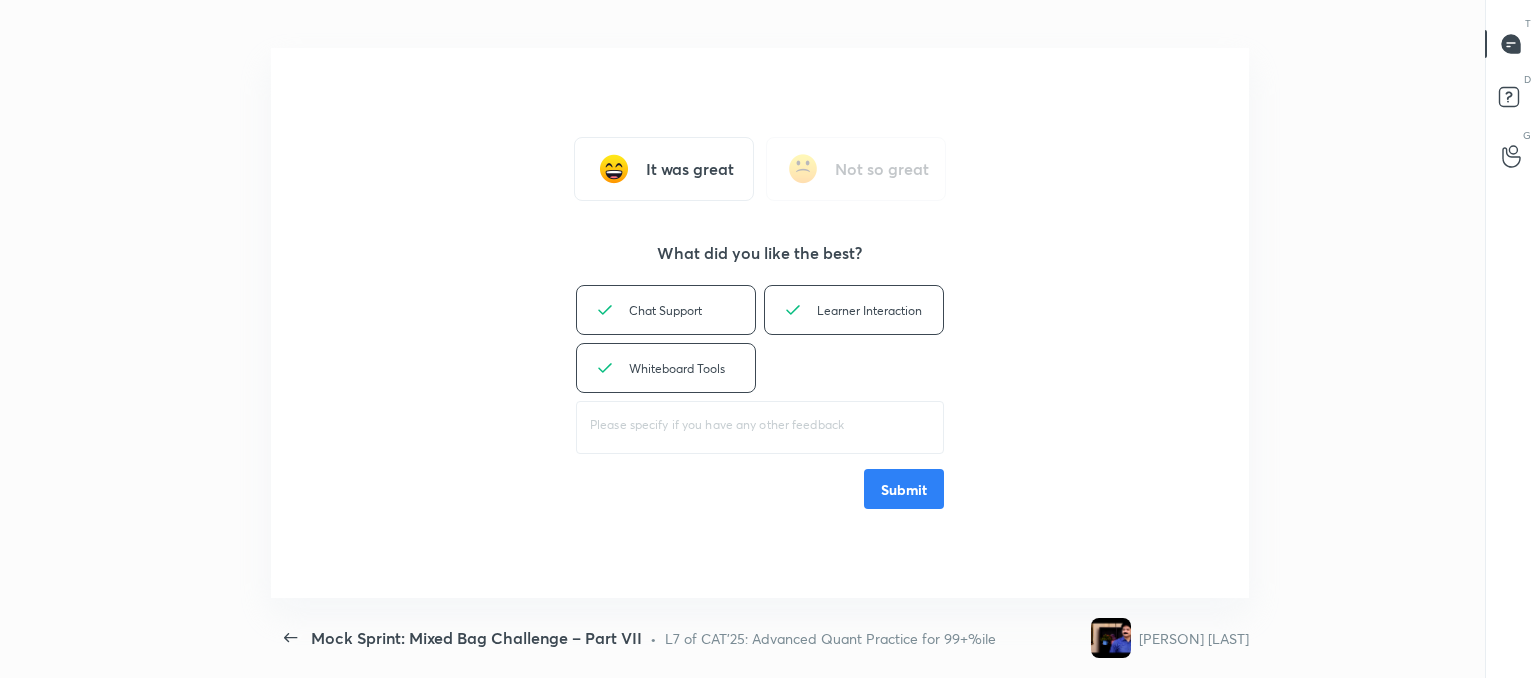 click on "Submit" at bounding box center (904, 489) 